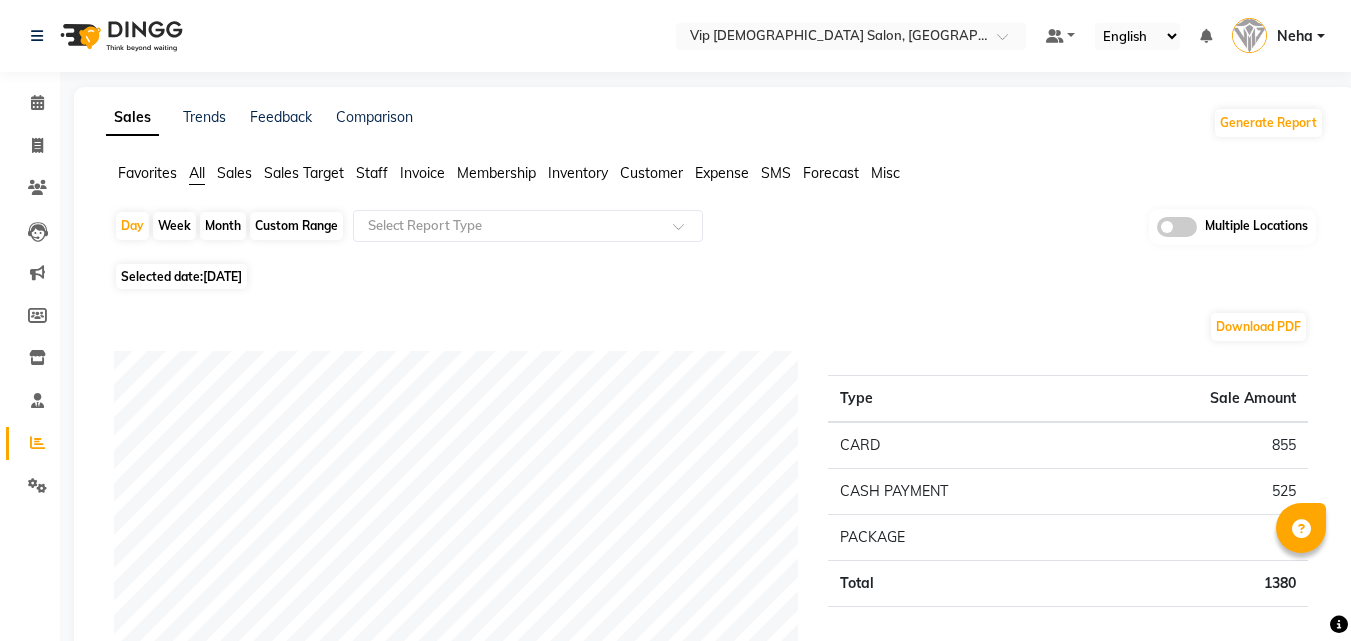 scroll, scrollTop: 440, scrollLeft: 0, axis: vertical 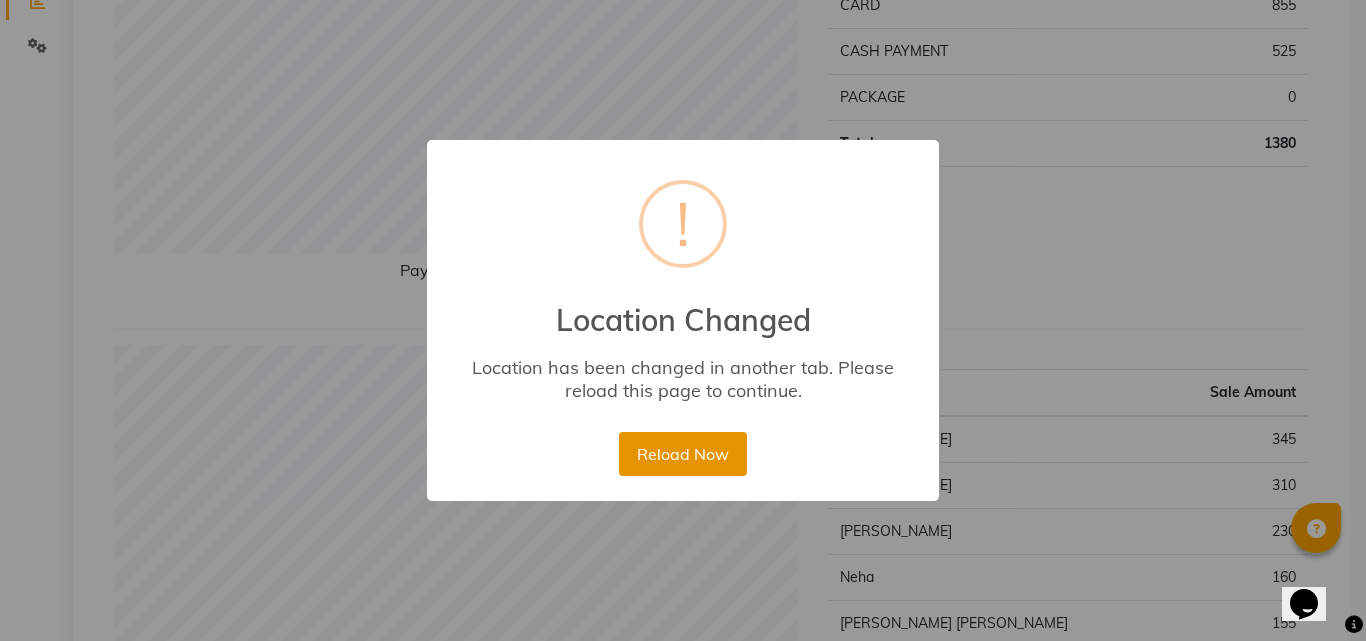 click on "Reload Now" at bounding box center (682, 454) 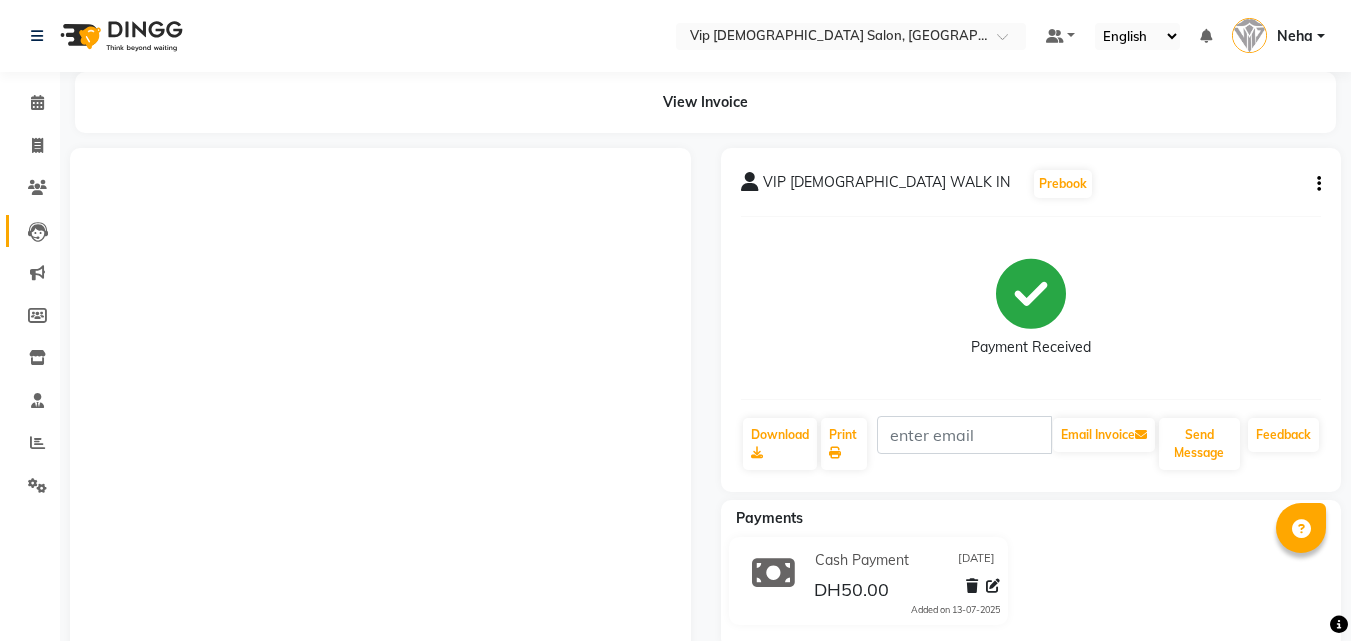scroll, scrollTop: 0, scrollLeft: 0, axis: both 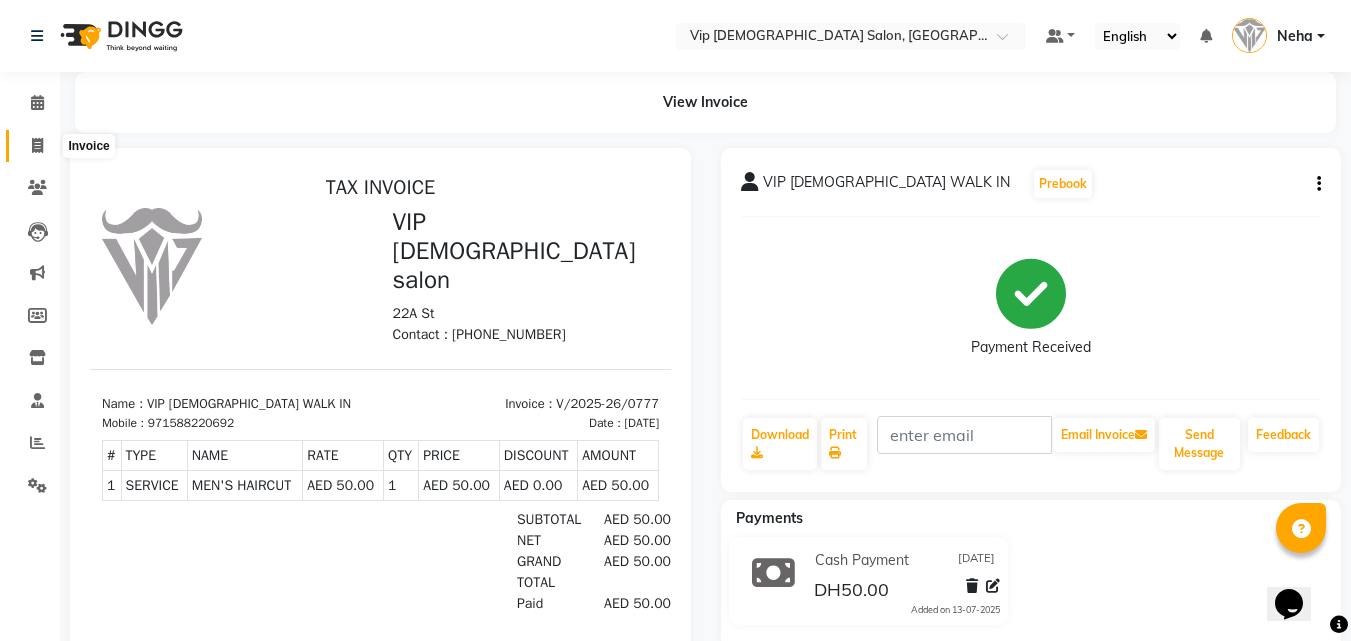 click 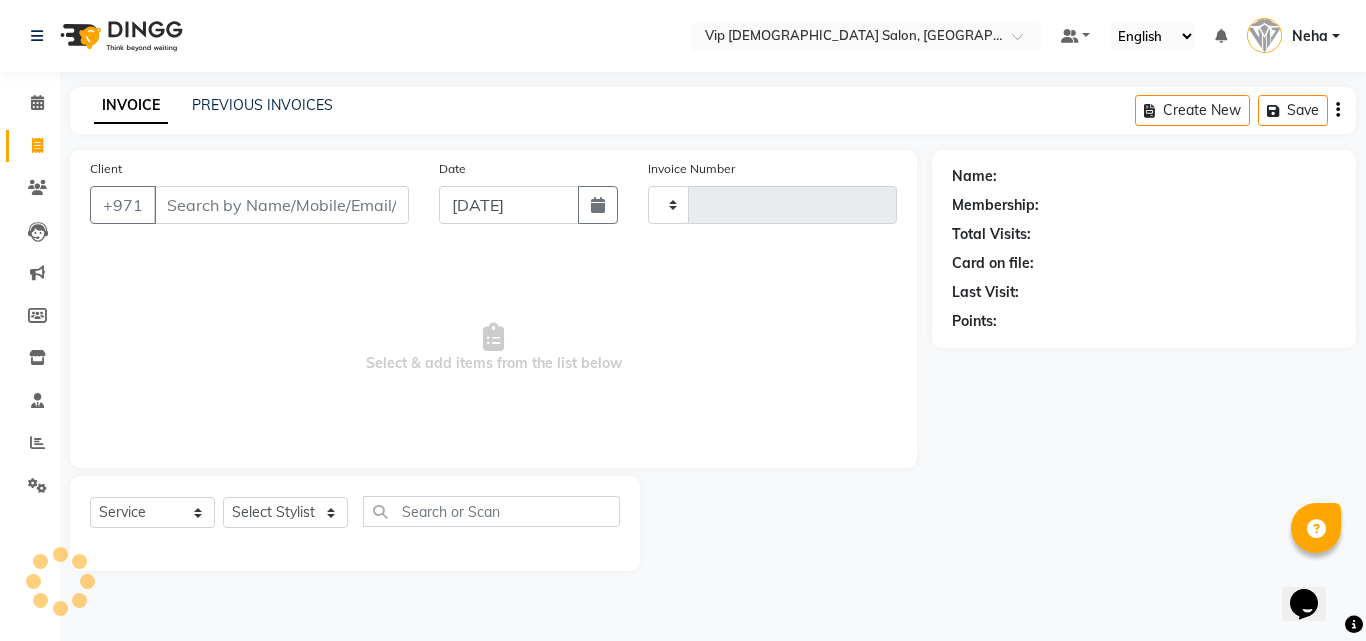 type on "0778" 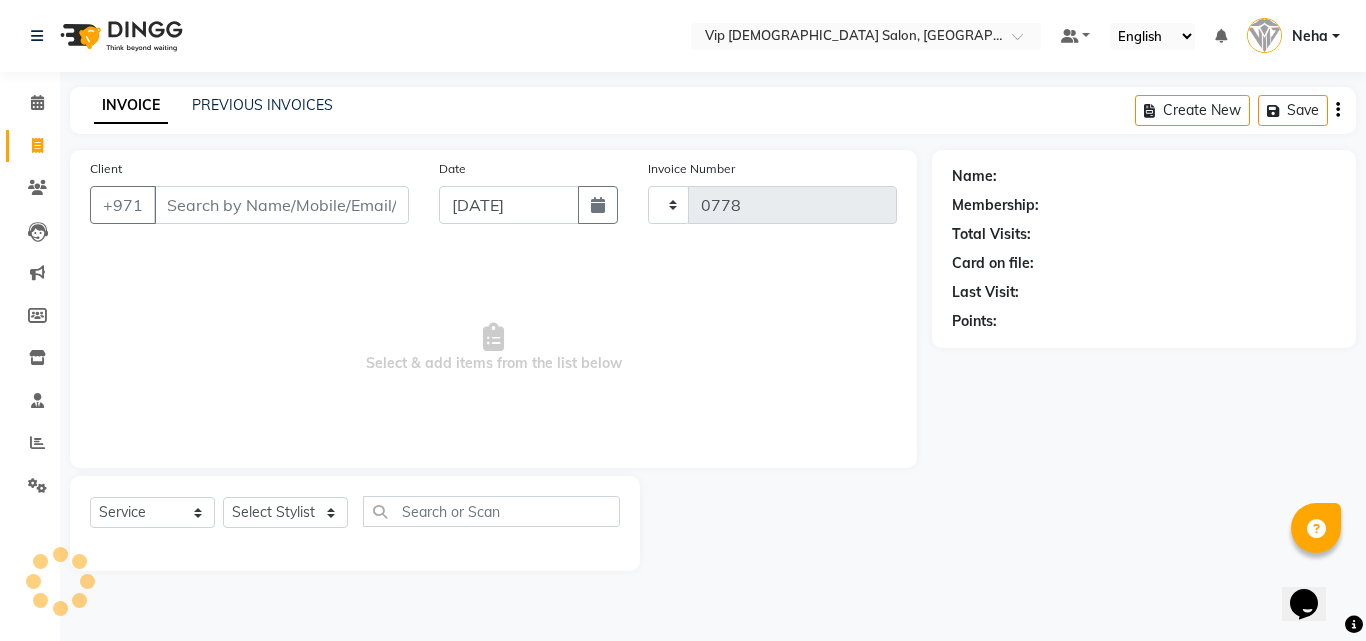 select on "8415" 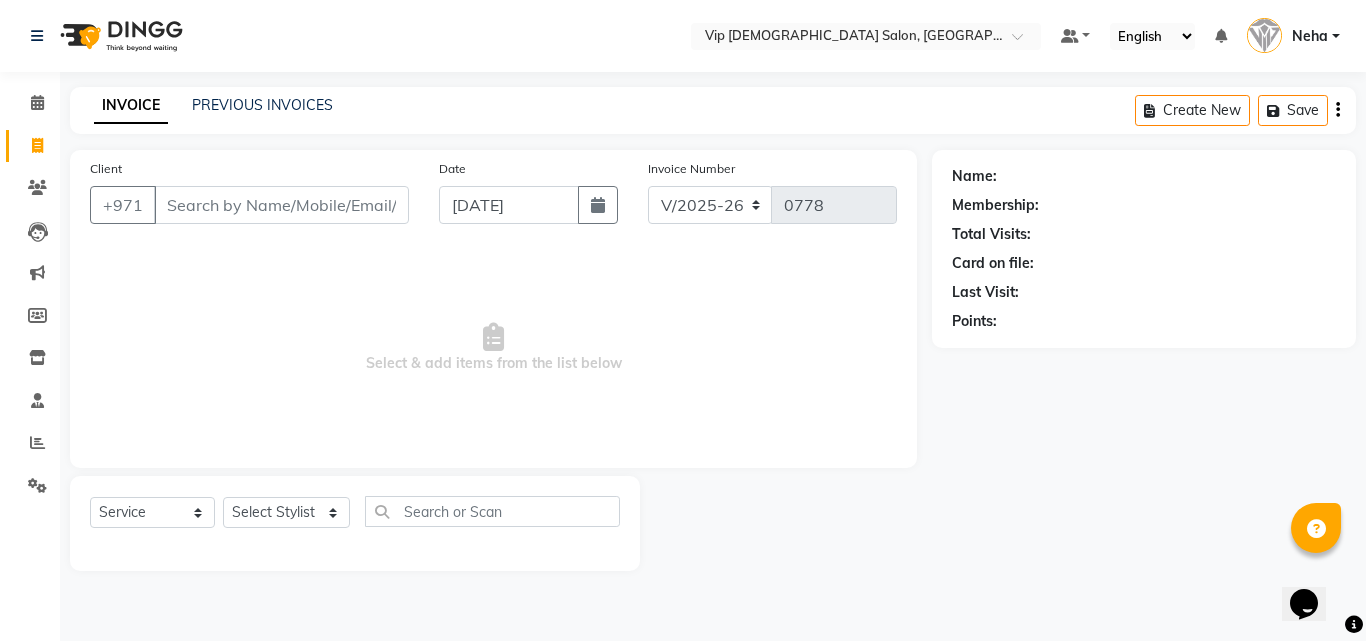 click on "Client" at bounding box center (281, 205) 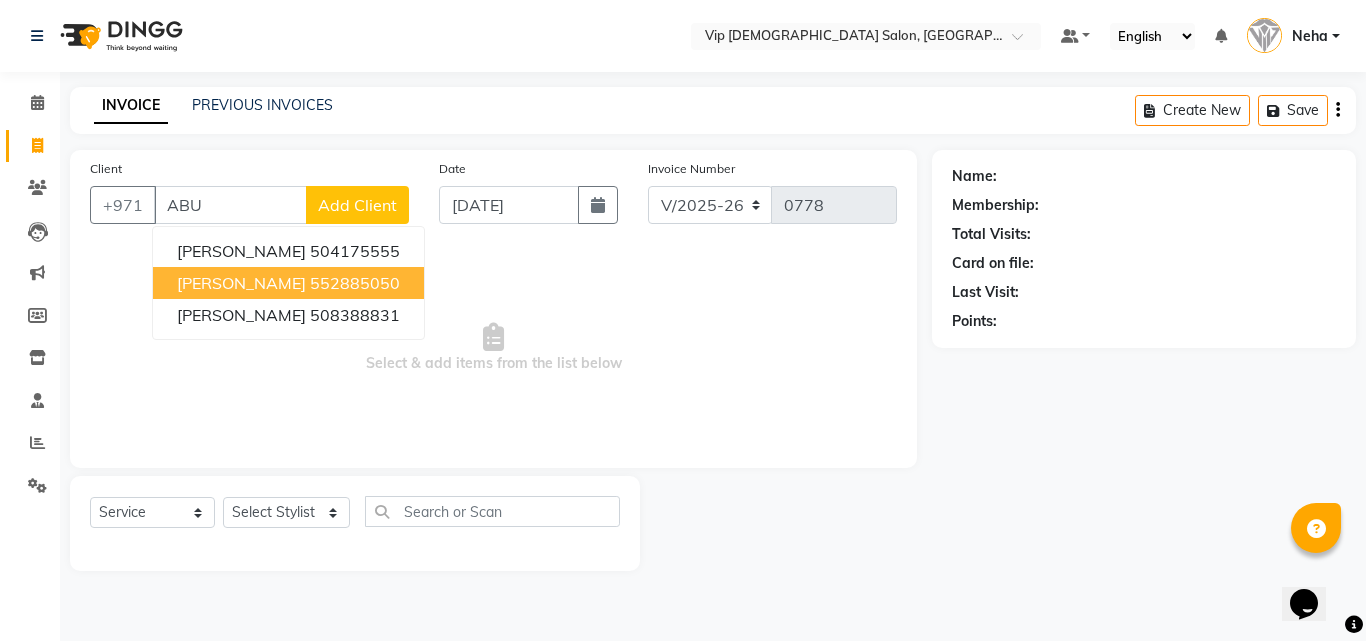 click on "ABU MOHAMMAD" at bounding box center [241, 283] 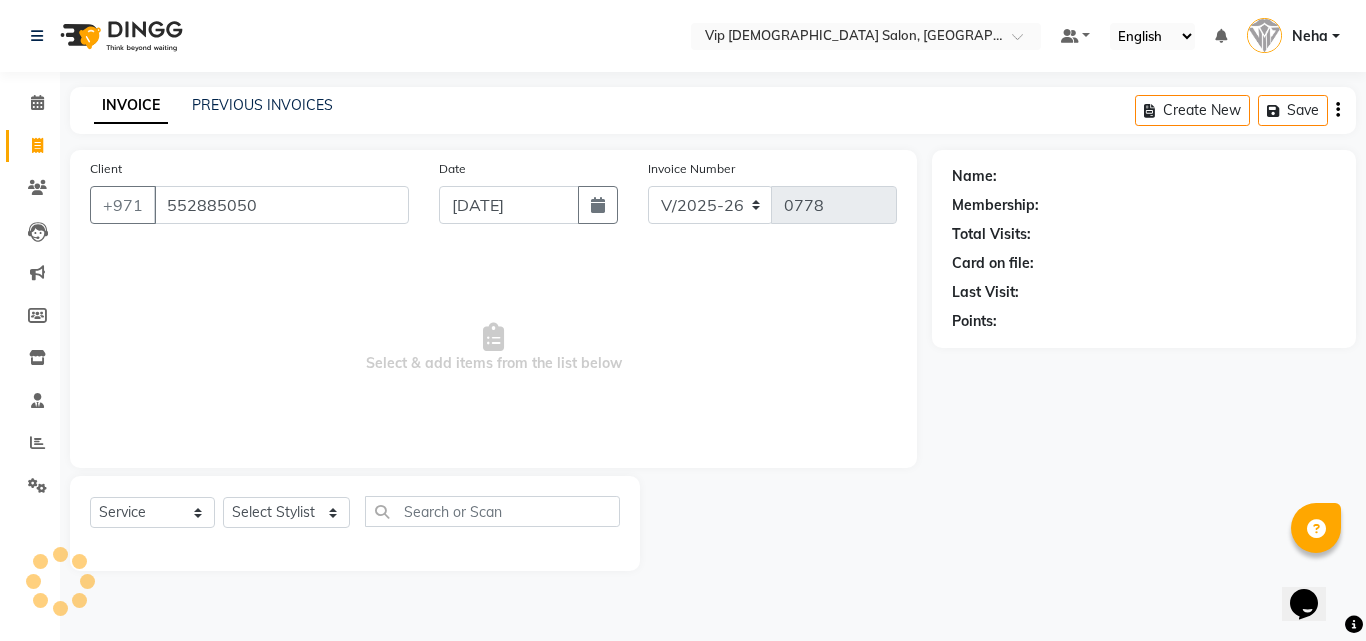 type on "552885050" 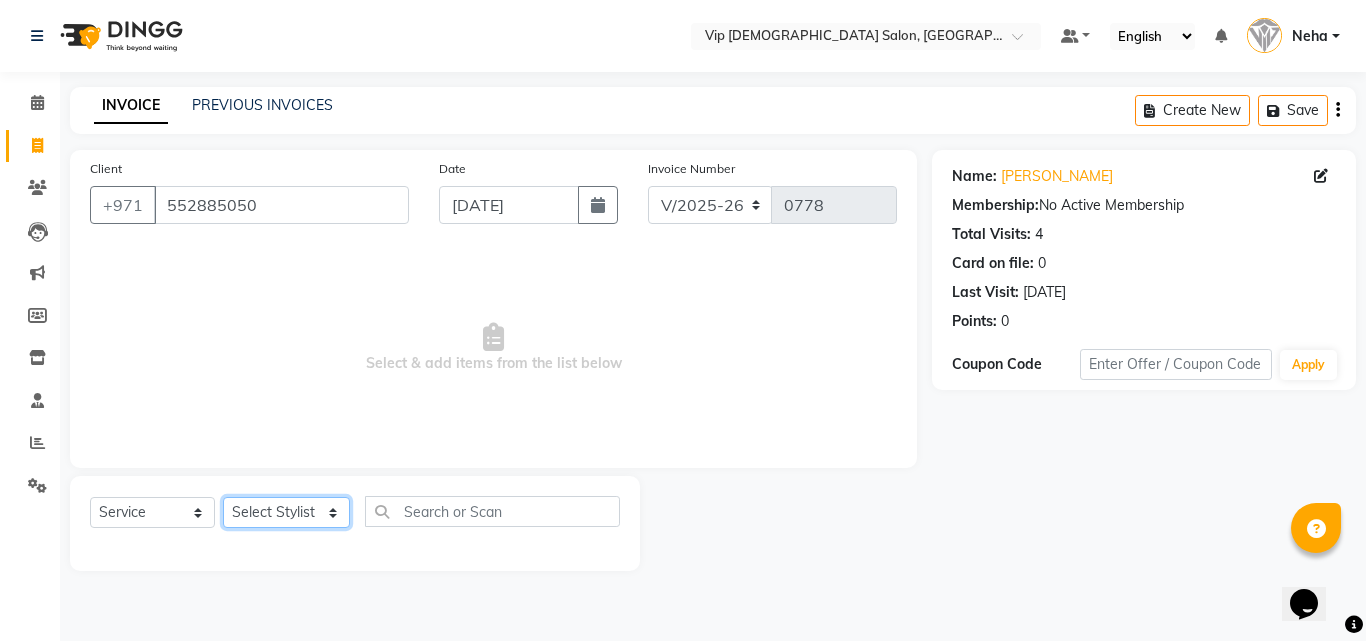click on "Select Stylist Abdel aziz AHMED MOHAMED MOHAMED ELKHODARY ABDELHAMID Ali Rana Allauddin Anwar Ali Ameen Ayoub Lakhbizi Jairah Mr. Mohannad Neha Nelson Ricalyn Colcol Riffat Magdy Taufeeq Anwar Ali Tauseef  Akhilaque Zoya Bhatti." 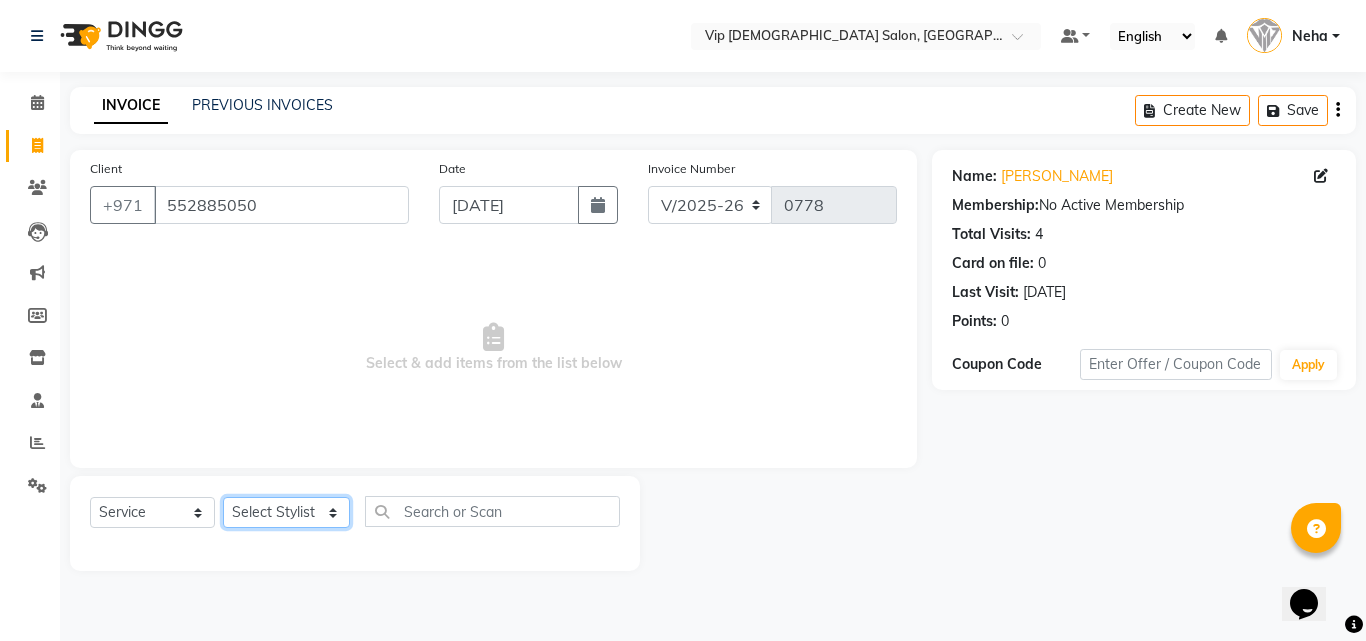 select on "81343" 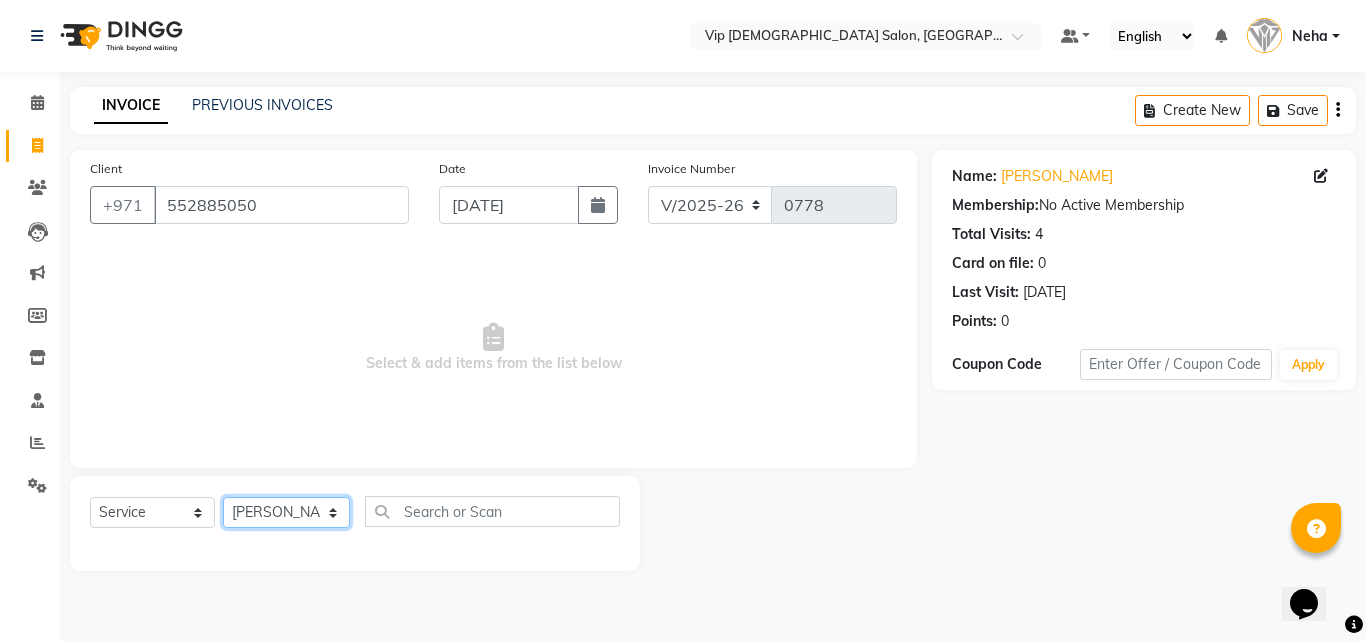 click on "Select Stylist Abdel aziz AHMED MOHAMED MOHAMED ELKHODARY ABDELHAMID Ali Rana Allauddin Anwar Ali Ameen Ayoub Lakhbizi Jairah Mr. Mohannad Neha Nelson Ricalyn Colcol Riffat Magdy Taufeeq Anwar Ali Tauseef  Akhilaque Zoya Bhatti." 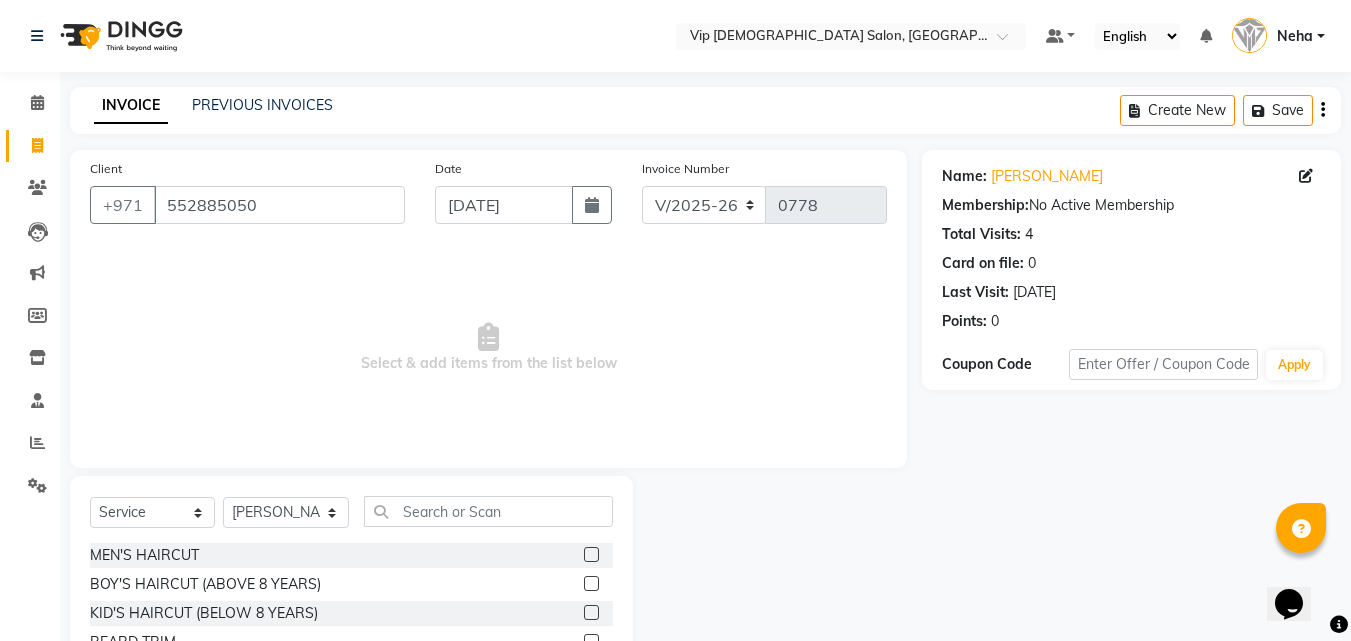 click on "INVOICE PREVIOUS INVOICES Create New   Save  Client +971 552885050 Date 13-07-2025 Invoice Number V/2025 V/2025-26 0778  Select & add items from the list below  Select  Service  Product  Membership  Package Voucher Prepaid Gift Card  Select Stylist Abdel aziz AHMED MOHAMED MOHAMED ELKHODARY ABDELHAMID Ali Rana Allauddin Anwar Ali Ameen Ayoub Lakhbizi Jairah Mr. Mohannad Neha Nelson Ricalyn Colcol Riffat Magdy Taufeeq Anwar Ali Tauseef  Akhilaque Zoya Bhatti. MEN'S HAIRCUT  BOY'S HAIRCUT (ABOVE 8 YEARS)  KID'S HAIRCUT (BELOW 8 YEARS)  BEARD TRIM  BEARD CRAFTING  CLEAN SHAVE  MEN'S HAIRCUT + BEARD TRIM  MEN'S HAIRCUT + BEARD CRAFTING  MEN'S HAIRCUT + CLEAN SHAVE  HEAD OIL MASSAGE  HAIR STYLE (WASH+BLOWDRY)  HAIR SCRUB (ANTI-DANDRUFF - CLEANSING)  HAIR SPA (CREAMBATH + STEAM = RELAX)  HAIR GLOBAL COLOR (SHORT)  HAIR GLOBAL COLOR (LONG)  HAIR HIGHLIGHTS (AS PER DENSITY)  BEARD COLOR  SIDELOCK COLOR  MOUSTACHE COLOR  KERATINE HAIR PROTIEN TREATMENT(AS PER DENSITY)  HAIR SMOOTHENING TREATMENT (AS PER DENSITY)   4" 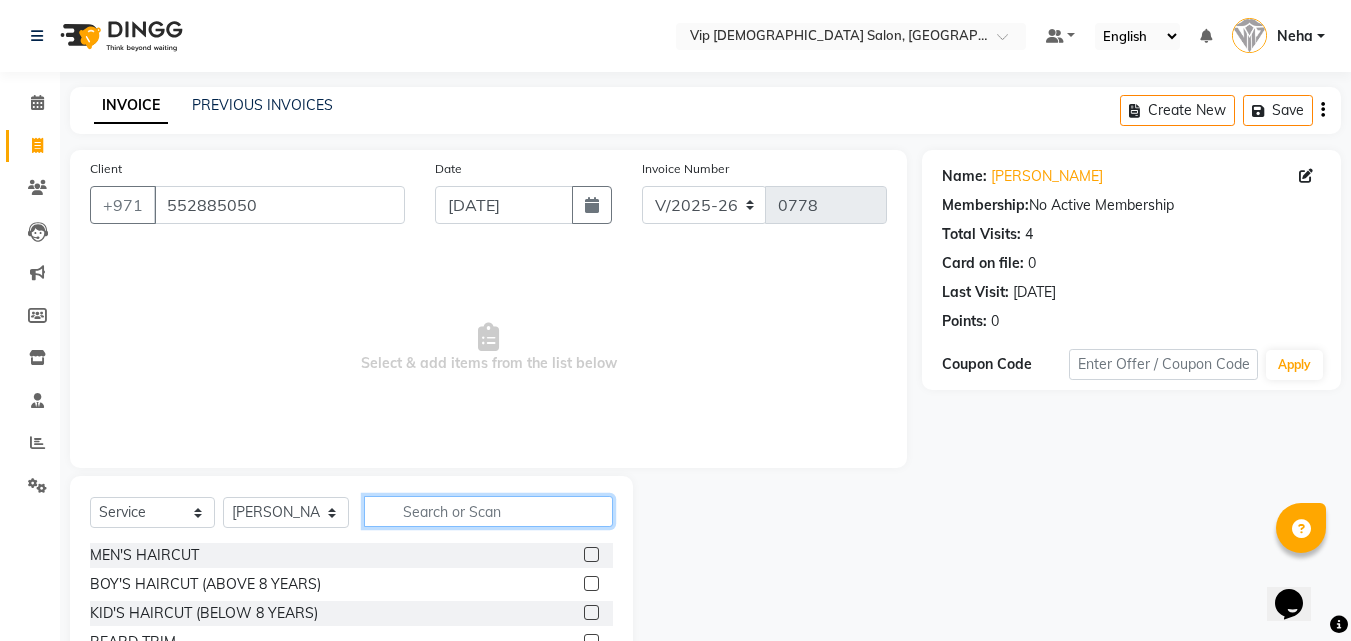 click 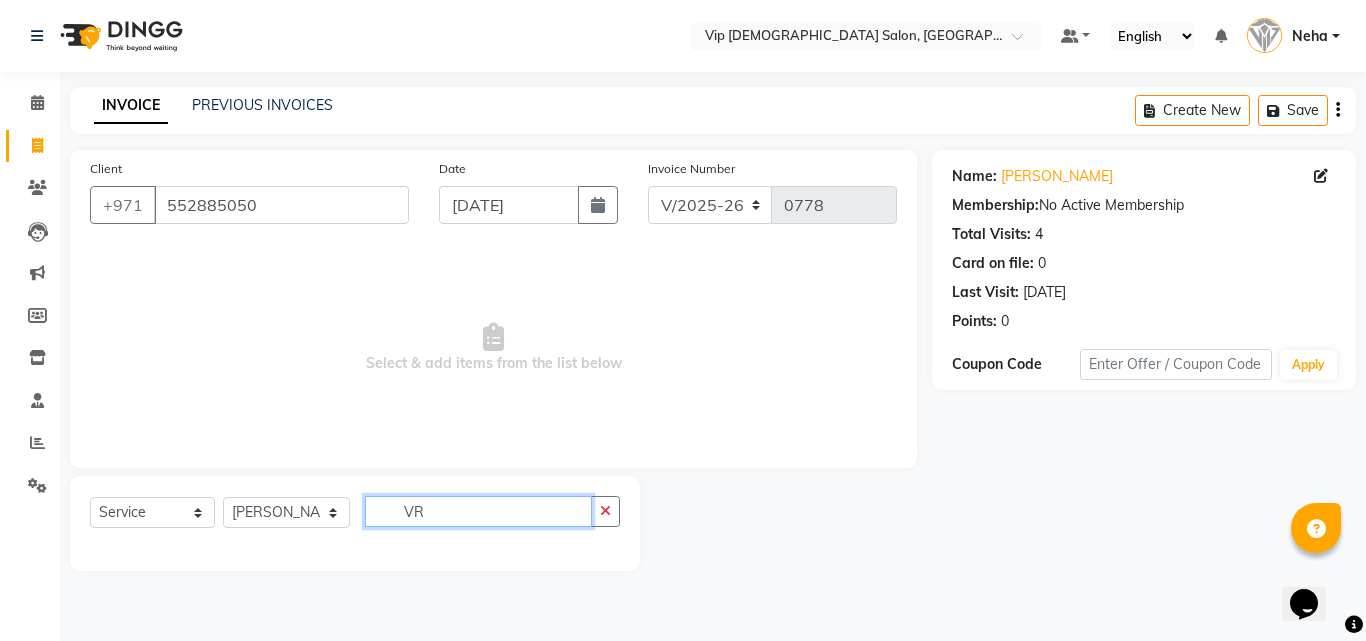 type on "V" 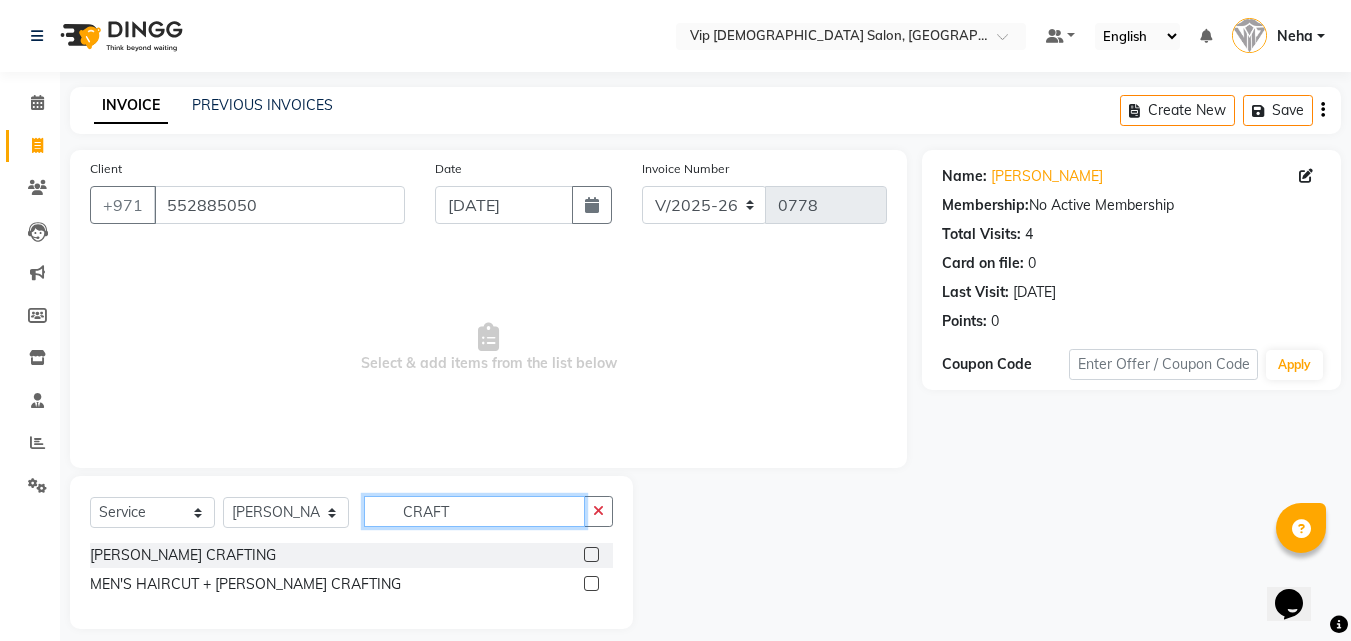 type on "CRAFT" 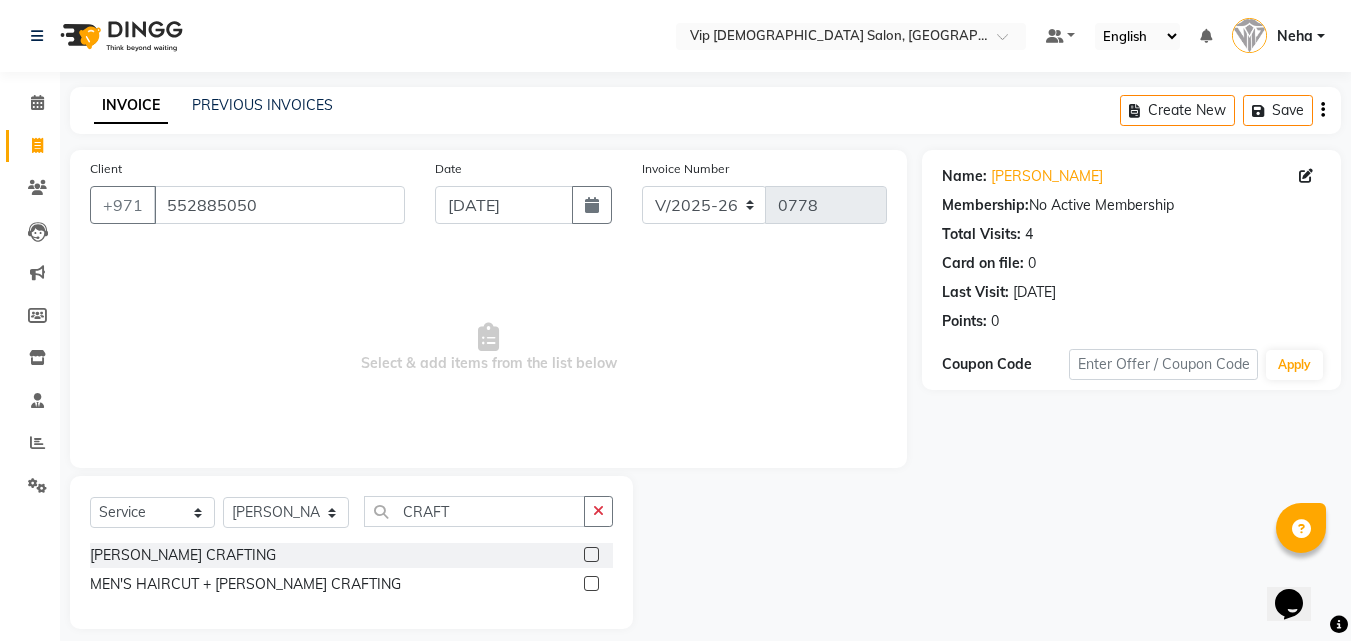 click 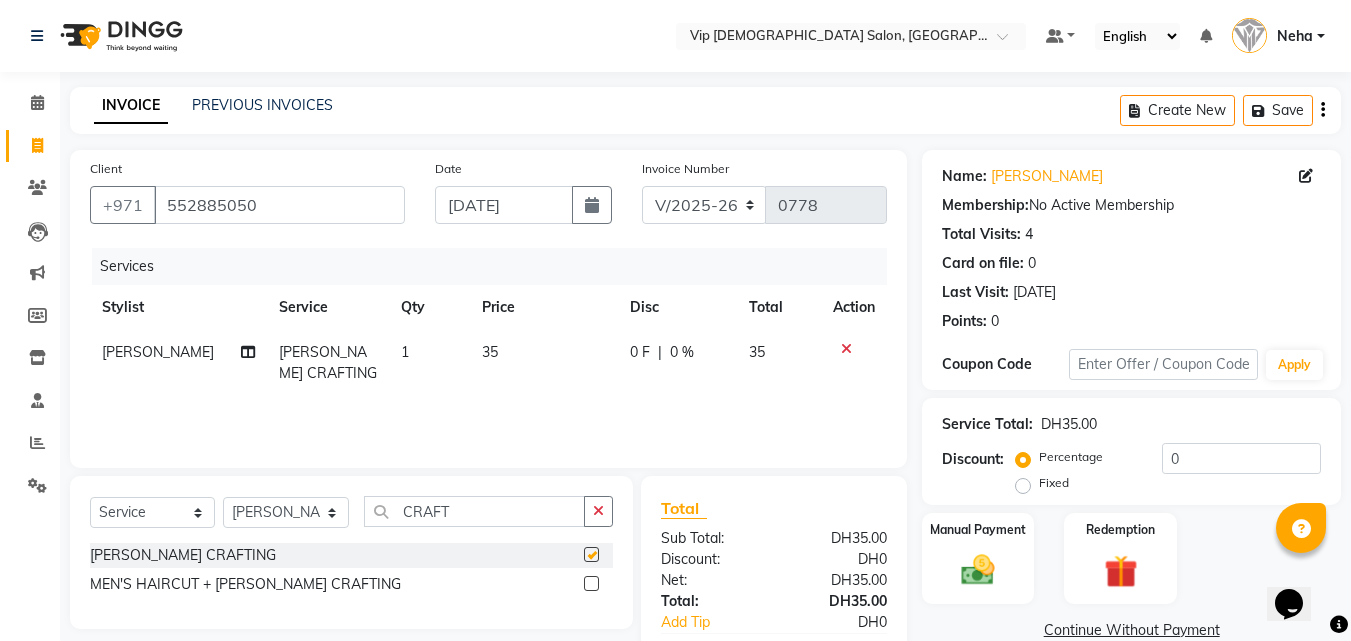 checkbox on "false" 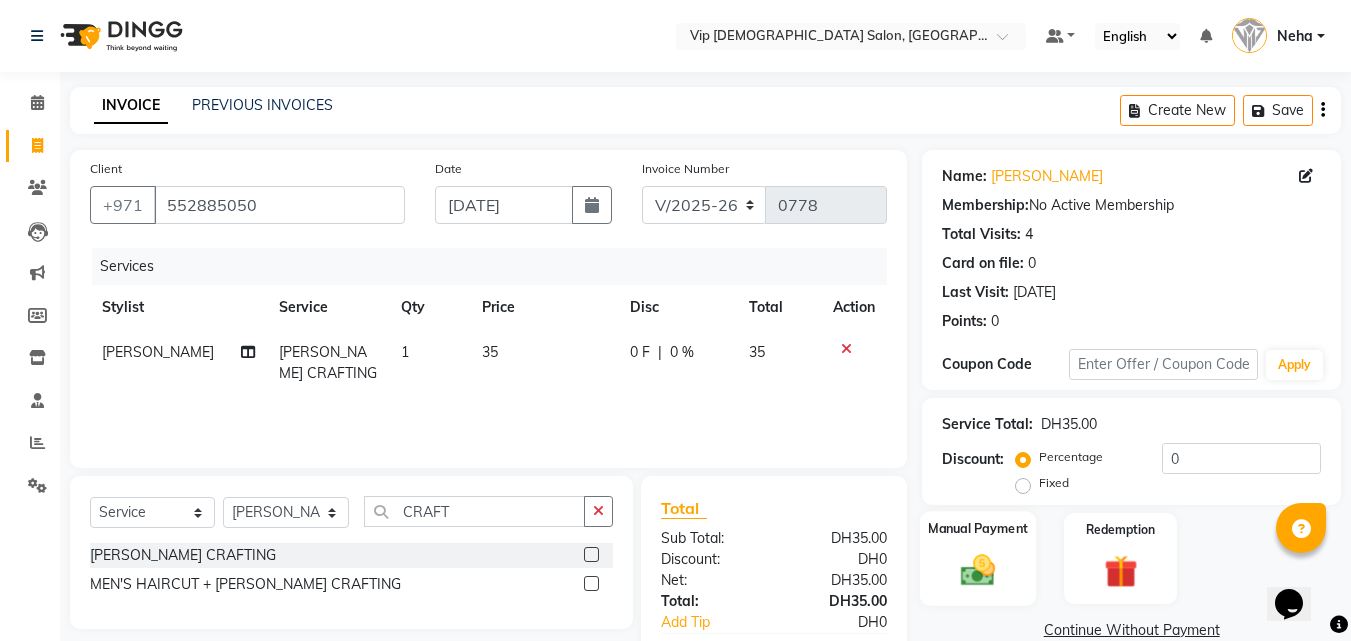 click 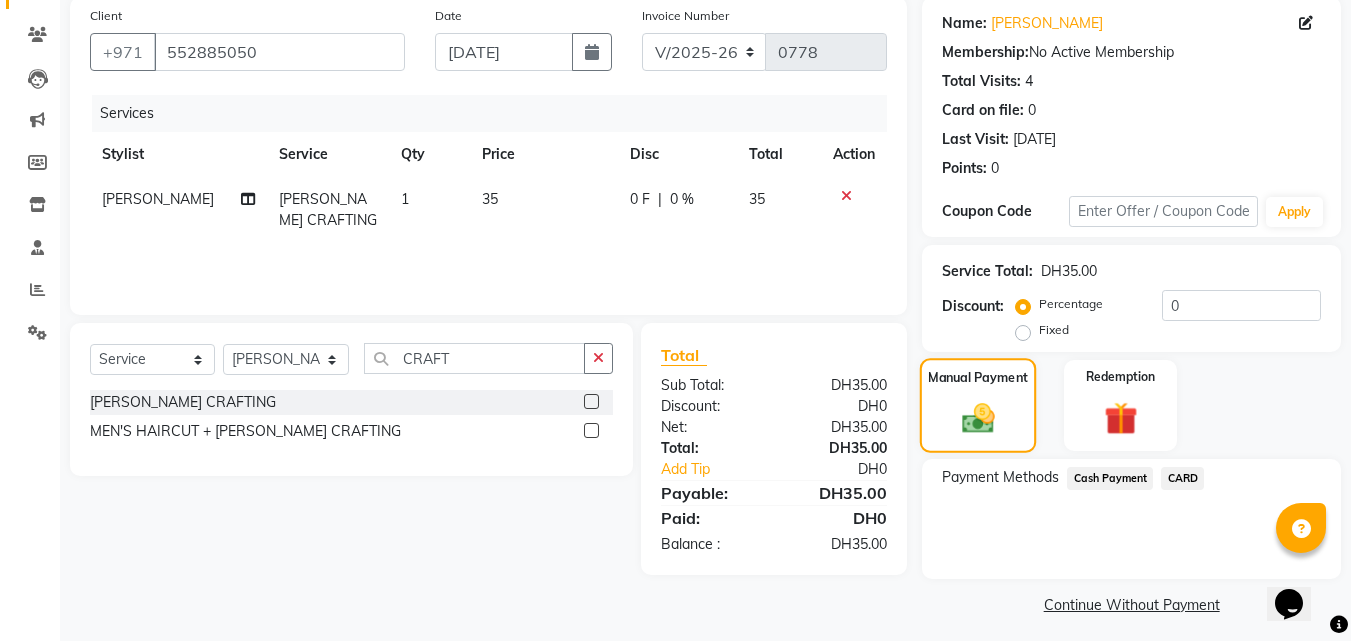 scroll, scrollTop: 160, scrollLeft: 0, axis: vertical 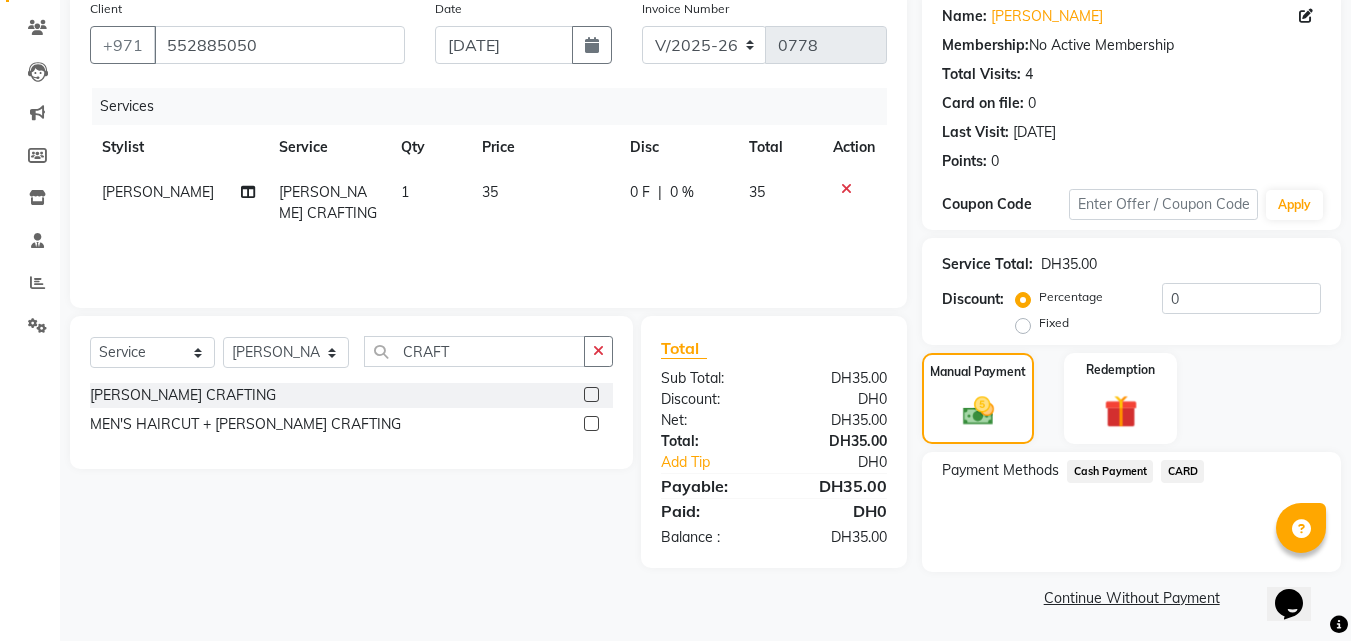 click on "CARD" 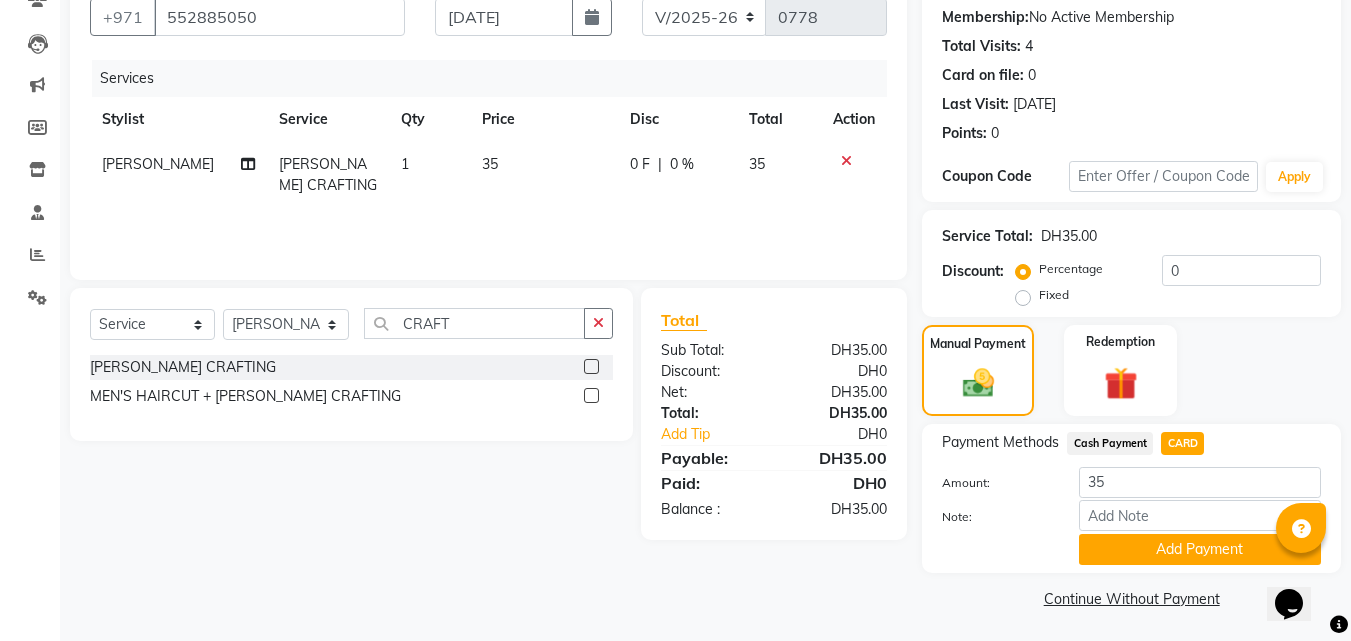 scroll, scrollTop: 191, scrollLeft: 0, axis: vertical 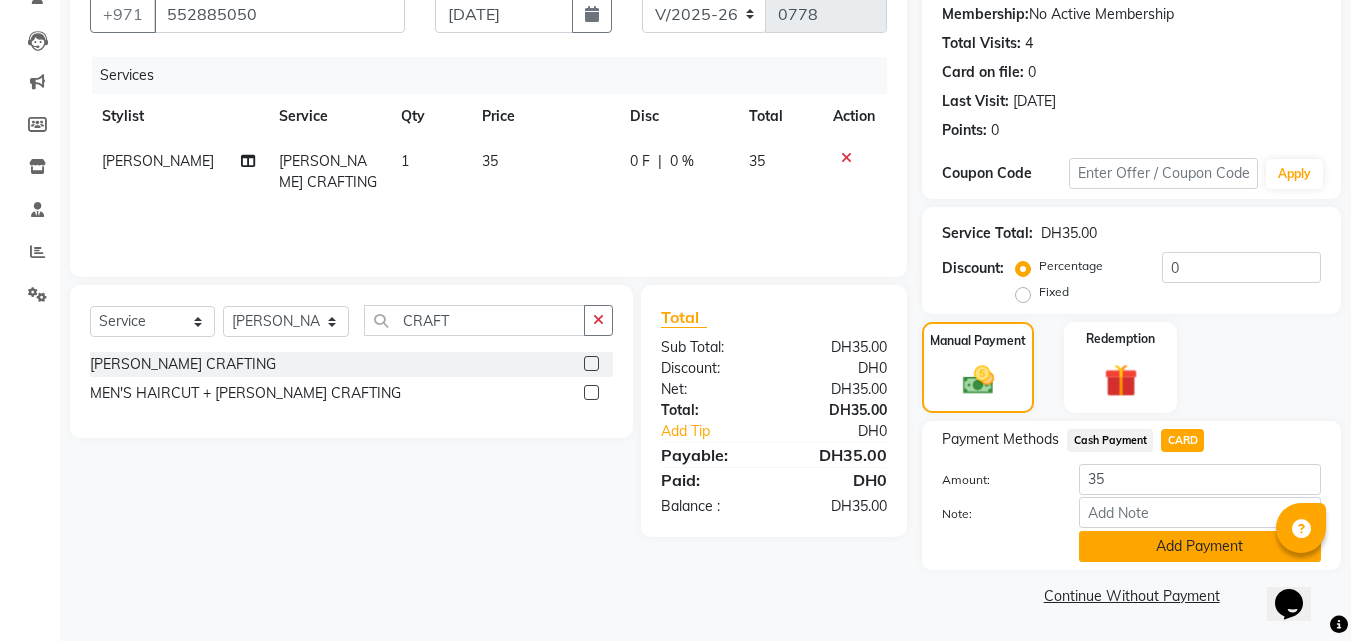 click on "Add Payment" 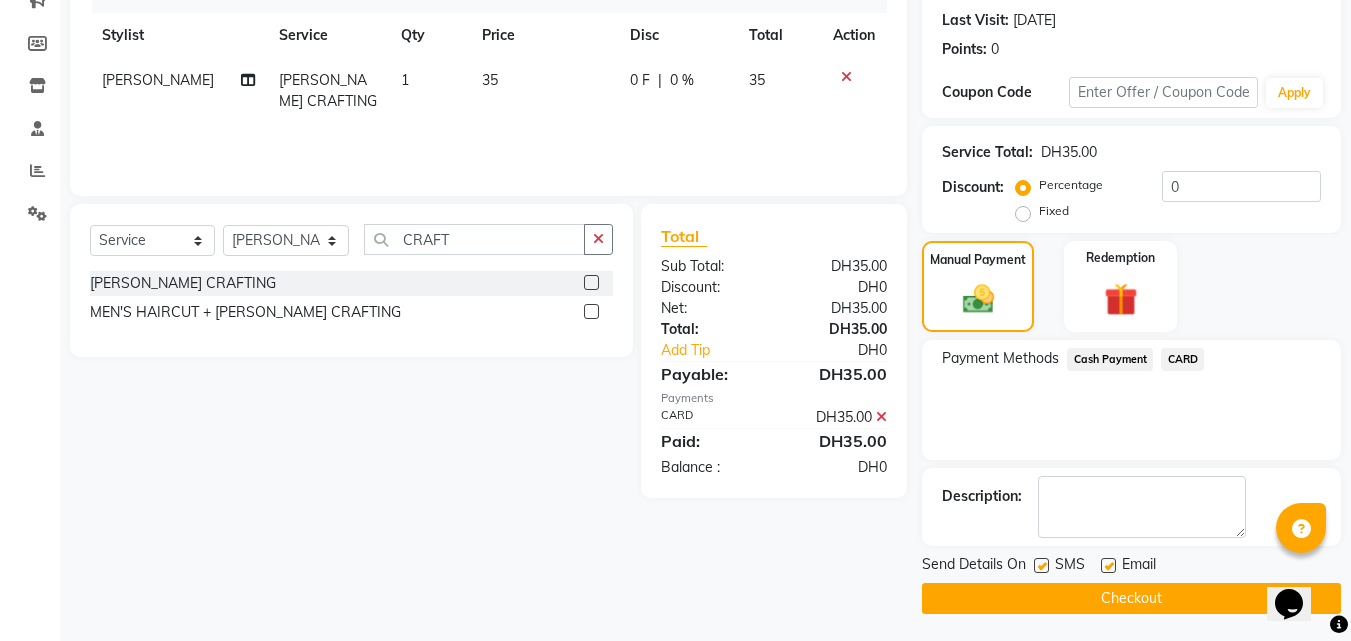 scroll, scrollTop: 275, scrollLeft: 0, axis: vertical 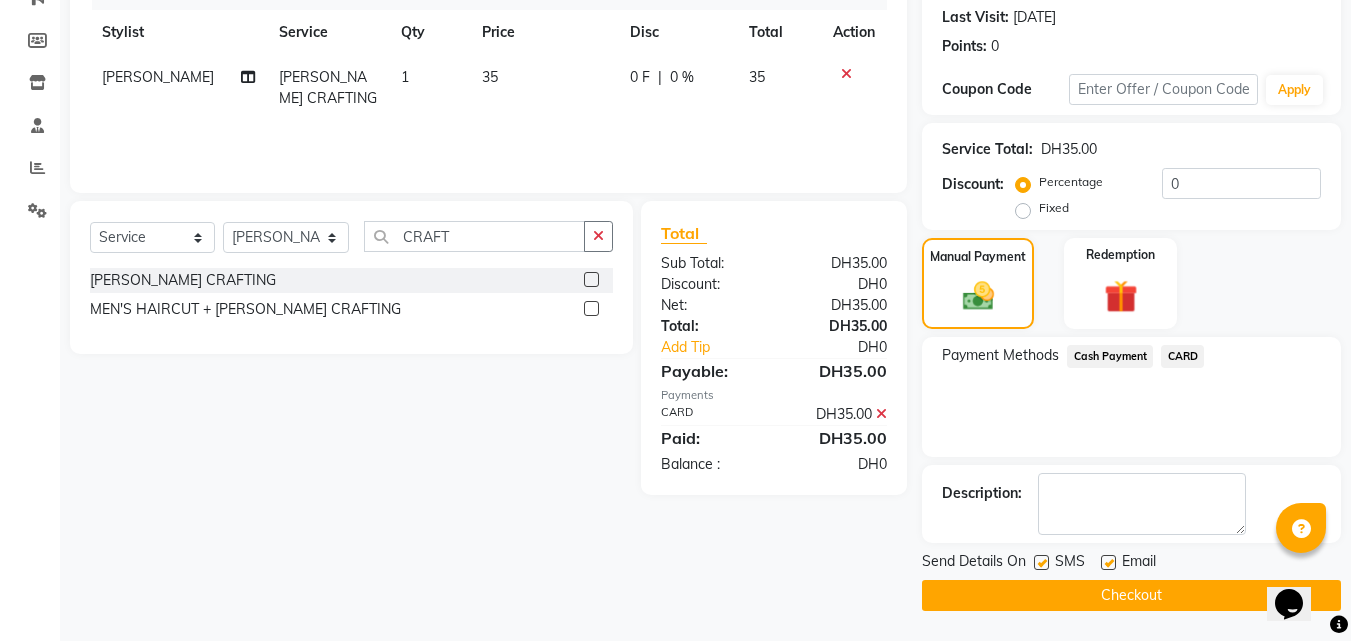 click on "Checkout" 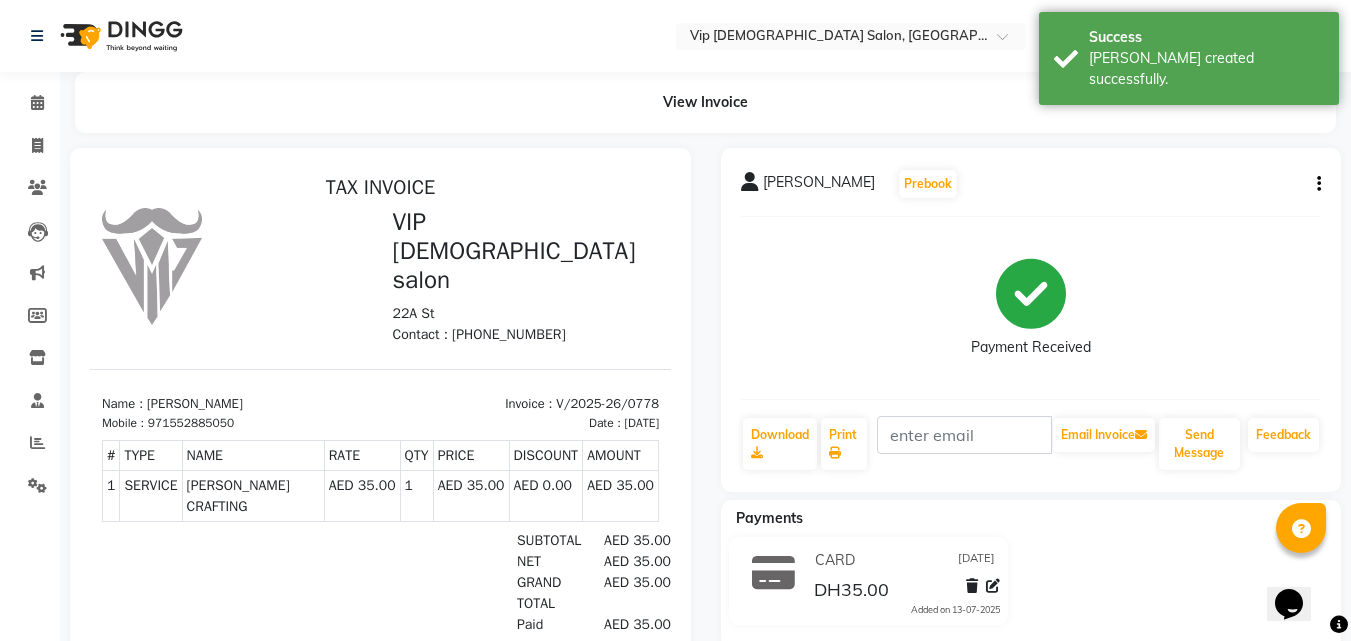 scroll, scrollTop: 0, scrollLeft: 0, axis: both 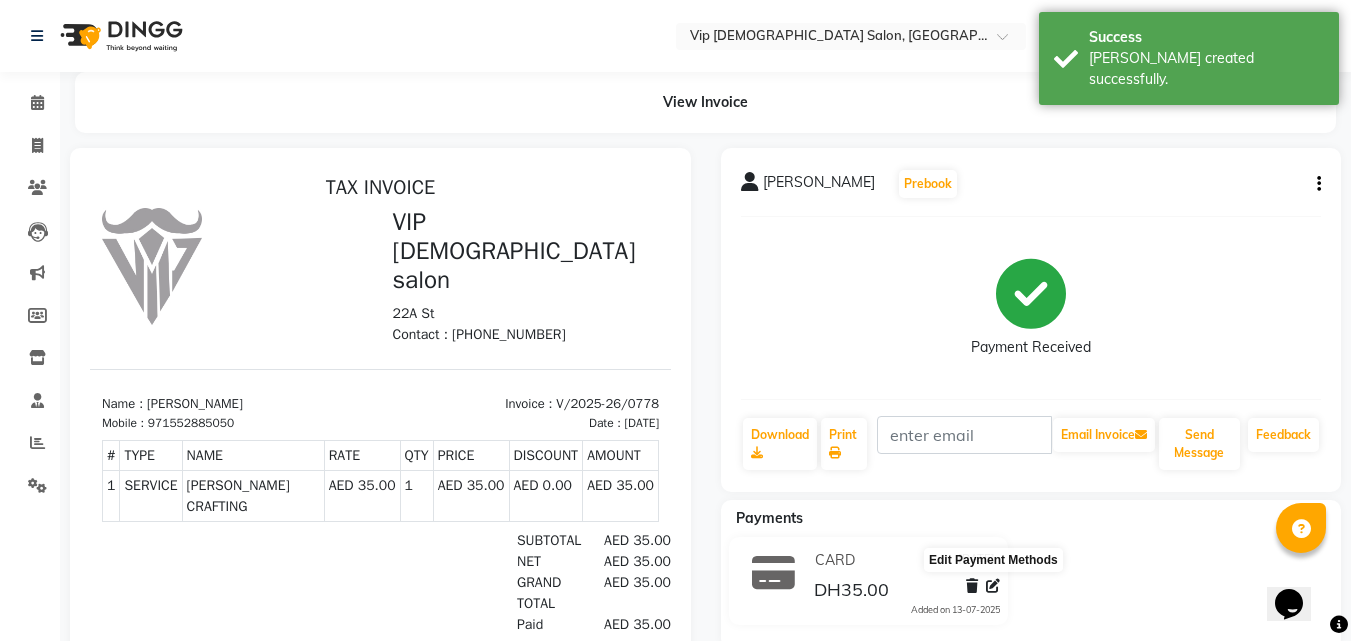 click 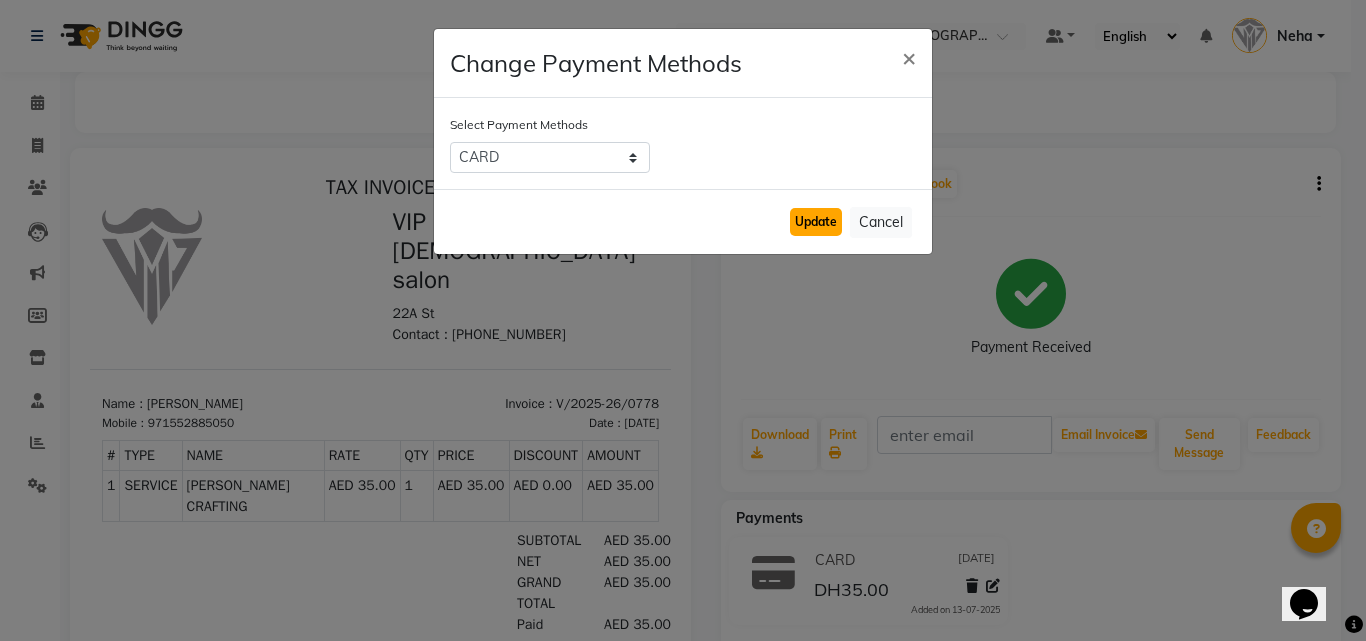 click on "Update" 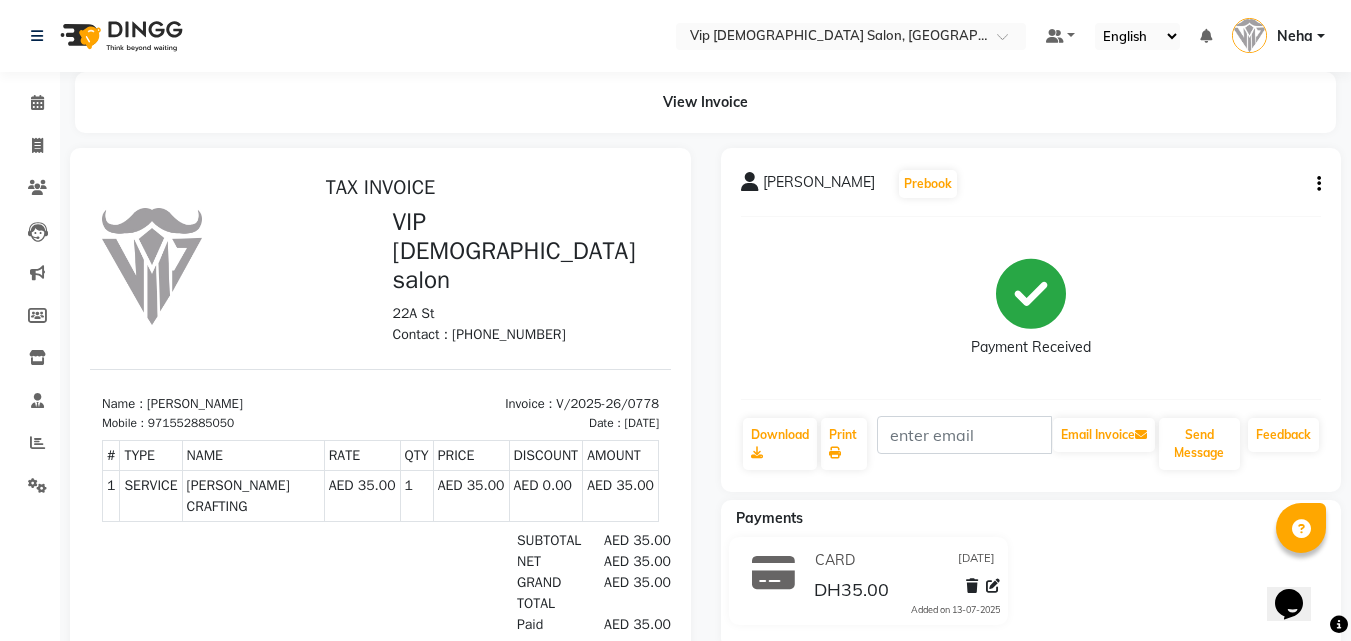 click 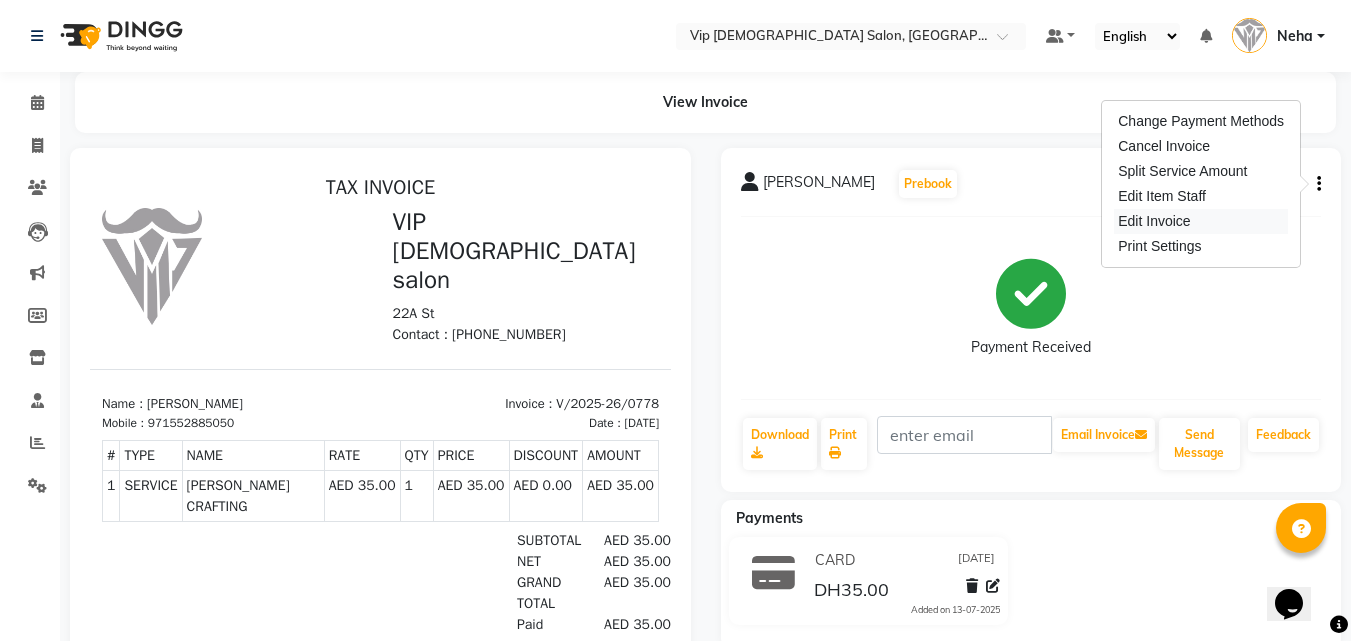 click on "Edit Invoice" at bounding box center (1201, 221) 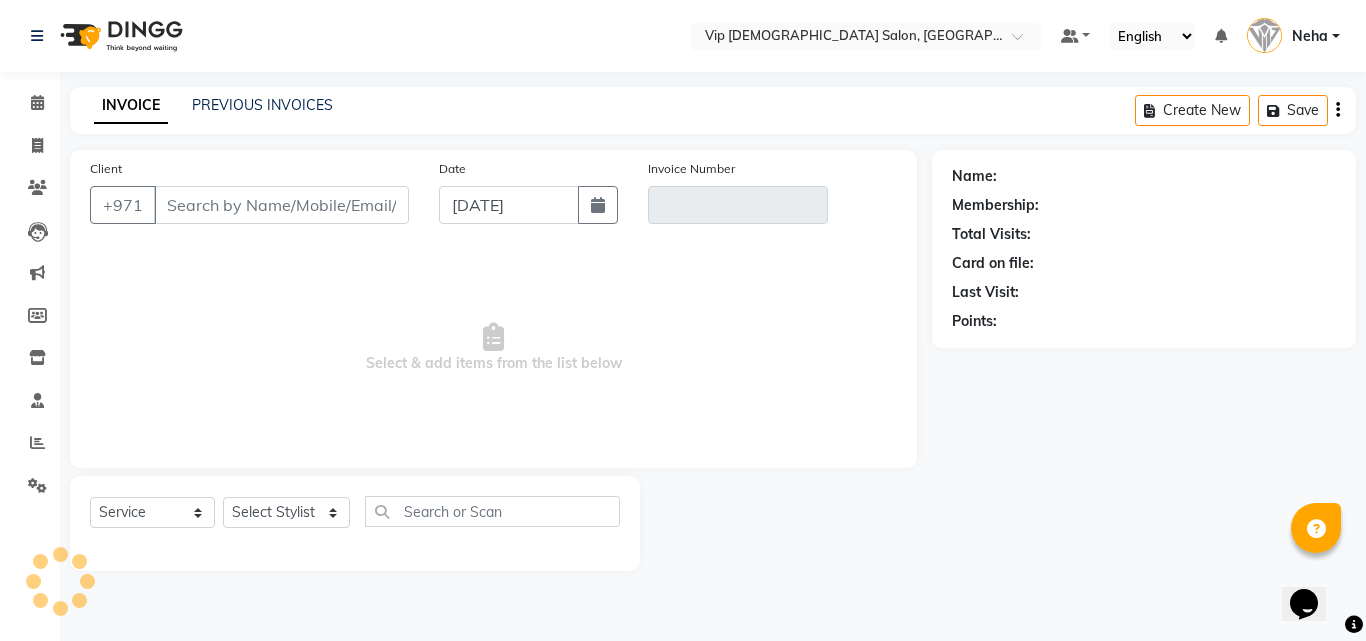 type on "552885050" 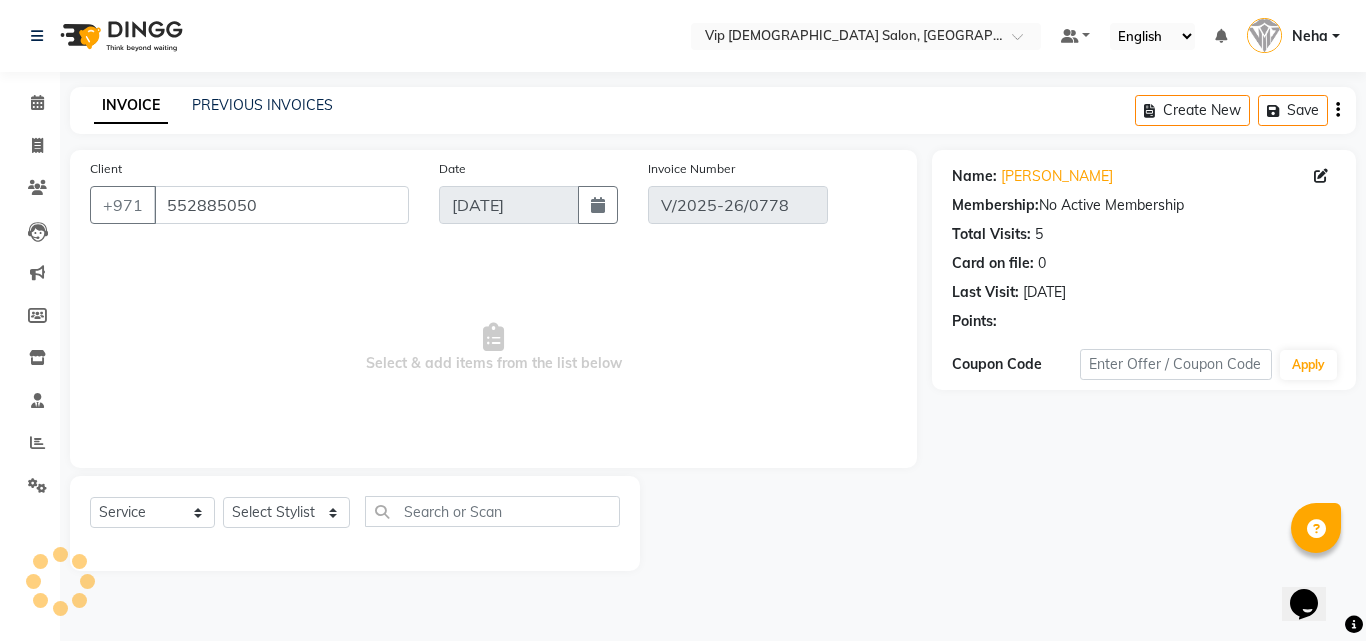 select on "select" 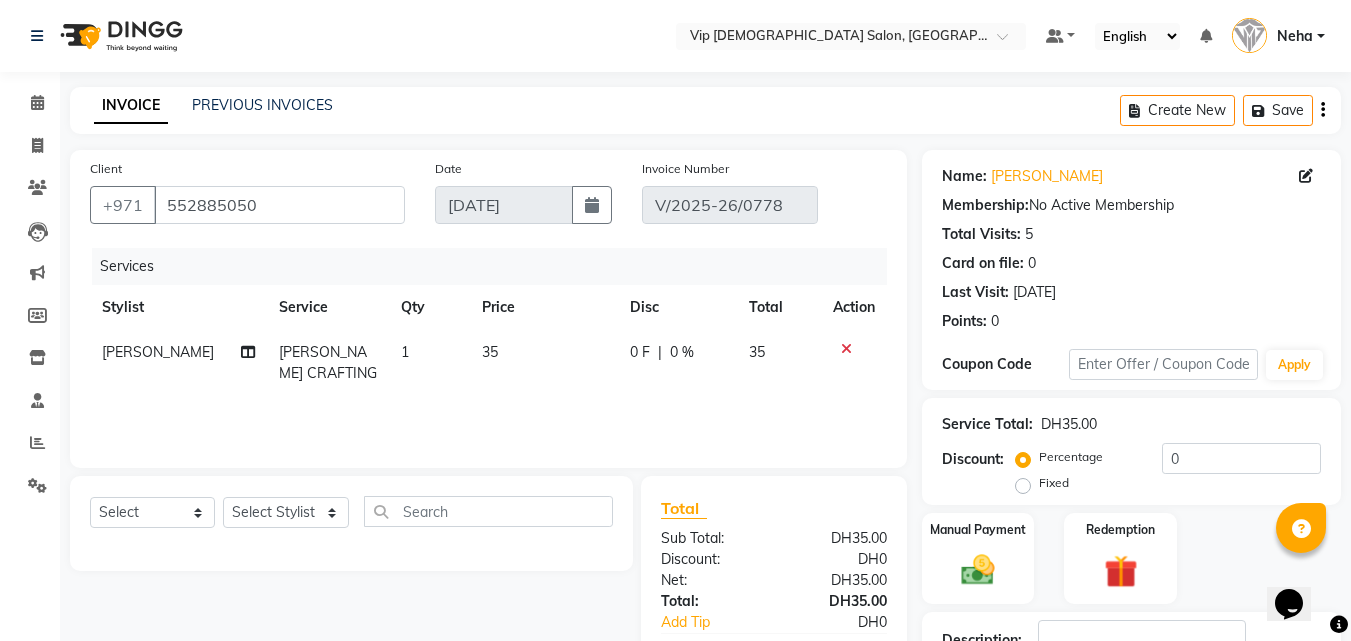 click on "Client +971 552885050 Date 13-07-2025 Invoice Number V/2025-26/0778 Services Stylist Service Qty Price Disc Total Action Ali Rana BEARD CRAFTING 1 35 0 F | 0 % 35" 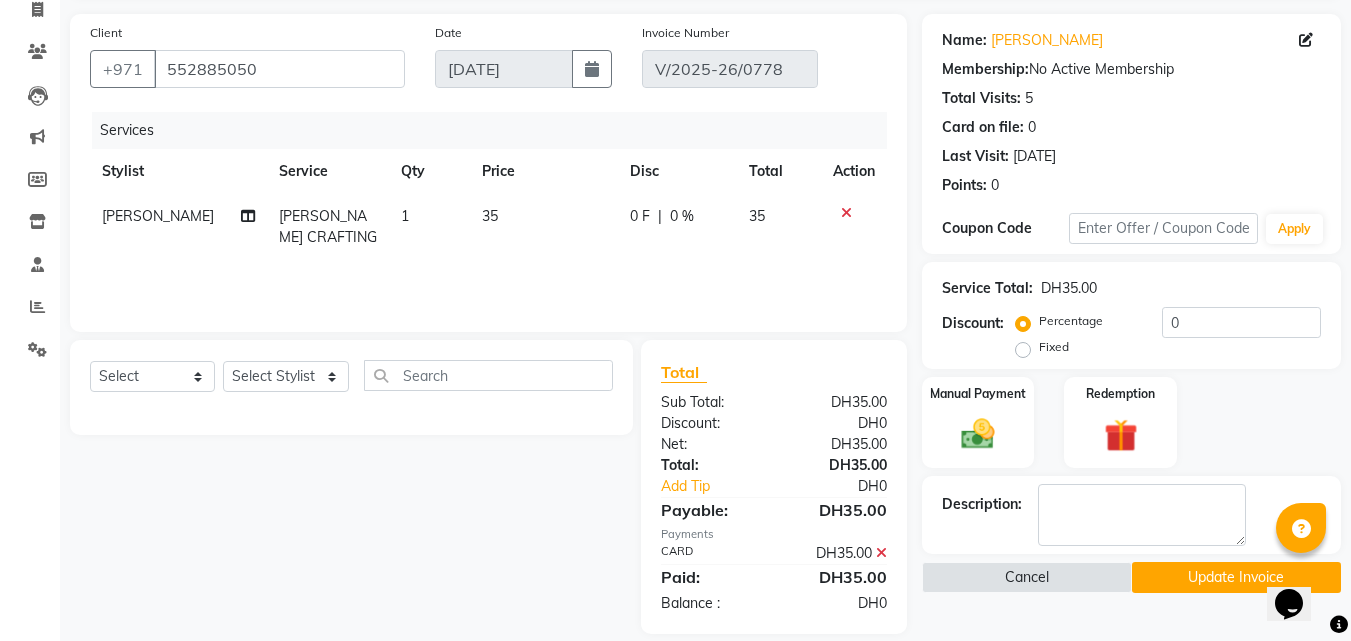 scroll, scrollTop: 159, scrollLeft: 0, axis: vertical 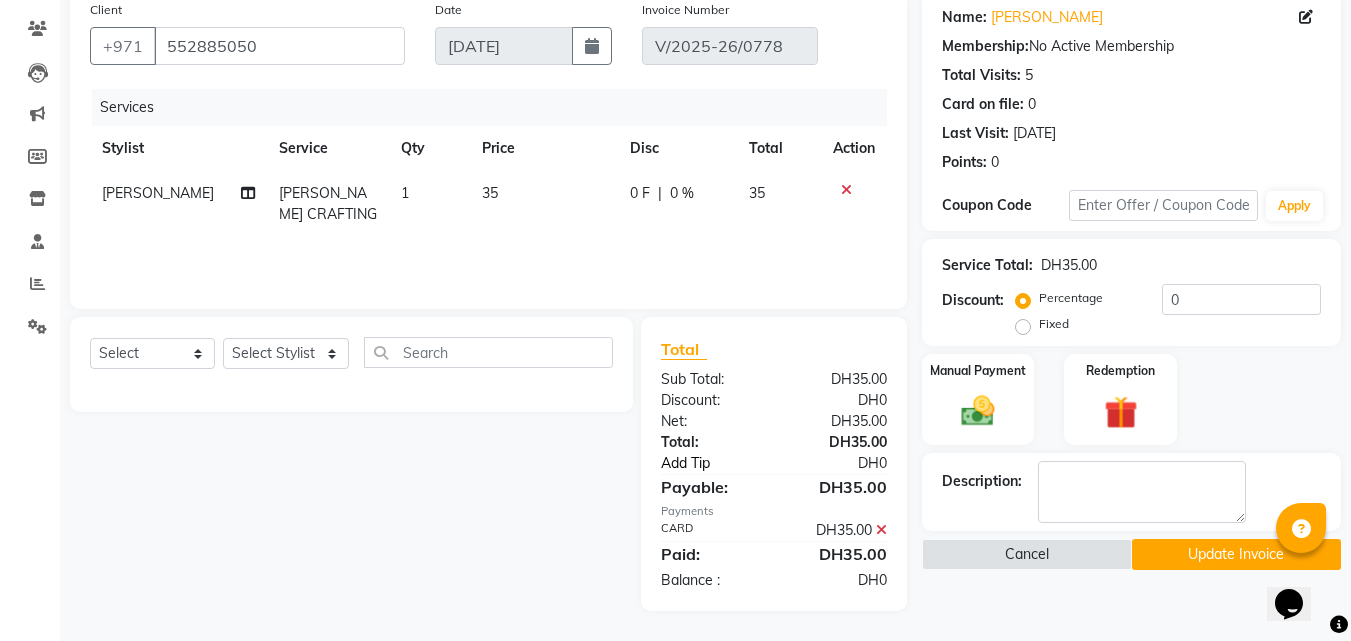click on "Add Tip" 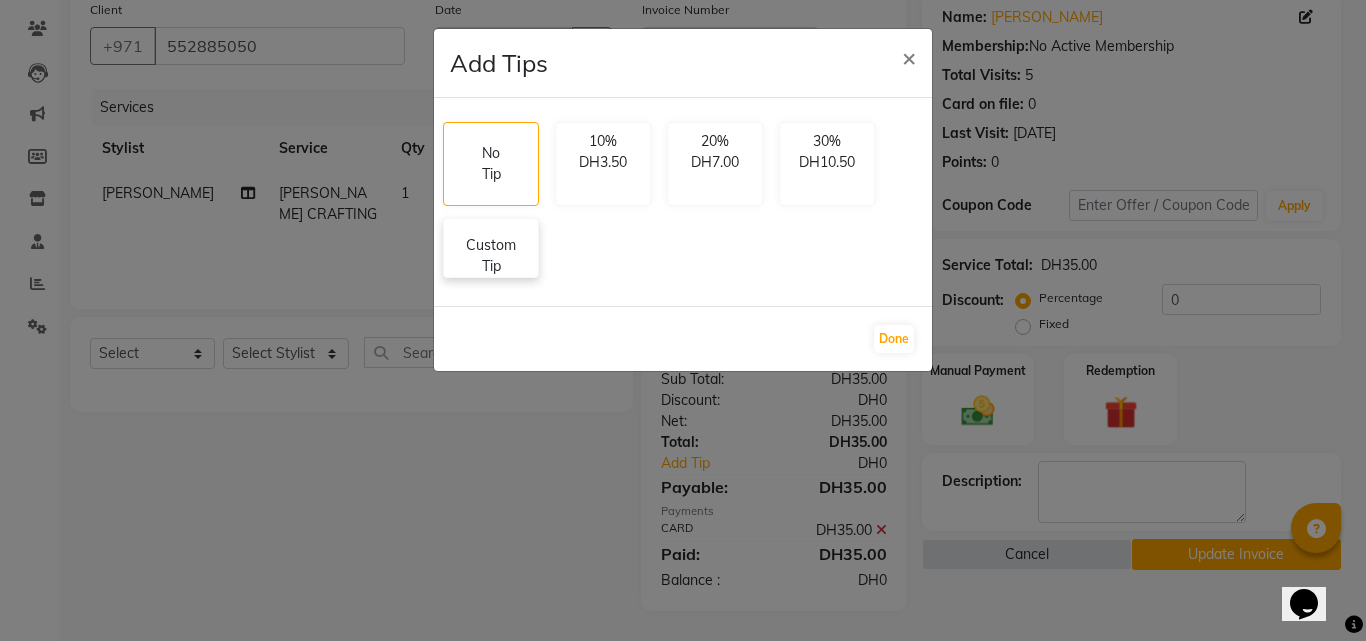 click on "Custom Tip" 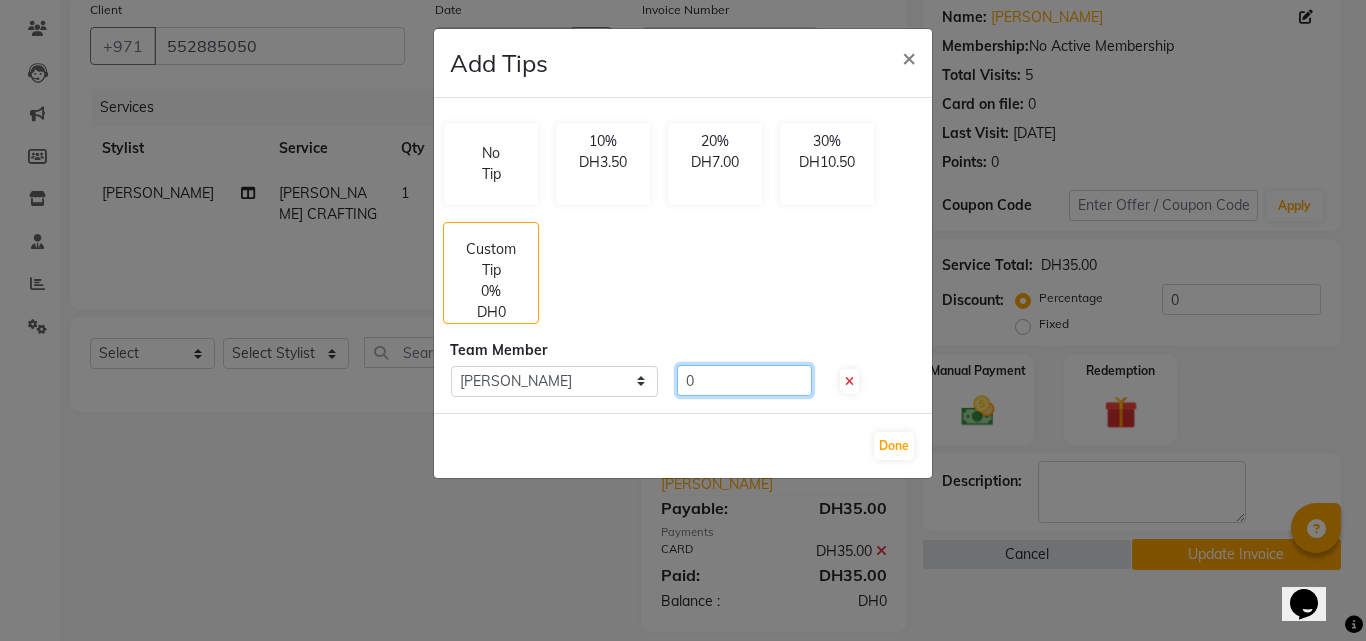 click on "0" 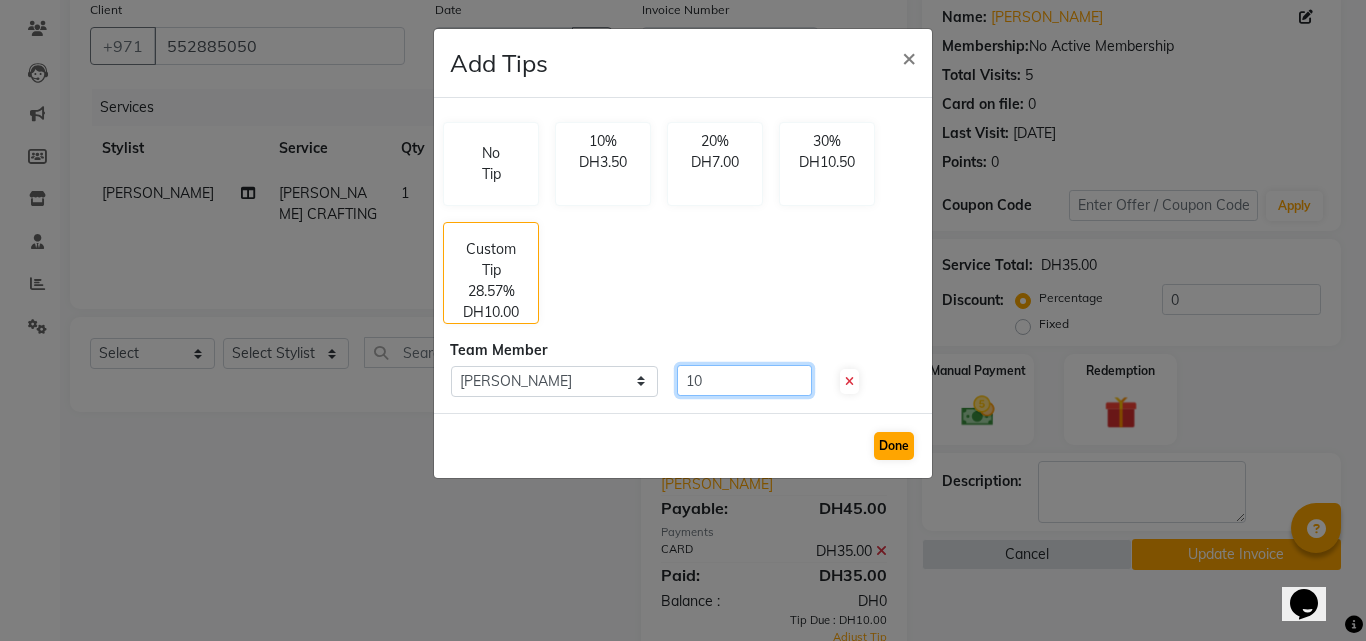 type on "10" 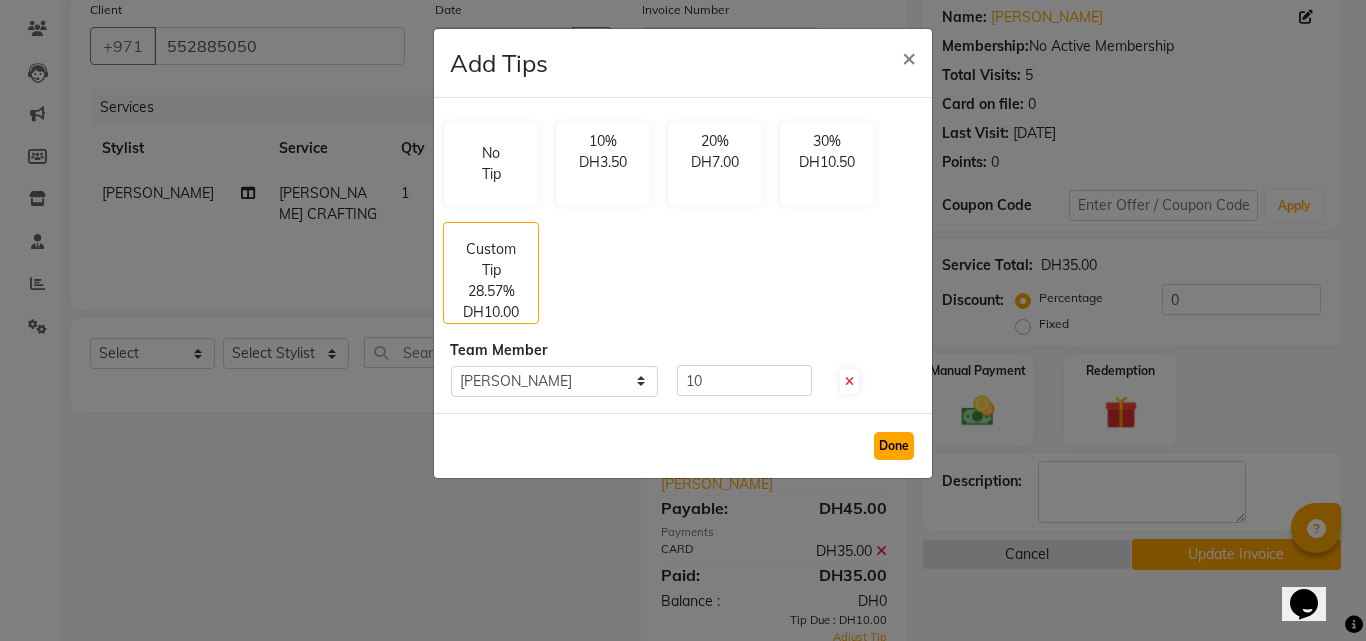 click on "Done" 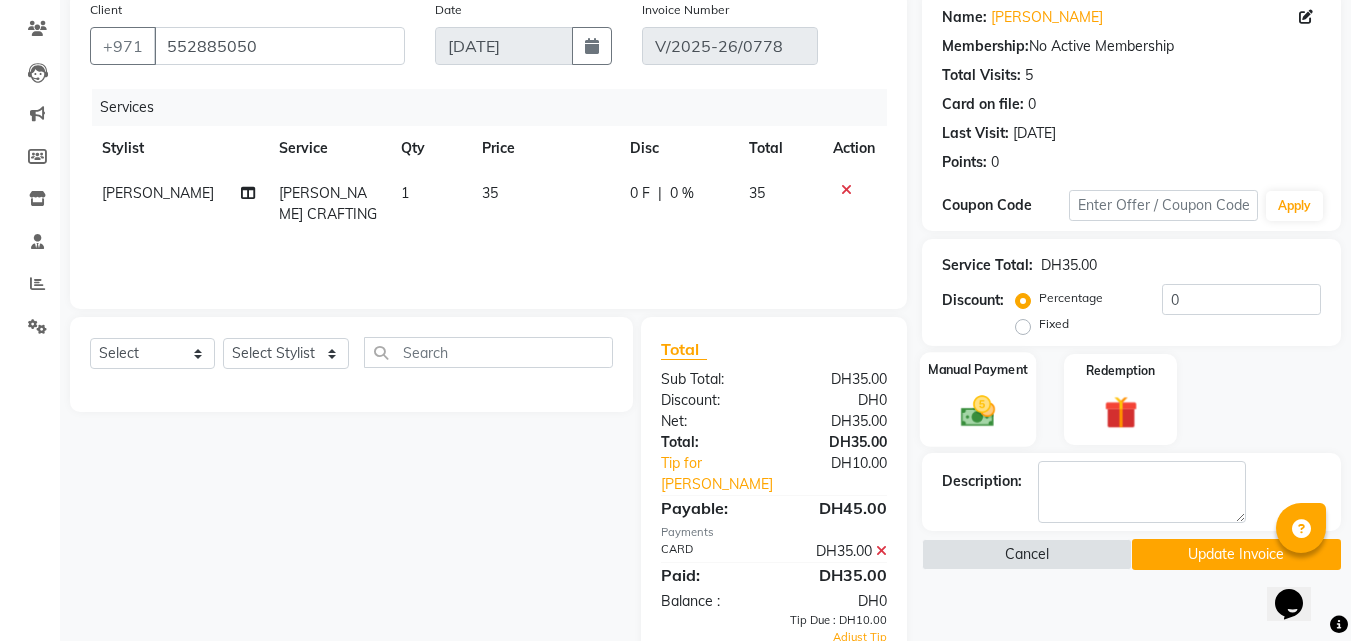click on "Manual Payment" 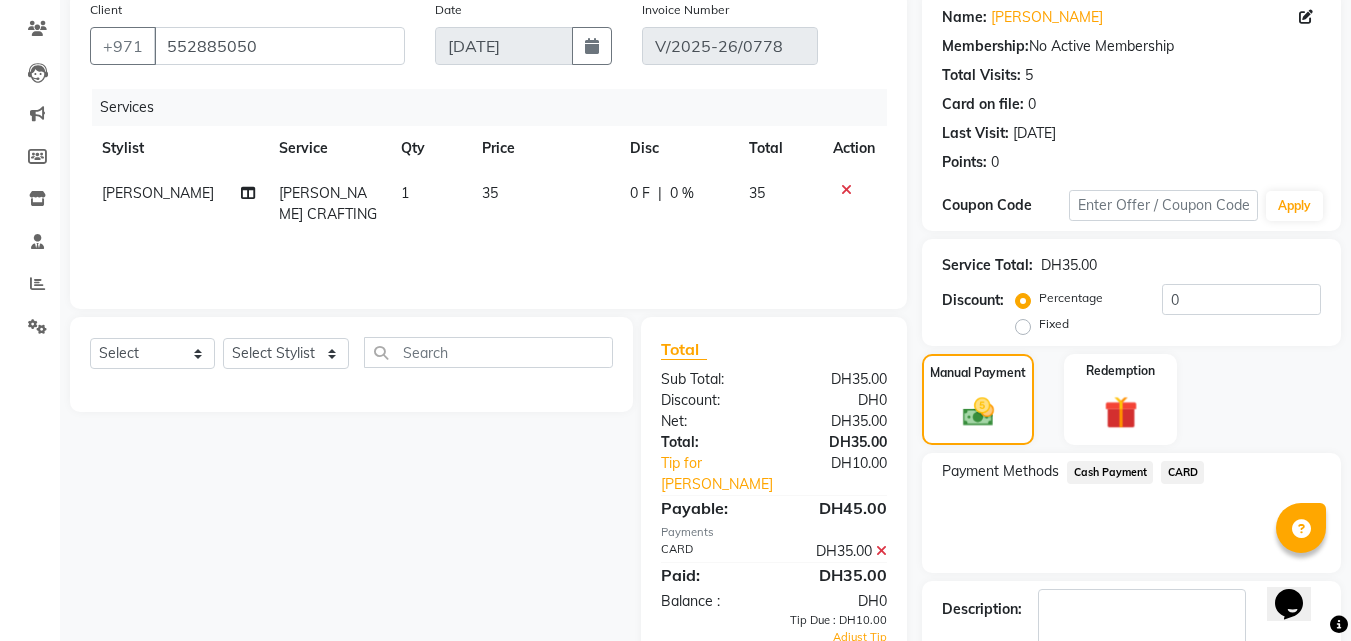 click on "CARD" 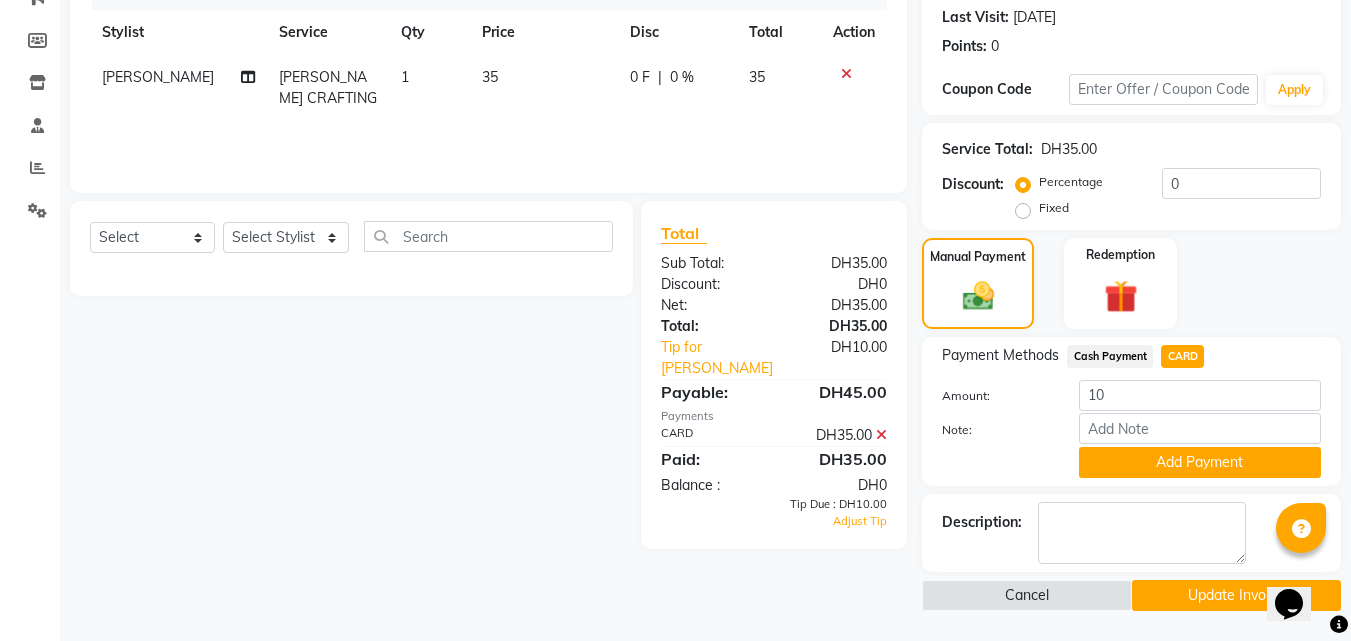 click on "Add Payment" 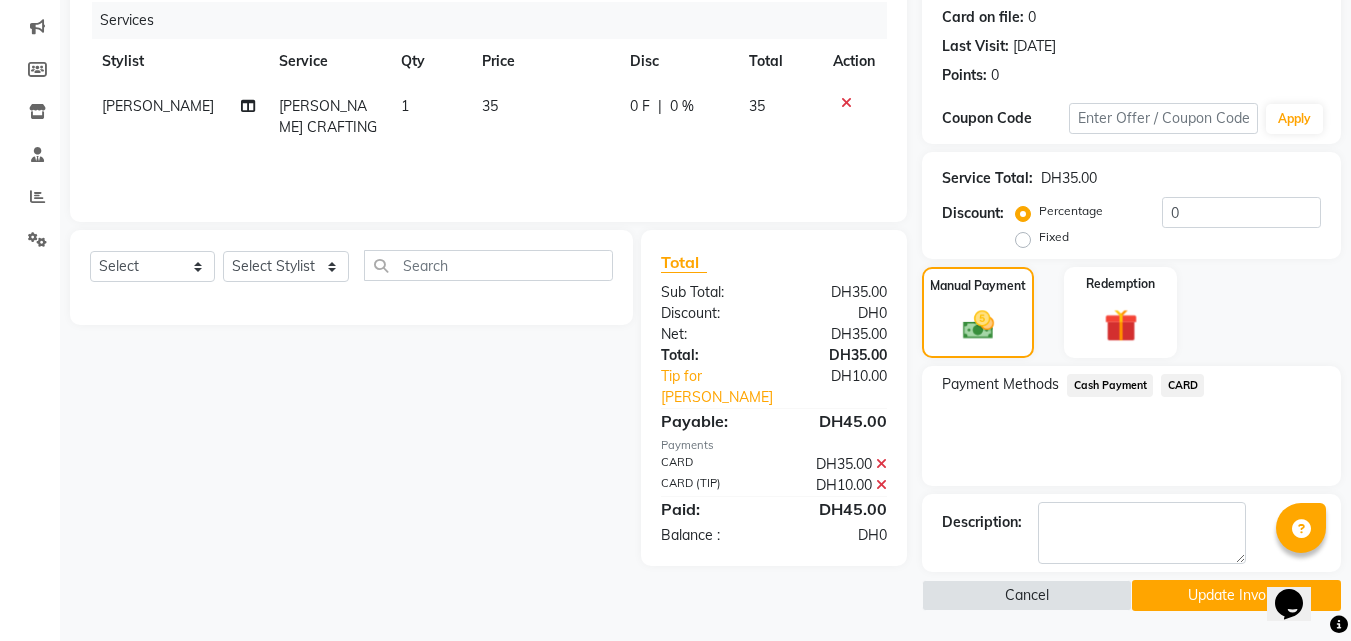 scroll, scrollTop: 246, scrollLeft: 0, axis: vertical 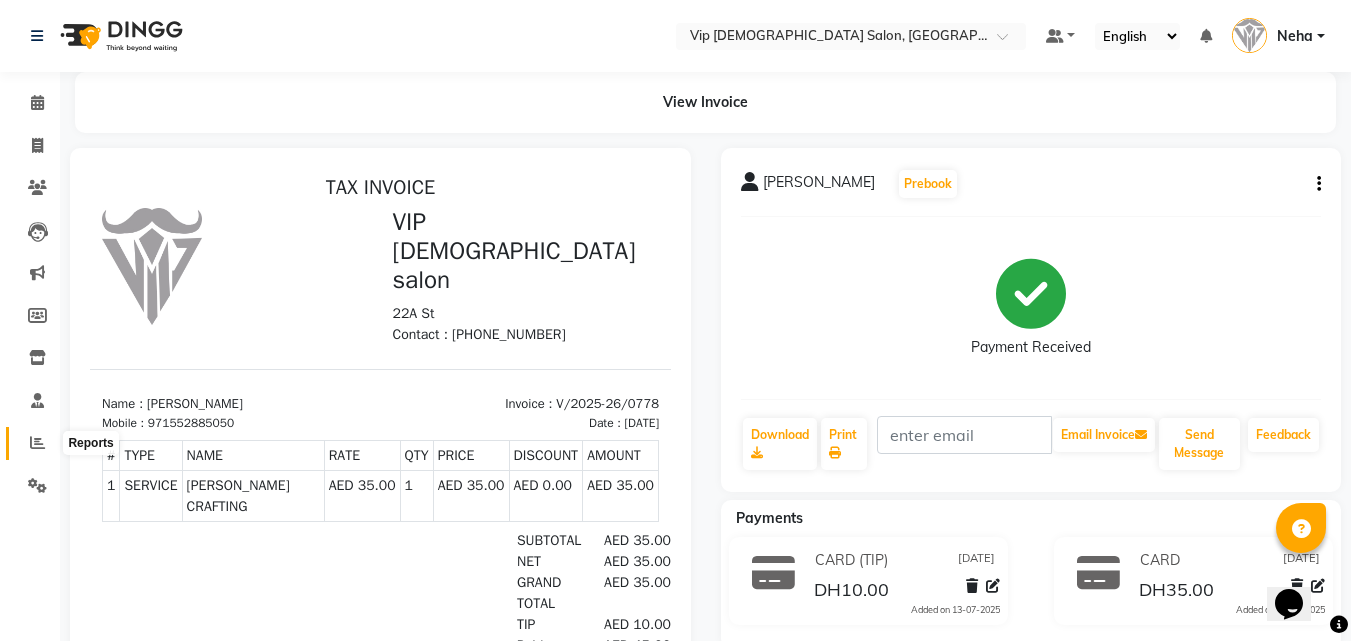 click 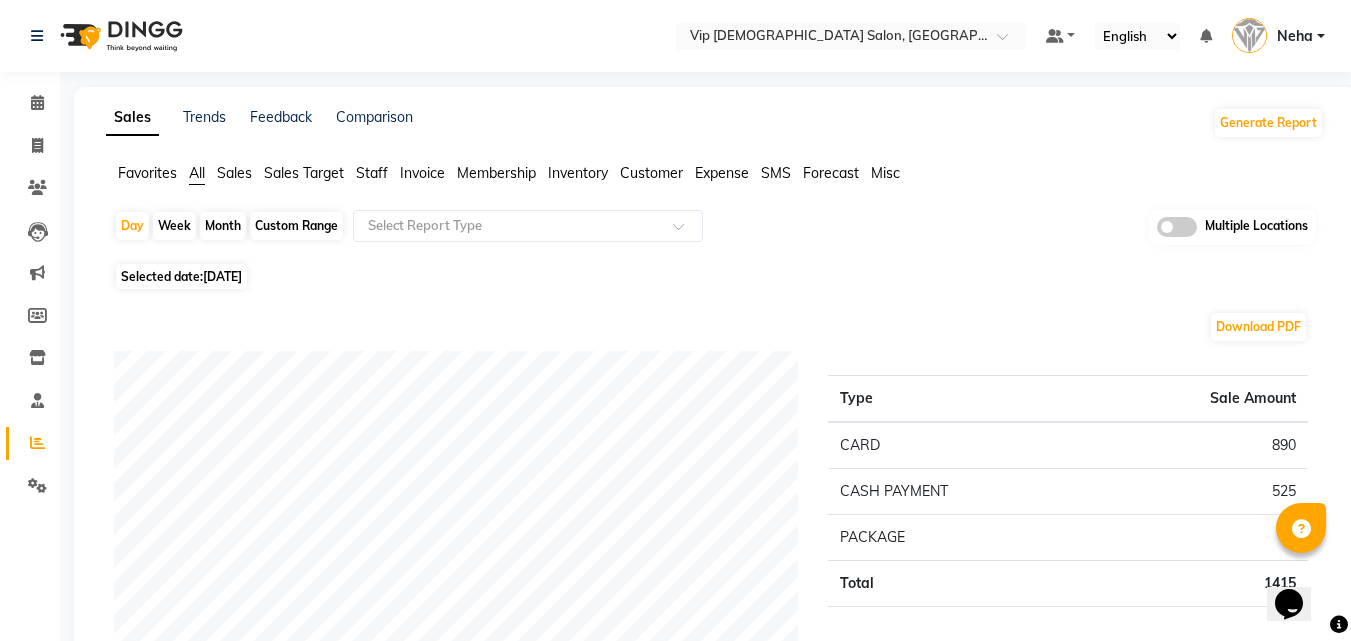 click on "Download PDF Payment mode Type Sale Amount CARD 890 CASH PAYMENT 525 PACKAGE 0 Total 1415 Staff summary Type Sale Amount Ali Rana 345 Allauddin Anwar Ali 345 Taufeeq Anwar Ali 230 Neha 160 Ahmed Mohamed Mohamed Elkhodary Abdelhamid 155 Riffat Magdy 120 Ayoub Lakhbizi 220 Total 1575 Sales summary Type Sale Amount Memberships 0 Products 0 Prepaid 0 Vouchers 0 Gift card 0 Services 1415 Packages 160 Tips 45 Fee 0 Total 1620 Service by category Type Sale Amount HAIR 1276 FACE TREATMENTS 88 WAXING 50 Total 1414 Service sales Type Sale Amount MEN'S HAIRCUT + BEARD CRAFTING 711 MEN'S HAIRCUT 250 BEARD CRAFTING 245 BASIC FACIAL 88 HAIR STYLE (WASH+BLOWDRY) 50 FACE WAX 40 BEARD COLOR 20 NOSE WAX 10 Total 1414" 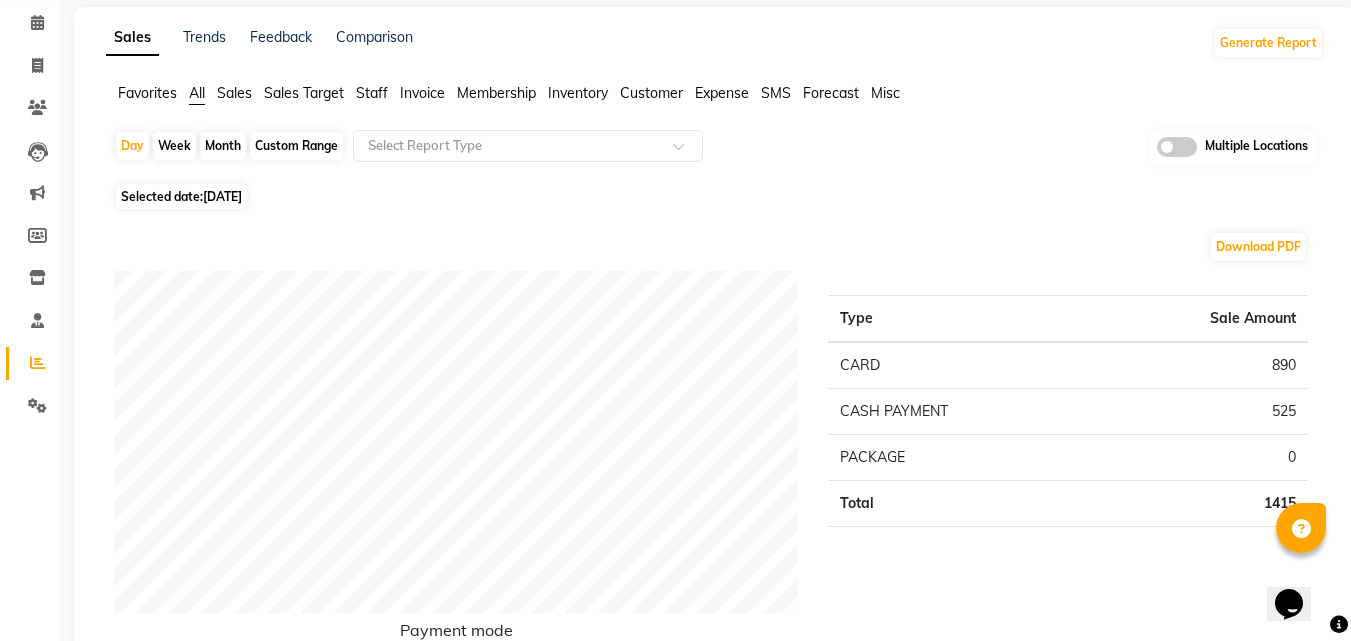 scroll, scrollTop: 0, scrollLeft: 0, axis: both 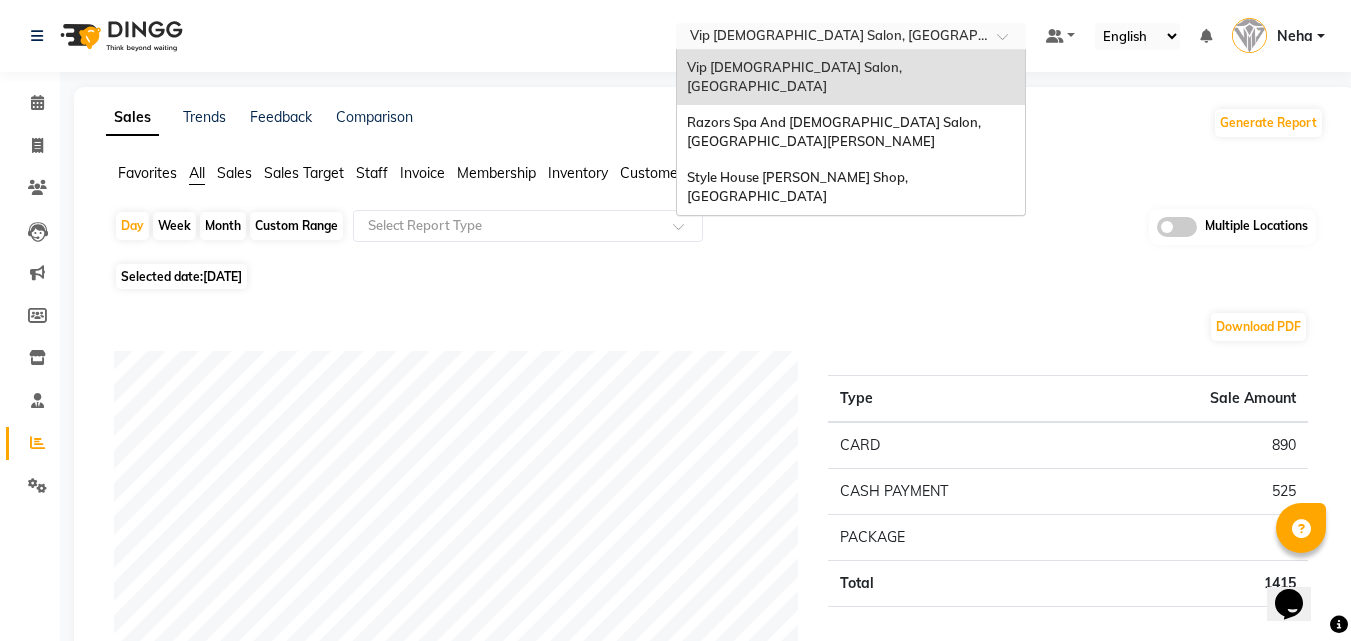 click at bounding box center [831, 38] 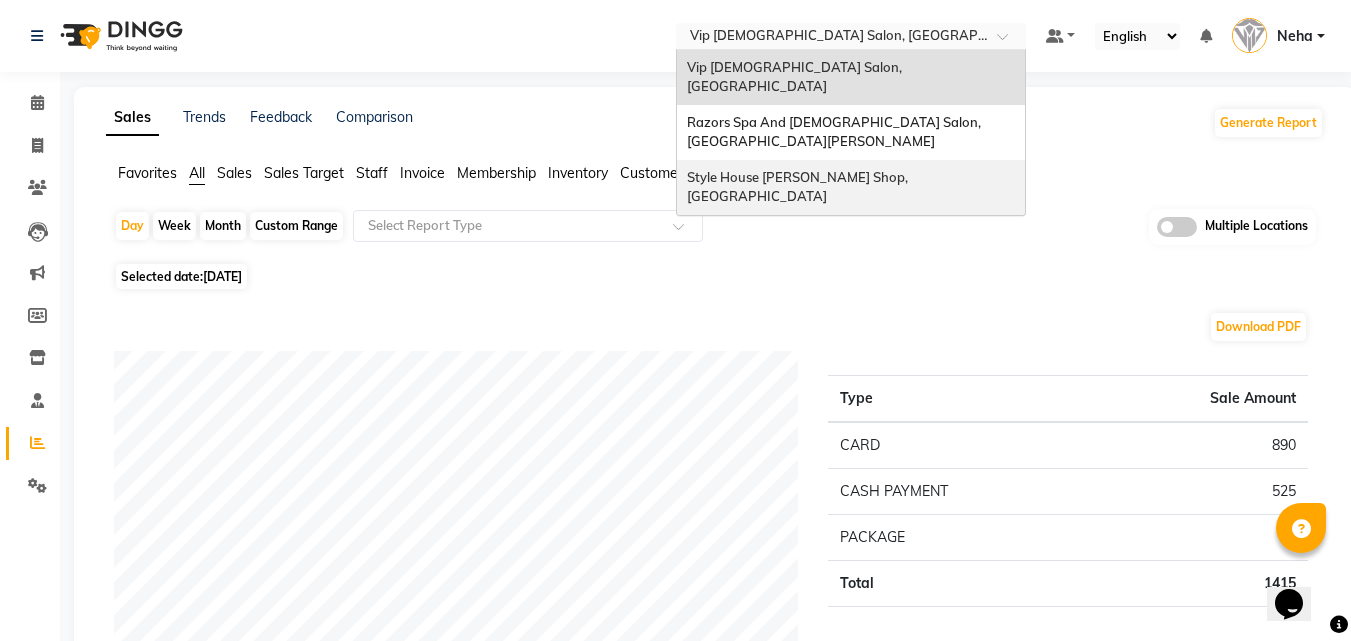 click on "Style House Barber Shop, Khalifa City" at bounding box center (851, 187) 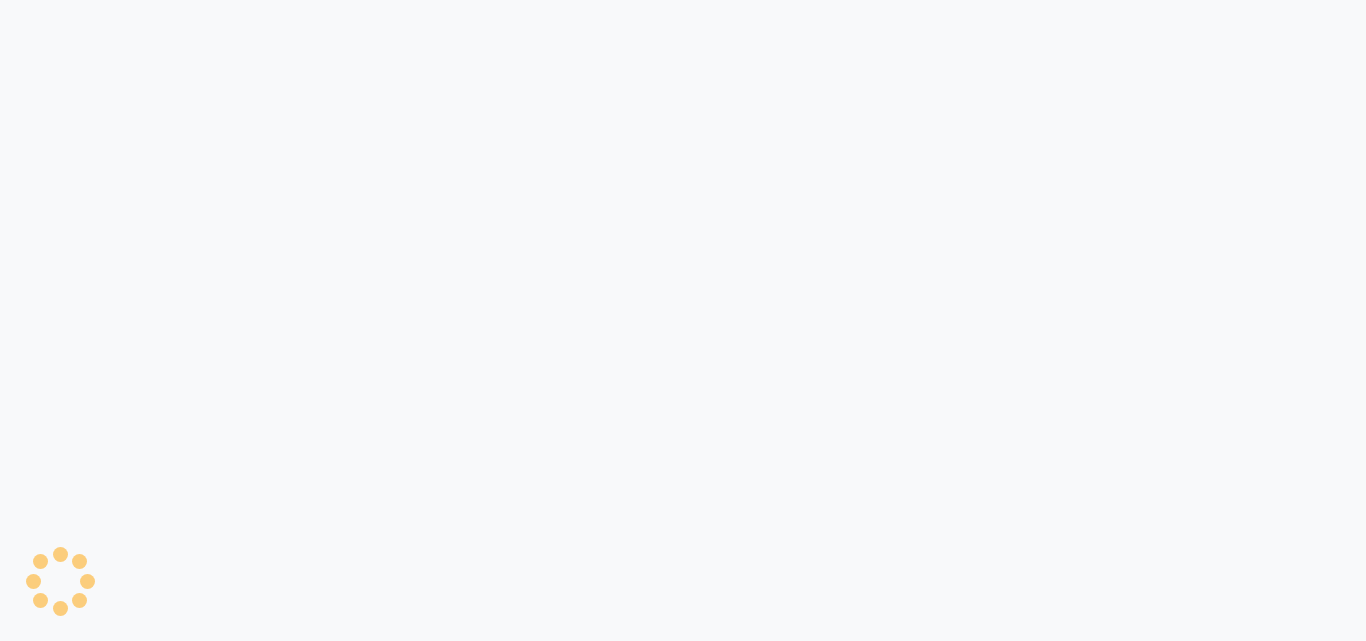 scroll, scrollTop: 0, scrollLeft: 0, axis: both 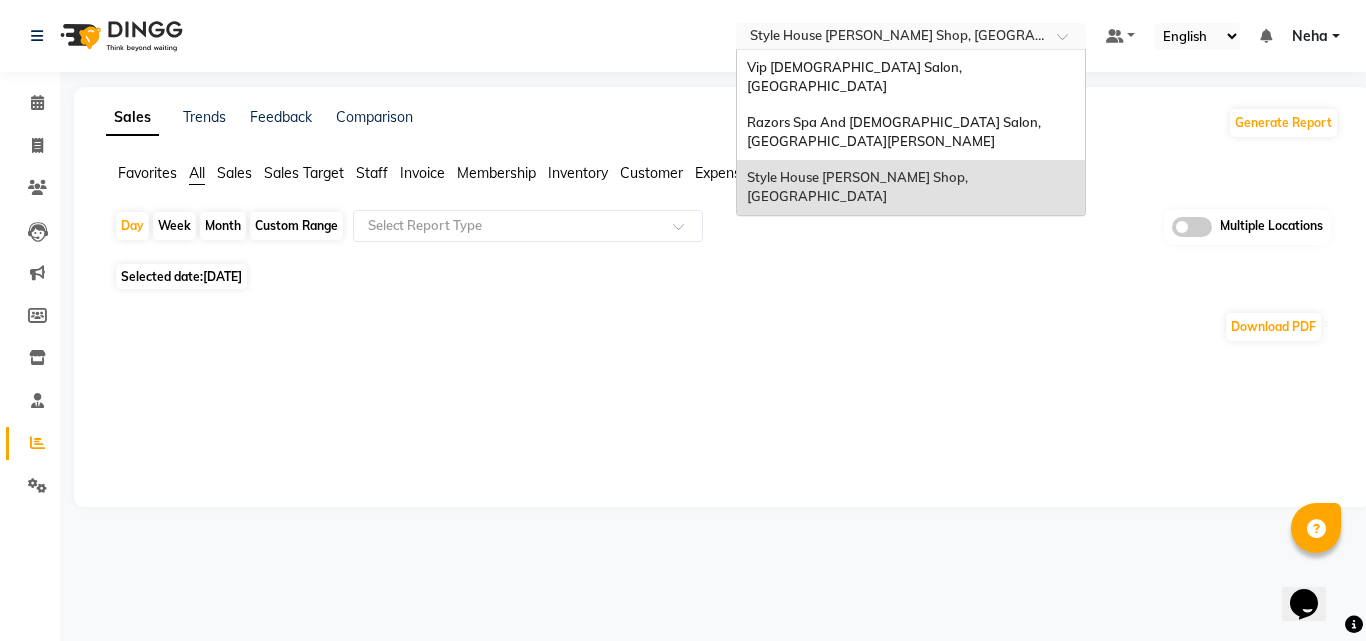 click at bounding box center [891, 38] 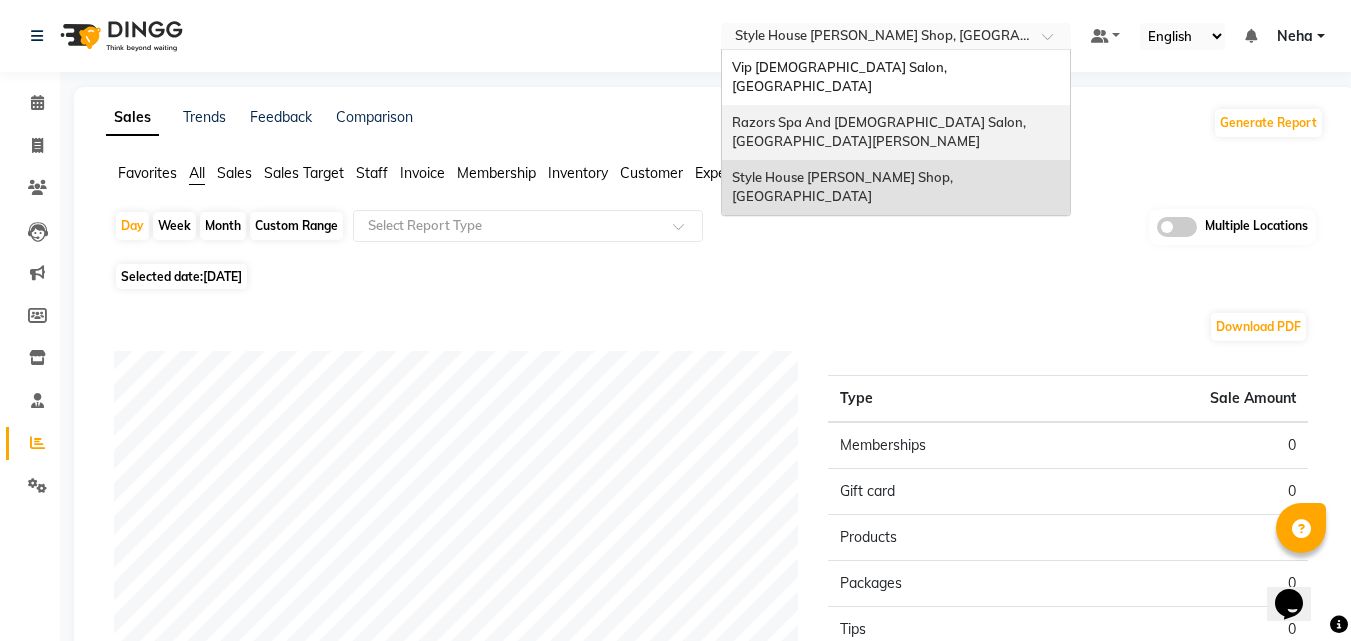 click on "Razors Spa And Gents Salon, Nadd Al Hamar" at bounding box center (880, 132) 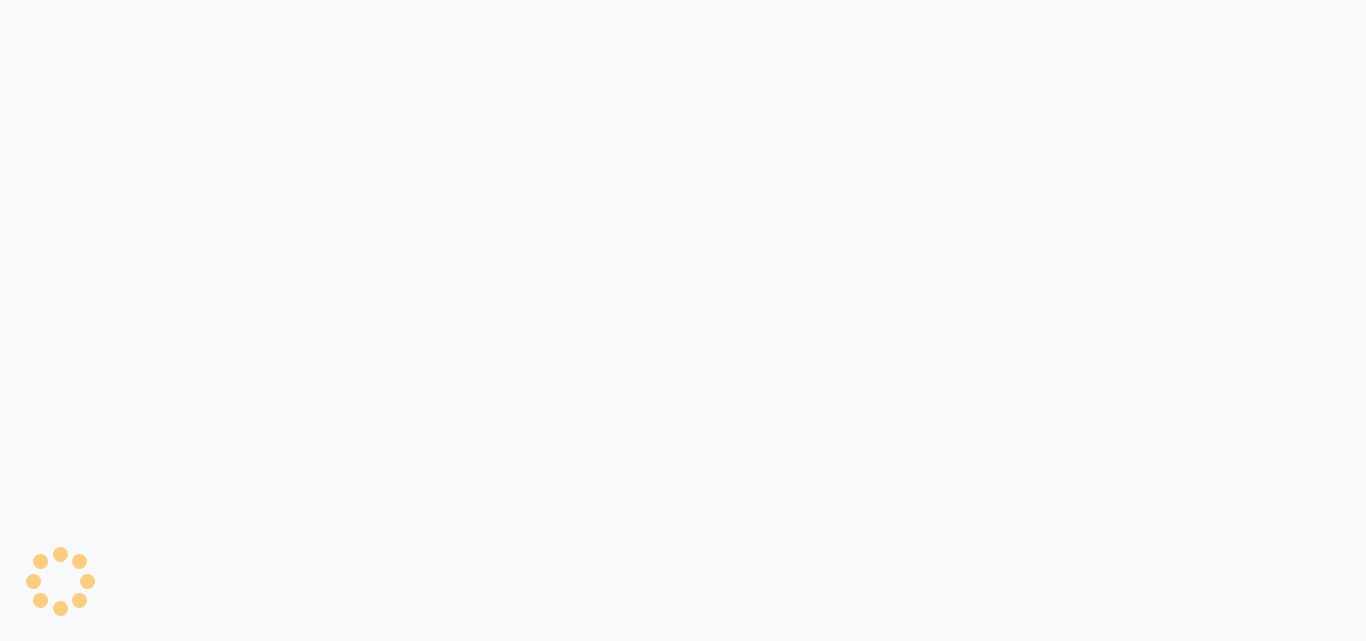 scroll, scrollTop: 0, scrollLeft: 0, axis: both 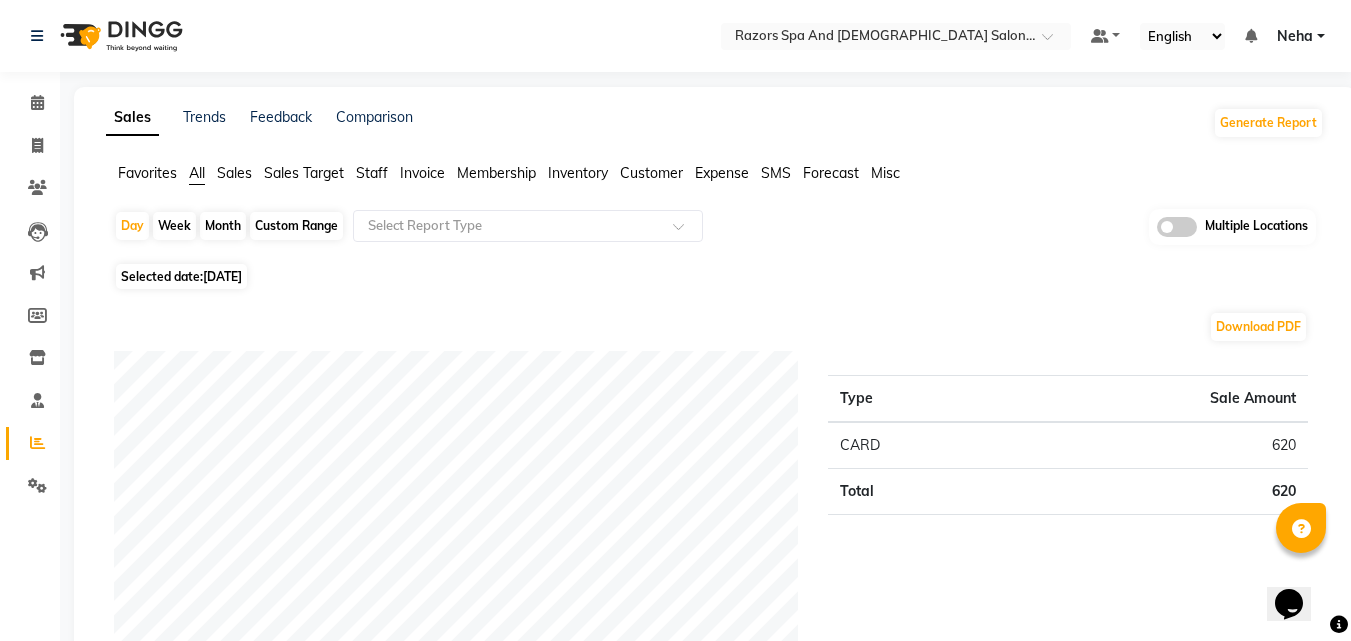 click on "Day   Week   Month   Custom Range  Select Report Type Multiple Locations" 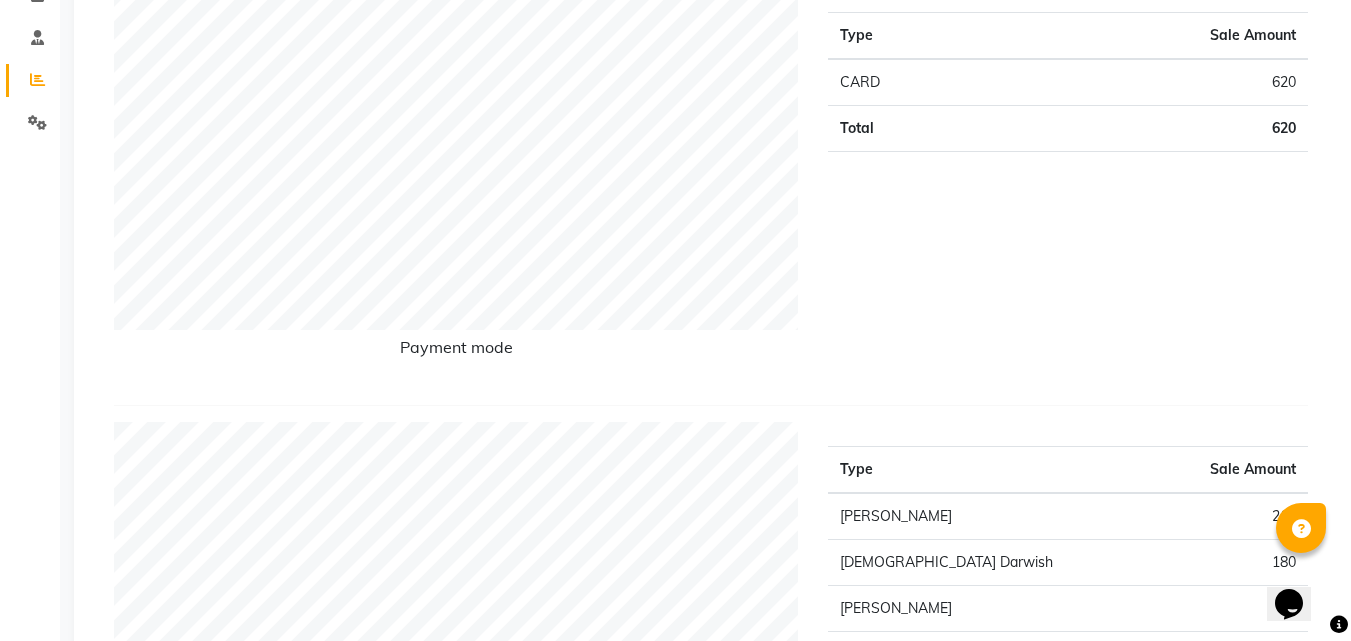 scroll, scrollTop: 360, scrollLeft: 0, axis: vertical 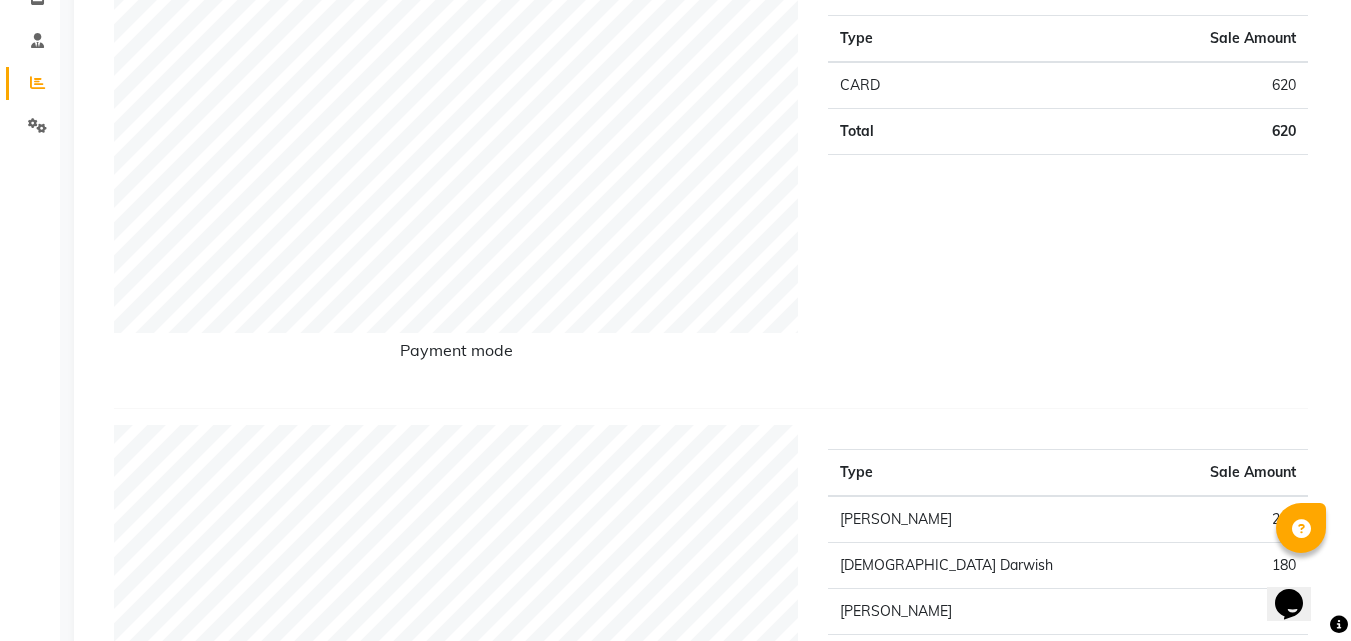 click on "Type Sale Amount CARD 620 Total 620" 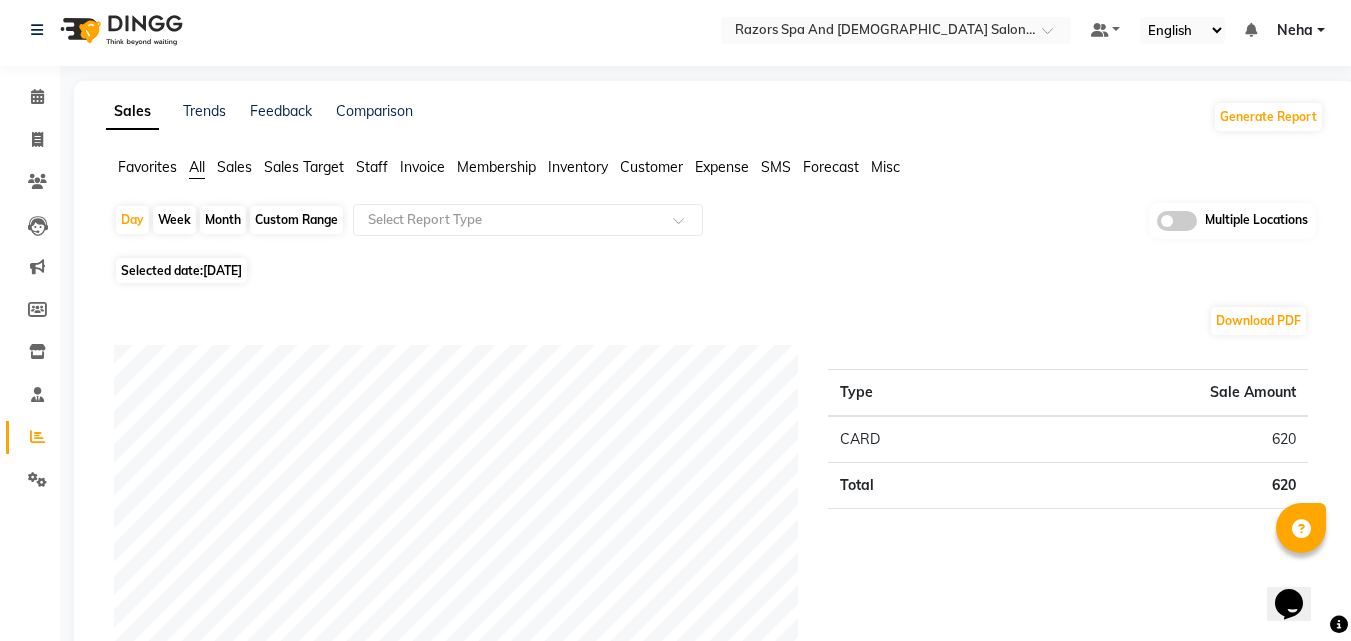 scroll, scrollTop: 0, scrollLeft: 0, axis: both 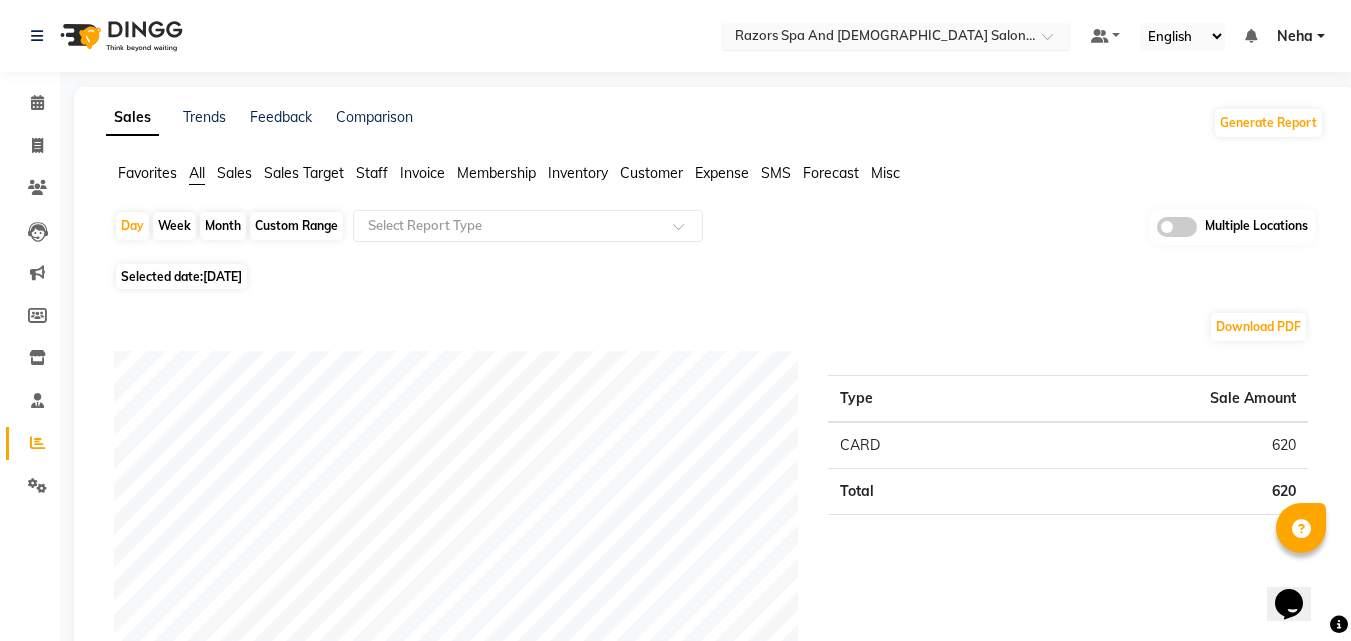 click at bounding box center (876, 38) 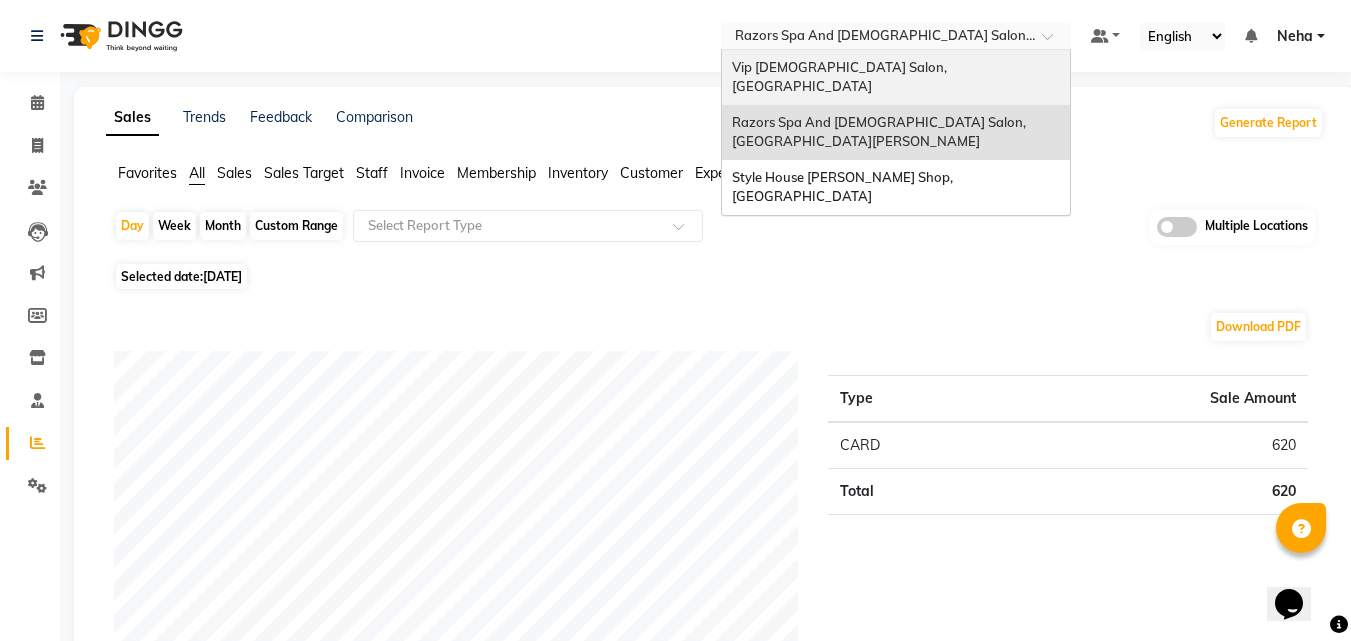 click on "Vip [DEMOGRAPHIC_DATA] Salon, [GEOGRAPHIC_DATA]" at bounding box center [841, 77] 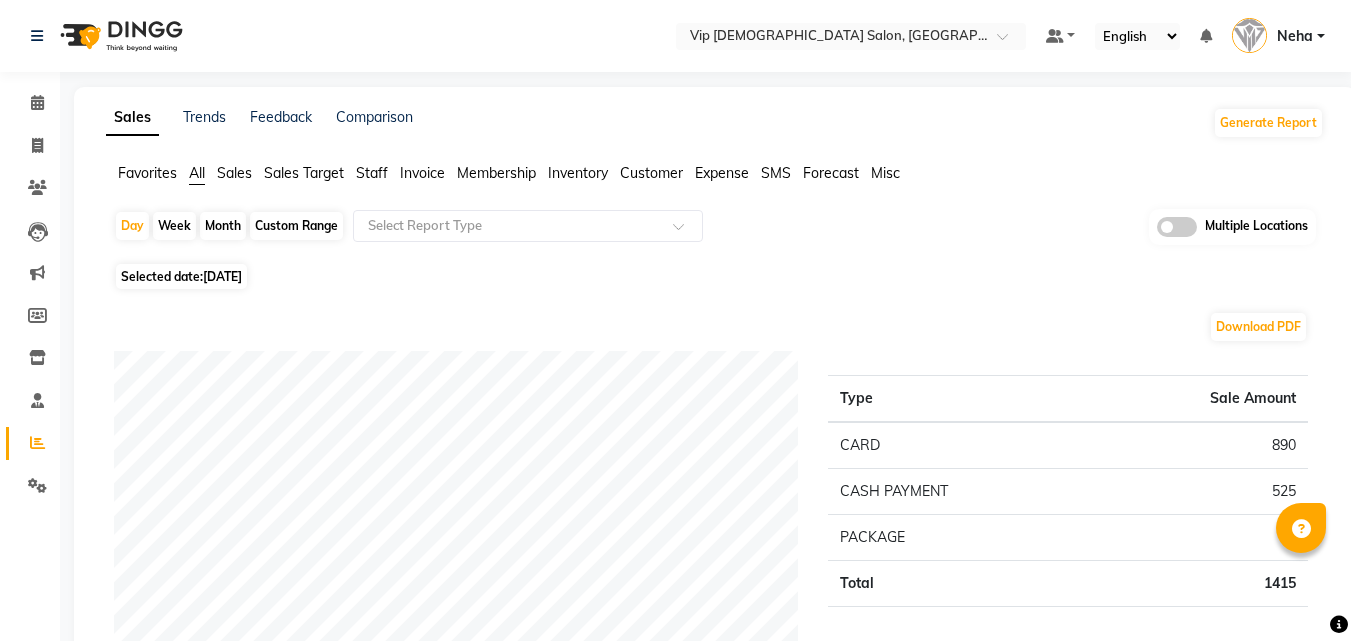 scroll, scrollTop: 0, scrollLeft: 0, axis: both 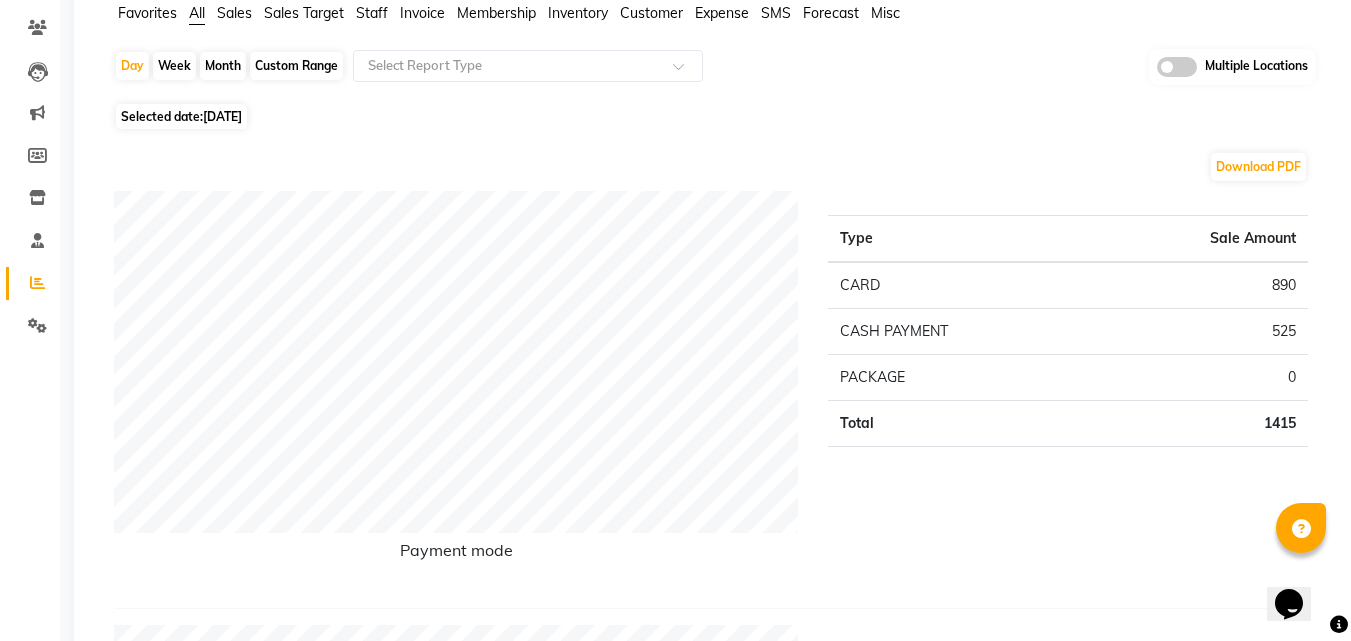 click on "Day   Week   Month   Custom Range  Select Report Type Multiple Locations Selected date:  13-07-2025  Download PDF Payment mode Type Sale Amount CARD 890 CASH PAYMENT 525 PACKAGE 0 Total 1415 Staff summary Type Sale Amount Ali Rana 345 Allauddin Anwar Ali 345 Taufeeq Anwar Ali 230 Neha 160 Ahmed Mohamed Mohamed Elkhodary Abdelhamid 155 Riffat Magdy 120 Ayoub Lakhbizi 220 Total 1575 Sales summary Type Sale Amount Memberships 0 Products 0 Prepaid 0 Vouchers 0 Gift card 0 Services 1415 Packages 160 Tips 45 Fee 0 Total 1620 Service by category Type Sale Amount HAIR 1276 FACE TREATMENTS 88 WAXING 50 Total 1414 Service sales Type Sale Amount MEN'S HAIRCUT + BEARD CRAFTING 711 MEN'S HAIRCUT 250 BEARD CRAFTING 245 BASIC FACIAL 88 HAIR STYLE (WASH+BLOWDRY) 50 FACE WAX 40 BEARD COLOR 20 NOSE WAX 10 Total 1414 ★ Mark as Favorite  Choose how you'd like to save "" report to favorites  Save to Personal Favorites:   Only you can see this report in your favorites tab. Share with Organization:    Save to Favorites" 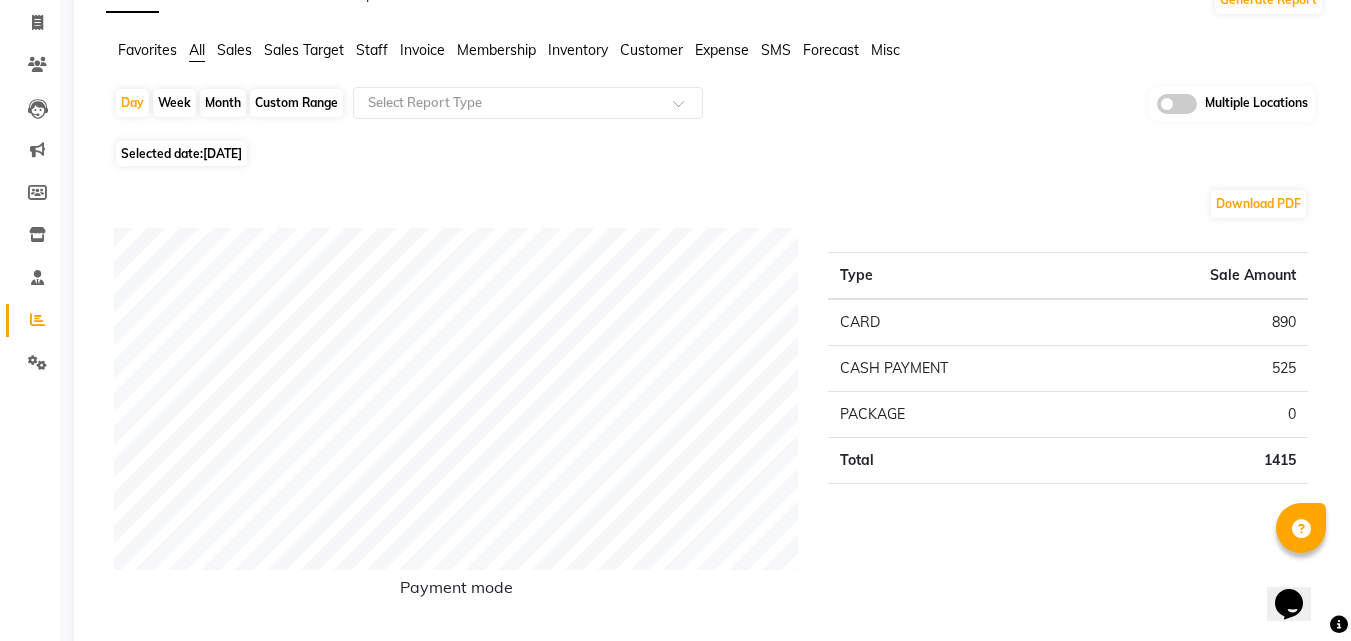 scroll, scrollTop: 120, scrollLeft: 0, axis: vertical 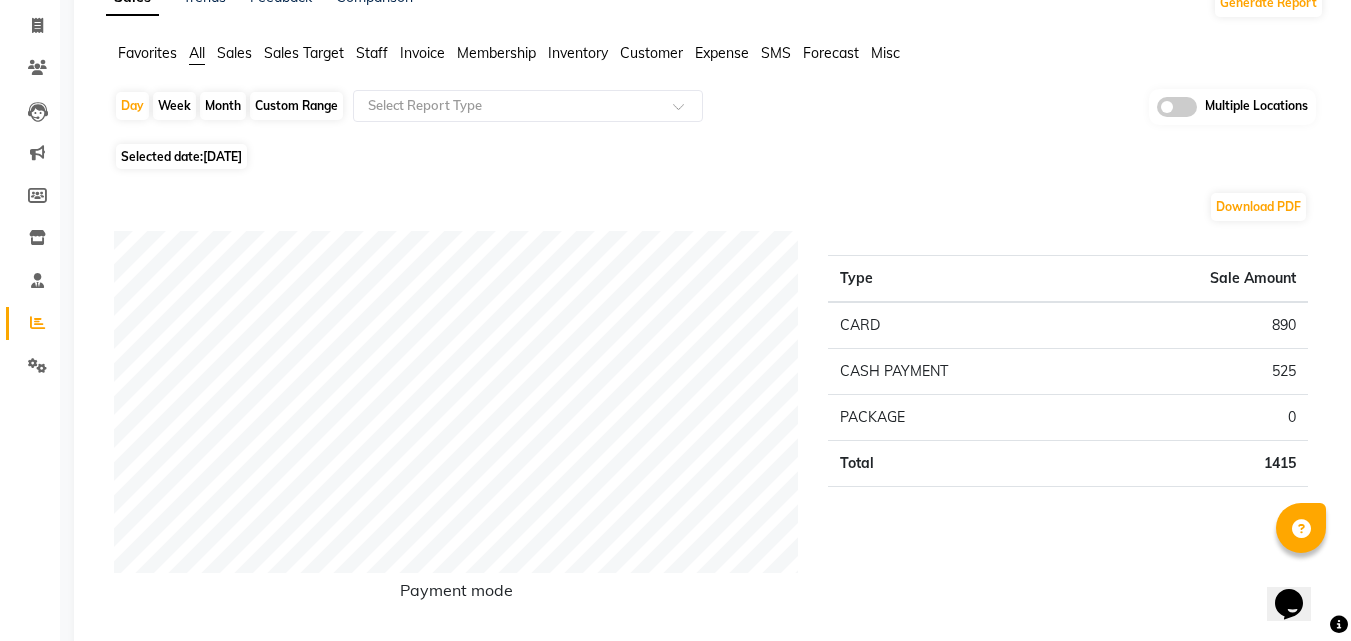 click on "Custom Range" 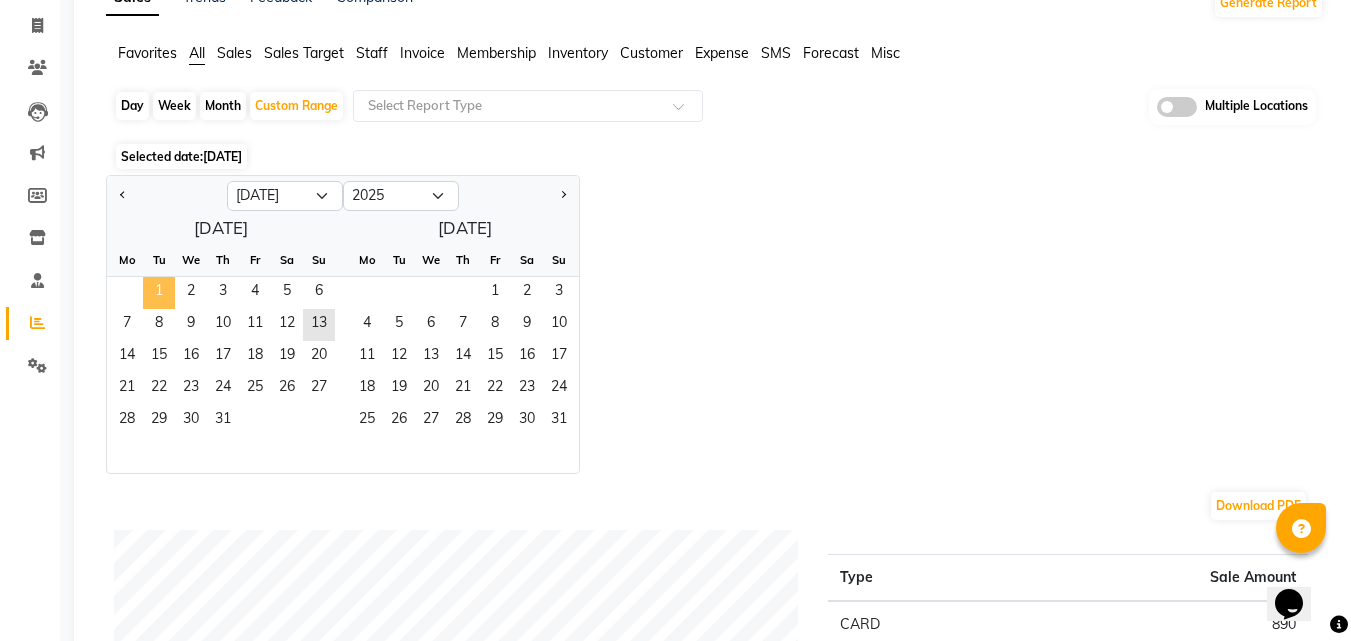 click on "1" 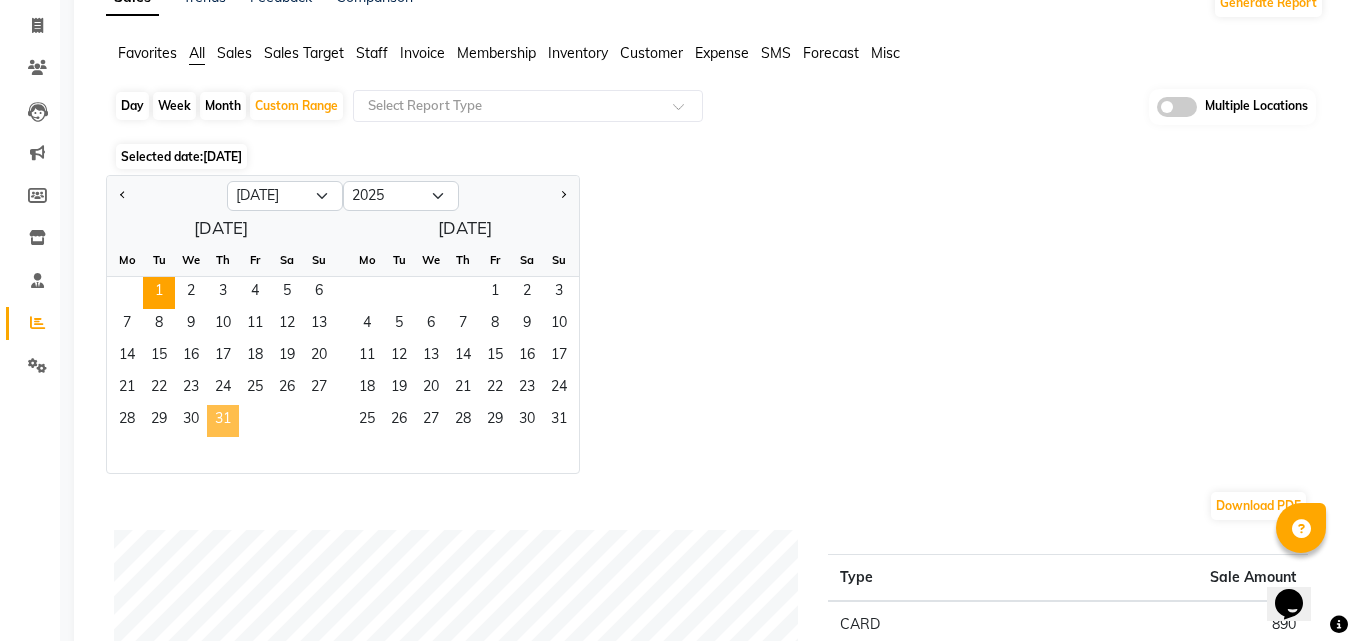 click on "31" 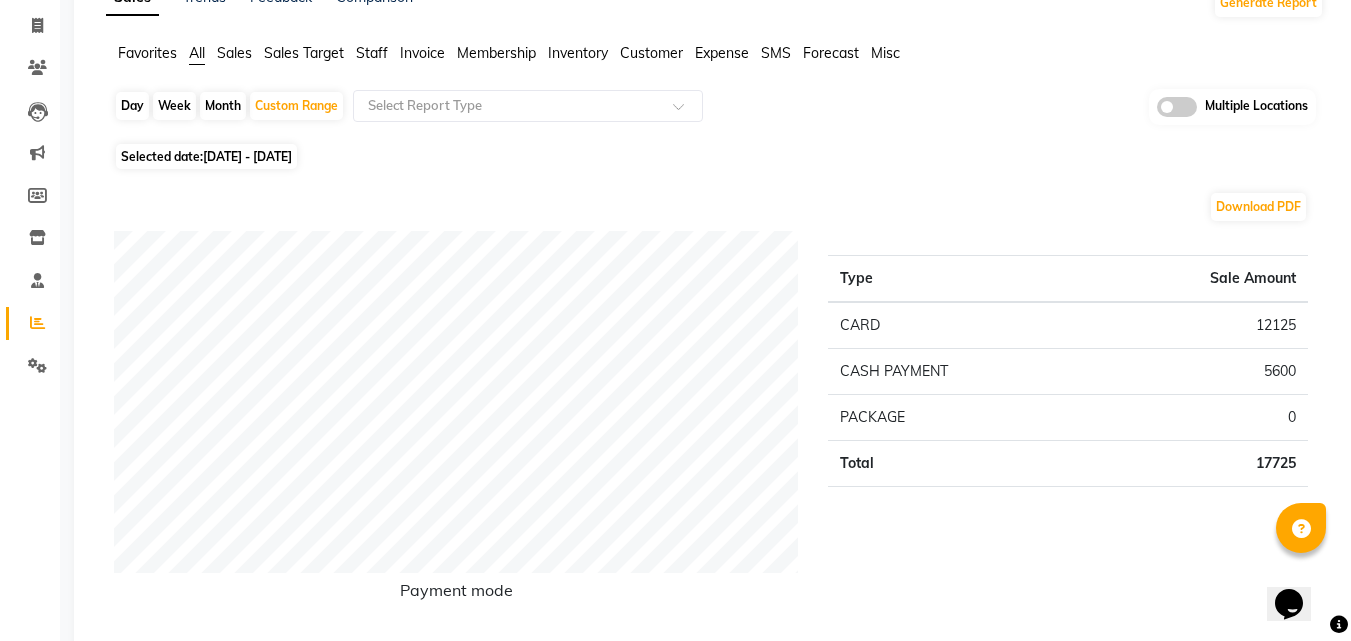 click on "Selected date:  01-07-2025 - 31-07-2025" 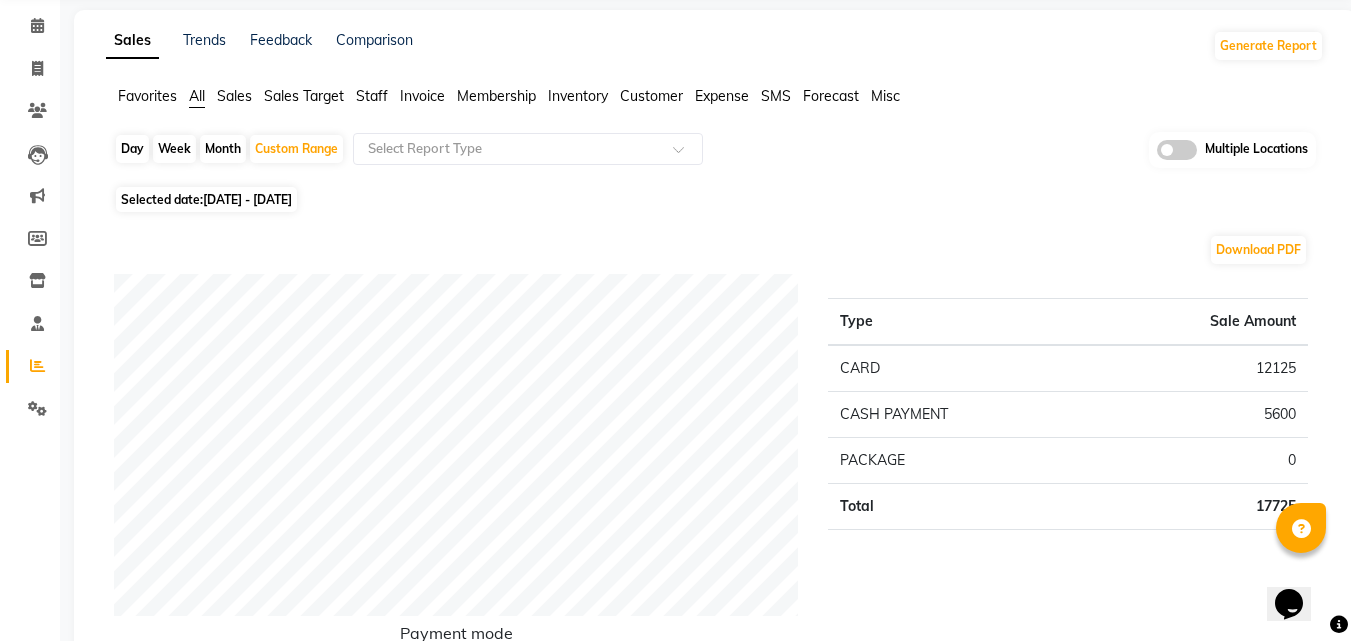 scroll, scrollTop: 0, scrollLeft: 0, axis: both 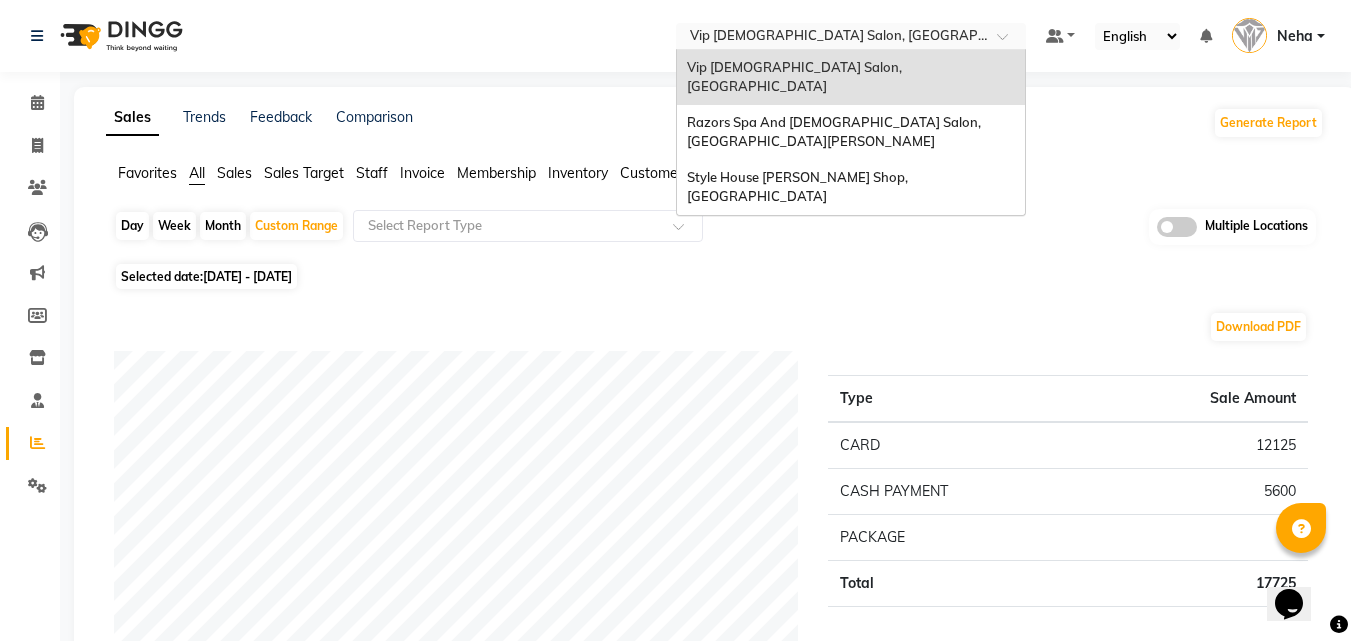 click at bounding box center (831, 38) 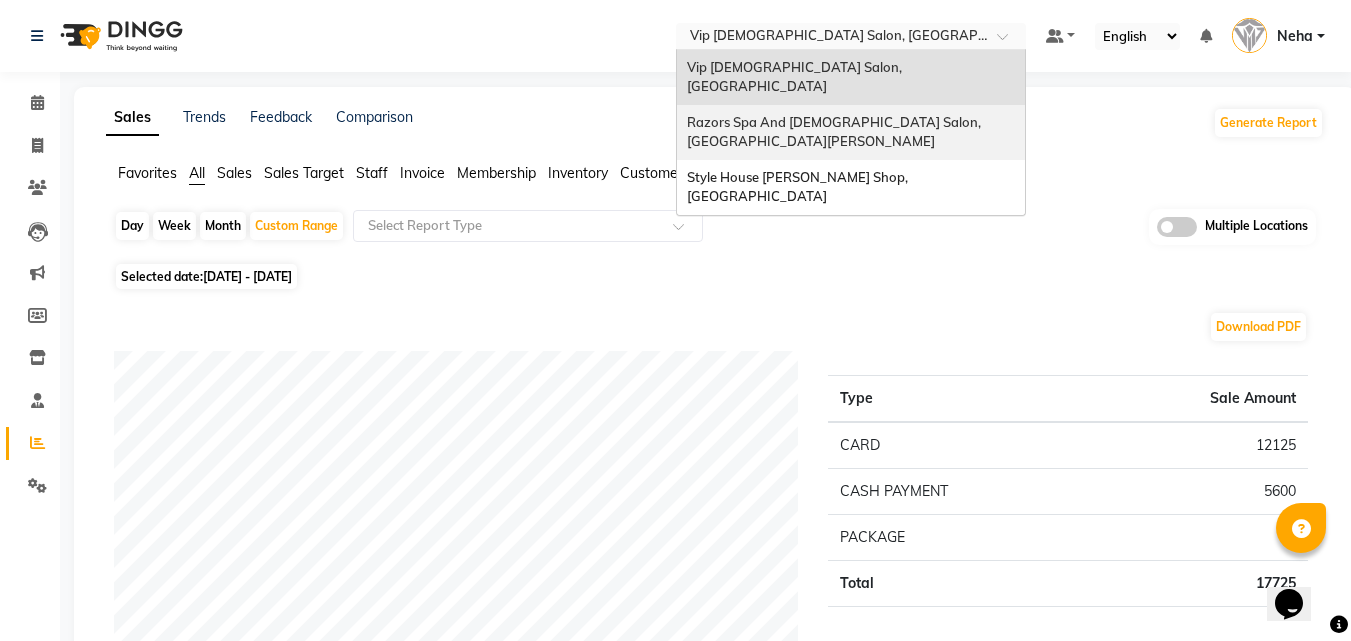 click on "Razors Spa And [DEMOGRAPHIC_DATA] Salon, [GEOGRAPHIC_DATA][PERSON_NAME]" at bounding box center (835, 132) 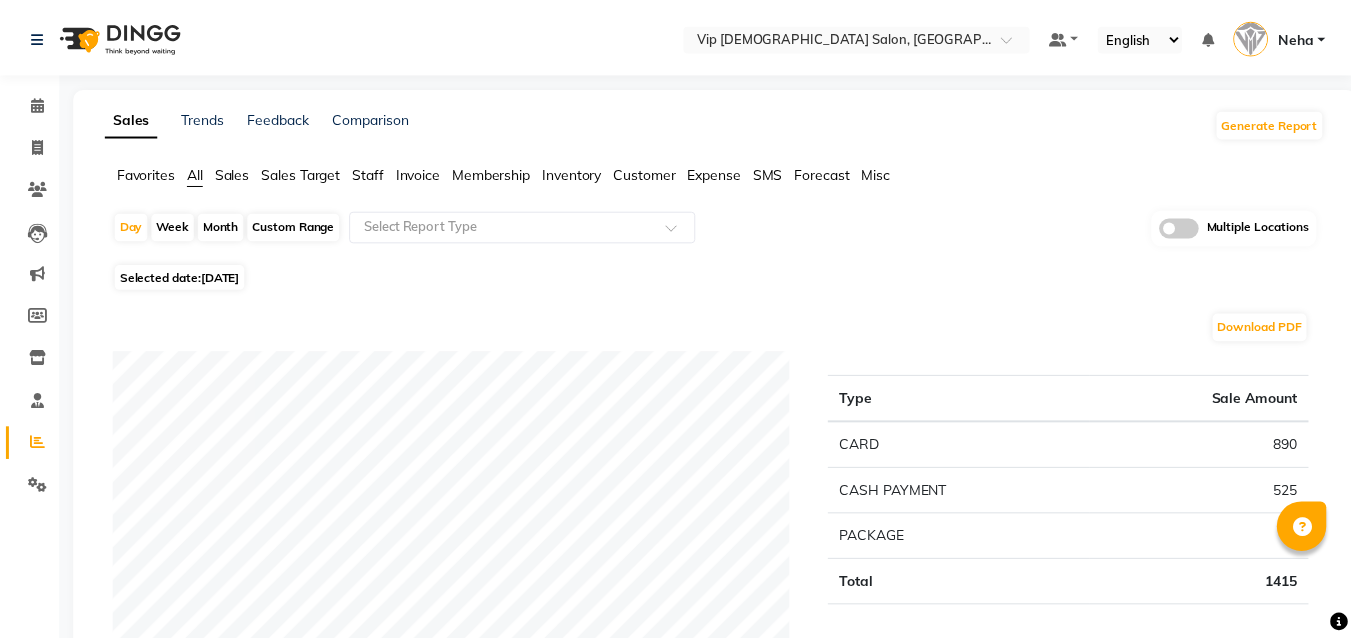 scroll, scrollTop: 0, scrollLeft: 0, axis: both 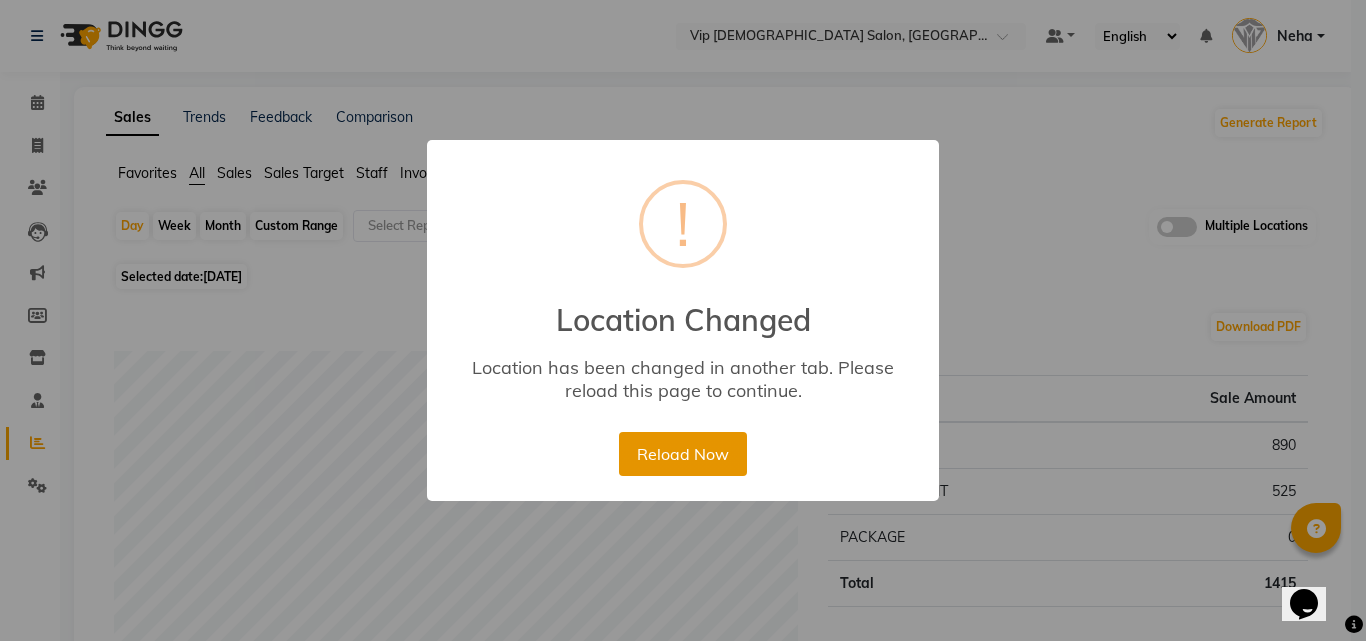 click on "Reload Now" at bounding box center (682, 454) 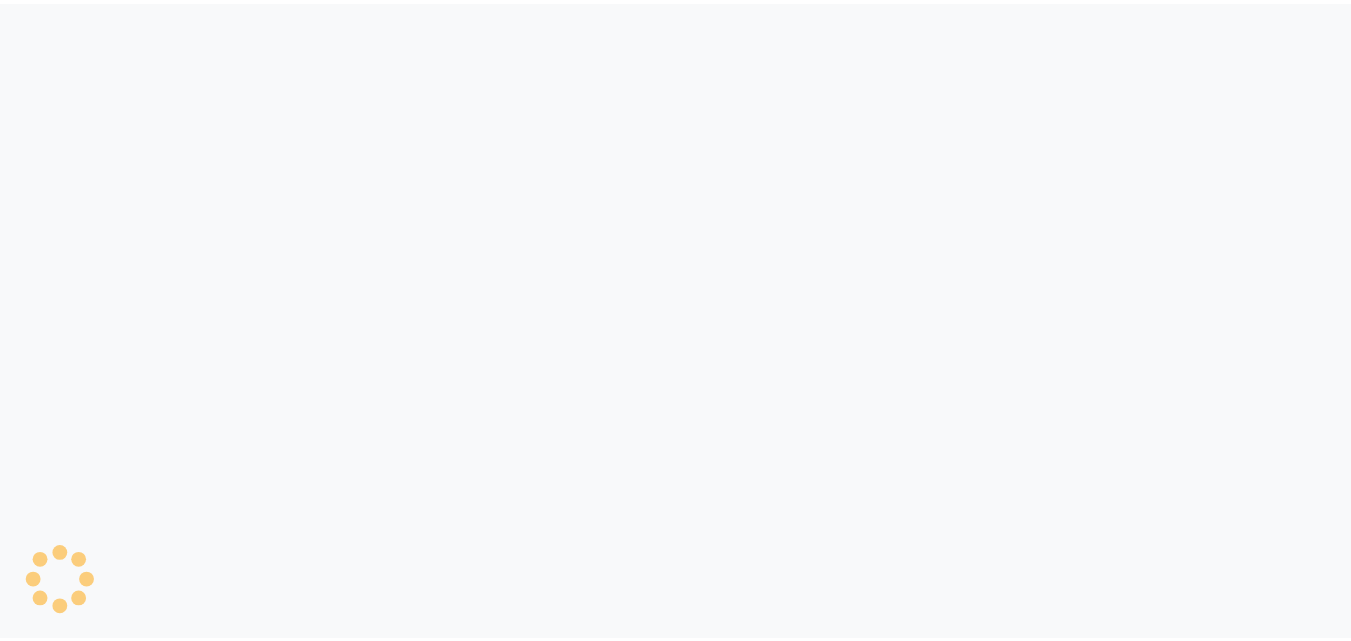 scroll, scrollTop: 0, scrollLeft: 0, axis: both 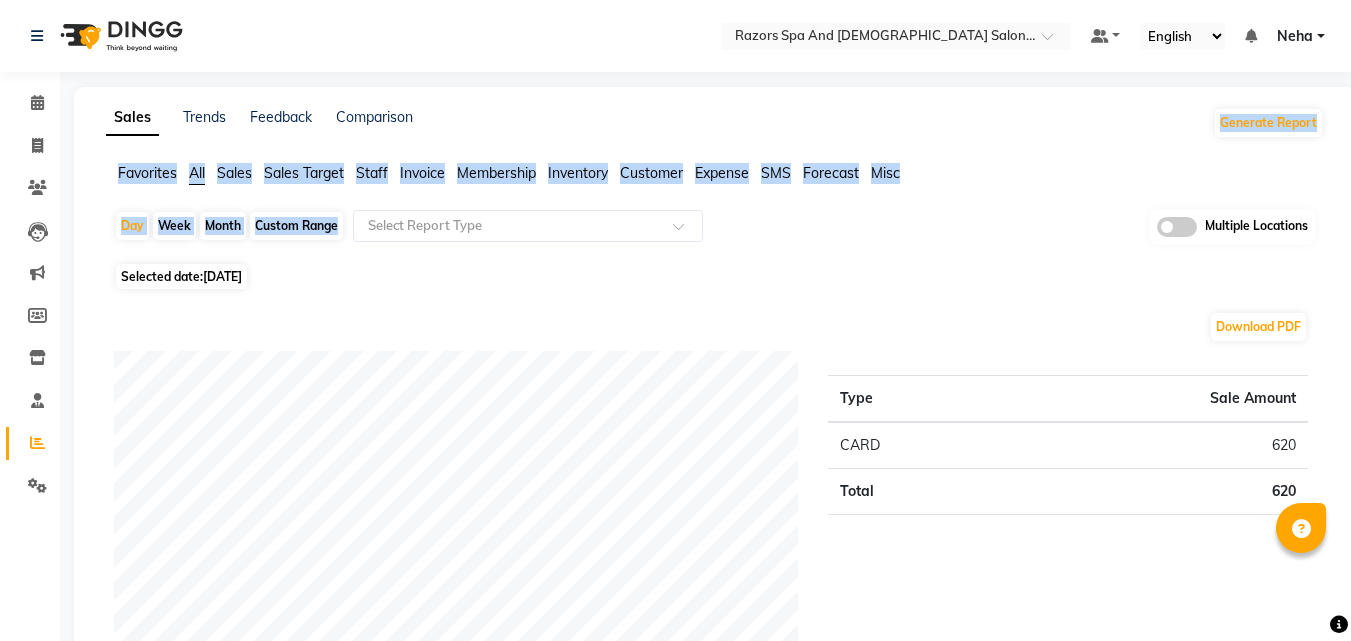click on "Sales Trends Feedback Comparison Generate Report Favorites All Sales Sales Target Staff Invoice Membership Inventory Customer Expense SMS Forecast Misc  Day   Week   Month   Custom Range  Select Report Type Multiple Locations Selected date:  [DATE]  Download PDF Payment mode Type Sale Amount CARD 620 Total 620 Staff summary Type Sale Amount Alaseel [PERSON_NAME] 210 Islam Darwish 180 [PERSON_NAME] 150 [PERSON_NAME] 40 [PERSON_NAME] 40 Total 620 Sales summary Type Sale Amount Memberships 0 Prepaid 0 Vouchers 0 Gift card 0 Products 0 Packages 0 Services 620 Tips 20 Fee 0 Total 640 Service by category Type Sale Amount HAIR 620 Total 620 Service sales Type Sale Amount MEN'S HAIRCUT + [PERSON_NAME] CRAFTING 360 MEN'S HAIRCUT 180 KID'S HAIRCUT (BELOW 8 YEARS) 80 Total 620 ★ [PERSON_NAME] as Favorite  Choose how you'd like to save "" report to favorites  Save to Personal Favorites:   Only you can see this report in your favorites tab. Share with Organization:   Everyone in your organization can see this report in their favorites tab." 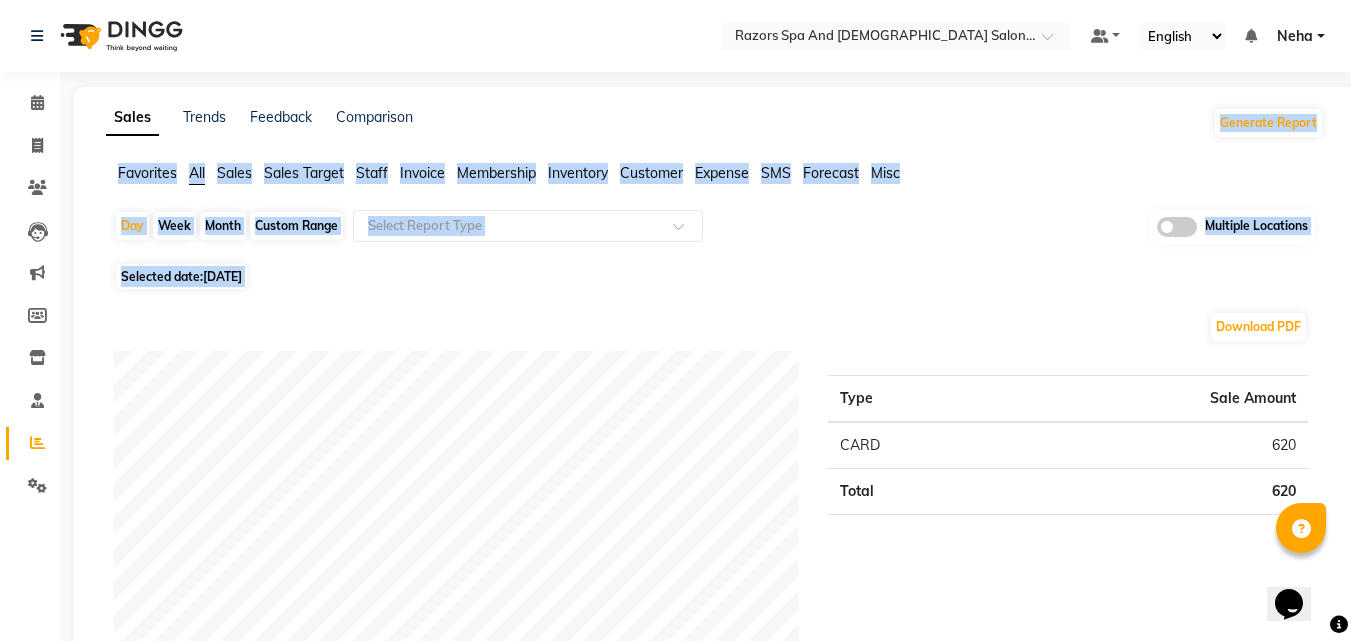 scroll, scrollTop: 0, scrollLeft: 0, axis: both 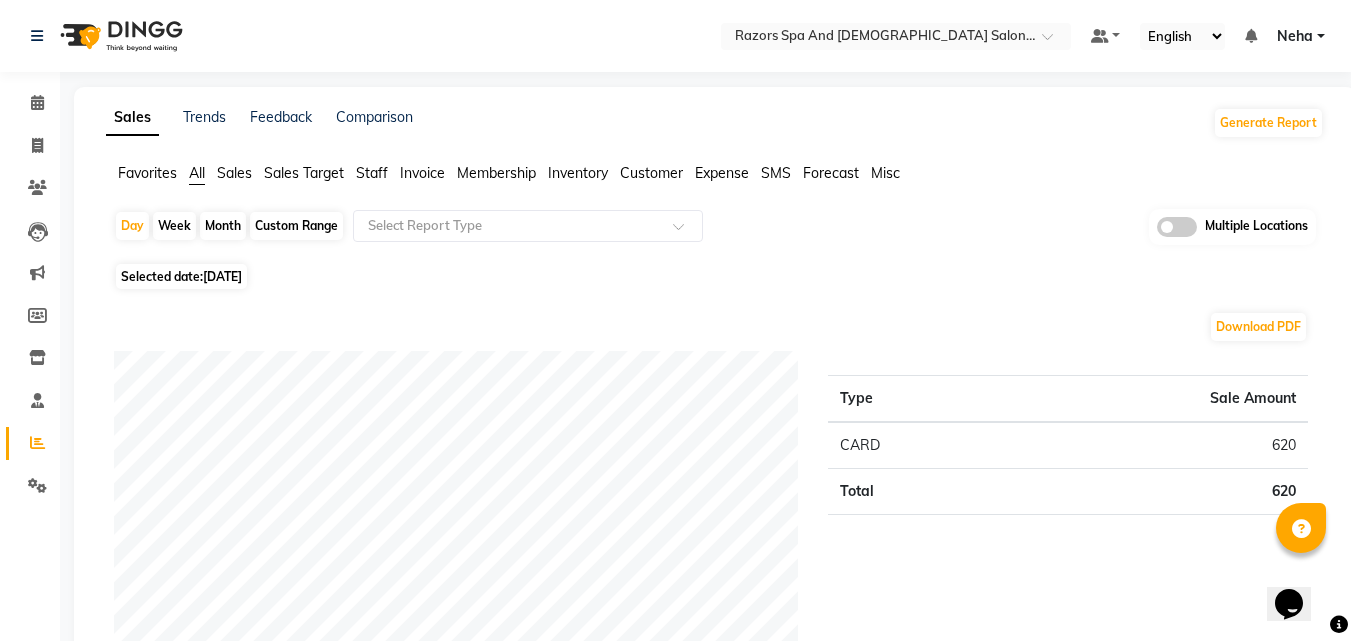 click on "Custom Range" 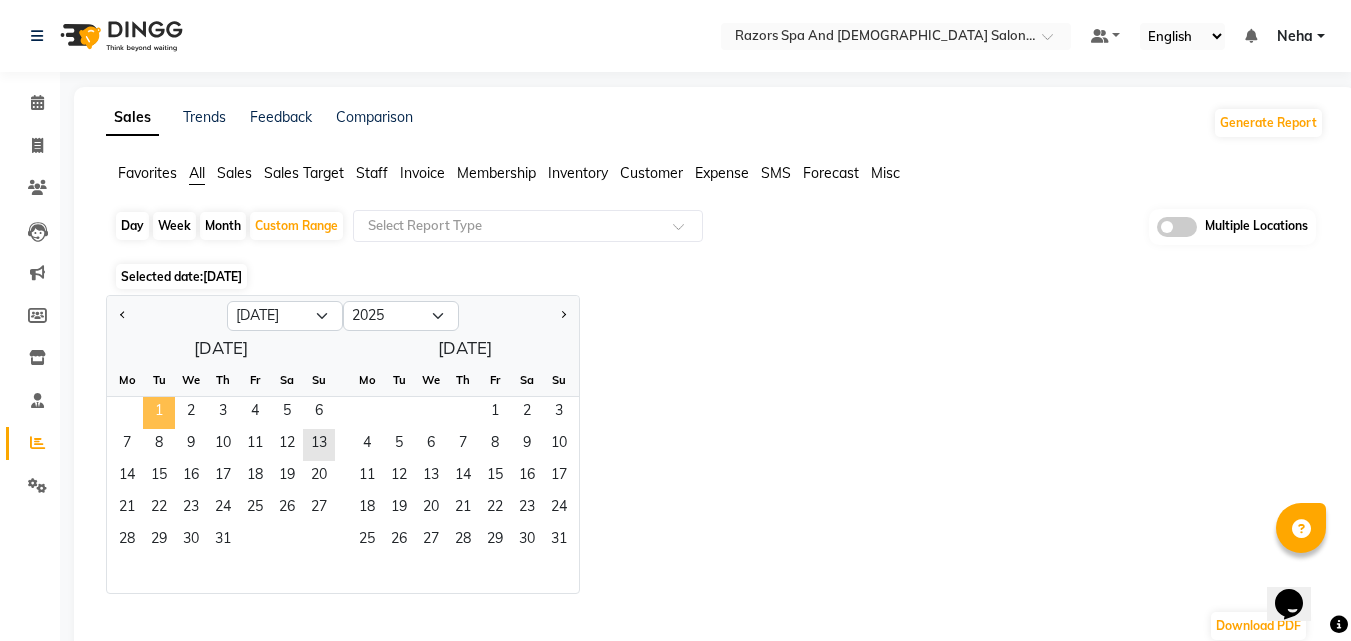 click on "1" 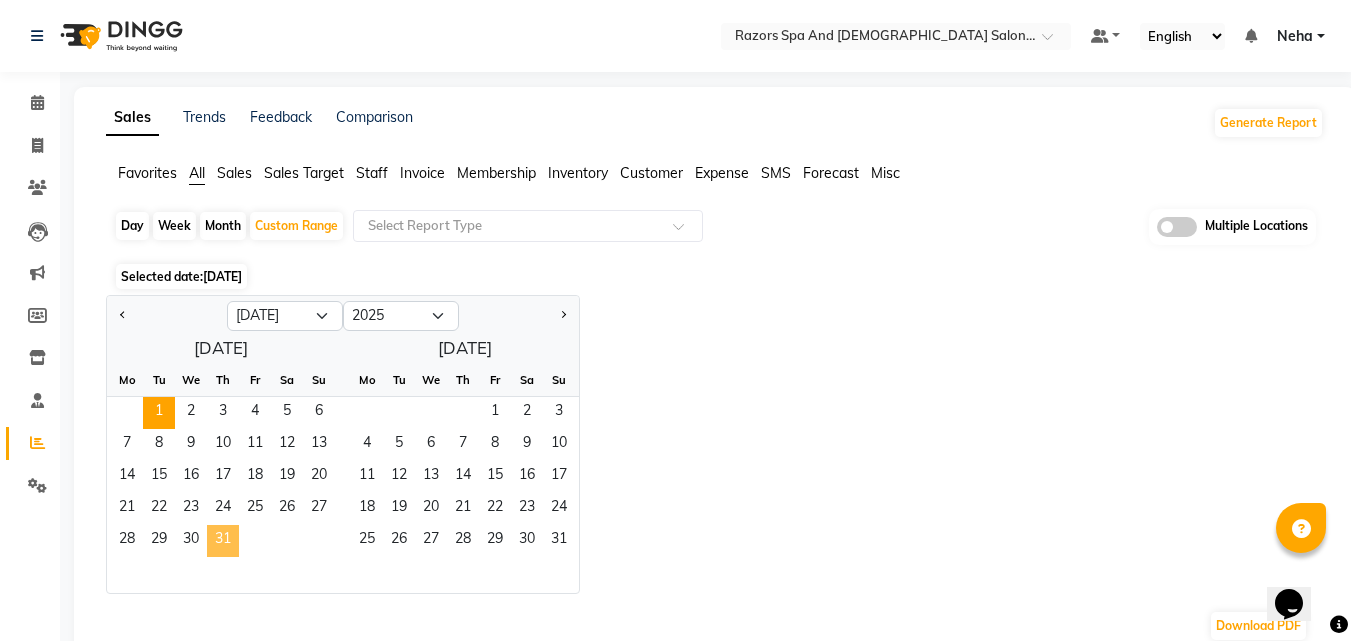 click on "31" 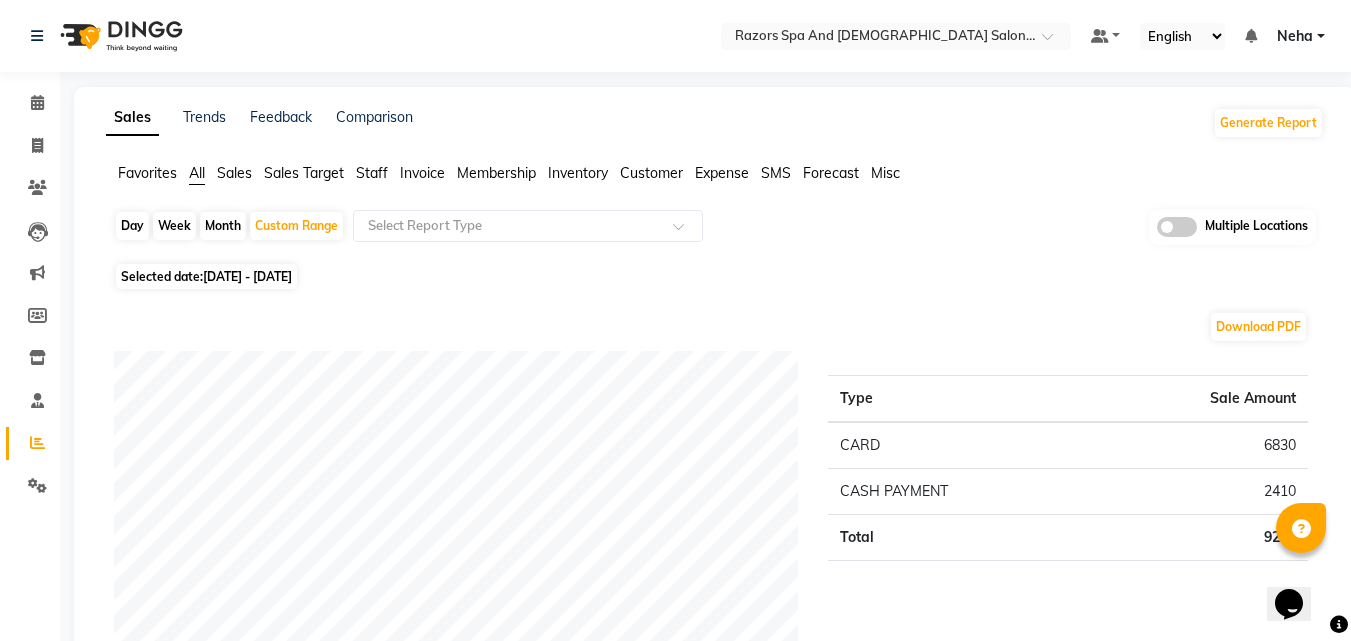 click on "Download PDF" 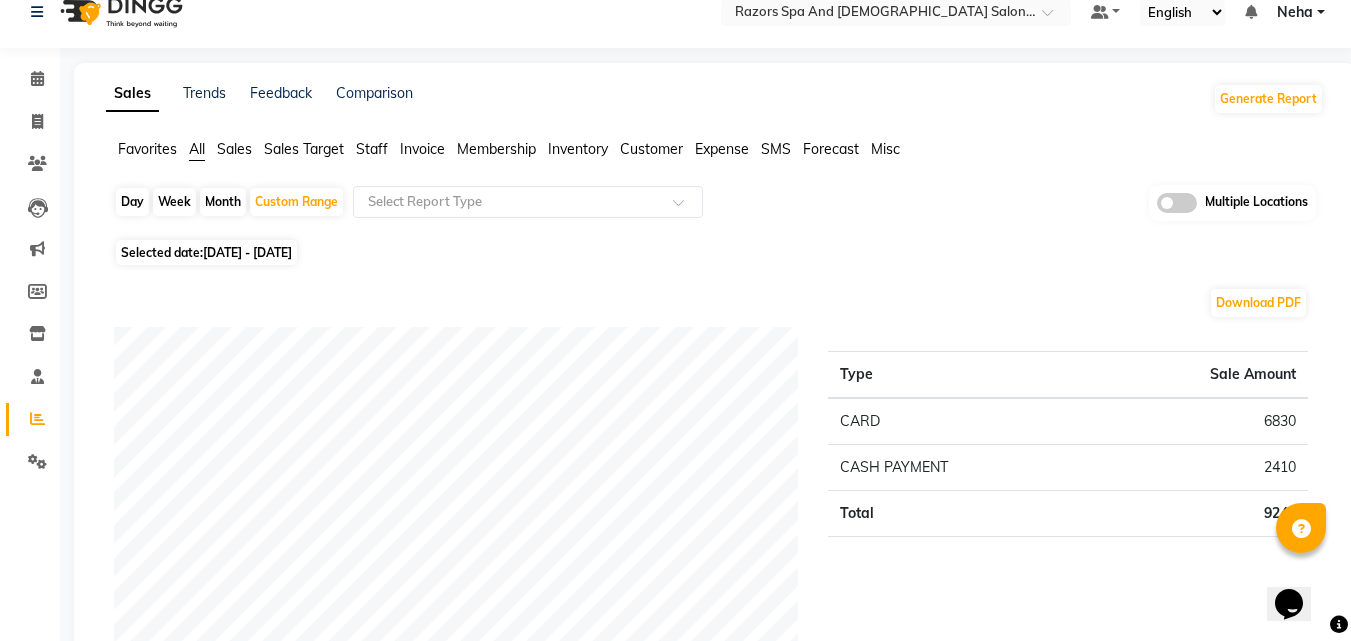 scroll, scrollTop: 0, scrollLeft: 0, axis: both 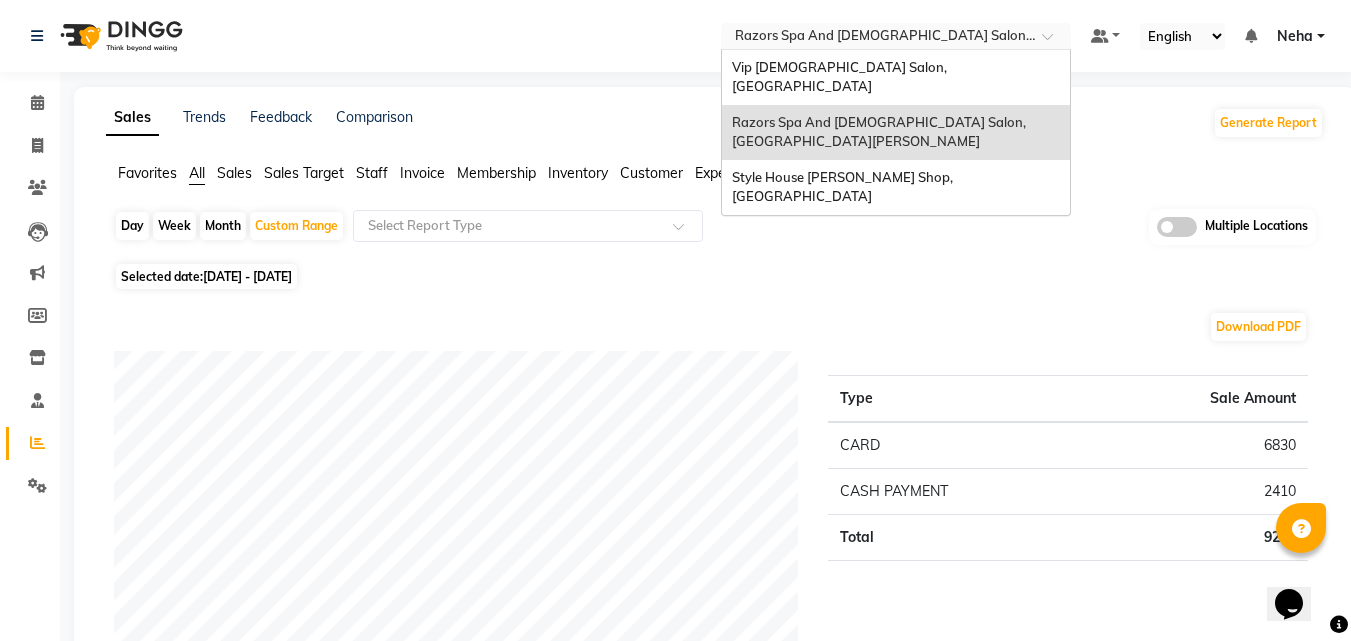 click at bounding box center [876, 38] 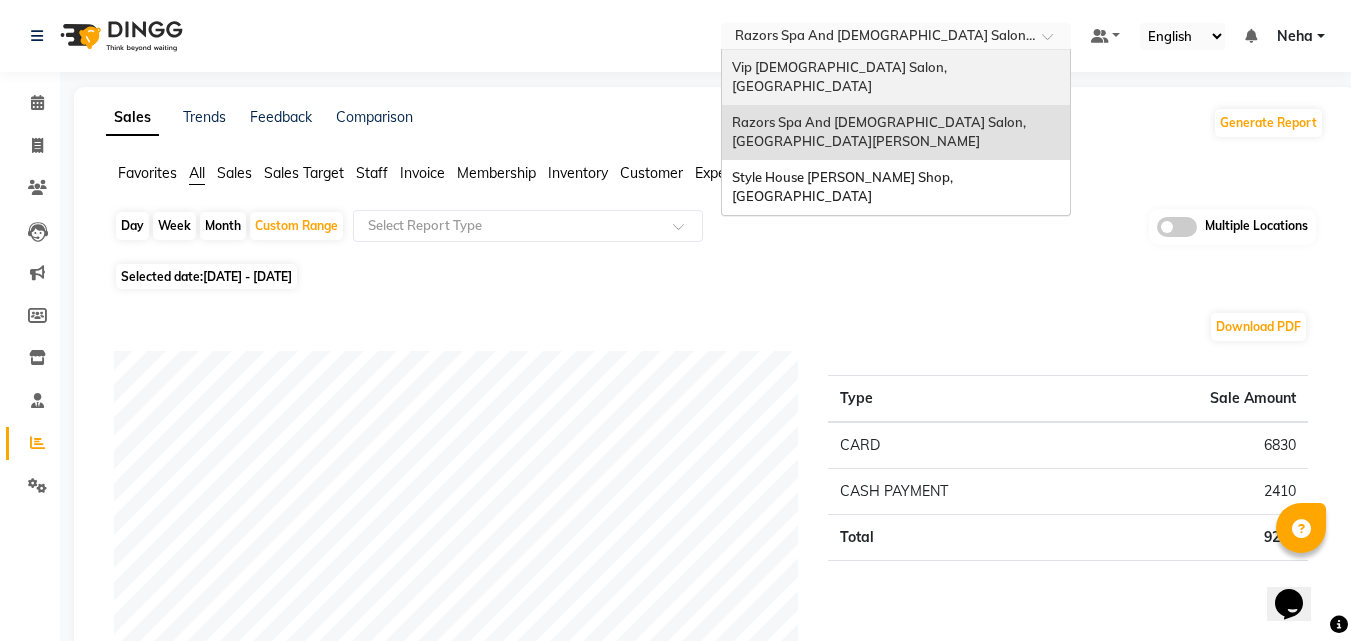 click on "Vip [DEMOGRAPHIC_DATA] Salon, [GEOGRAPHIC_DATA]" at bounding box center (841, 77) 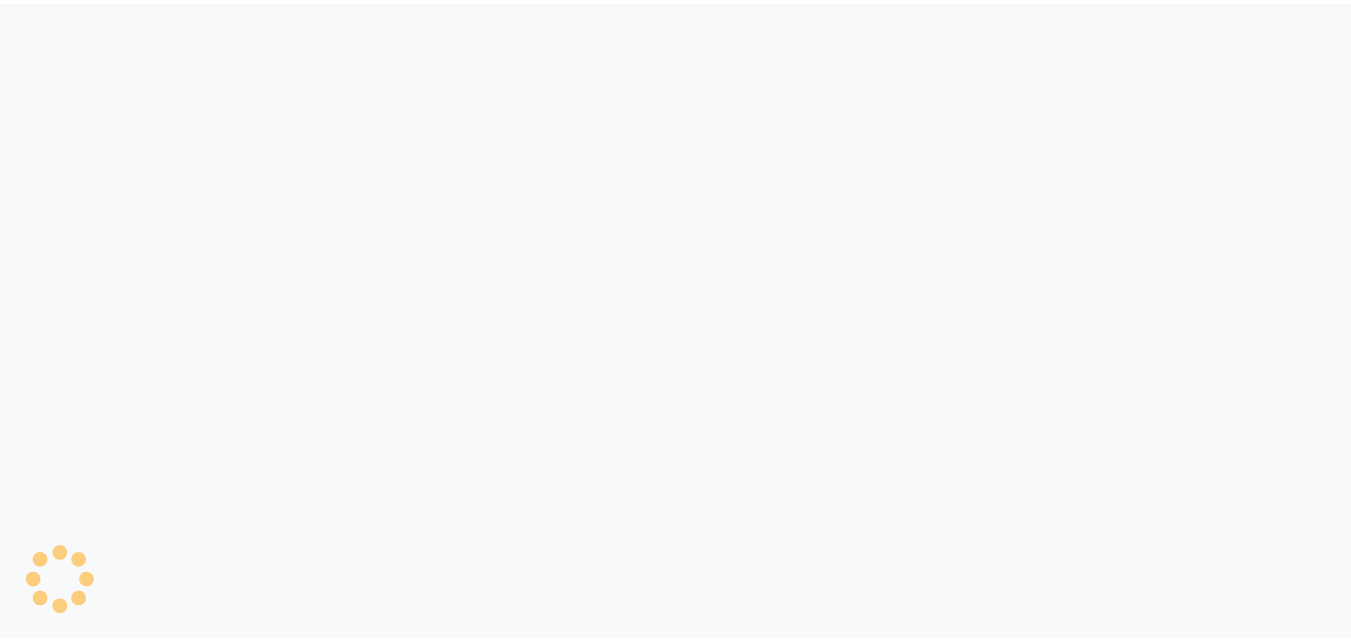 scroll, scrollTop: 0, scrollLeft: 0, axis: both 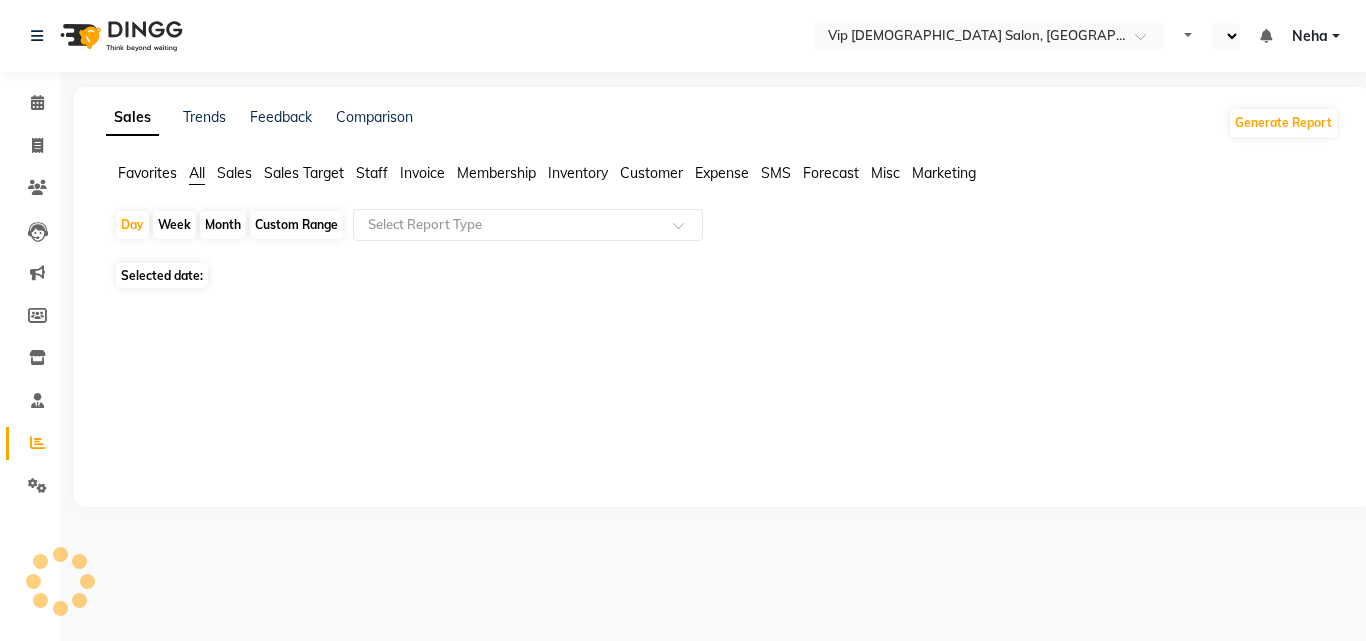 select on "en" 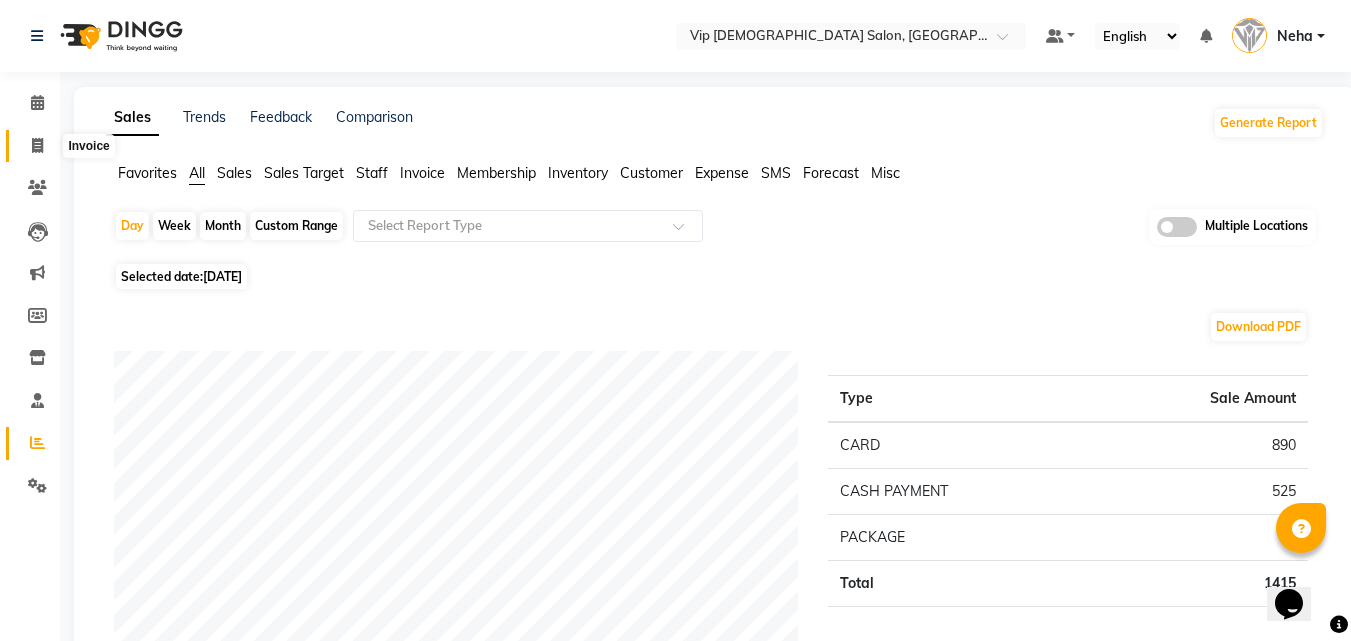 scroll, scrollTop: 0, scrollLeft: 0, axis: both 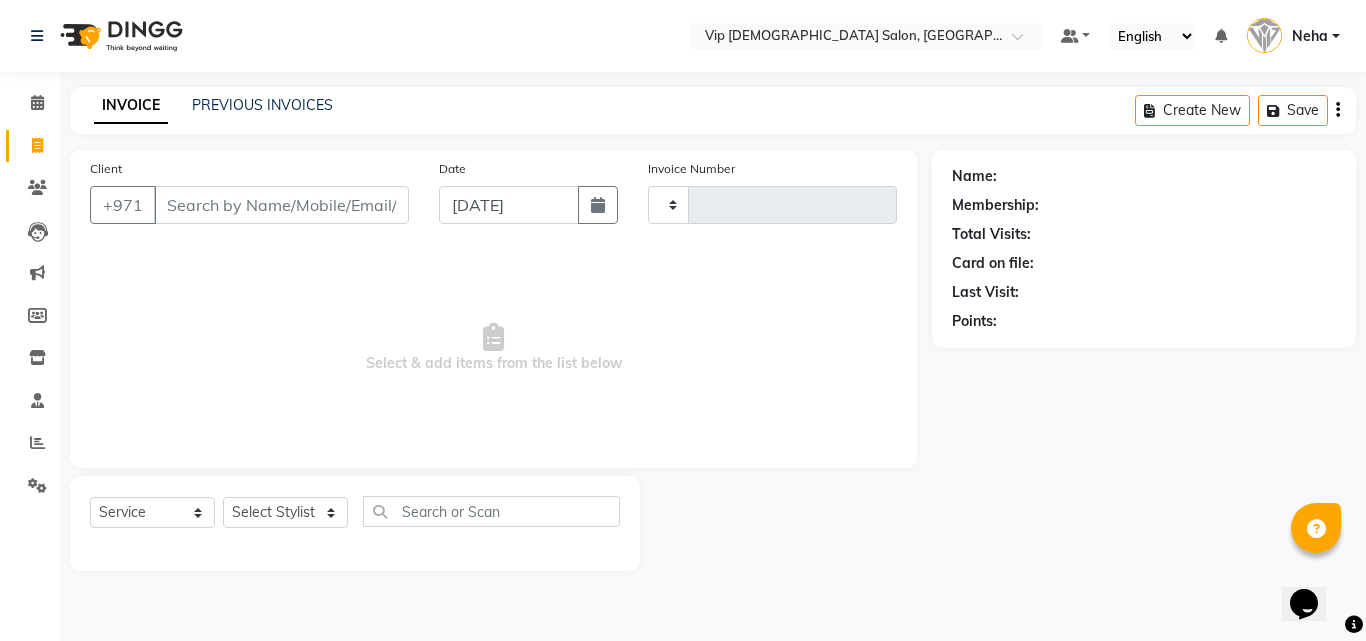 type on "0779" 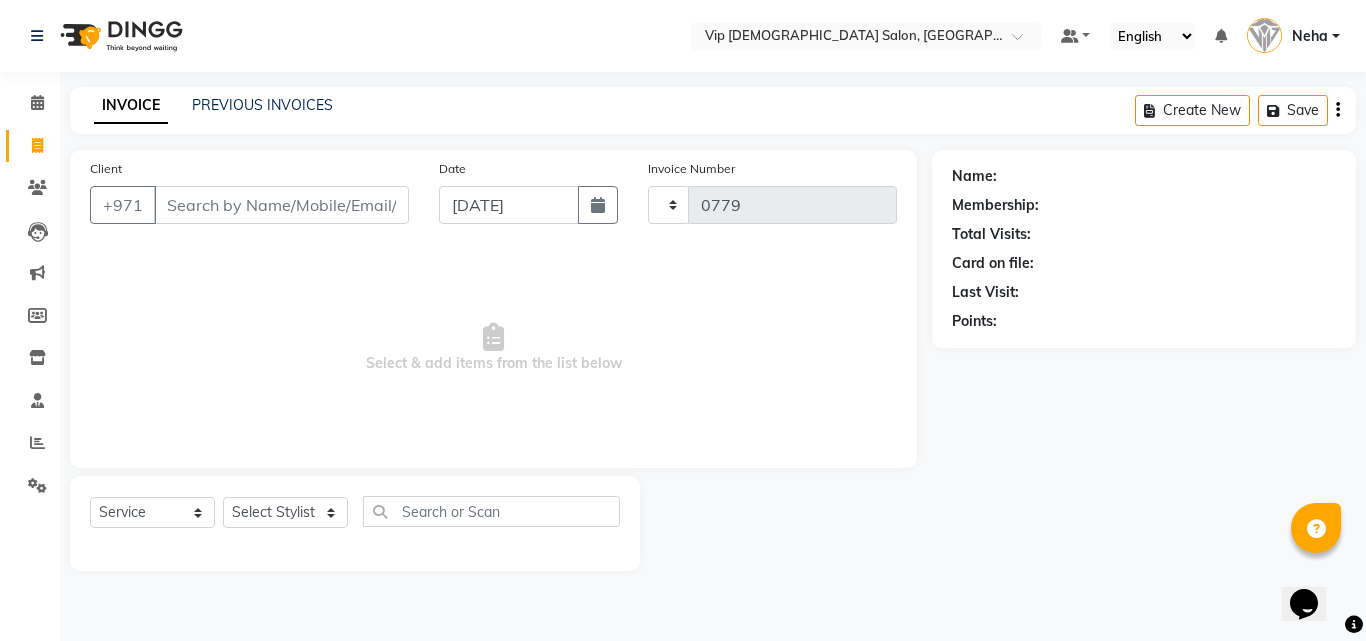 select on "8415" 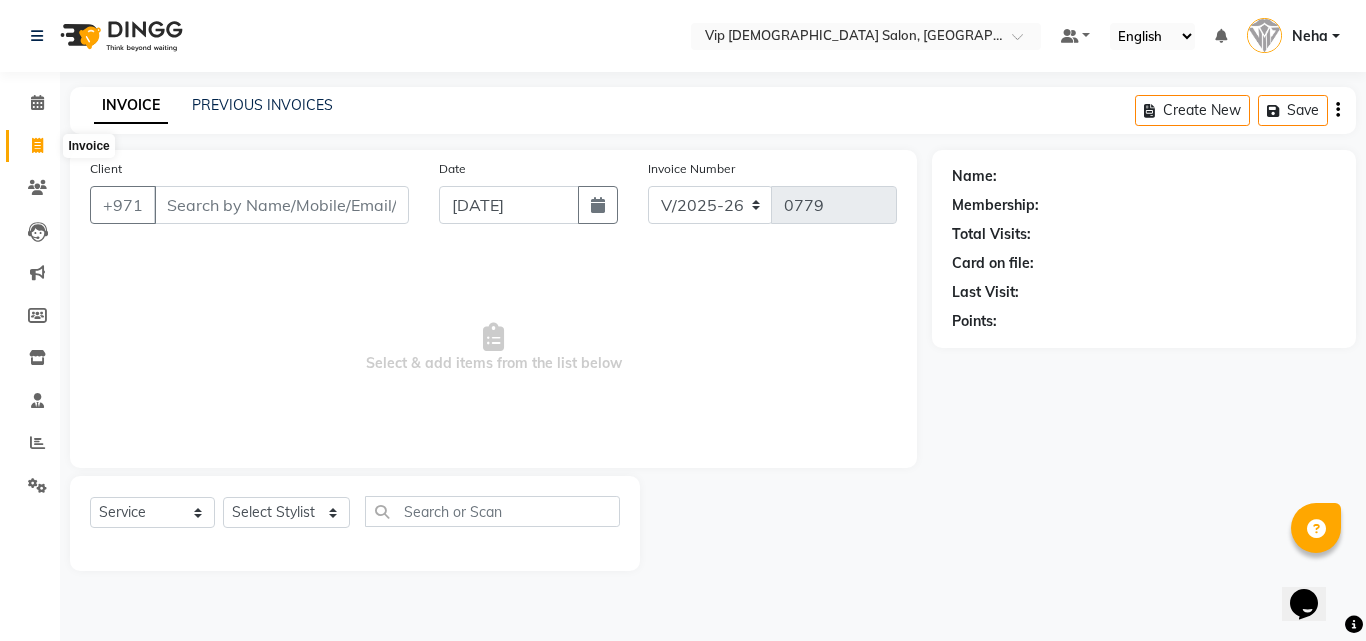 click 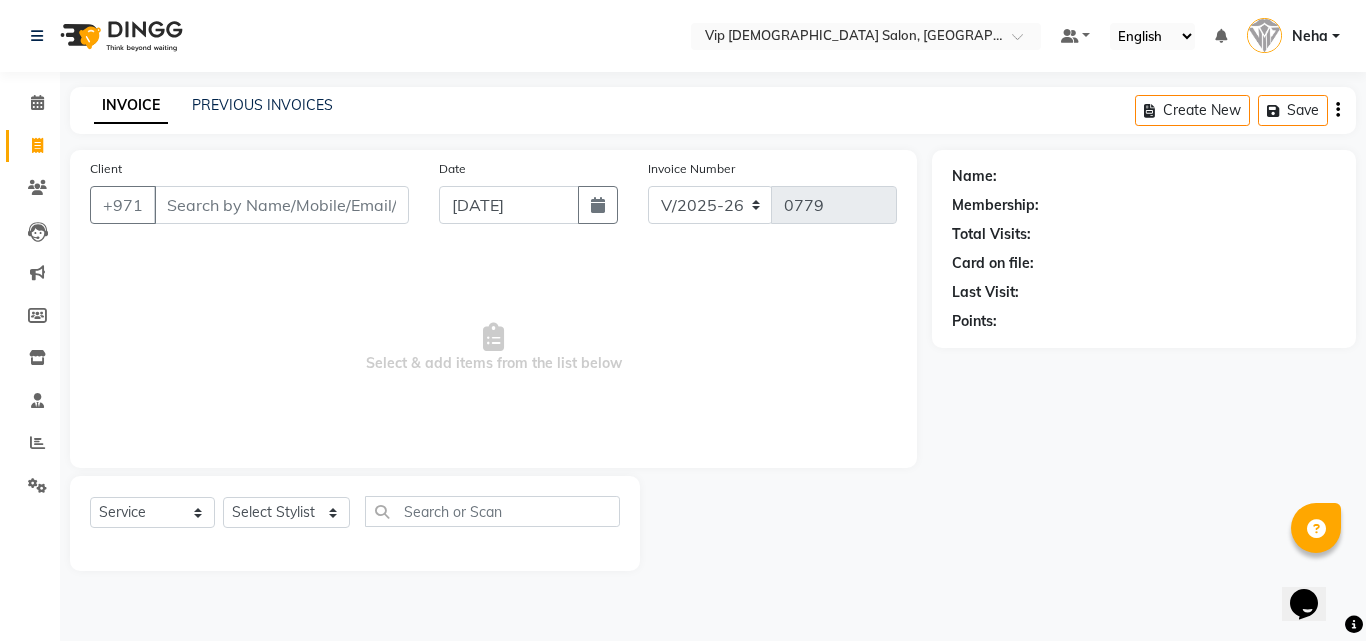 click 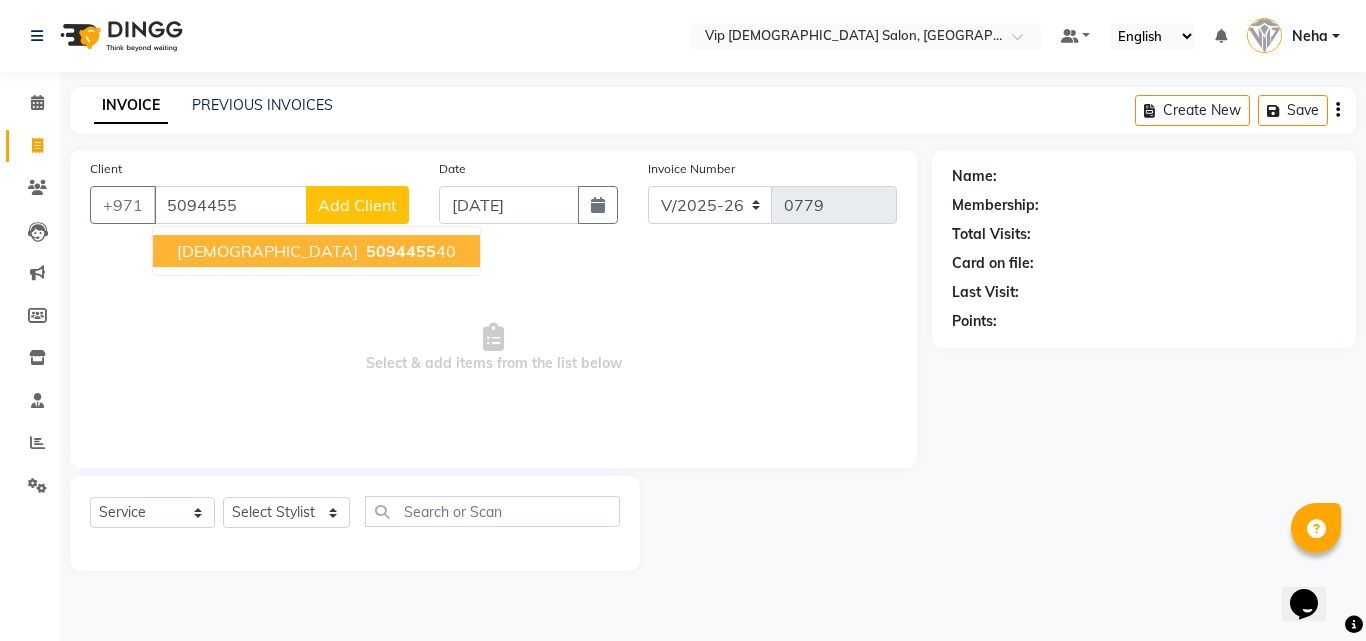 click on "[DEMOGRAPHIC_DATA]" at bounding box center [267, 251] 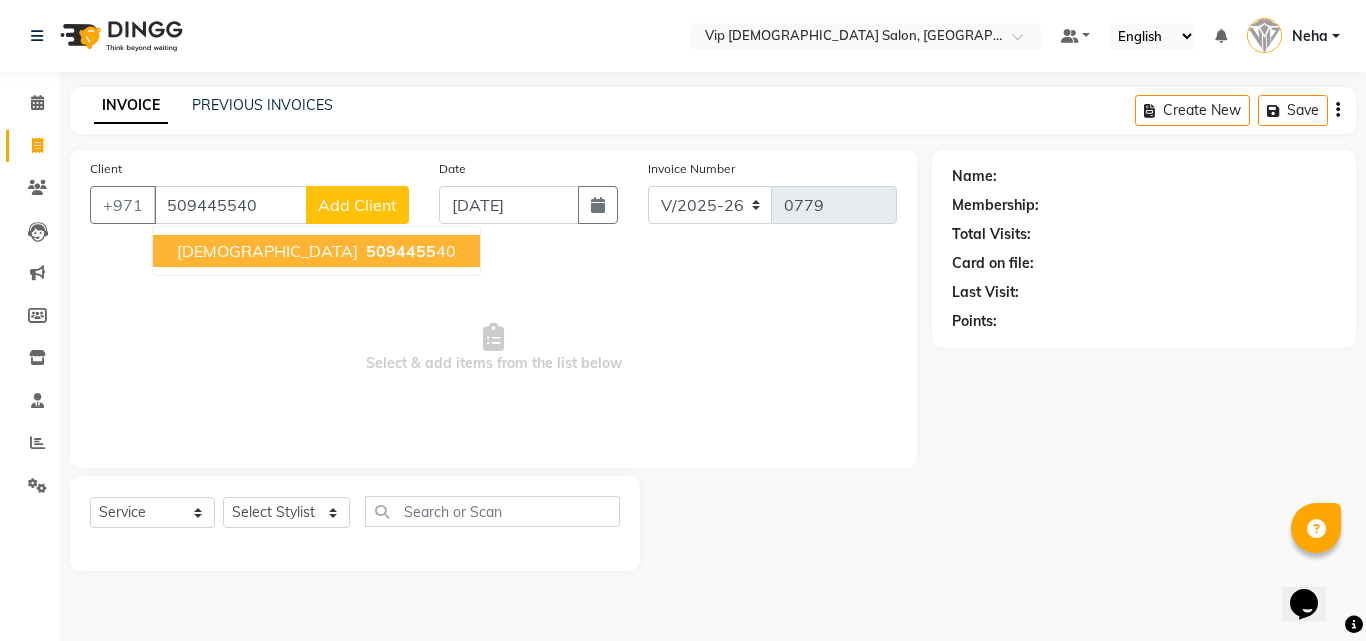 type on "509445540" 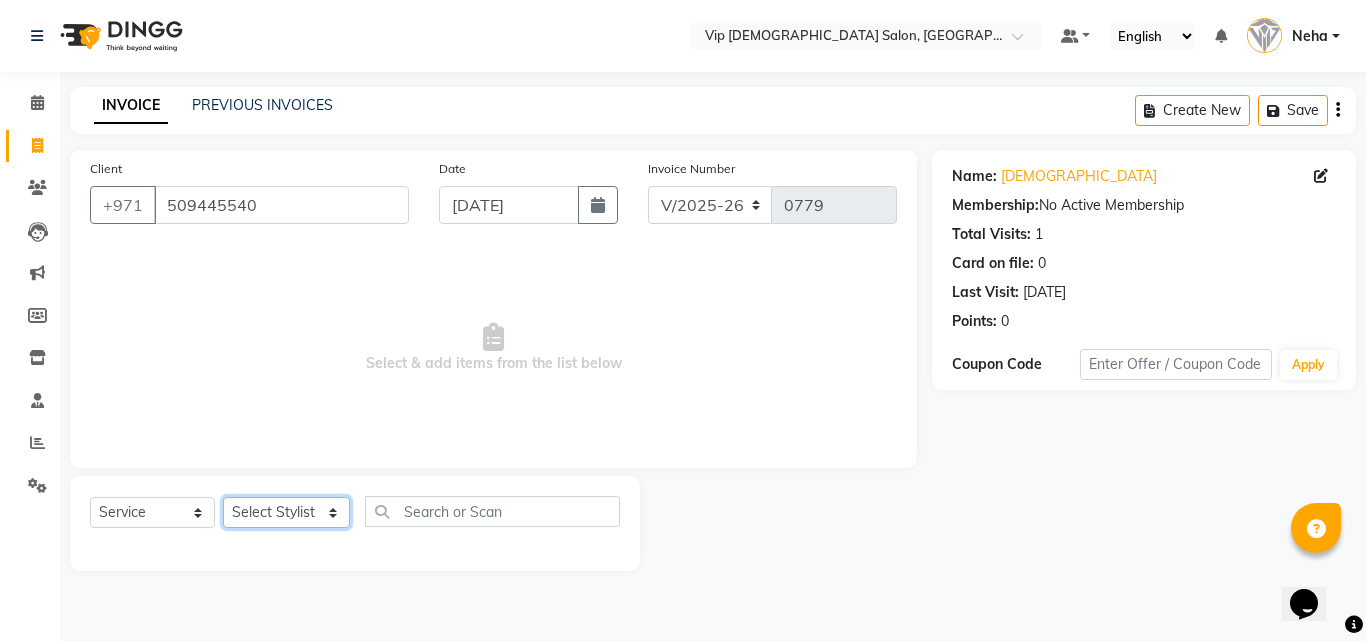 click on "Select Stylist Abdel aziz AHMED MOHAMED MOHAMED ELKHODARY ABDELHAMID Ali Rana Allauddin Anwar Ali Ameen Ayoub Lakhbizi Jairah Mr. Mohannad Neha Nelson Ricalyn Colcol Riffat Magdy Taufeeq Anwar Ali Tauseef  Akhilaque Zoya Bhatti." 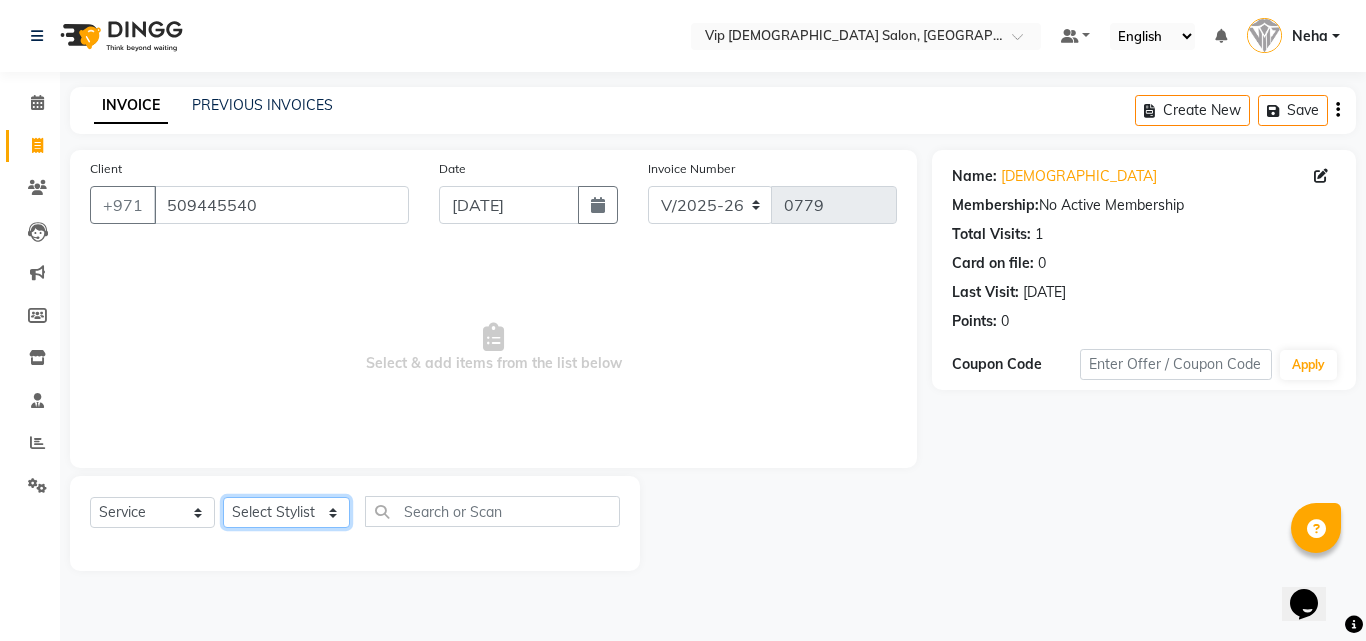 select on "81342" 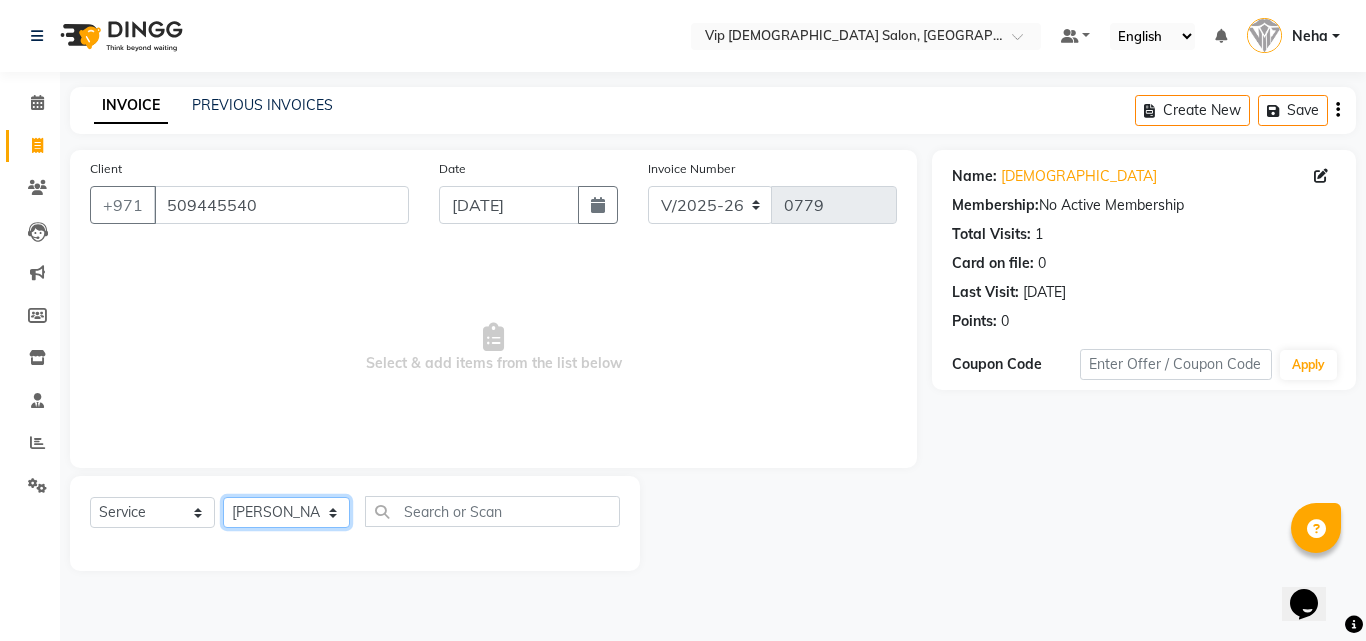 click on "Select Stylist Abdel aziz AHMED MOHAMED MOHAMED ELKHODARY ABDELHAMID Ali Rana Allauddin Anwar Ali Ameen Ayoub Lakhbizi Jairah Mr. Mohannad Neha Nelson Ricalyn Colcol Riffat Magdy Taufeeq Anwar Ali Tauseef  Akhilaque Zoya Bhatti." 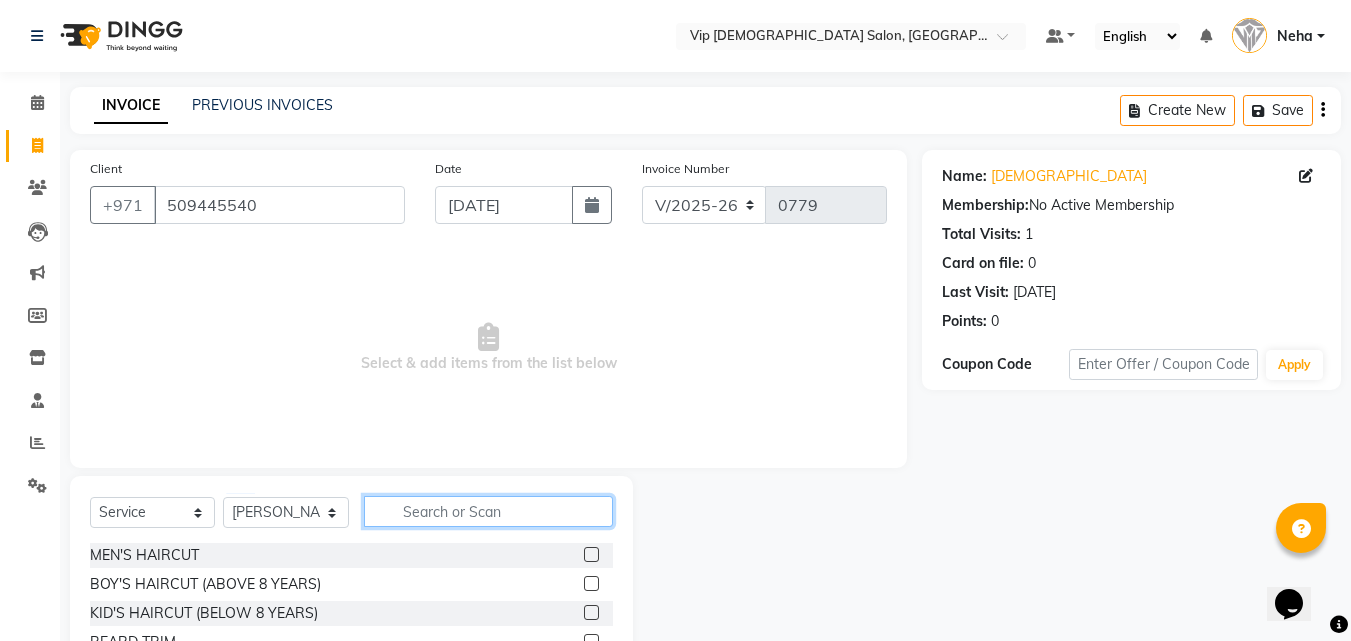 click 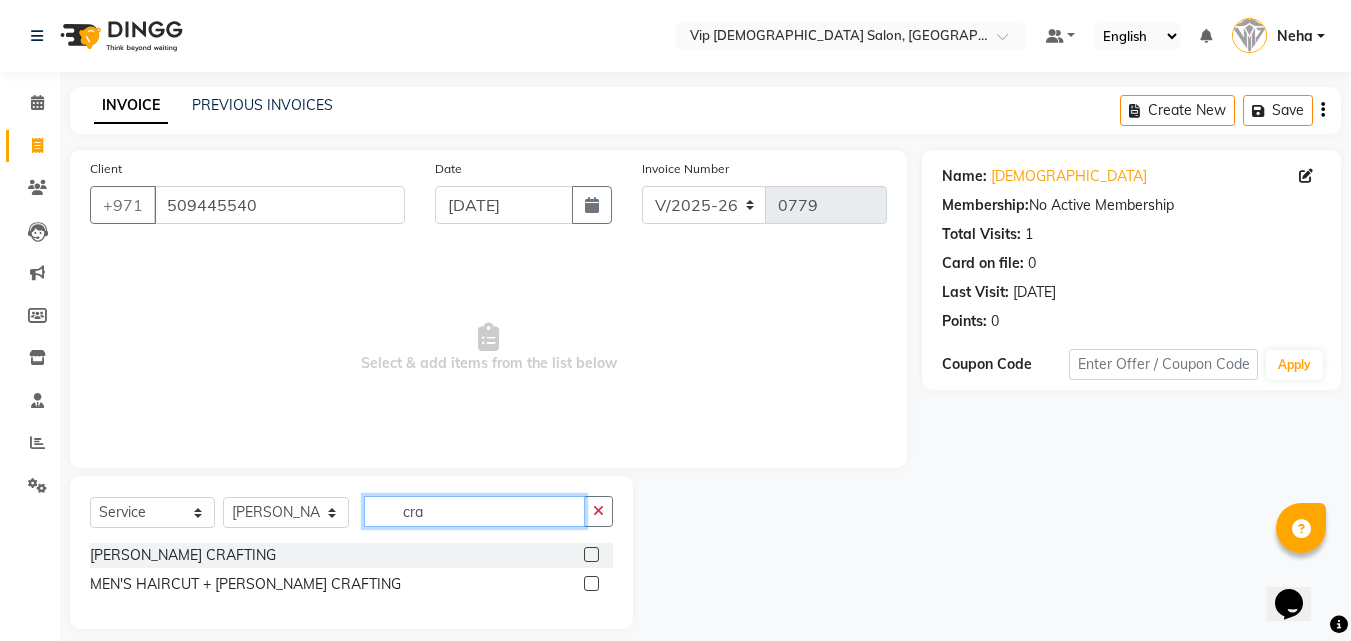 type on "cra" 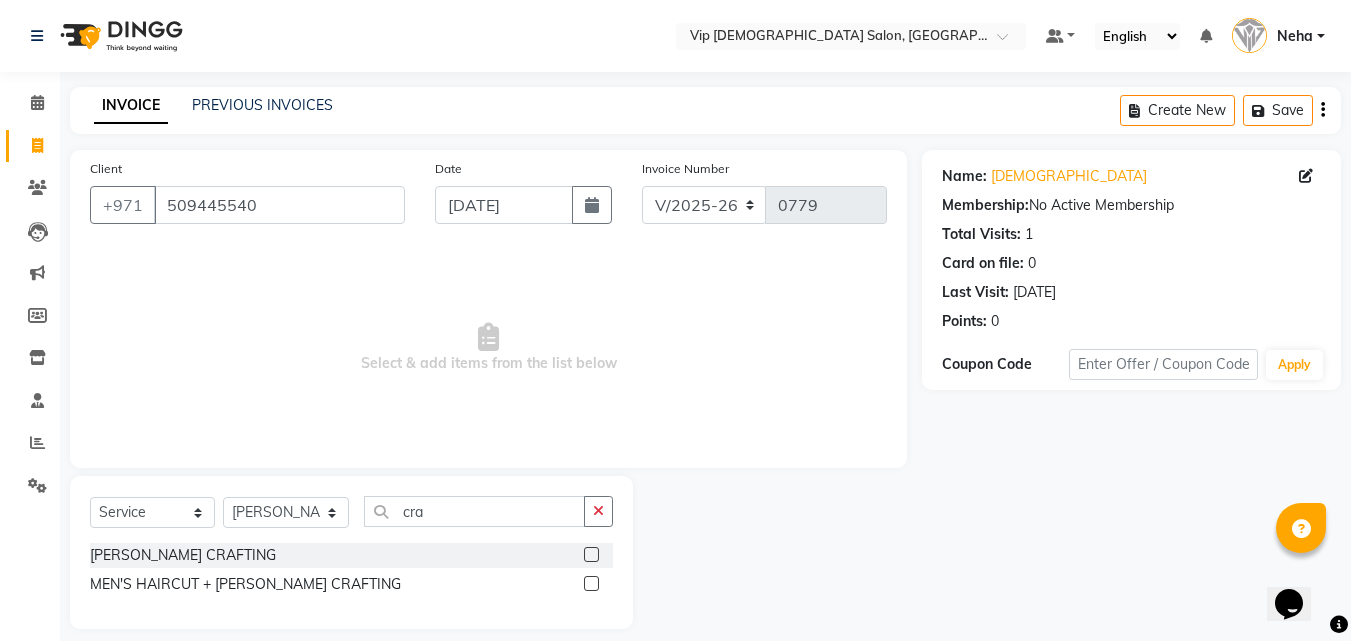 click 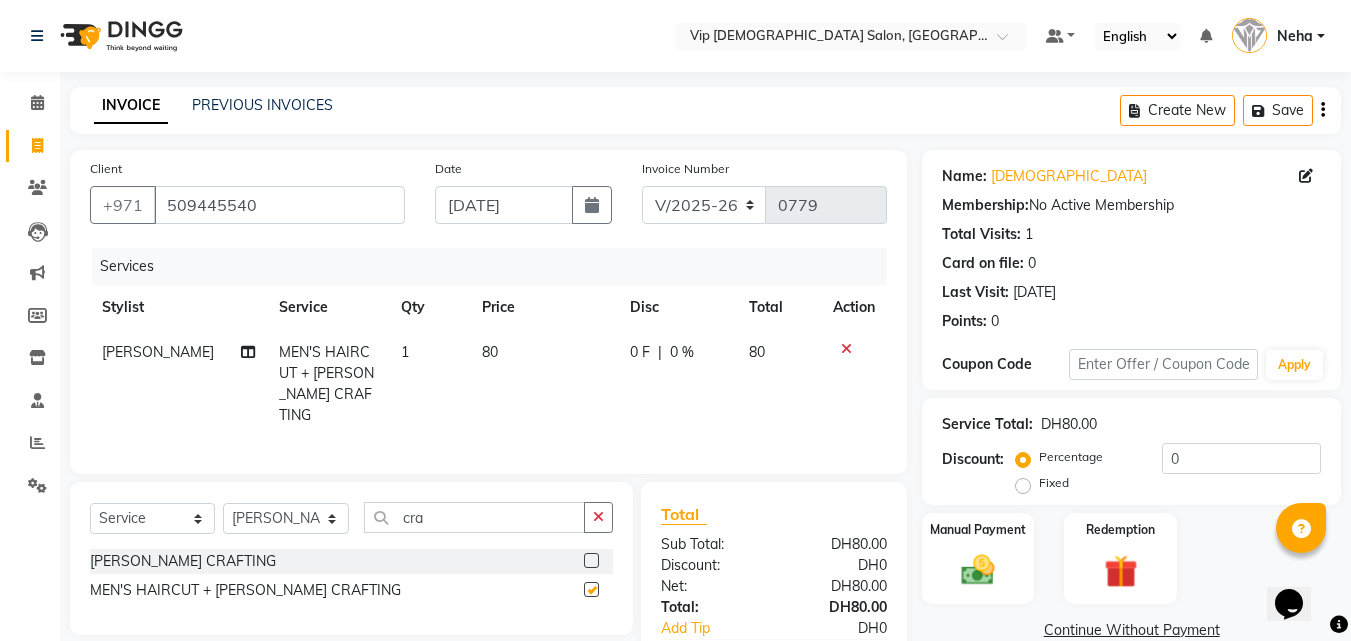 checkbox on "false" 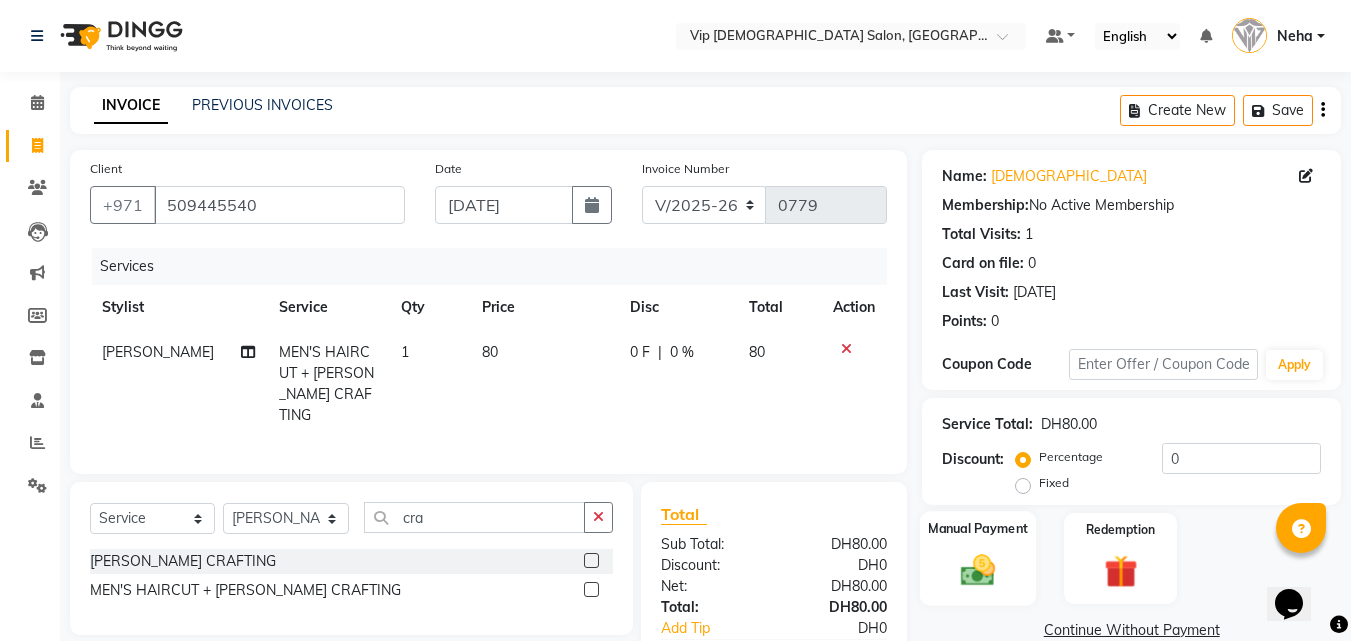 click 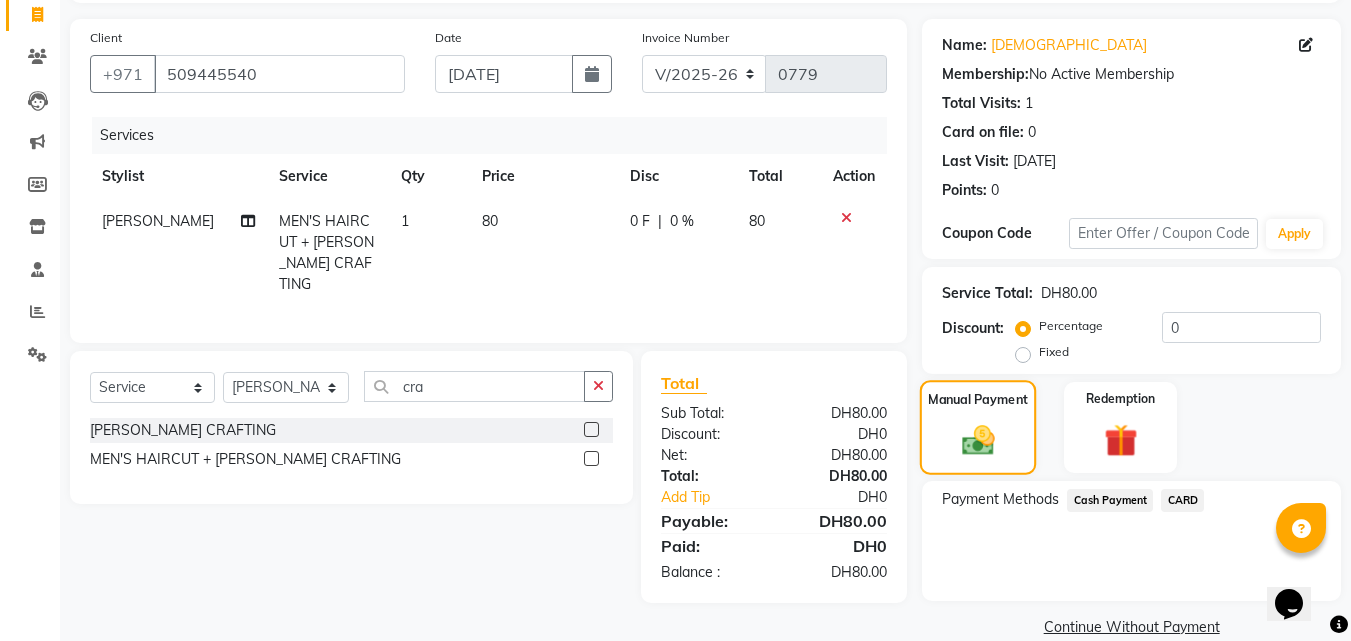 scroll, scrollTop: 160, scrollLeft: 0, axis: vertical 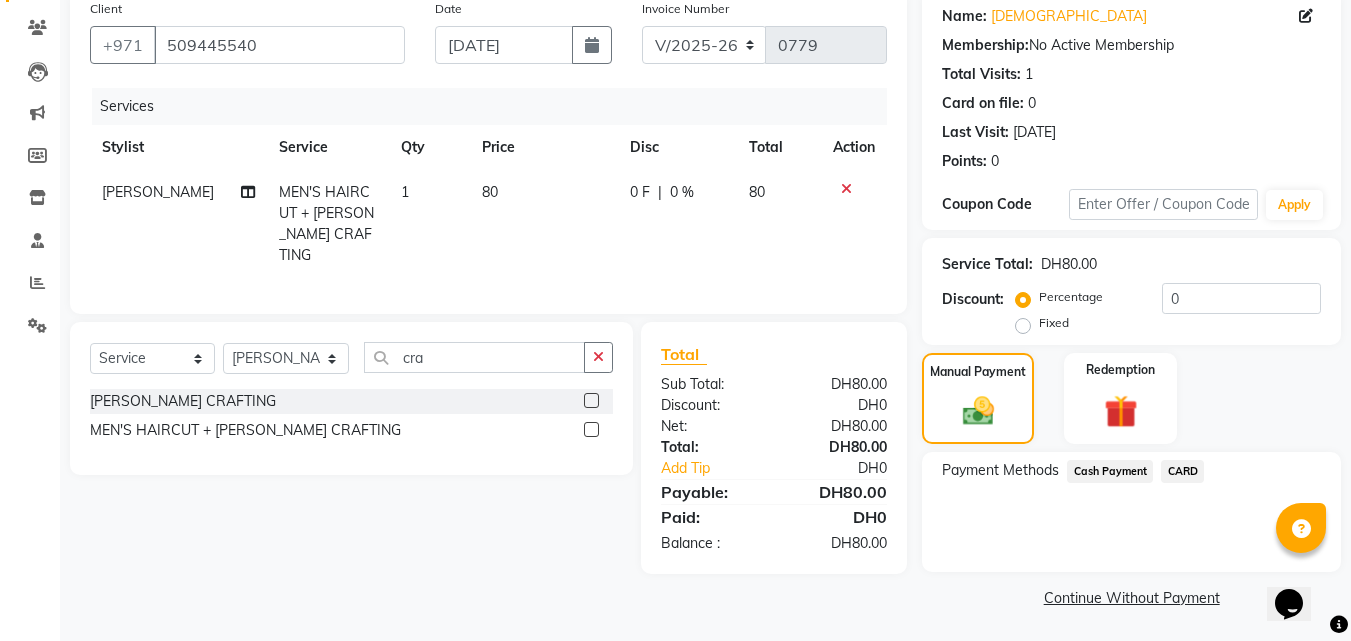 click on "Cash Payment" 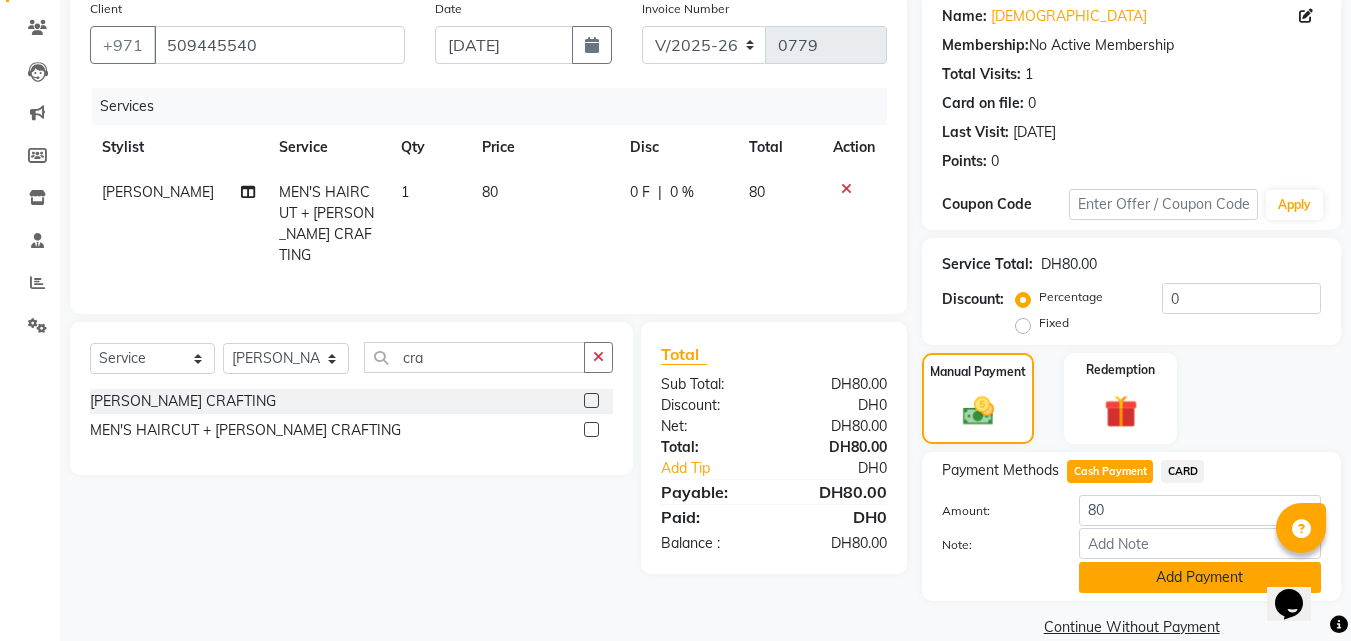 click on "Add Payment" 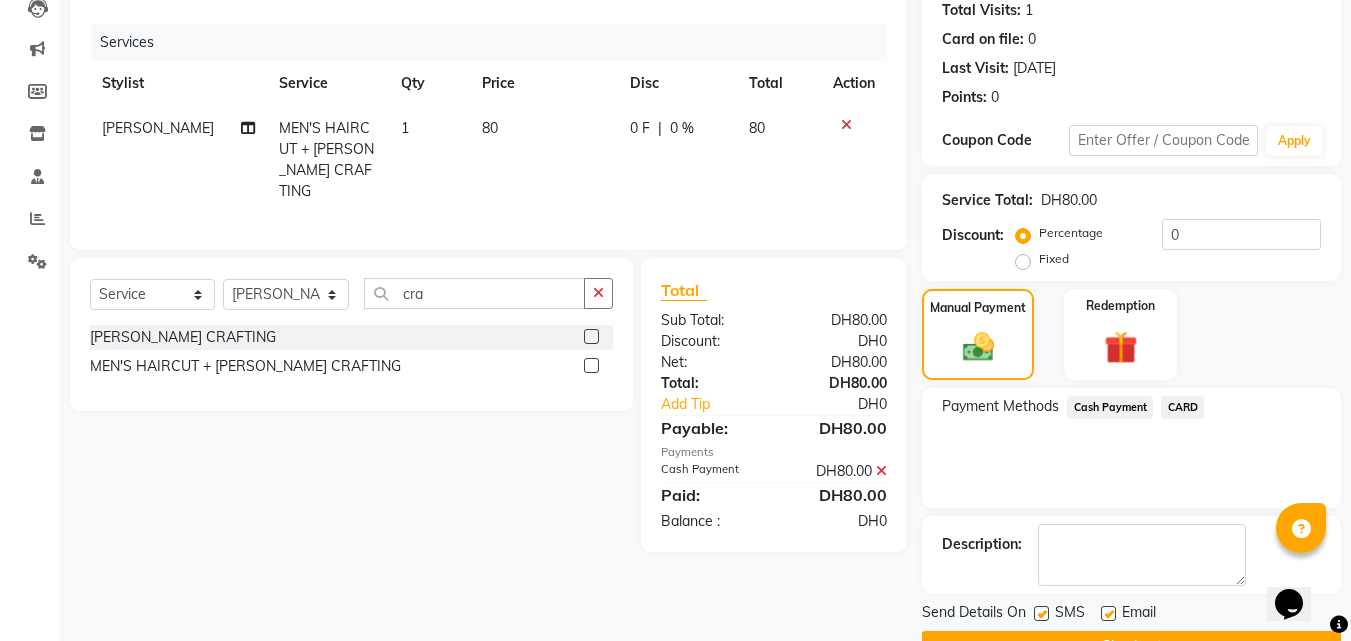 scroll, scrollTop: 275, scrollLeft: 0, axis: vertical 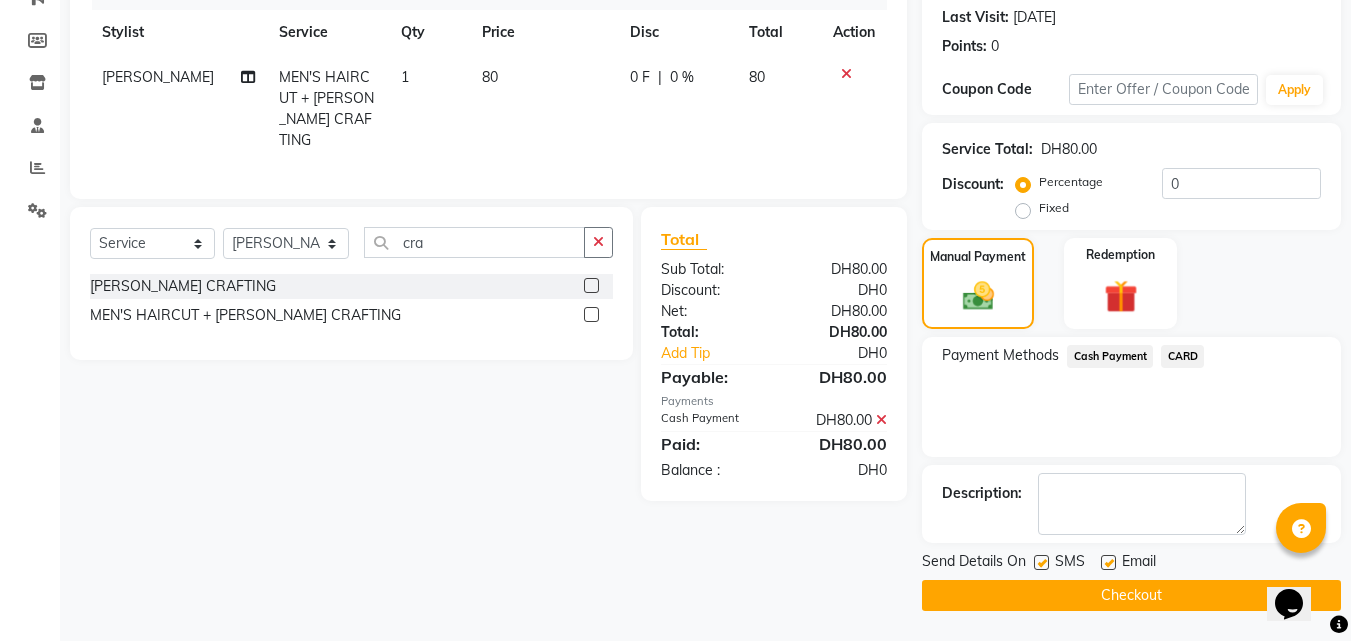 click on "Checkout" 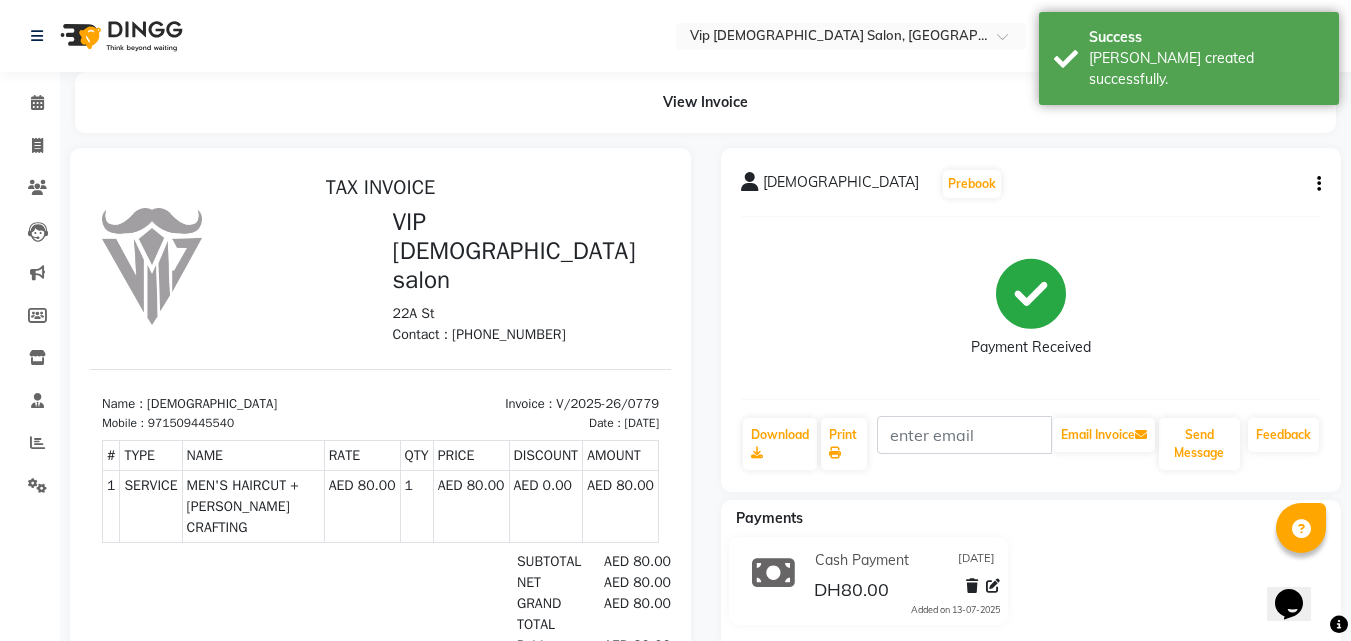 scroll, scrollTop: 0, scrollLeft: 0, axis: both 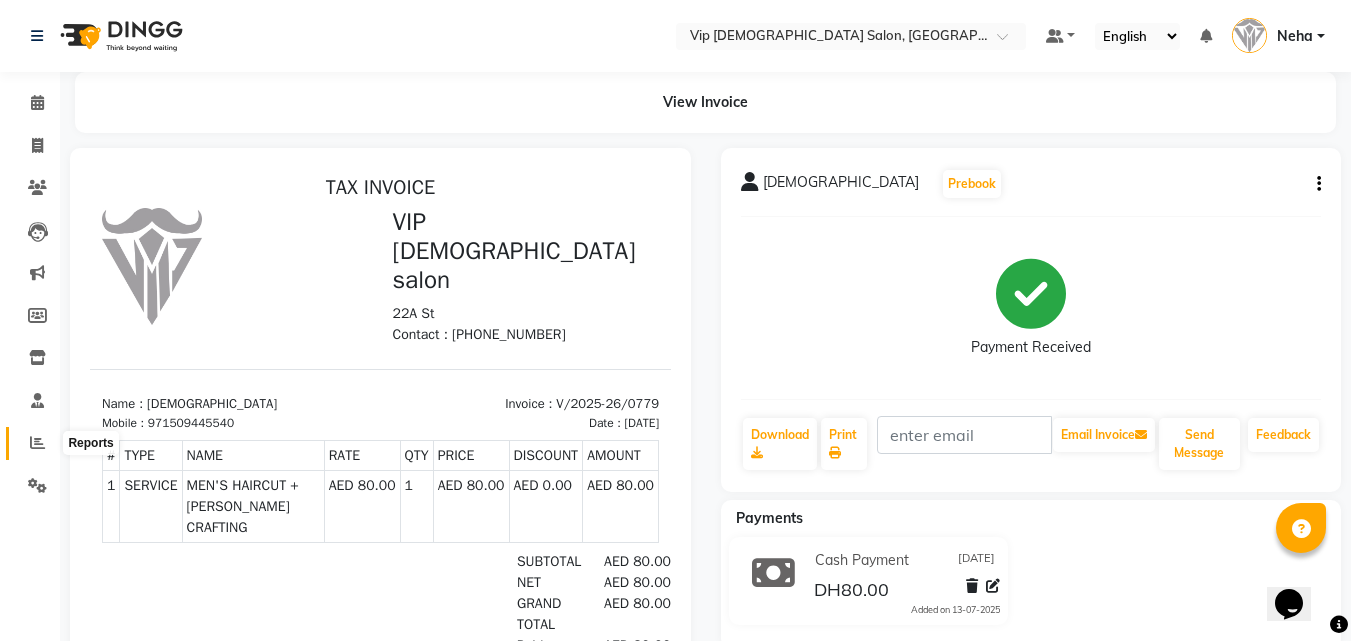 click 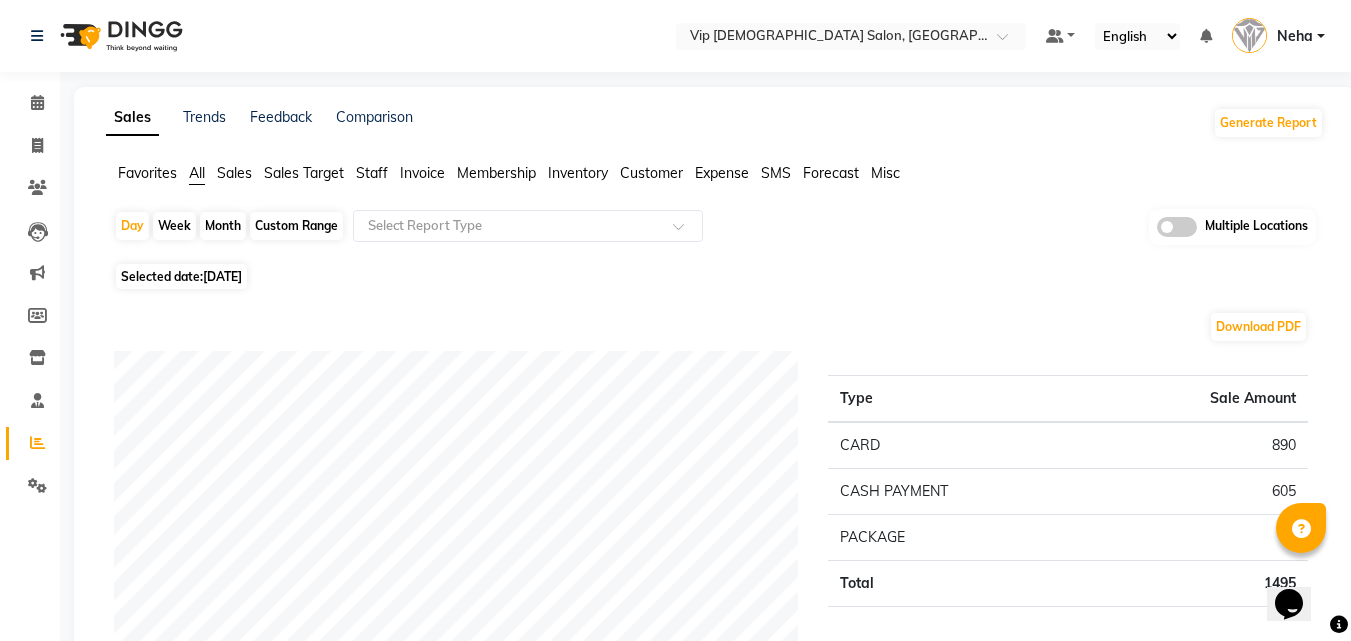 click on "Download PDF" 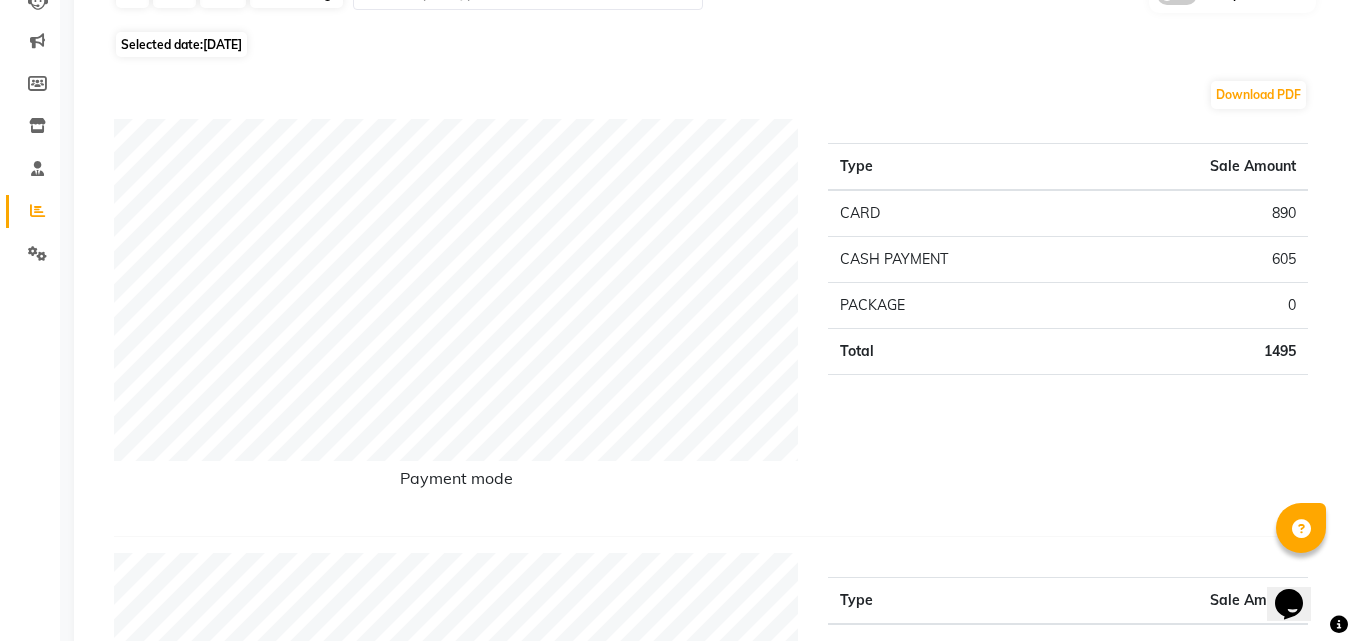 scroll, scrollTop: 240, scrollLeft: 0, axis: vertical 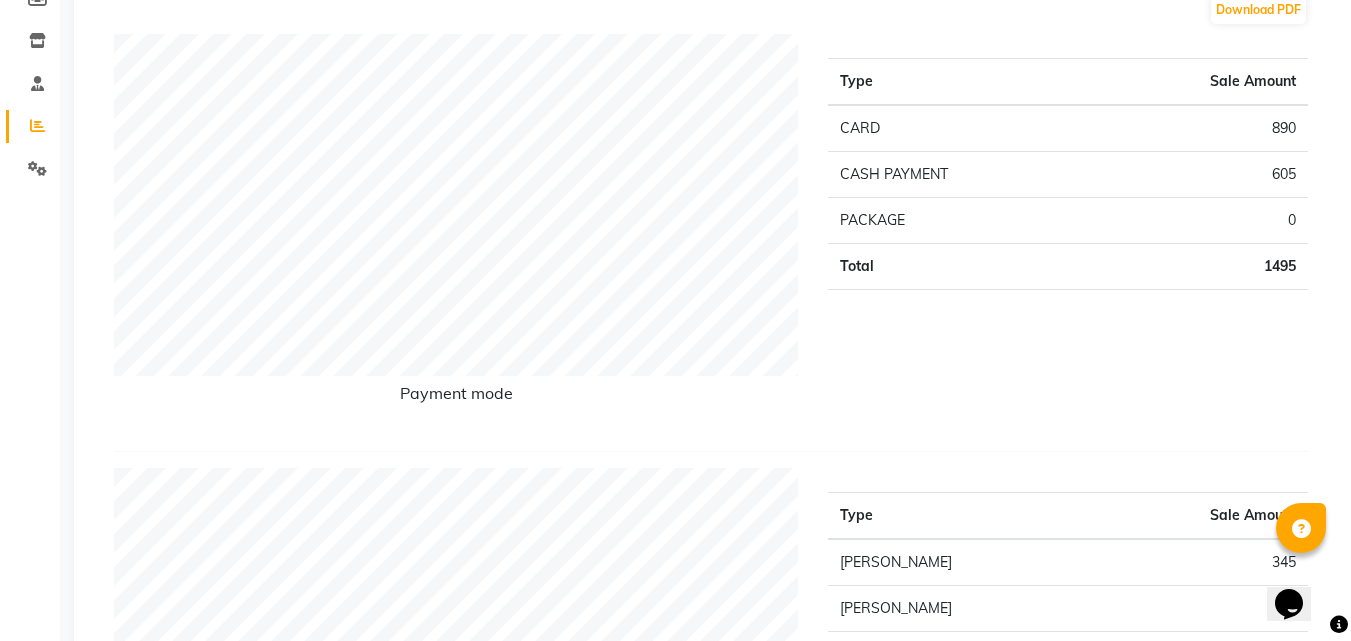click on "Type Sale Amount CARD 890 CASH PAYMENT 605 PACKAGE 0 Total 1495" 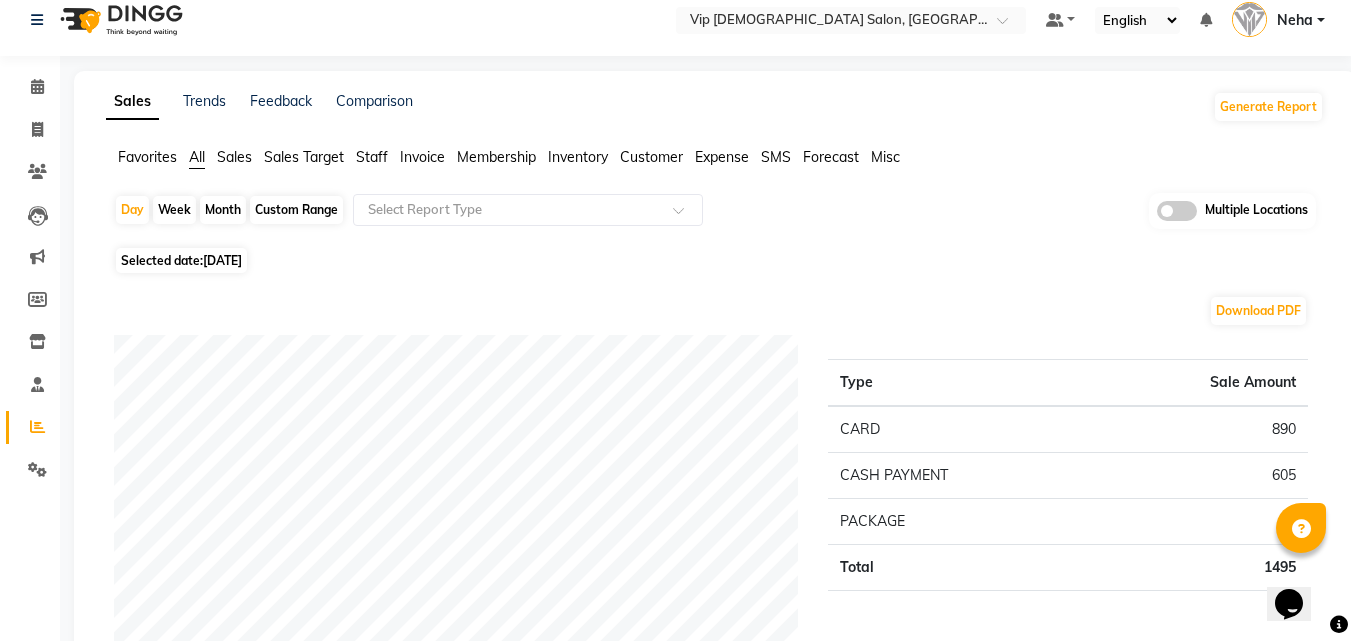 scroll, scrollTop: 0, scrollLeft: 0, axis: both 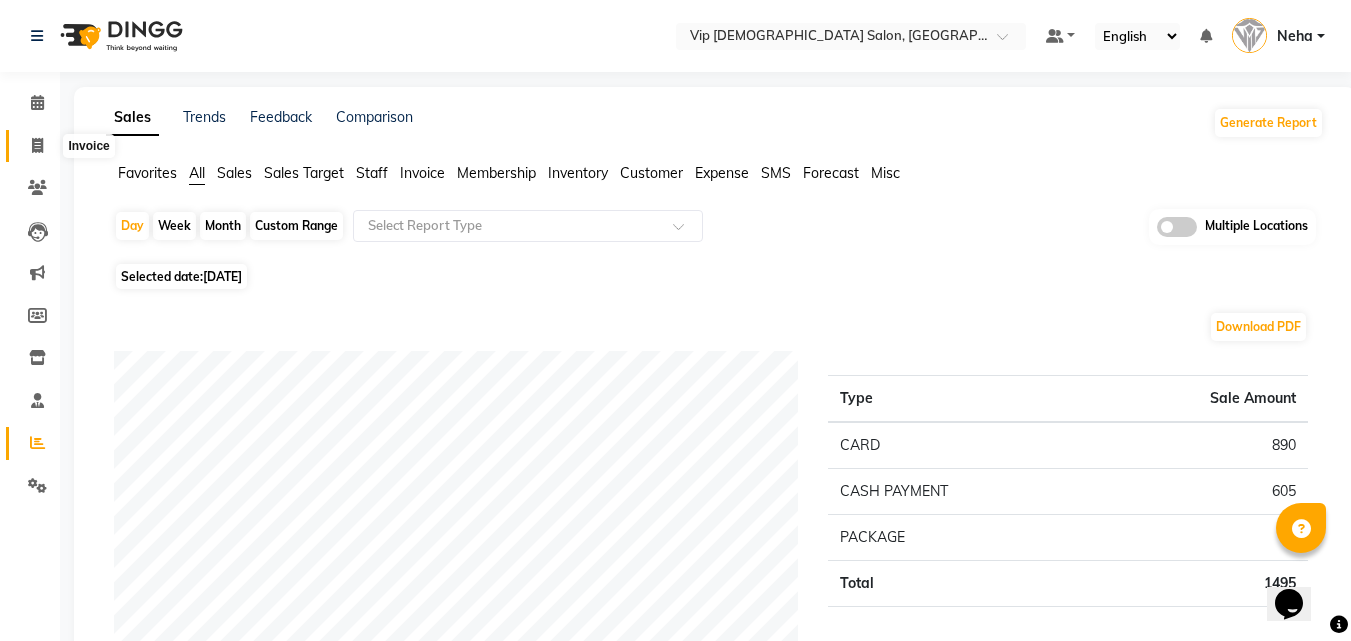 click 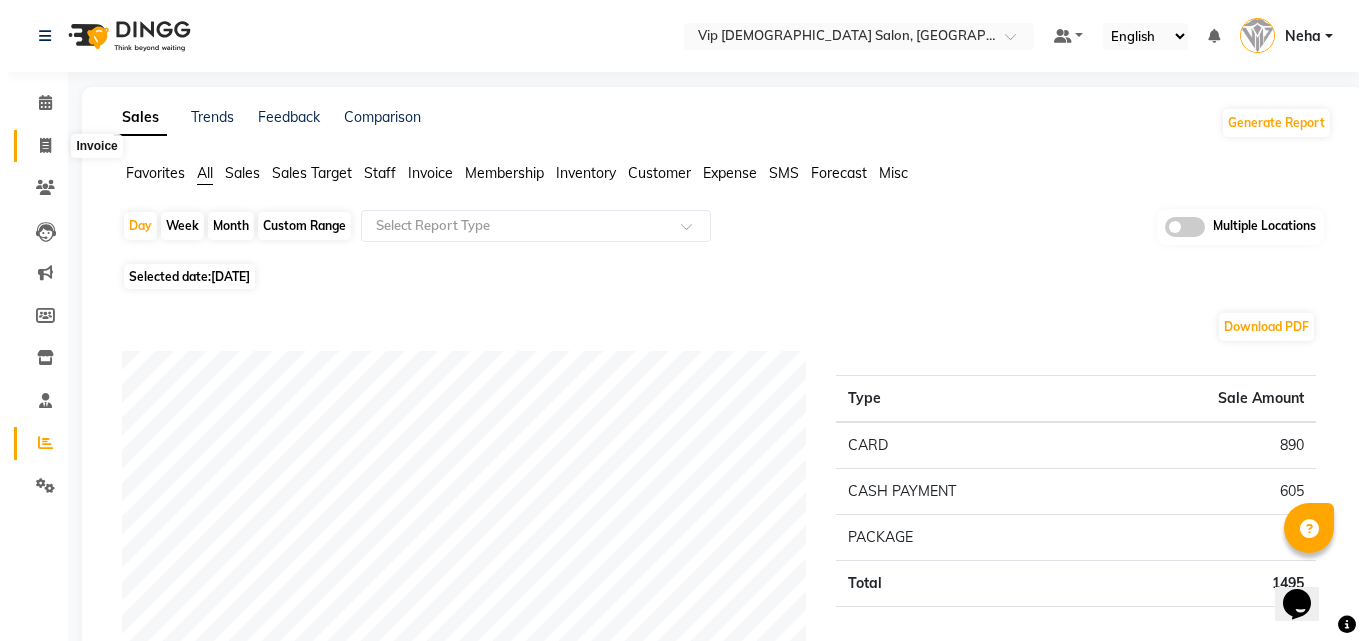select on "service" 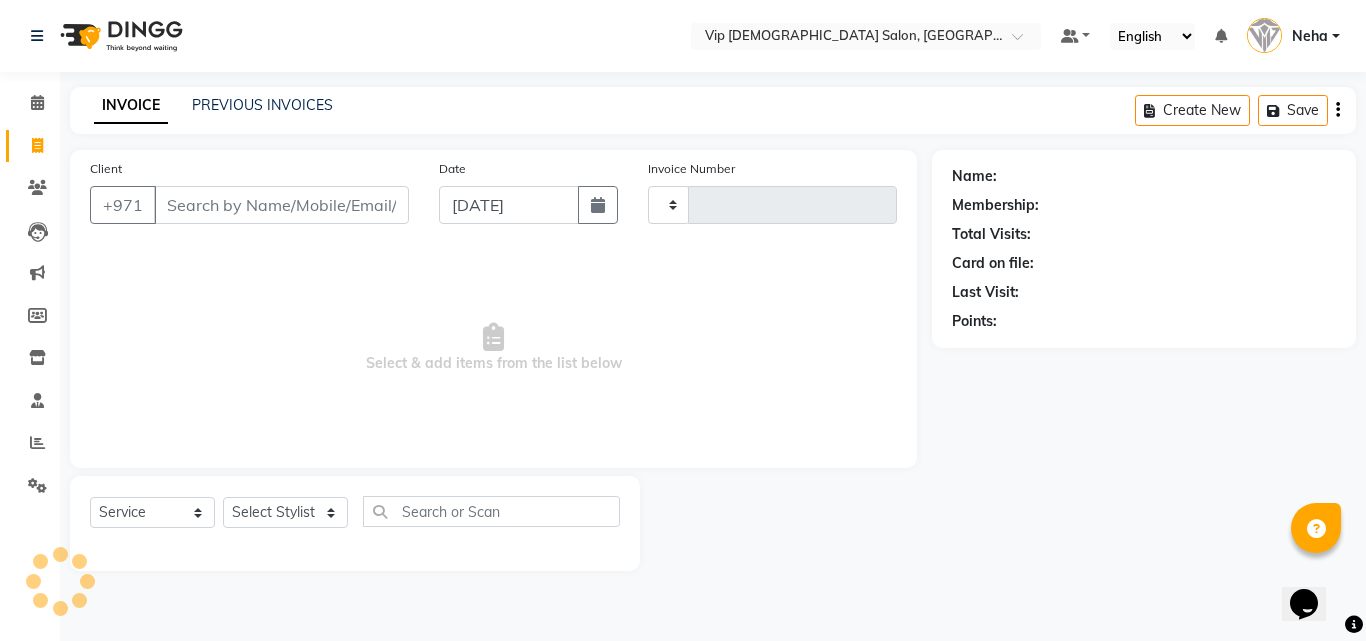 type on "0780" 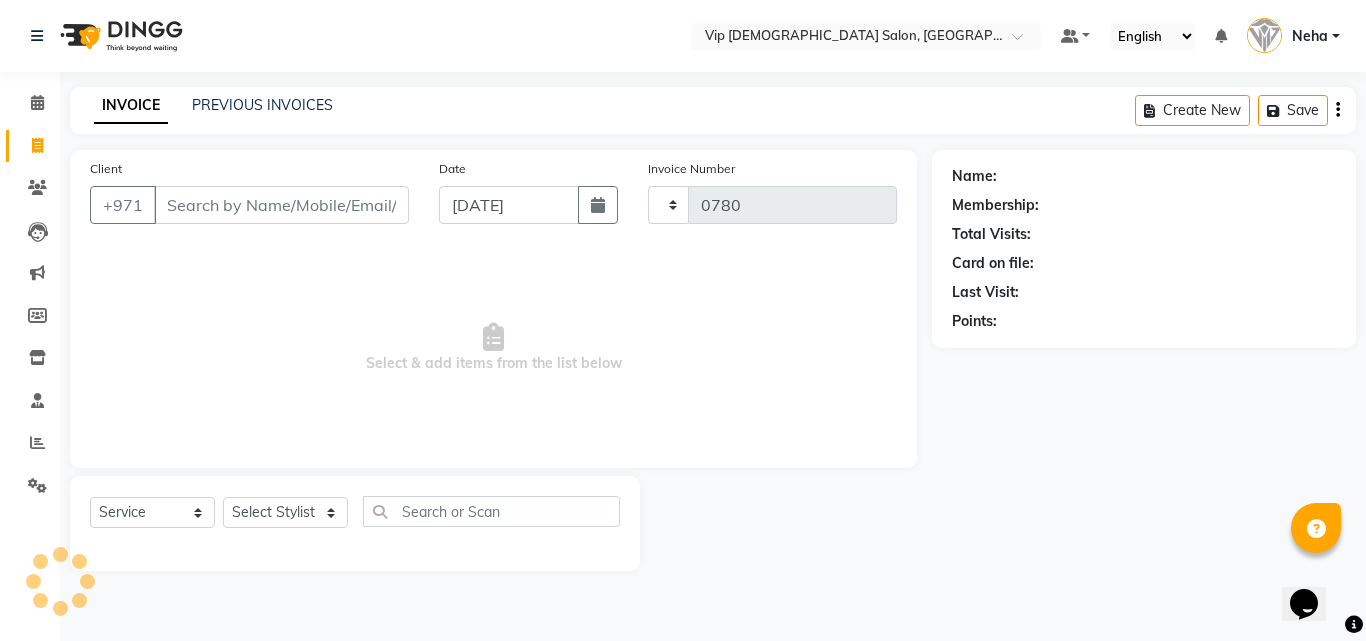 select on "8415" 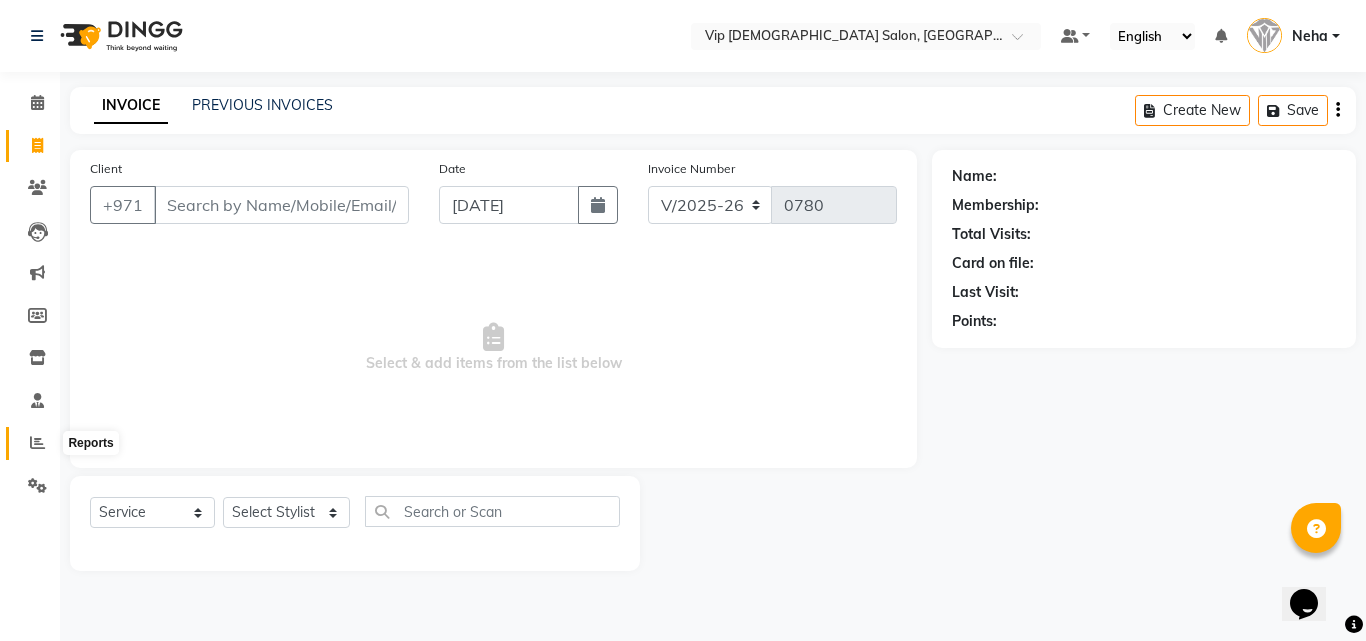 click 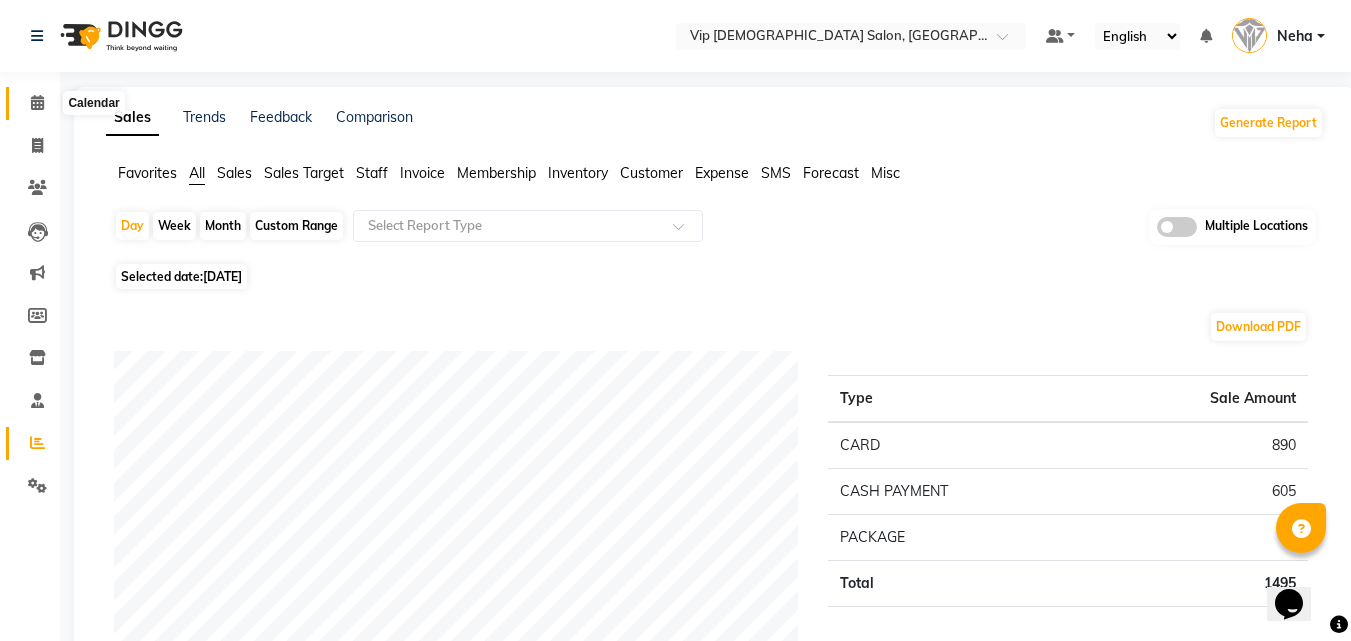 click 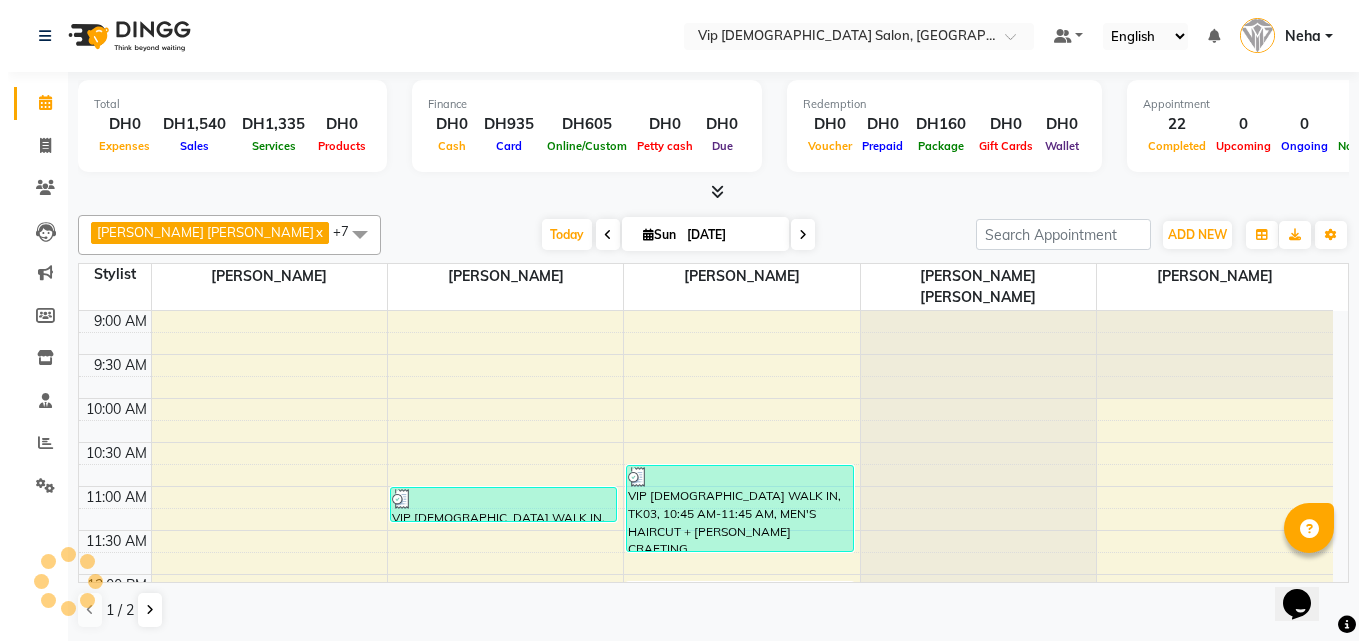 scroll, scrollTop: 0, scrollLeft: 0, axis: both 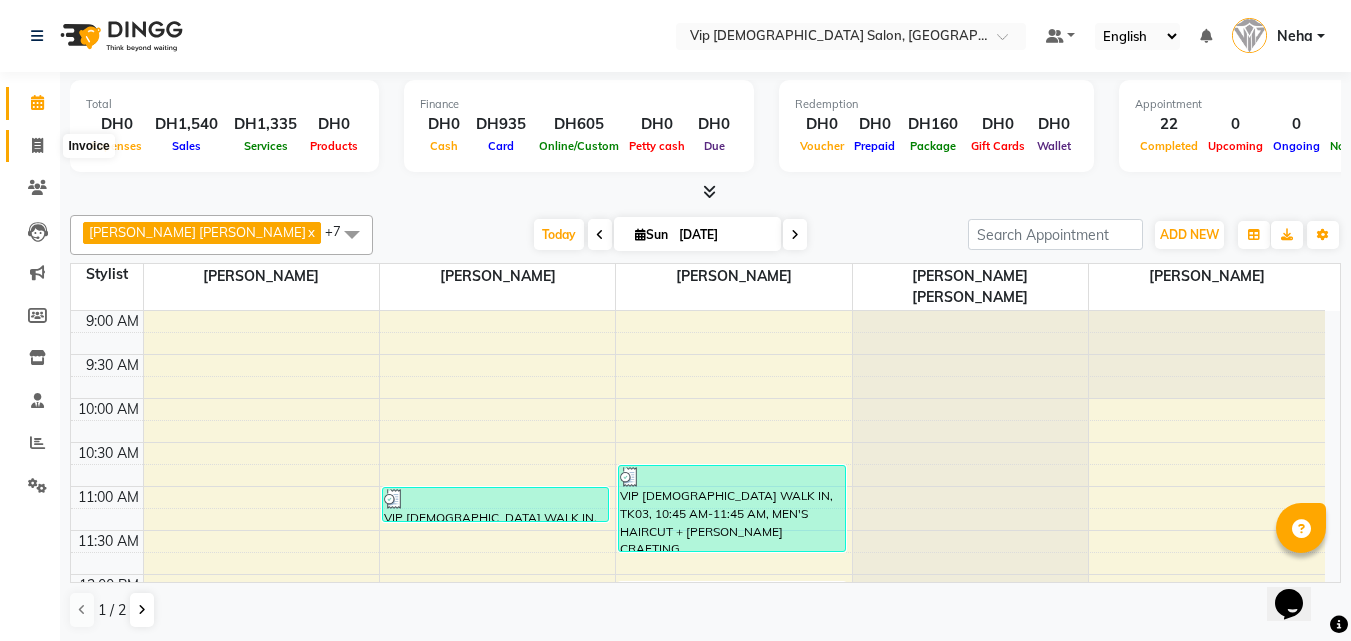 click 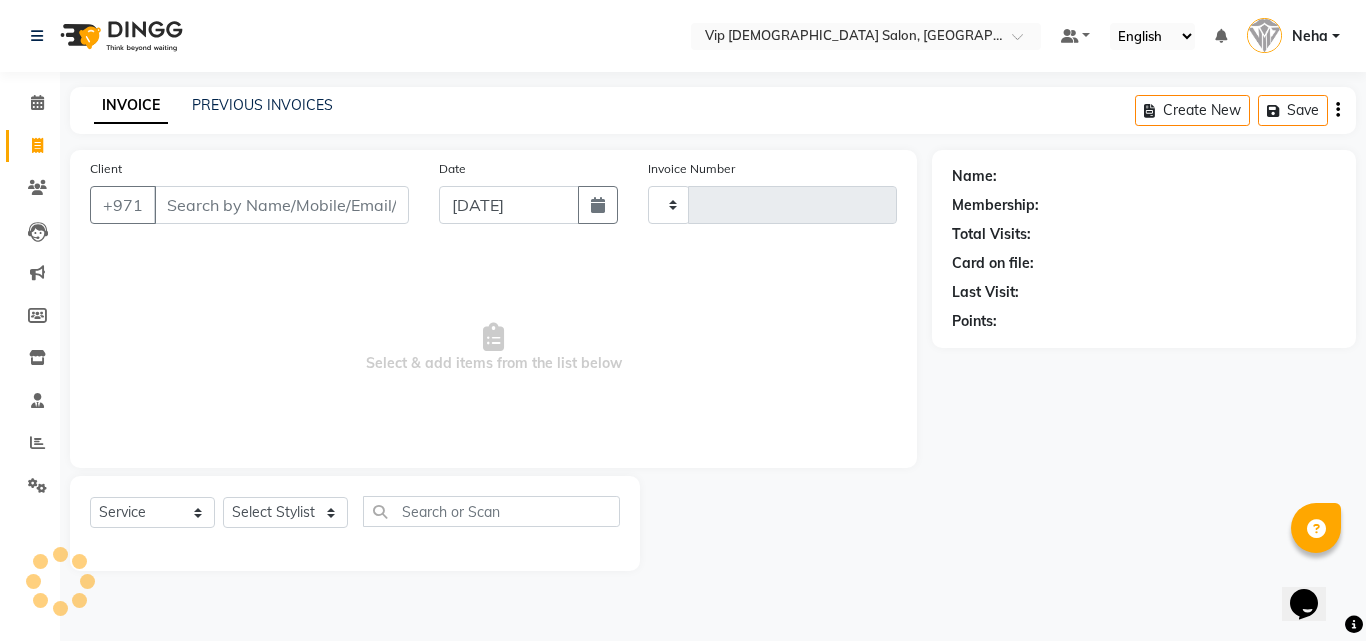 type on "0780" 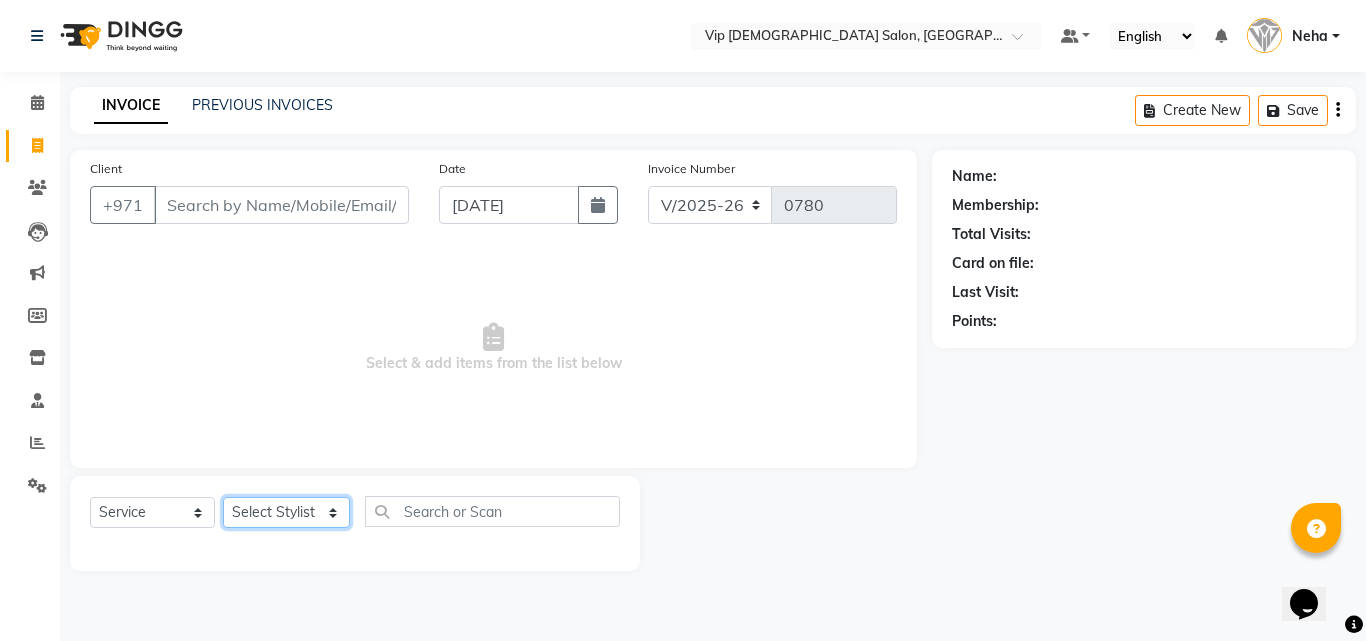 click on "Select Stylist Abdel aziz AHMED MOHAMED MOHAMED ELKHODARY ABDELHAMID Ali Rana Allauddin Anwar Ali Ameen Ayoub Lakhbizi Jairah Mr. Mohannad Neha Nelson Ricalyn Colcol Riffat Magdy Taufeeq Anwar Ali Tauseef  Akhilaque Zoya Bhatti." 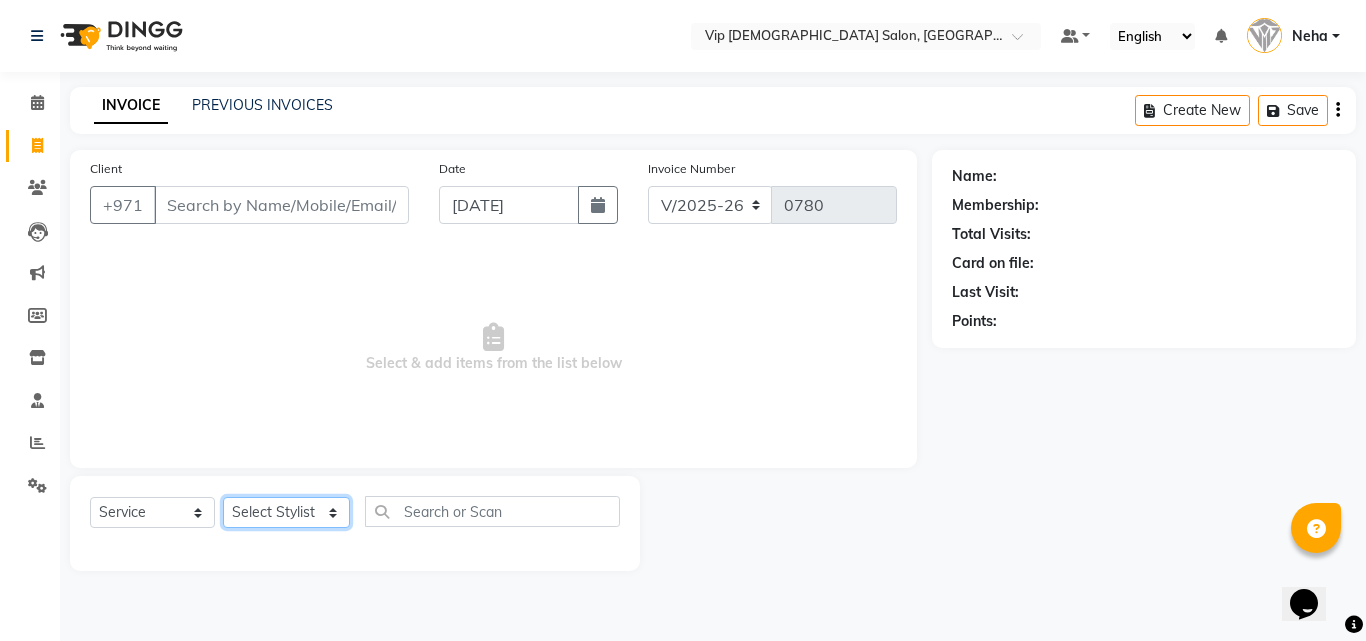 select on "81343" 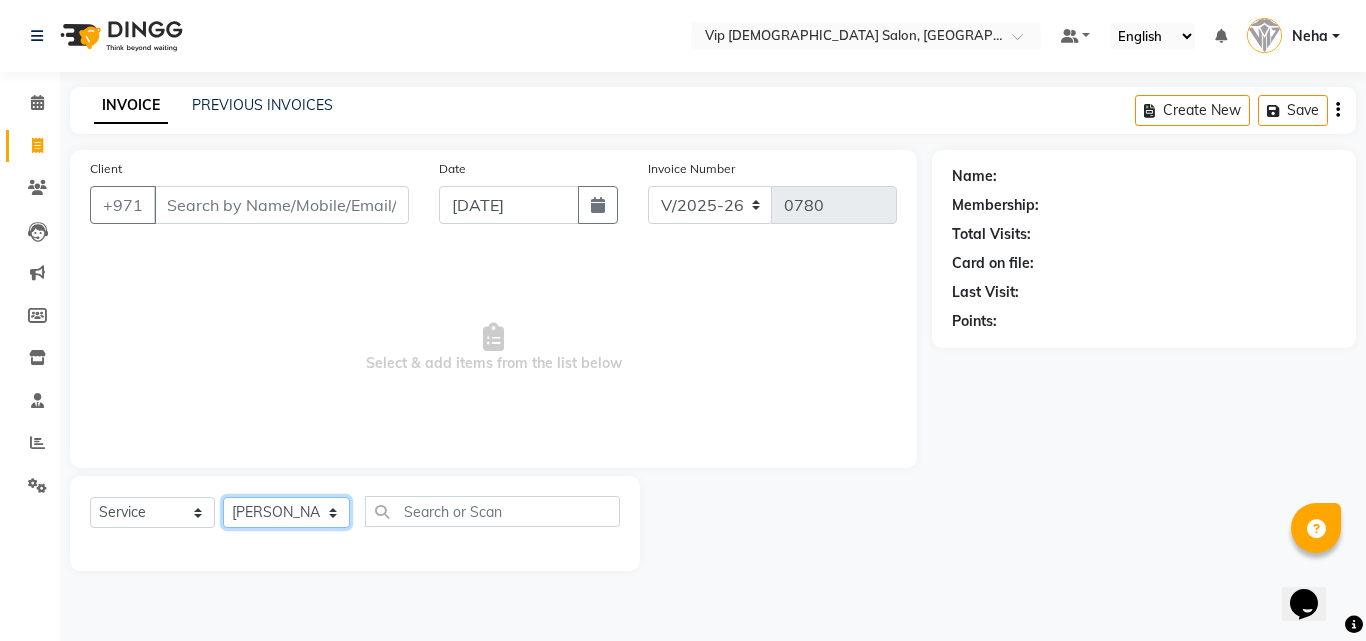 click on "Select Stylist Abdel aziz AHMED MOHAMED MOHAMED ELKHODARY ABDELHAMID Ali Rana Allauddin Anwar Ali Ameen Ayoub Lakhbizi Jairah Mr. Mohannad Neha Nelson Ricalyn Colcol Riffat Magdy Taufeeq Anwar Ali Tauseef  Akhilaque Zoya Bhatti." 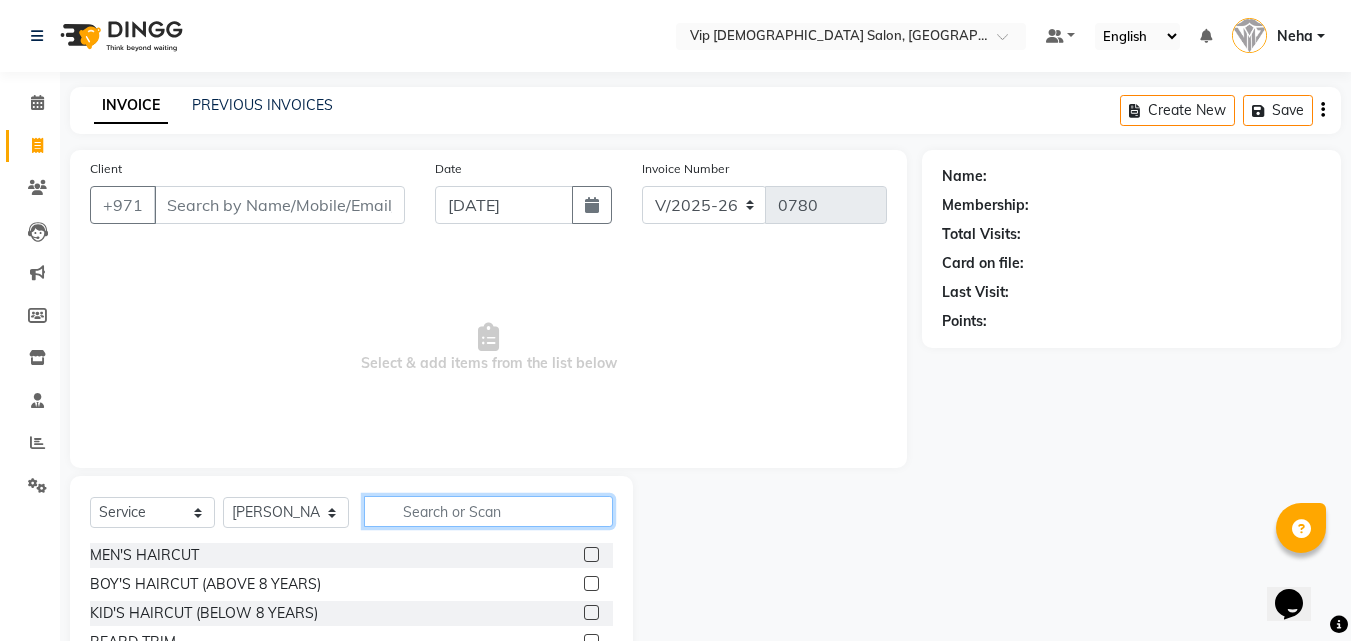 click 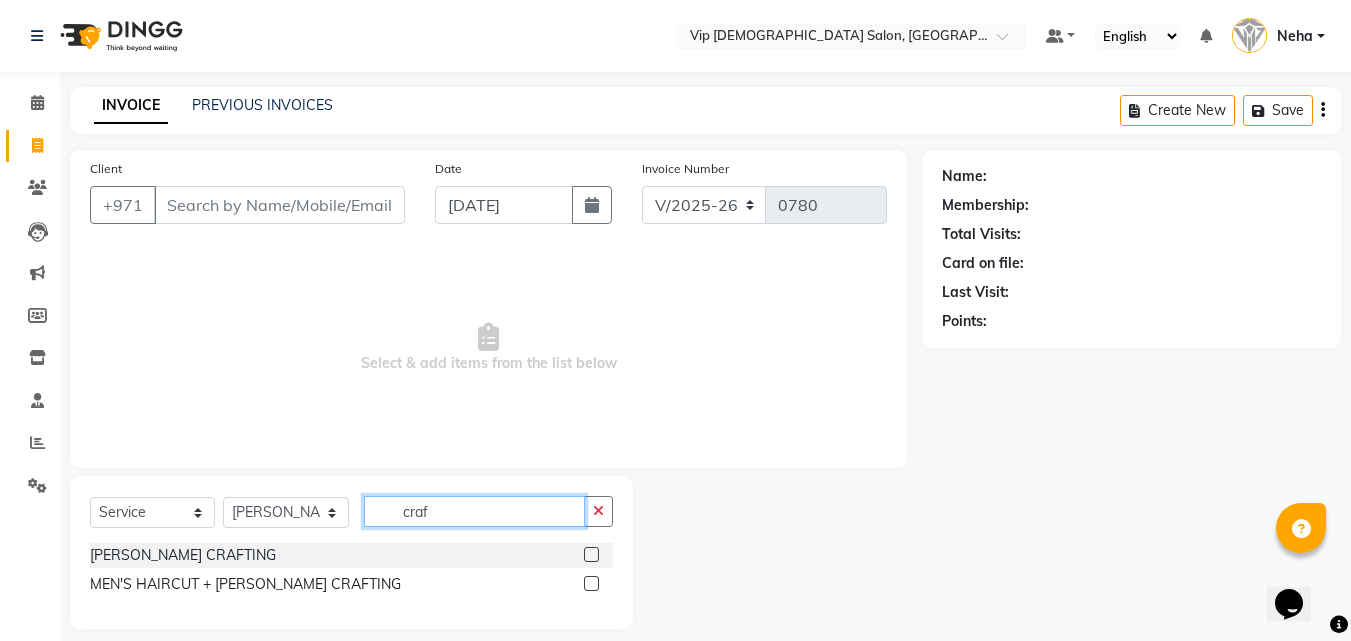 type on "craf" 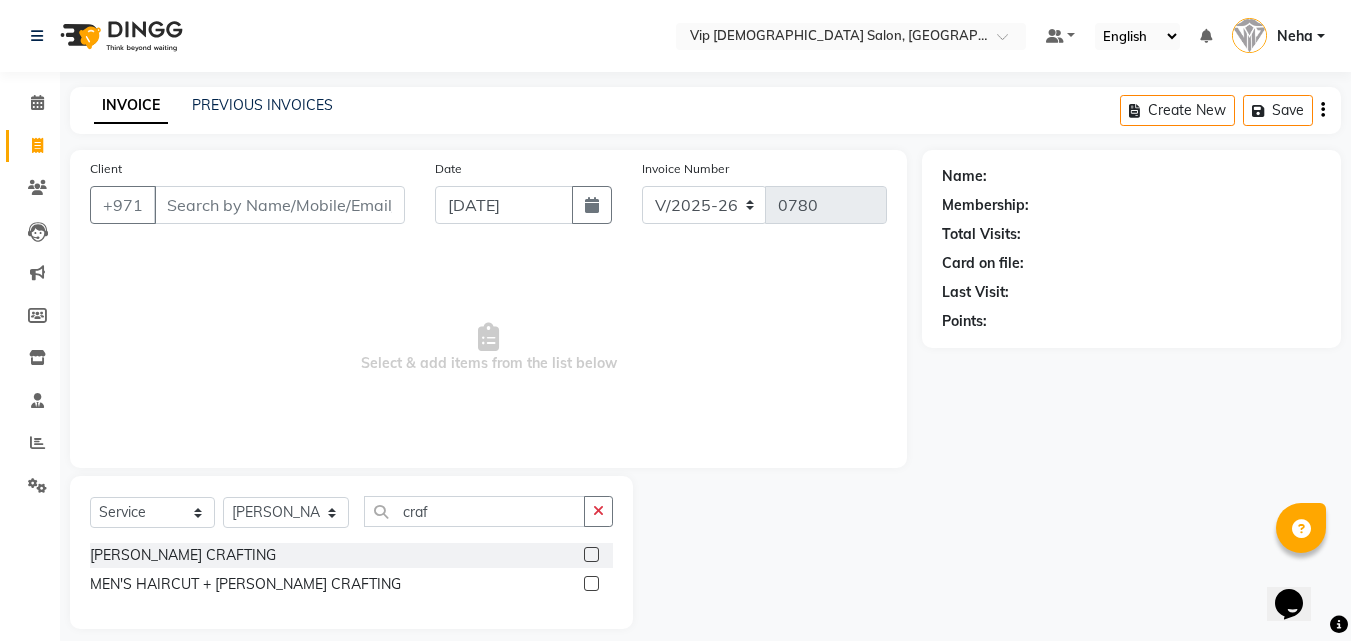 click 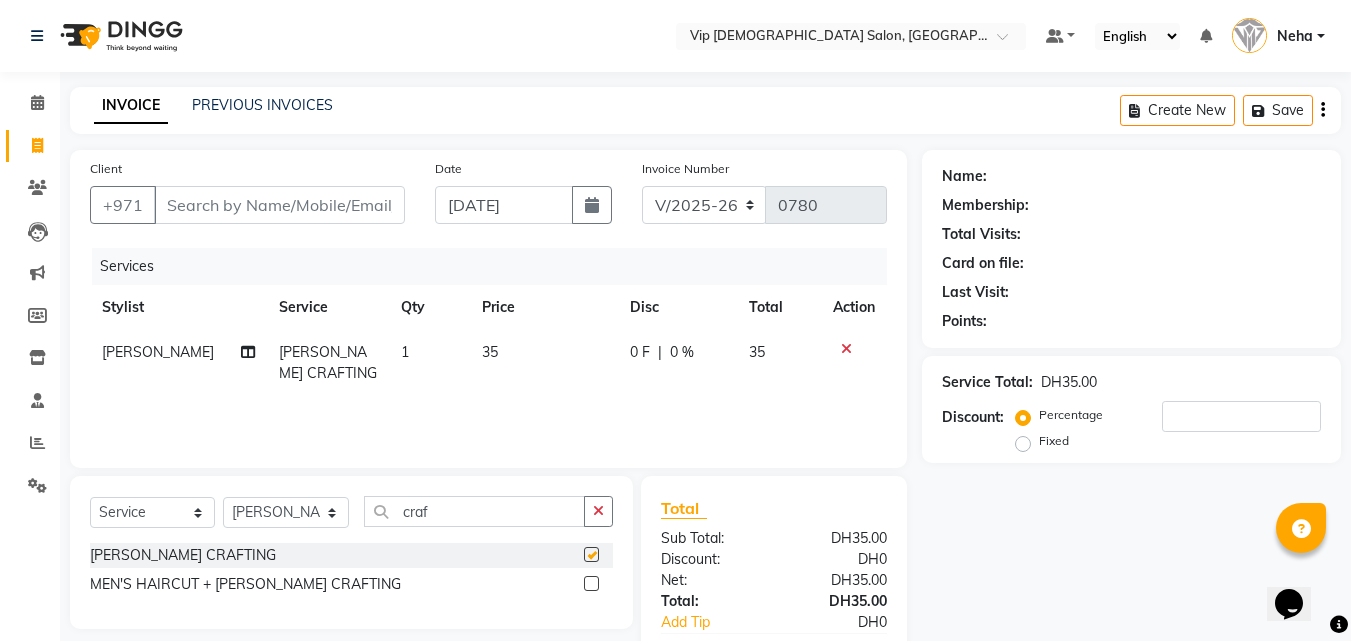 checkbox on "false" 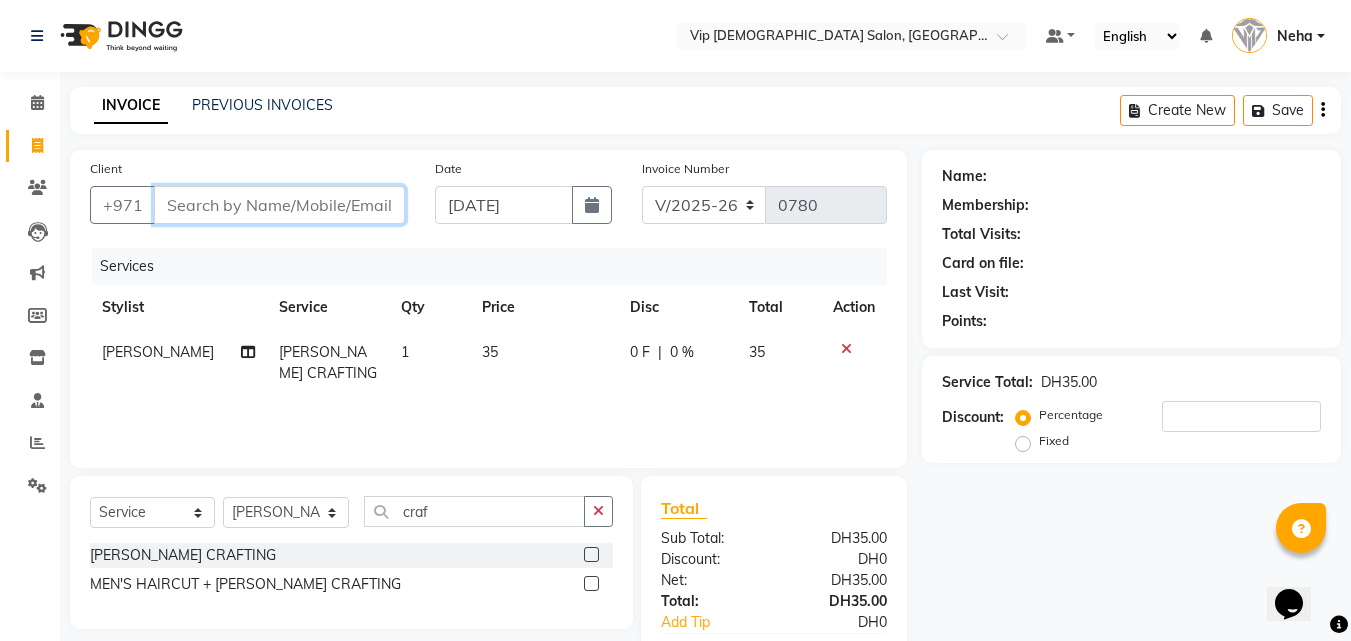 click on "Client" at bounding box center (279, 205) 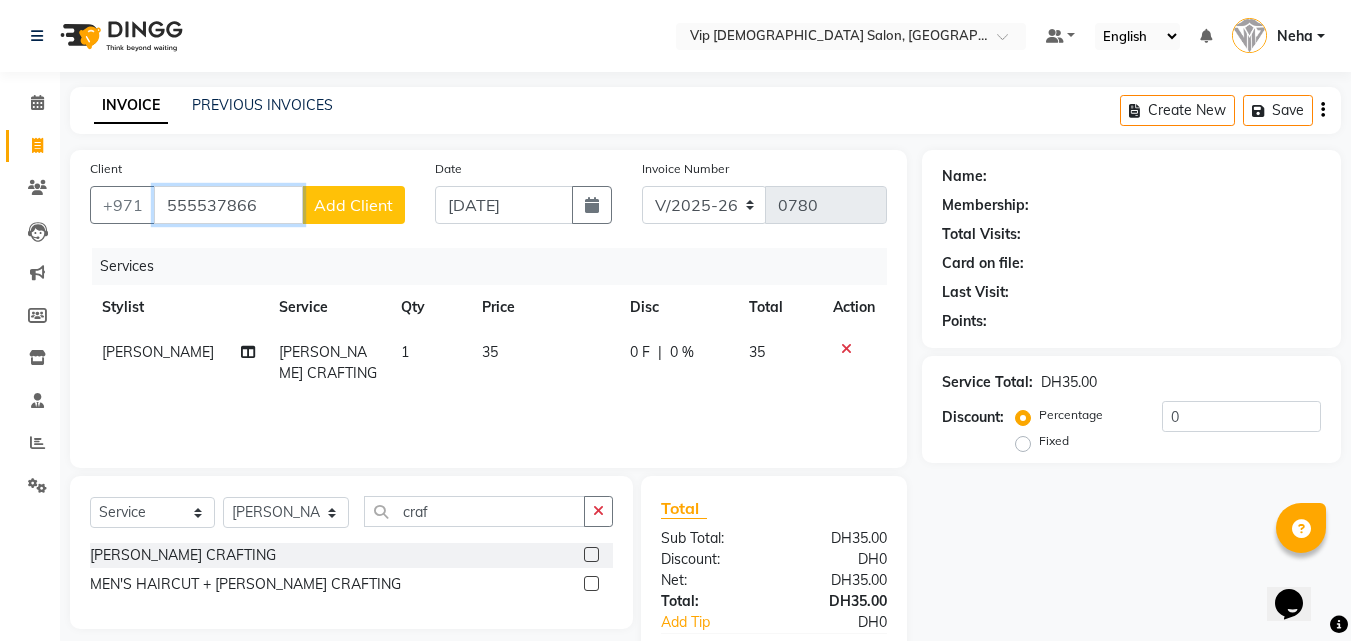 type on "555537866" 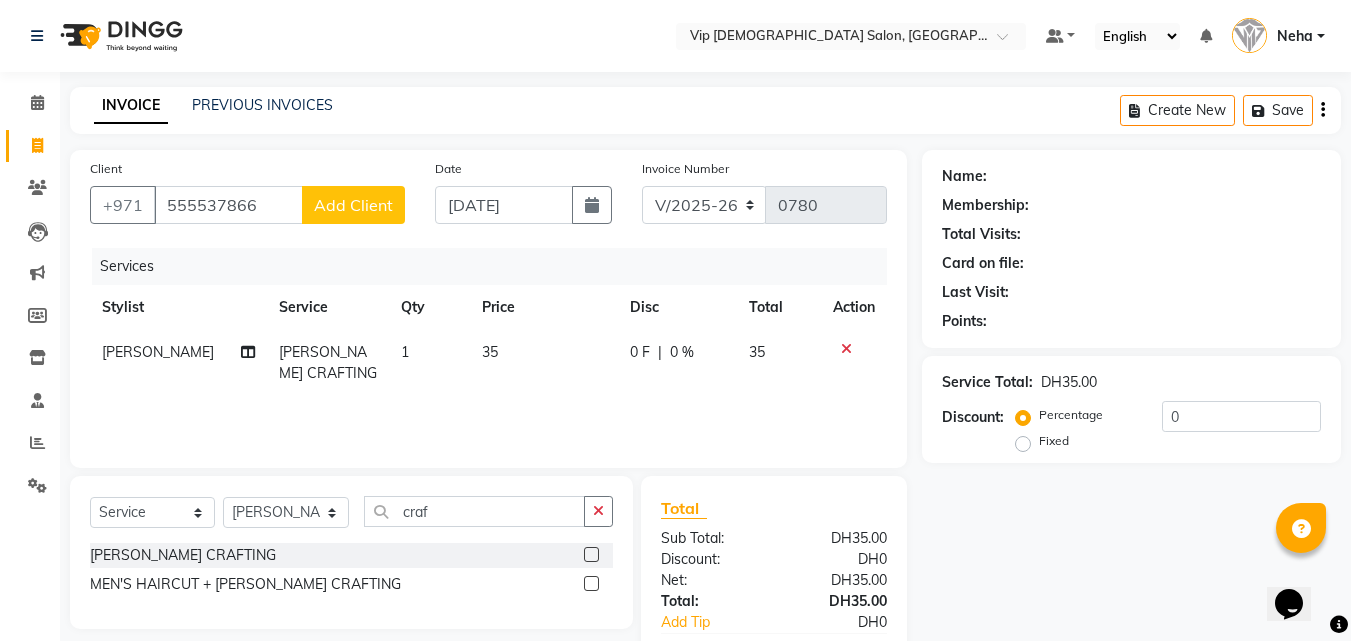 click on "Add Client" 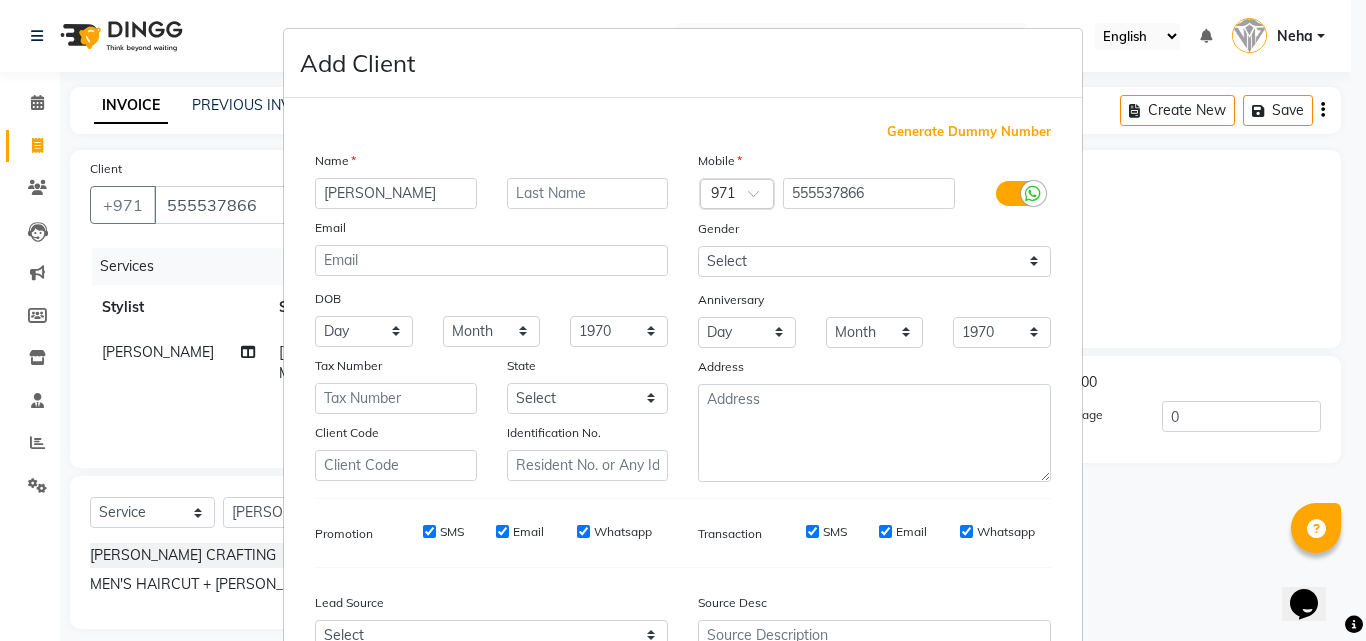 type on "Adil" 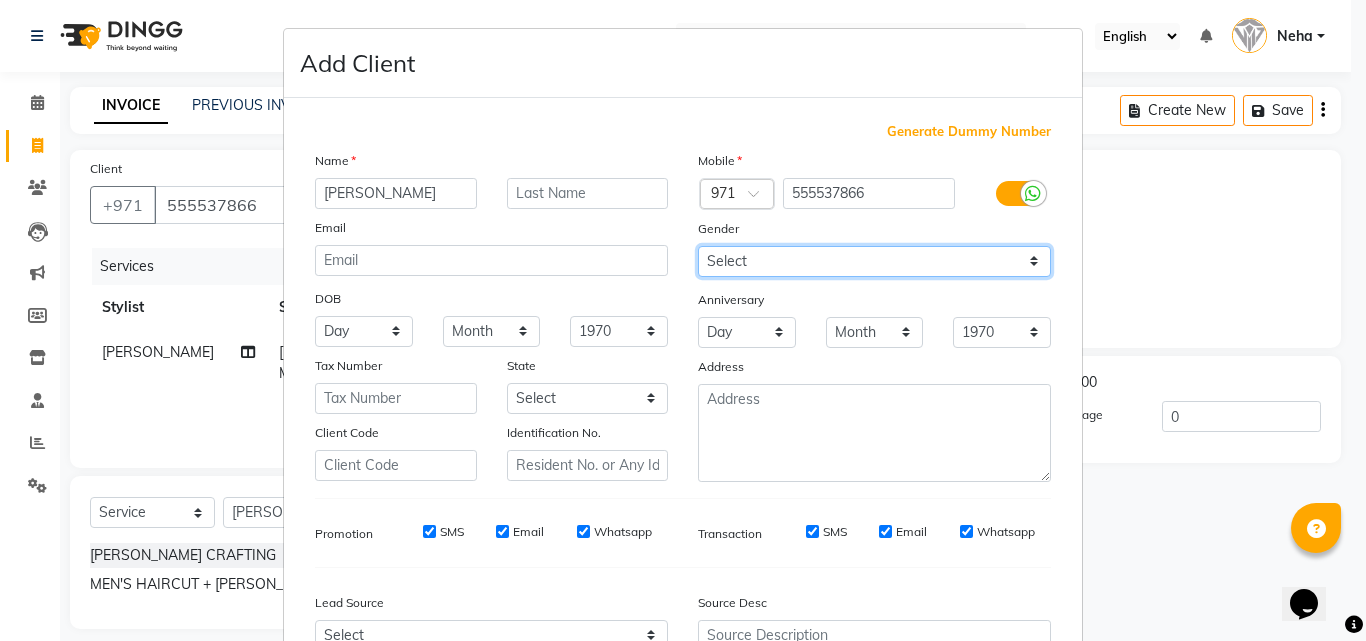 click on "Select Male Female Other Prefer Not To Say" at bounding box center (874, 261) 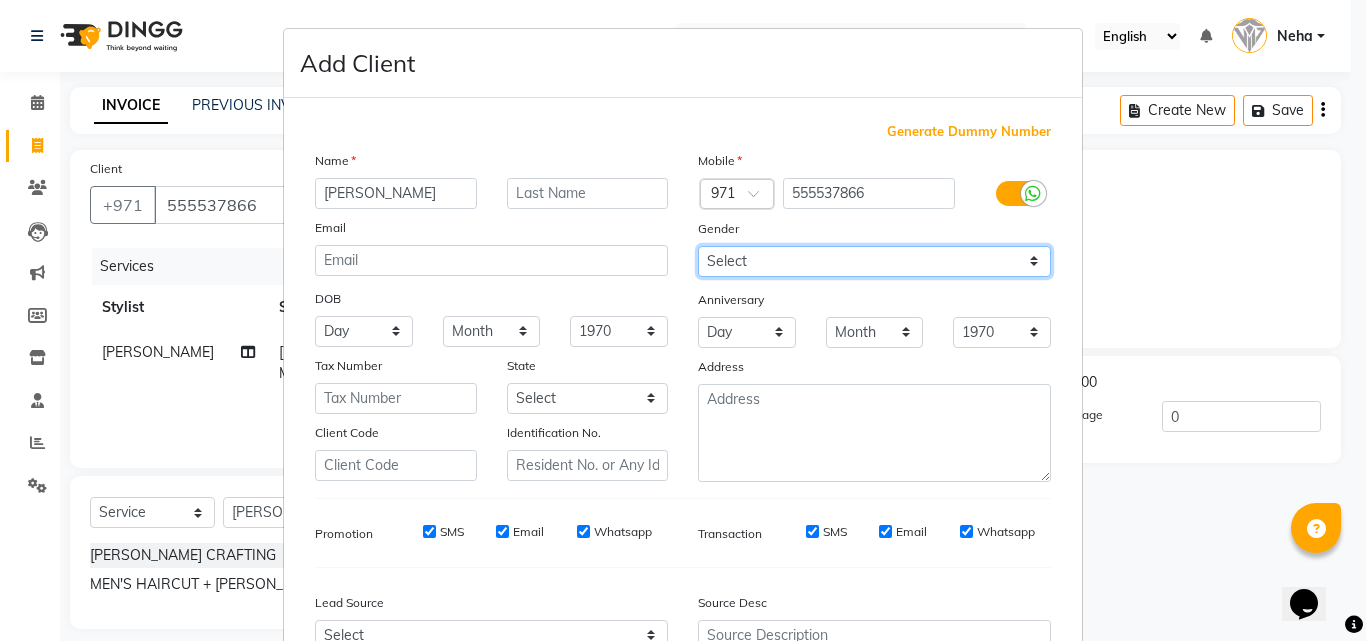 select on "male" 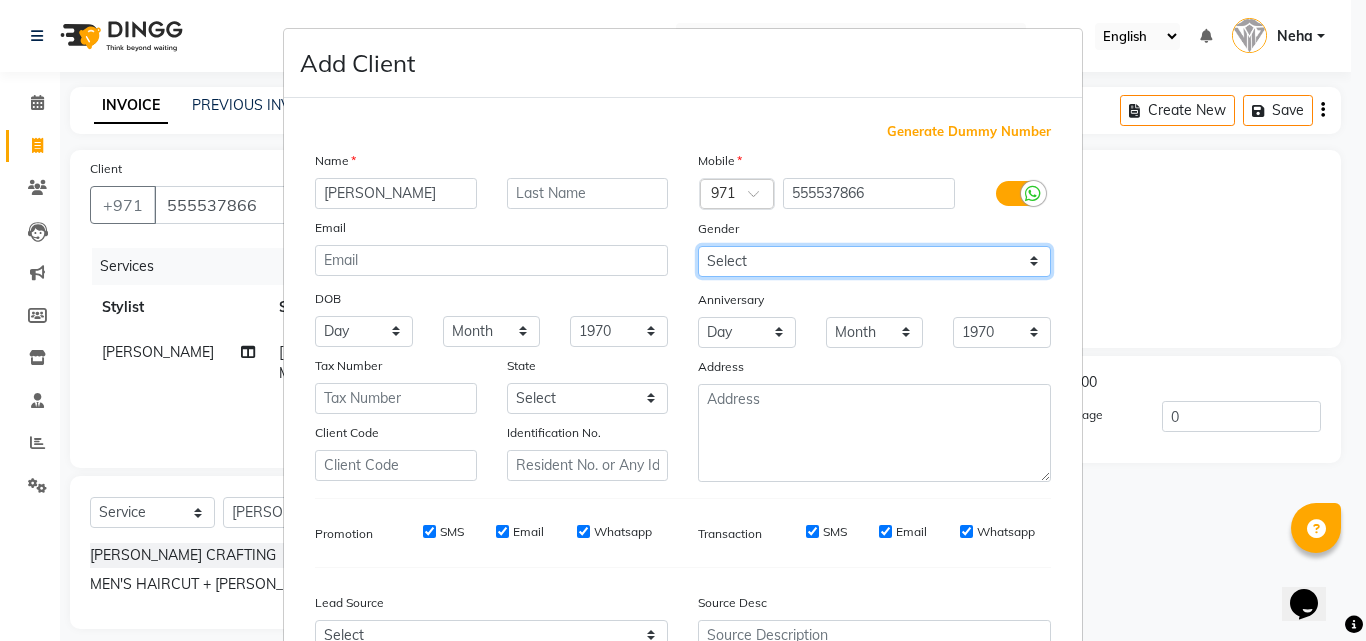click on "Select Male Female Other Prefer Not To Say" at bounding box center [874, 261] 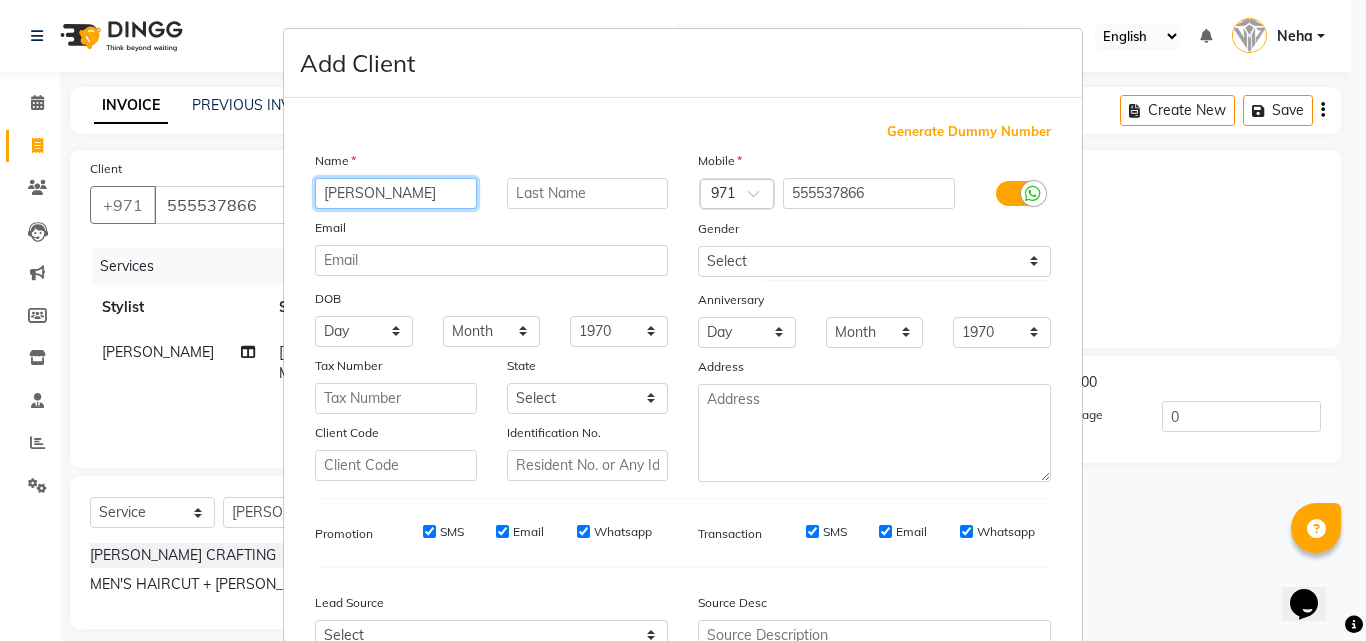 click on "Adil" at bounding box center (396, 193) 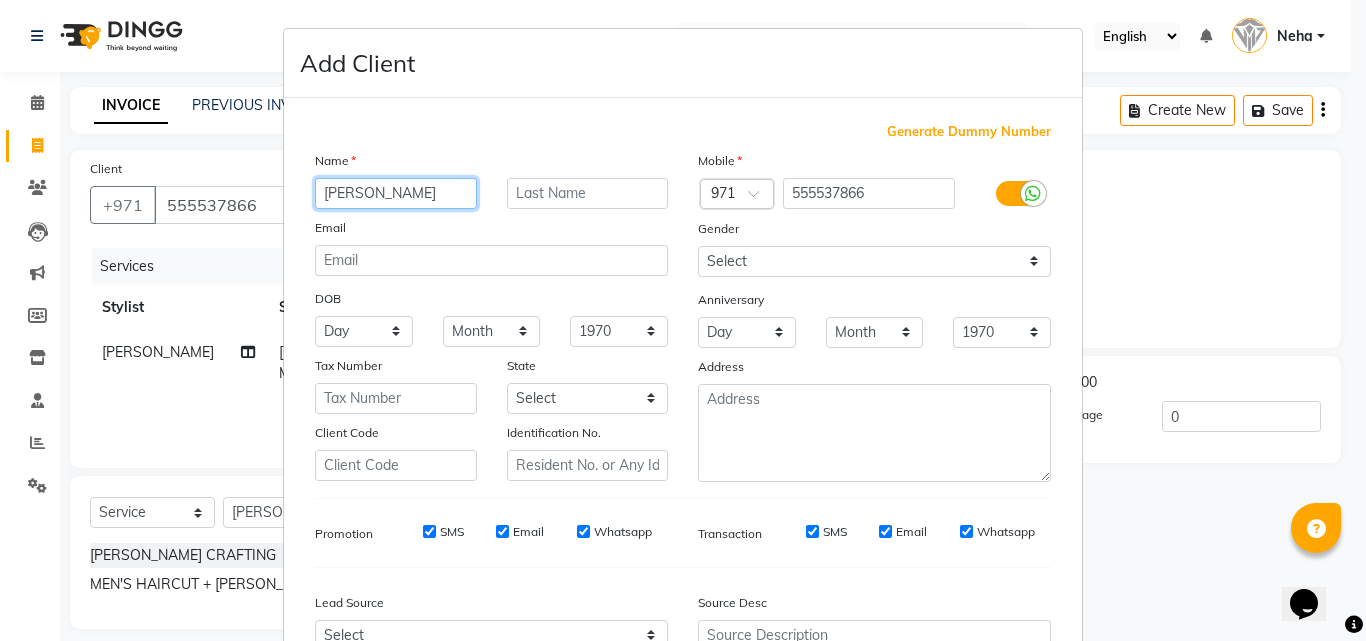 type on "Adil abud" 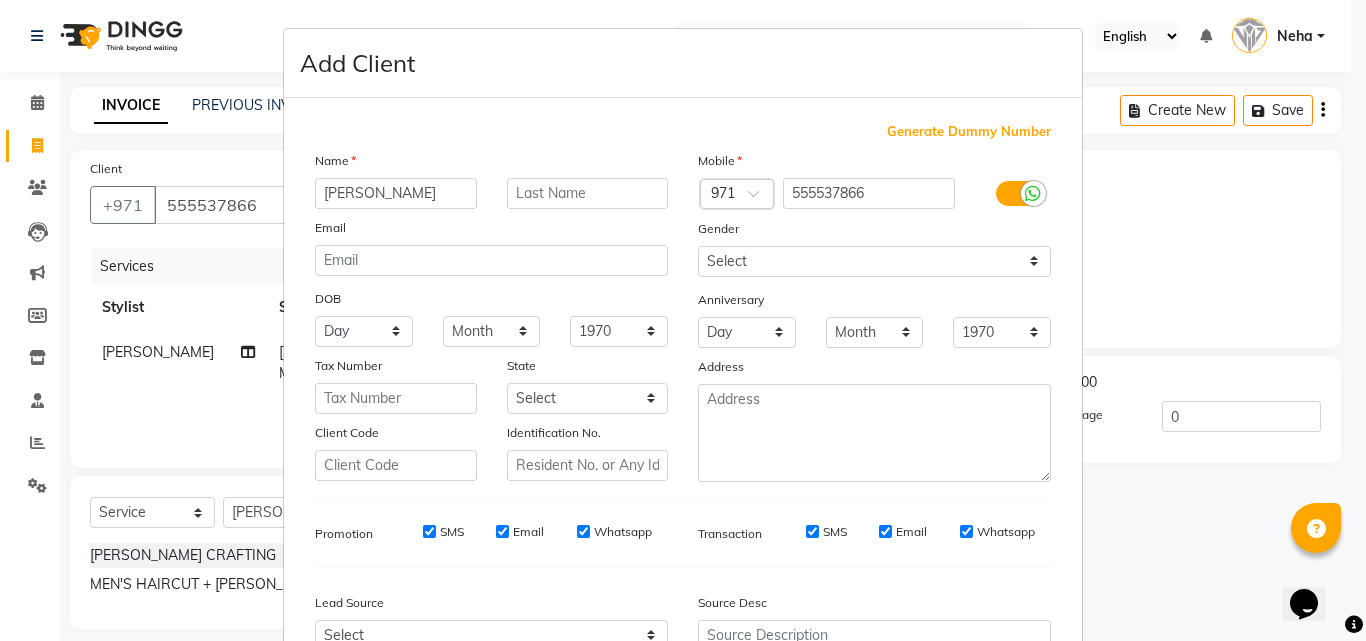 click on "Identification No." at bounding box center (588, 451) 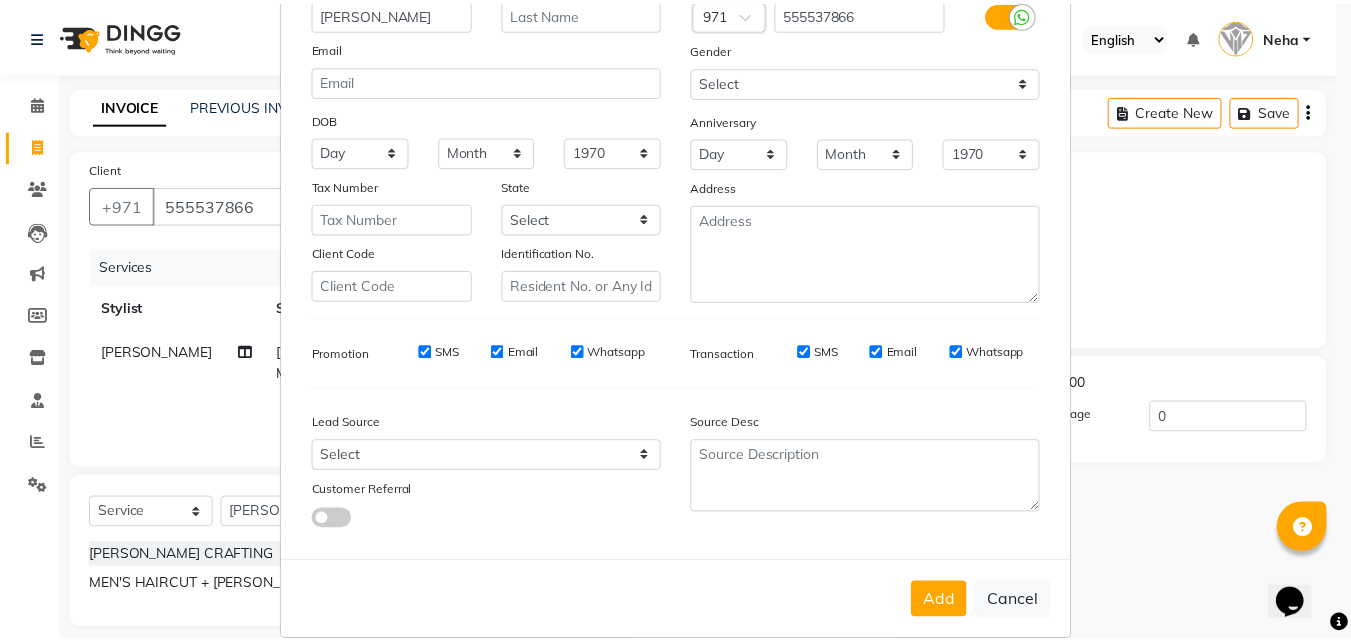 scroll, scrollTop: 208, scrollLeft: 0, axis: vertical 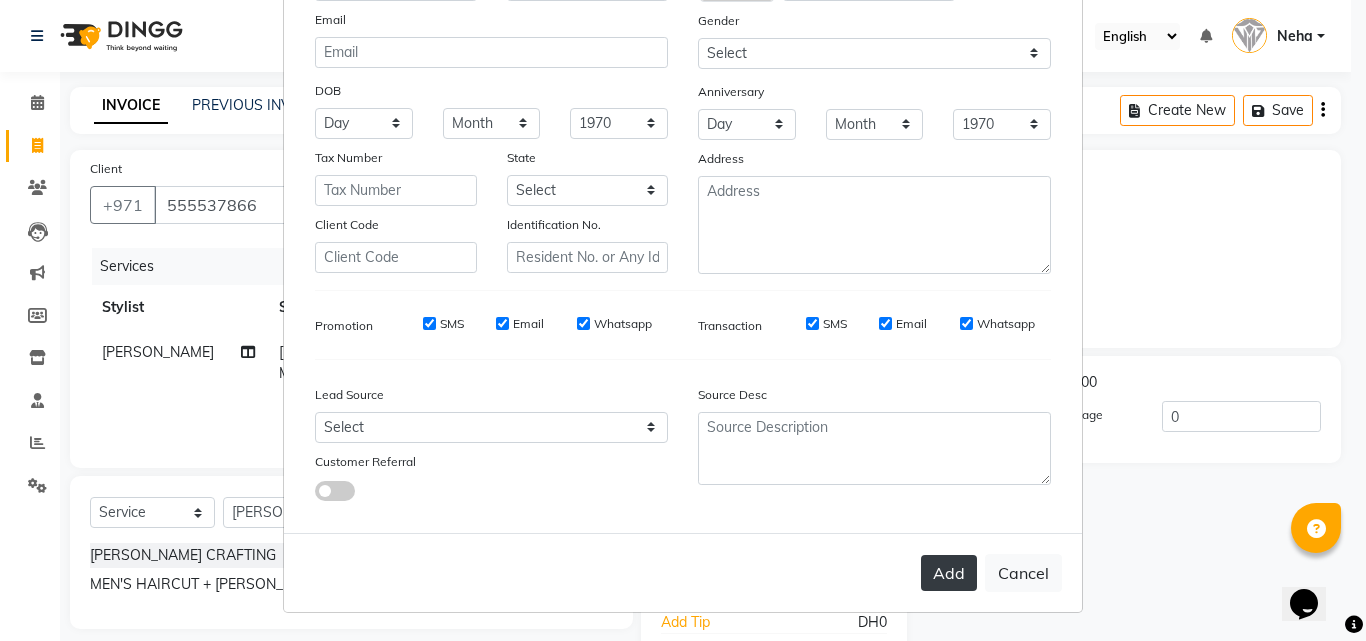 click on "Add" at bounding box center [949, 573] 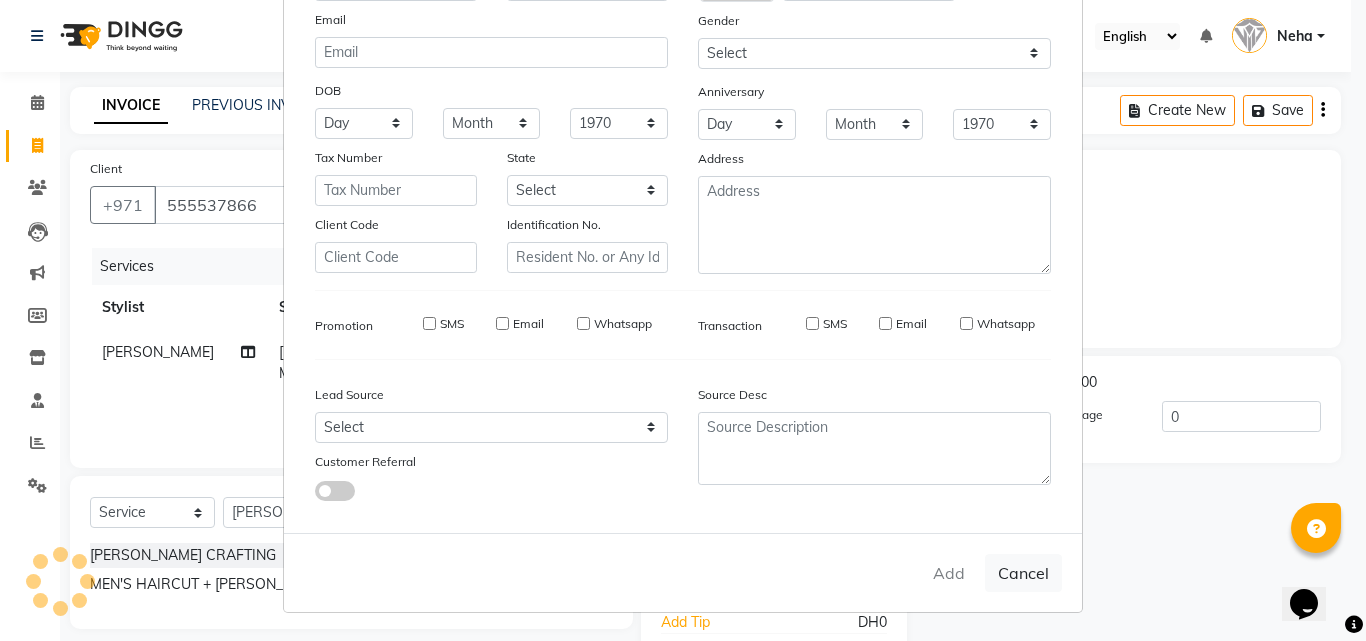 type 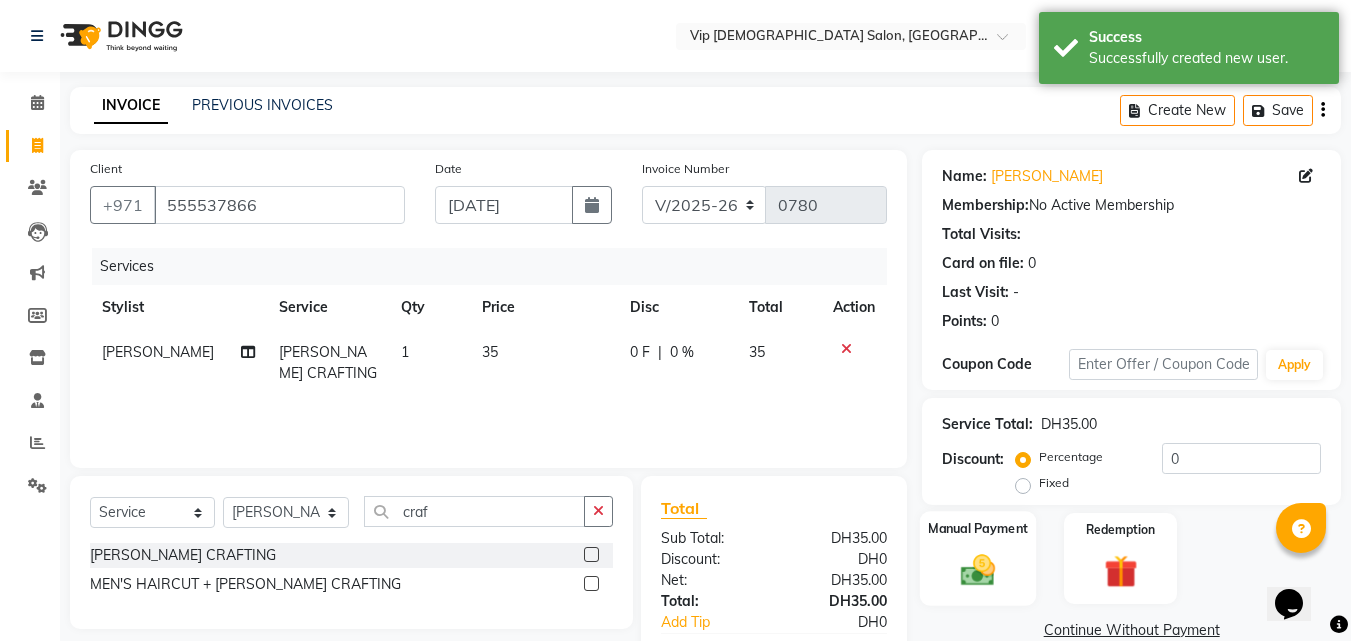 click 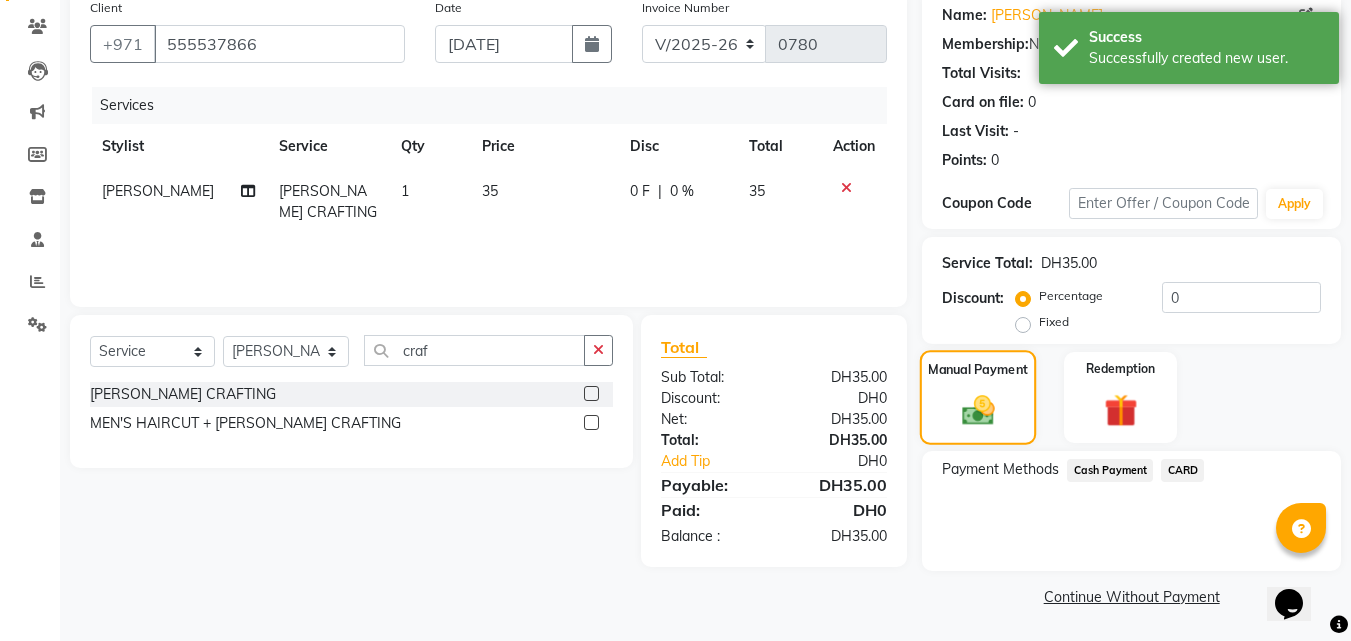 scroll, scrollTop: 162, scrollLeft: 0, axis: vertical 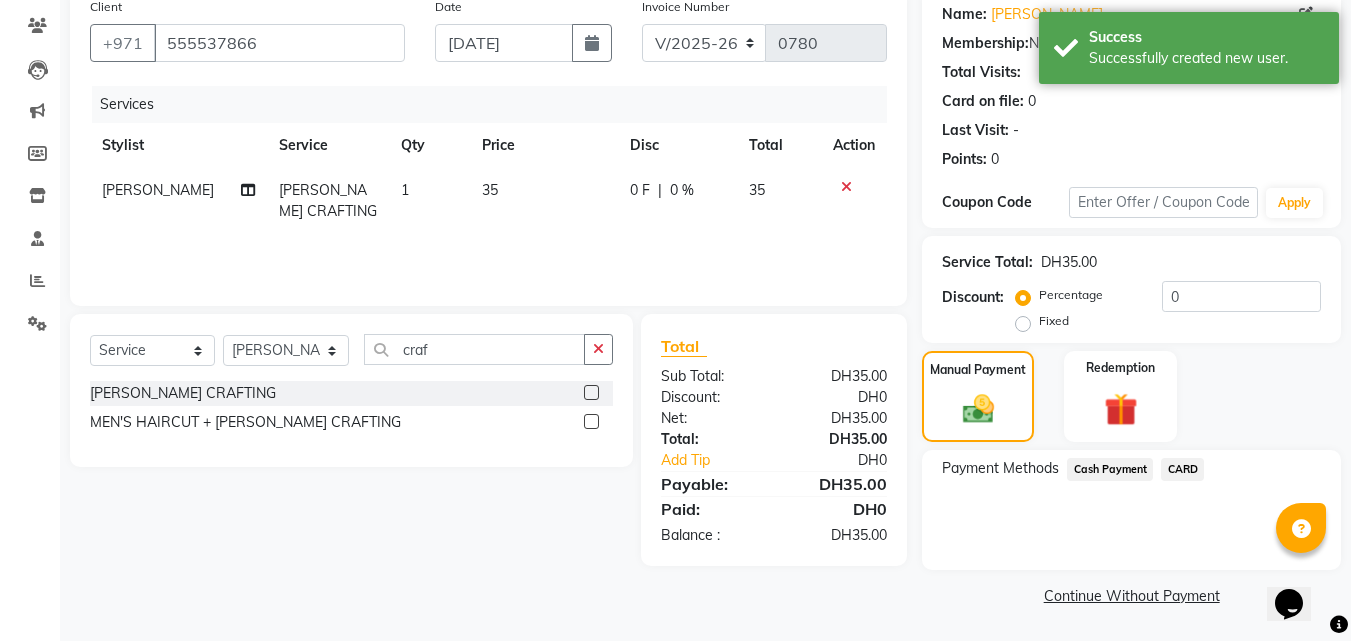 click on "Cash Payment" 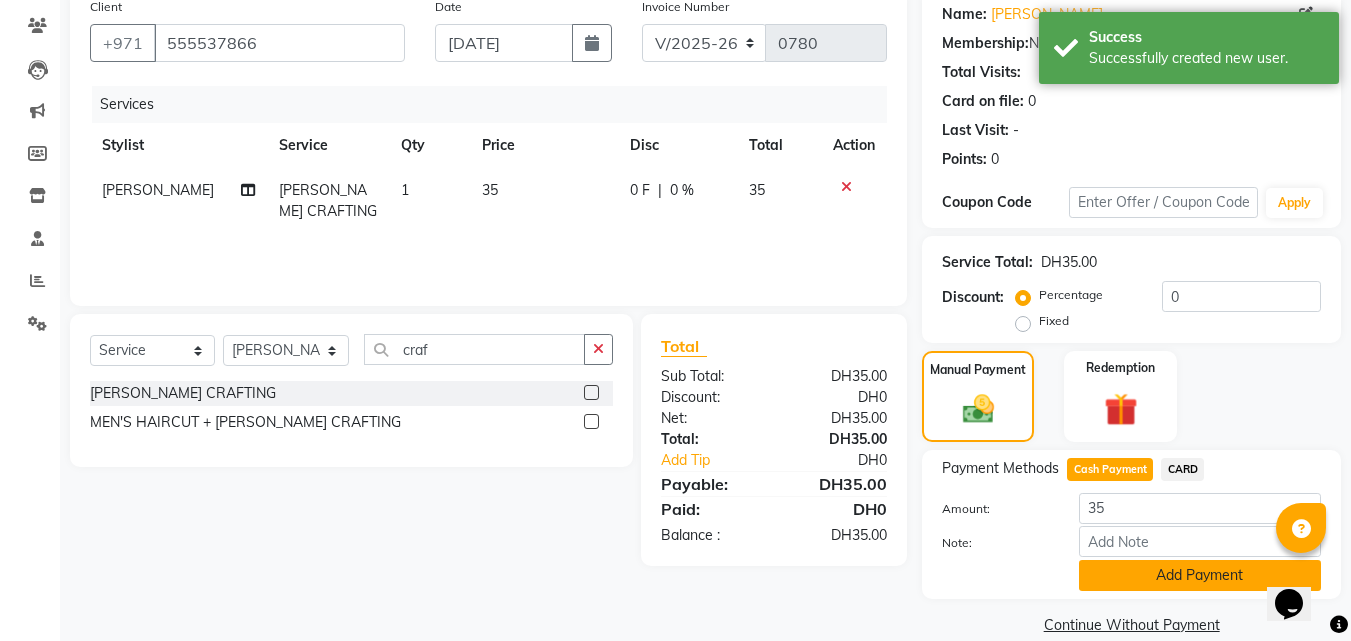 click on "Add Payment" 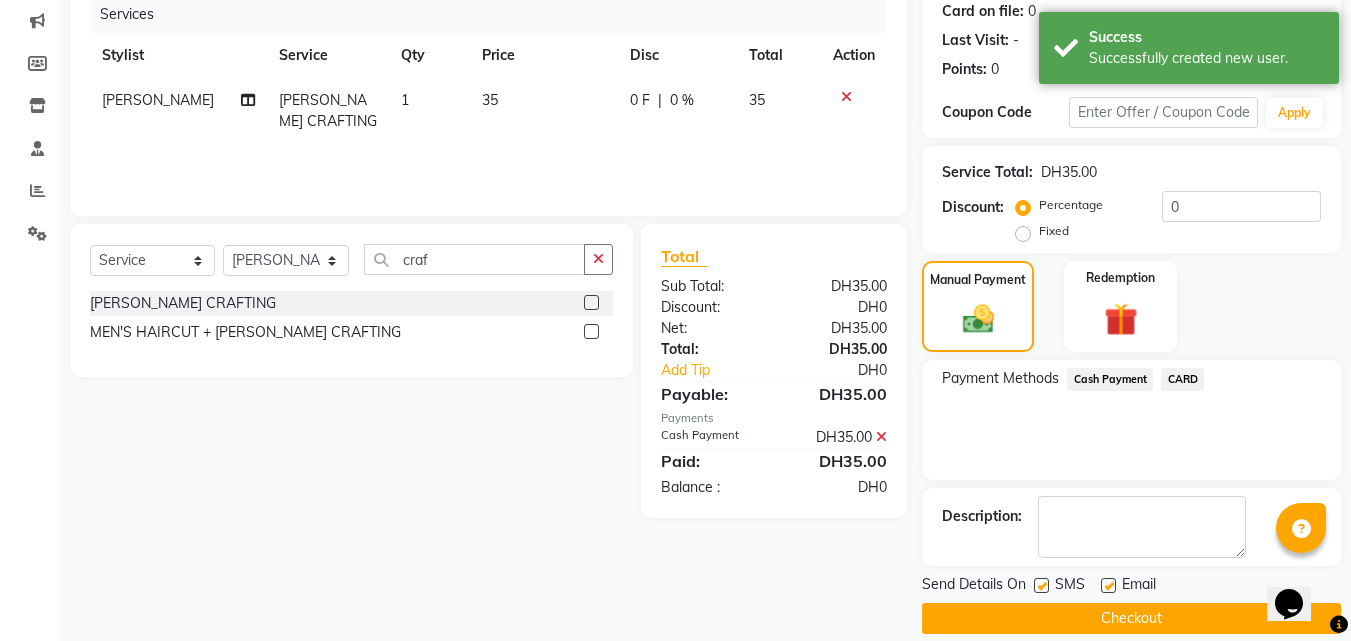 scroll, scrollTop: 275, scrollLeft: 0, axis: vertical 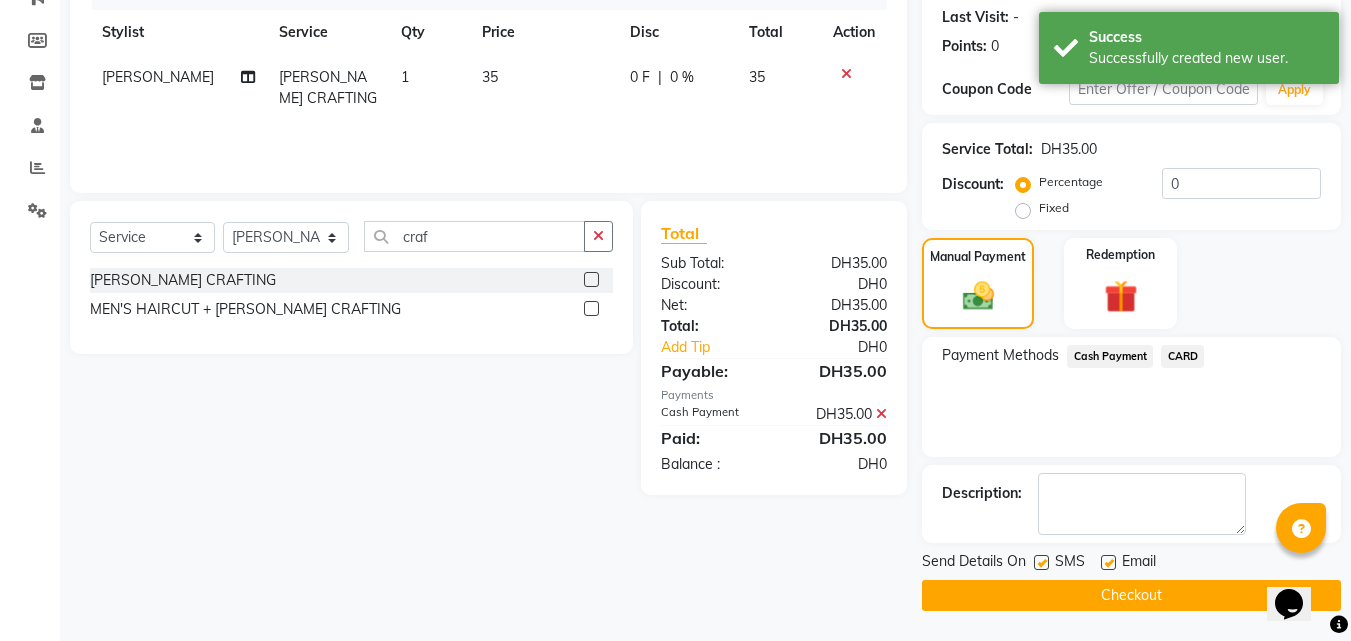 click on "Checkout" 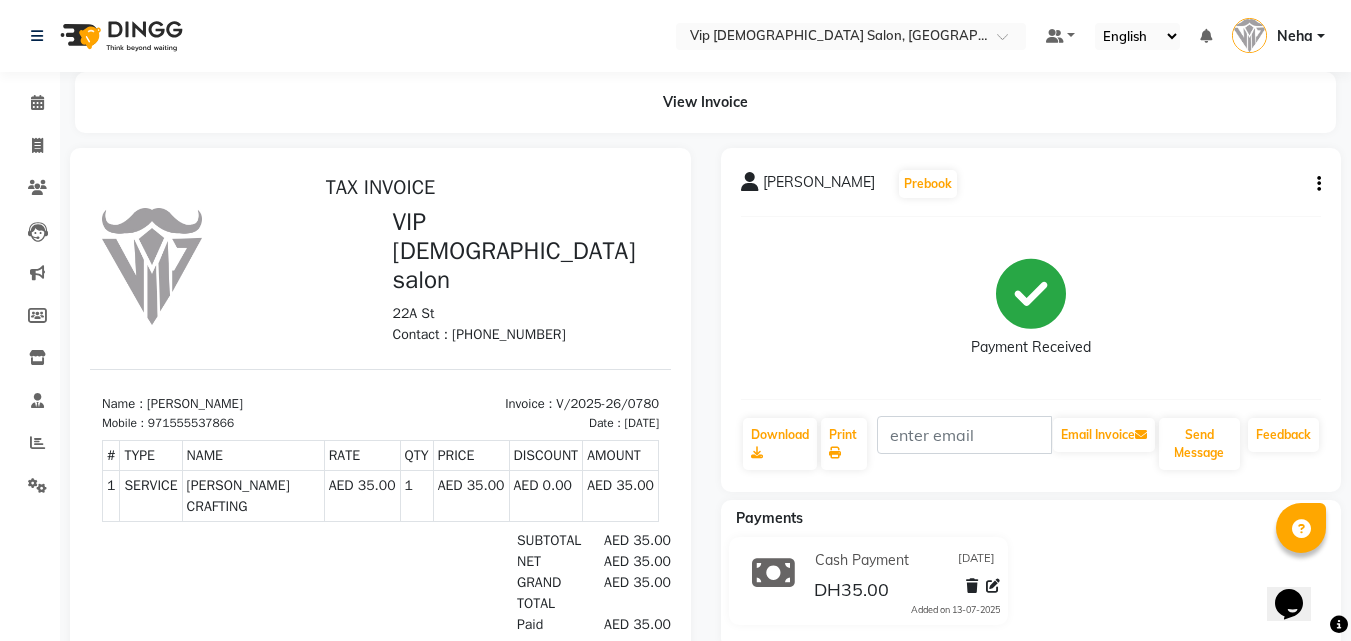 scroll, scrollTop: 105, scrollLeft: 0, axis: vertical 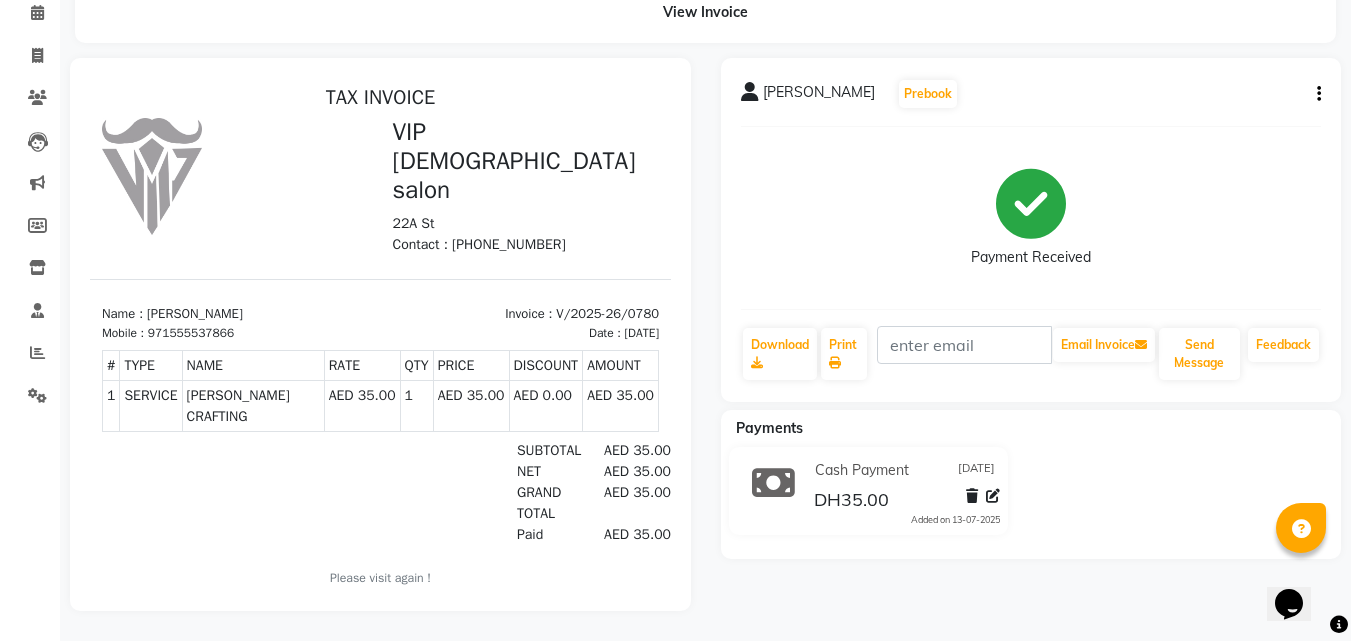 click at bounding box center (152, 176) 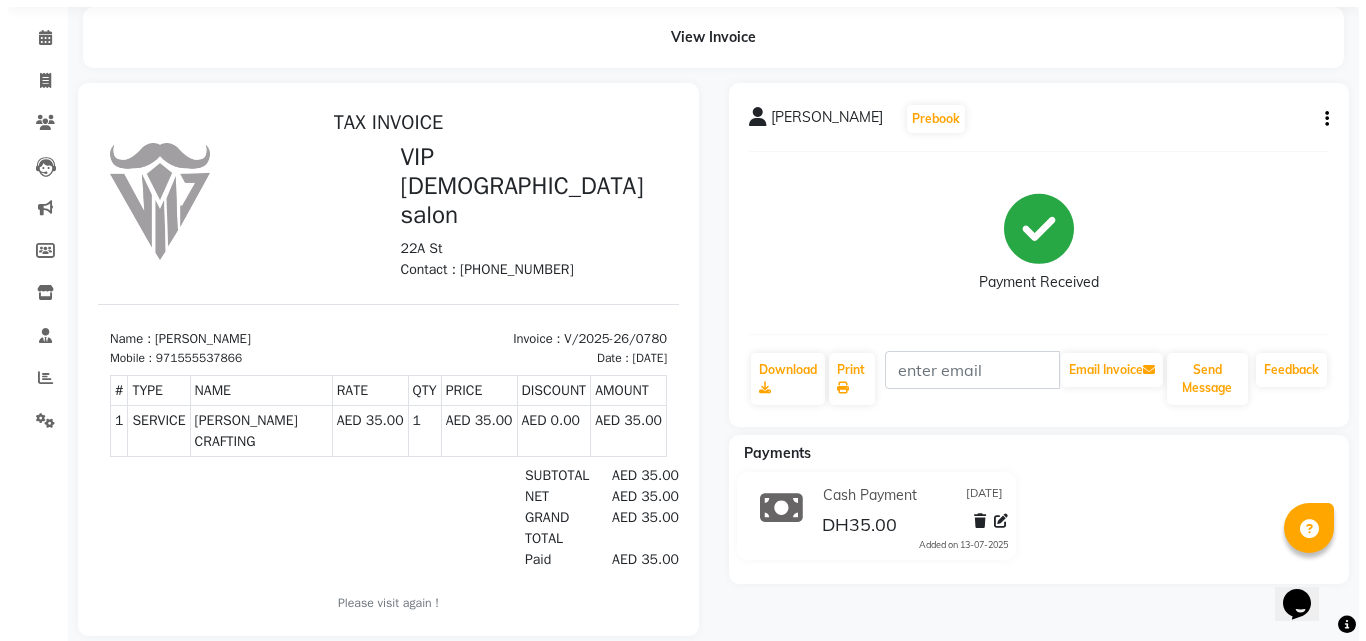 scroll, scrollTop: 0, scrollLeft: 0, axis: both 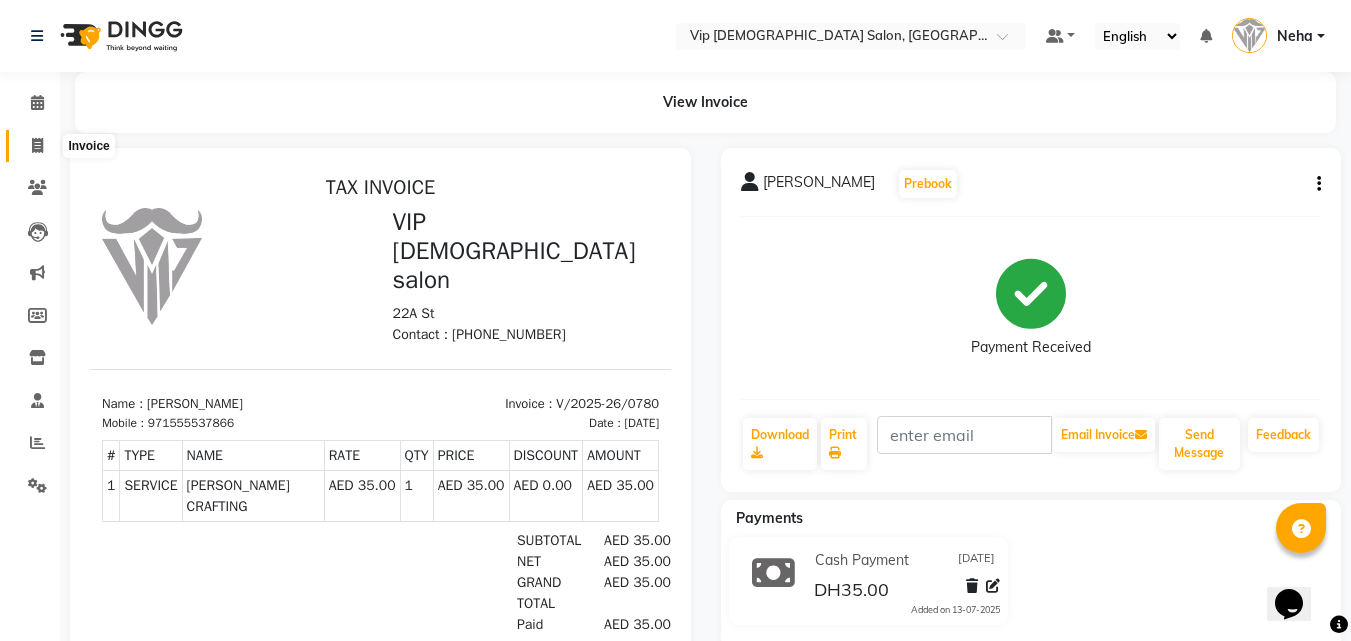 click 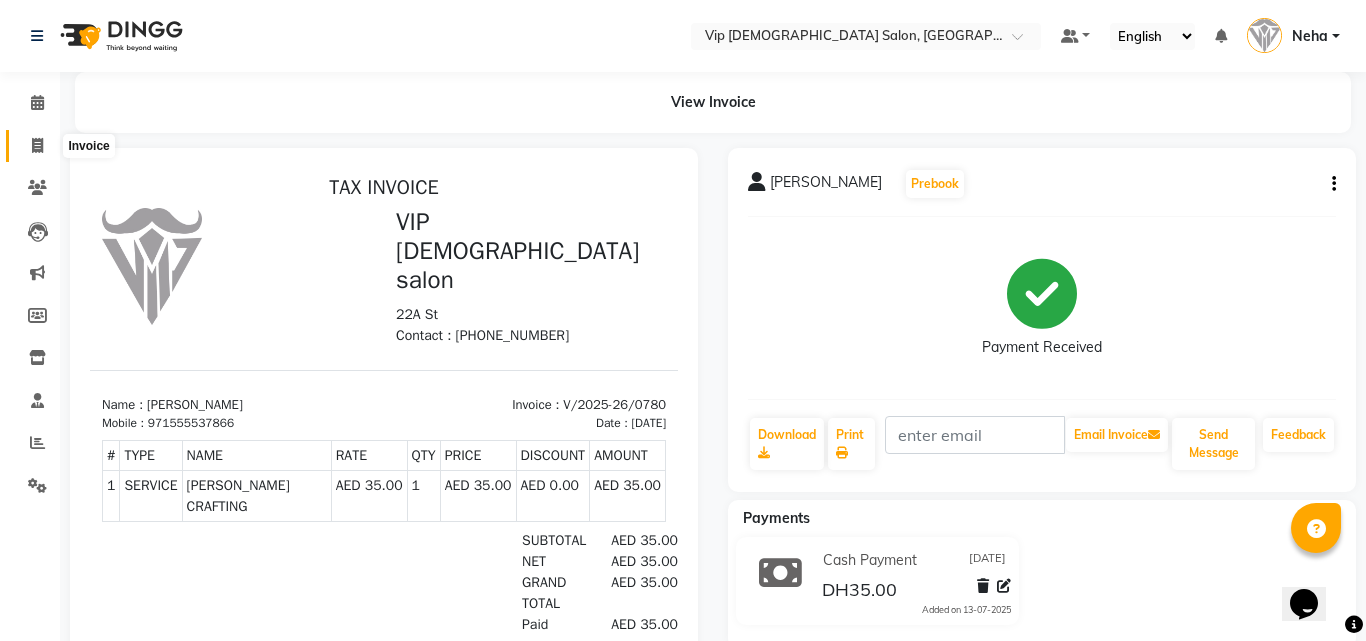 select on "8415" 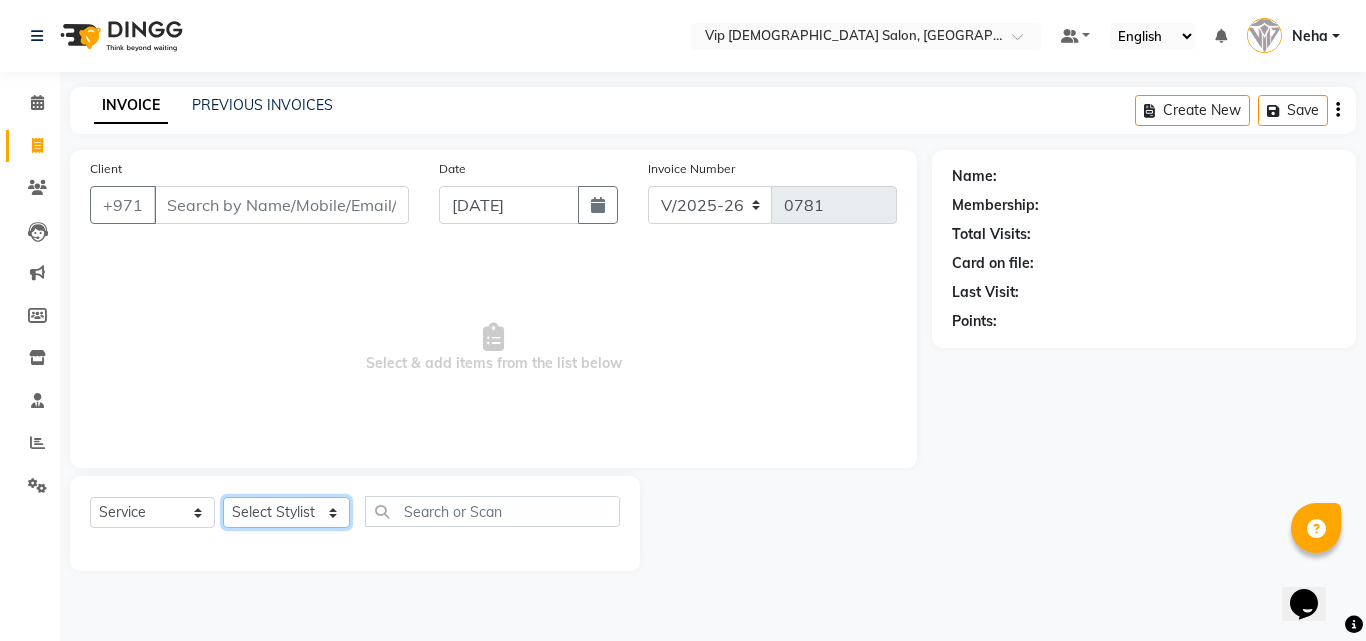 click on "Select Stylist [PERSON_NAME] [PERSON_NAME] [PERSON_NAME] [PERSON_NAME] [PERSON_NAME] [PERSON_NAME] [PERSON_NAME] Lakhbizi Jairah Mr. Mohannad [PERSON_NAME] [PERSON_NAME] [PERSON_NAME] [PERSON_NAME] [PERSON_NAME]  Akhilaque [PERSON_NAME]." 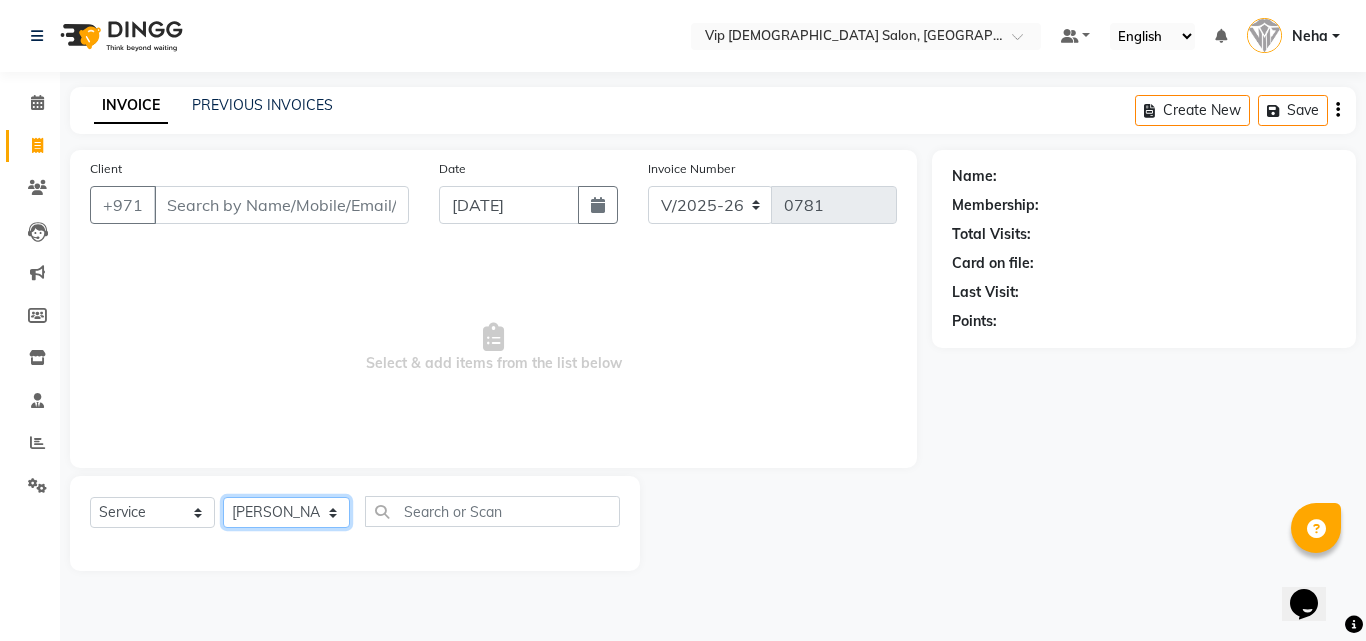 click on "Select Stylist [PERSON_NAME] [PERSON_NAME] [PERSON_NAME] [PERSON_NAME] [PERSON_NAME] [PERSON_NAME] [PERSON_NAME] Lakhbizi Jairah Mr. Mohannad [PERSON_NAME] [PERSON_NAME] [PERSON_NAME] [PERSON_NAME] [PERSON_NAME]  Akhilaque [PERSON_NAME]." 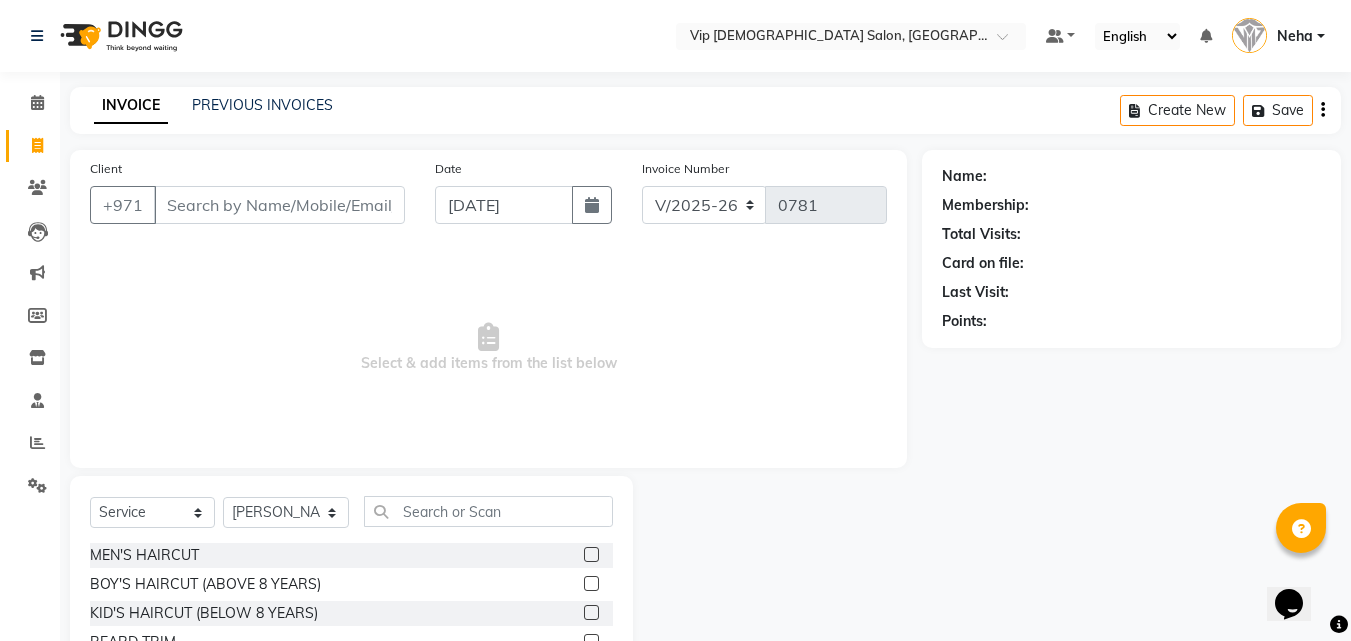 click 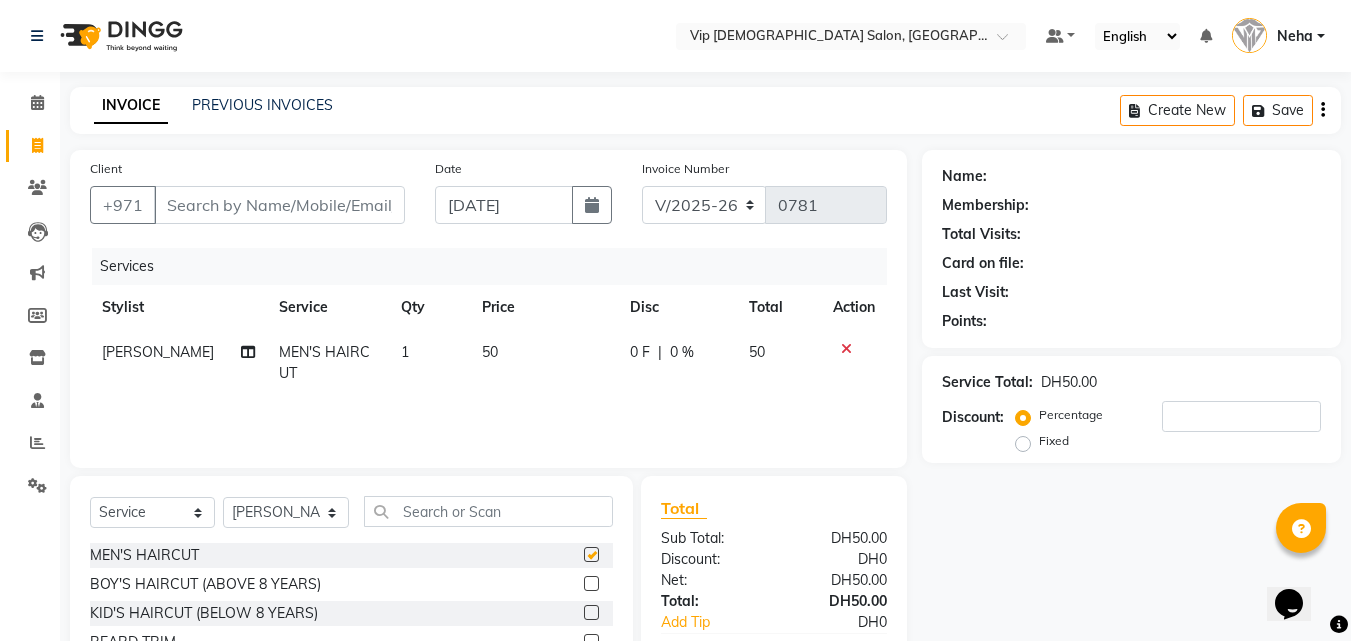 checkbox on "false" 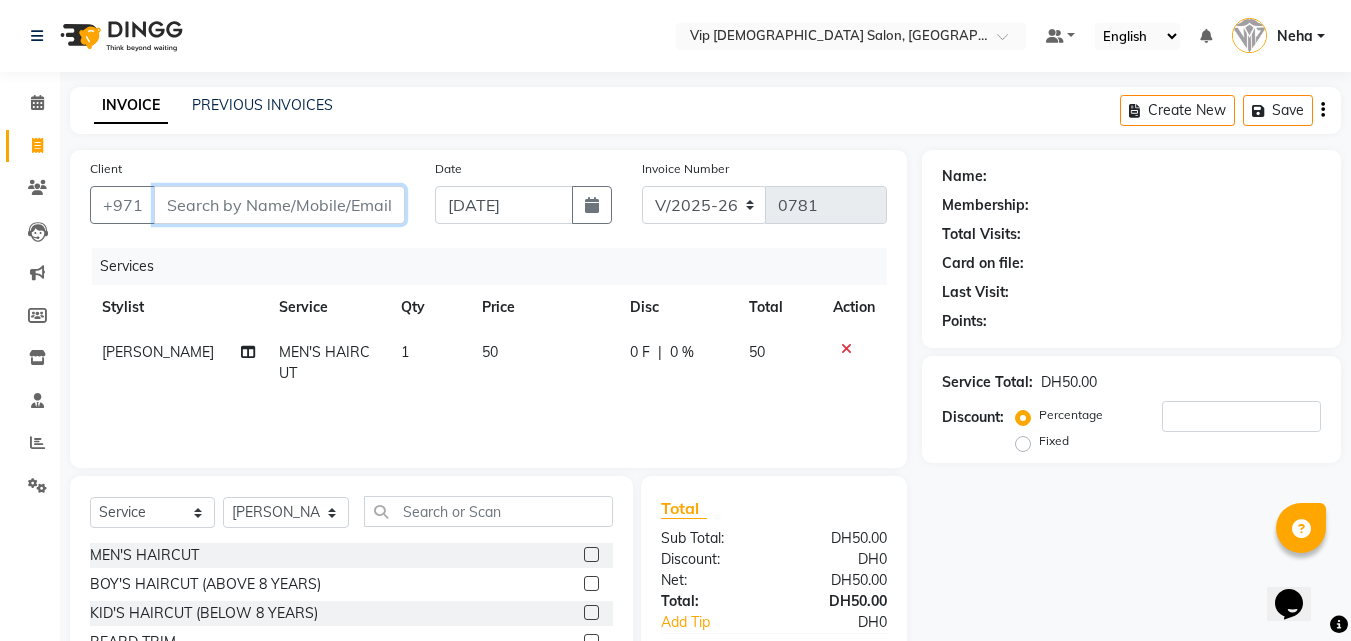 click on "Client" at bounding box center [279, 205] 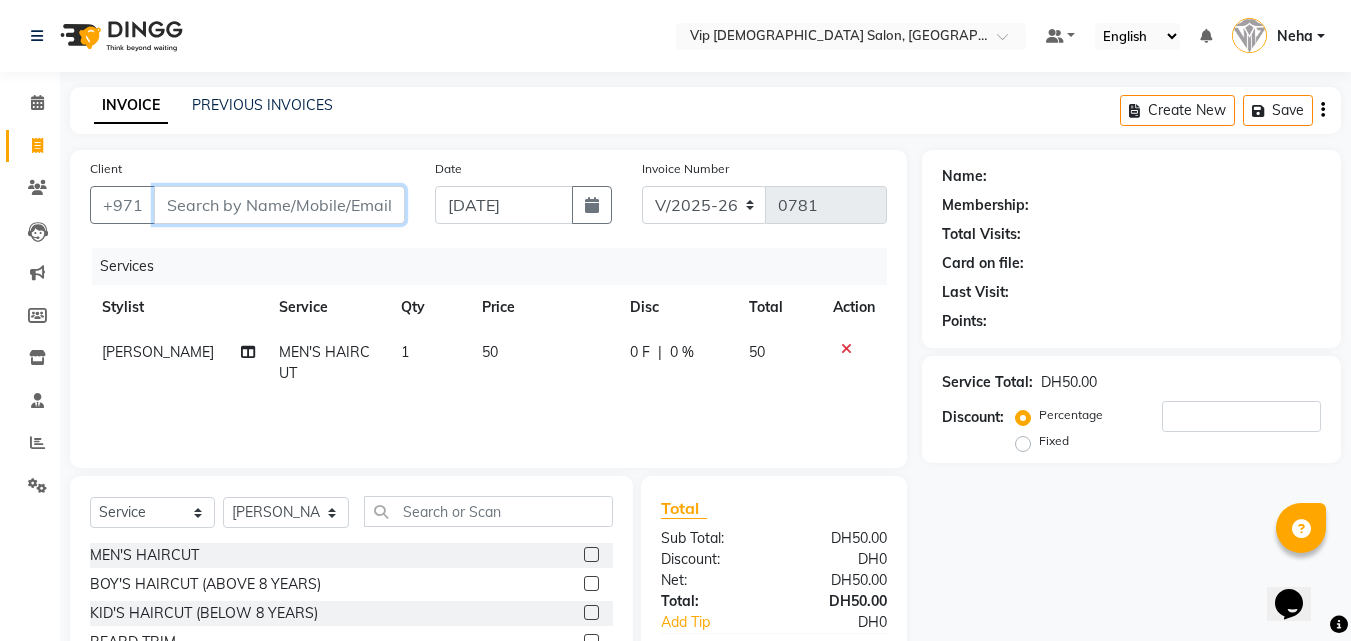 click on "Client" at bounding box center (279, 205) 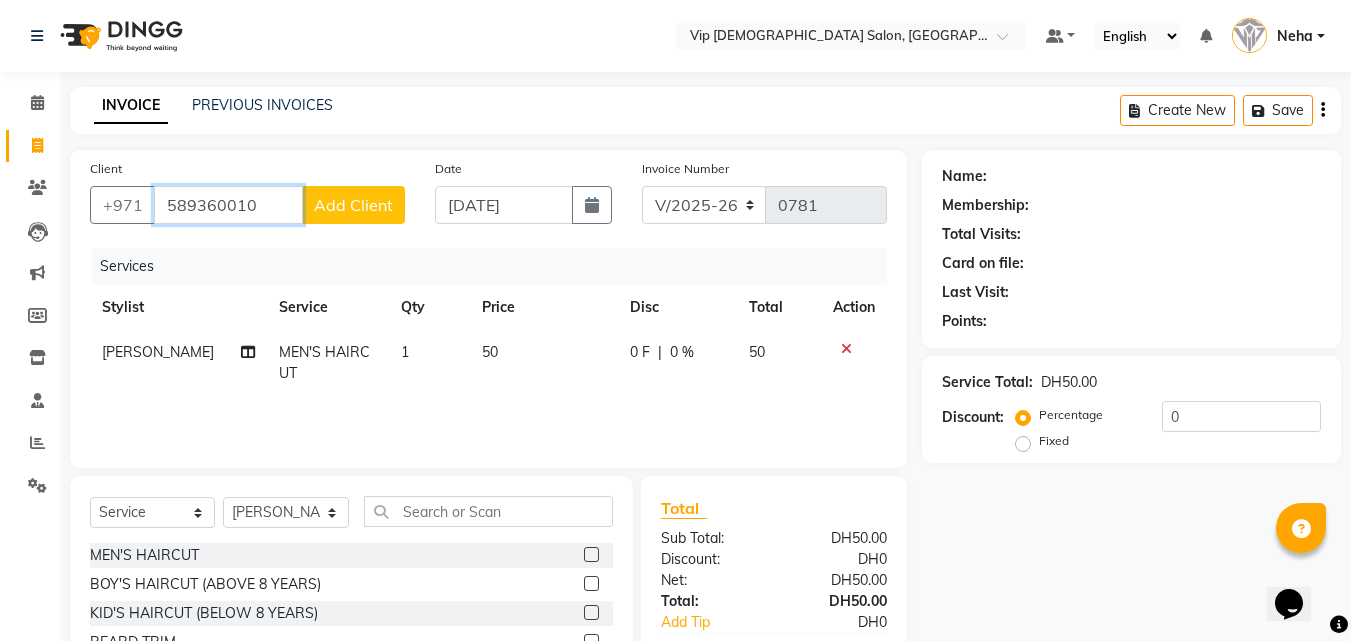 type on "589360010" 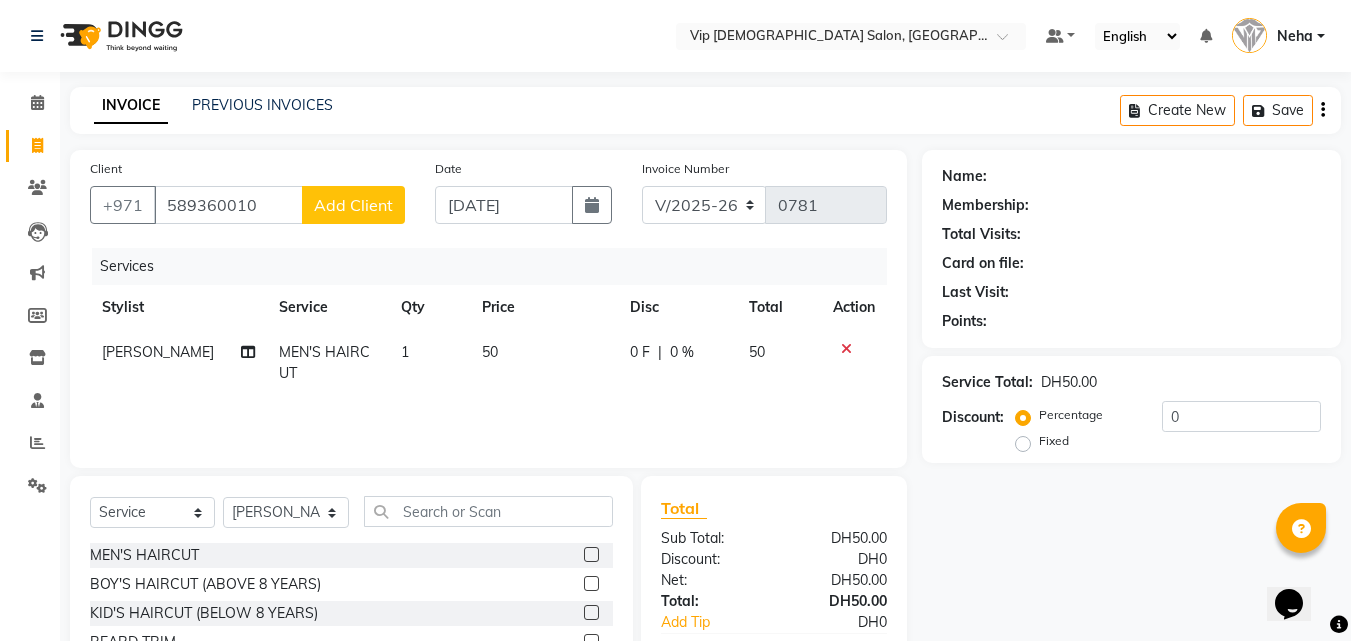 click on "Add Client" 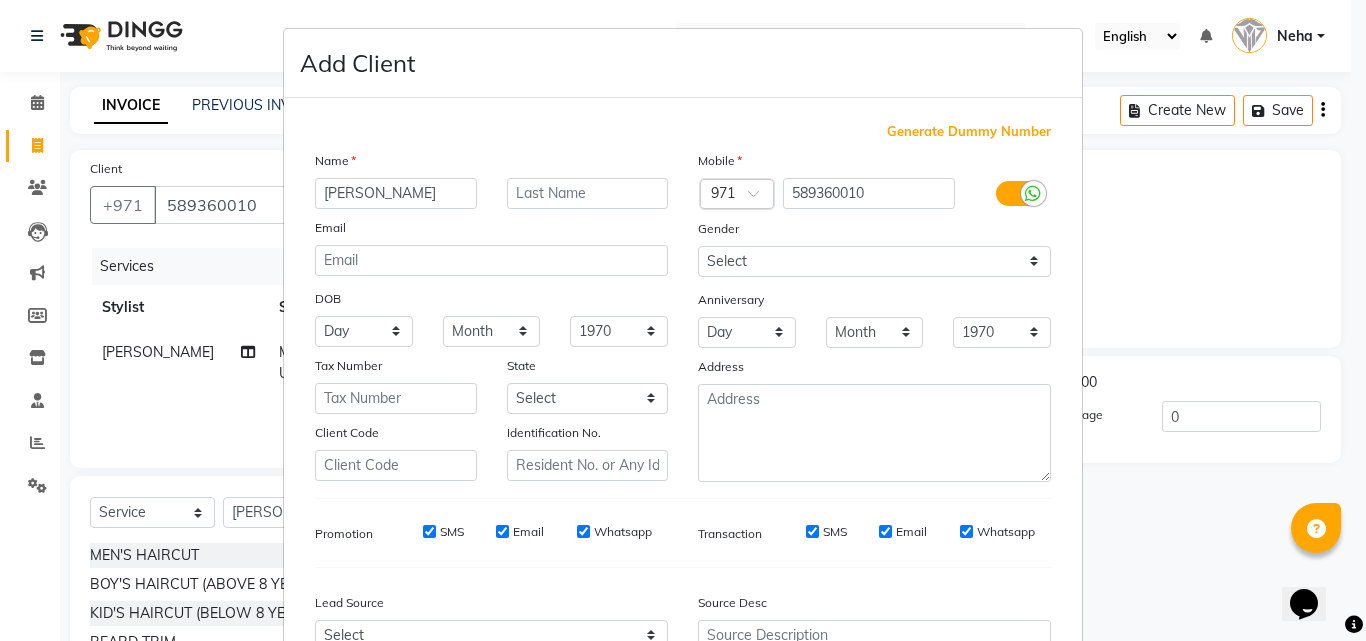 type on "Ismail" 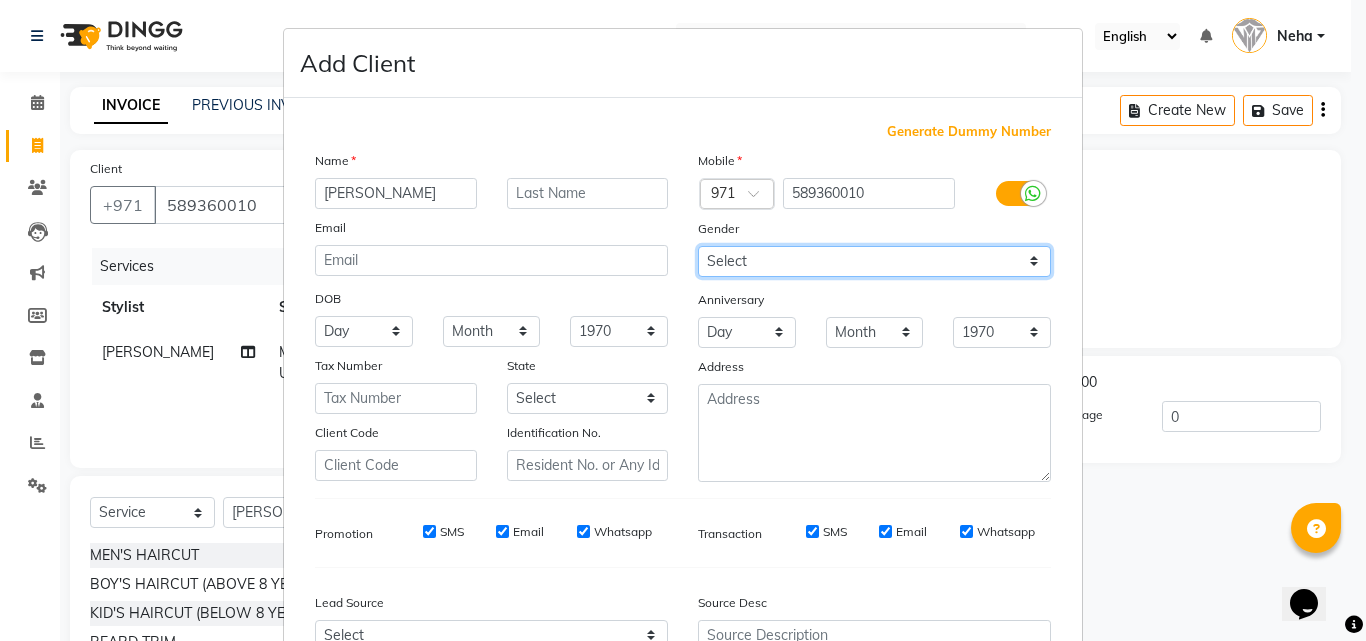 click on "Select Male Female Other Prefer Not To Say" at bounding box center [874, 261] 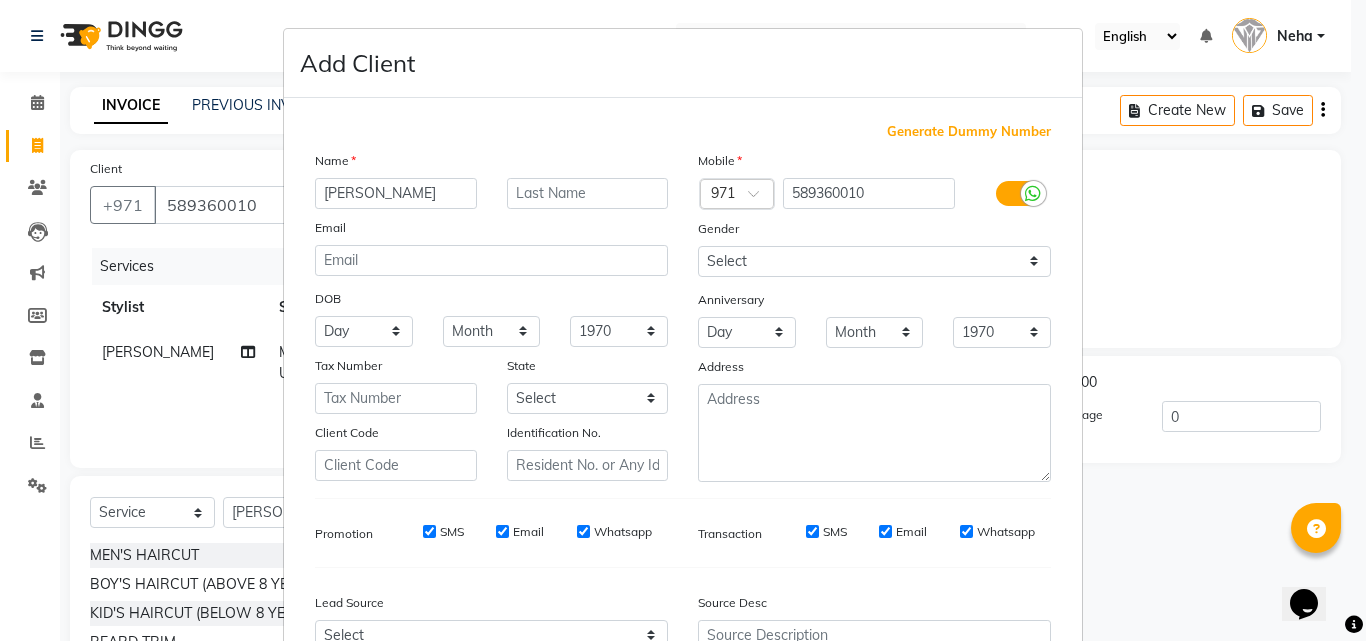 click on "State" at bounding box center [588, 369] 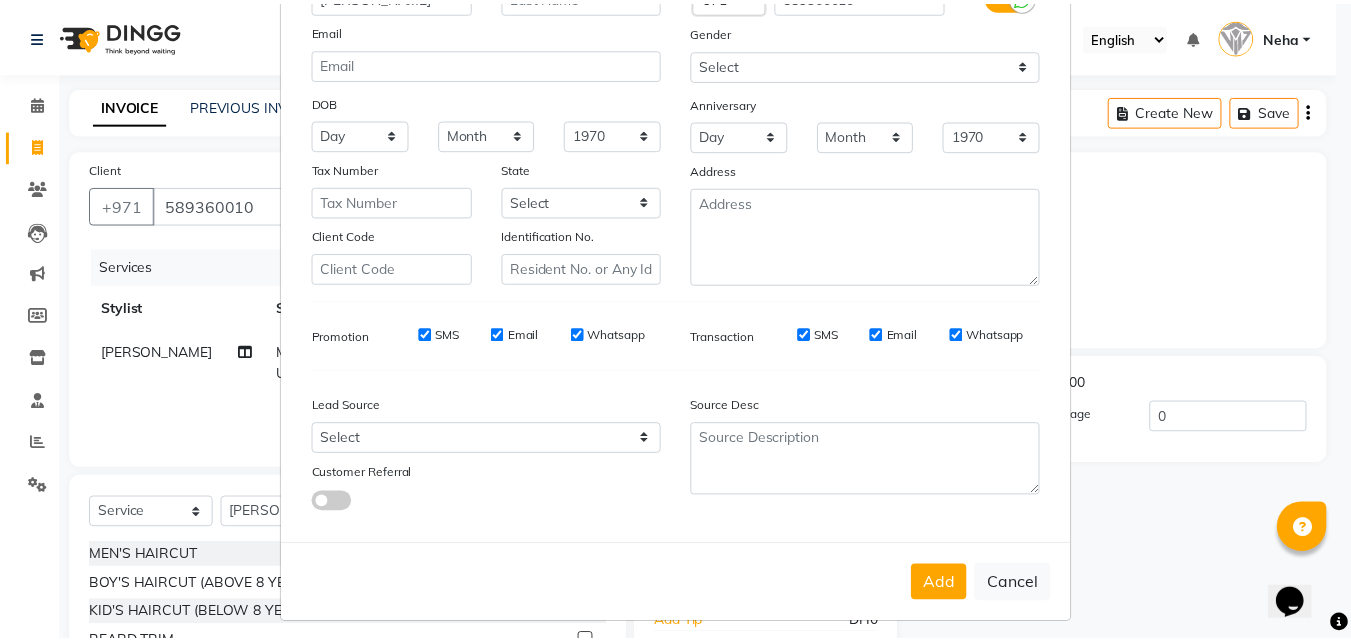scroll, scrollTop: 208, scrollLeft: 0, axis: vertical 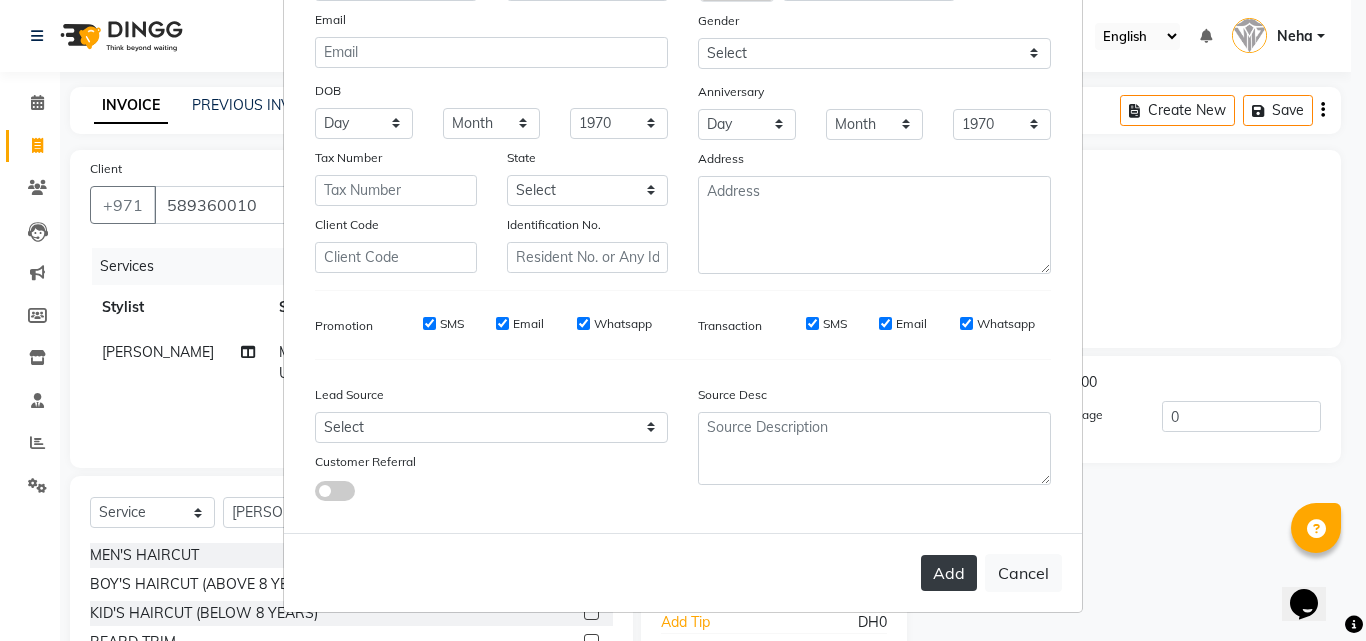 click on "Add" at bounding box center [949, 573] 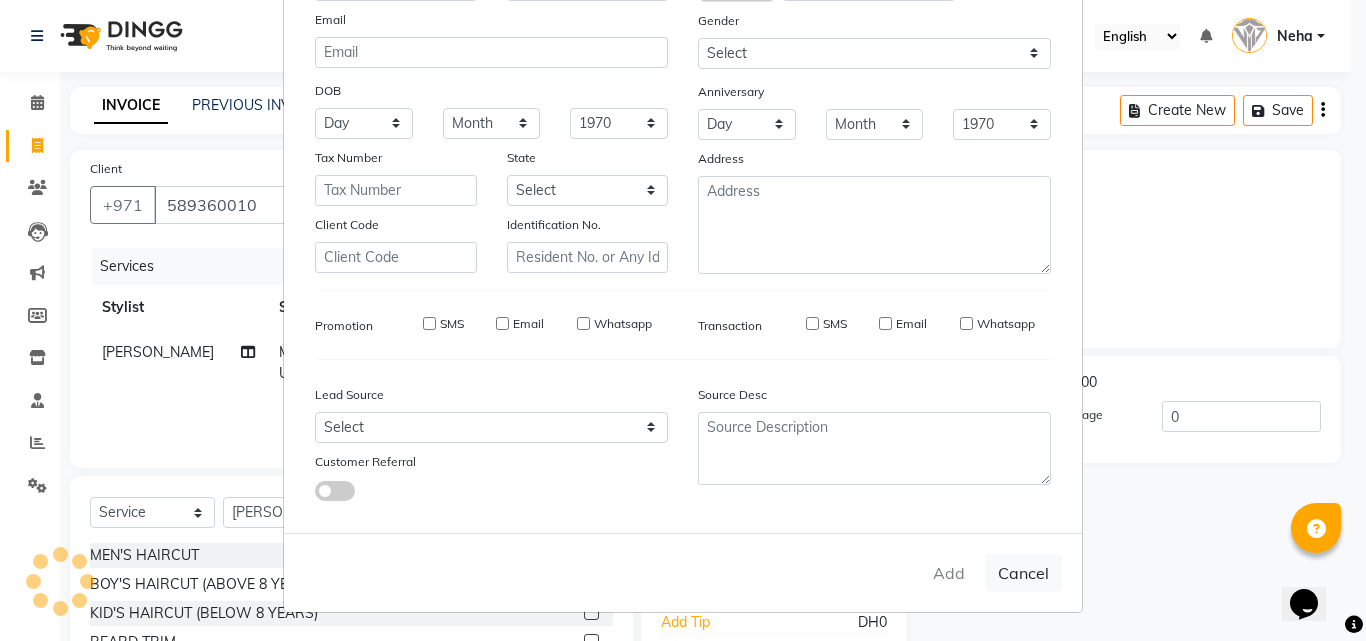 type 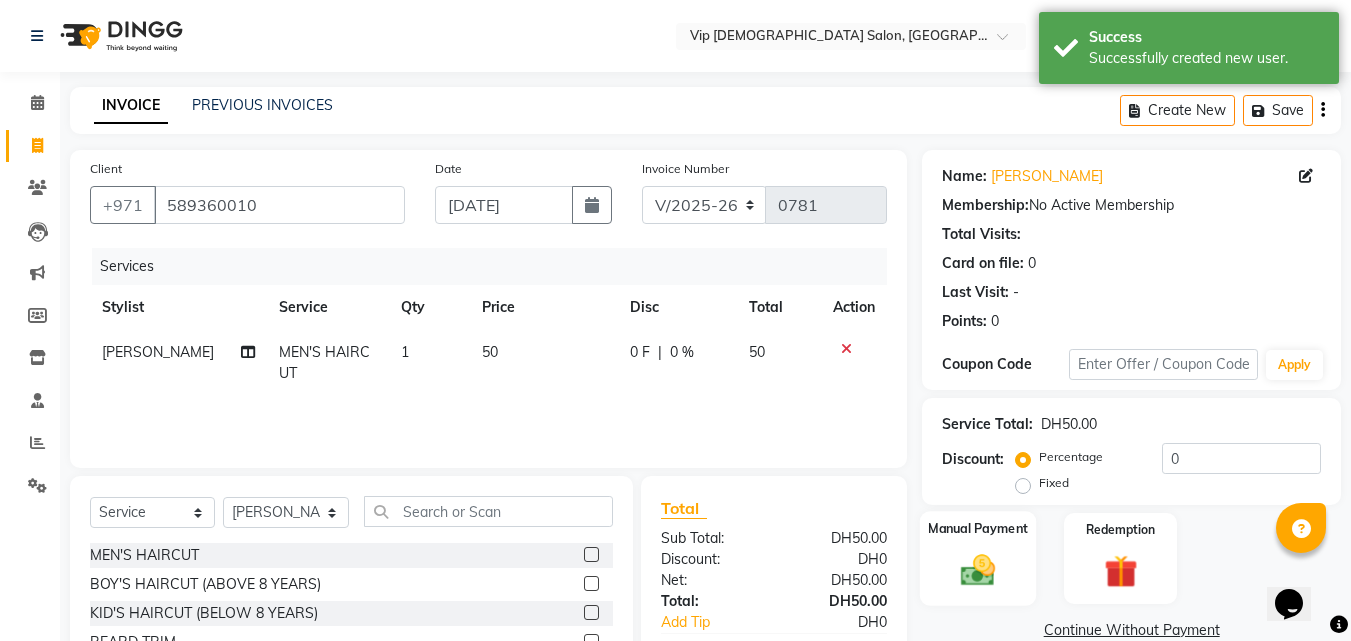 click 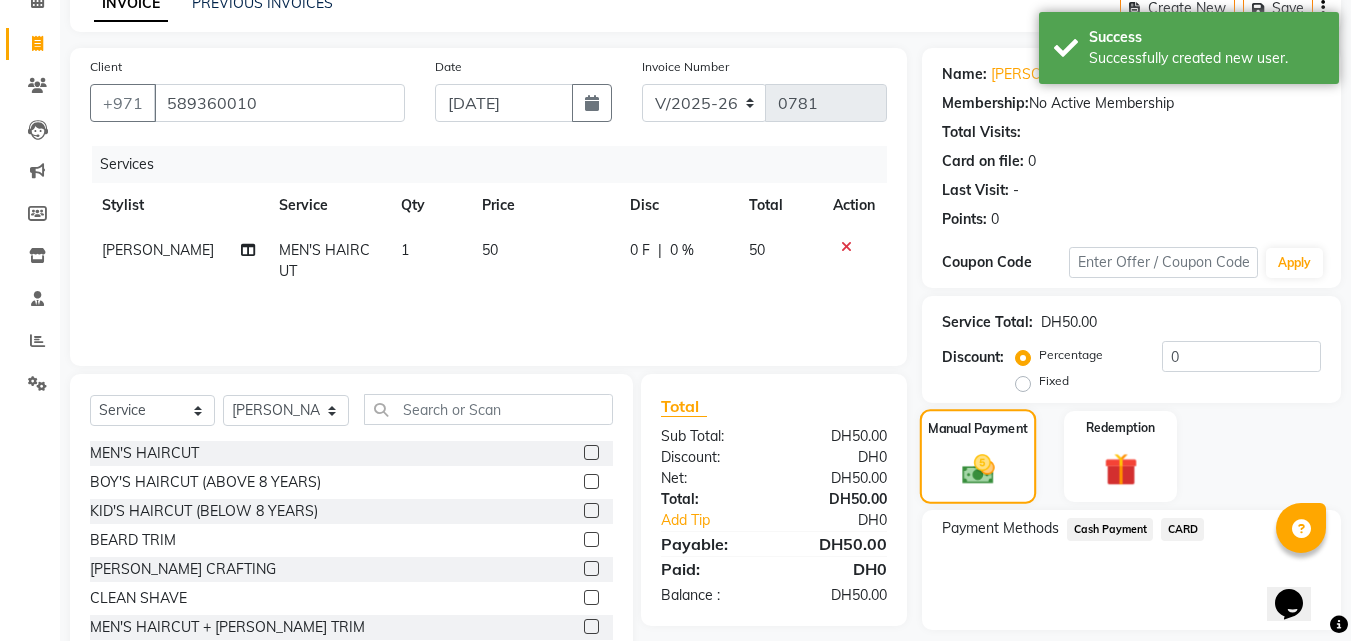 scroll, scrollTop: 162, scrollLeft: 0, axis: vertical 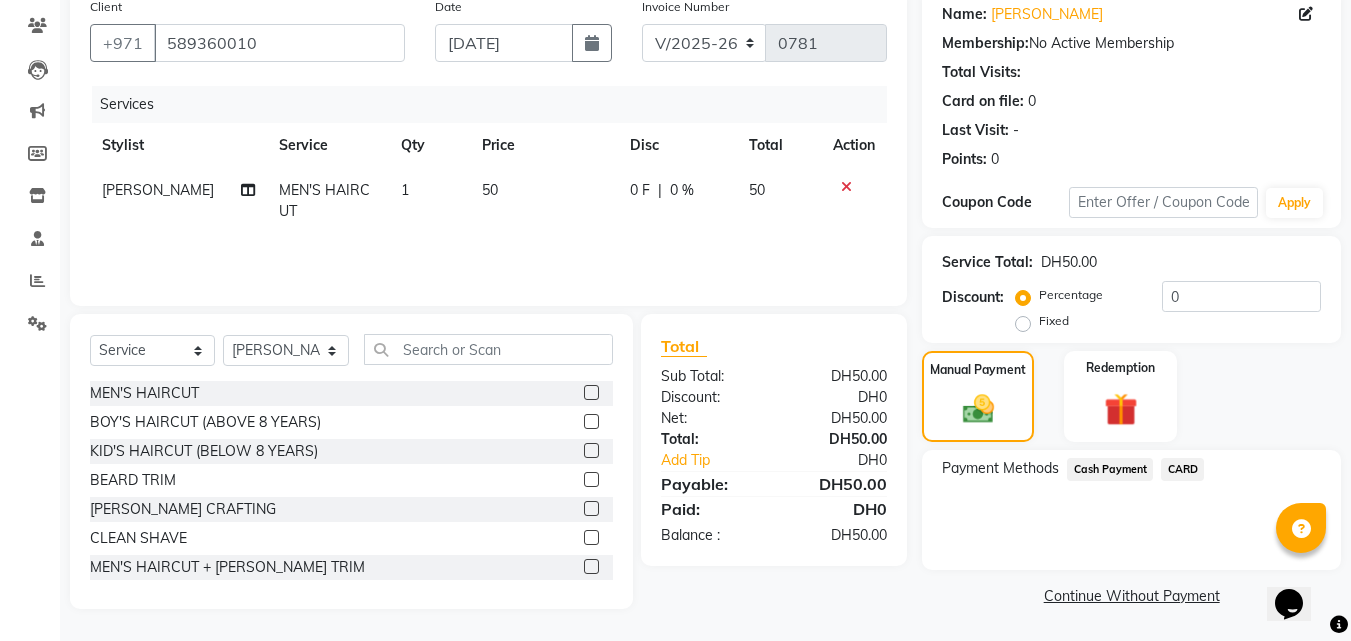 click on "Cash Payment" 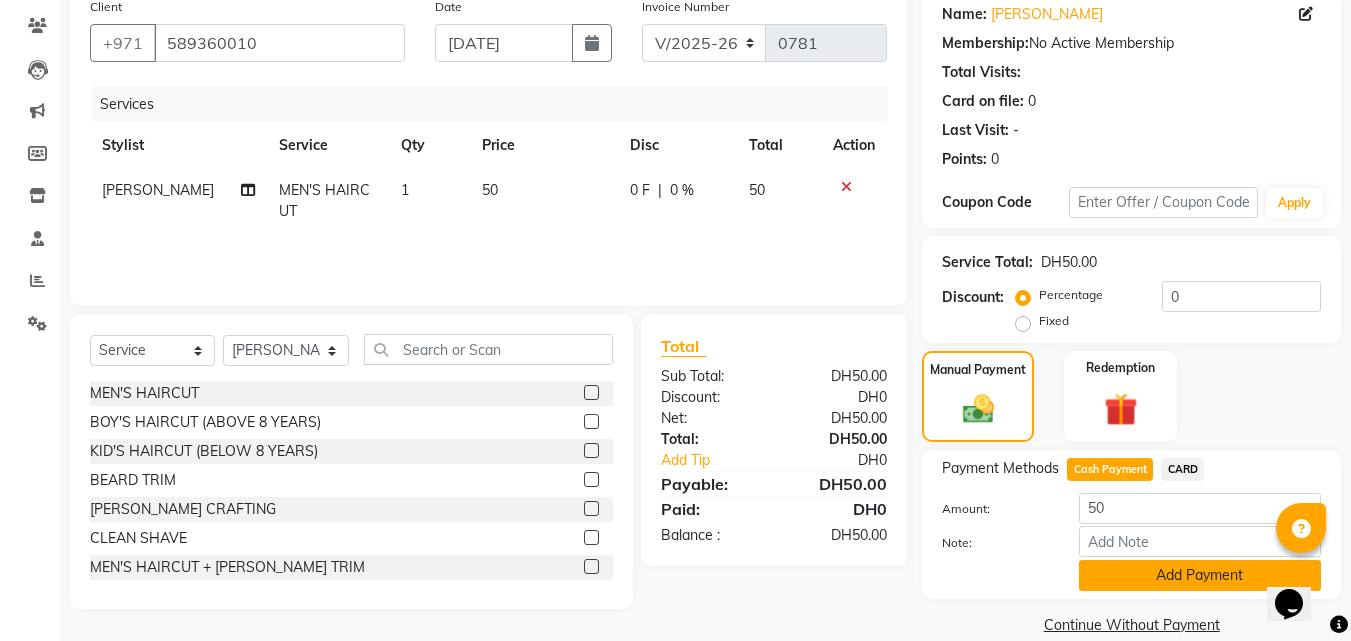 click on "Add Payment" 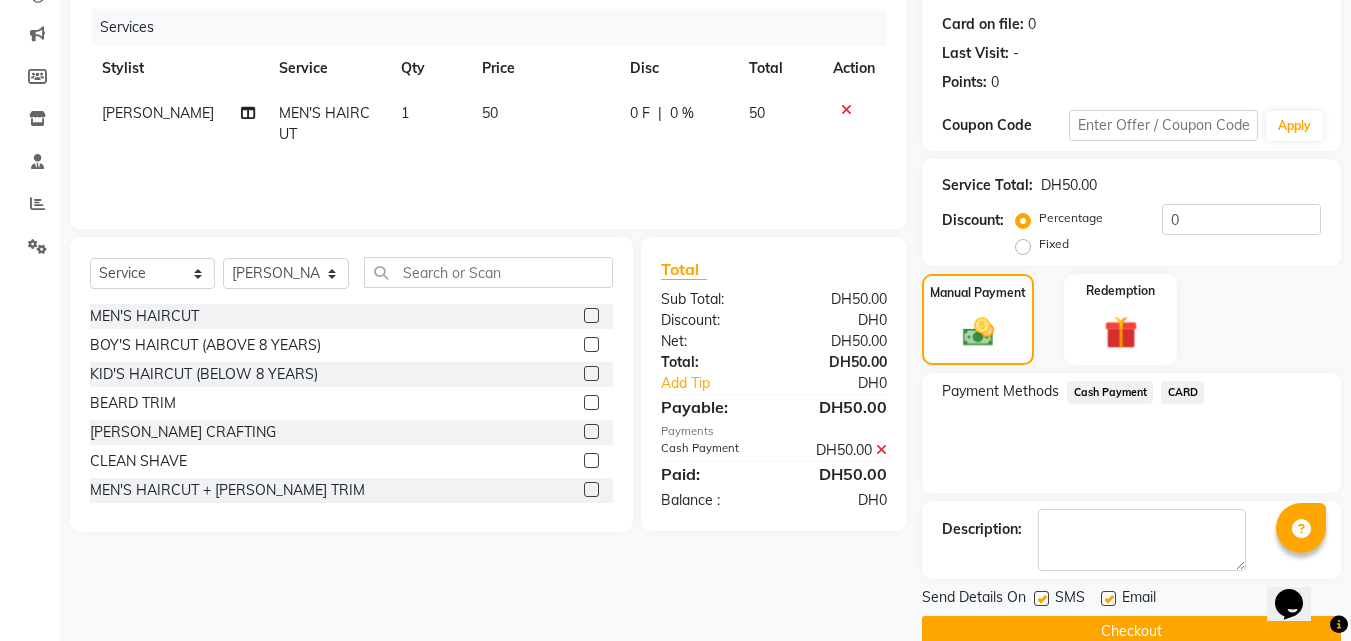 scroll, scrollTop: 275, scrollLeft: 0, axis: vertical 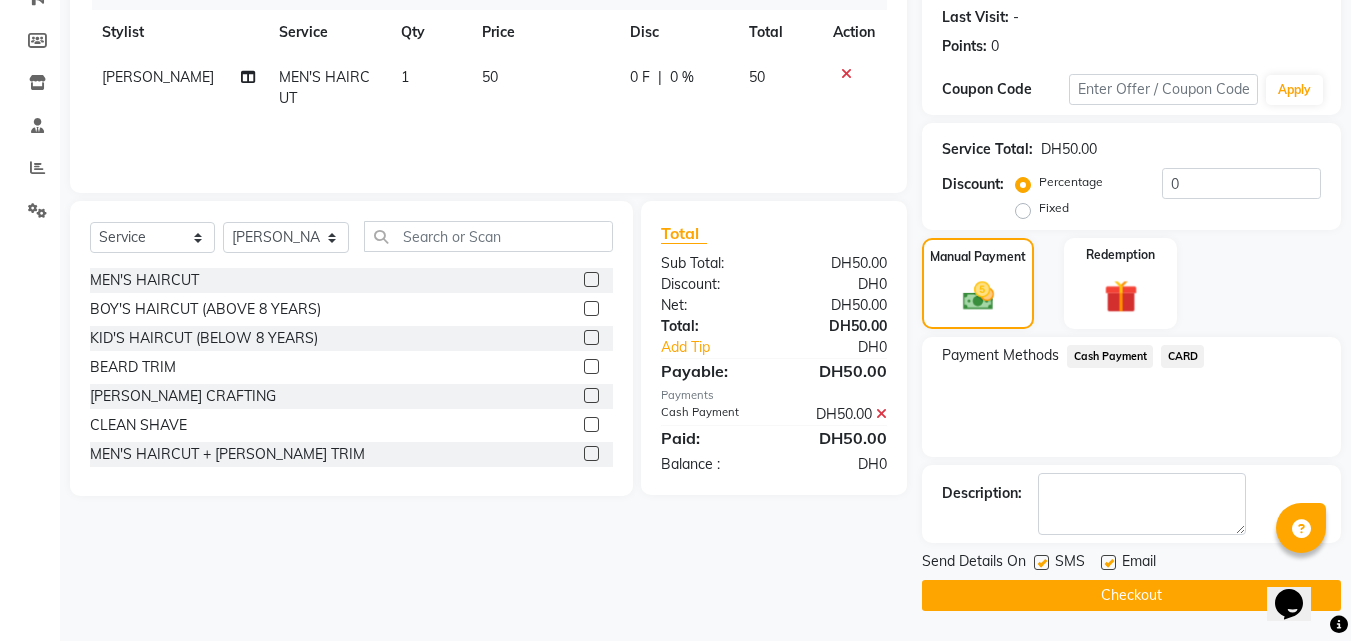 click on "Checkout" 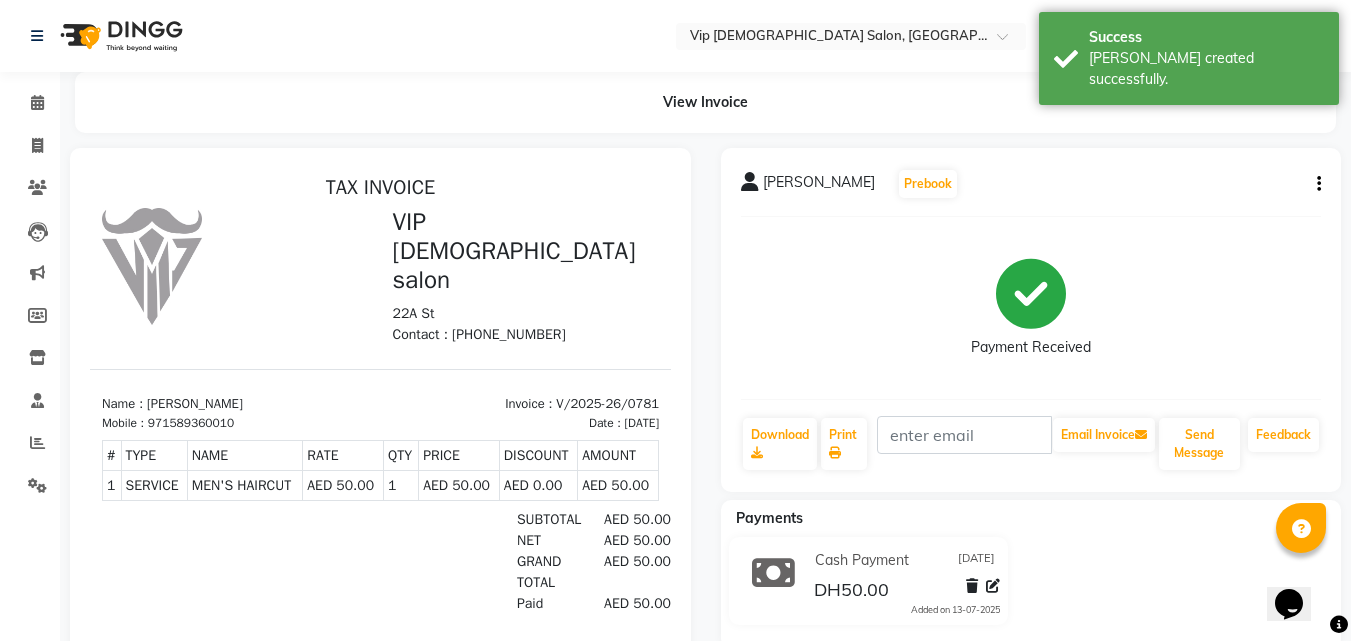 scroll, scrollTop: 0, scrollLeft: 0, axis: both 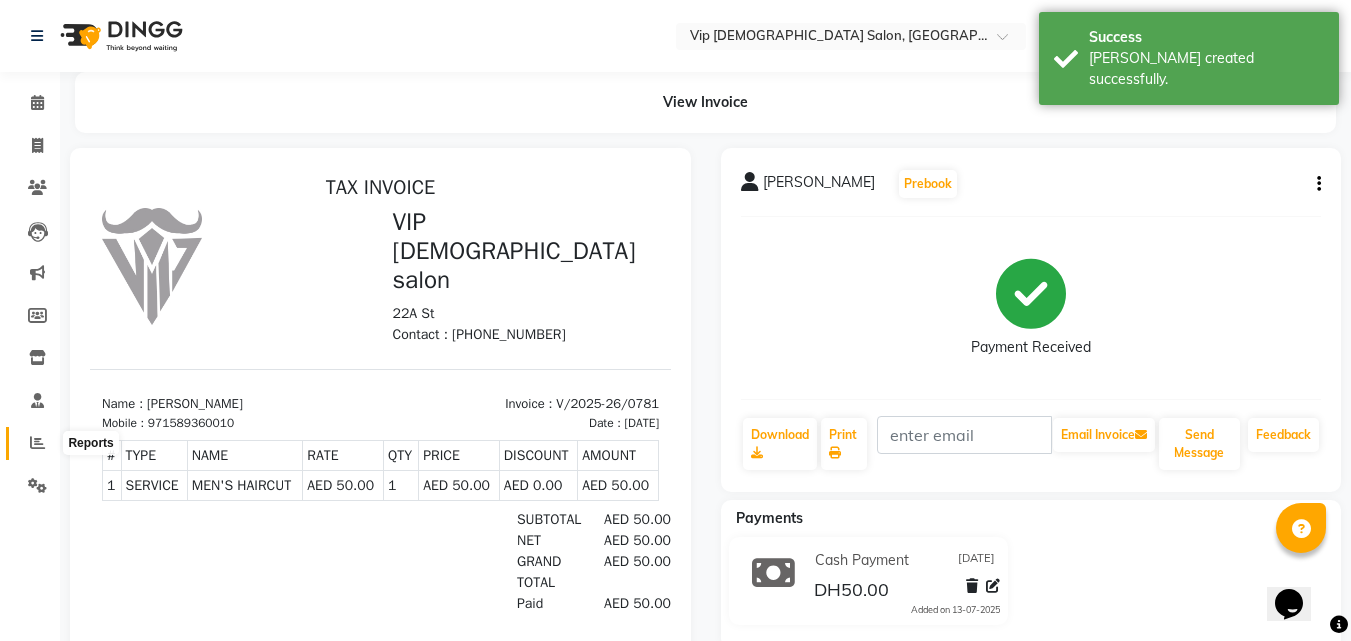 click 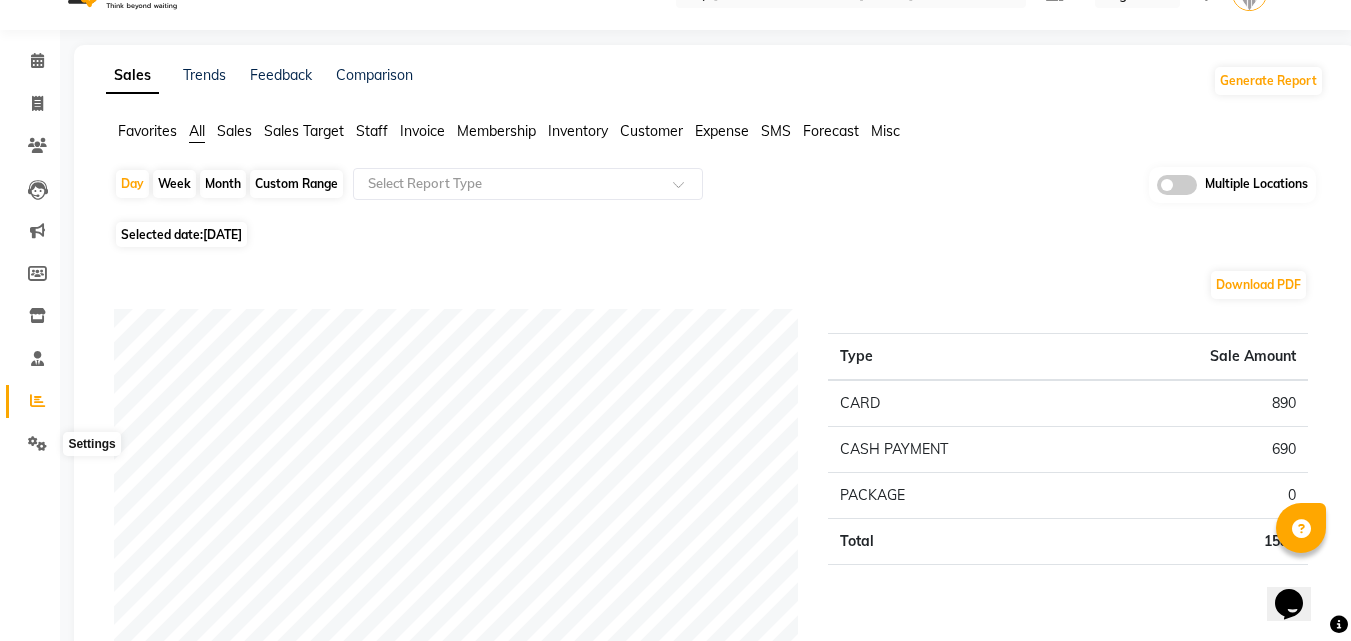 scroll, scrollTop: 40, scrollLeft: 0, axis: vertical 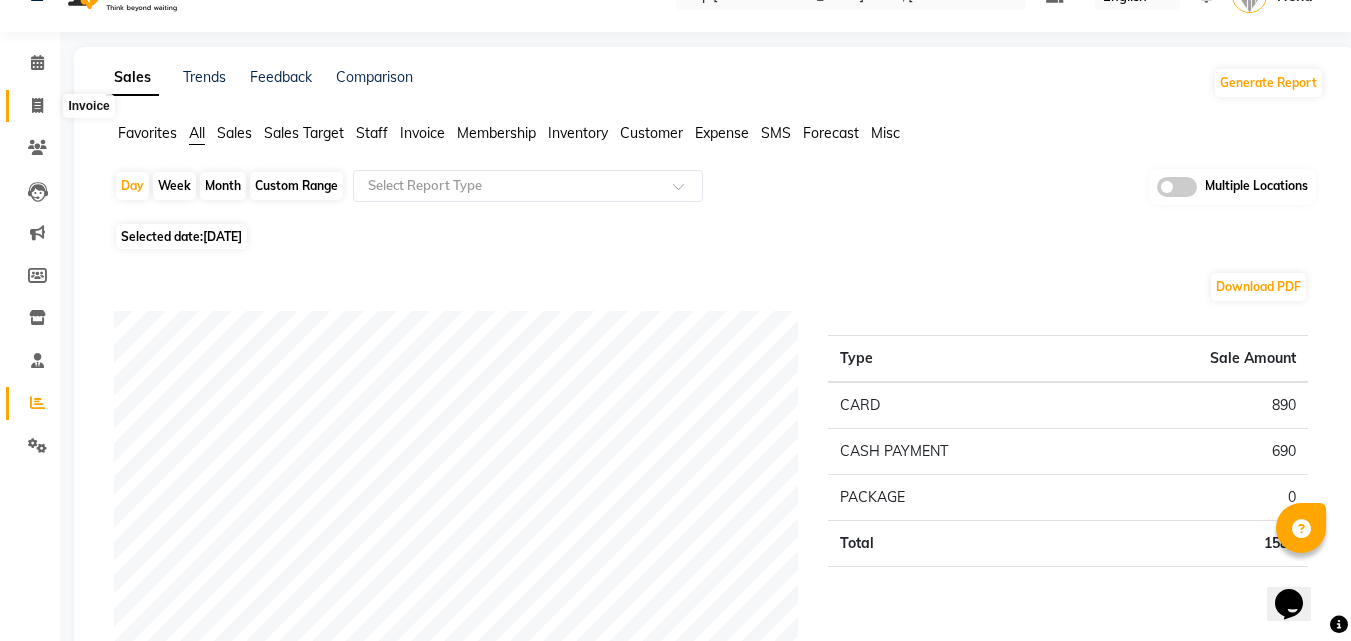 click 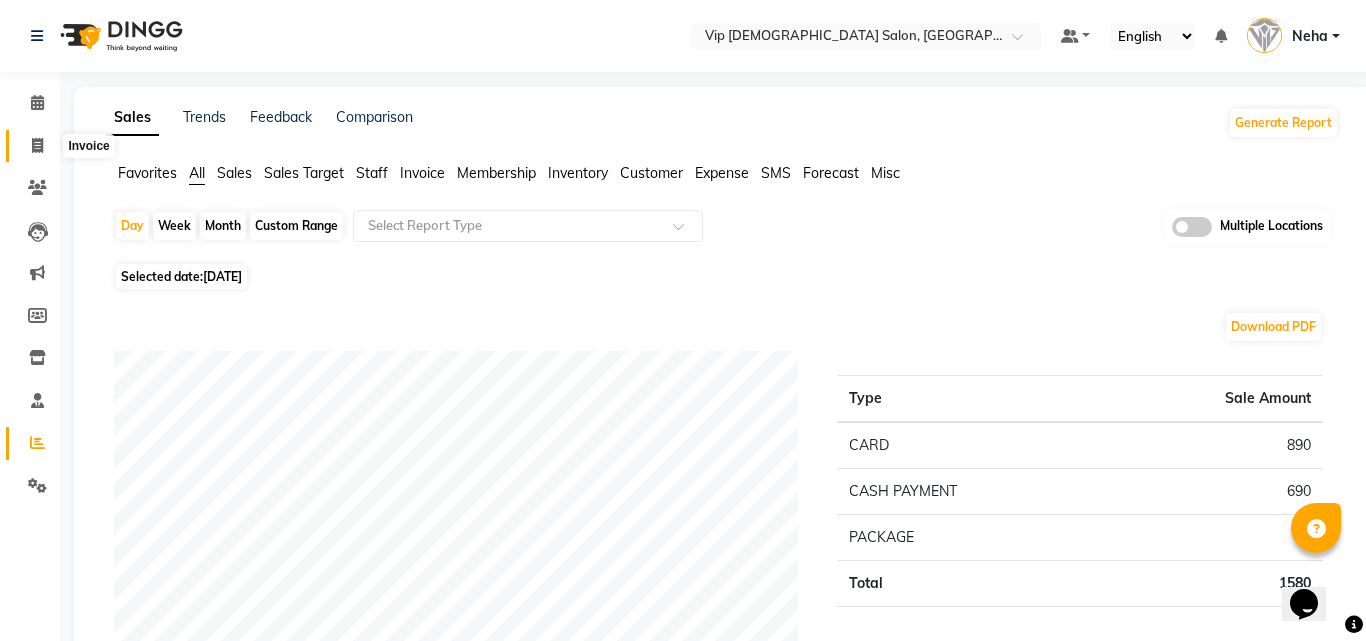 select on "8415" 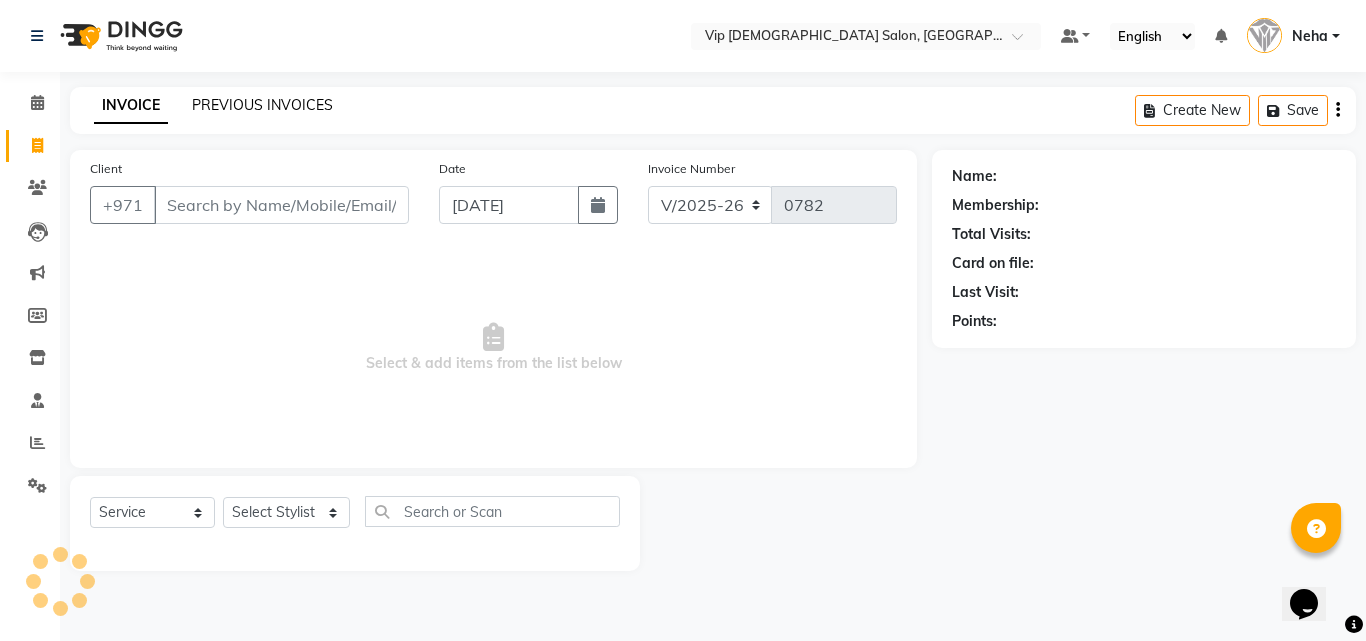 click on "PREVIOUS INVOICES" 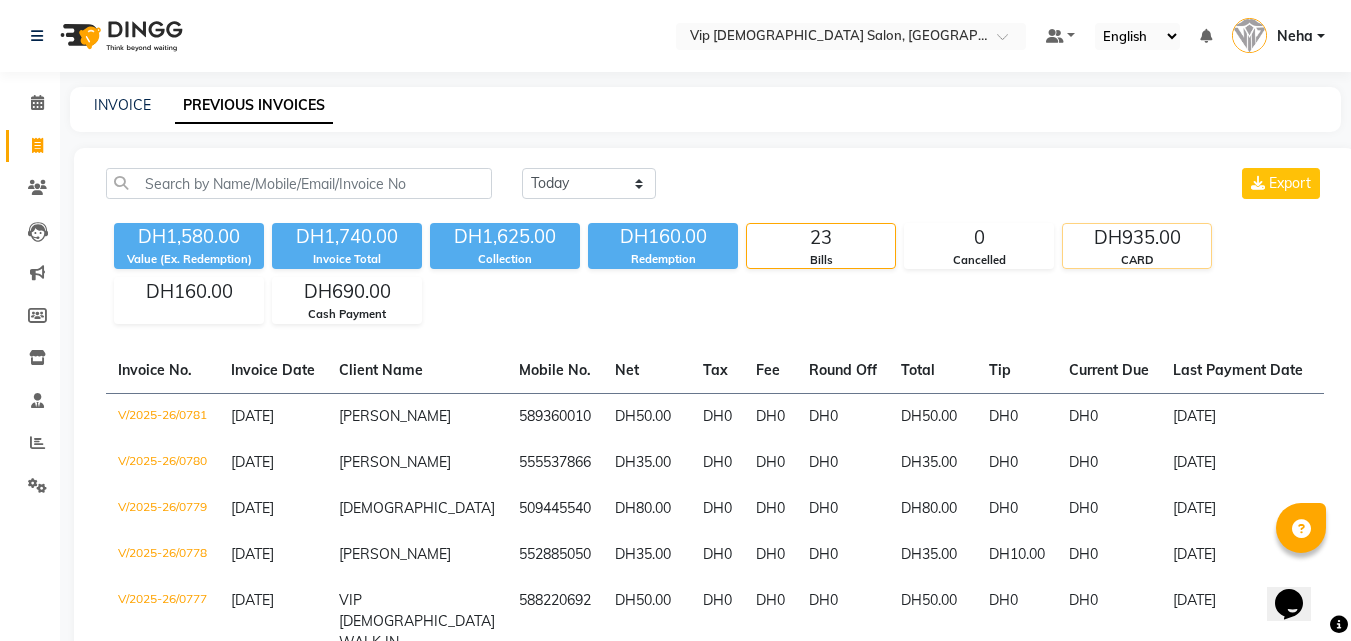 click on "DH935.00" 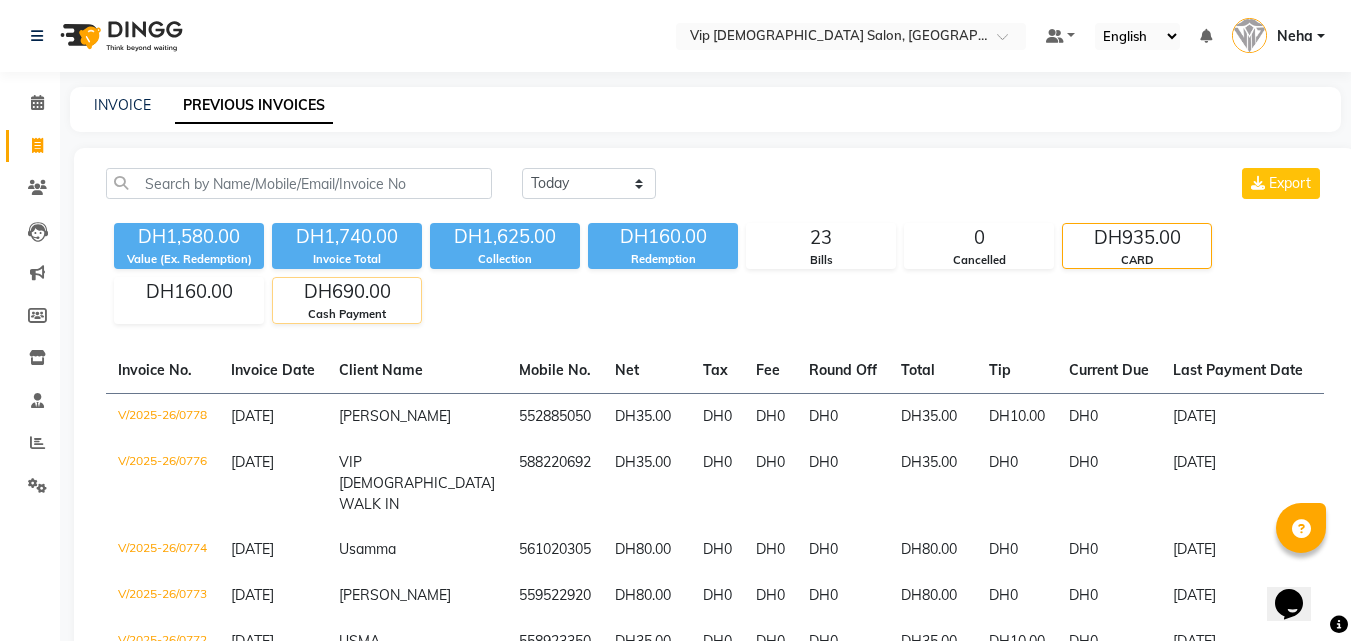 click on "DH690.00" 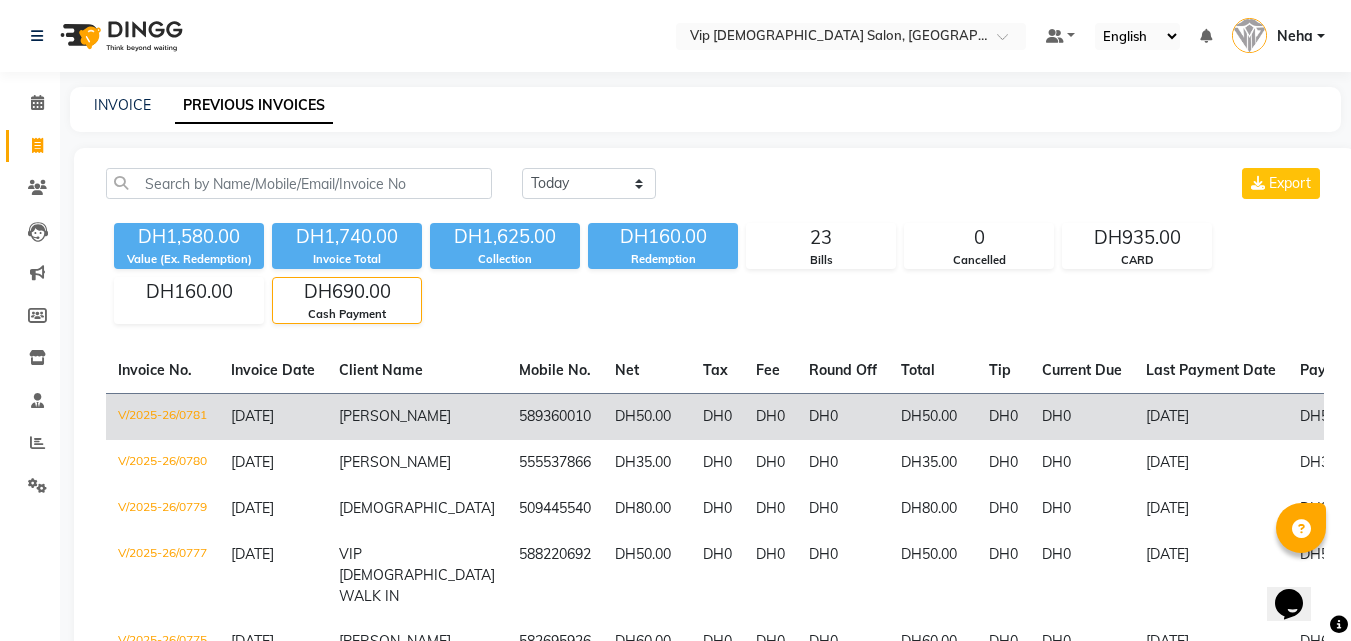 click on "V/2025-26/0781" 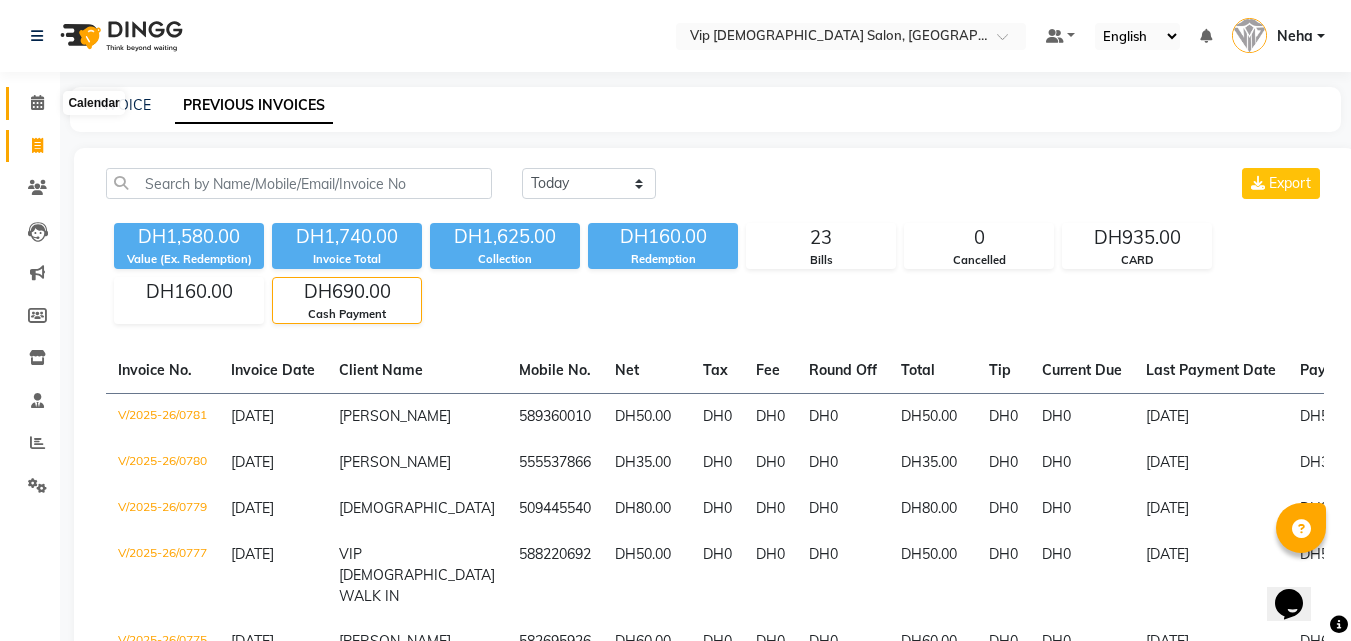 click 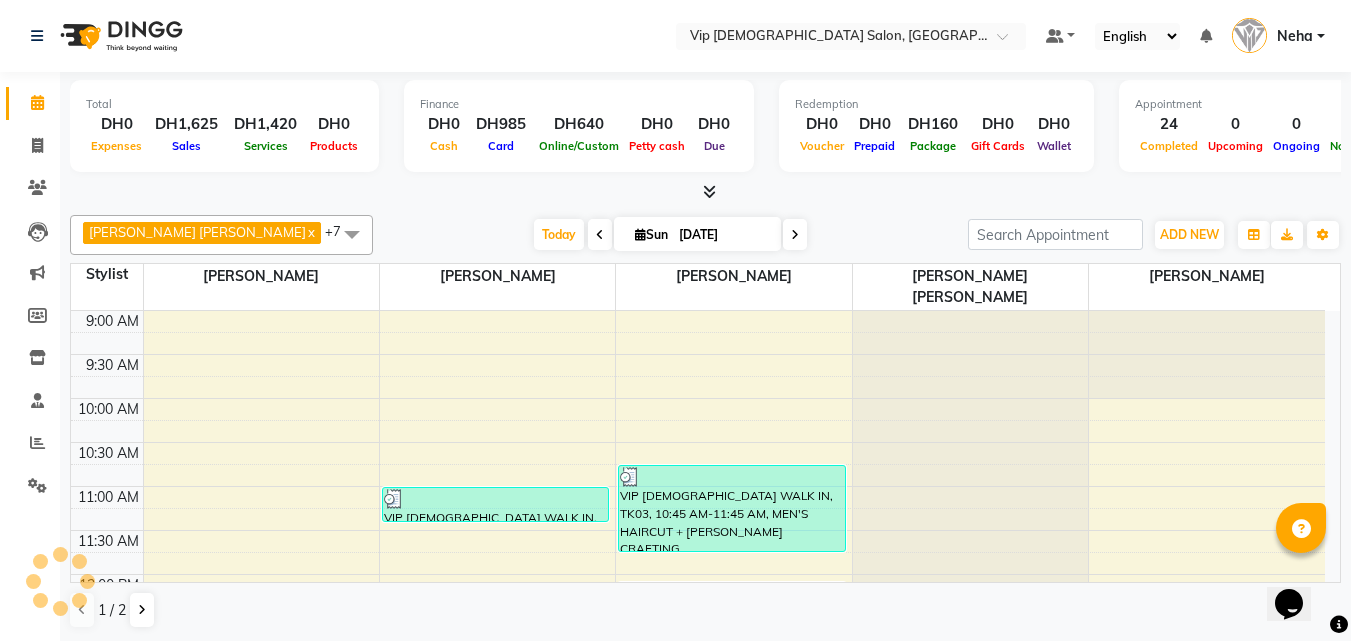 scroll, scrollTop: 0, scrollLeft: 0, axis: both 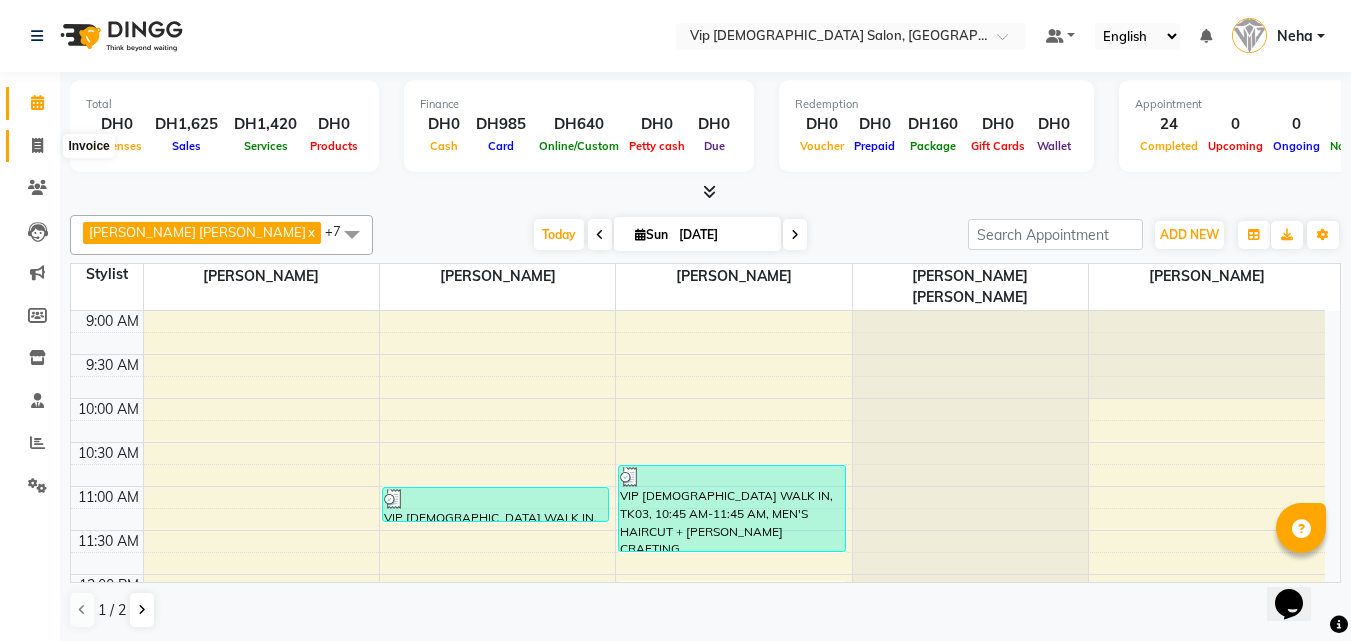 click 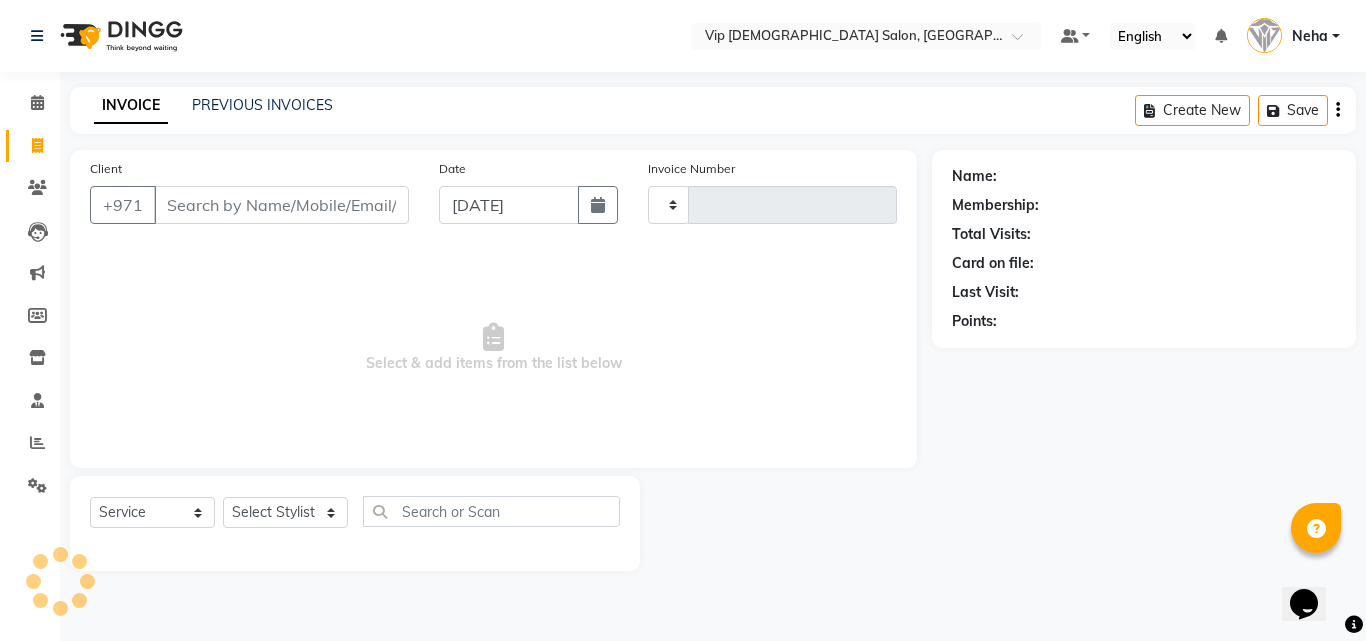 type on "0782" 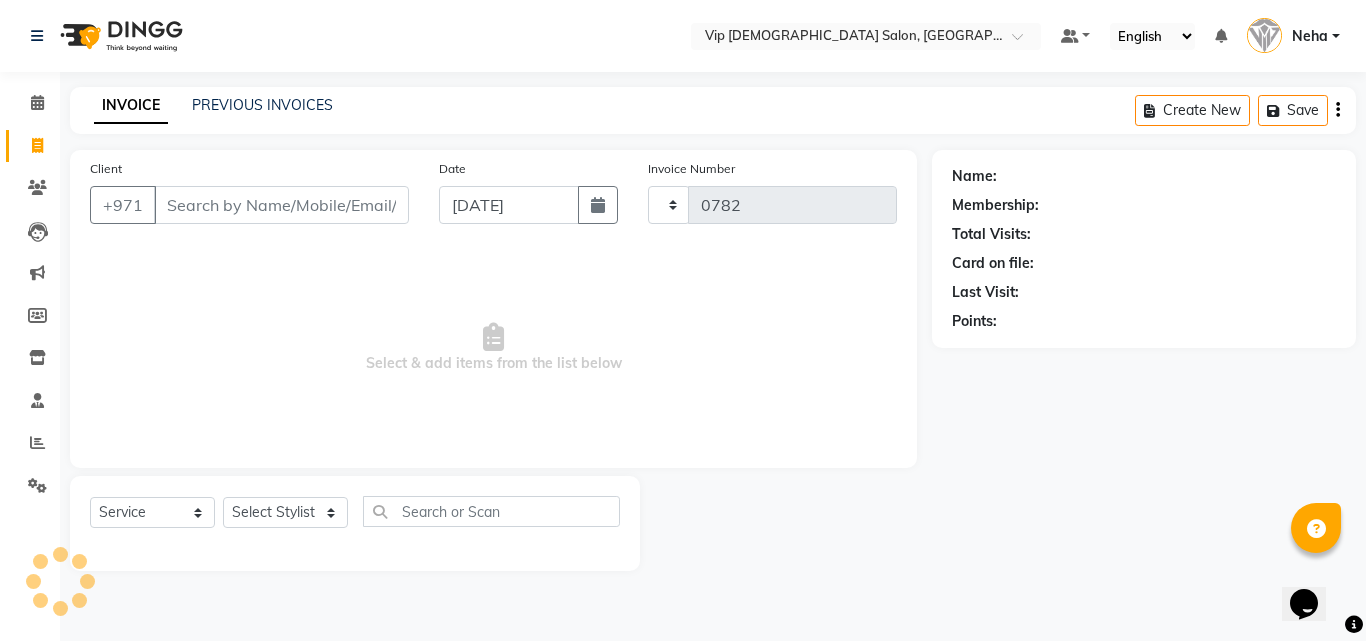 select on "8415" 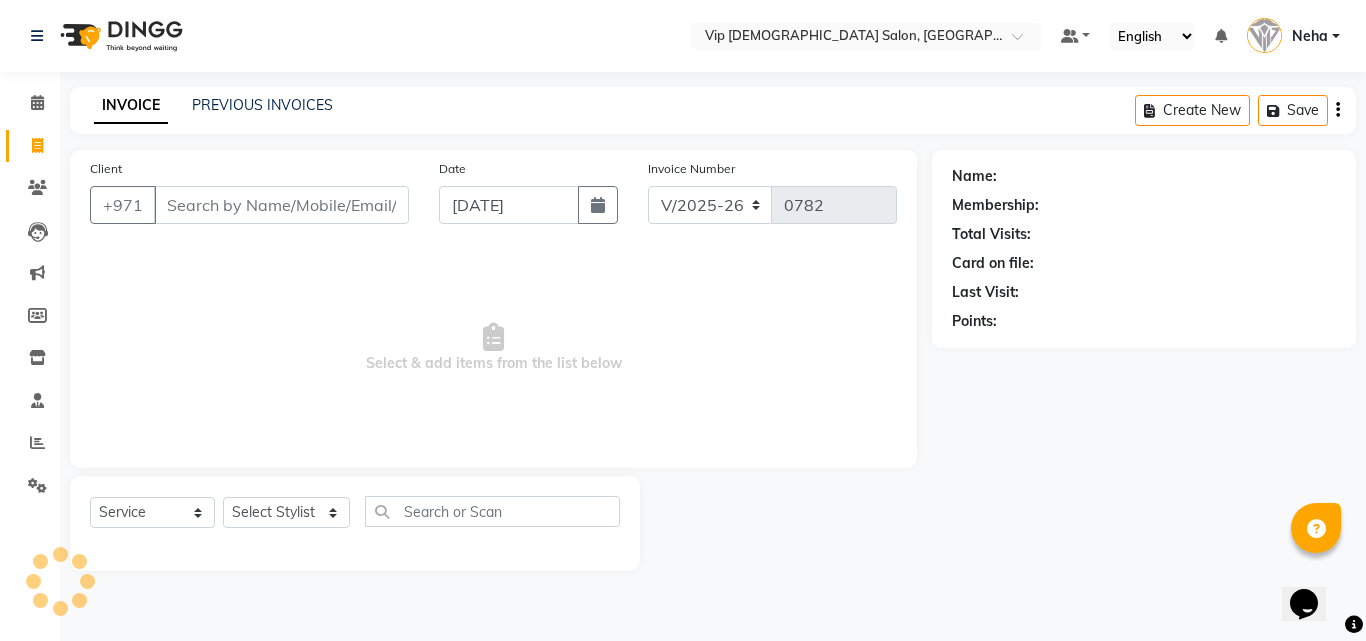 click on "Client" at bounding box center (281, 205) 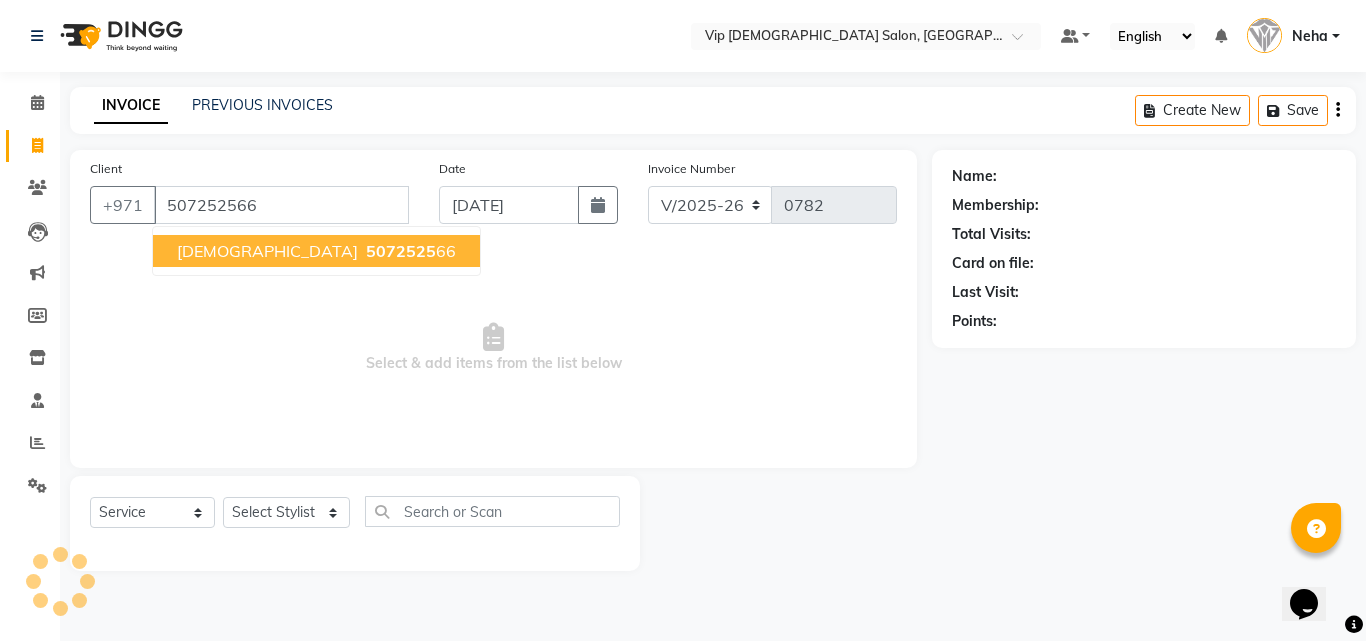 type on "507252566" 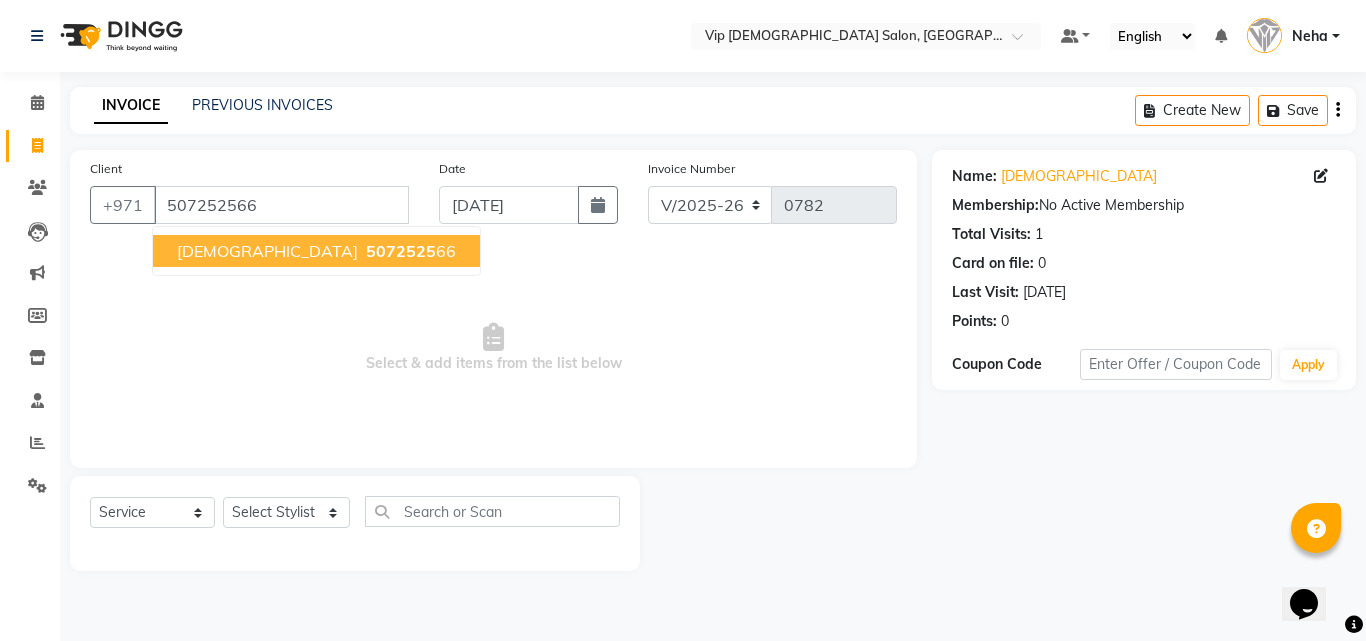 click on "5072525 66" at bounding box center (409, 251) 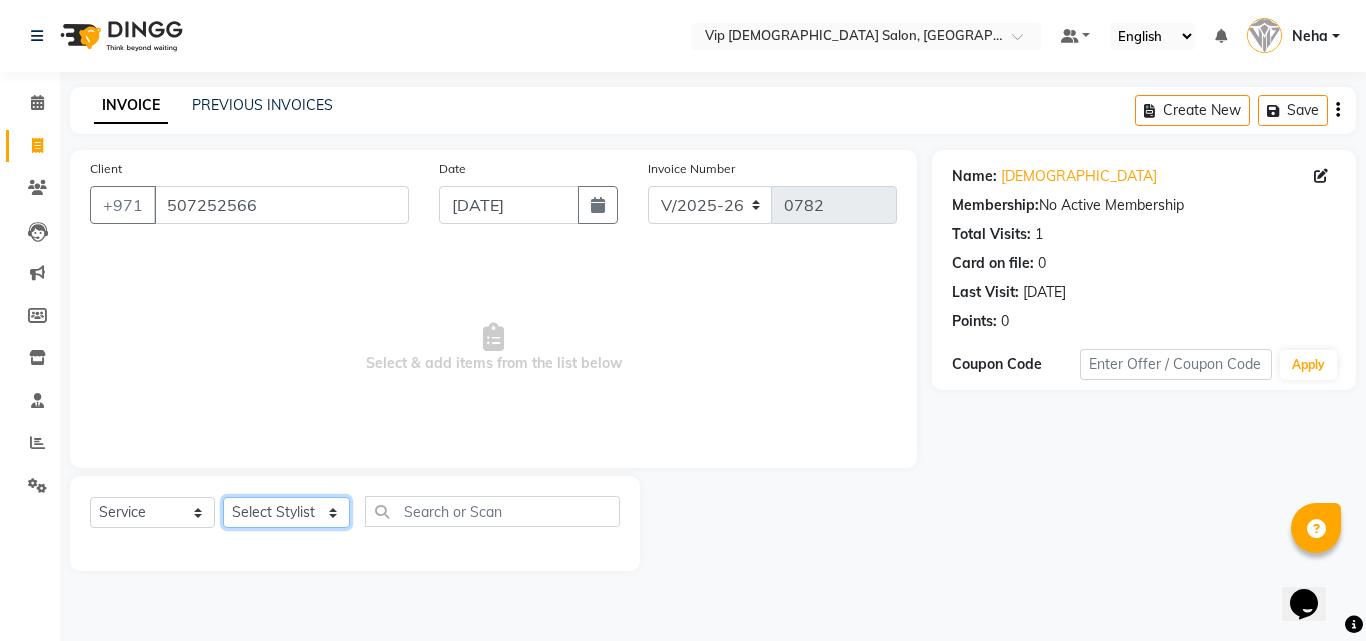 click on "Select Stylist Abdel aziz AHMED MOHAMED MOHAMED ELKHODARY ABDELHAMID Ali Rana Allauddin Anwar Ali Ameen Ayoub Lakhbizi Jairah Mr. Mohannad Neha Nelson Ricalyn Colcol Riffat Magdy Taufeeq Anwar Ali Tauseef  Akhilaque Zoya Bhatti." 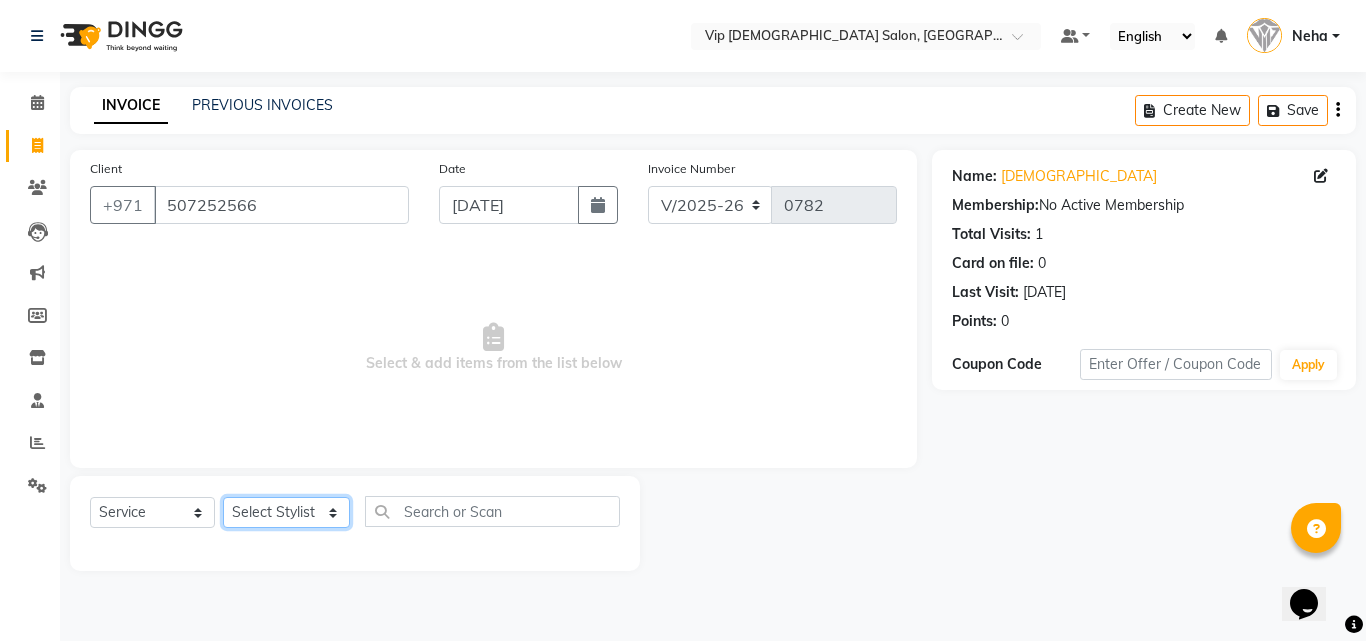 select on "83273" 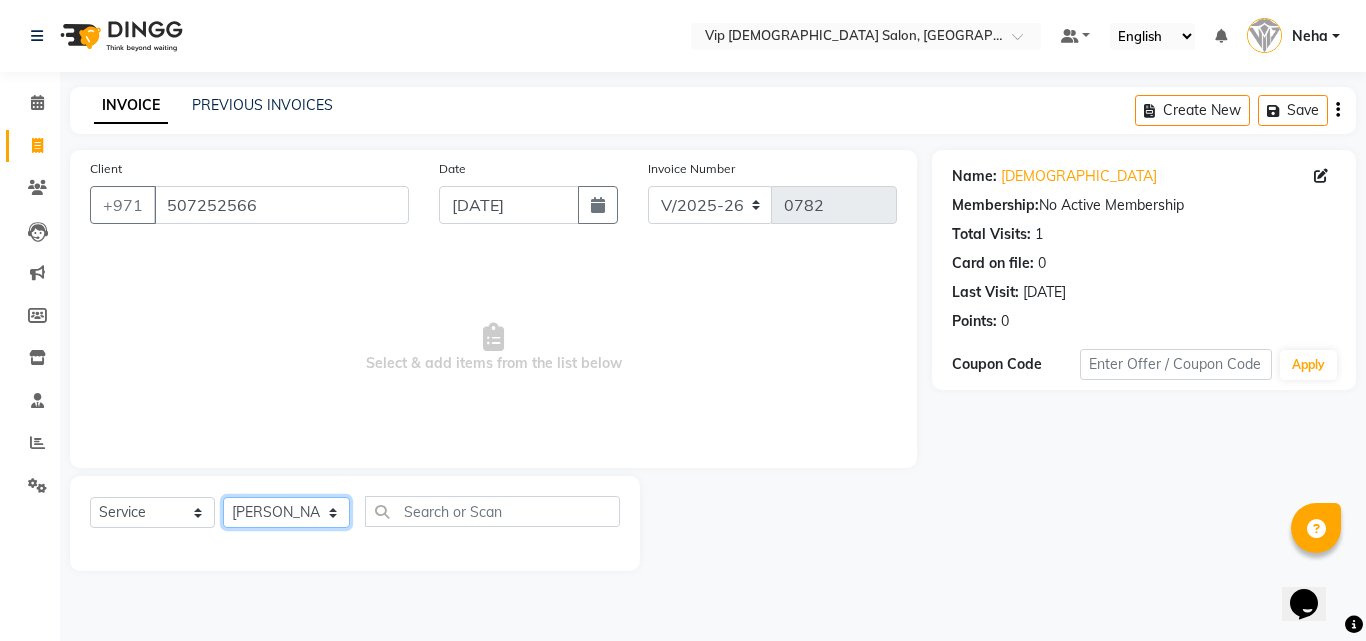 click on "Select Stylist Abdel aziz AHMED MOHAMED MOHAMED ELKHODARY ABDELHAMID Ali Rana Allauddin Anwar Ali Ameen Ayoub Lakhbizi Jairah Mr. Mohannad Neha Nelson Ricalyn Colcol Riffat Magdy Taufeeq Anwar Ali Tauseef  Akhilaque Zoya Bhatti." 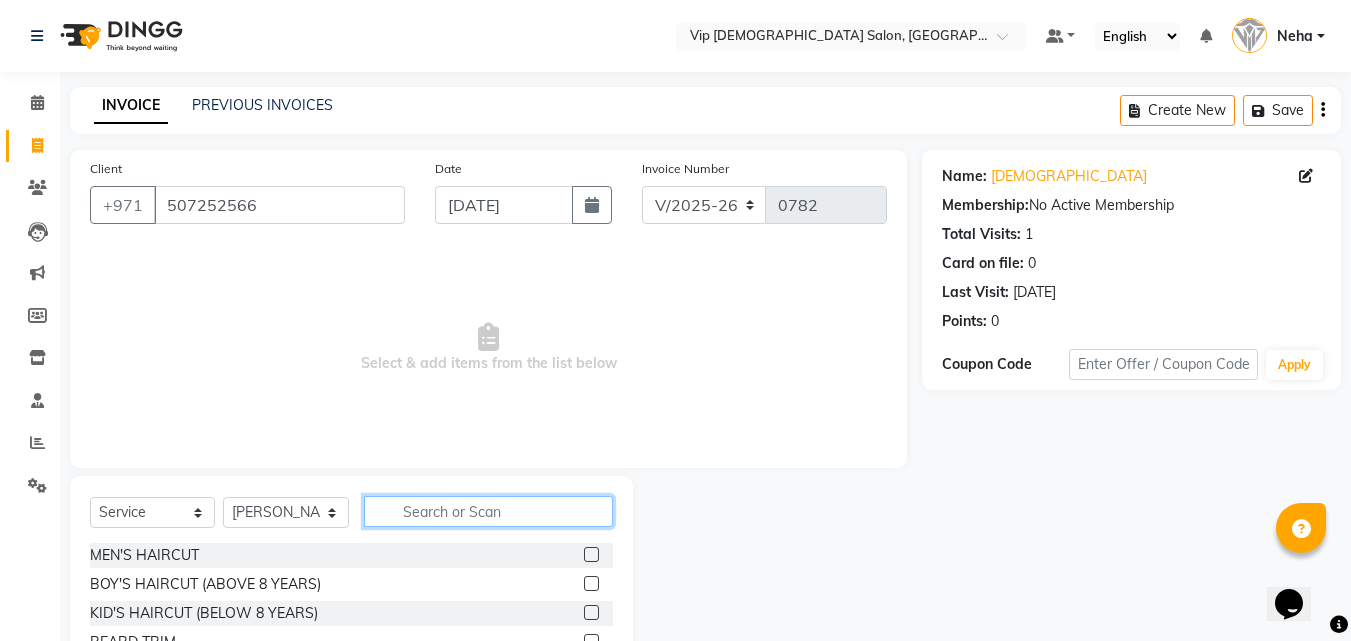click 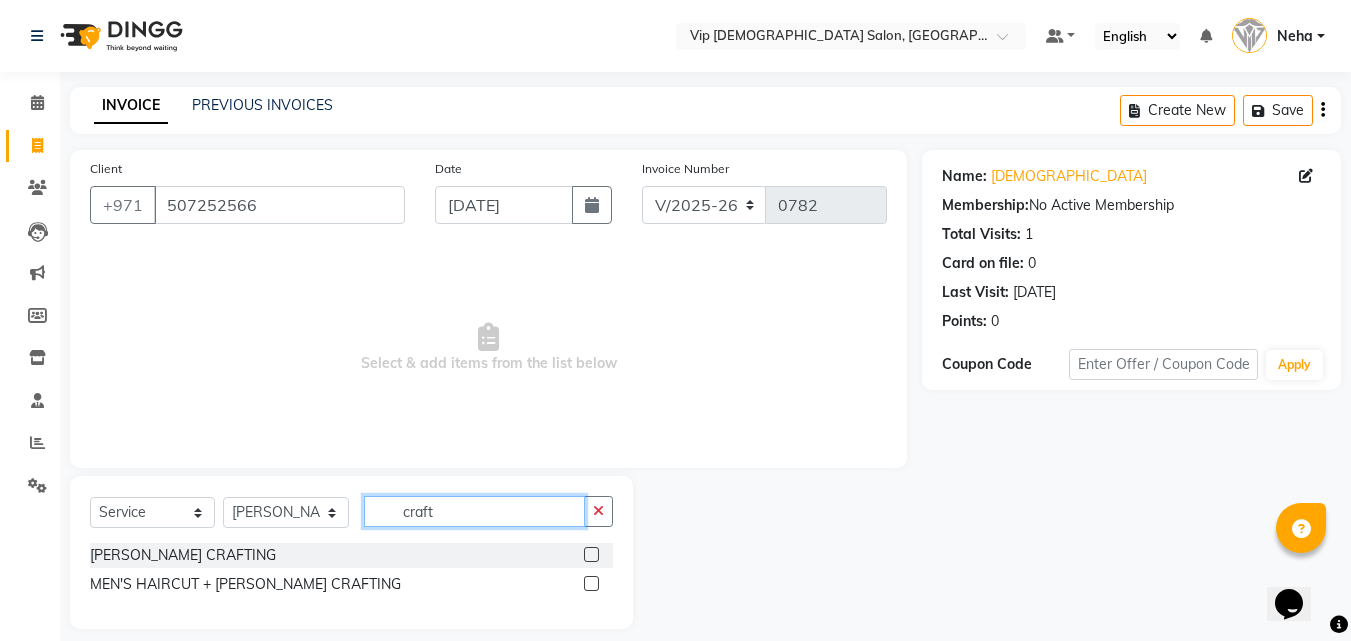 type on "craft" 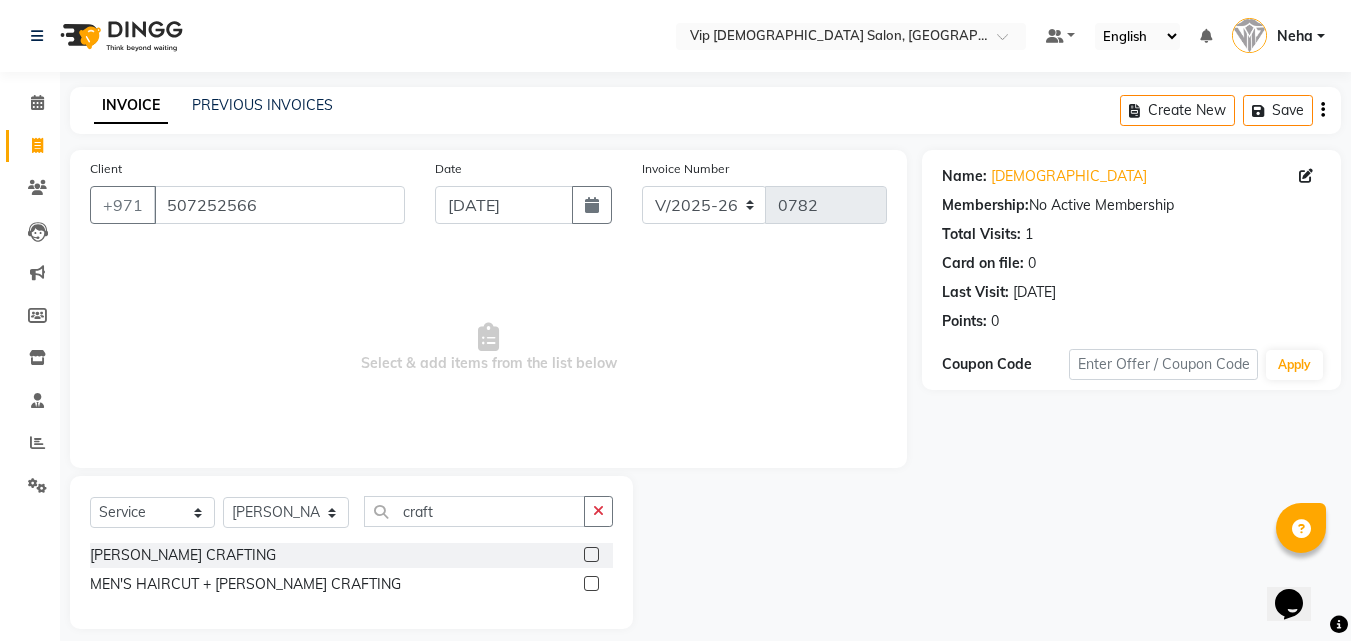 click 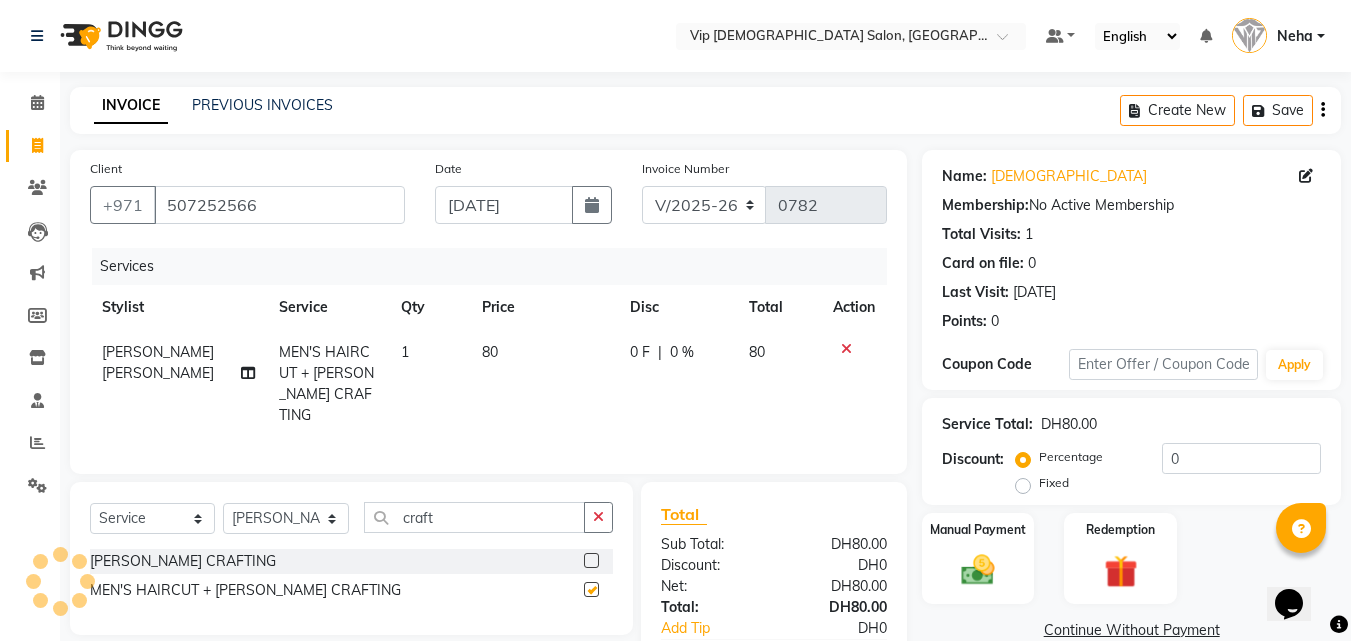 checkbox on "false" 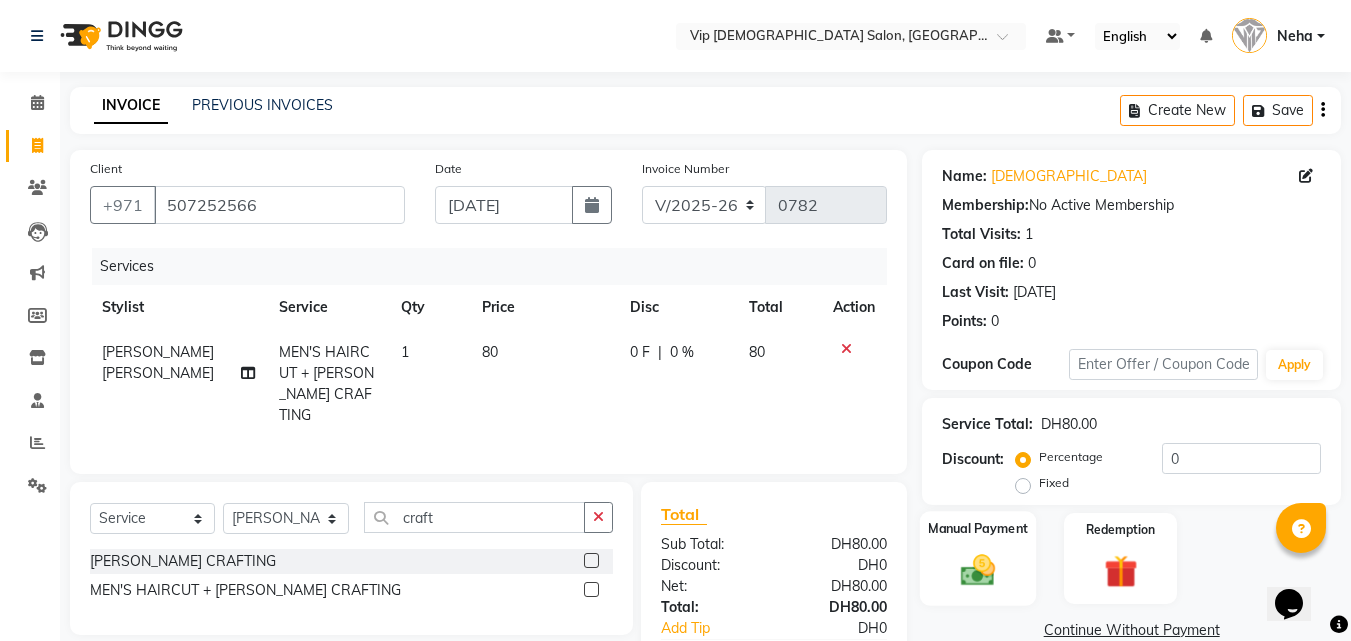 click 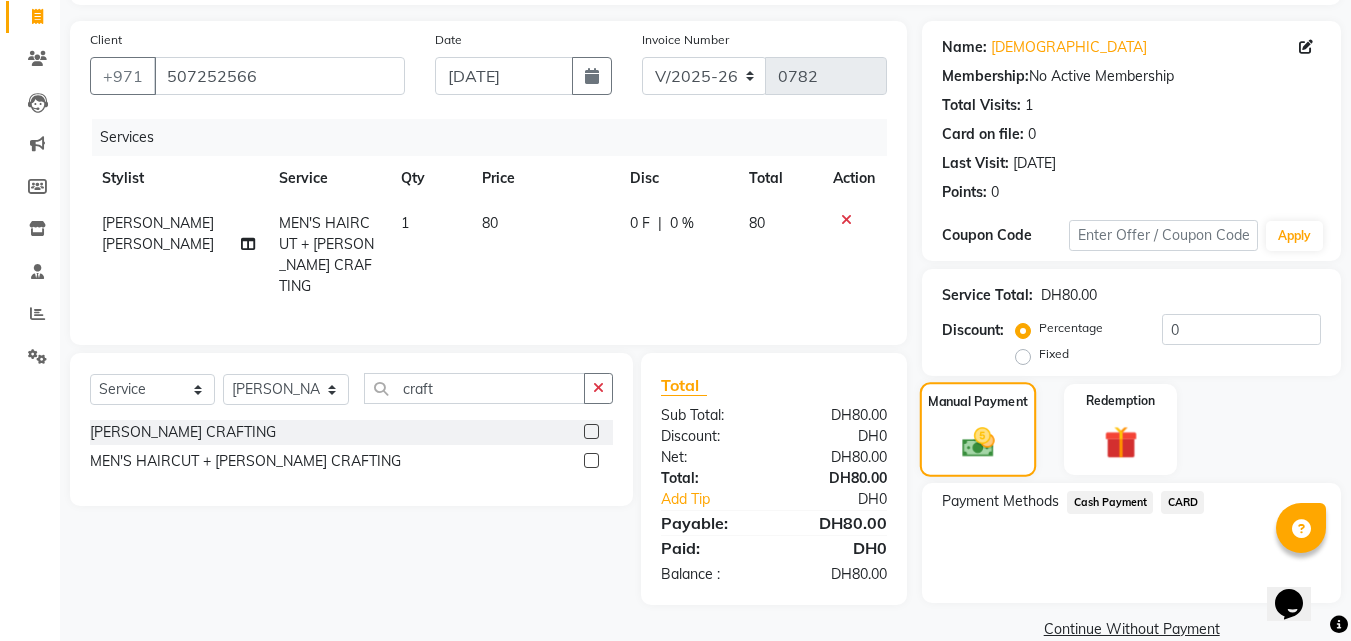 scroll, scrollTop: 162, scrollLeft: 0, axis: vertical 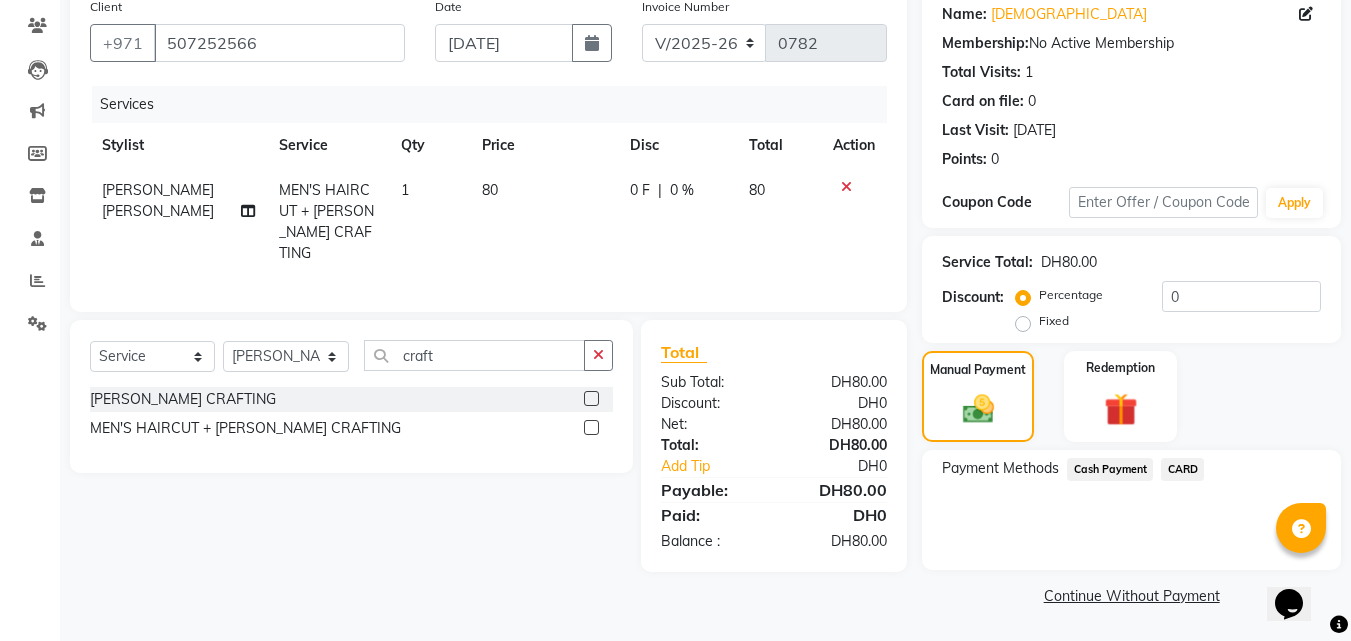 click on "CARD" 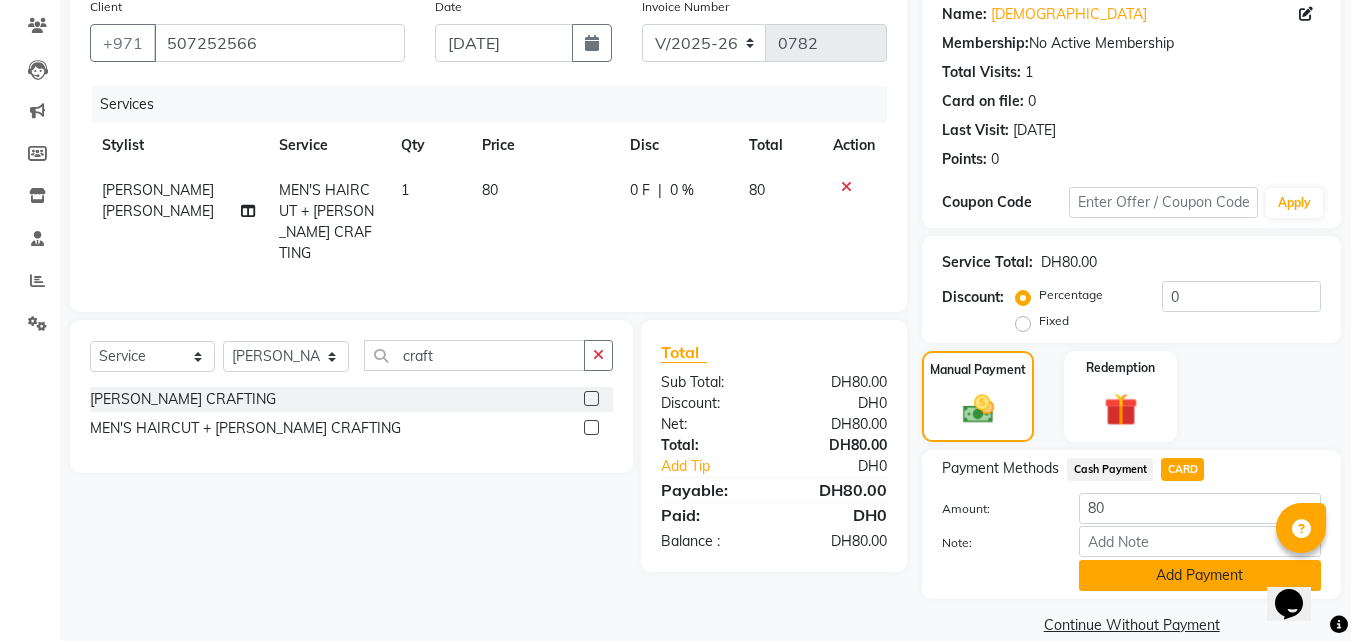 click on "Add Payment" 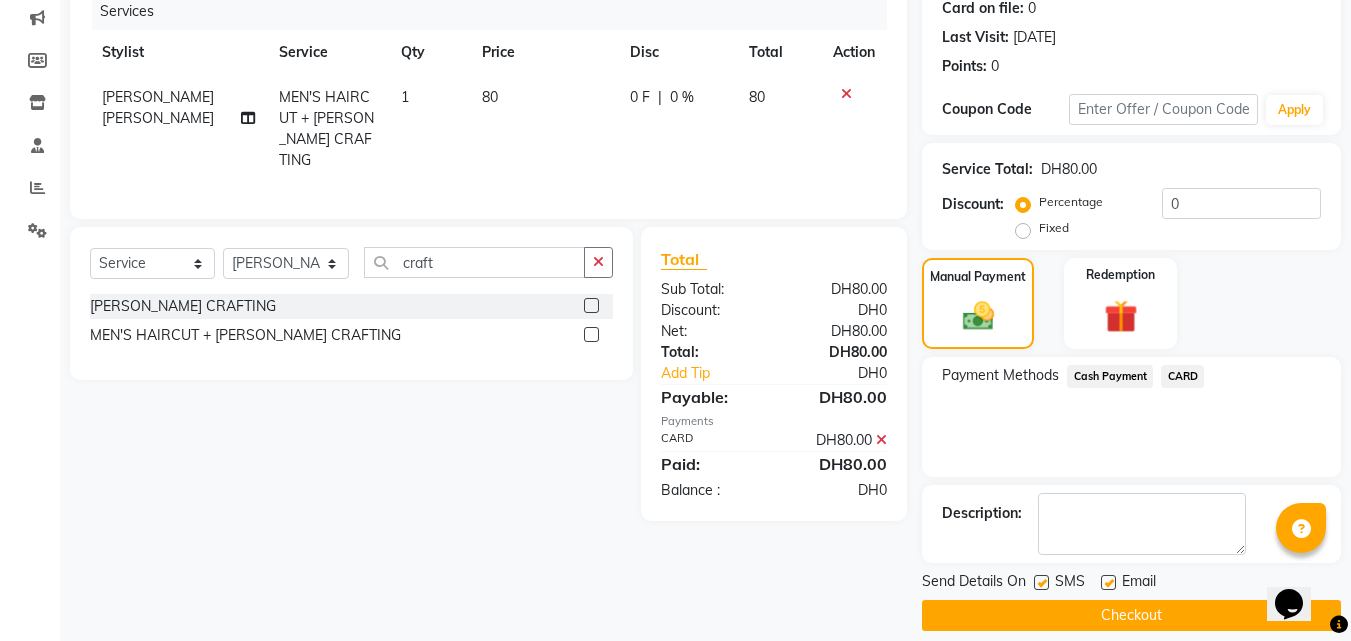 scroll, scrollTop: 275, scrollLeft: 0, axis: vertical 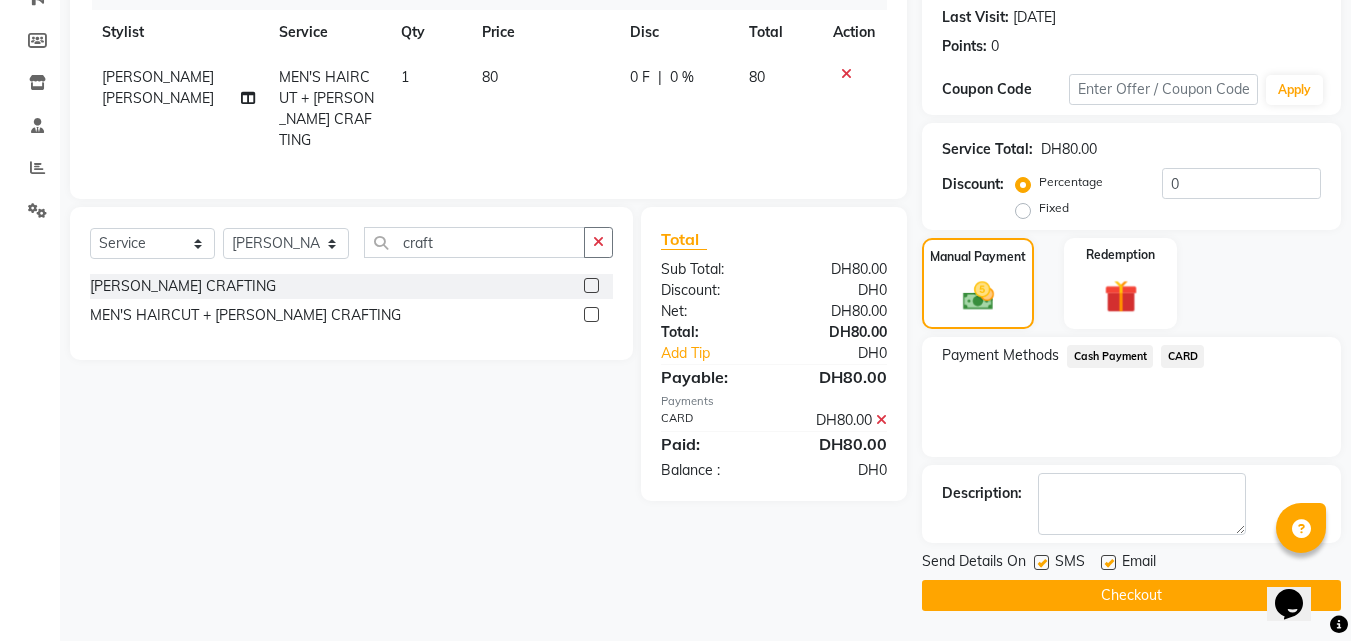 click on "Checkout" 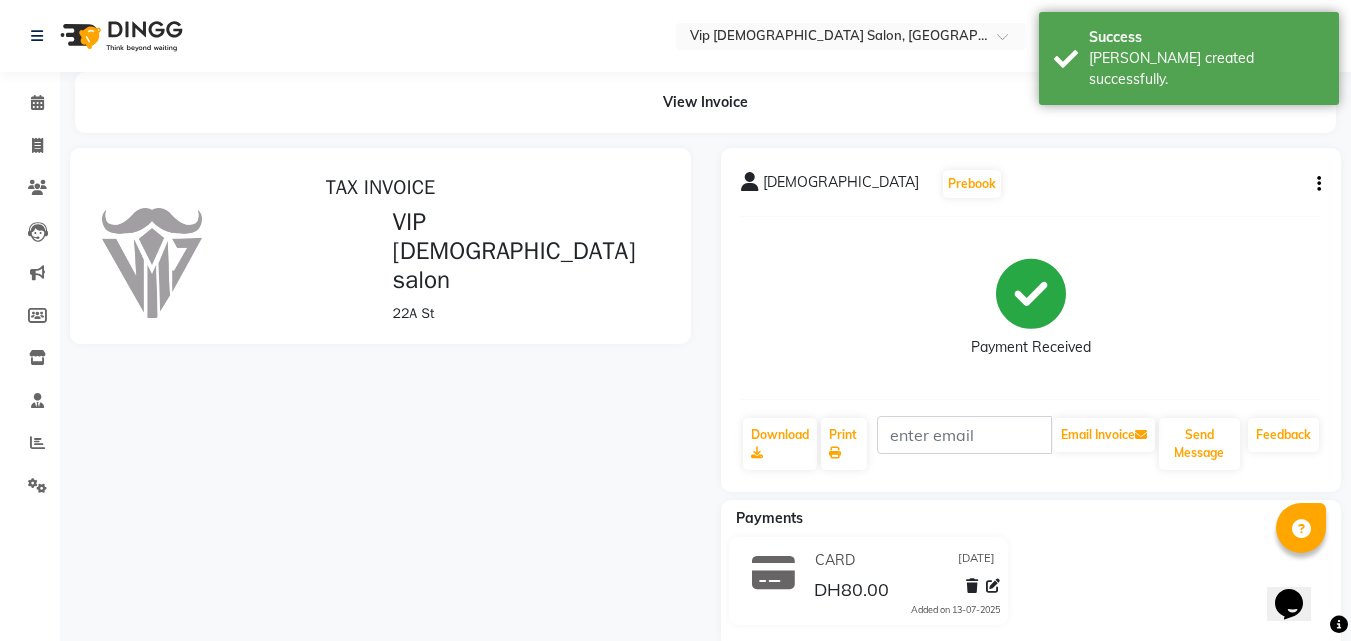 scroll, scrollTop: 0, scrollLeft: 0, axis: both 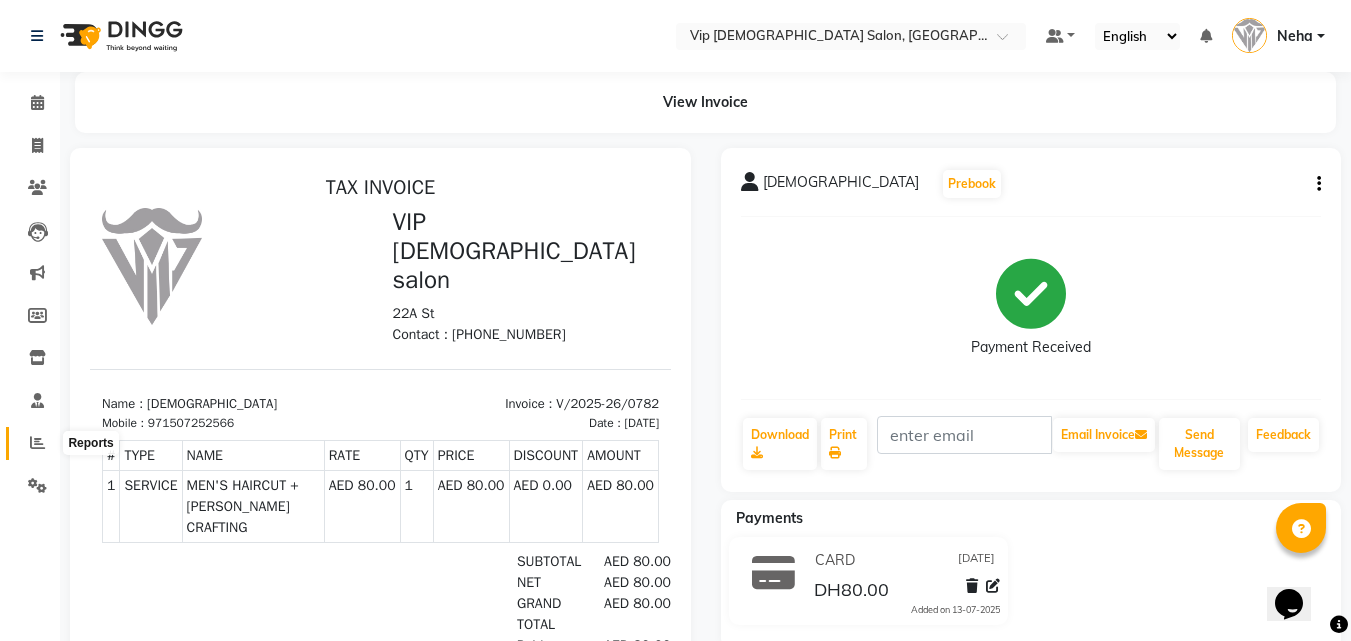 click 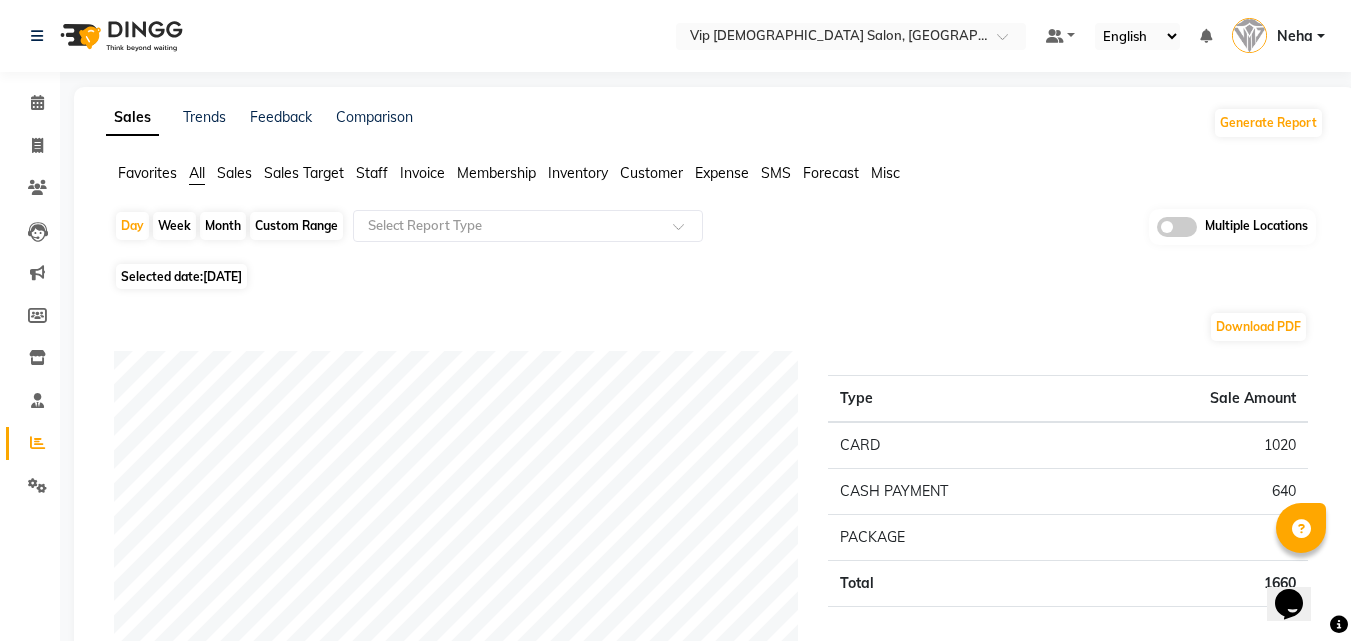click on "Download PDF Payment mode Type Sale Amount CARD 1020 CASH PAYMENT 640 PACKAGE 0 Total 1660 Staff summary Type Sale Amount Ali Rana 380 Allauddin Anwar Ali 345 Taufeeq Anwar Ali 280 Ahmed Mohamed Mohamed Elkhodary Abdelhamid 235 Neha 160 Ayoub Lakhbizi 300 Riffat Magdy 120 Total 1820 Sales summary Type Sale Amount Memberships 0 Gift card 0 Products 0 Prepaid 0 Vouchers 0 Services 1660 Packages 160 Tips 45 Fee 0 Total 1865 Service by category Type Sale Amount HAIR 1521 FACE TREATMENTS 88 WAXING 50 Total 1659 Service sales Type Sale Amount MEN'S HAIRCUT + BEARD CRAFTING 871 MEN'S HAIRCUT 300 BEARD CRAFTING 280 BASIC FACIAL 88 HAIR STYLE (WASH+BLOWDRY) 50 FACE WAX 40 BEARD COLOR 20 NOSE WAX 10 Total 1659" 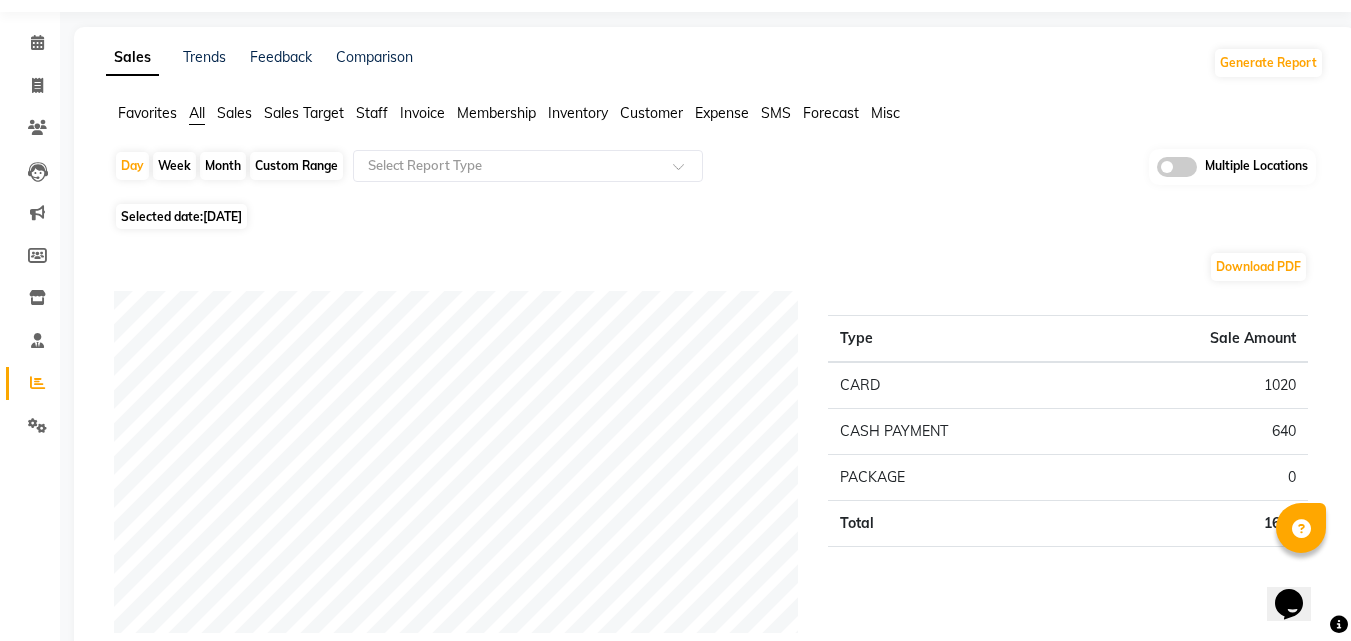 scroll, scrollTop: 0, scrollLeft: 0, axis: both 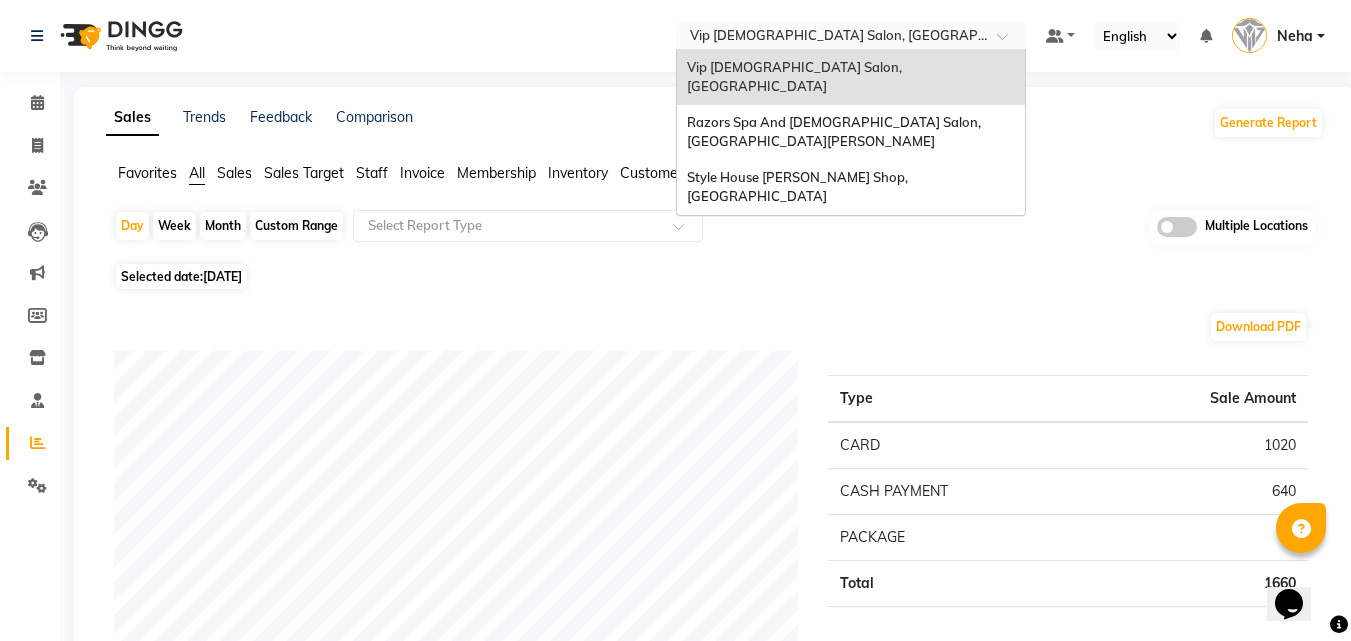 click at bounding box center [831, 38] 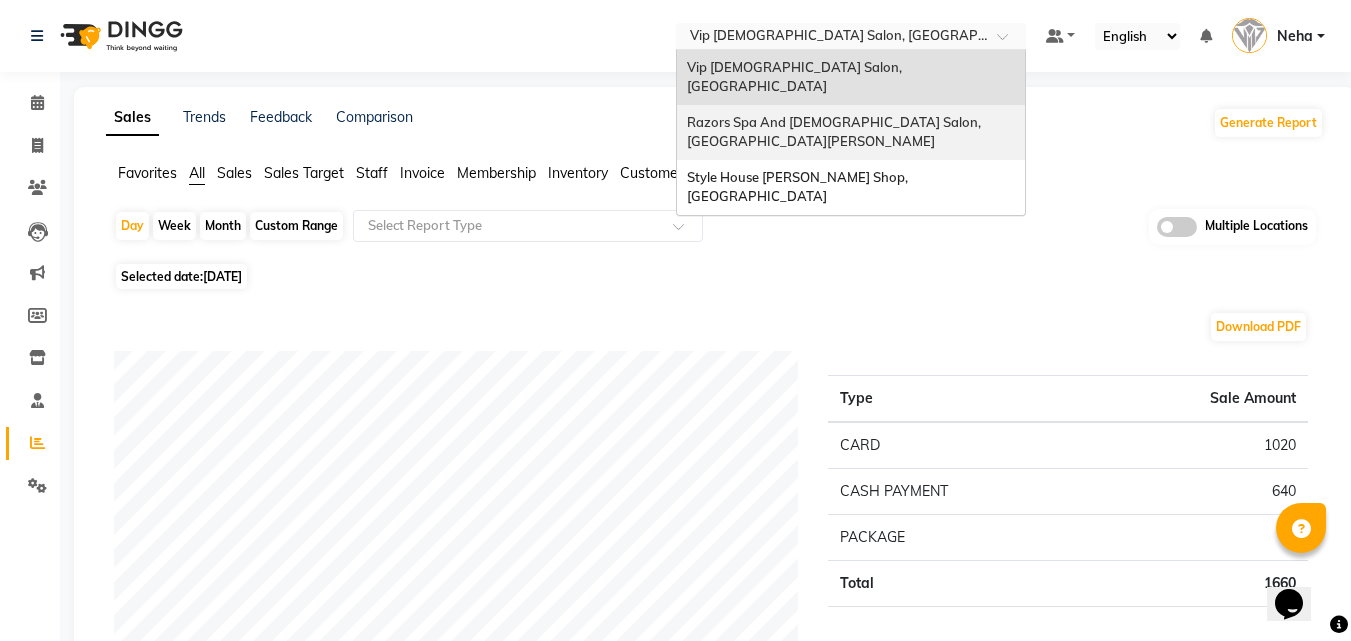 click on "Razors Spa And [DEMOGRAPHIC_DATA] Salon, [GEOGRAPHIC_DATA][PERSON_NAME]" at bounding box center (835, 132) 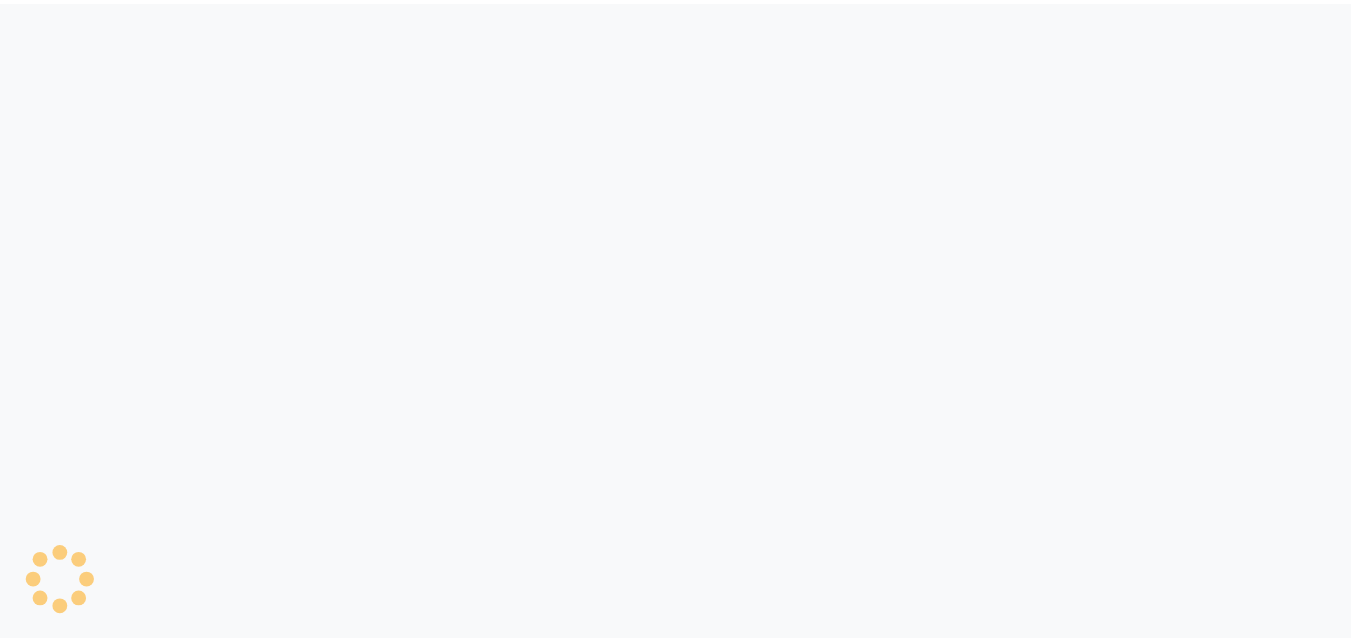 scroll, scrollTop: 0, scrollLeft: 0, axis: both 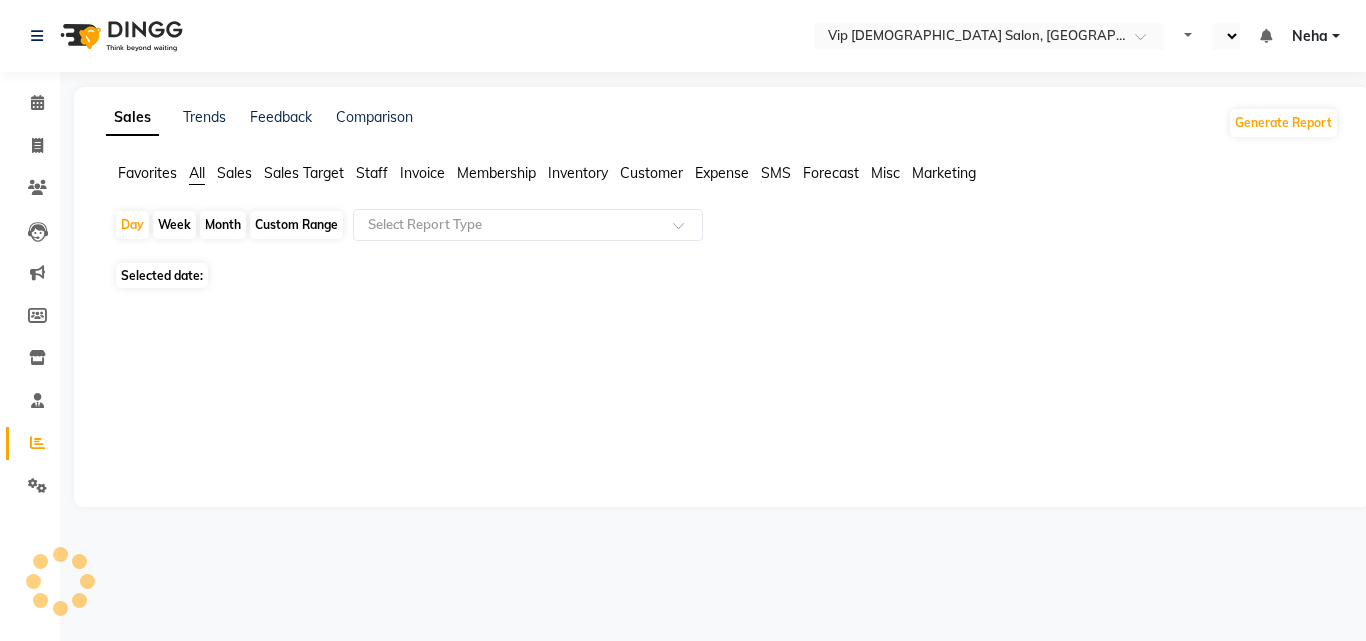 select on "en" 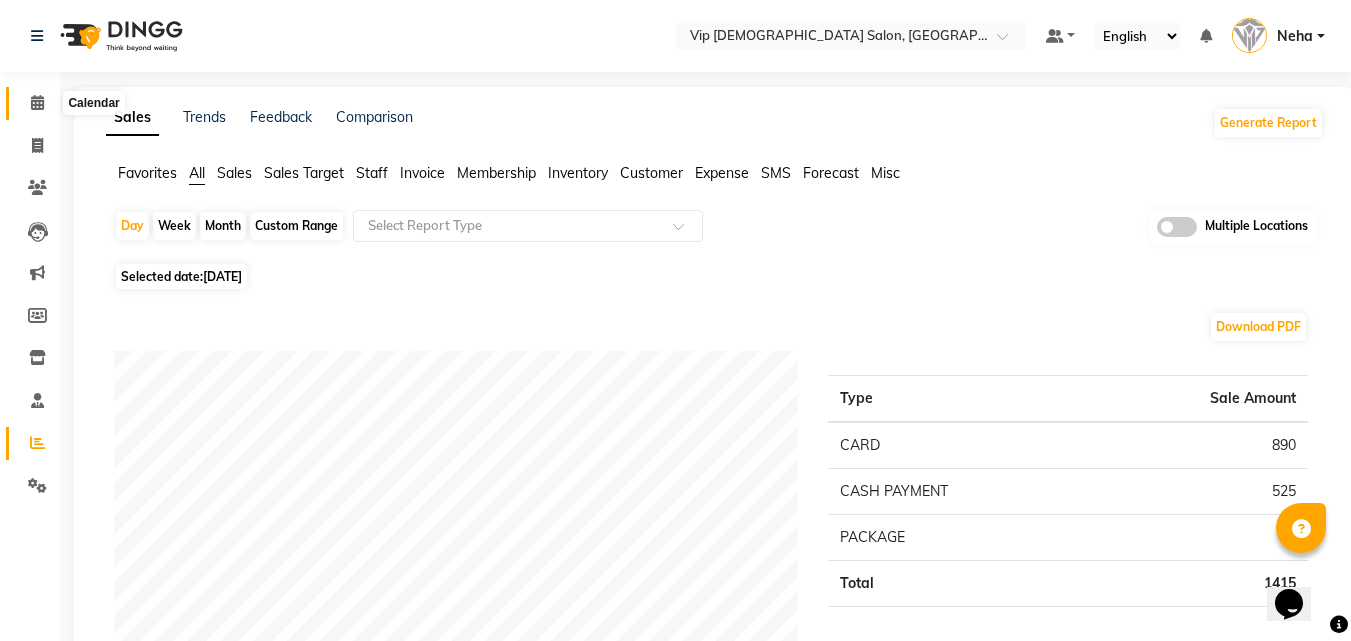 scroll, scrollTop: 0, scrollLeft: 0, axis: both 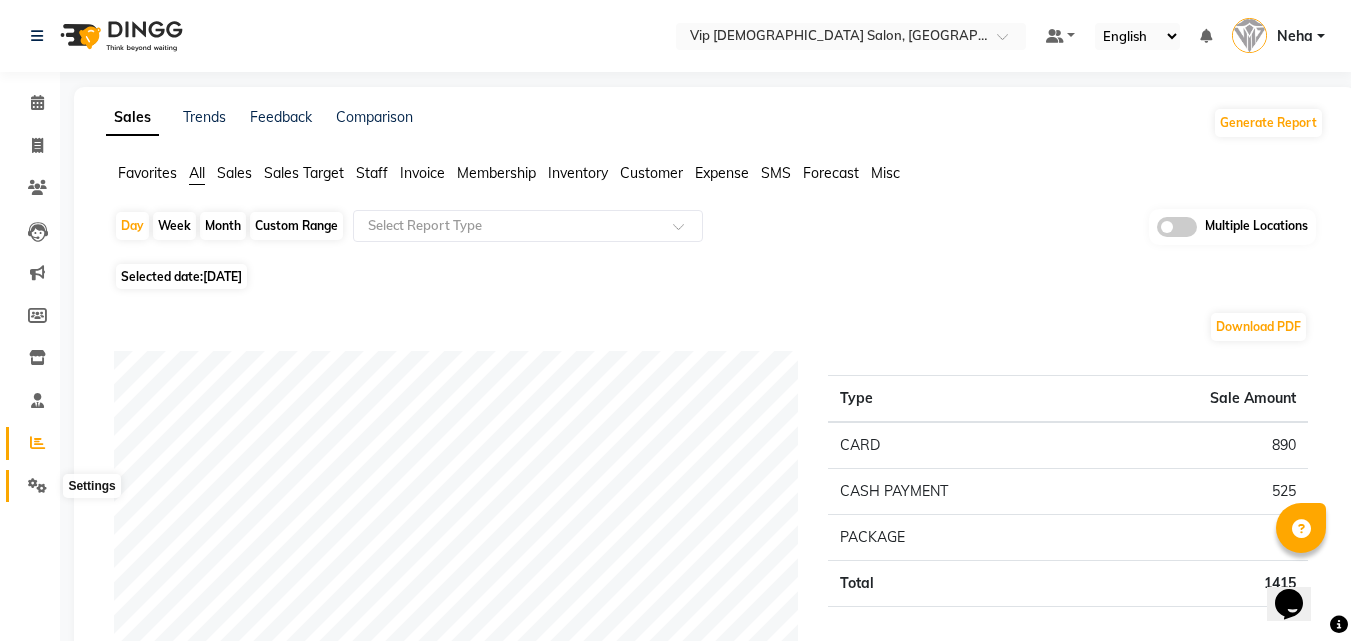 click 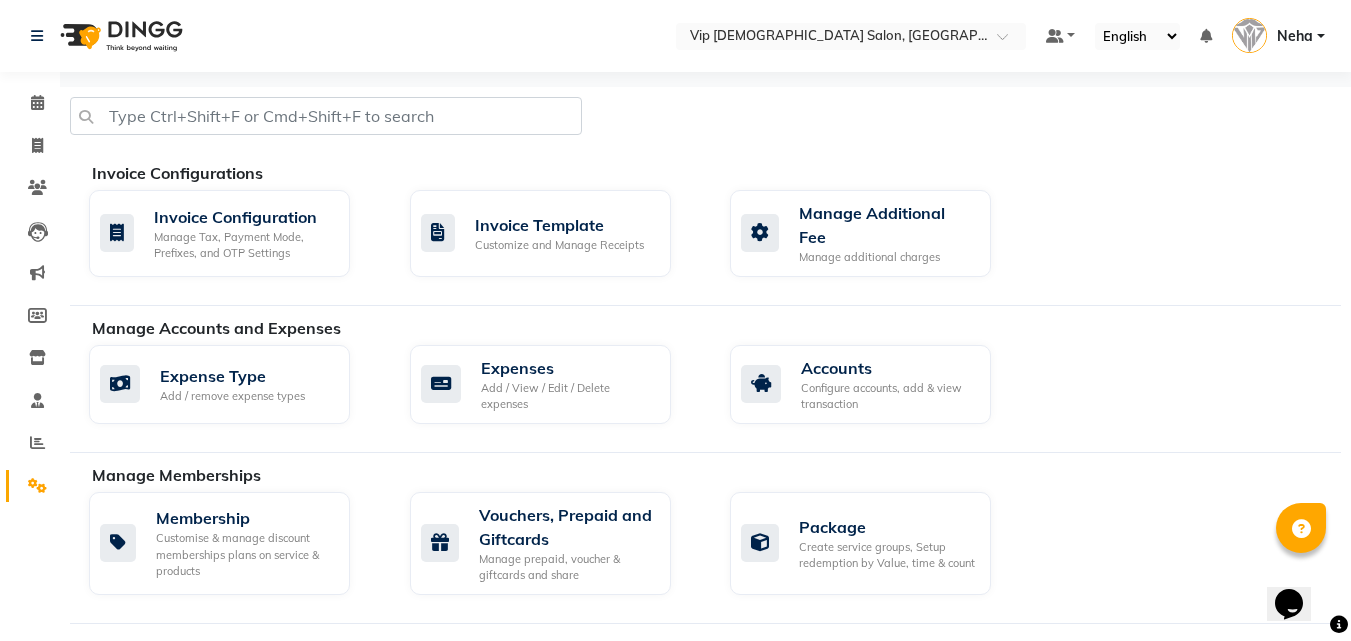 click on "Manage Accounts and Expenses   Expense Type Add / remove expense types  Expenses Add / View / Edit / Delete expenses  Accounts Configure accounts, add & view transaction" 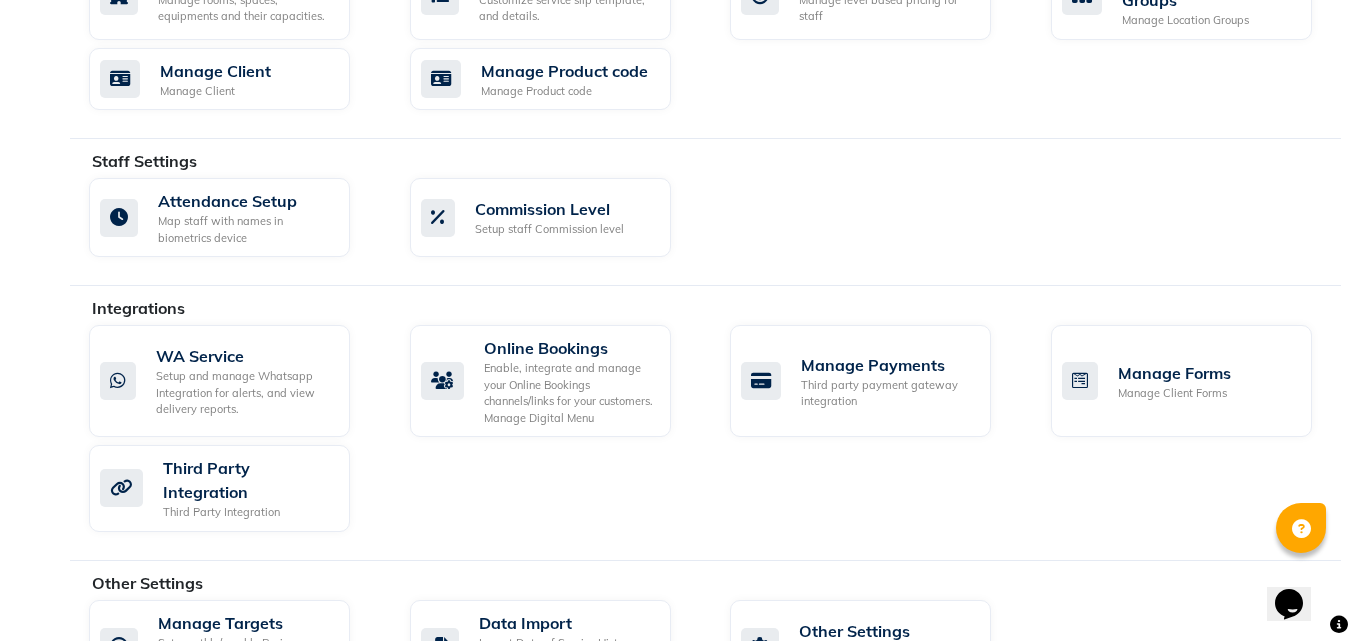 scroll, scrollTop: 1051, scrollLeft: 0, axis: vertical 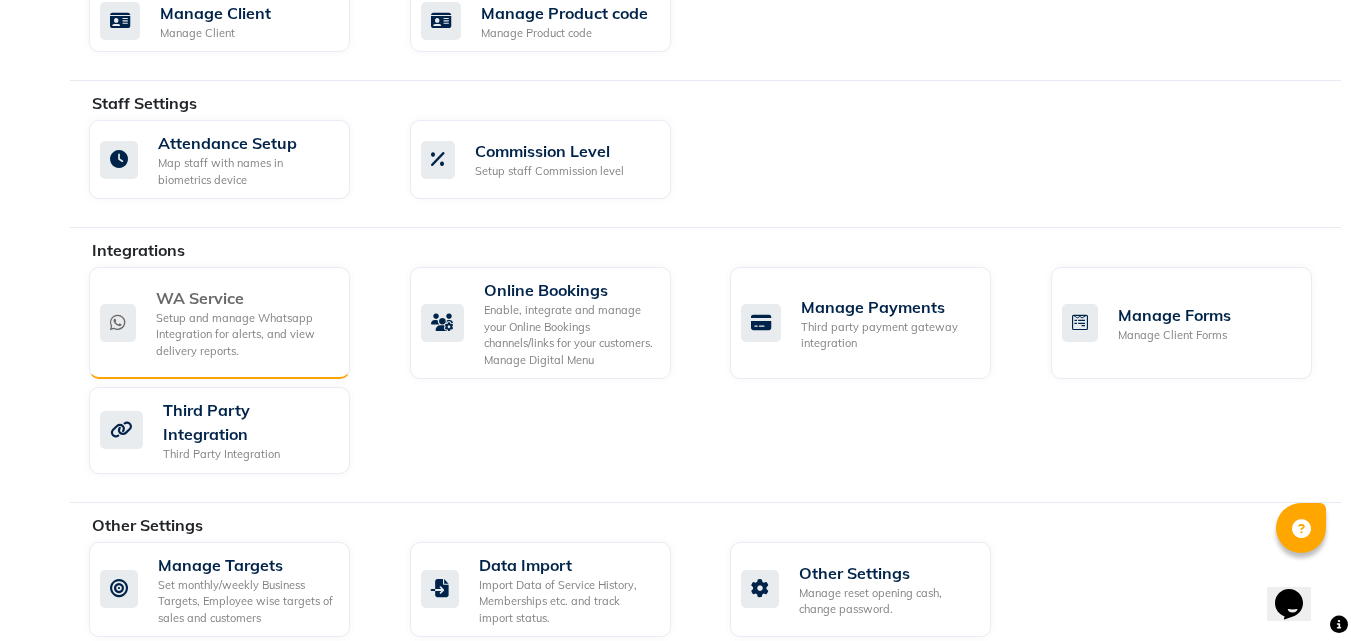 click on "Setup and manage Whatsapp Integration for alerts, and view delivery reports." 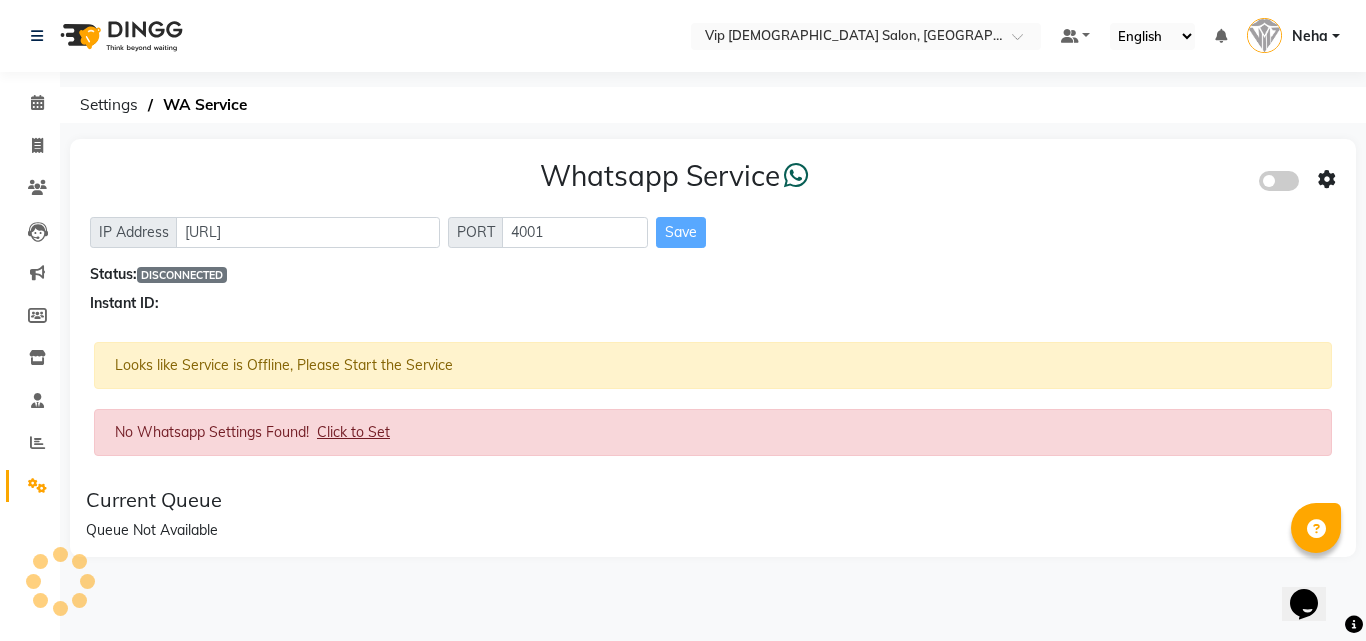 click on "Click to Set" 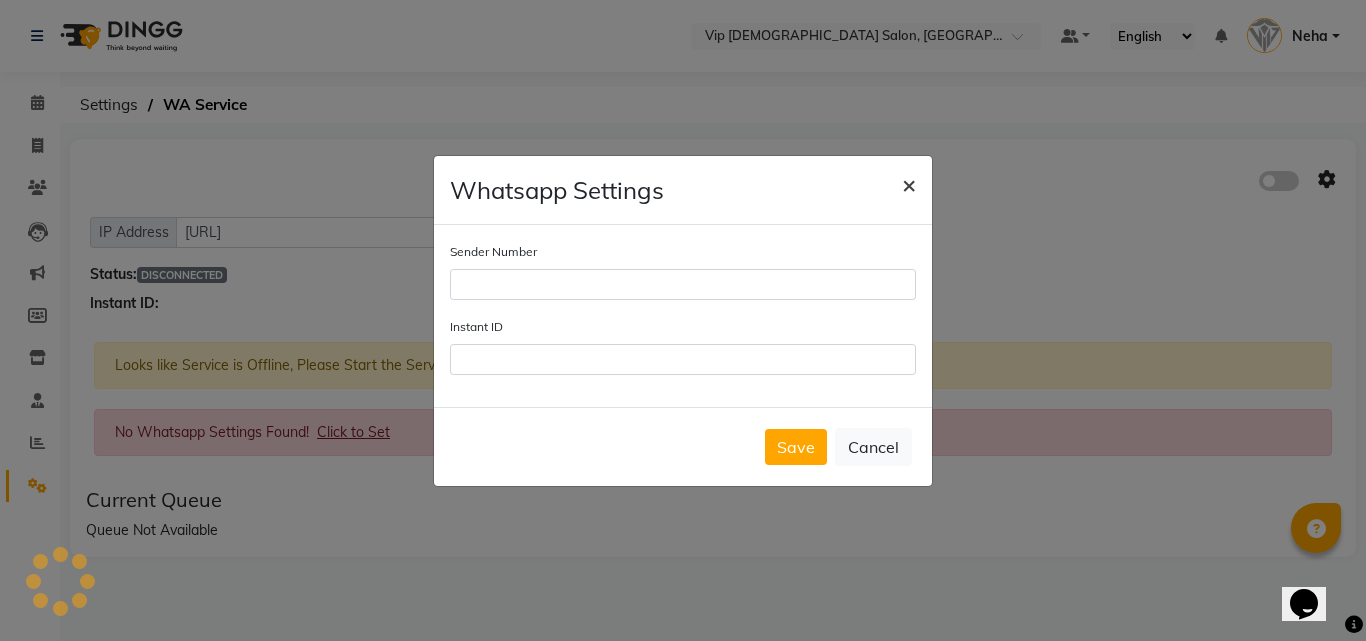 click on "×" 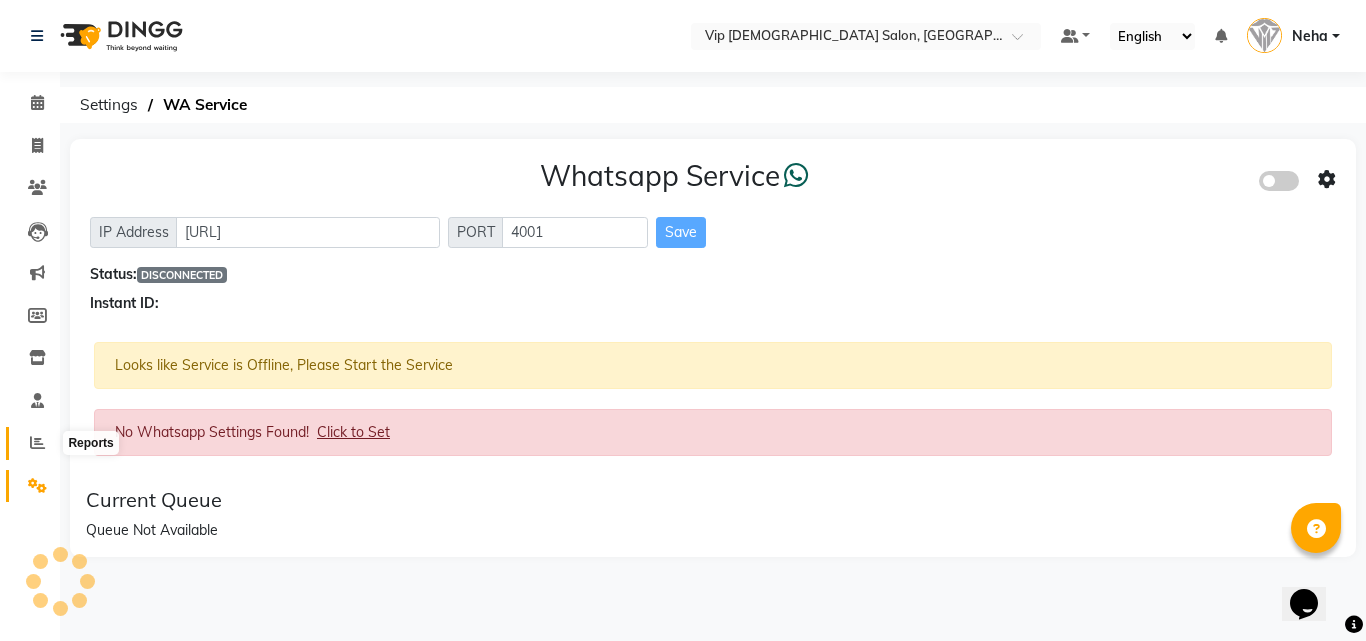 click 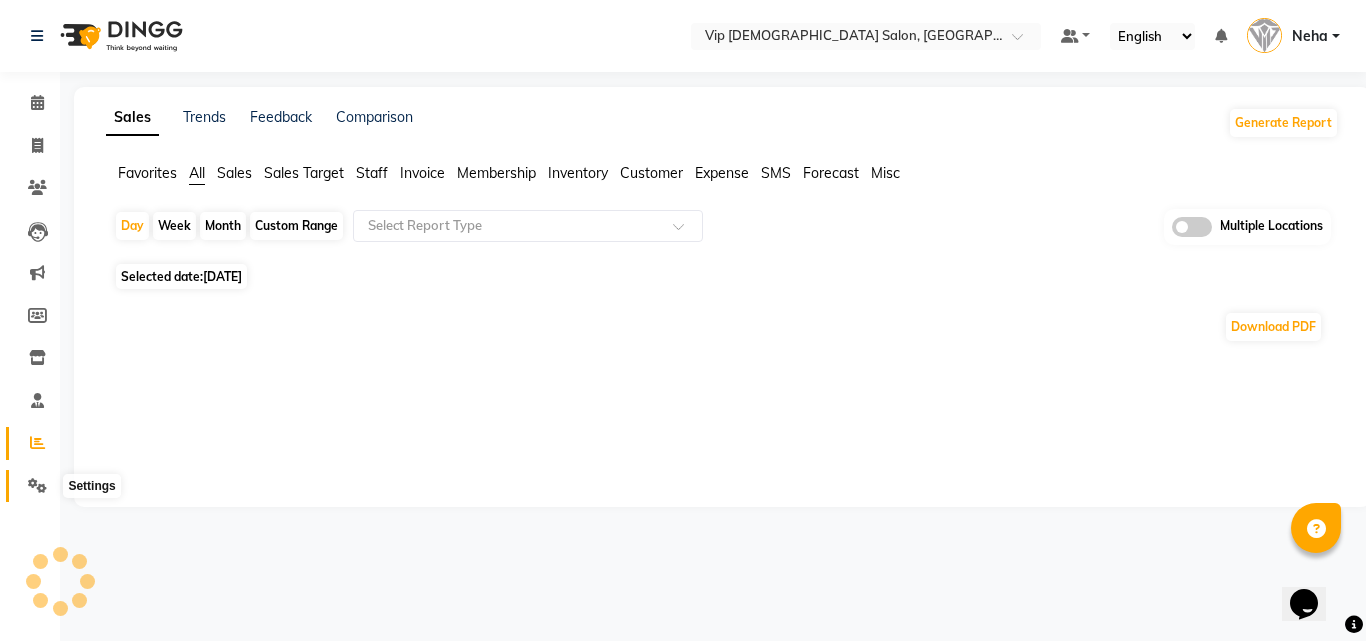 click 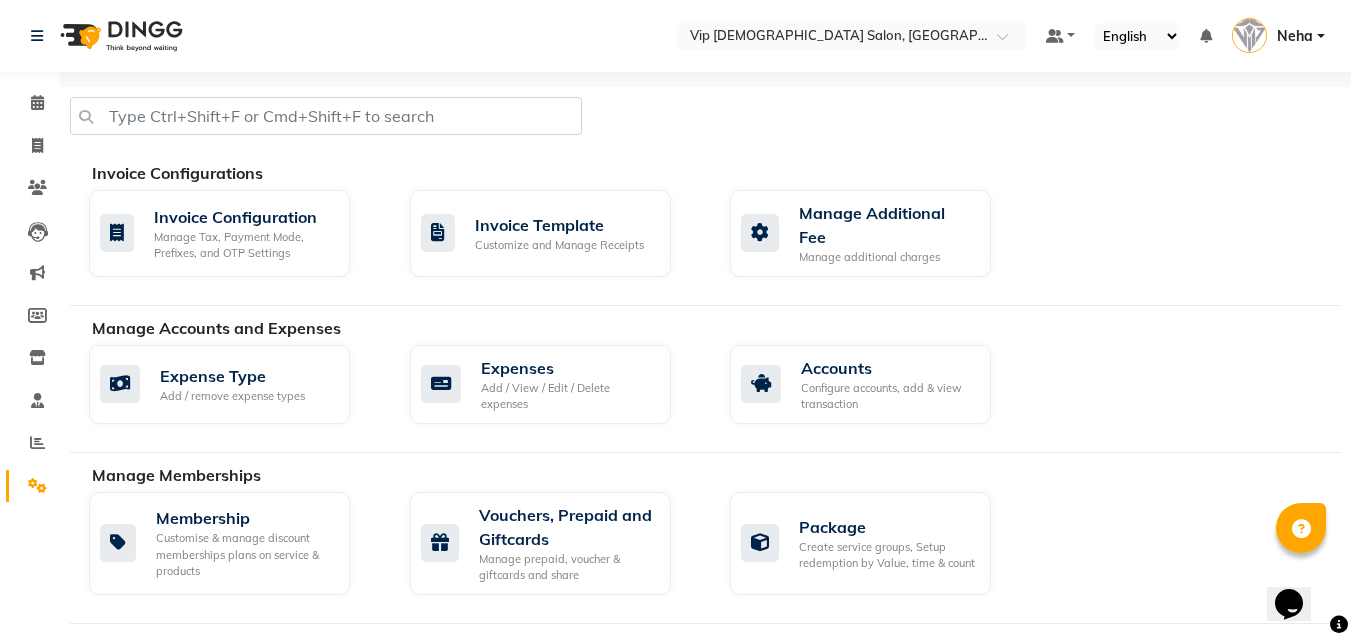 click on "Expense Type Add / remove expense types  Expenses Add / View / Edit / Delete expenses  Accounts Configure accounts, add & view transaction" 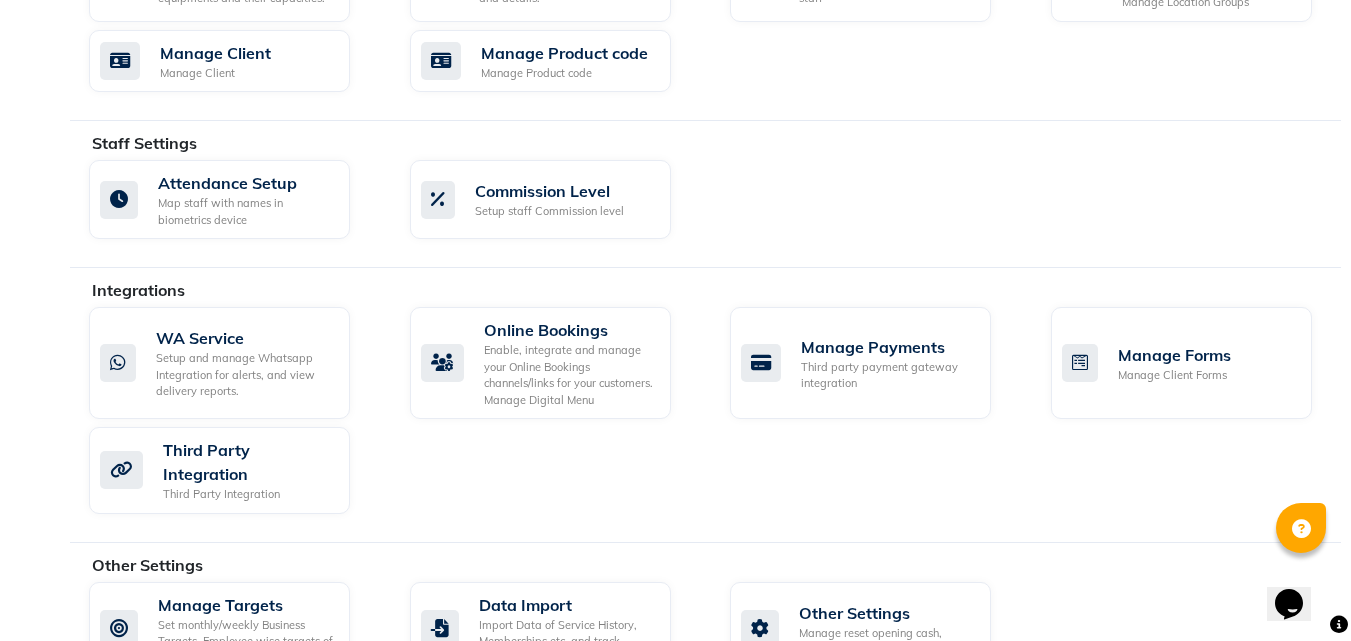 scroll, scrollTop: 1051, scrollLeft: 0, axis: vertical 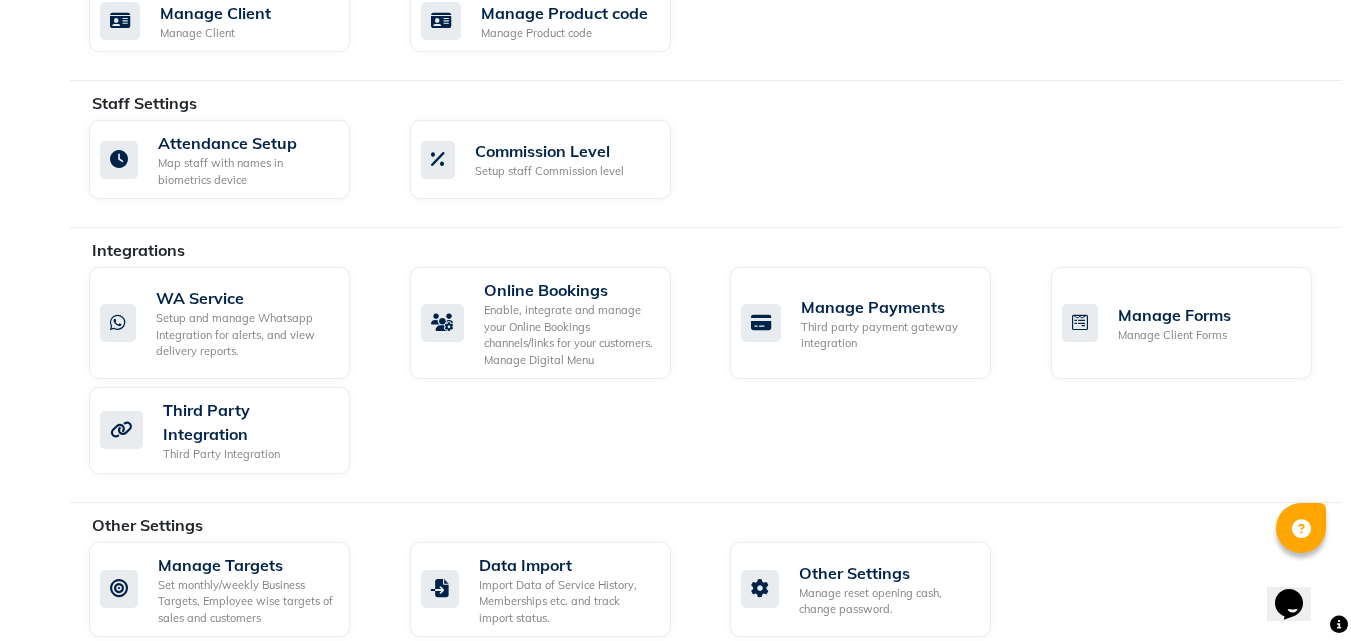 click on "Calendar  Invoice  Clients  Leads   Marketing  Members  Inventory  Staff  Reports  Settings Completed InProgress Upcoming Dropped Tentative Check-In Confirm Bookings Generate Report Segments Page Builder" 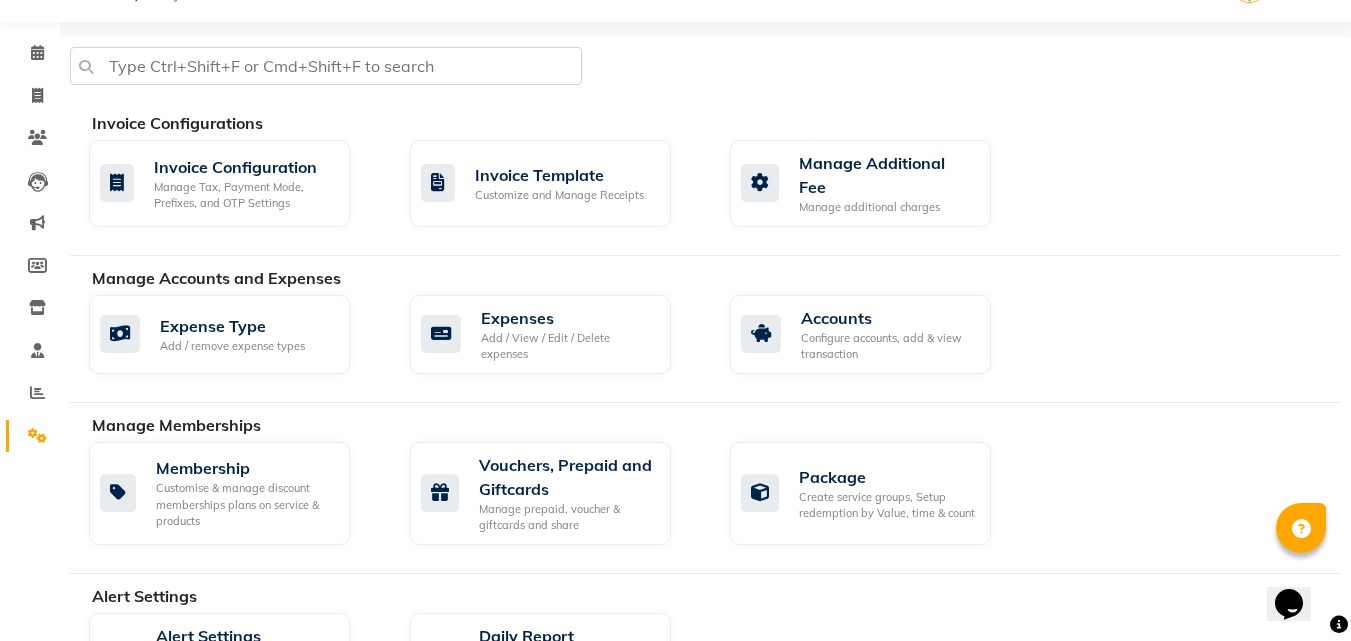 scroll, scrollTop: 0, scrollLeft: 0, axis: both 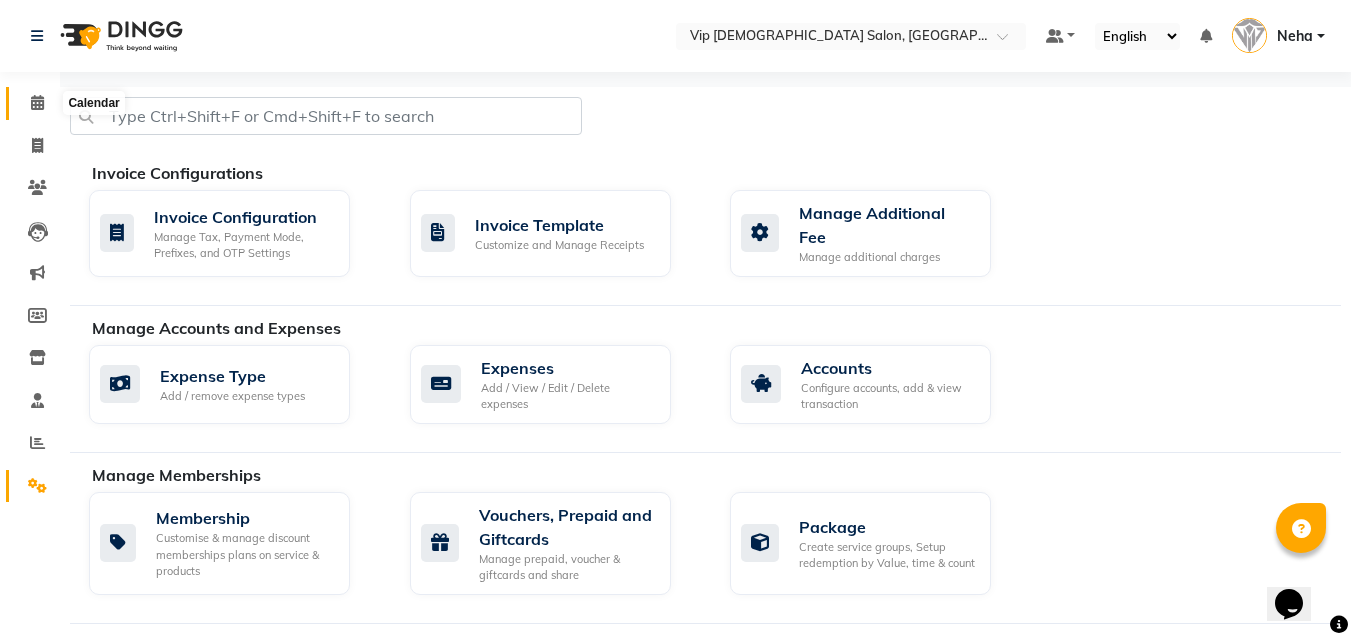 click 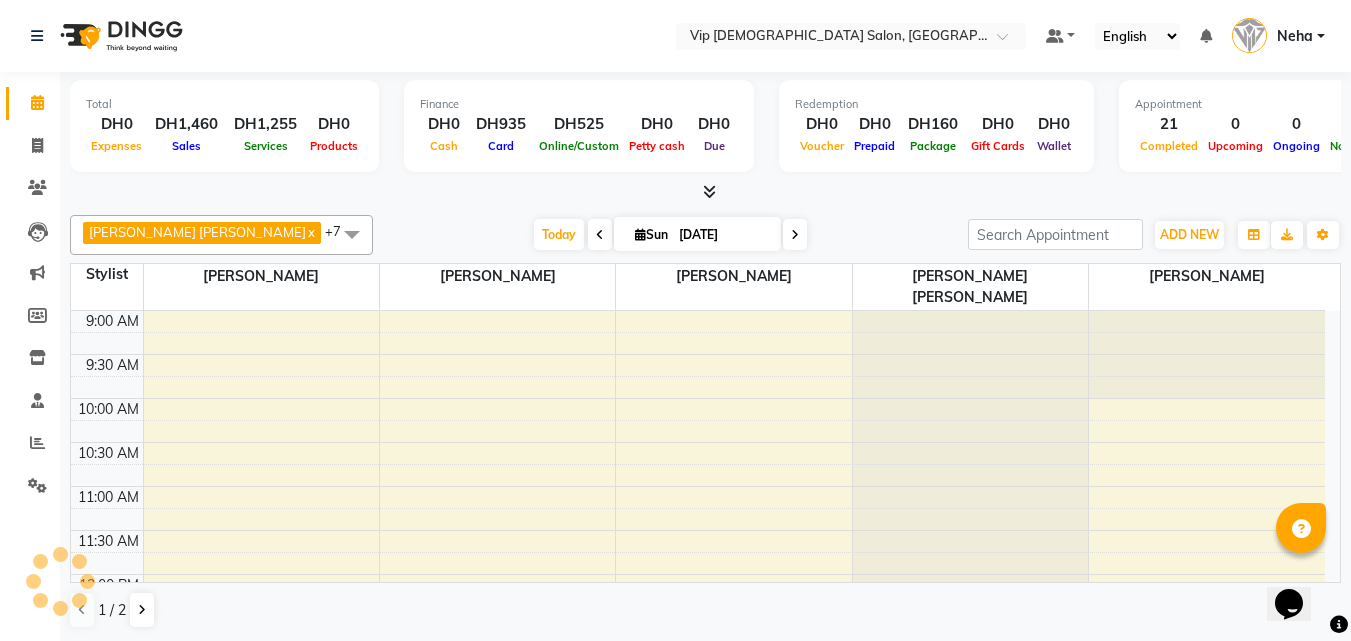 scroll, scrollTop: 0, scrollLeft: 0, axis: both 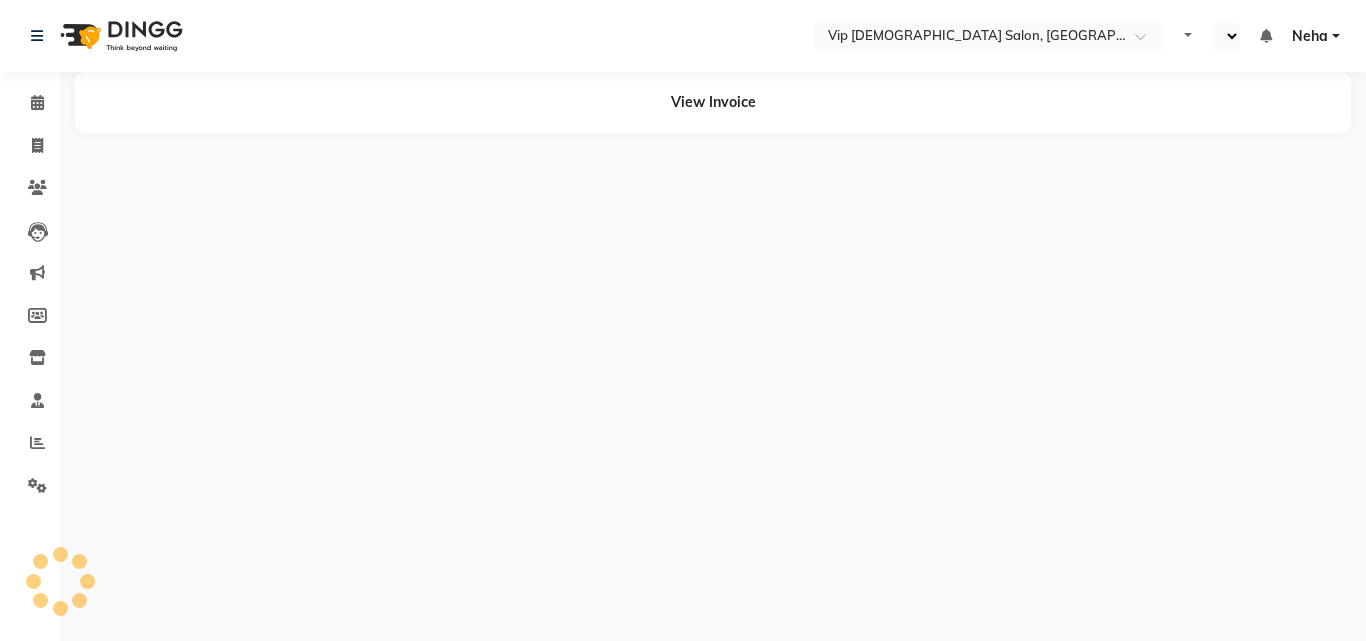 select on "en" 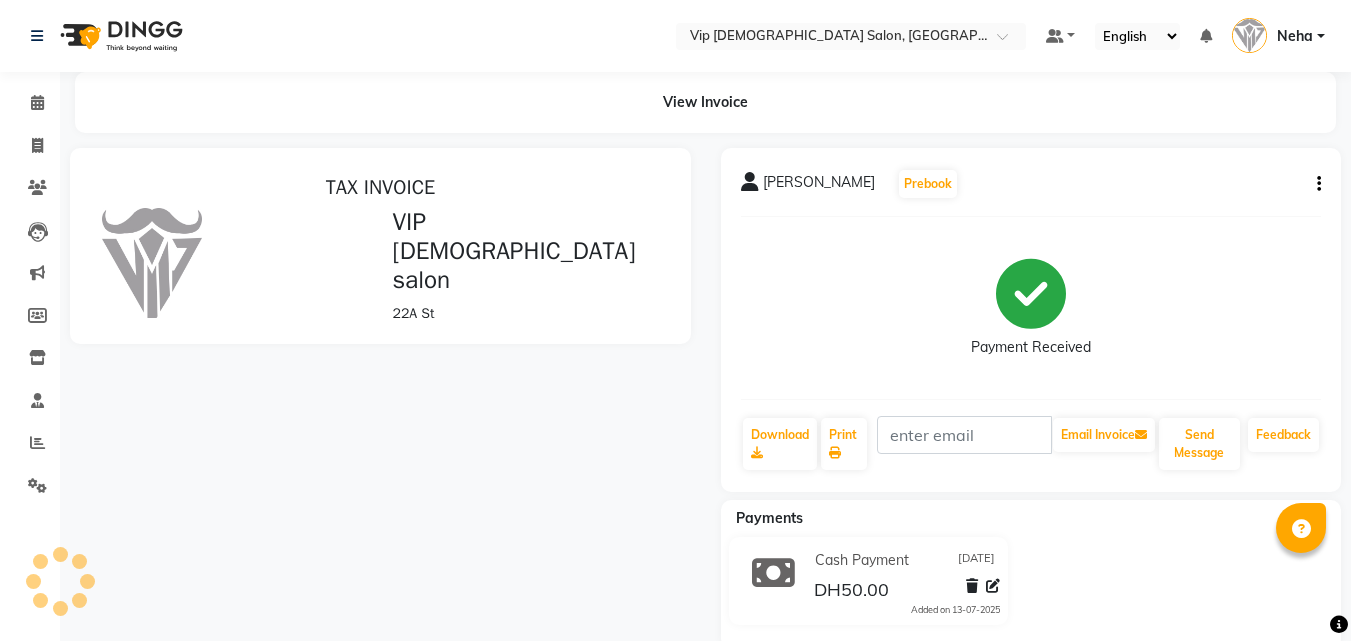 scroll, scrollTop: 0, scrollLeft: 0, axis: both 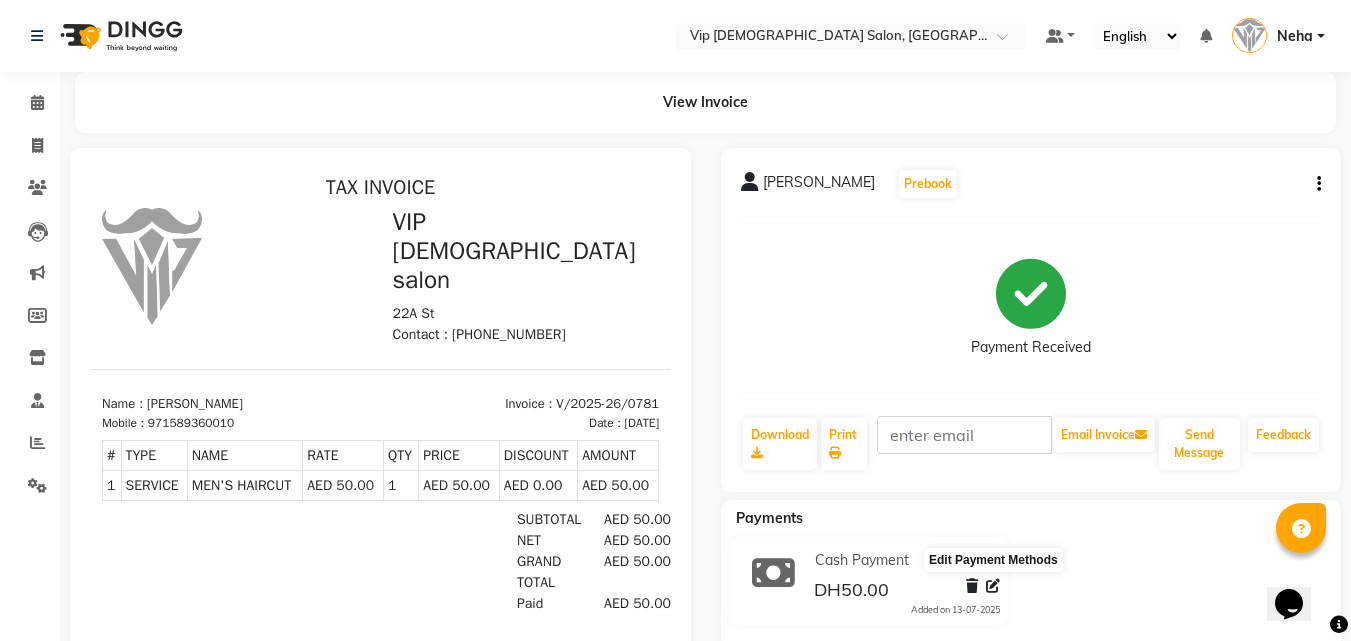 click 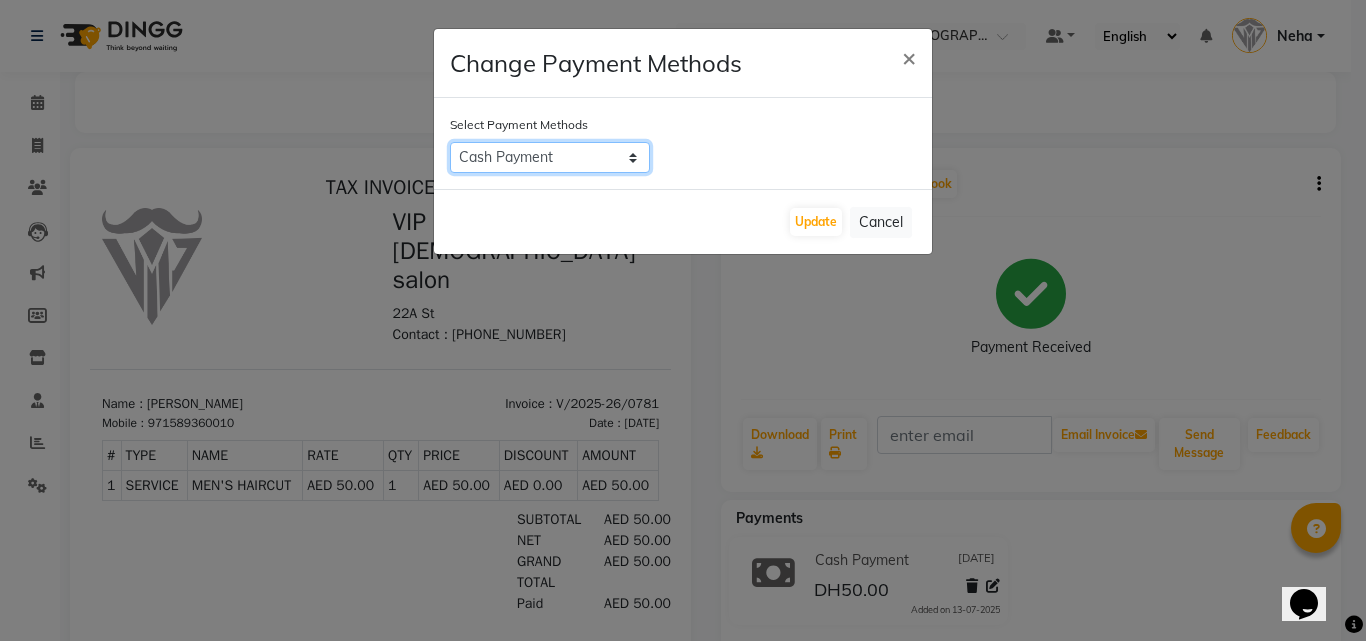 click on "Cash Payment   CARD" 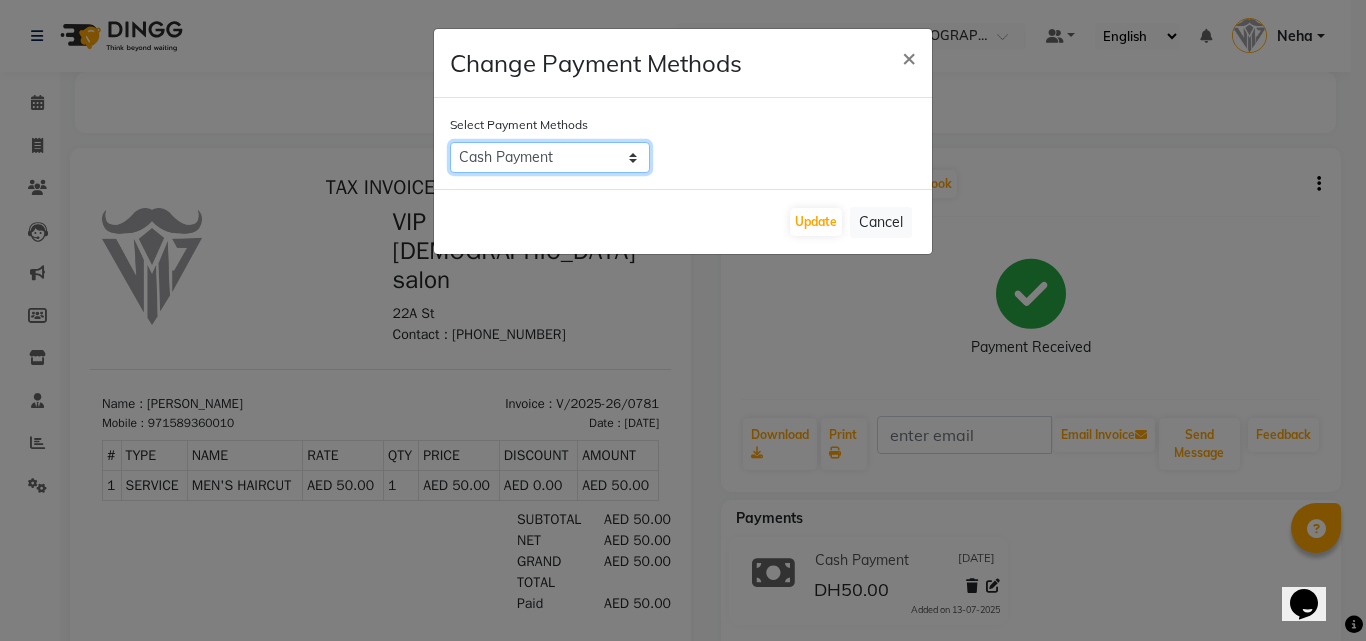 select on "2" 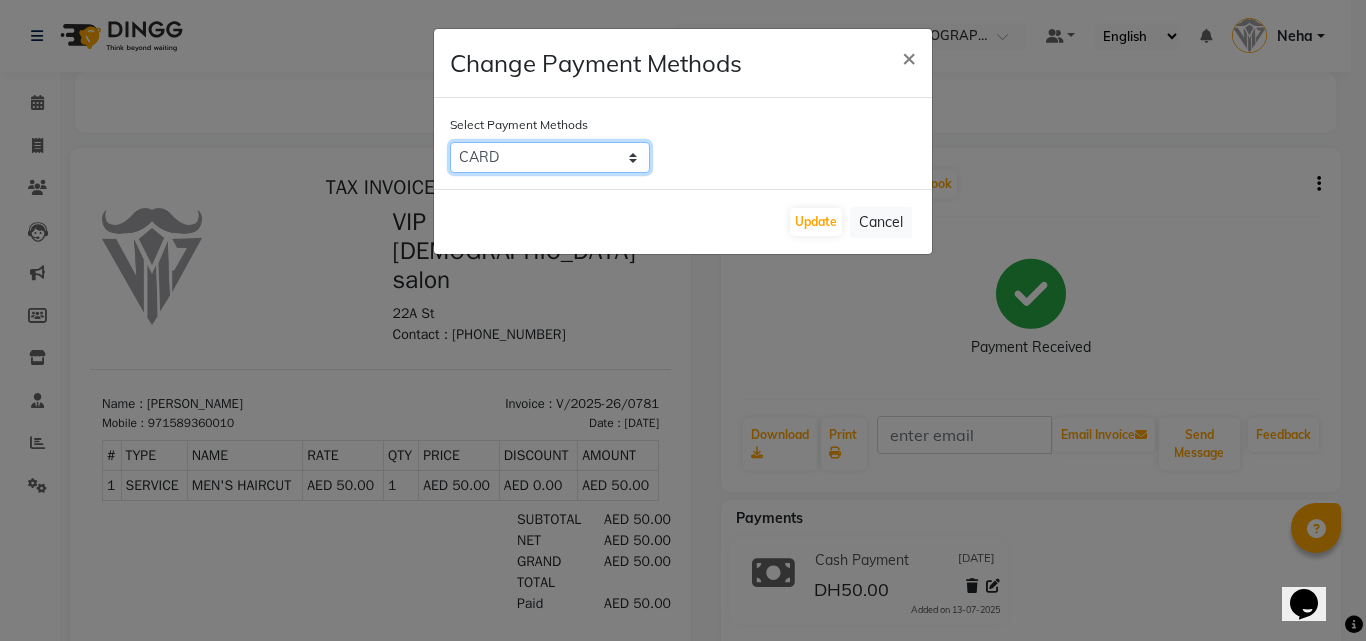 click on "Cash Payment   CARD" 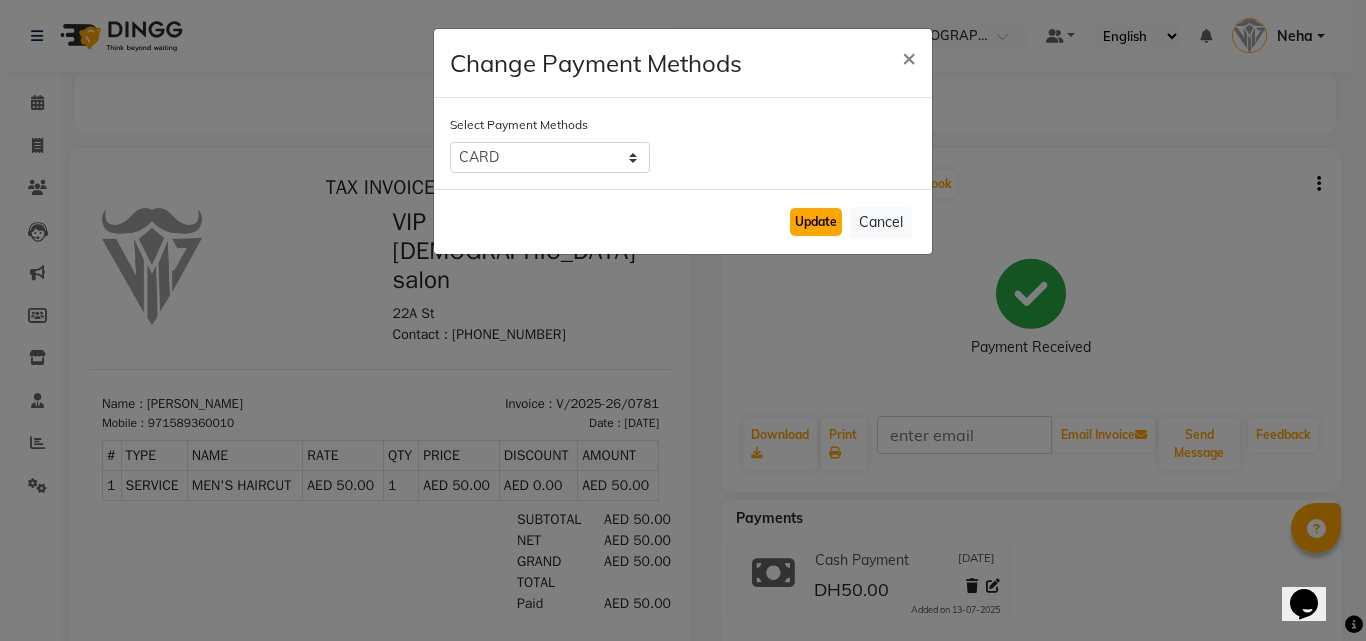 click on "Update" 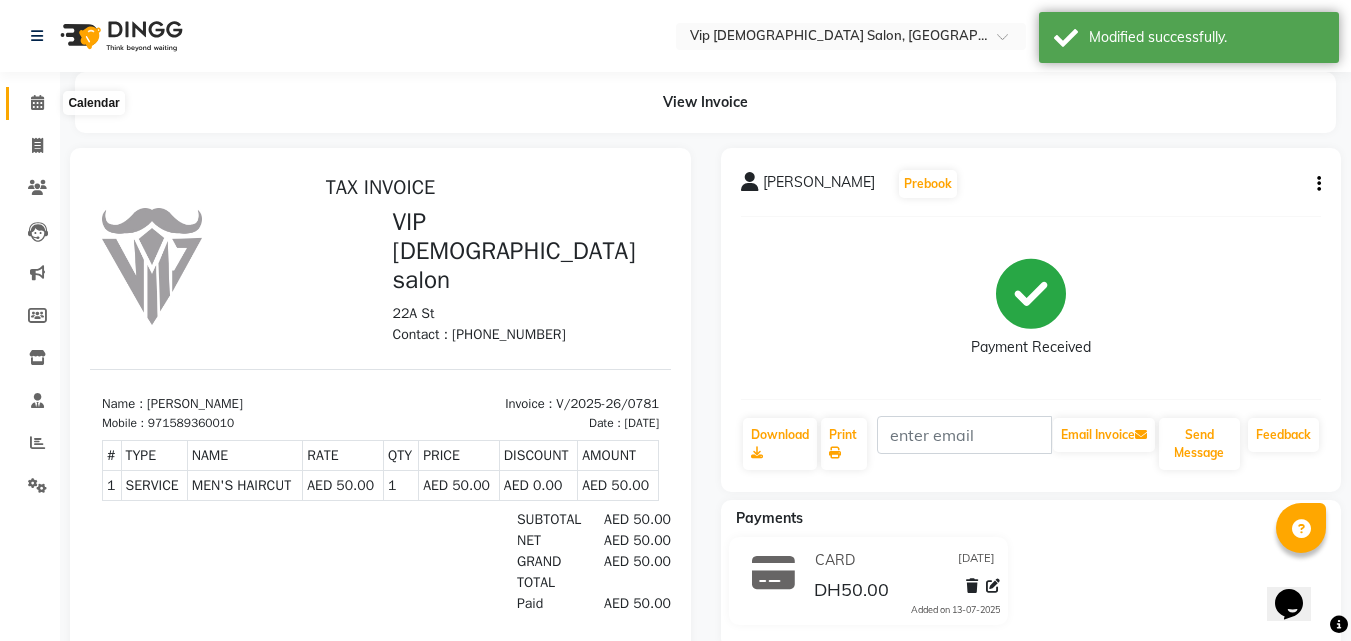 click 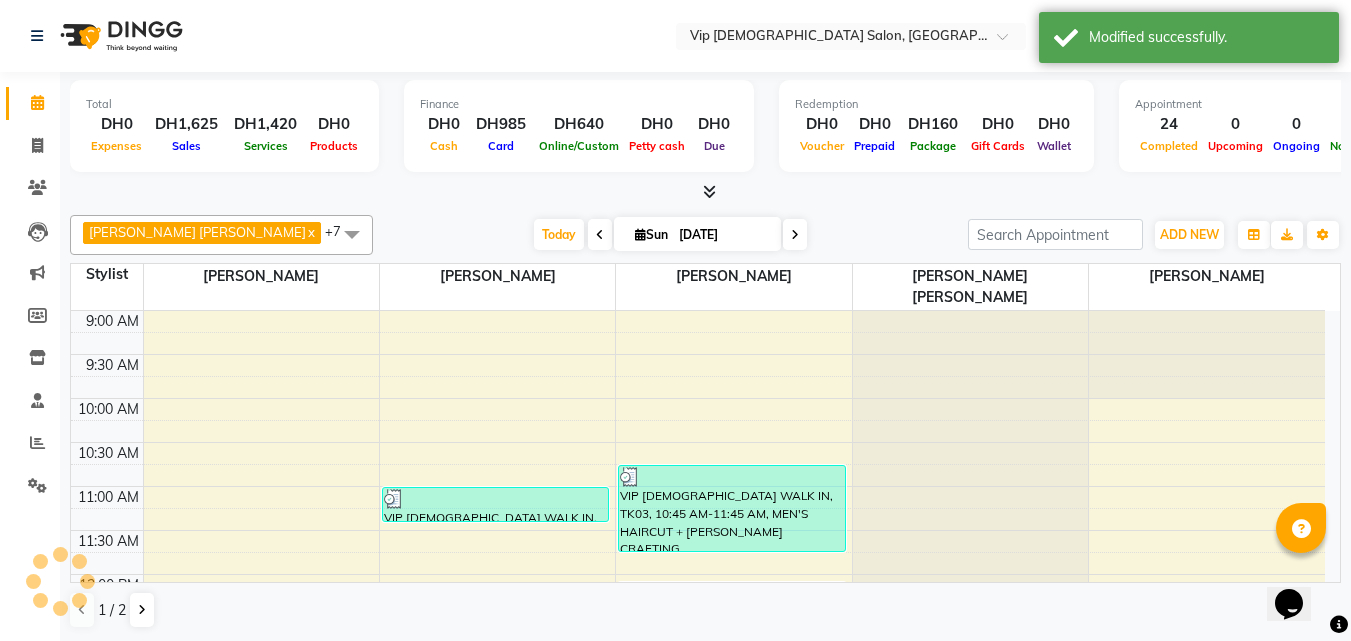scroll, scrollTop: 0, scrollLeft: 0, axis: both 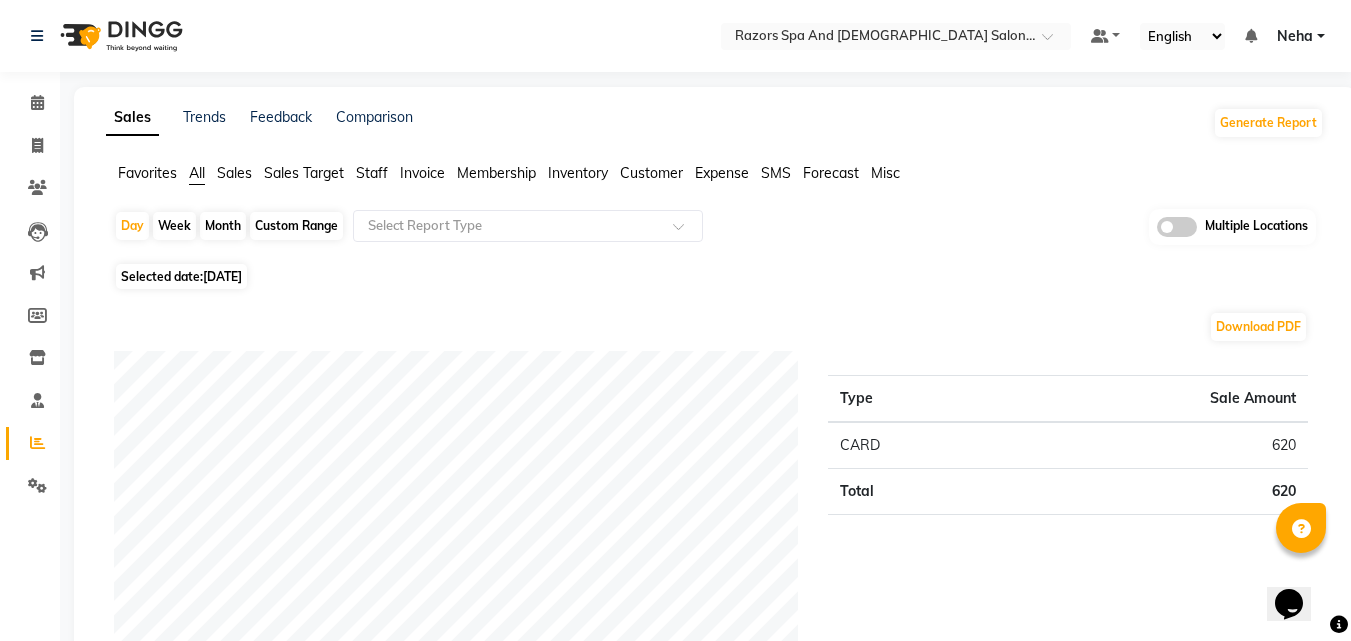 click on "Day   Week   Month   Custom Range  Select Report Type Multiple Locations Selected date:  [DATE]  Download PDF Payment mode Type Sale Amount CARD 620 Total 620 Staff summary Type Sale Amount [PERSON_NAME] 210 Islam Darwish 180 [PERSON_NAME] 150 [PERSON_NAME] 40 [PERSON_NAME] 40 Total 620 Sales summary Type Sale Amount Memberships 0 Prepaid 0 Vouchers 0 Gift card 0 Products 0 Packages 0 Services 620 Tips 20 Fee 0 Total 640 Service by category Type Sale Amount HAIR 620 Total 620 Service sales Type Sale Amount MEN'S HAIRCUT + [PERSON_NAME] CRAFTING 360 MEN'S HAIRCUT 180 KID'S HAIRCUT (BELOW 8 YEARS) 80 Total 620 ★ [PERSON_NAME] as Favorite  Choose how you'd like to save "" report to favorites  Save to Personal Favorites:   Only you can see this report in your favorites tab. Share with Organization:   Everyone in your organization can see this report in their favorites tab.  Save to Favorites" 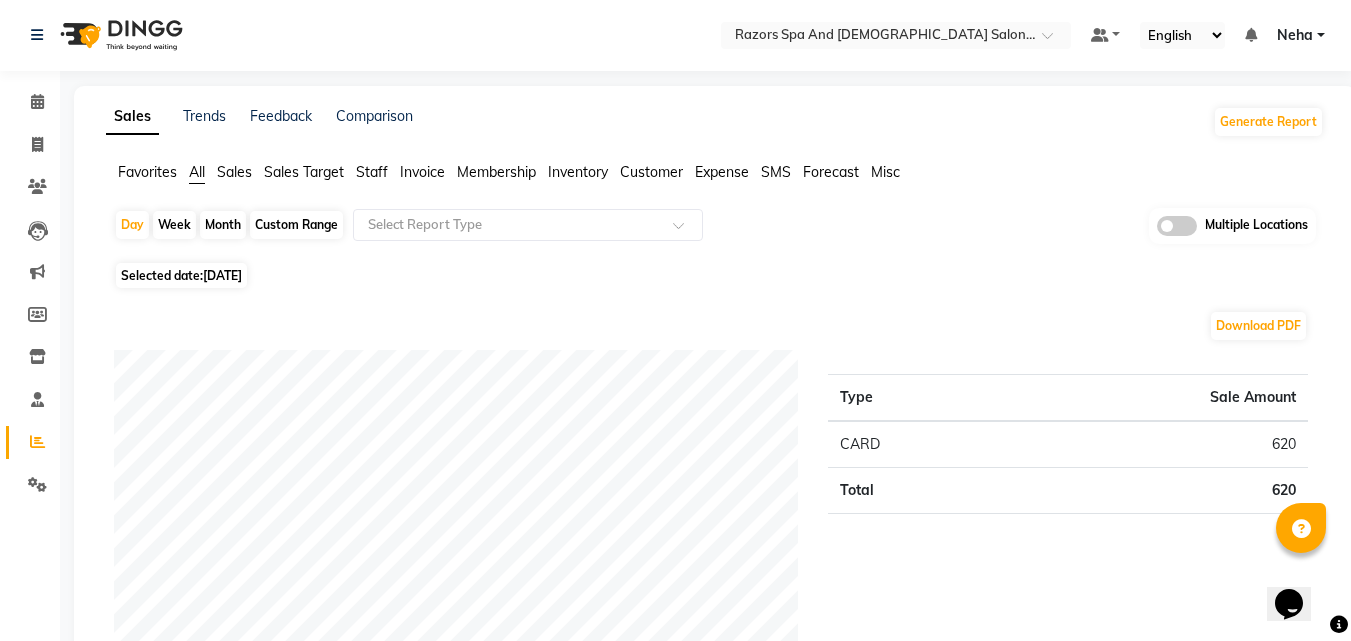 scroll, scrollTop: 0, scrollLeft: 0, axis: both 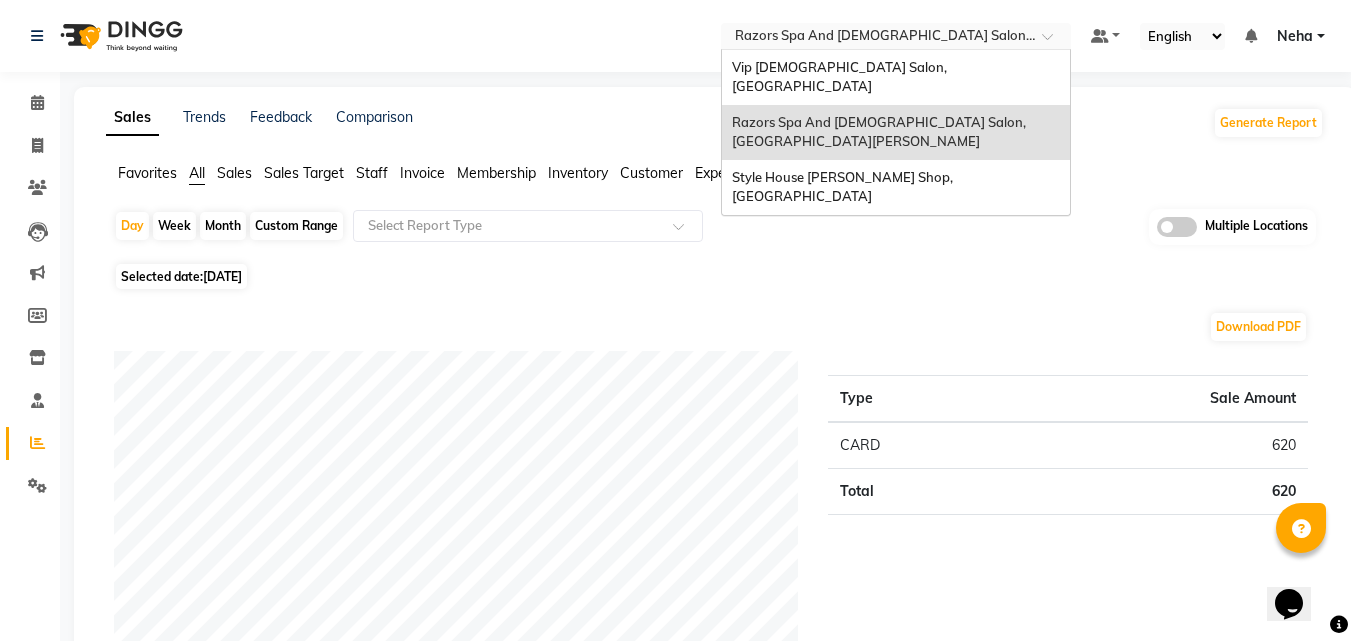 click at bounding box center [876, 38] 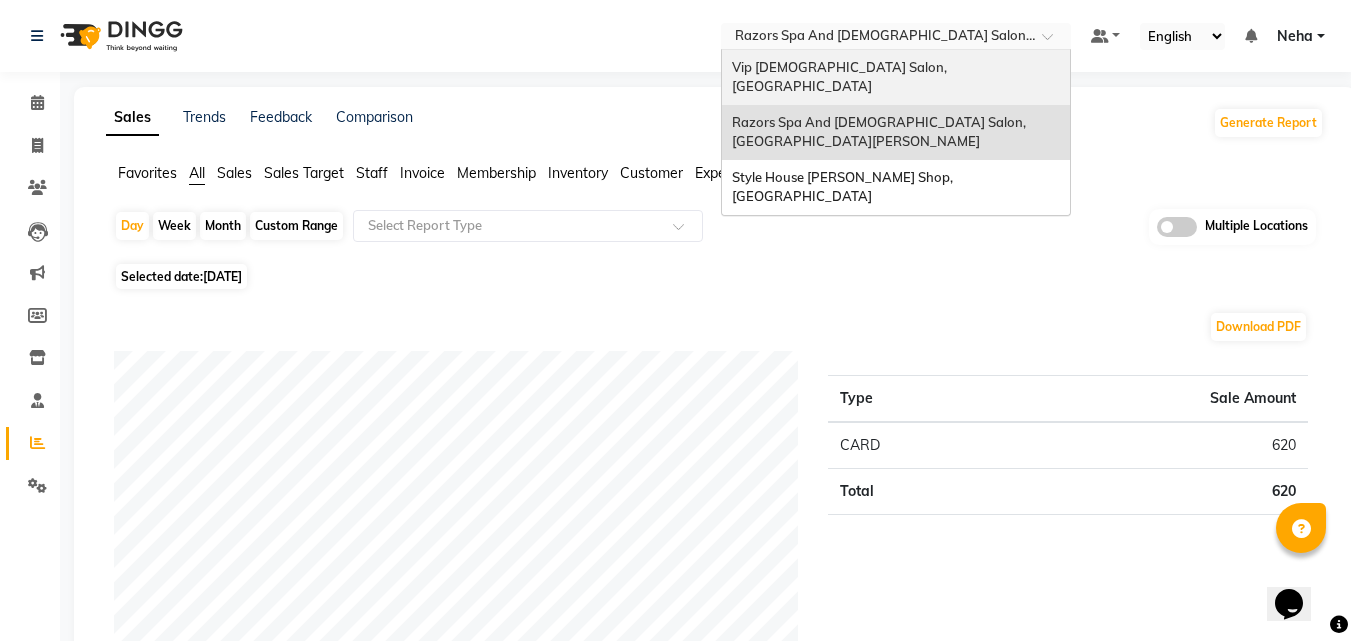 click on "Vip [DEMOGRAPHIC_DATA] Salon, [GEOGRAPHIC_DATA]" at bounding box center (841, 77) 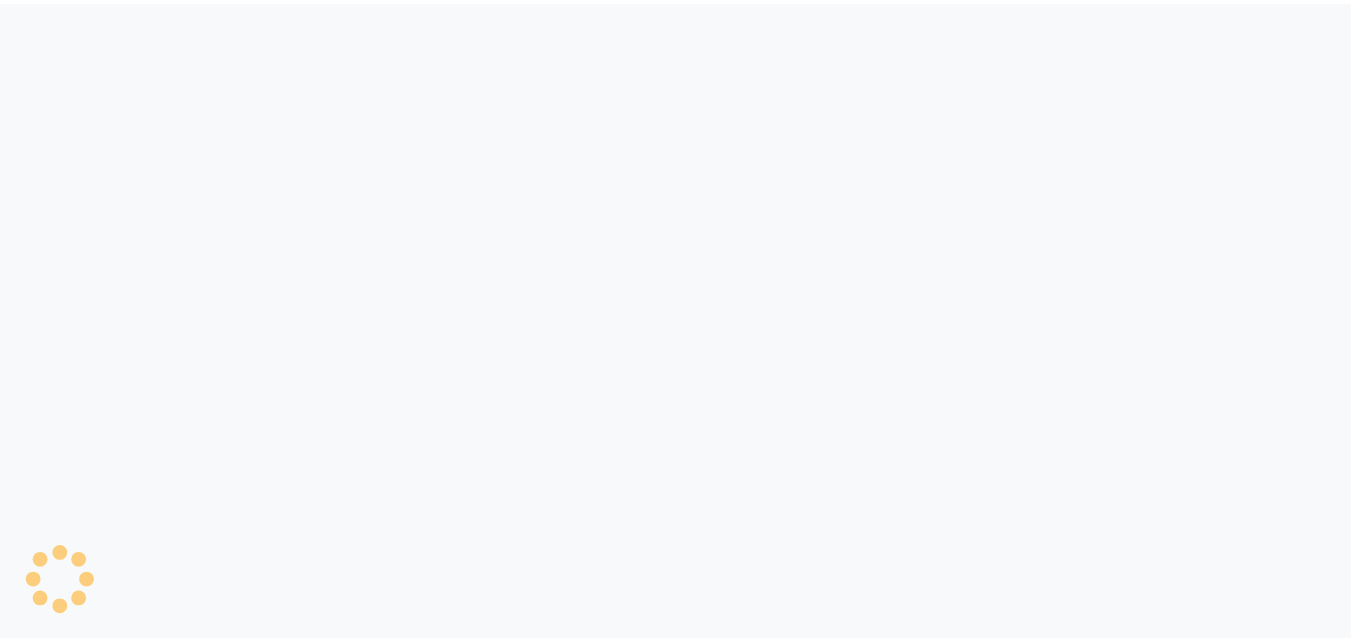 scroll, scrollTop: 0, scrollLeft: 0, axis: both 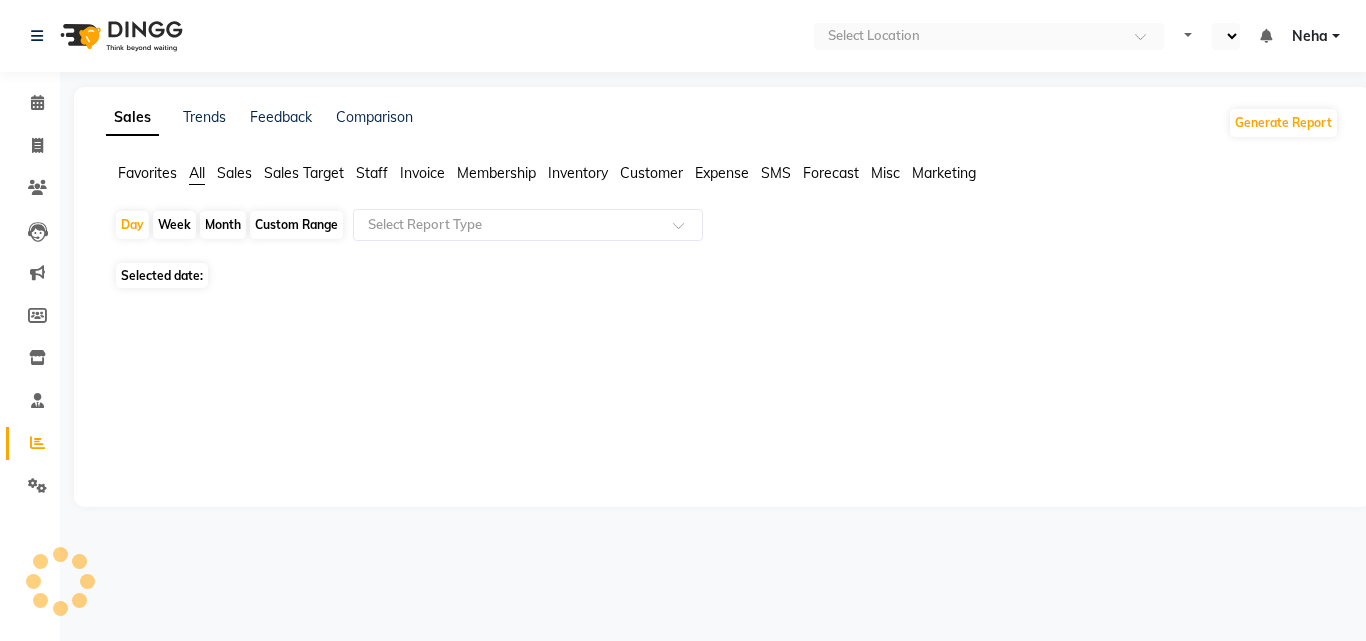 select on "en" 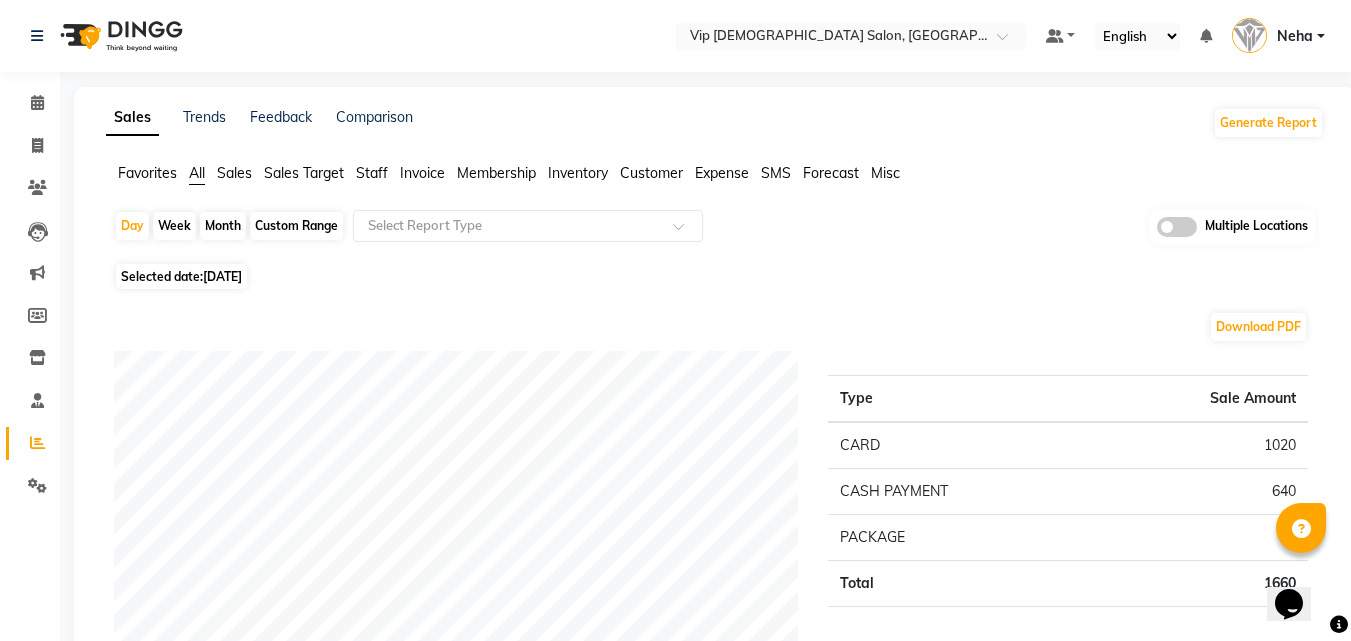 scroll, scrollTop: 0, scrollLeft: 0, axis: both 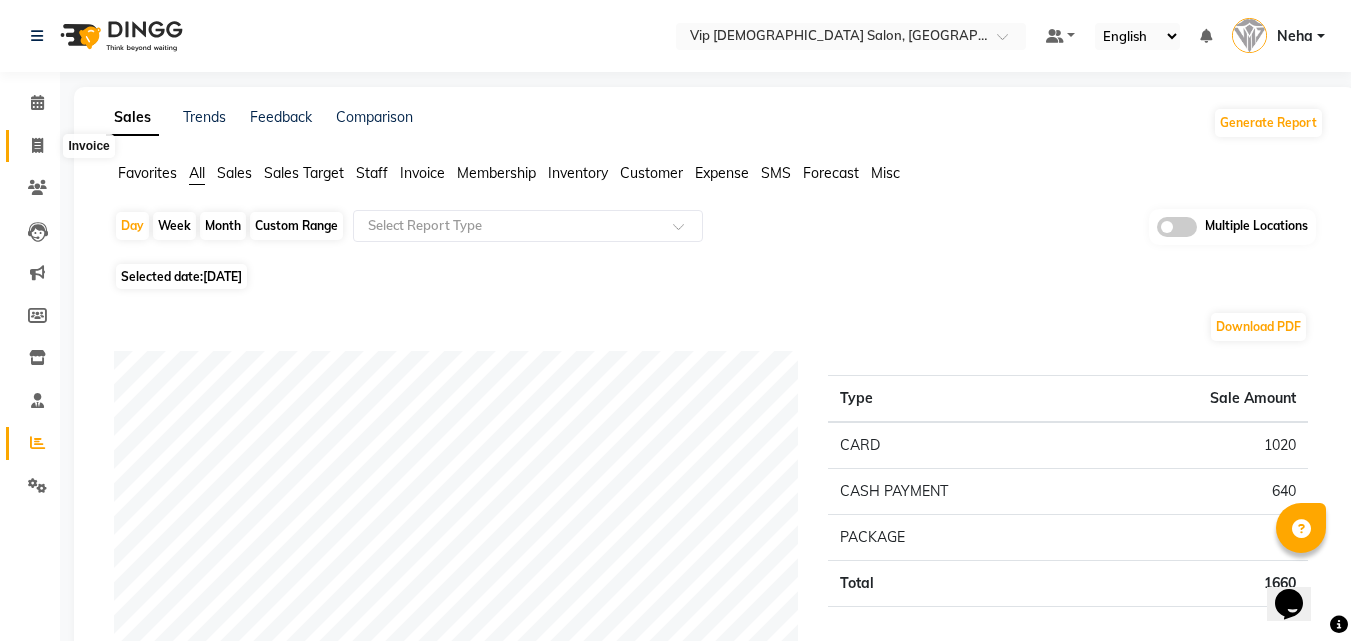 click 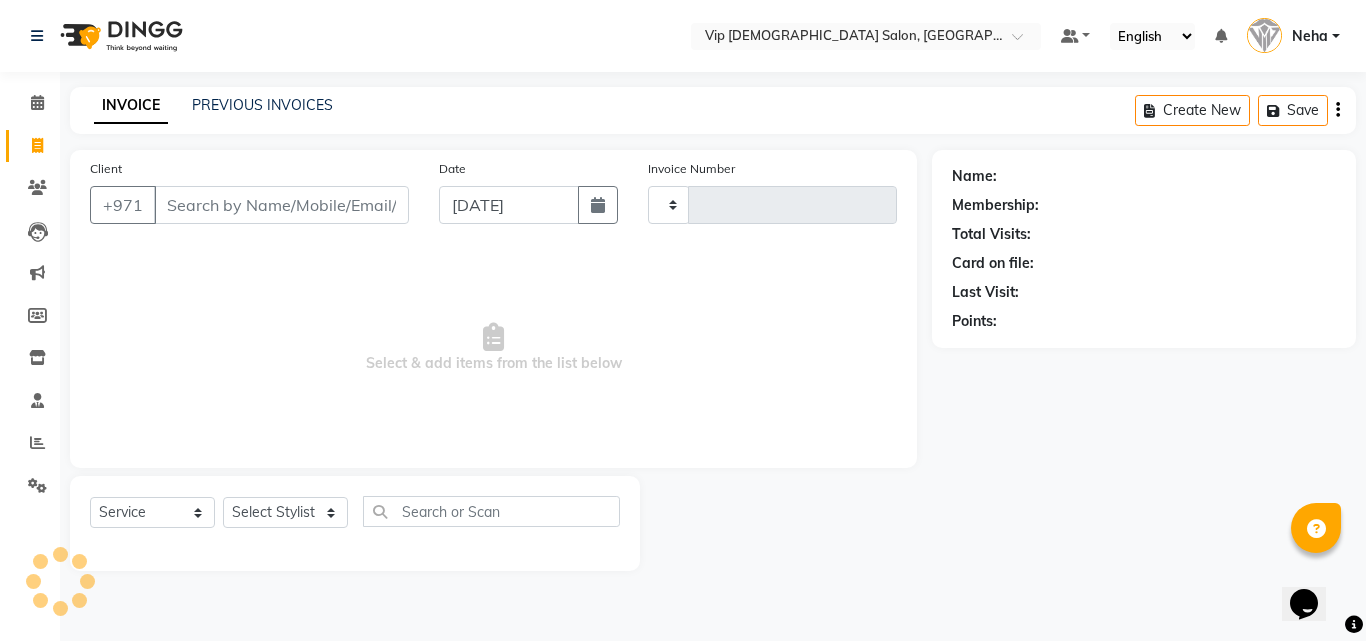 type on "0783" 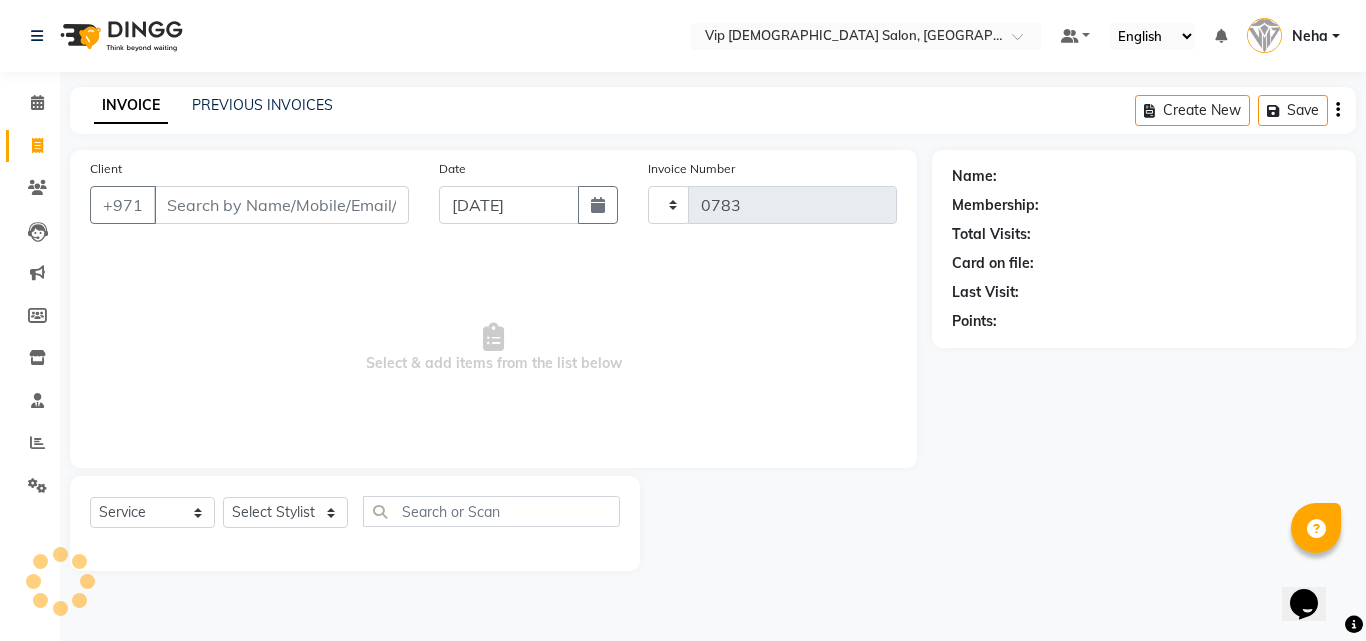 select on "8415" 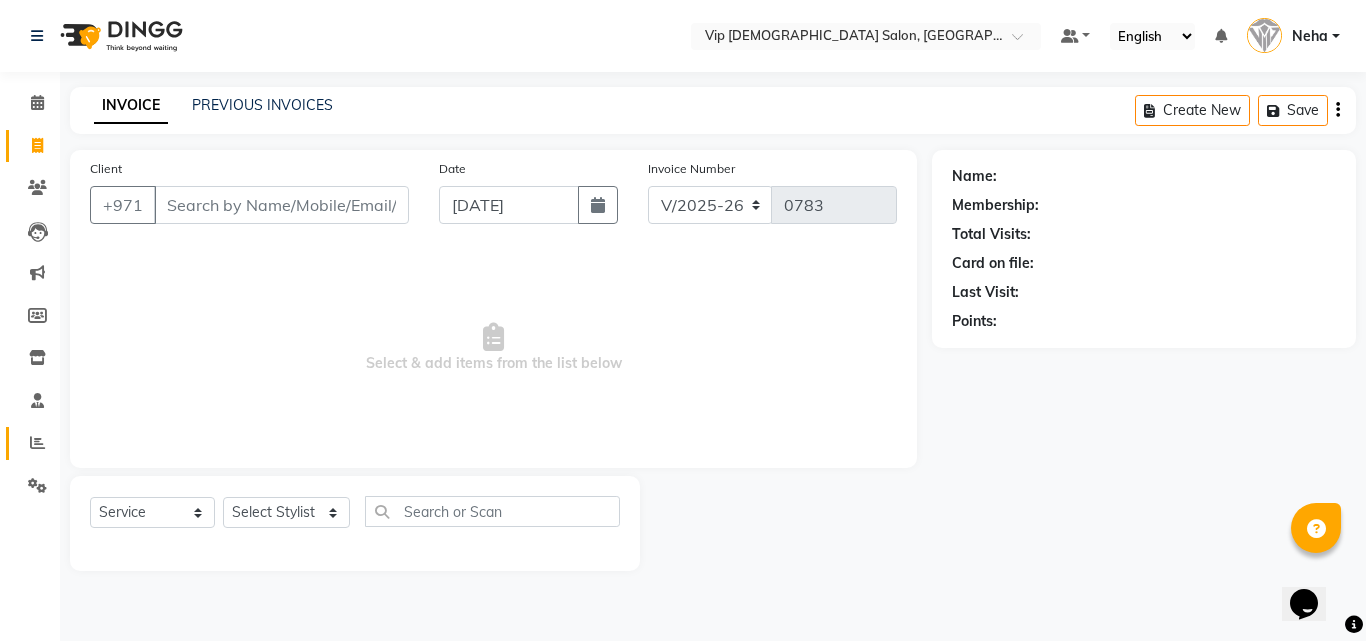 click on "Reports" 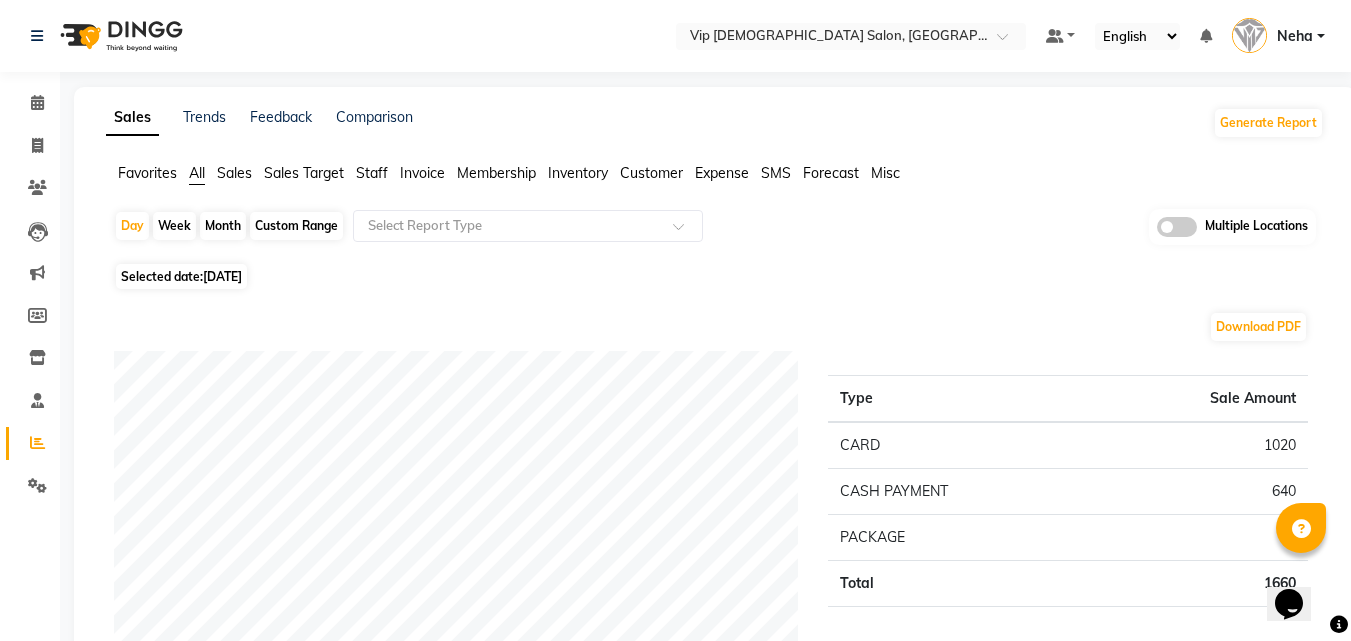 click on "Day   Week   Month   Custom Range  Select Report Type Multiple Locations" 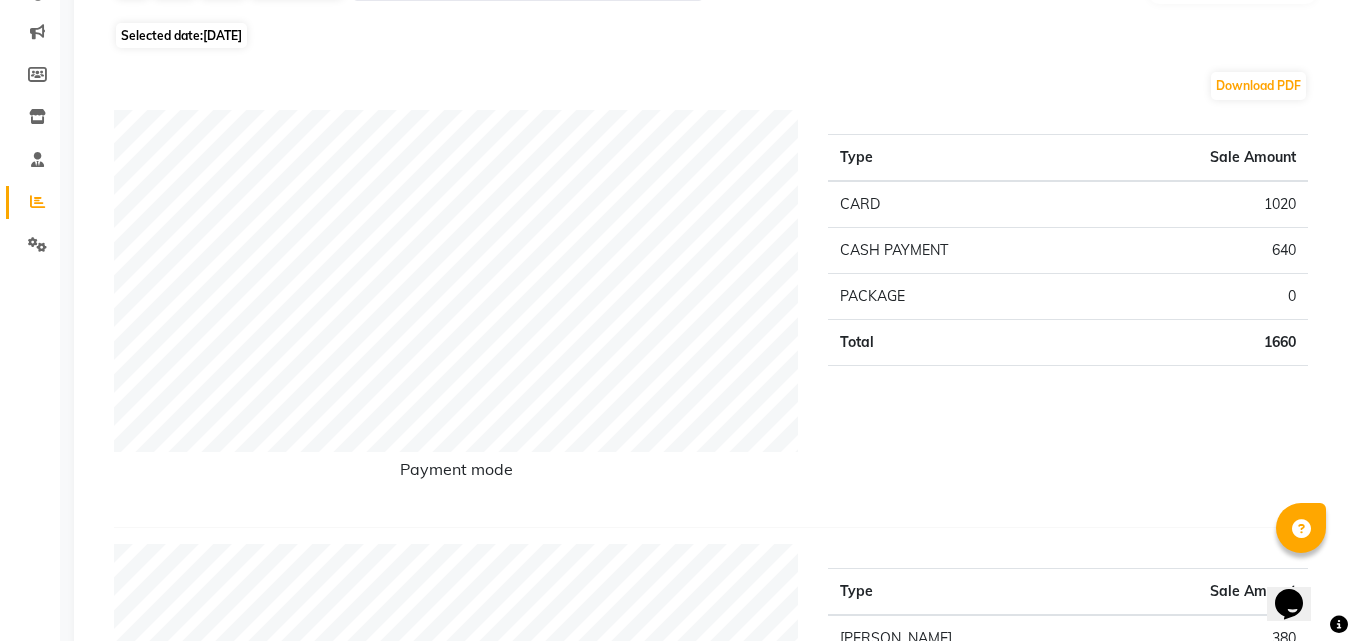 scroll, scrollTop: 280, scrollLeft: 0, axis: vertical 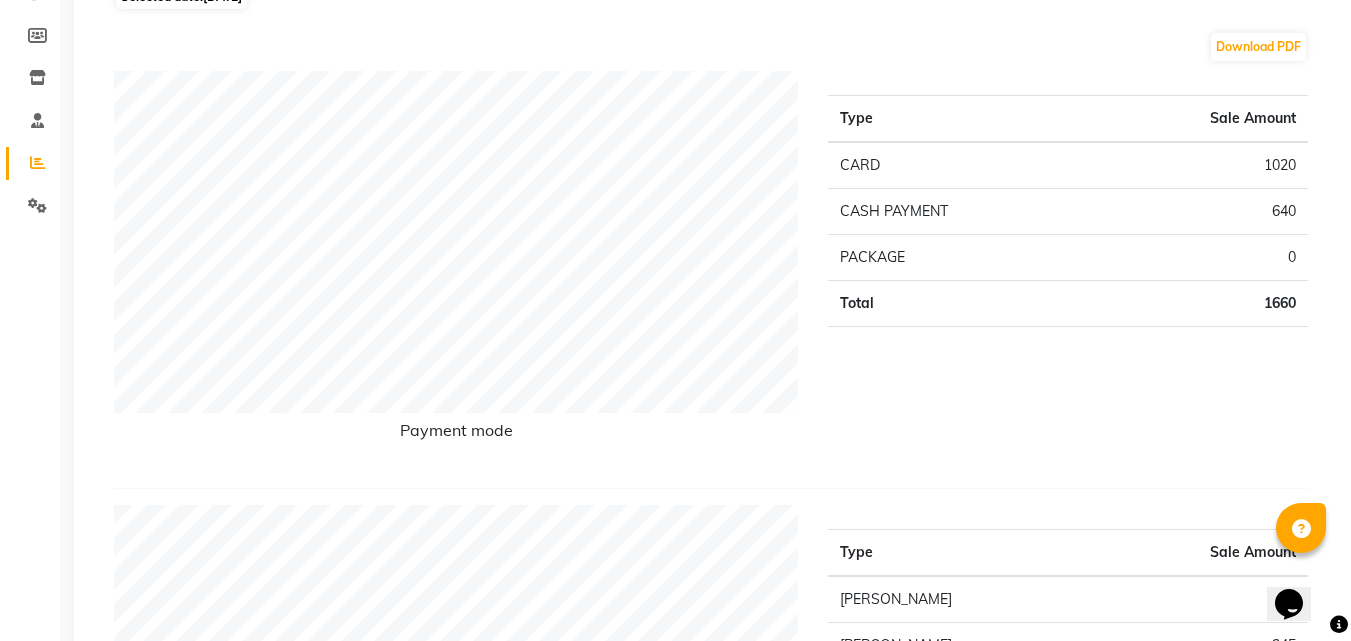 click on "Sales Trends Feedback Comparison Generate Report Favorites All Sales Sales Target Staff Invoice Membership Inventory Customer Expense SMS Forecast Misc  Day   Week   Month   Custom Range  Select Report Type Multiple Locations Selected date:  13-07-2025  Download PDF Payment mode Type Sale Amount CARD 1020 CASH PAYMENT 640 PACKAGE 0 Total 1660 Staff summary Type Sale Amount Ali Rana 380 Allauddin Anwar Ali 345 Taufeeq Anwar Ali 280 Ahmed Mohamed Mohamed Elkhodary Abdelhamid 235 Neha 160 Ayoub Lakhbizi 300 Riffat Magdy 120 Total 1820 Sales summary Type Sale Amount Memberships 0 Gift card 0 Products 0 Prepaid 0 Vouchers 0 Services 1660 Packages 160 Tips 45 Fee 0 Total 1865 Expense by type Type Sale Amount Maintenance 50 Utilities 2 Total 52 Service by category Type Sale Amount HAIR 1521 FACE TREATMENTS 88 WAXING 50 Total 1659 Service sales Type Sale Amount MEN'S HAIRCUT + BEARD CRAFTING 871 MEN'S HAIRCUT 300 BEARD CRAFTING 280 BASIC FACIAL 88 HAIR STYLE (WASH+BLOWDRY) 50 FACE WAX 40 BEARD COLOR 20 NOSE WAX 10" 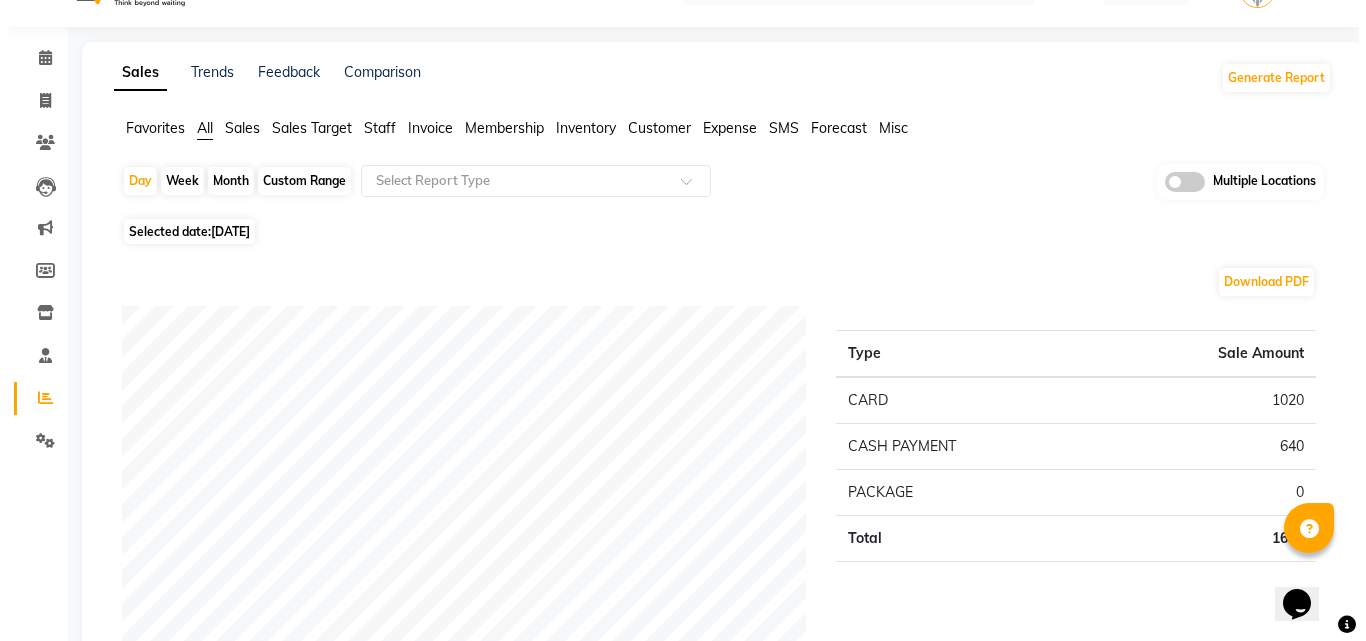 scroll, scrollTop: 0, scrollLeft: 0, axis: both 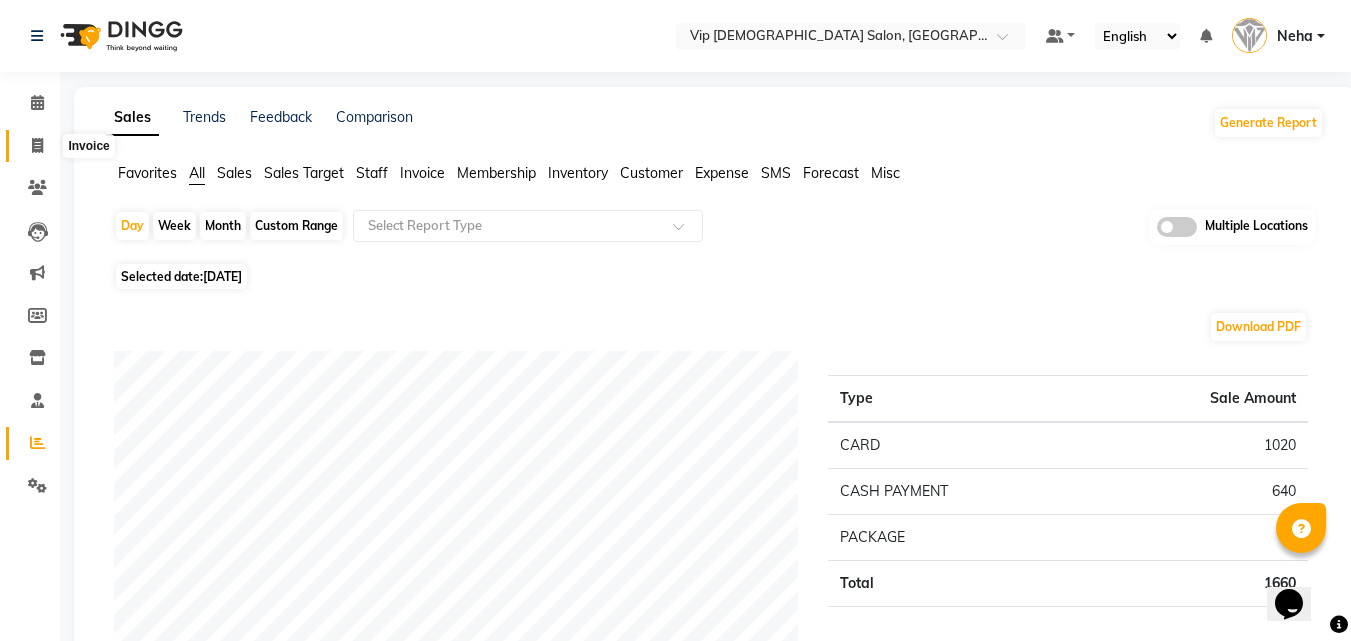 click 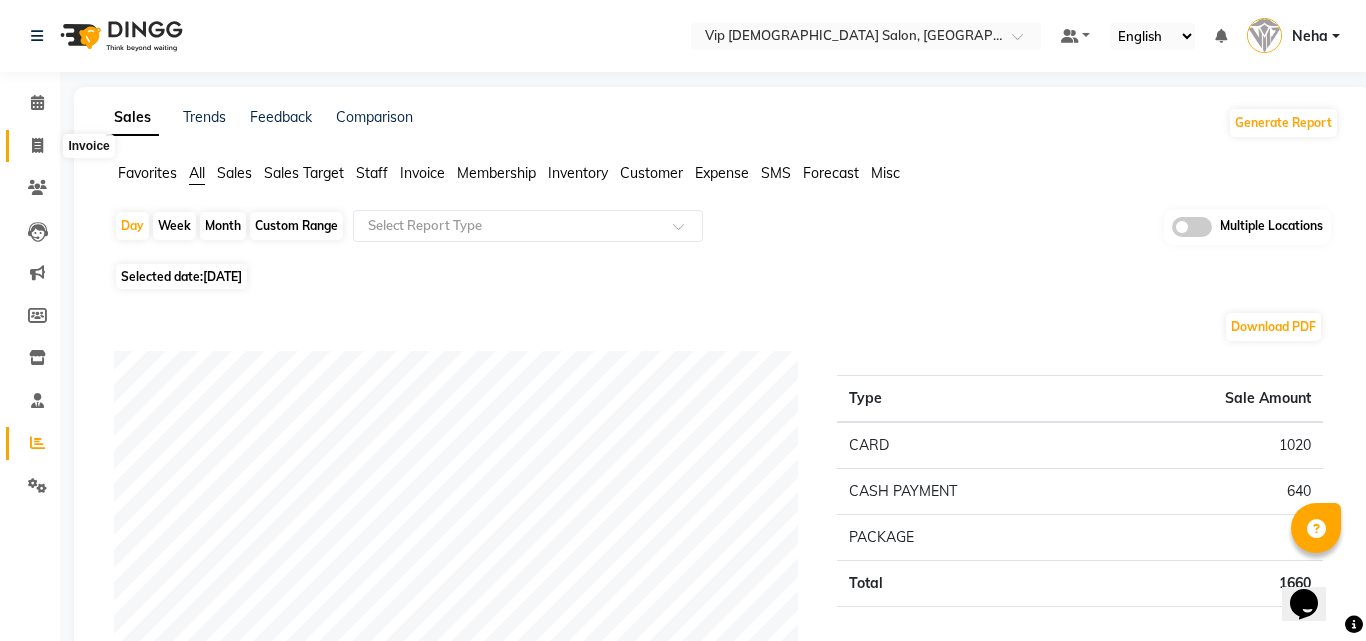 select on "service" 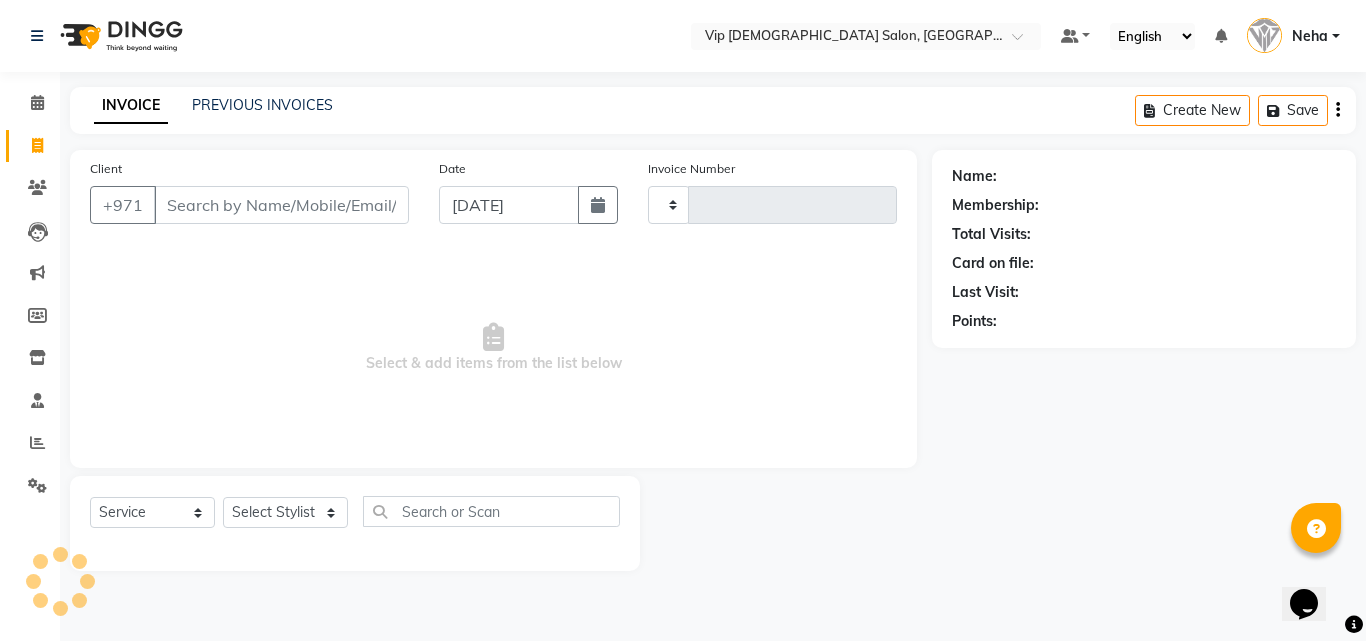 type on "0783" 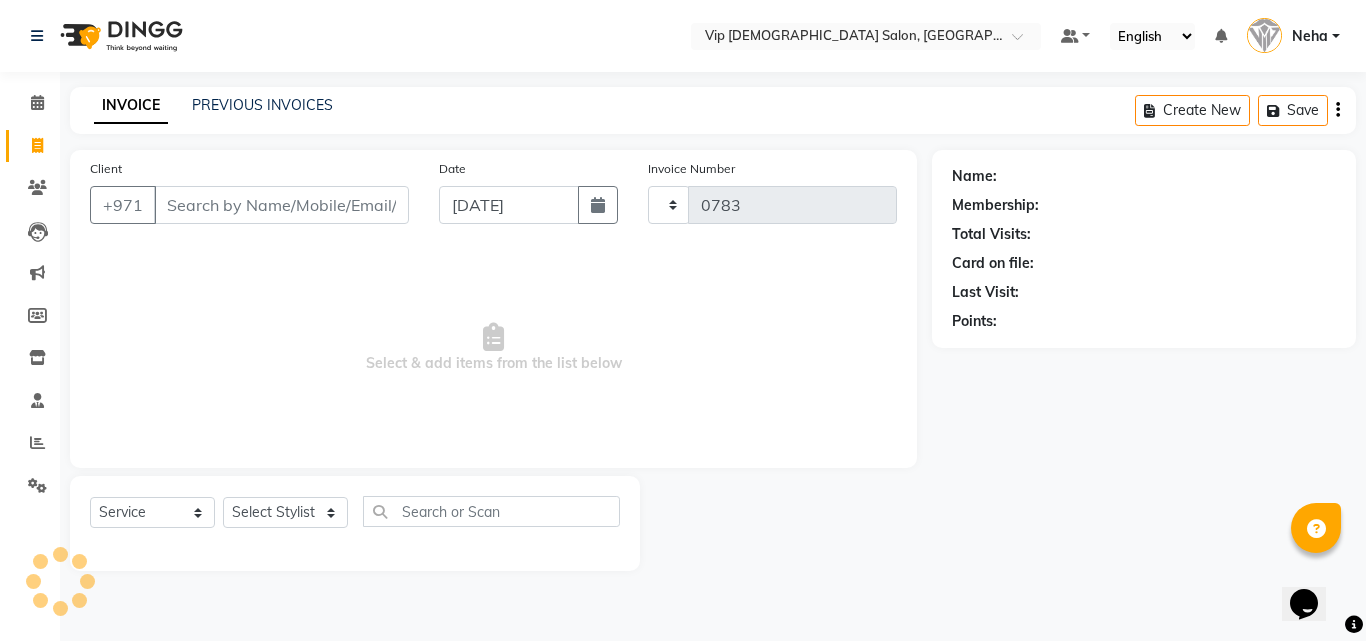 select on "8415" 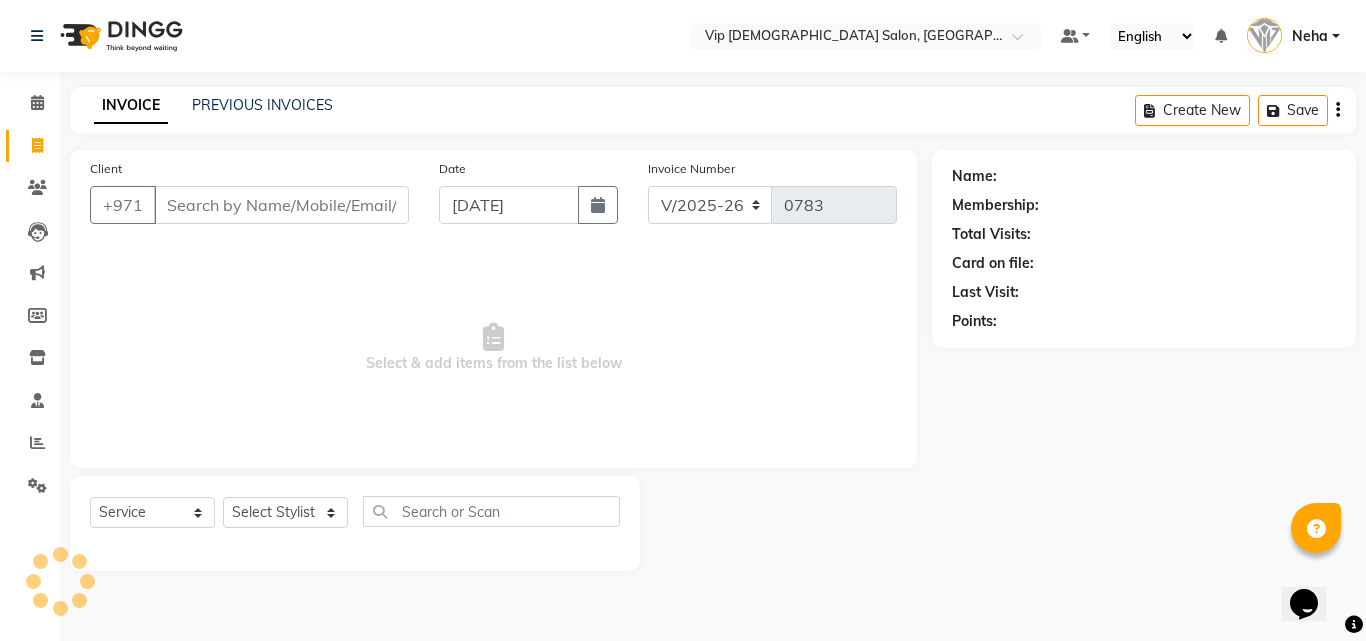 click on "Client" at bounding box center (281, 205) 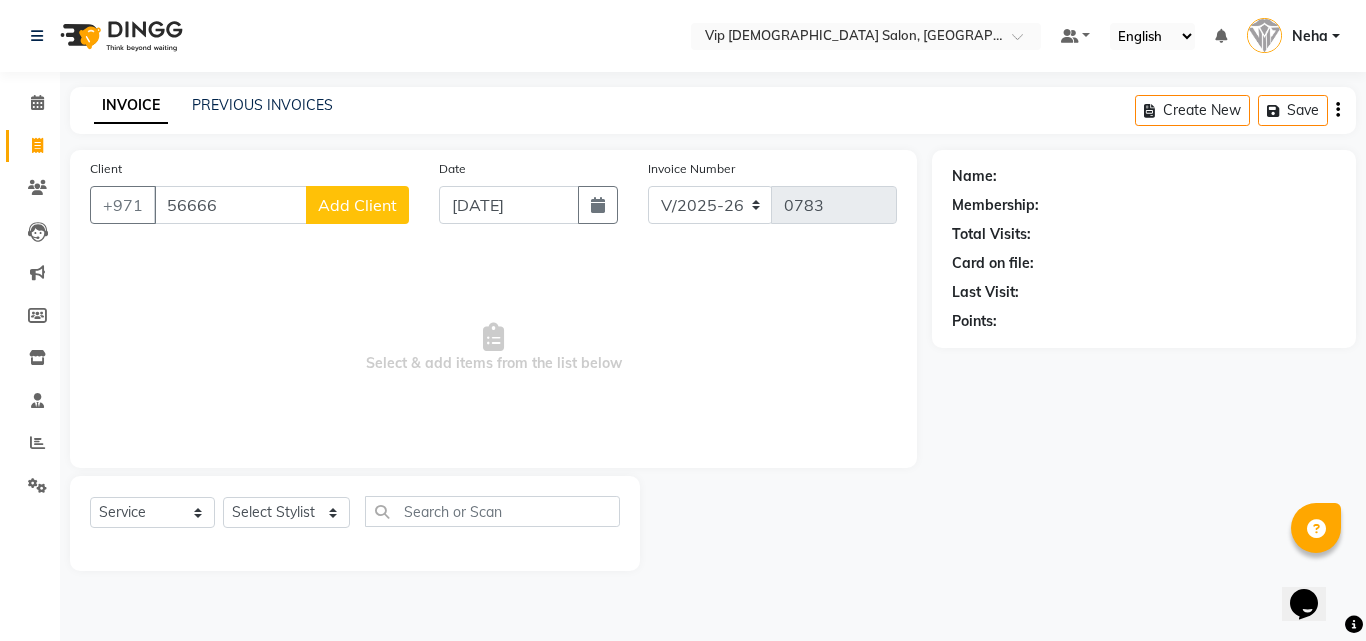 click on "56666" at bounding box center [230, 205] 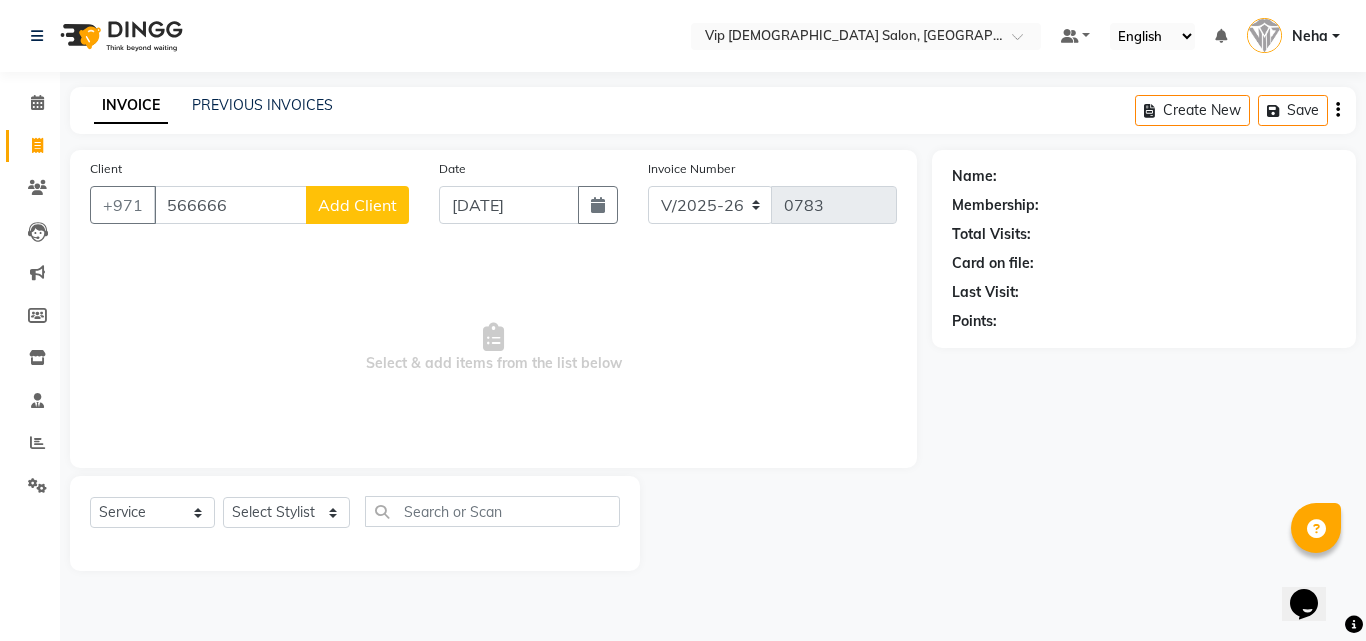 click on "566666" at bounding box center [230, 205] 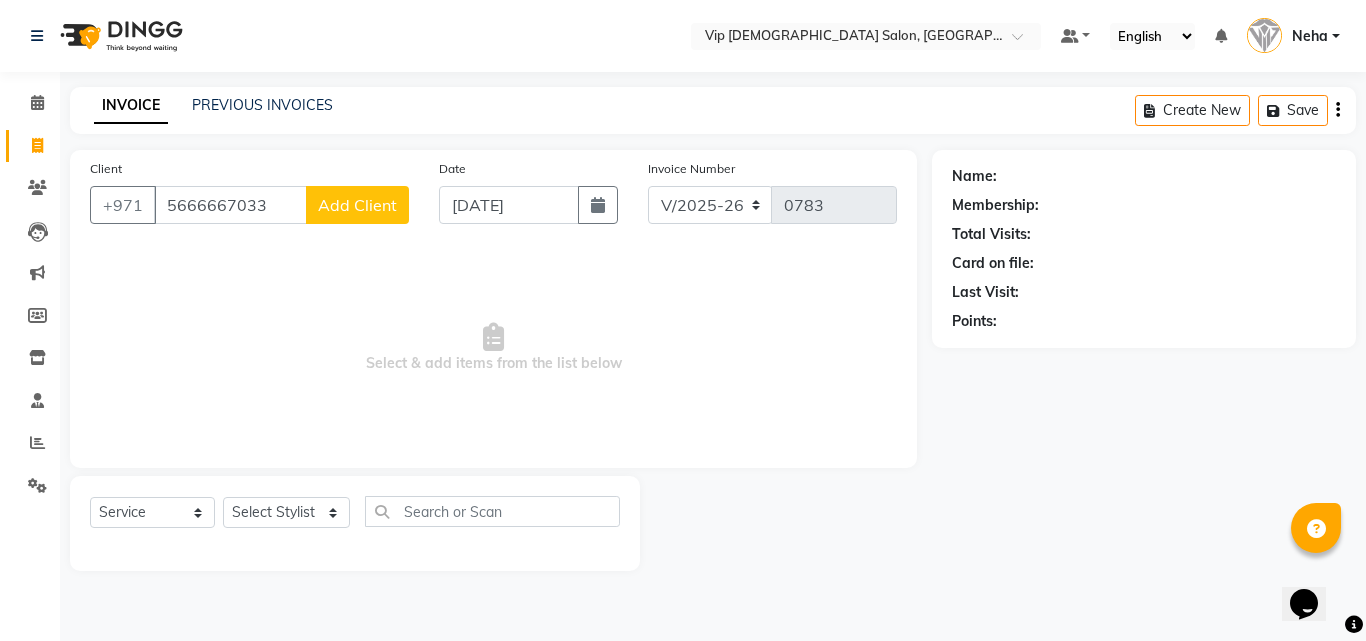 click on "5666667033" at bounding box center [230, 205] 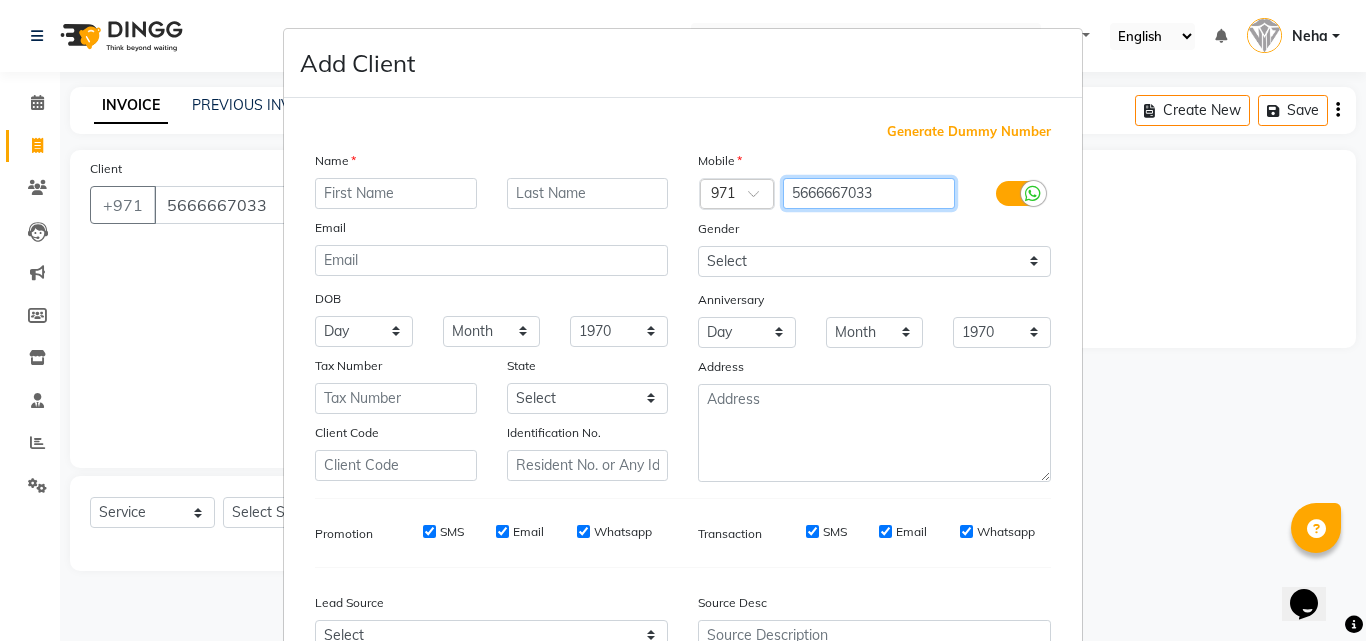 click on "5666667033" at bounding box center (869, 193) 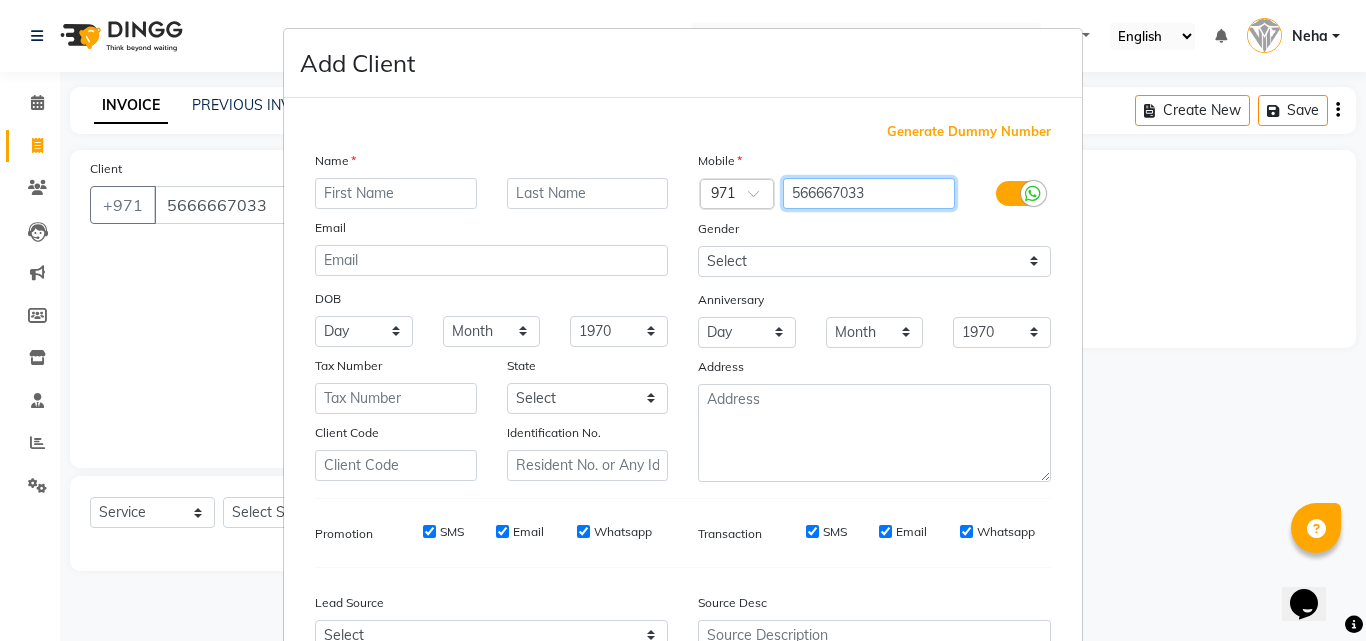 type on "566667033" 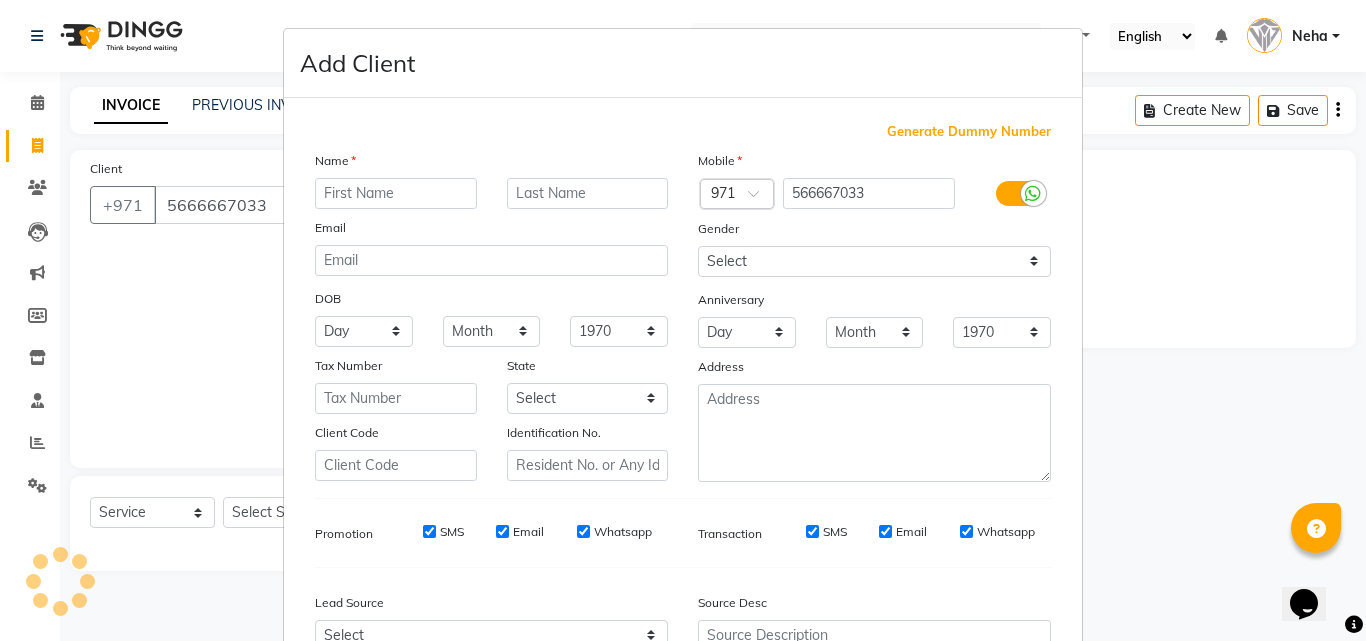 click on "Identification No." at bounding box center (588, 451) 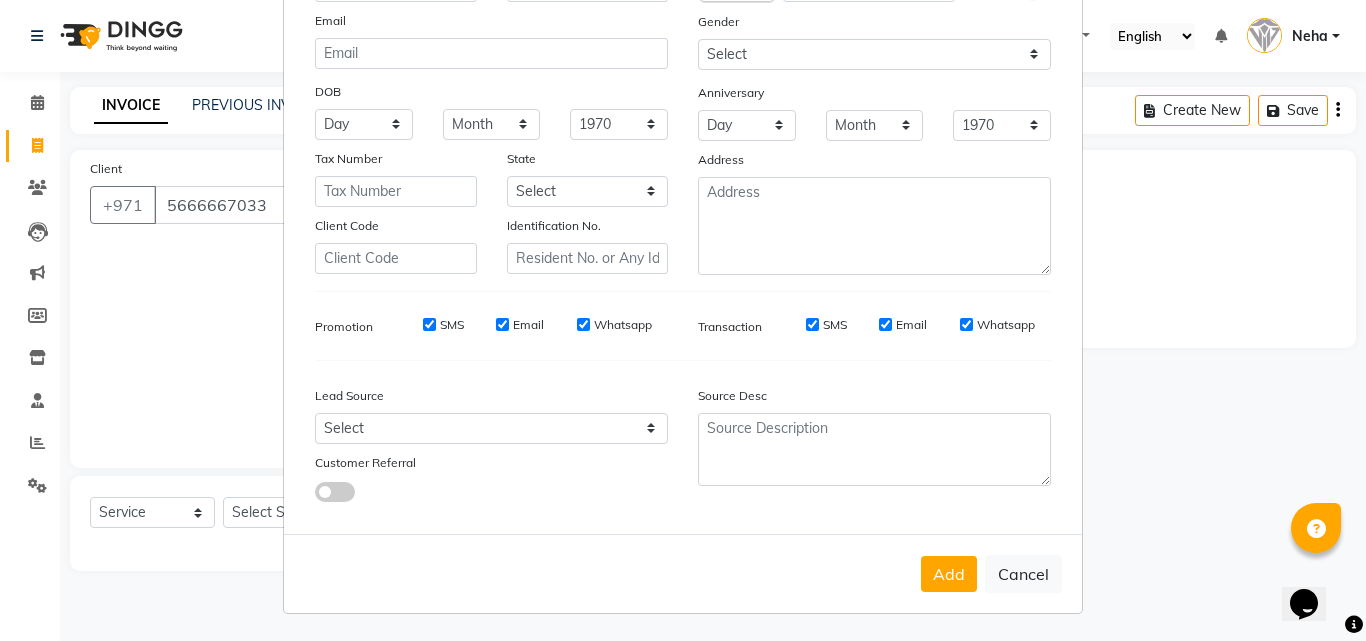 scroll, scrollTop: 208, scrollLeft: 0, axis: vertical 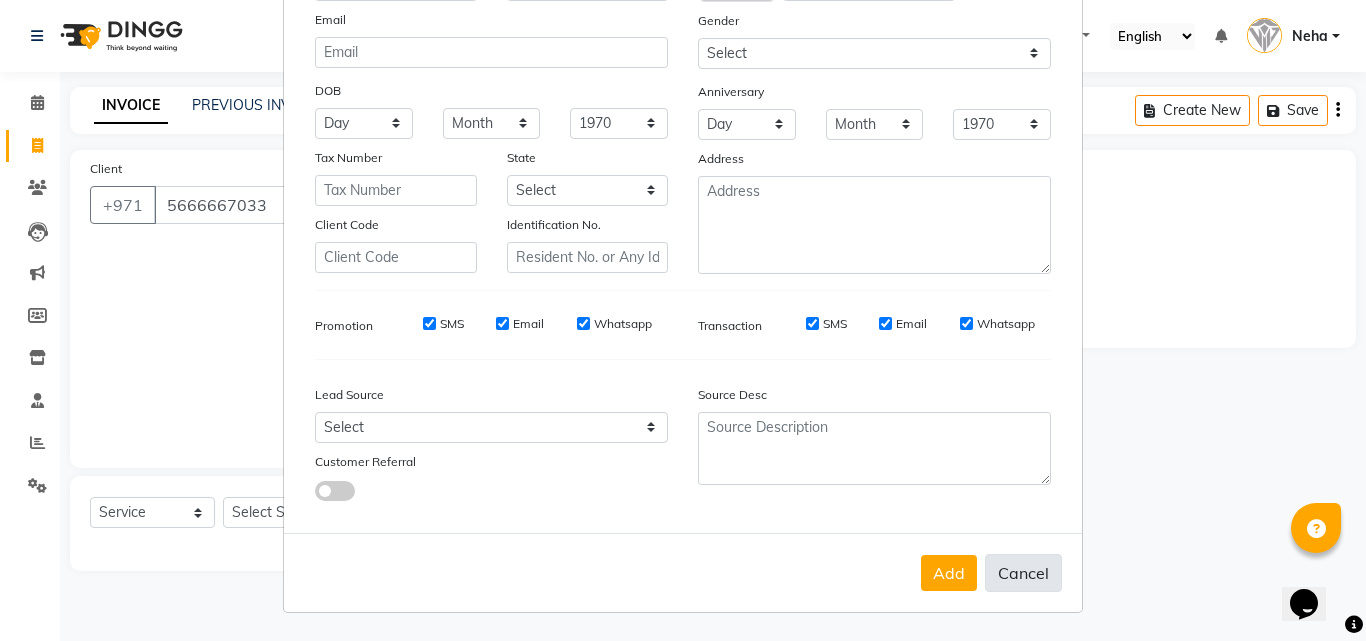 click on "Cancel" at bounding box center (1023, 573) 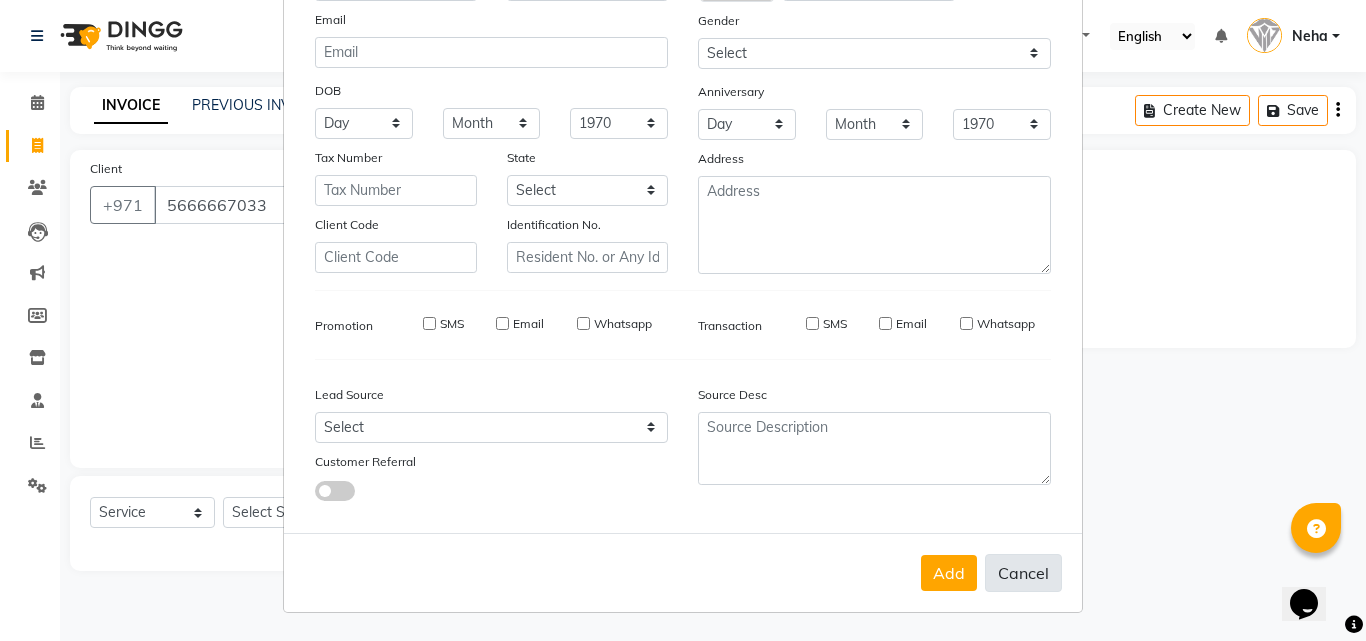 select 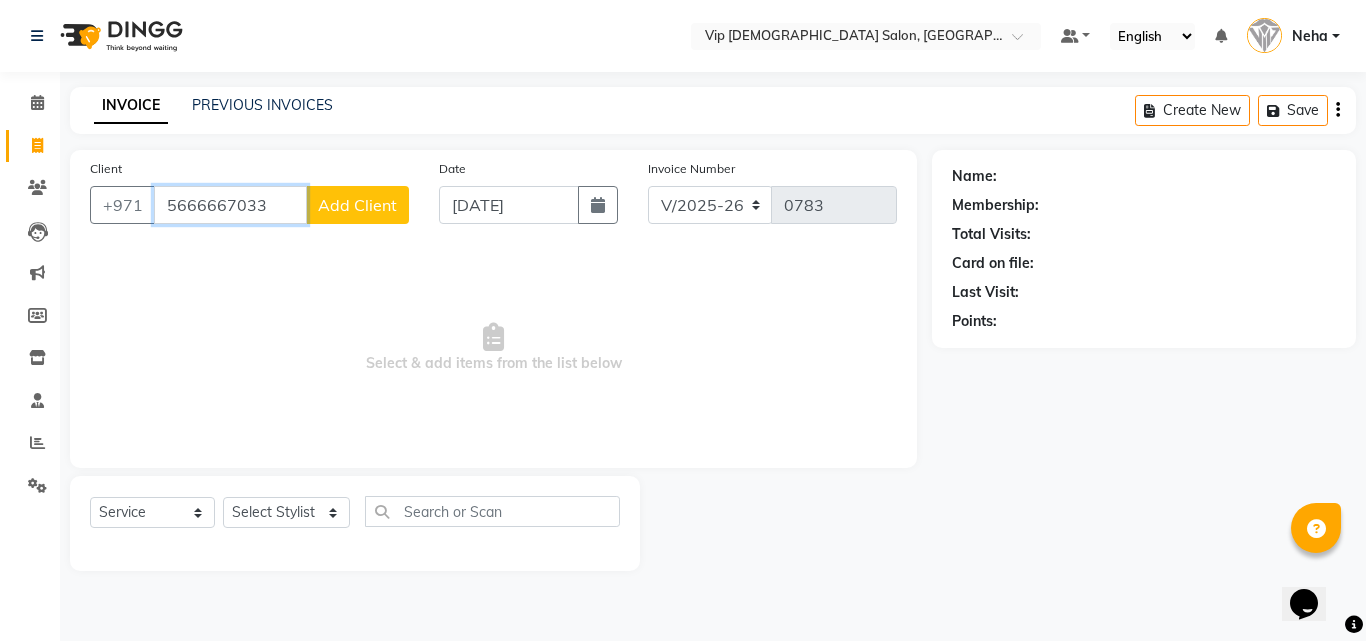 click on "5666667033" at bounding box center [230, 205] 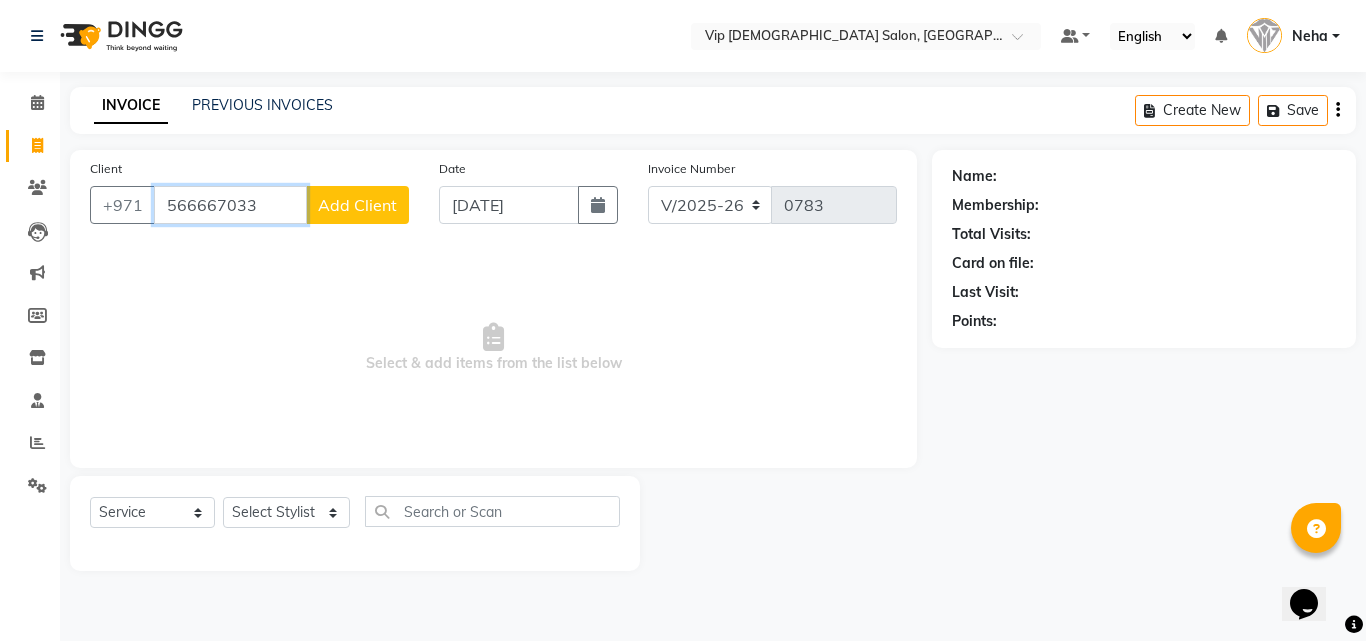 type on "566667033" 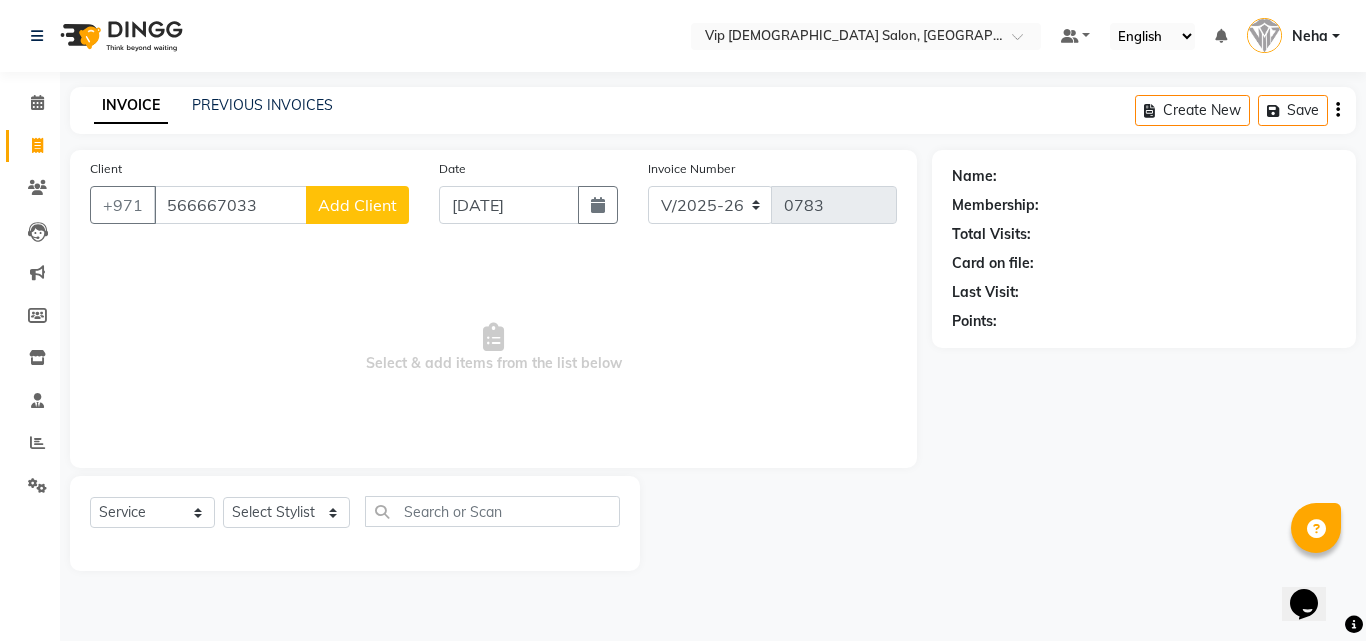 click on "Add Client" 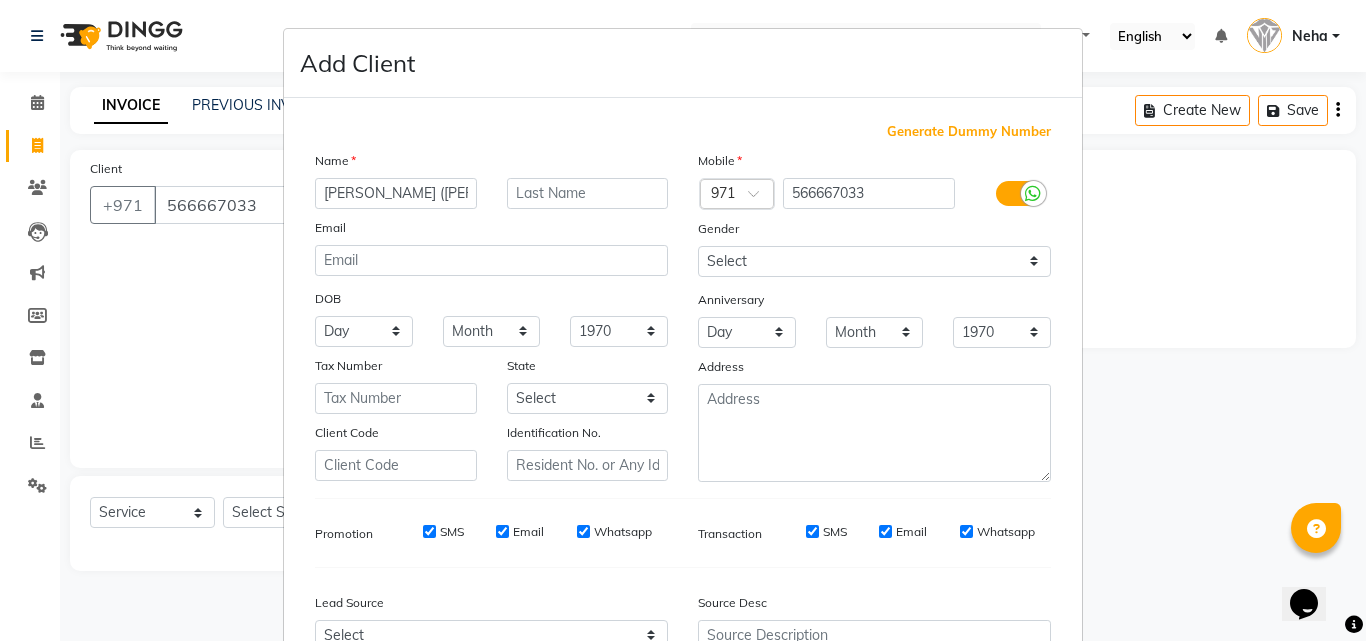 type on "Abdulha (riffat)" 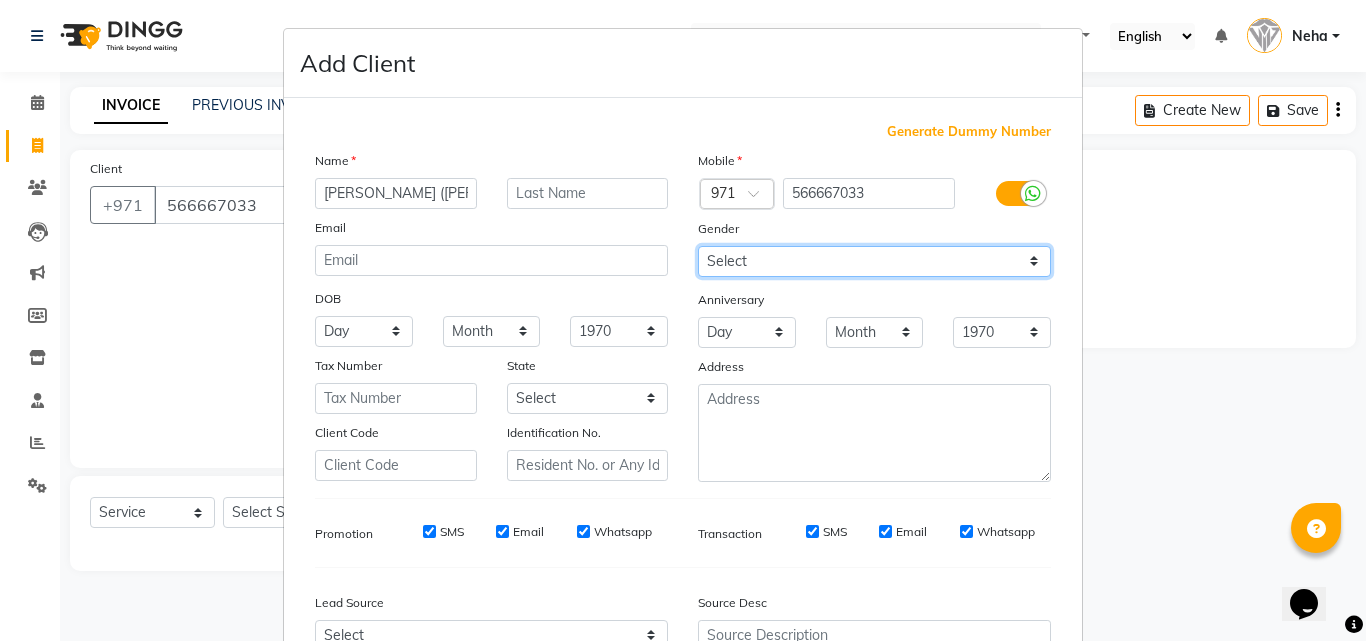 drag, startPoint x: 799, startPoint y: 265, endPoint x: 751, endPoint y: 319, distance: 72.249565 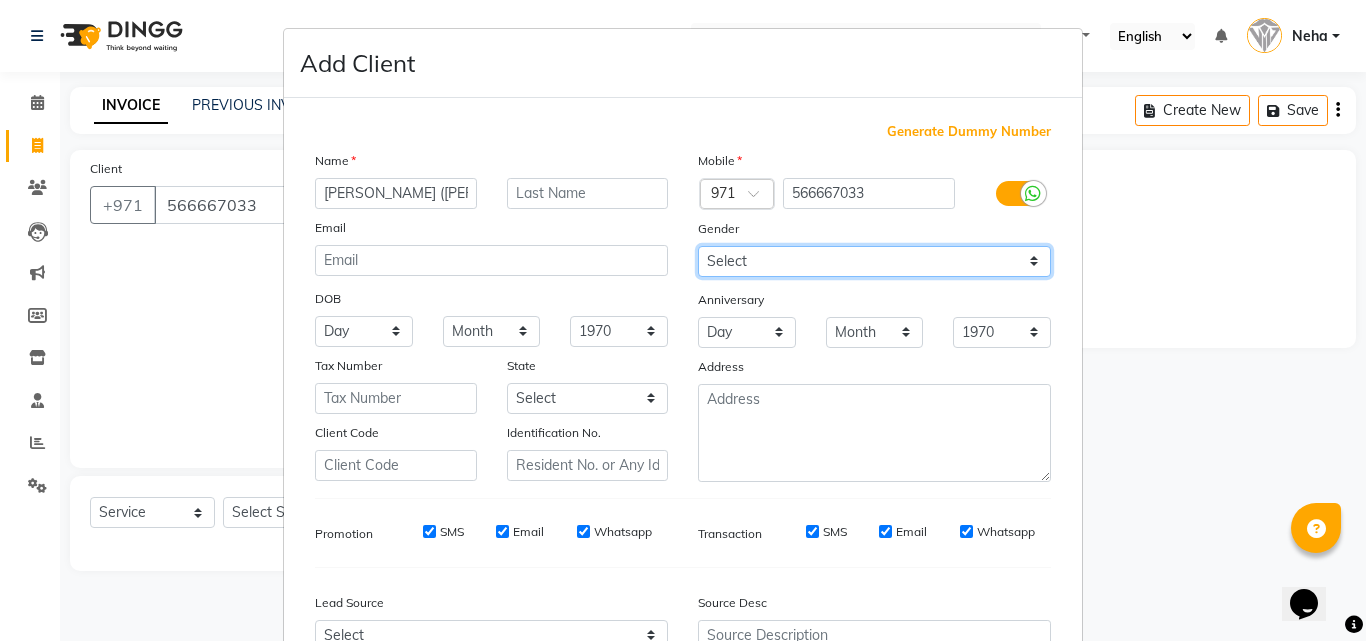 click on "Mobile Country Code × 971 566667033 Gender Select Male Female Other Prefer Not To Say Anniversary Day 01 02 03 04 05 06 07 08 09 10 11 12 13 14 15 16 17 18 19 20 21 22 23 24 25 26 27 28 29 30 31 Month January February March April May June July August September October November December 1970 1971 1972 1973 1974 1975 1976 1977 1978 1979 1980 1981 1982 1983 1984 1985 1986 1987 1988 1989 1990 1991 1992 1993 1994 1995 1996 1997 1998 1999 2000 2001 2002 2003 2004 2005 2006 2007 2008 2009 2010 2011 2012 2013 2014 2015 2016 2017 2018 2019 2020 2021 2022 2023 2024 2025 Address" at bounding box center (874, 316) 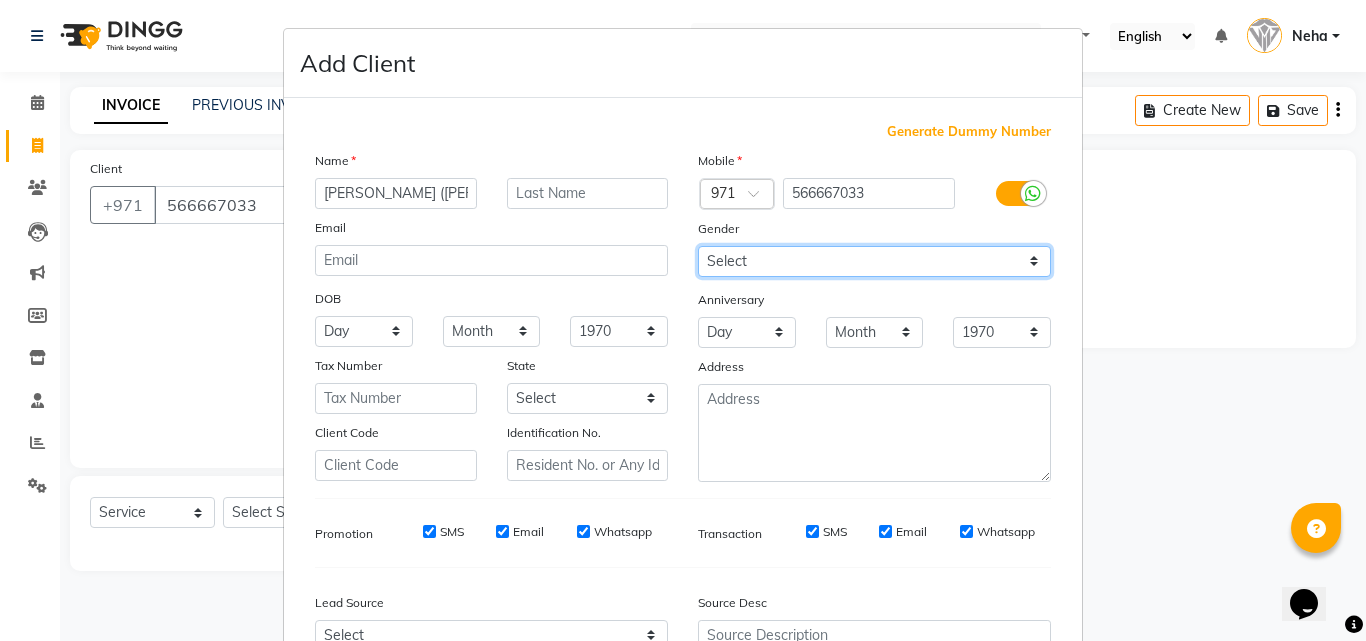 click on "Select Male Female Other Prefer Not To Say" at bounding box center (874, 261) 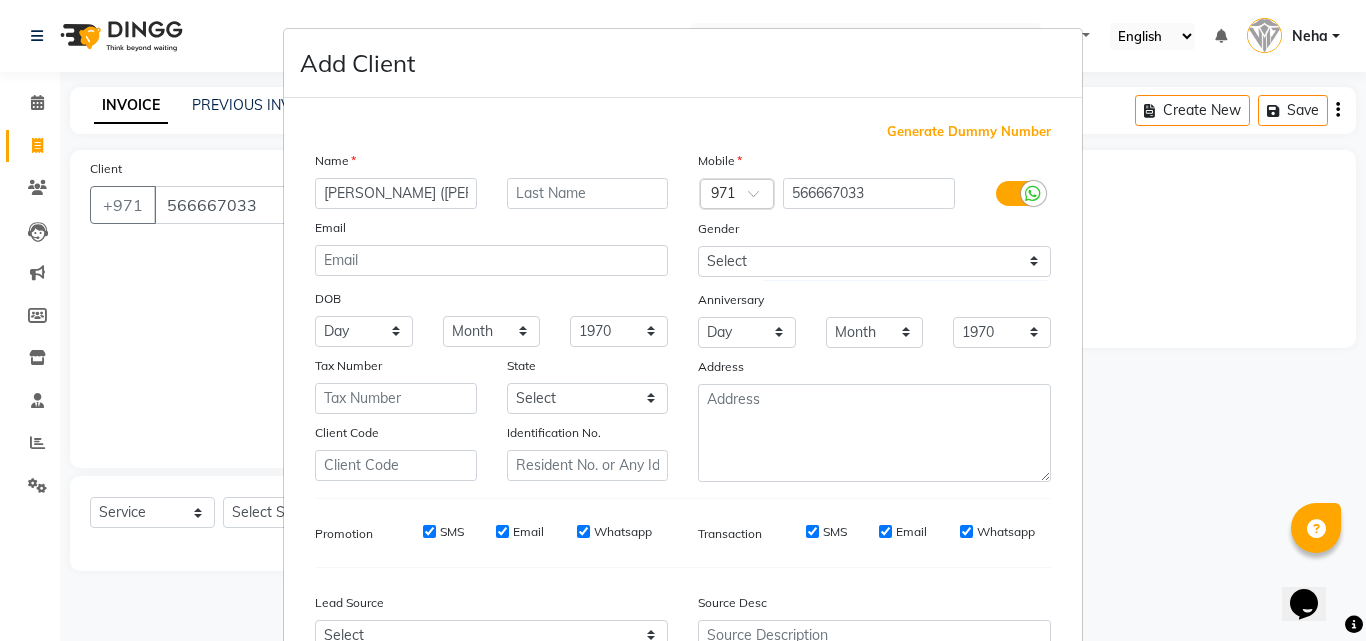 click on "State" at bounding box center [588, 369] 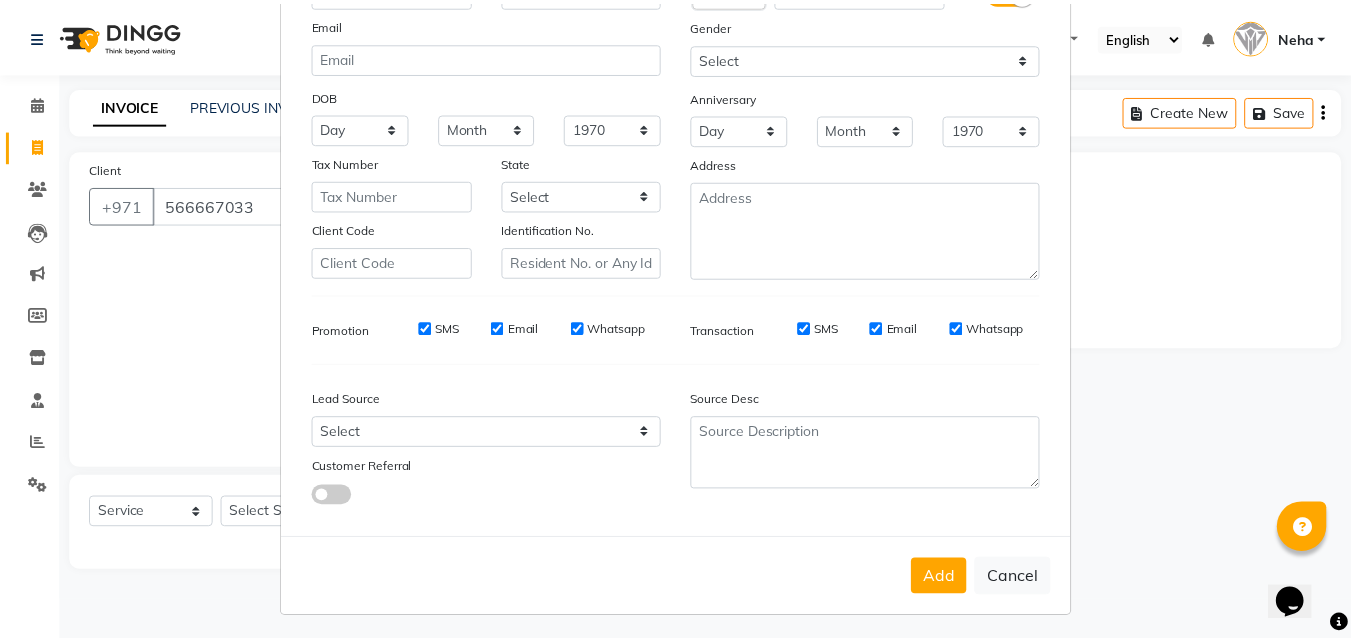 scroll, scrollTop: 208, scrollLeft: 0, axis: vertical 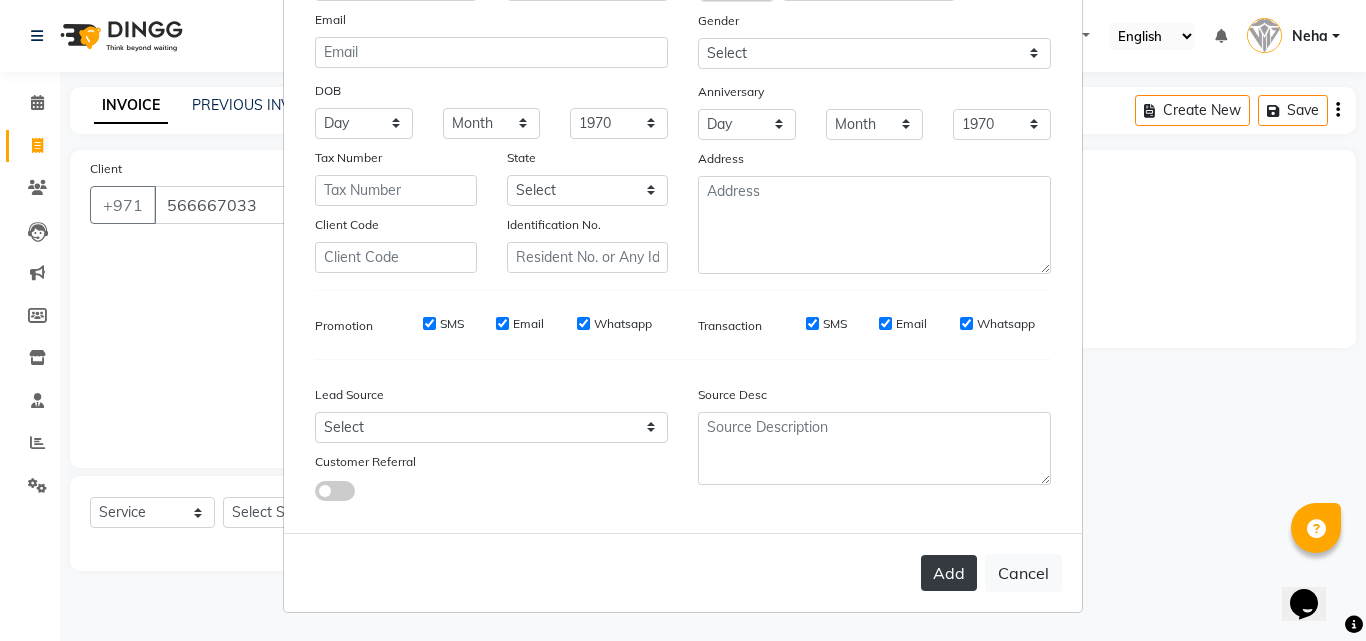 click on "Add" at bounding box center [949, 573] 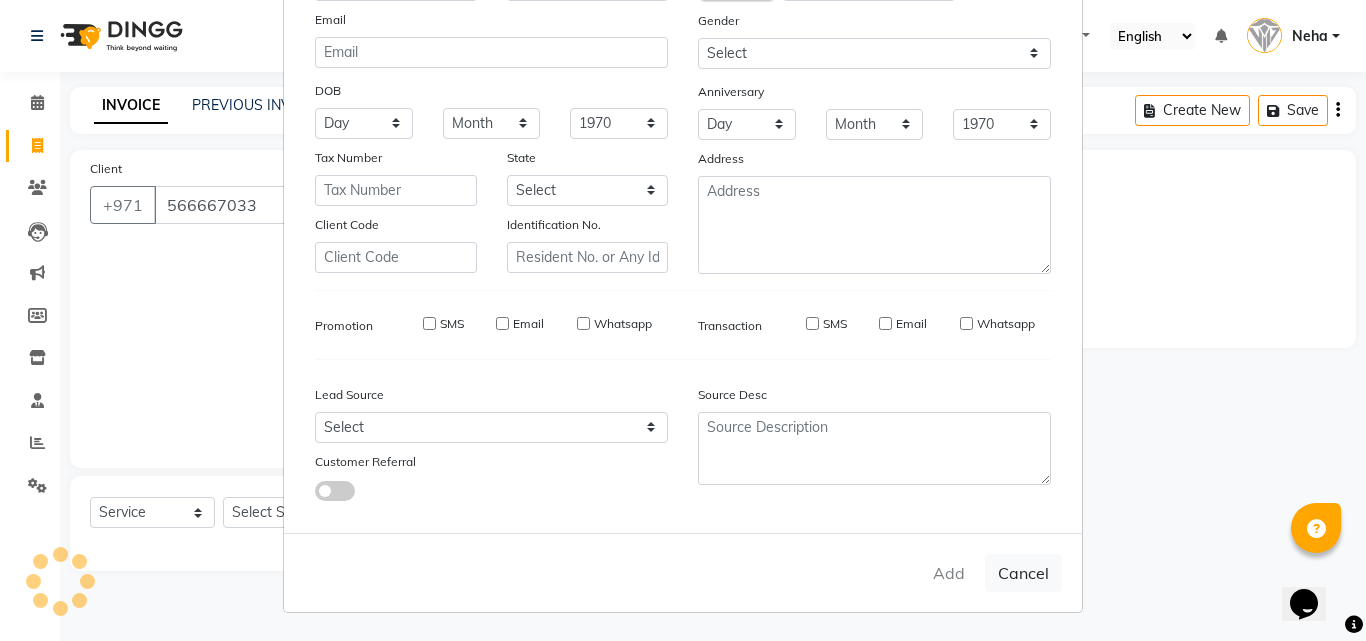 type 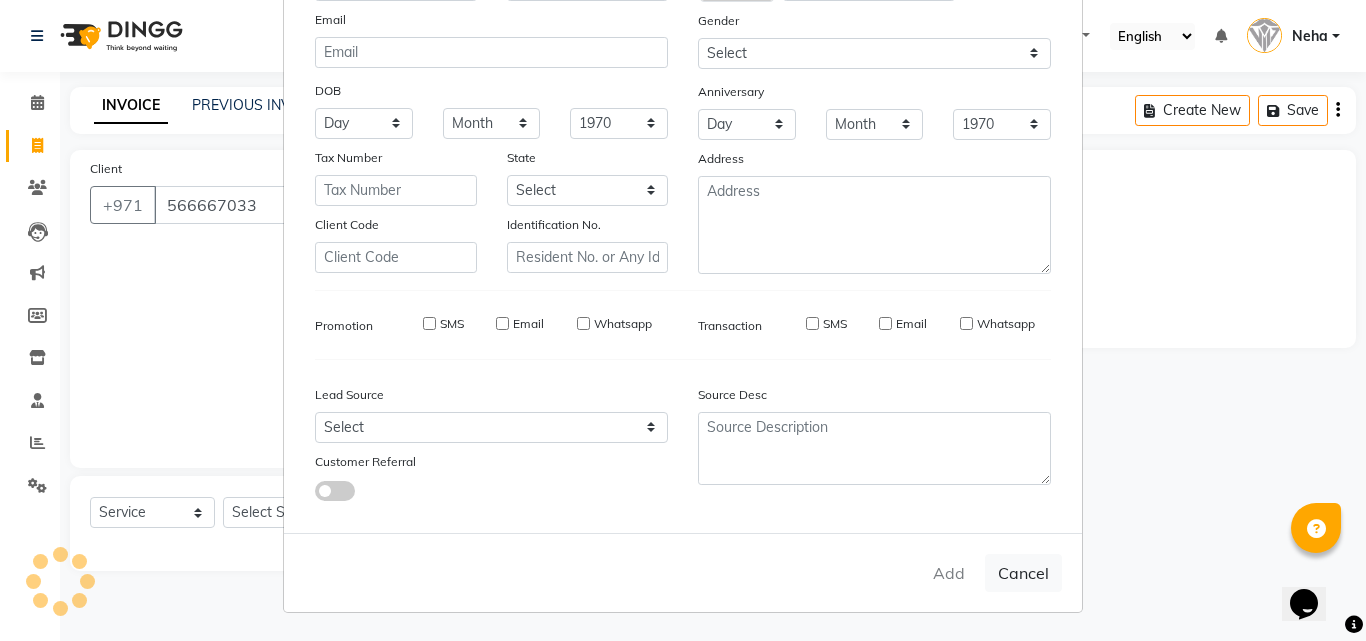 select 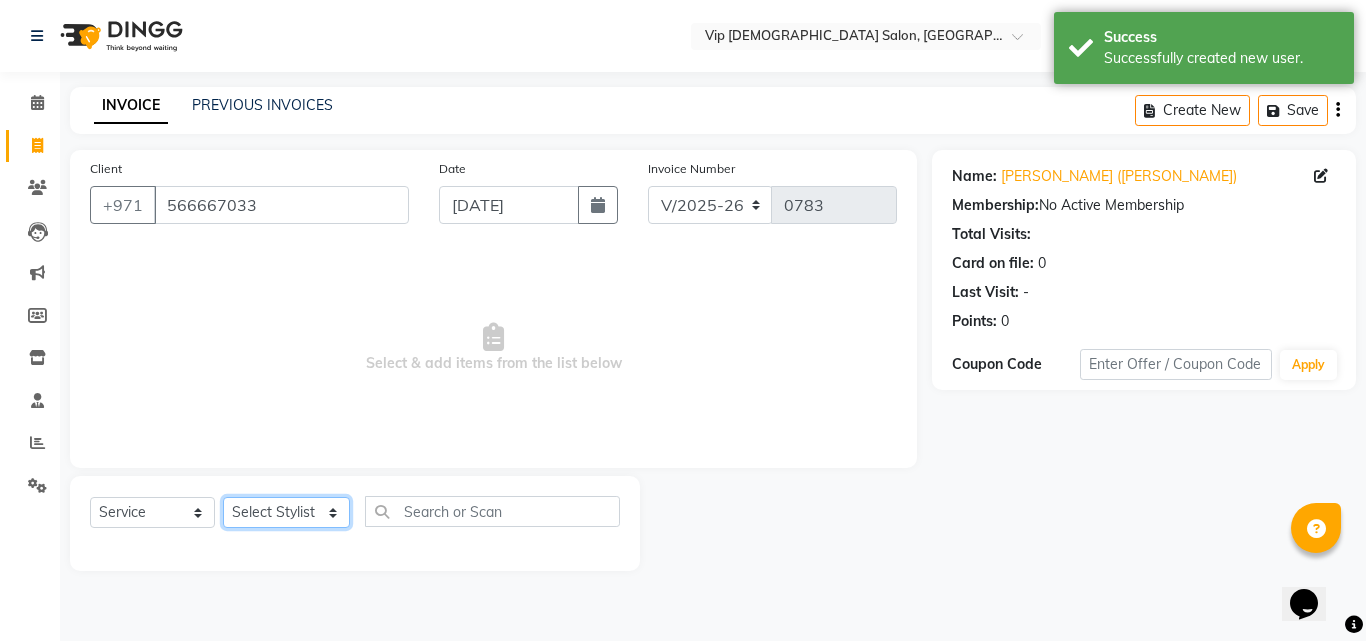 drag, startPoint x: 331, startPoint y: 508, endPoint x: 277, endPoint y: 404, distance: 117.18362 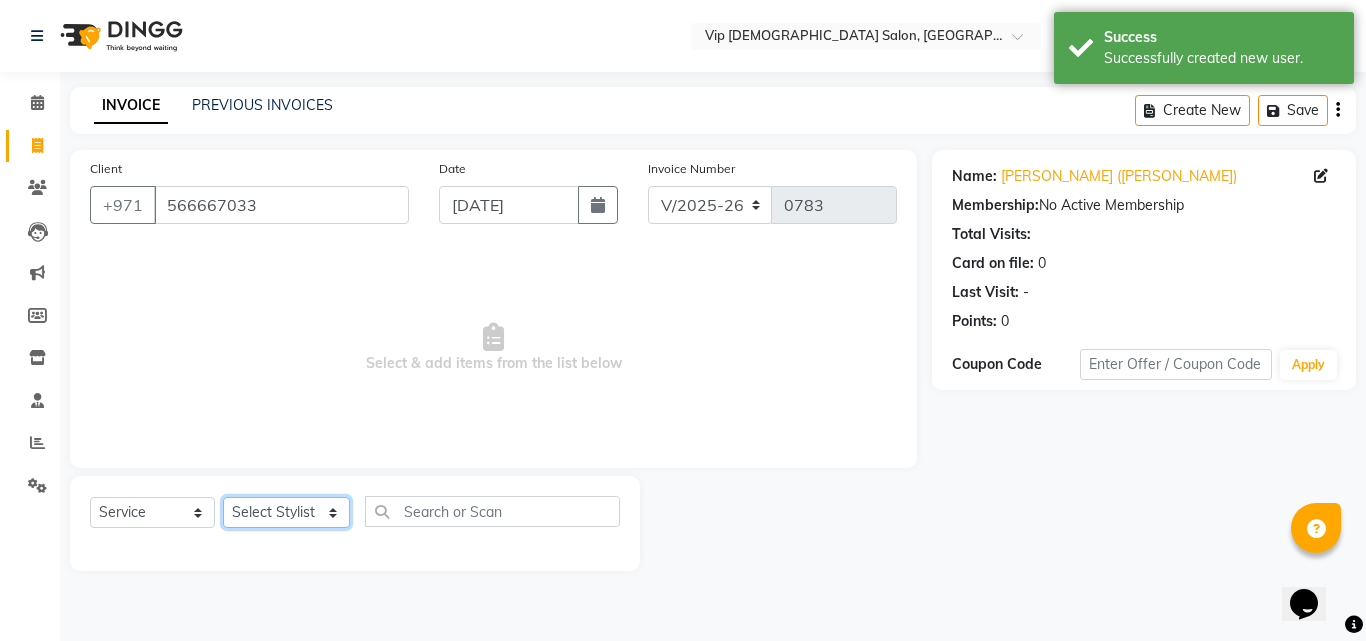 select on "81344" 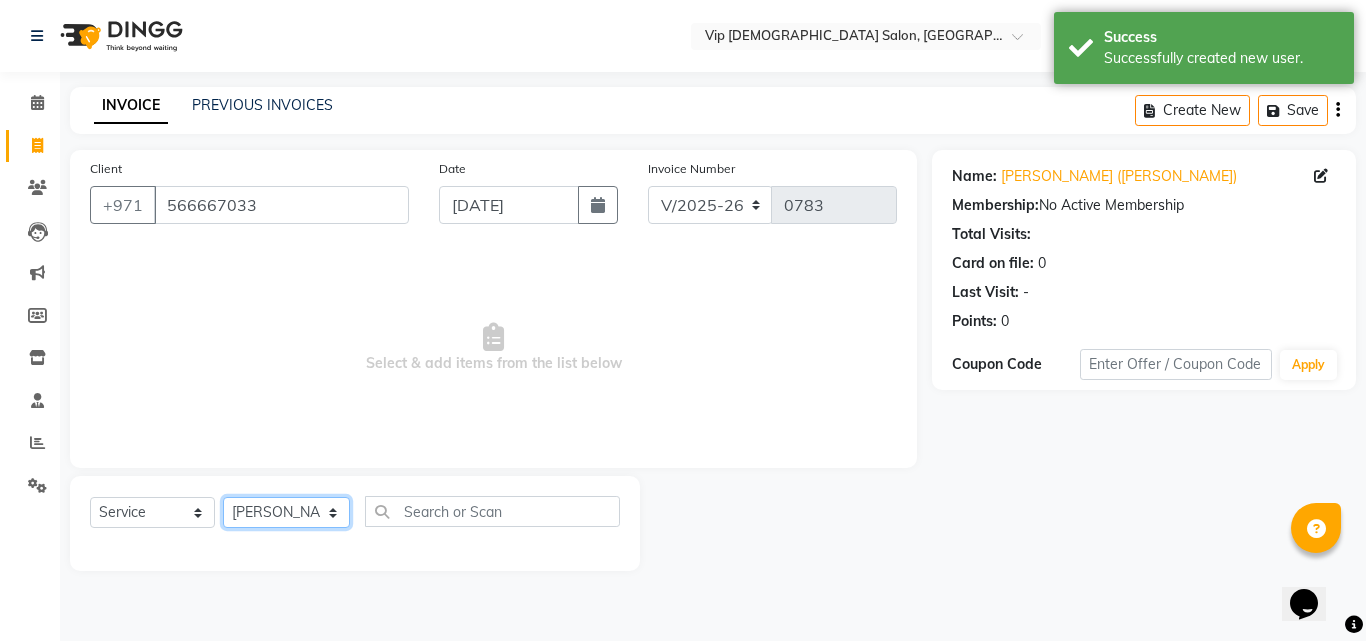 click on "Select Stylist Abdel aziz AHMED MOHAMED MOHAMED ELKHODARY ABDELHAMID Ali Rana Allauddin Anwar Ali Ameen Ayoub Lakhbizi Jairah Mr. Mohannad Neha Nelson Ricalyn Colcol Riffat Magdy Taufeeq Anwar Ali Tauseef  Akhilaque Zoya Bhatti." 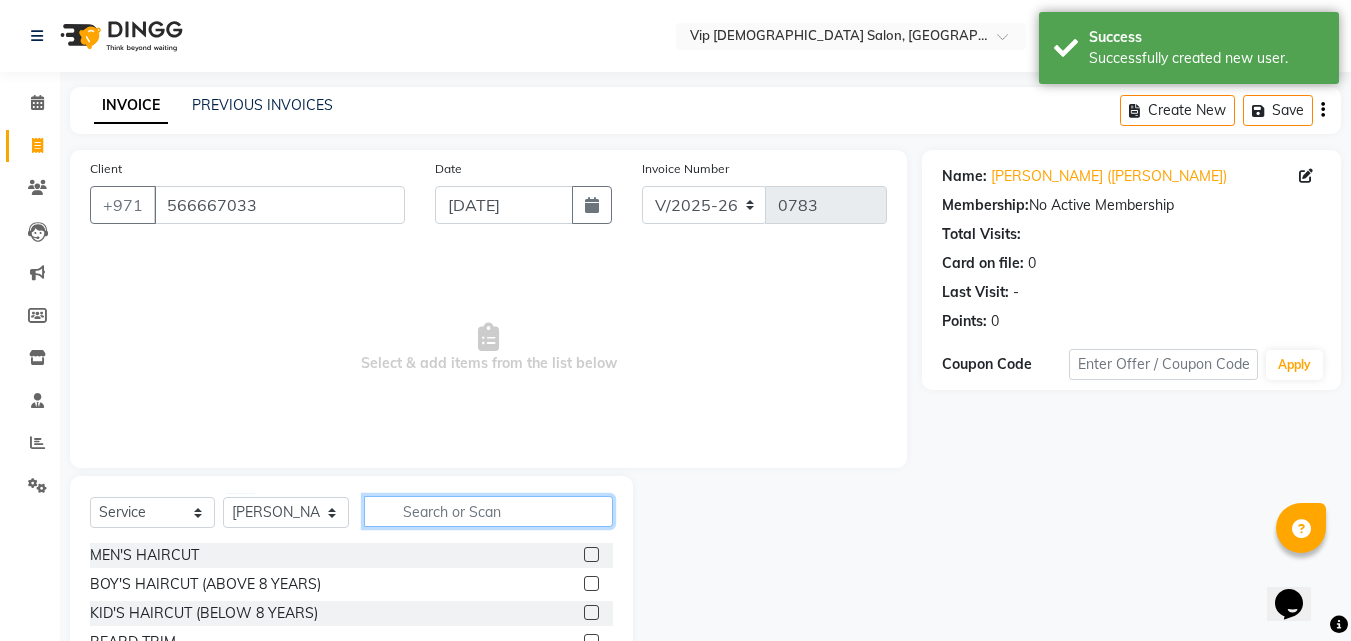 click 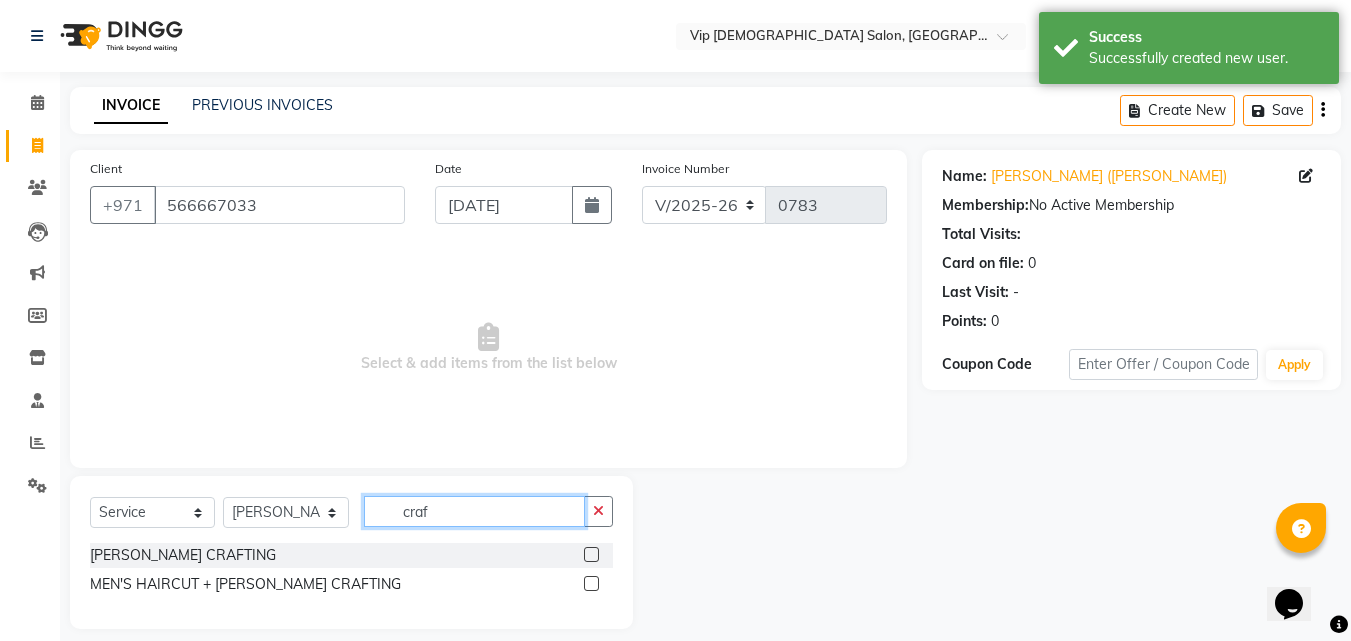 type on "craf" 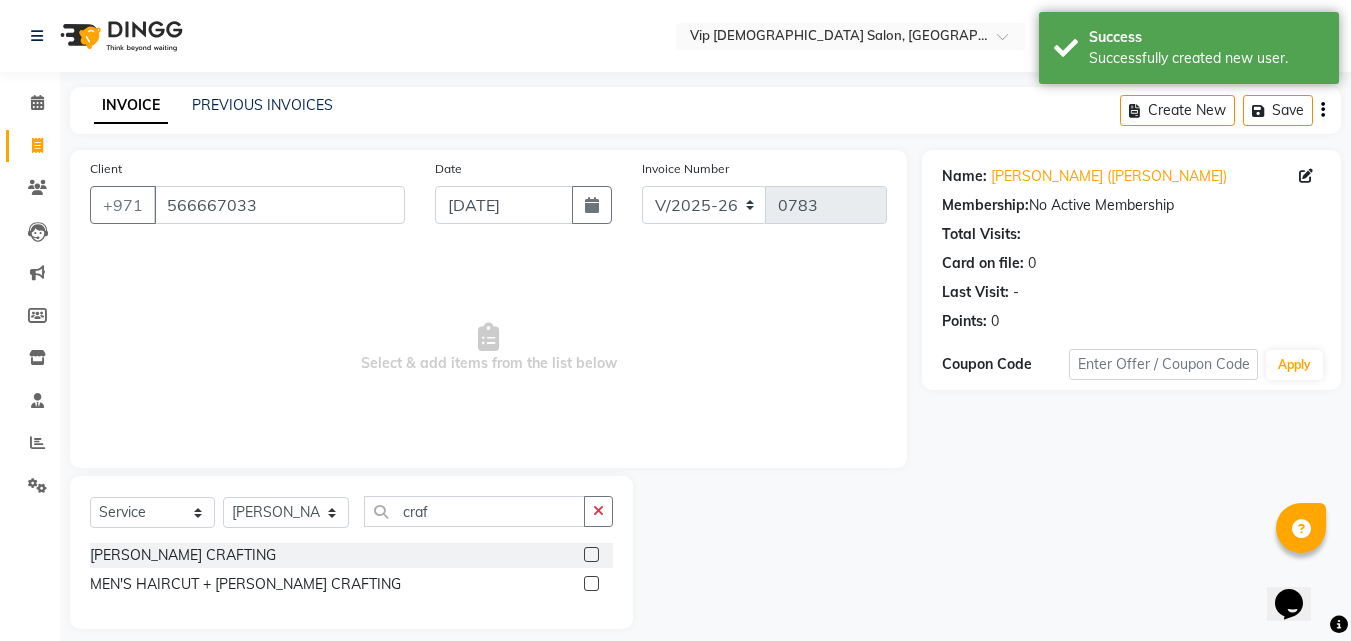 click 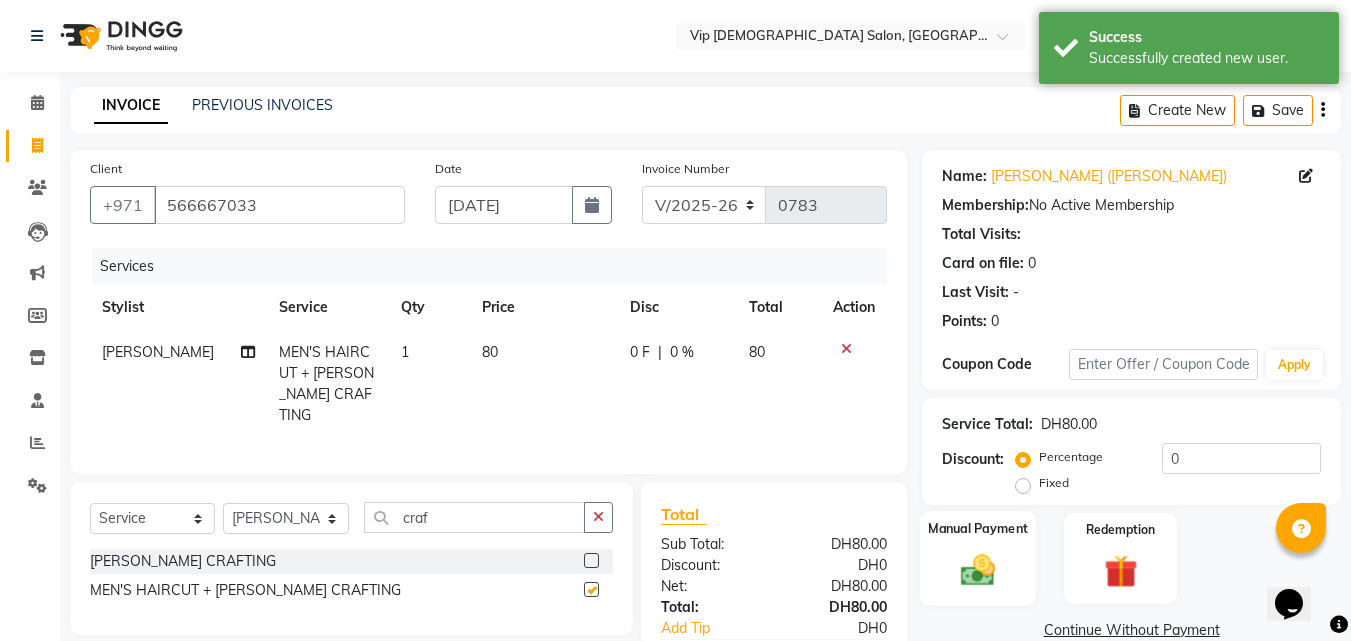 checkbox on "false" 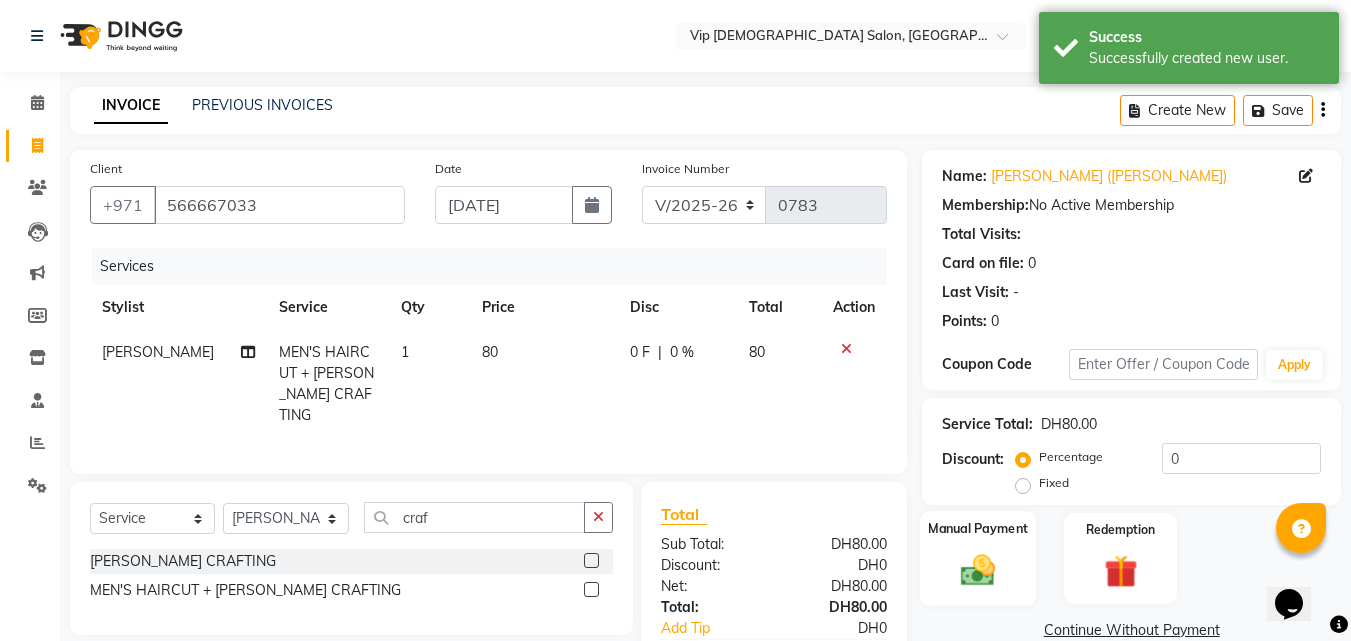 click 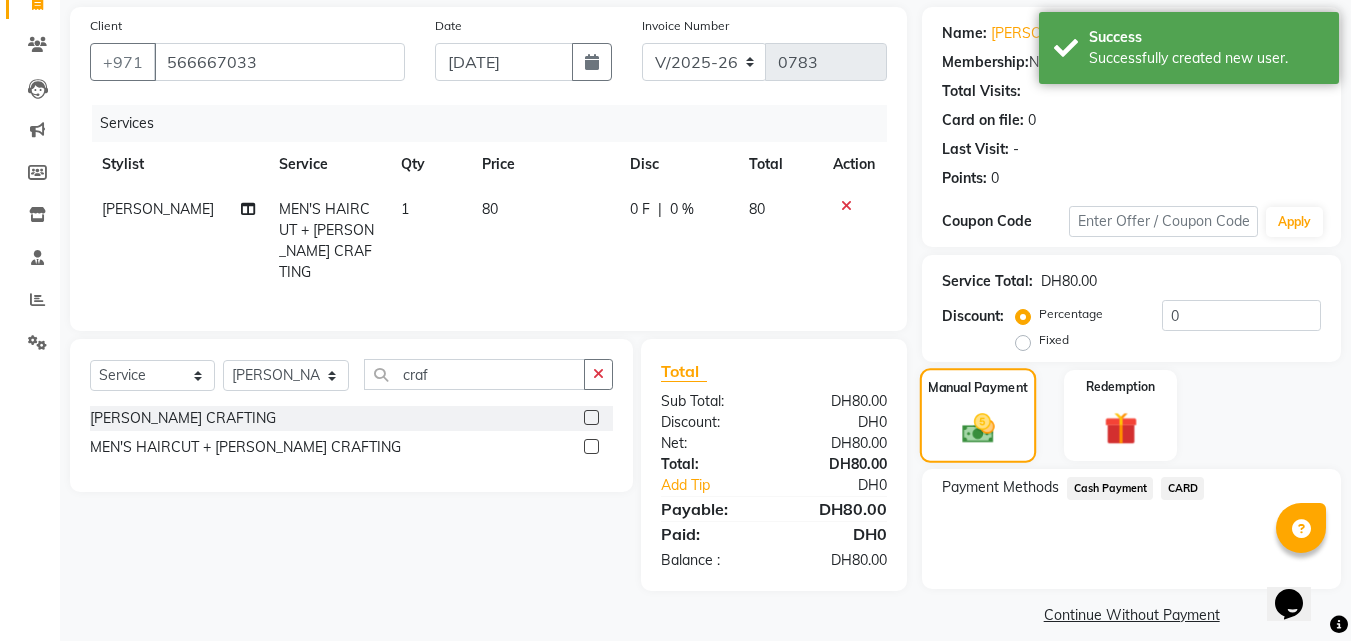 scroll, scrollTop: 160, scrollLeft: 0, axis: vertical 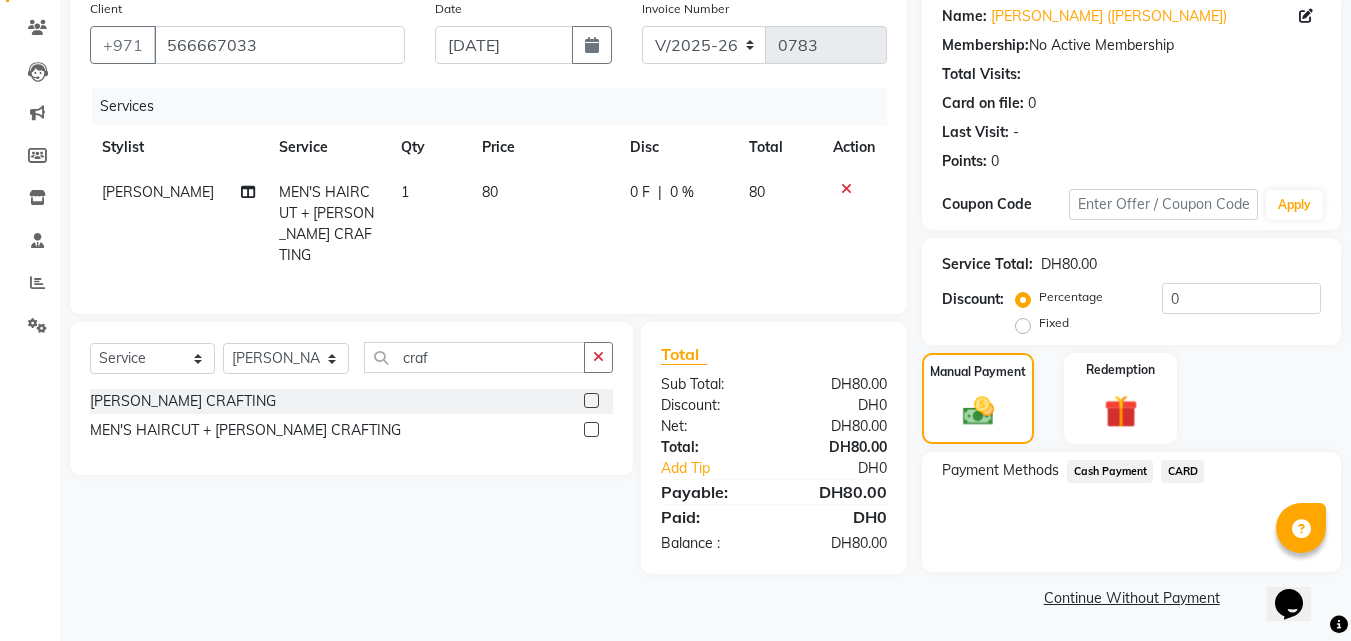 click on "Cash Payment" 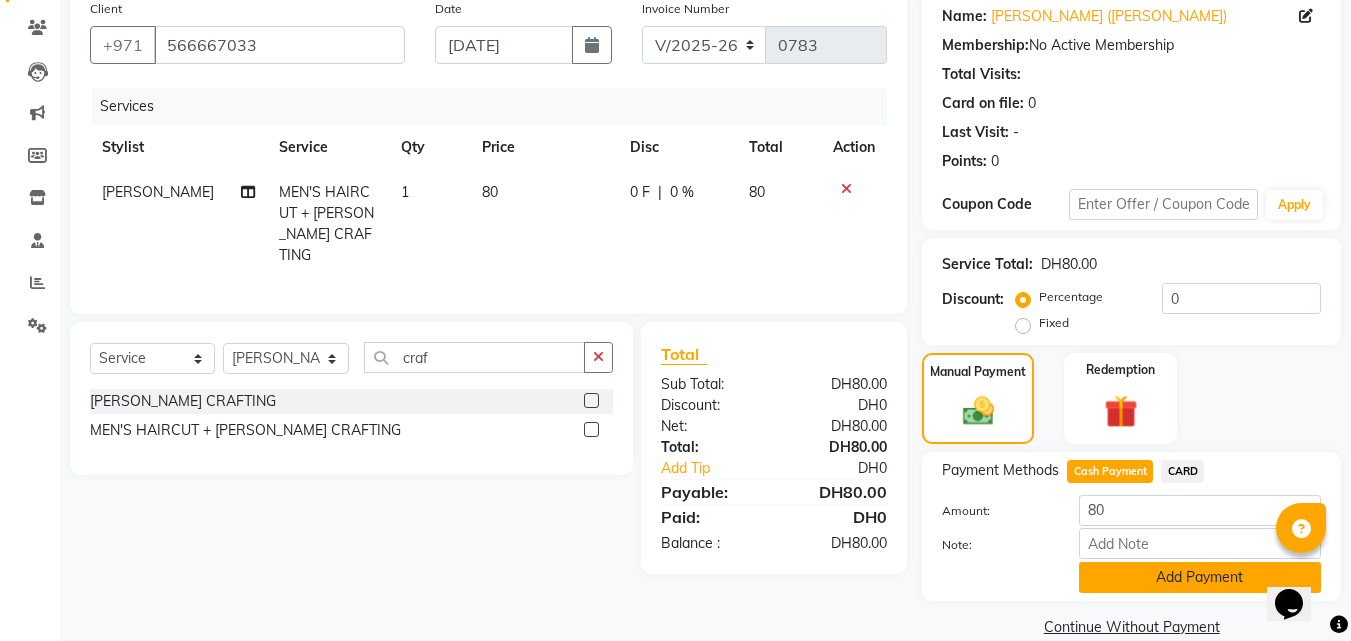 click on "Add Payment" 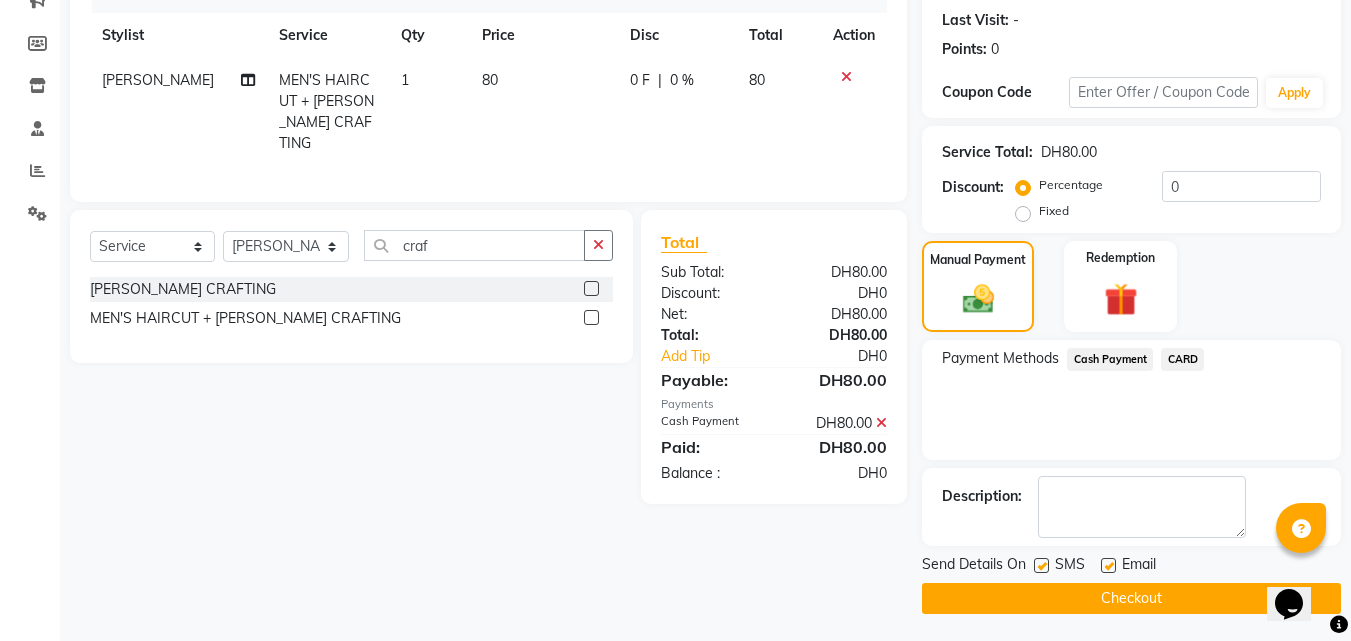 scroll, scrollTop: 275, scrollLeft: 0, axis: vertical 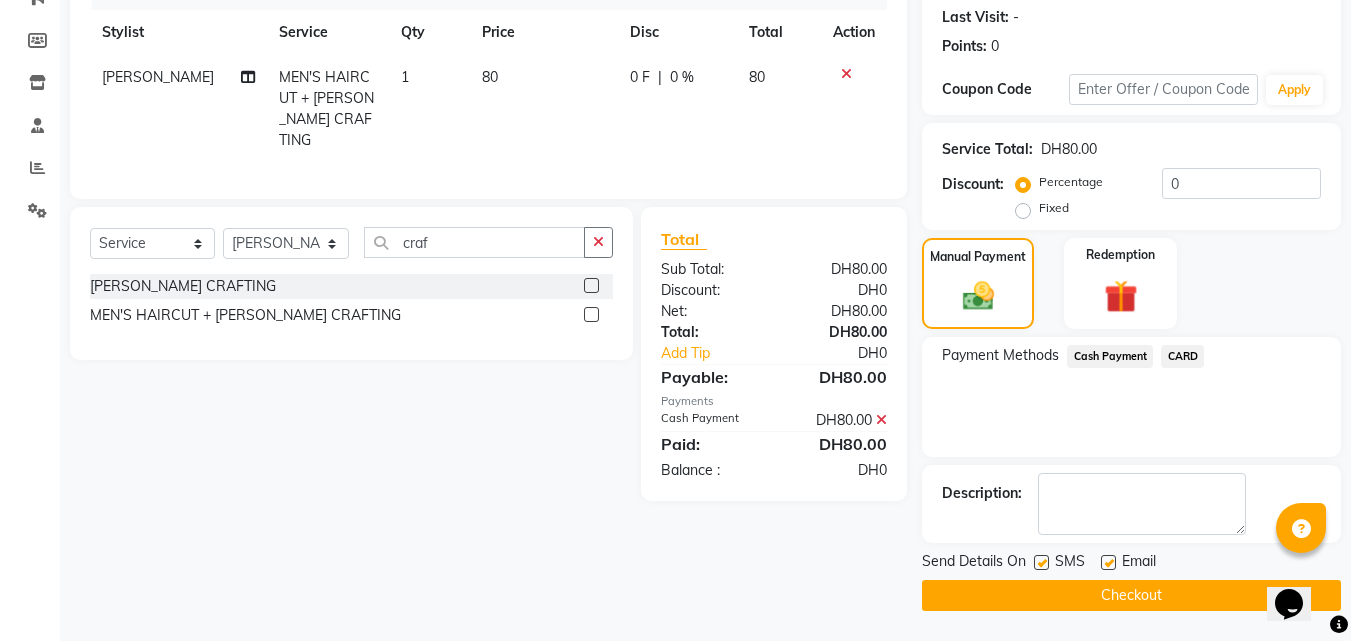 click on "Checkout" 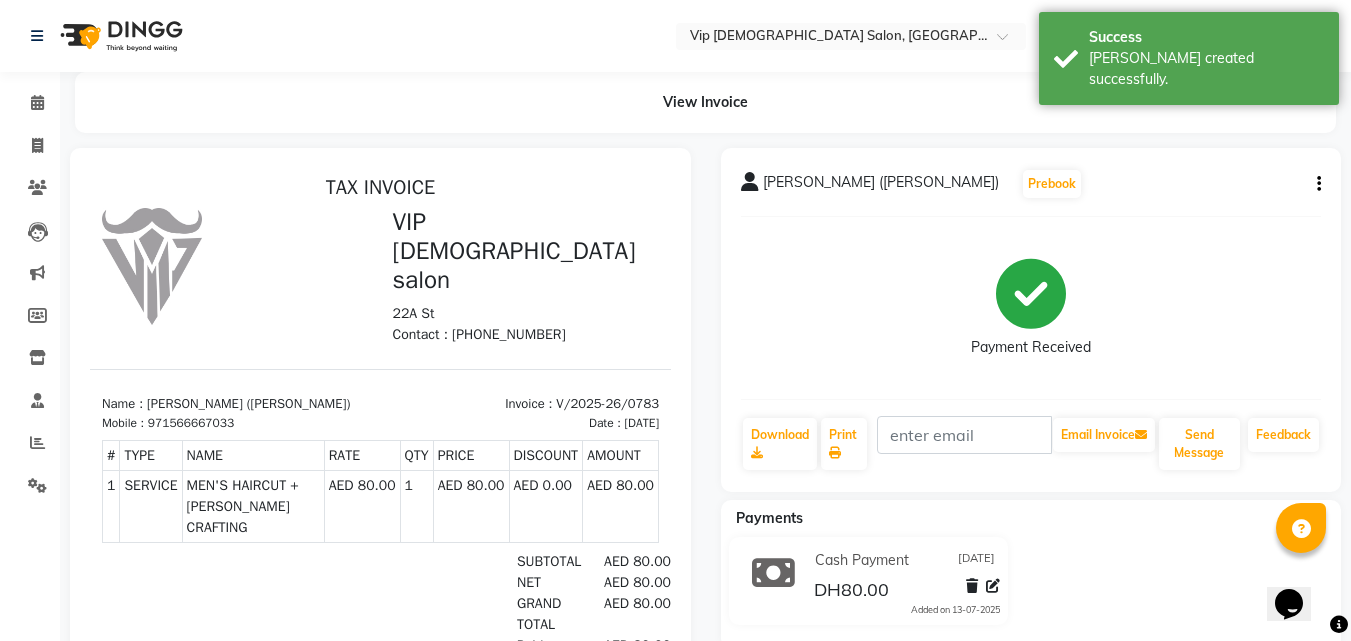 scroll, scrollTop: 0, scrollLeft: 0, axis: both 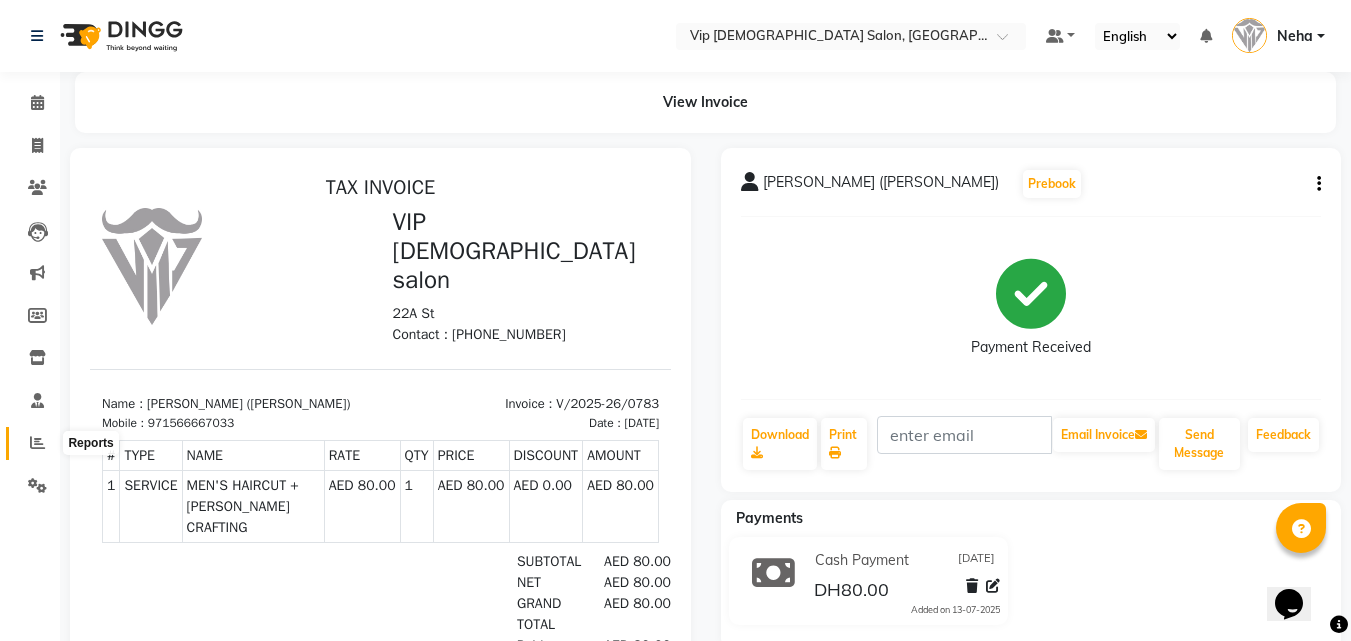 click 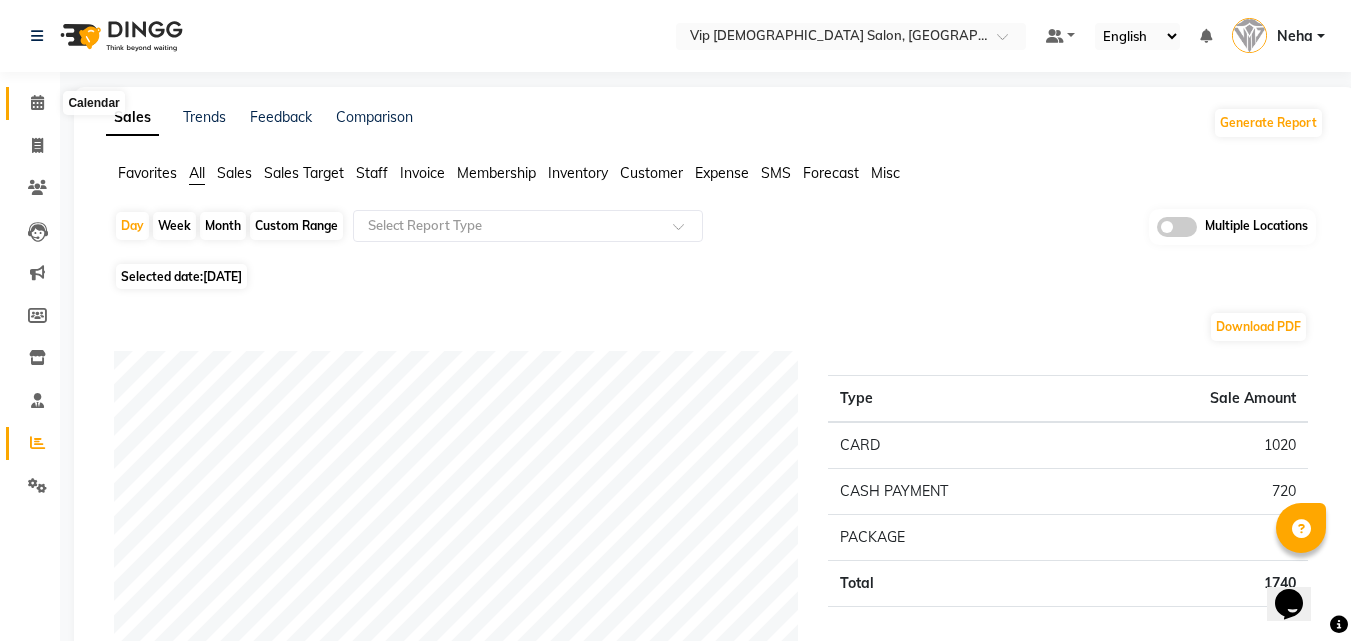 click 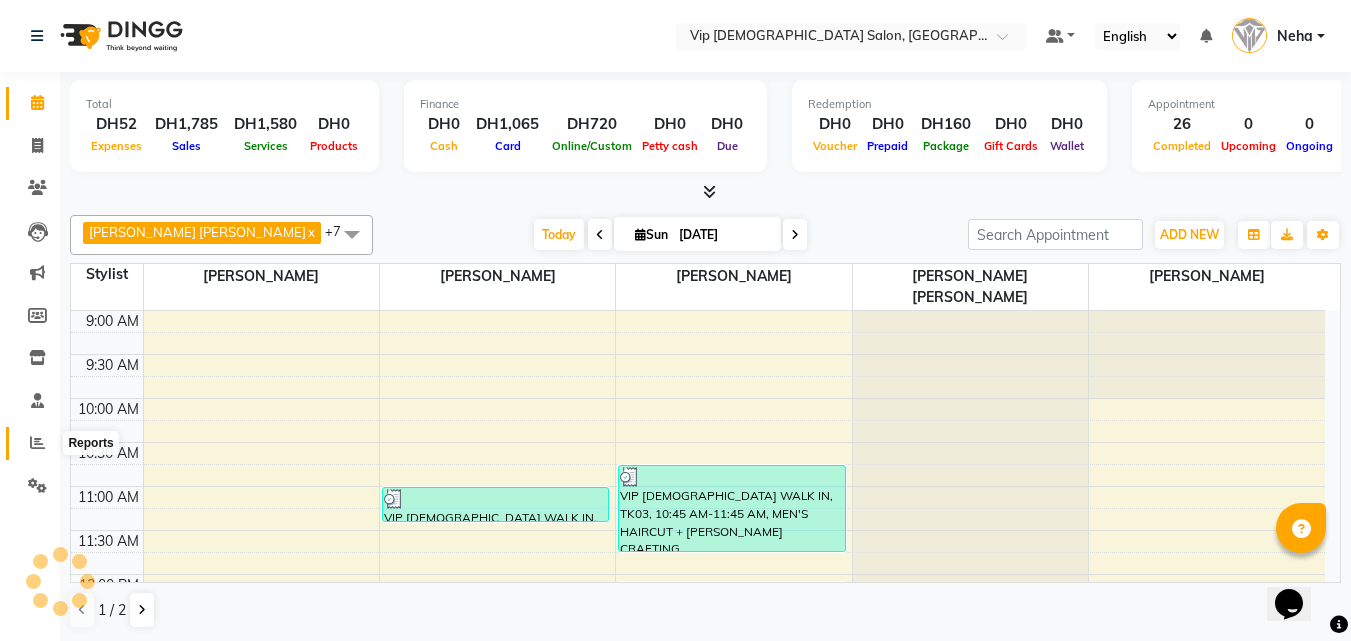 scroll, scrollTop: 0, scrollLeft: 0, axis: both 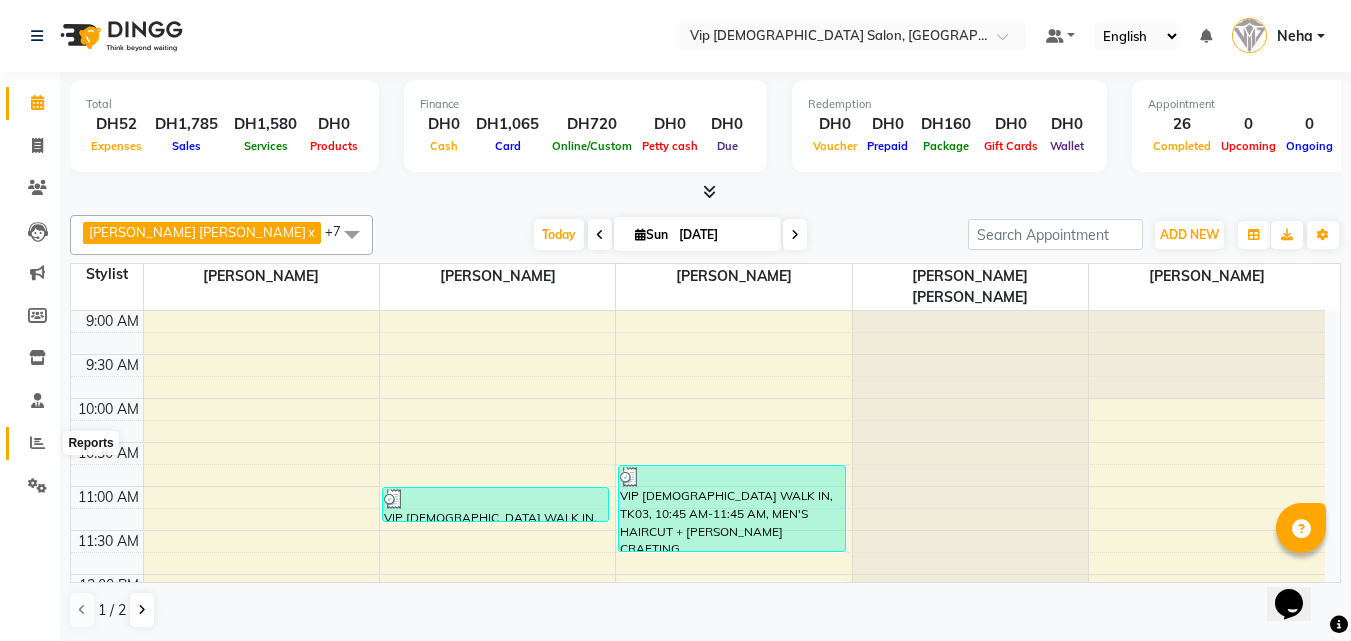 click 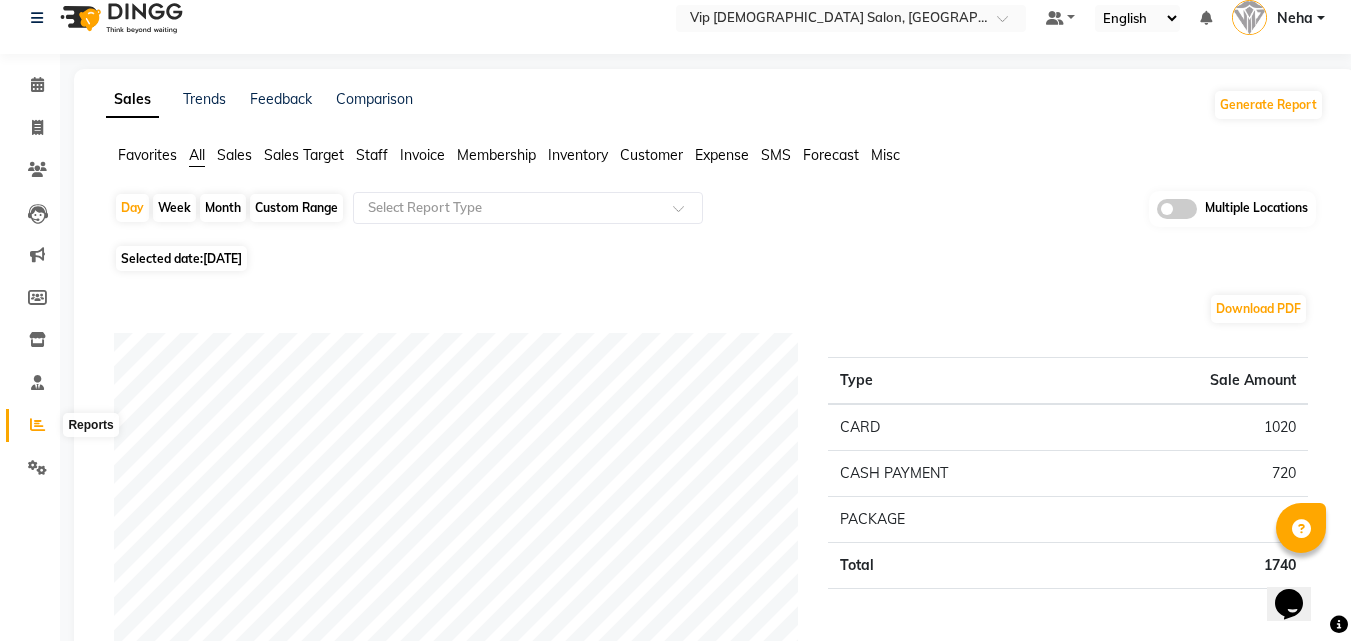scroll, scrollTop: 0, scrollLeft: 0, axis: both 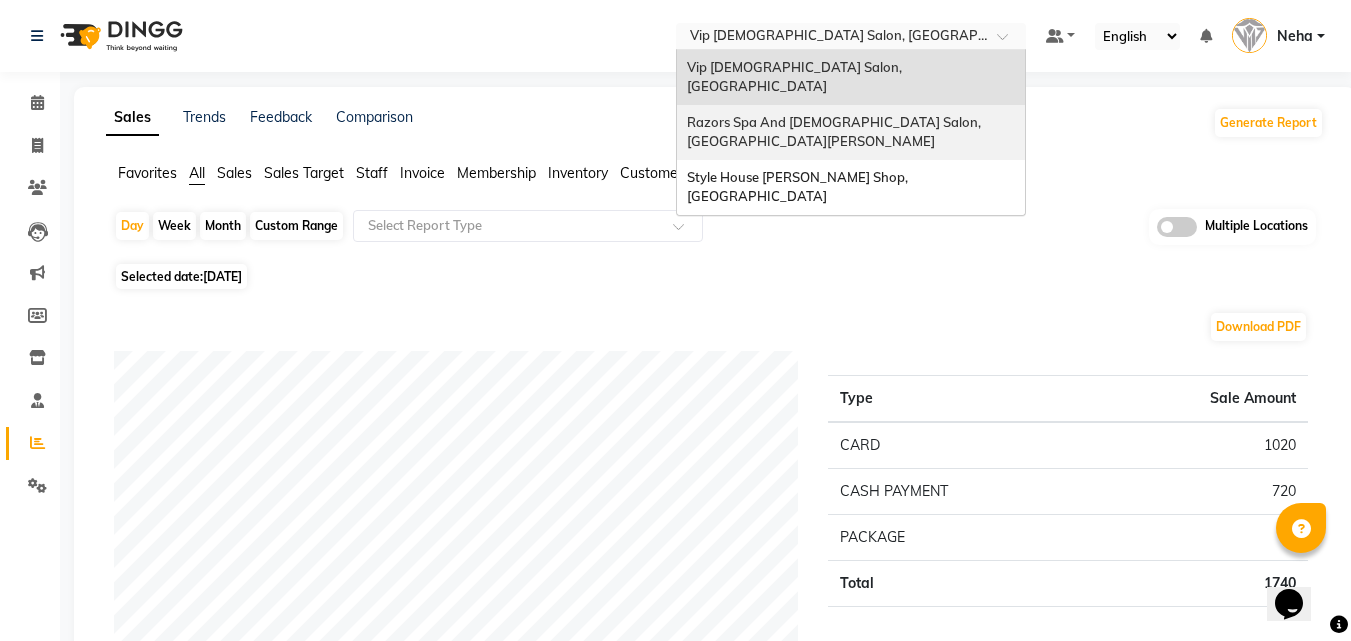 drag, startPoint x: 753, startPoint y: 38, endPoint x: 736, endPoint y: 101, distance: 65.25335 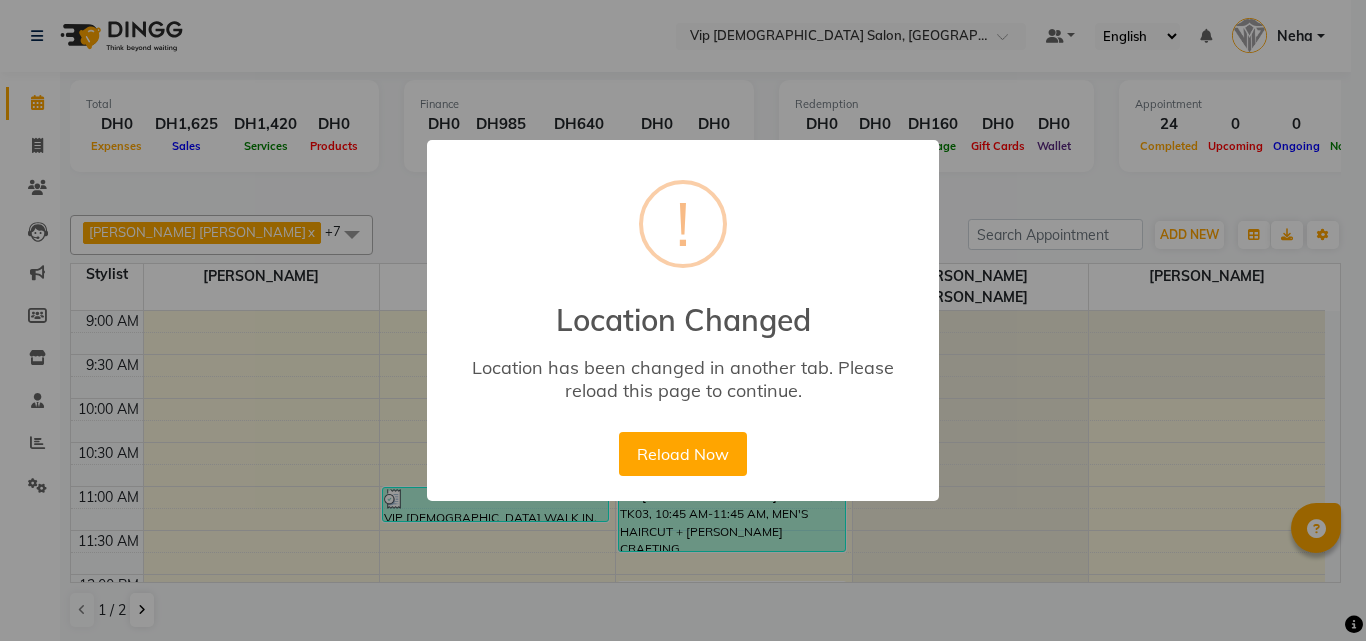 scroll, scrollTop: 0, scrollLeft: 0, axis: both 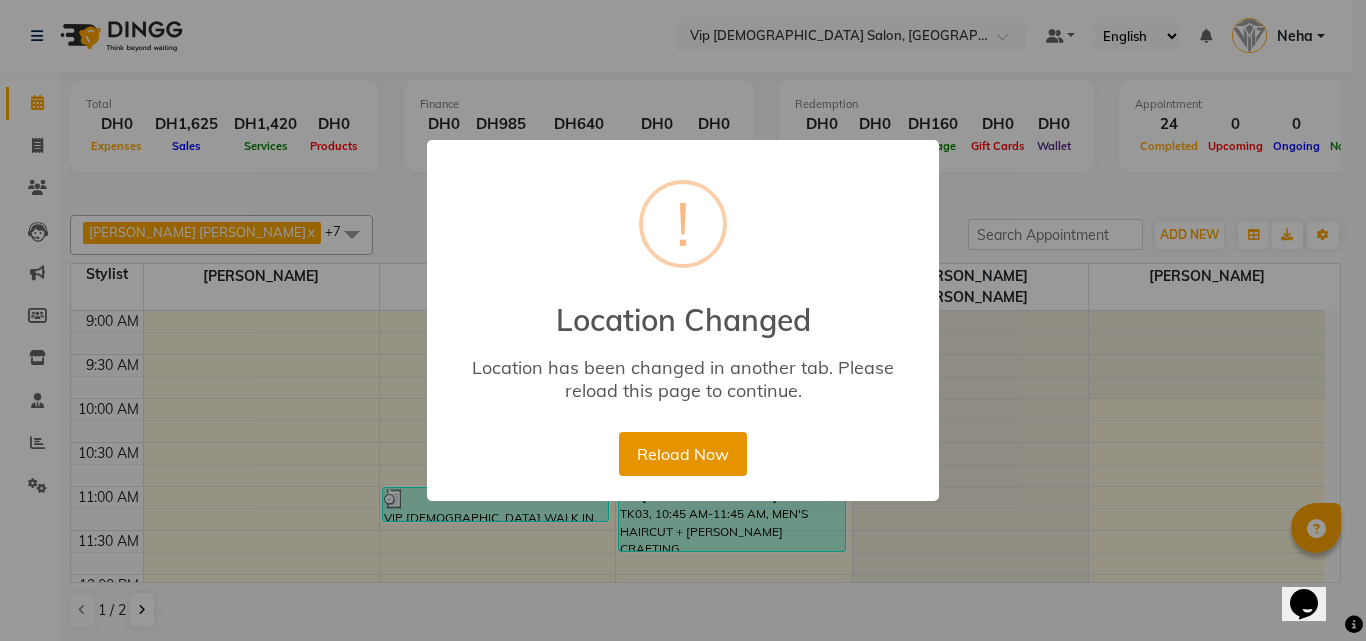 click on "Reload Now" at bounding box center (682, 454) 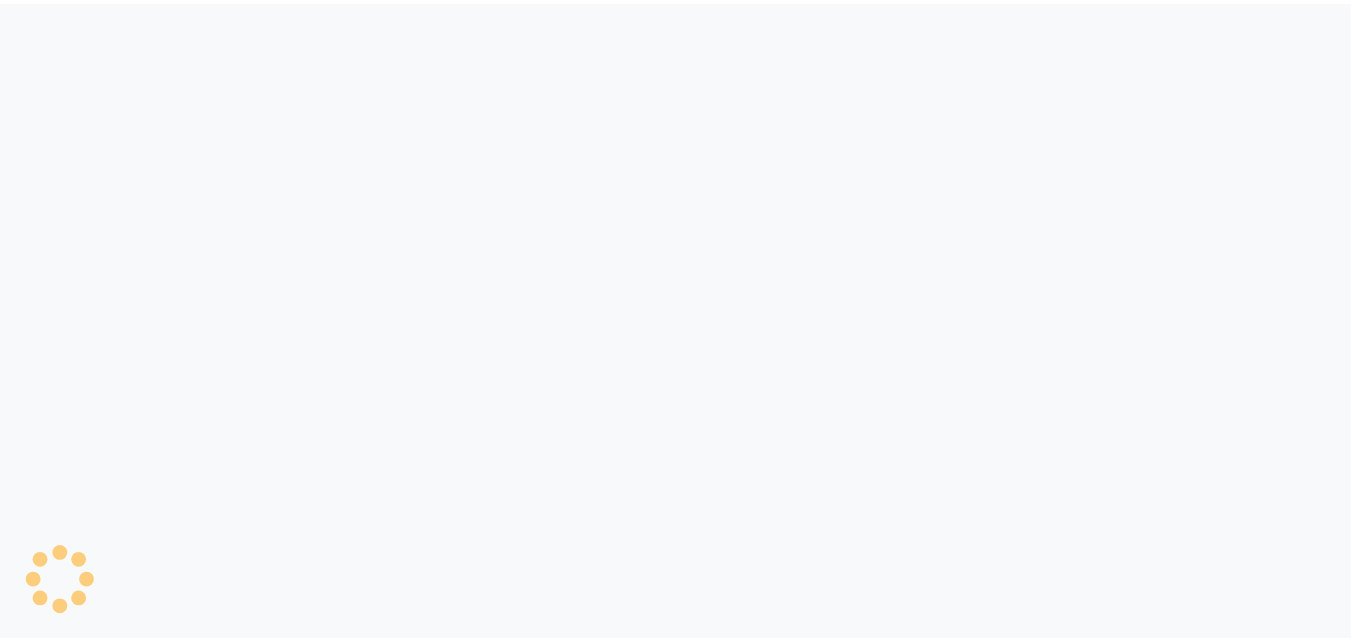 scroll, scrollTop: 0, scrollLeft: 0, axis: both 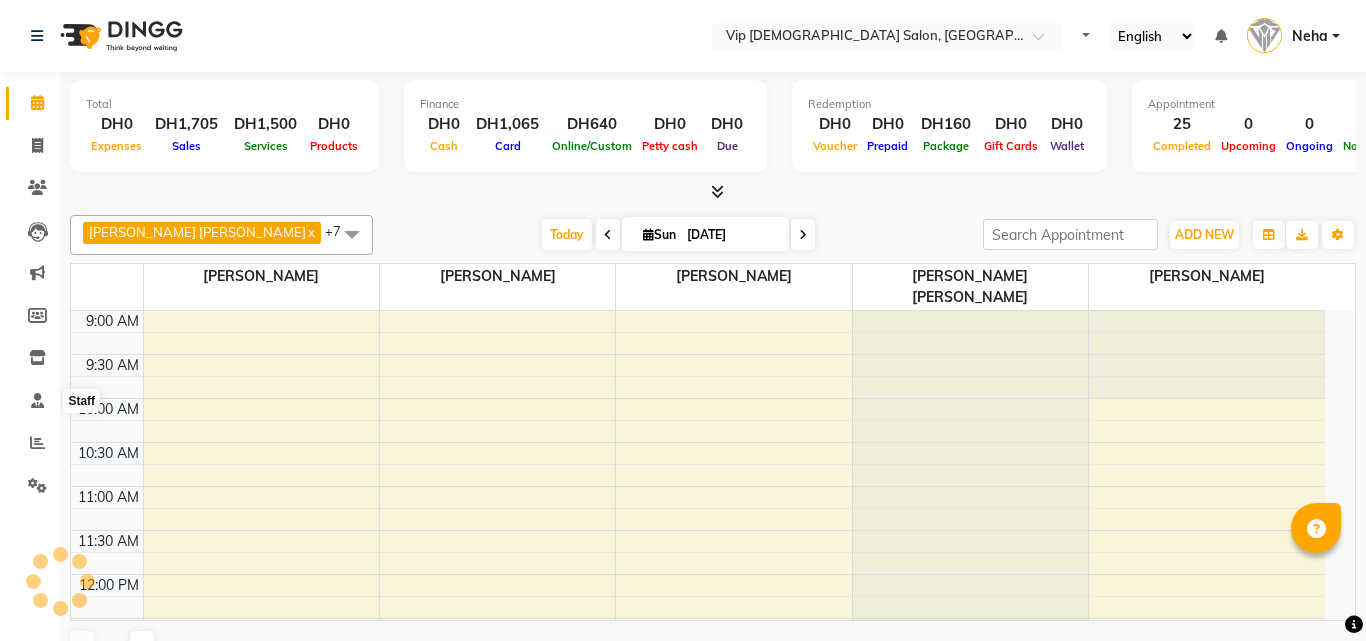 select on "en" 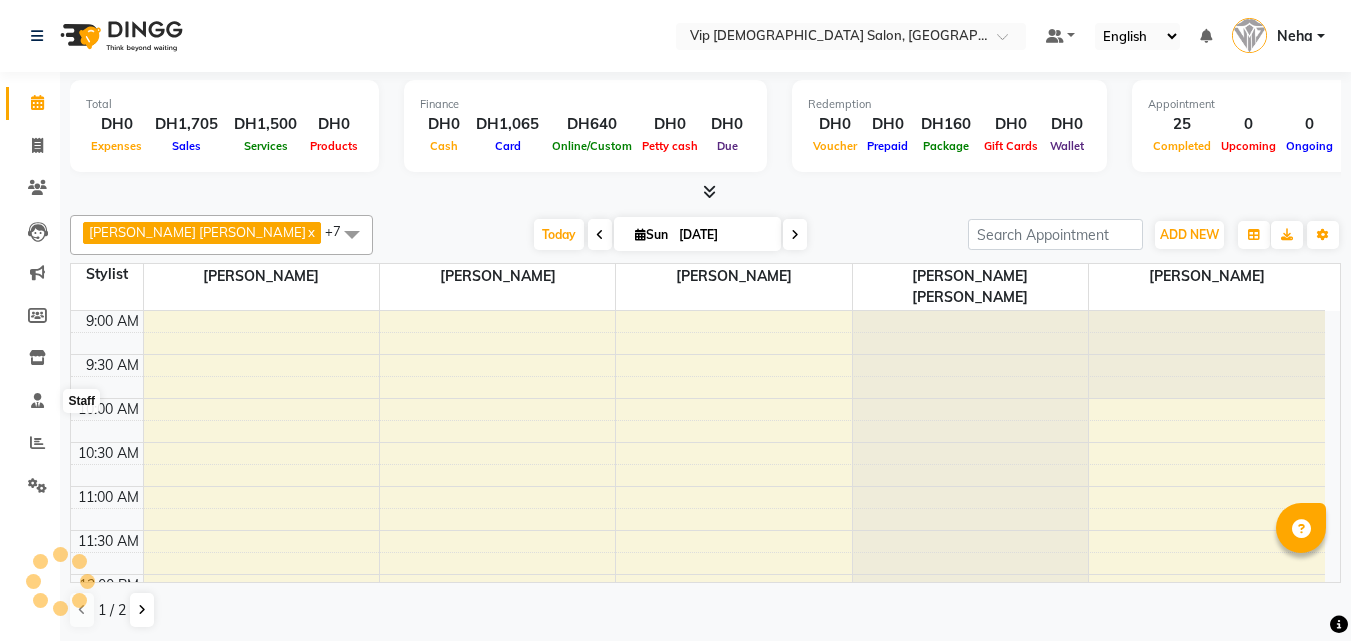 scroll, scrollTop: 0, scrollLeft: 0, axis: both 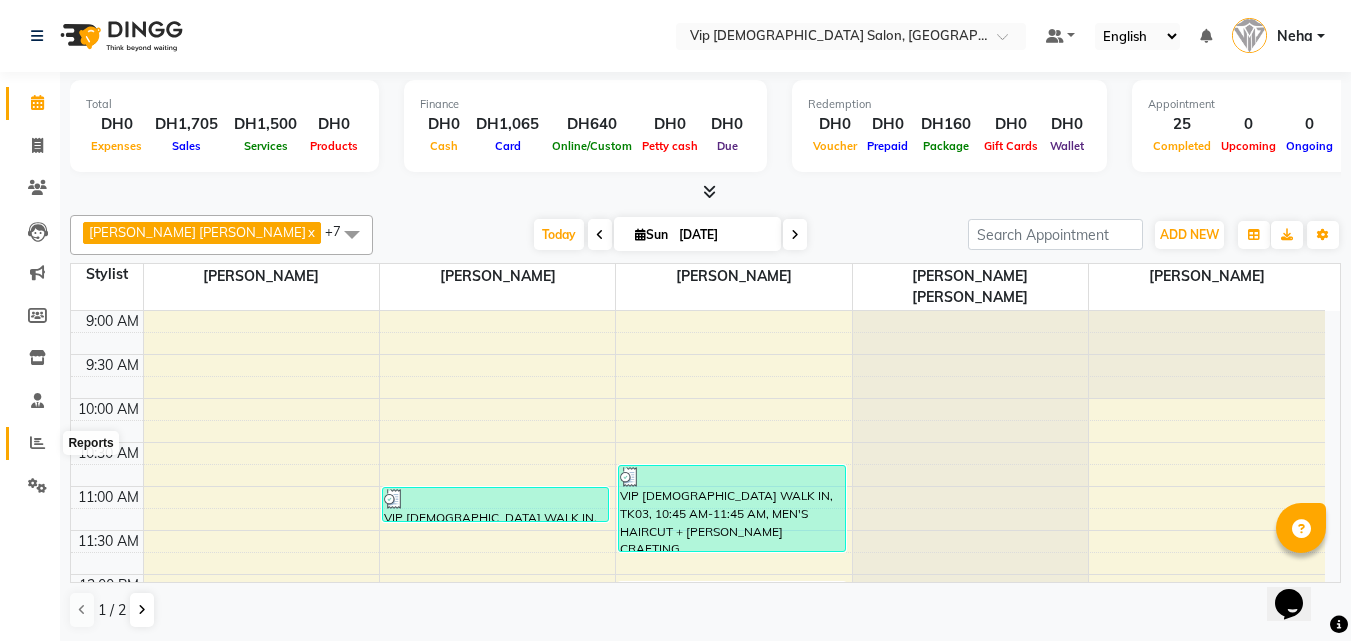 click 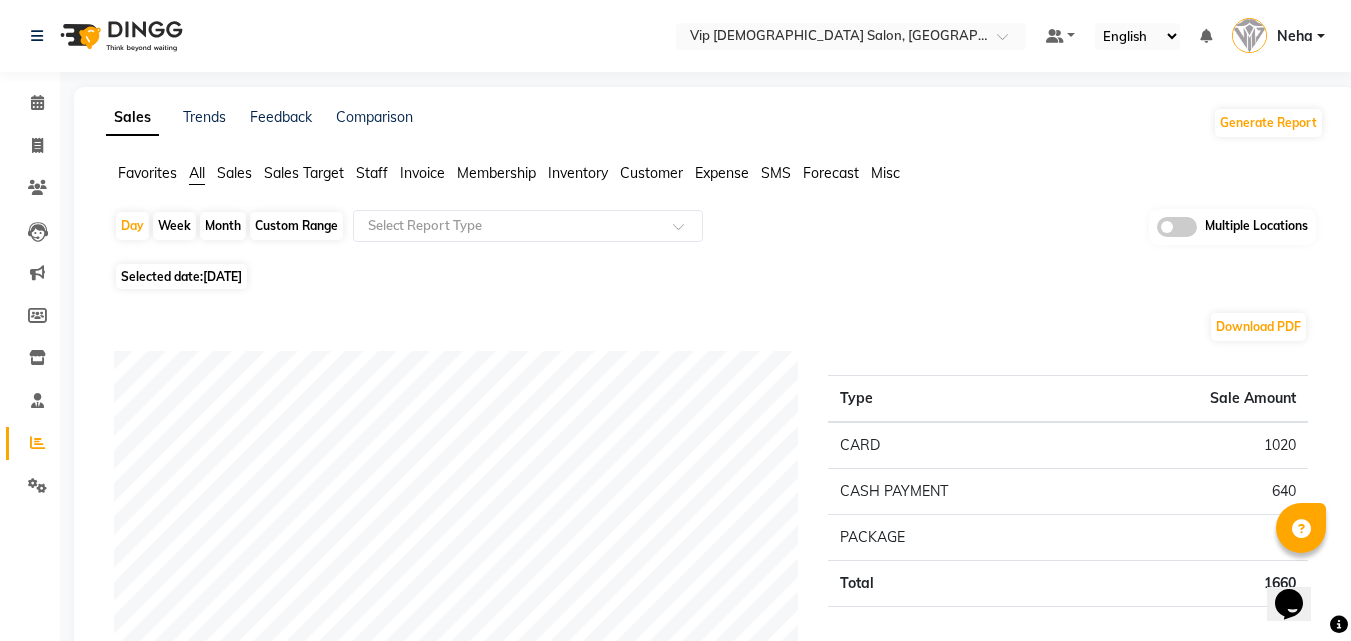 click on "Day   Week   Month   Custom Range  Select Report Type Multiple Locations Selected date:  13-07-2025  Download PDF Payment mode Type Sale Amount CARD 1020 CASH PAYMENT 640 PACKAGE 0 Total 1660 Staff summary Type Sale Amount Ali Rana 380 Allauddin Anwar Ali 345 Taufeeq Anwar Ali 280 Ahmed Mohamed Mohamed Elkhodary Abdelhamid 235 Neha 160 Ayoub Lakhbizi 300 Riffat Magdy 120 Total 1820 Sales summary Type Sale Amount Memberships 0 Gift card 0 Products 0 Prepaid 0 Vouchers 0 Services 1660 Packages 160 Tips 45 Fee 0 Total 1865 Service by category Type Sale Amount HAIR 1521 FACE TREATMENTS 88 WAXING 50 Total 1659 Service sales Type Sale Amount MEN'S HAIRCUT + BEARD CRAFTING 871 MEN'S HAIRCUT 300 BEARD CRAFTING 280 BASIC FACIAL 88 HAIR STYLE (WASH+BLOWDRY) 50 FACE WAX 40 BEARD COLOR 20 NOSE WAX 10 Total 1659 ★ Mark as Favorite  Choose how you'd like to save "" report to favorites  Save to Personal Favorites:   Only you can see this report in your favorites tab. Share with Organization:    Save to Favorites" 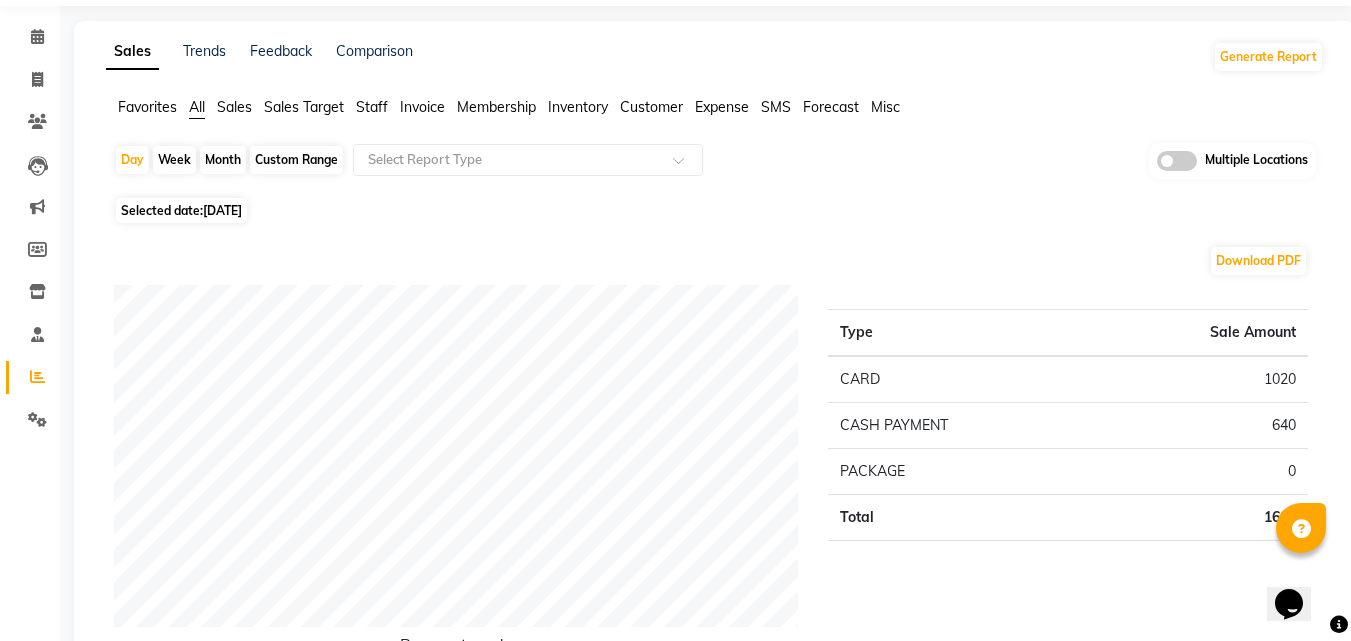 scroll, scrollTop: 0, scrollLeft: 0, axis: both 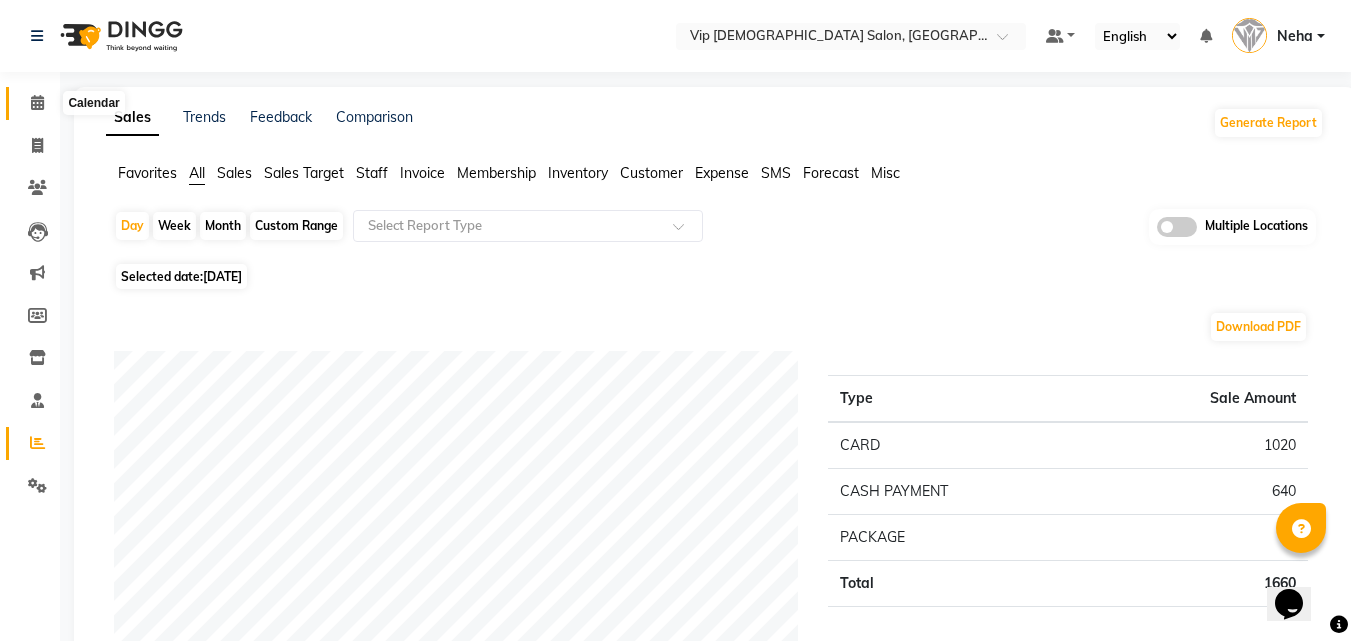 click 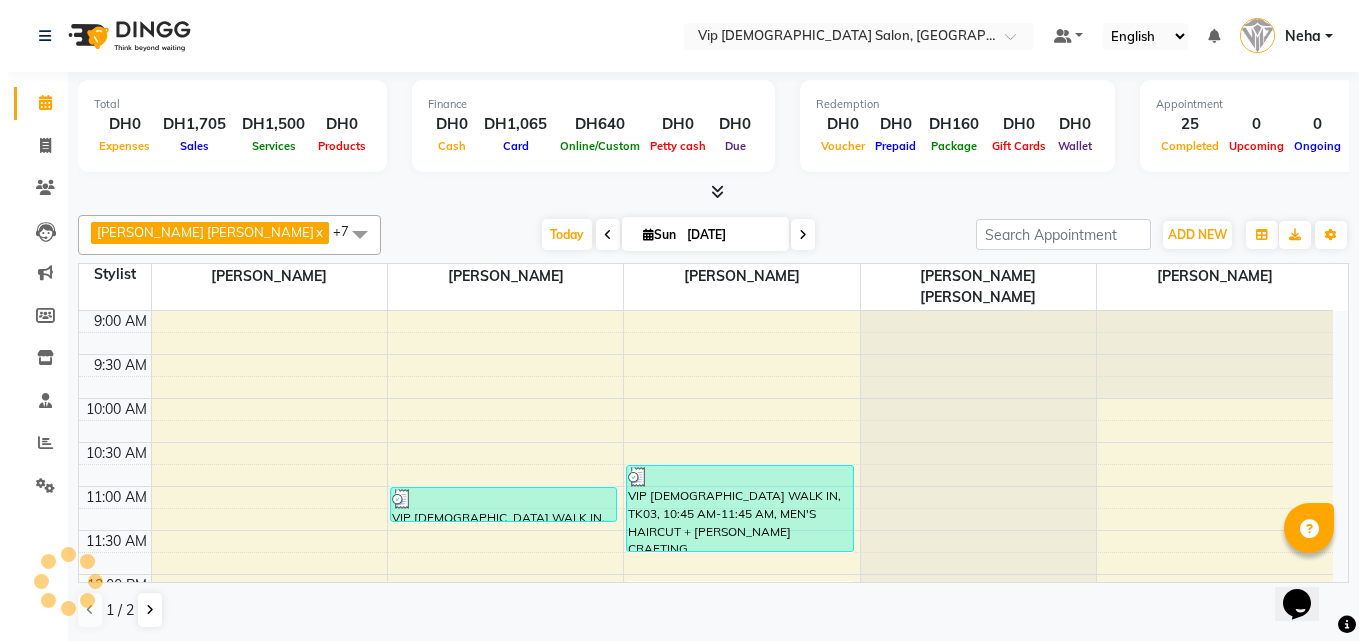 scroll, scrollTop: 0, scrollLeft: 0, axis: both 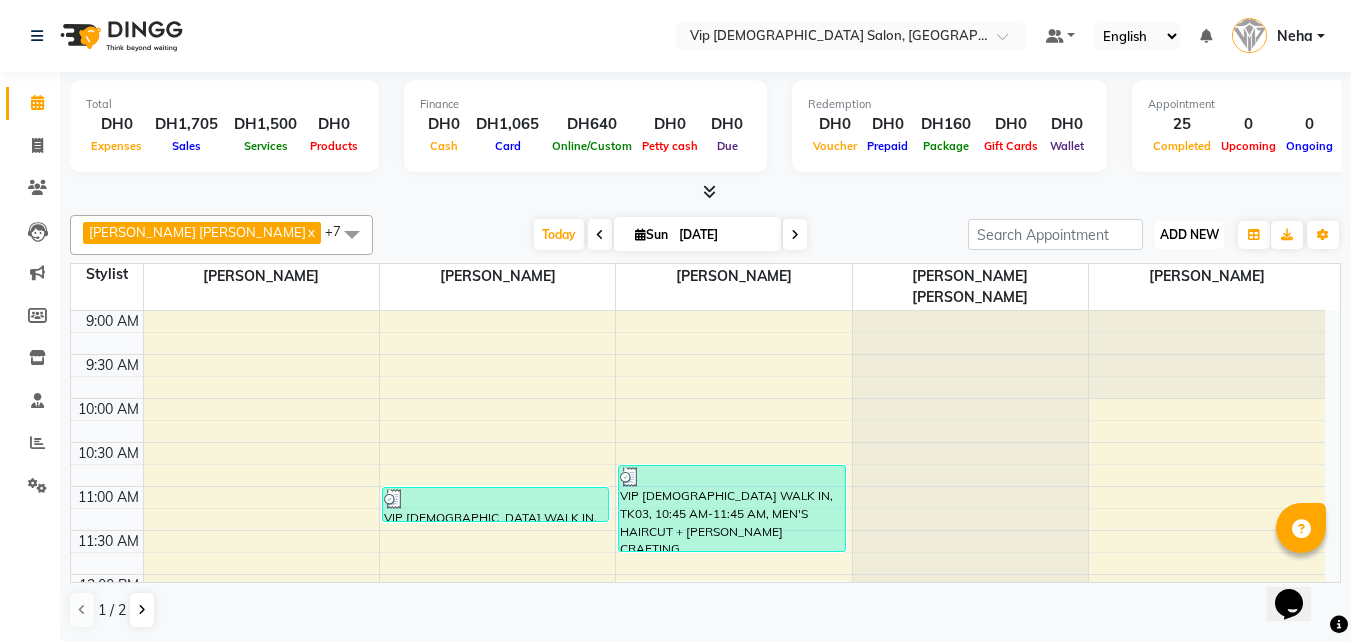 click on "ADD NEW" at bounding box center (1189, 234) 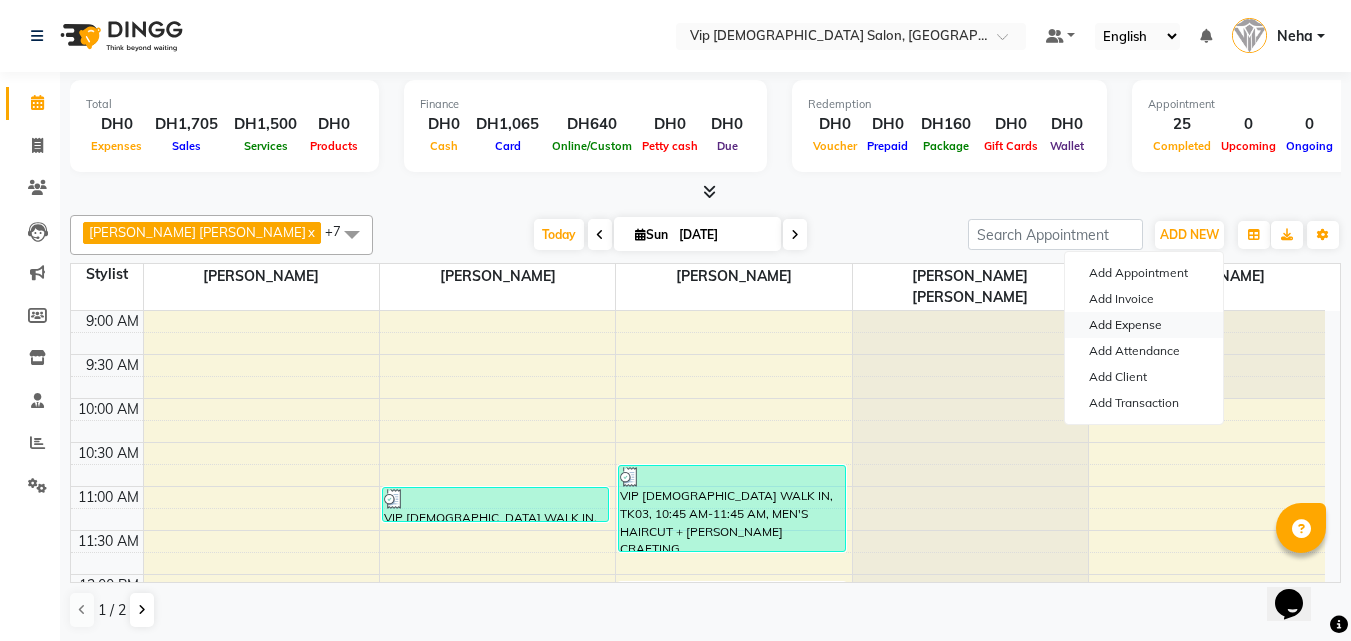 click on "Add Expense" at bounding box center (1144, 325) 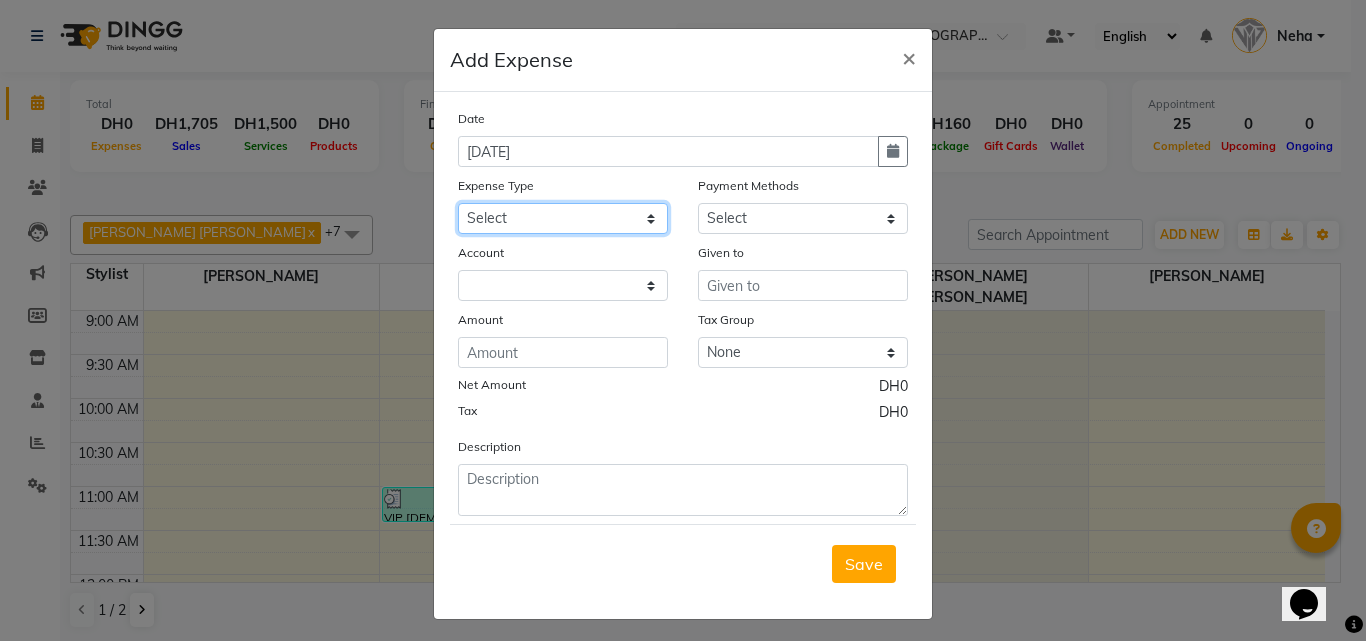 click on "Select AC servicing Advance Salary Bank charges Car maintenance  Cash transfer to bank Cash transfer to hub Client Snacks Clinical charges Equipment Fuel Govt fee Incentive Insurance International purchase Loan Repayment Maintenance Marketing Miscellaneous MRA Other Pantry Product Rent Salary Staff Snacks Tax Tea & Refreshment Tips in card Utilities Water bottles" 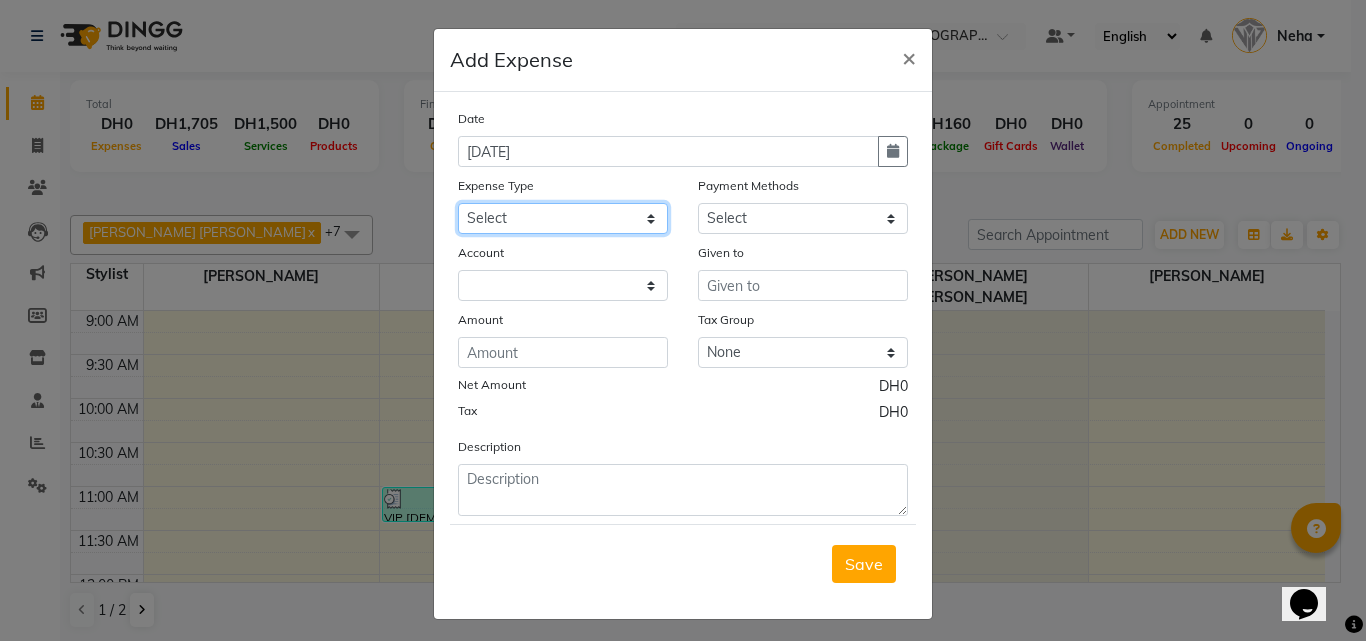 select on "22531" 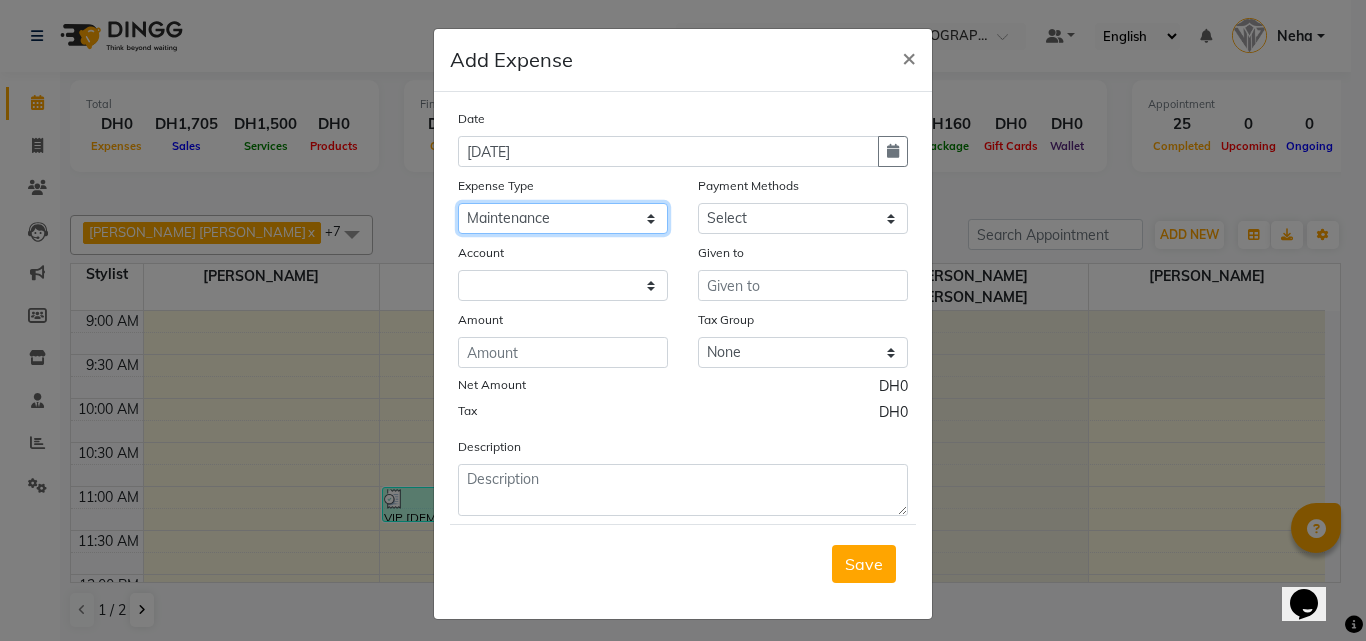 click on "Select AC servicing Advance Salary Bank charges Car maintenance  Cash transfer to bank Cash transfer to hub Client Snacks Clinical charges Equipment Fuel Govt fee Incentive Insurance International purchase Loan Repayment Maintenance Marketing Miscellaneous MRA Other Pantry Product Rent Salary Staff Snacks Tax Tea & Refreshment Tips in card Utilities Water bottles" 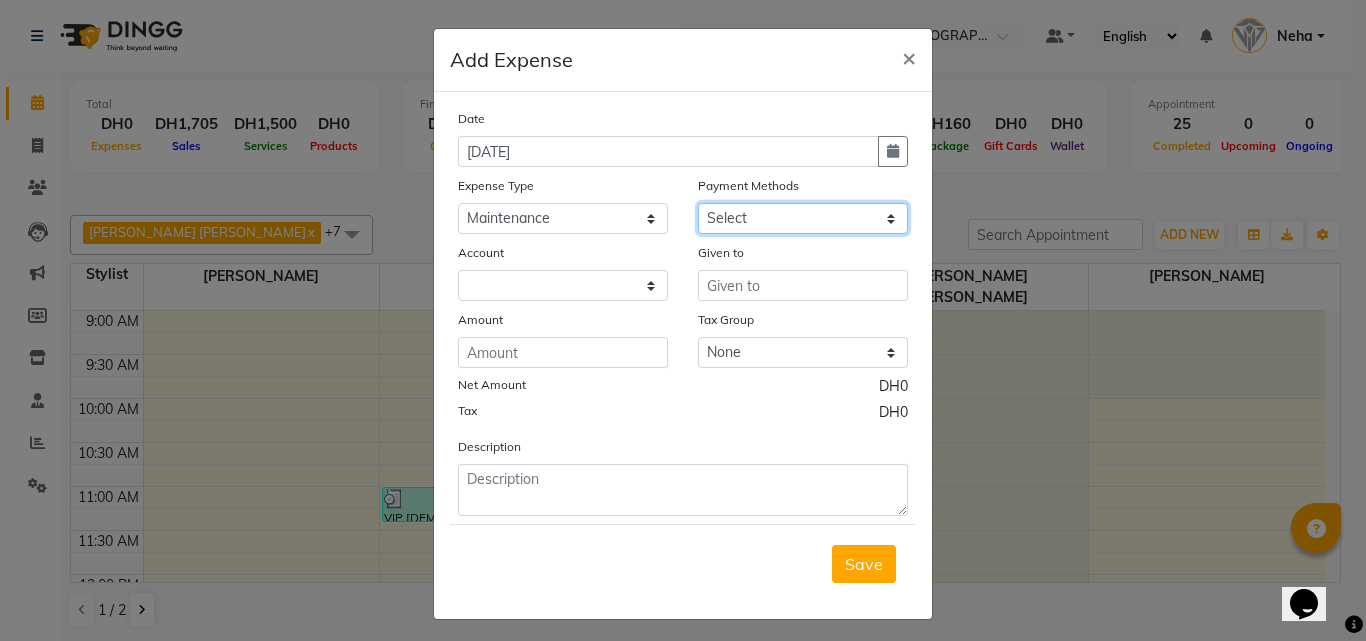 click on "Select Cash Payment CARD" 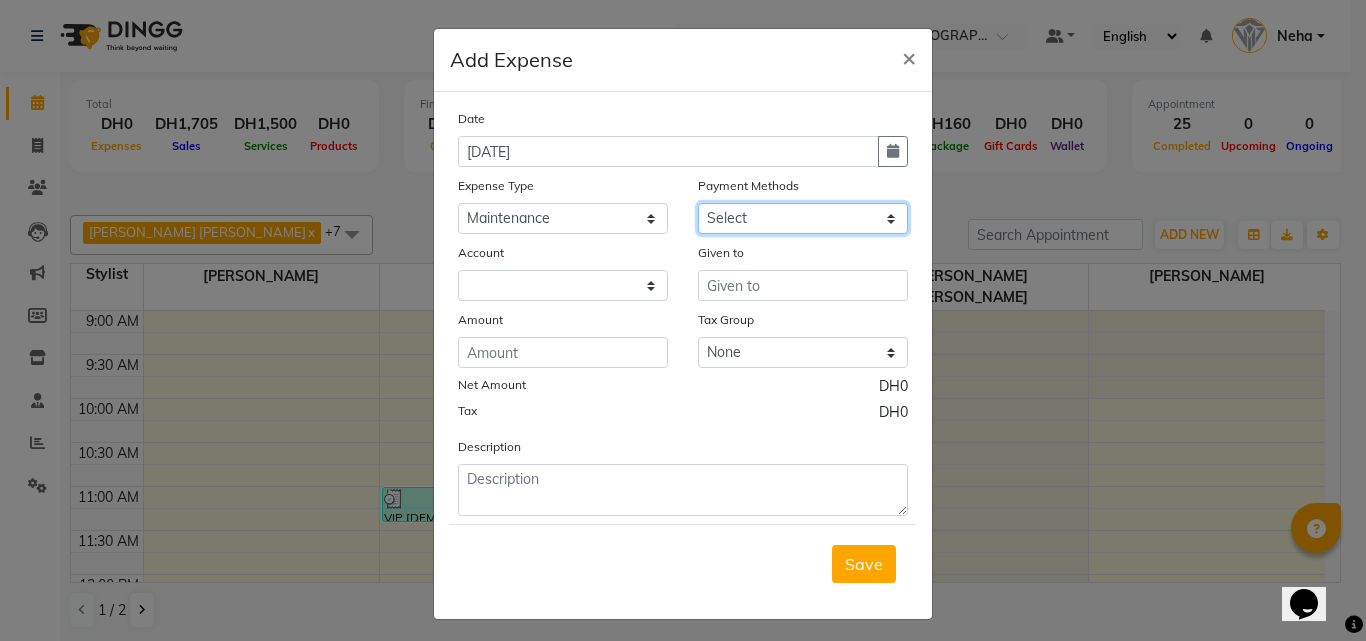 select on "114" 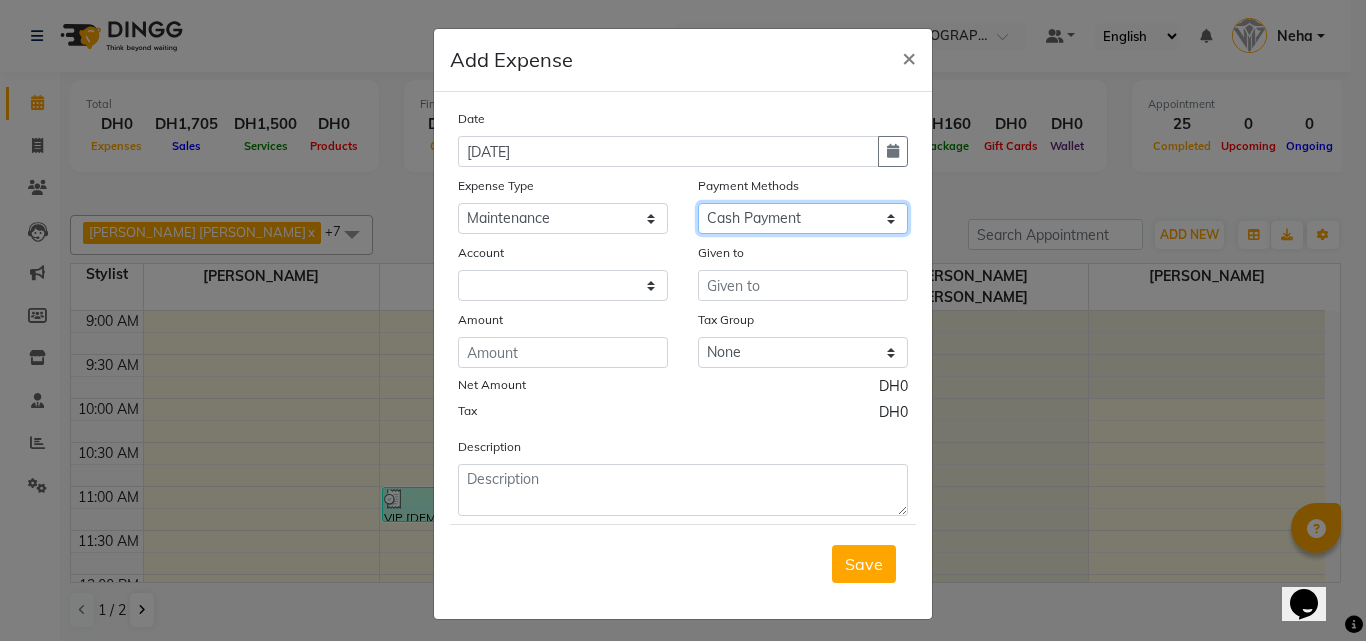 click on "Select Cash Payment CARD" 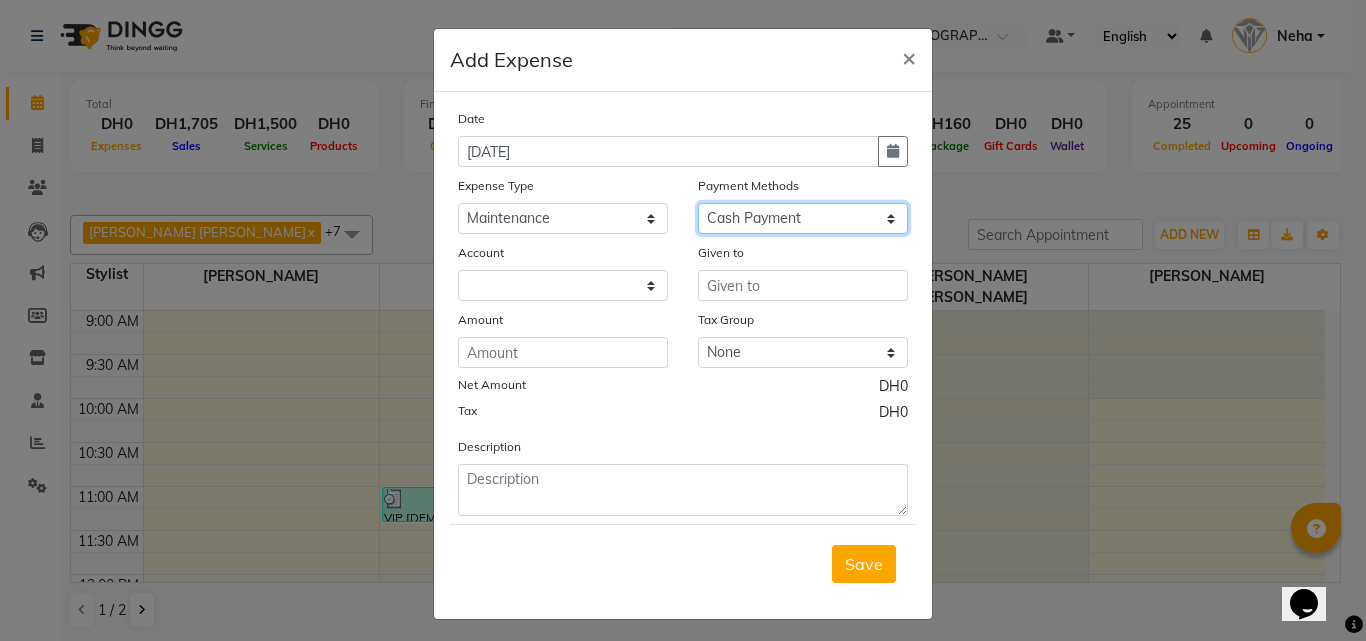 select on "7538" 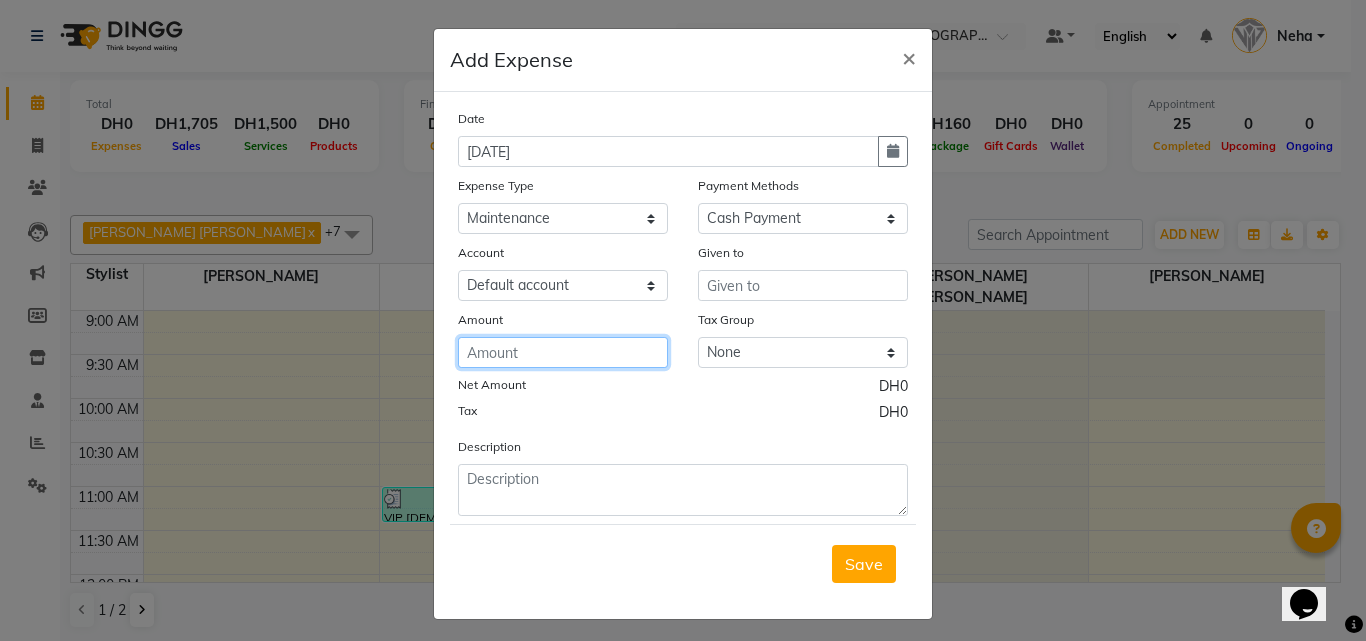 click 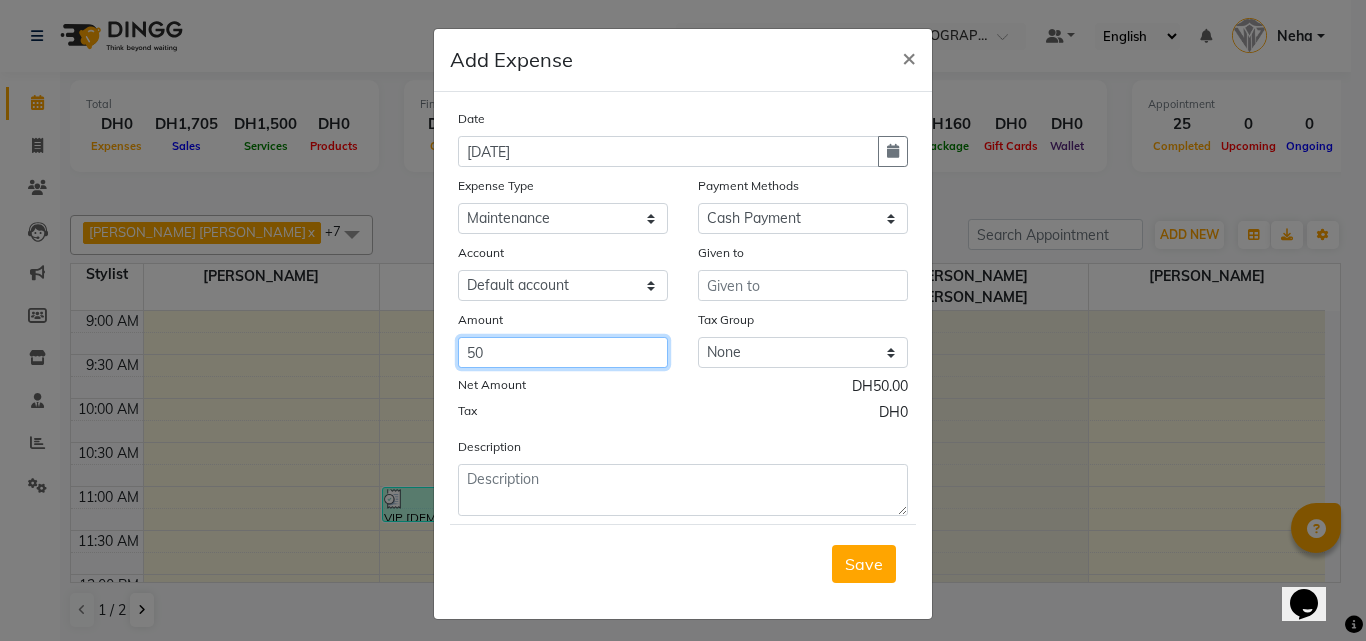 type on "50" 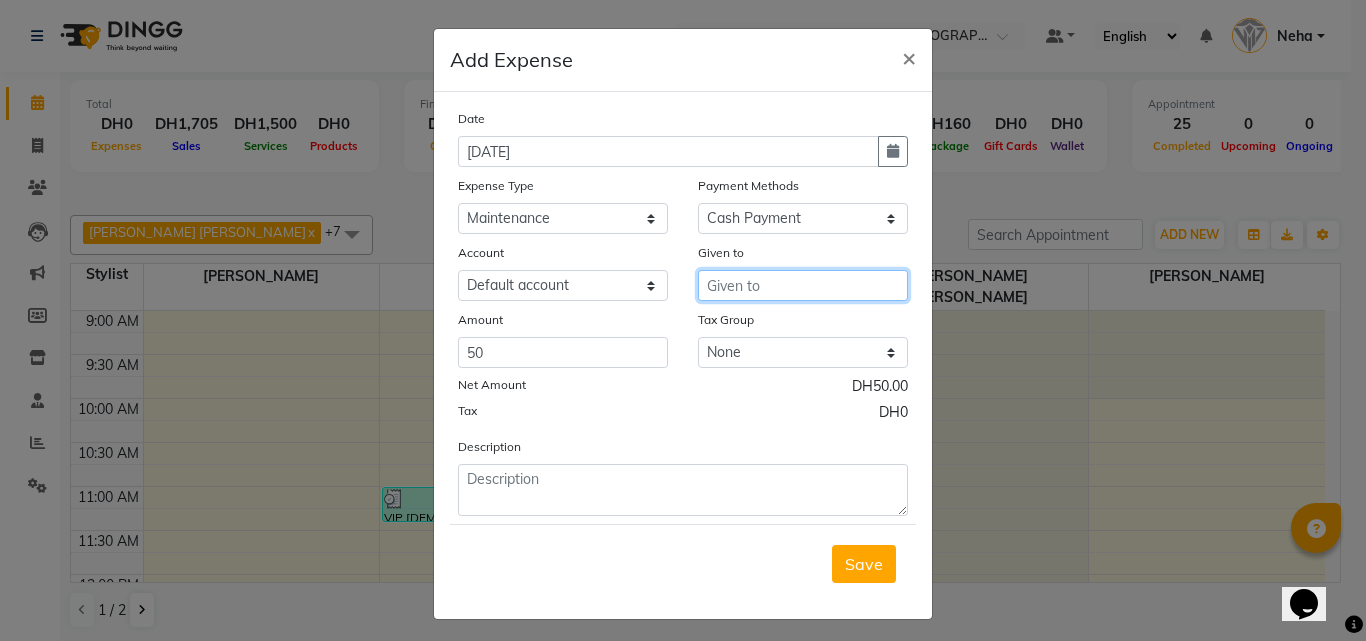 click at bounding box center [803, 285] 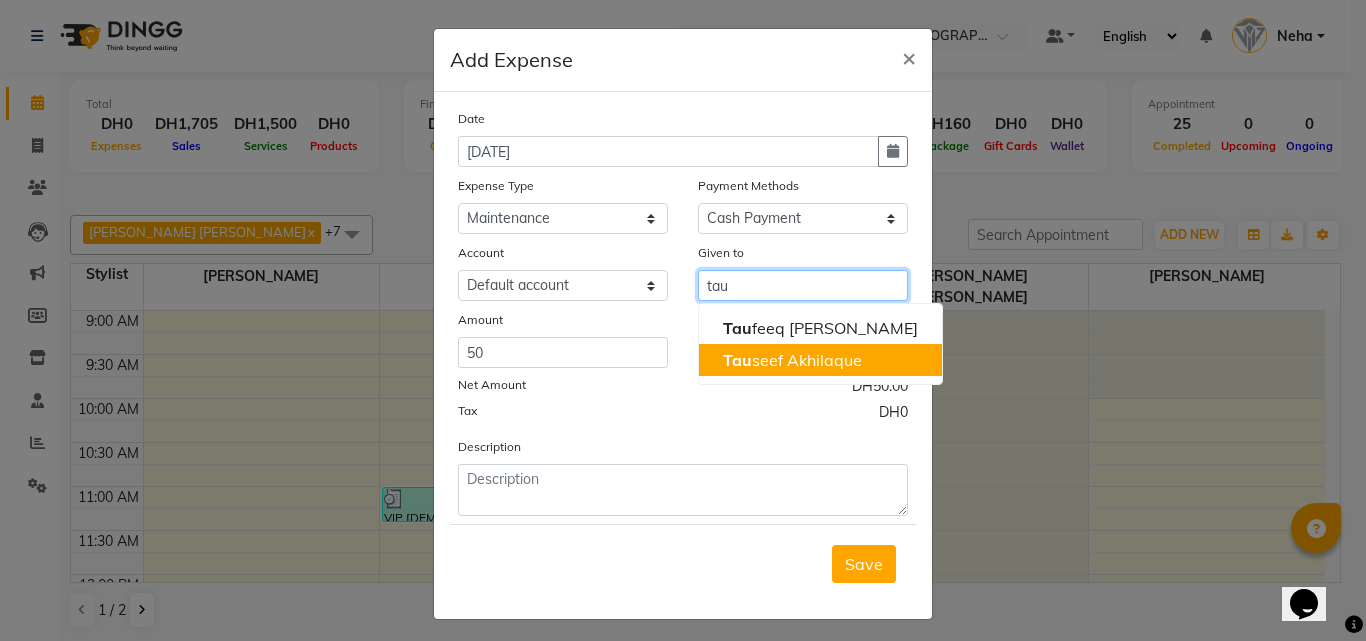 click on "Tau" 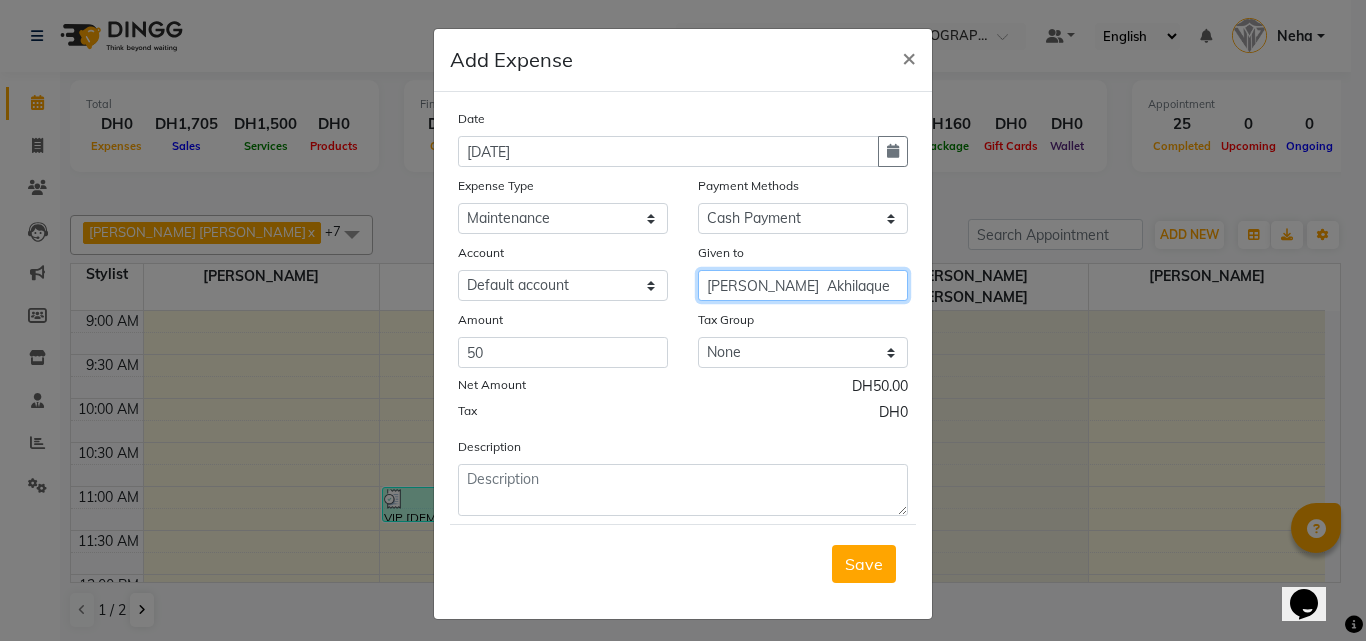 type on "Tauseef  Akhilaque" 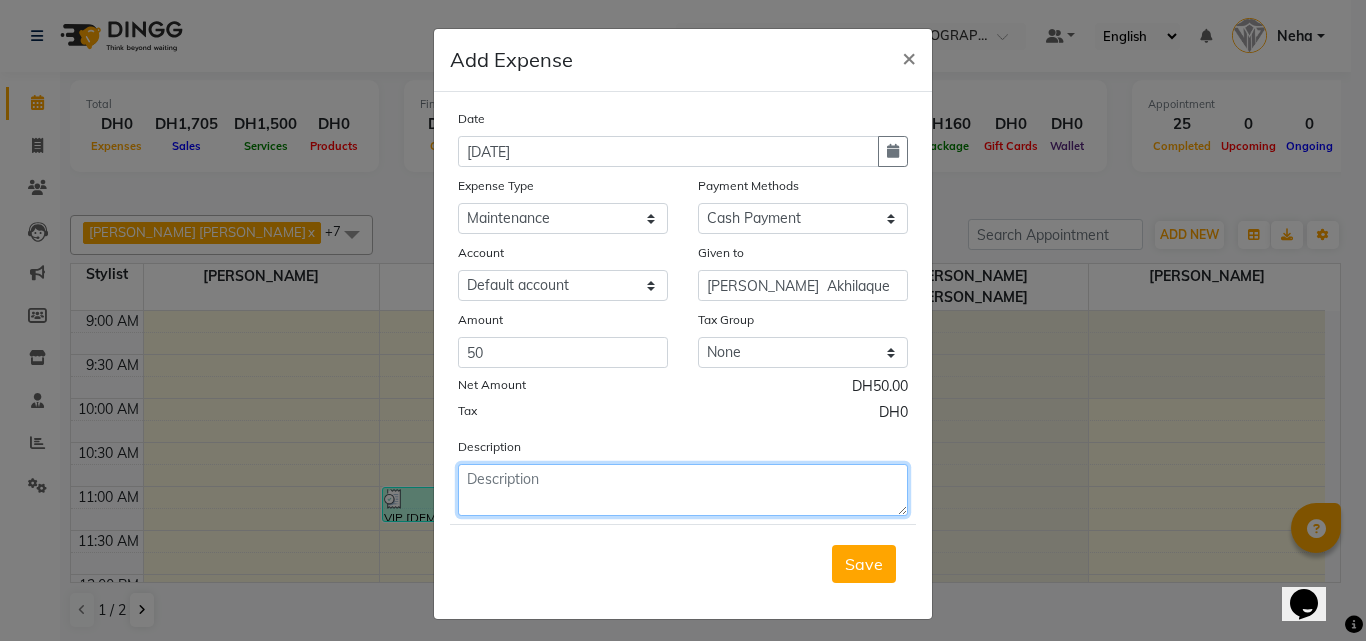 click 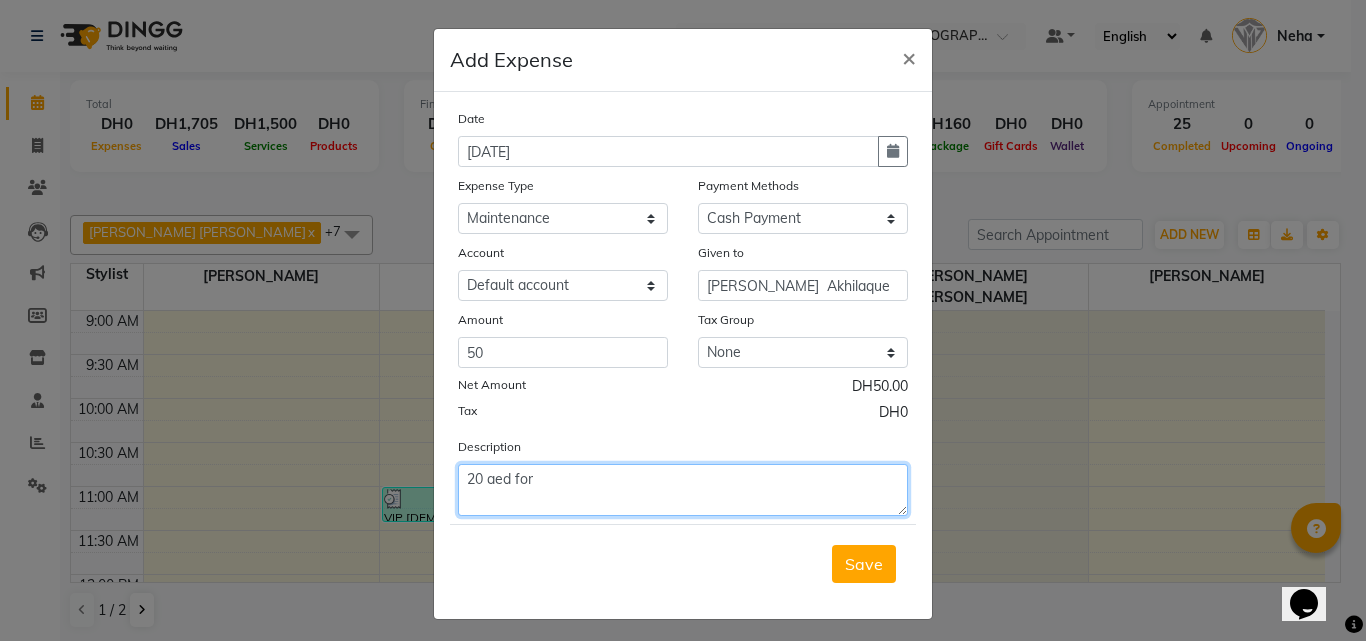 click on "20 aed for" 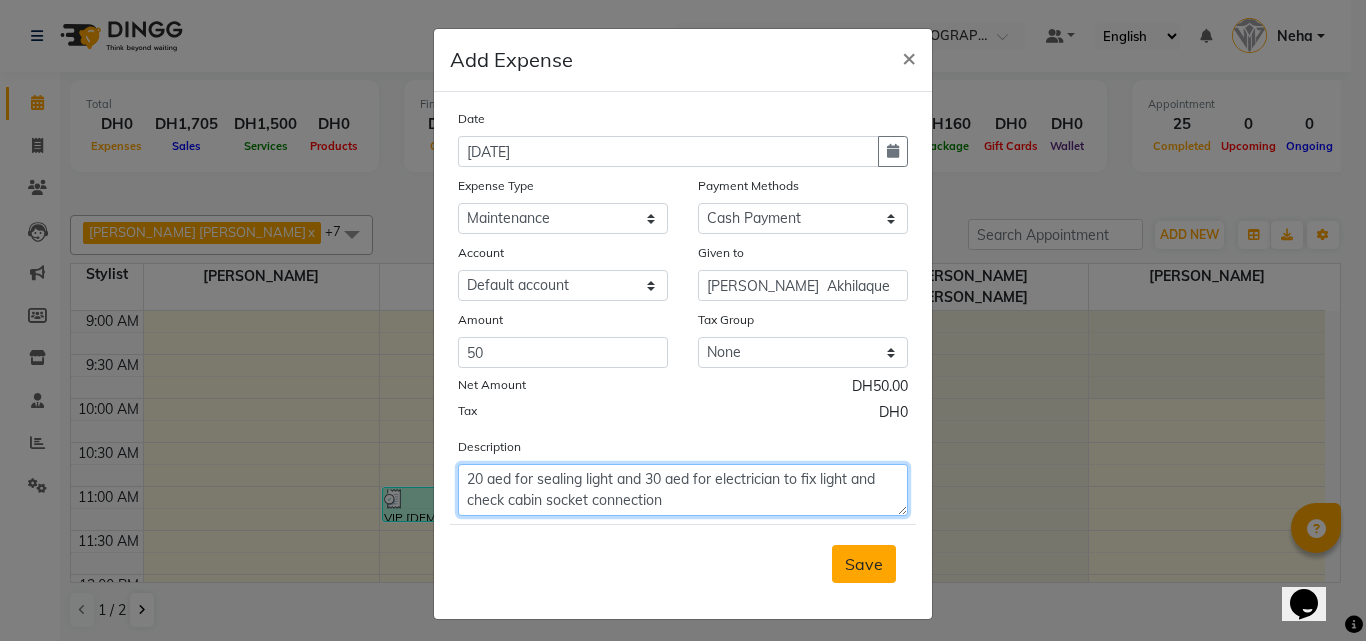 type on "20 aed for sealing light and 30 aed for electrician to fix light and check cabin socket connection" 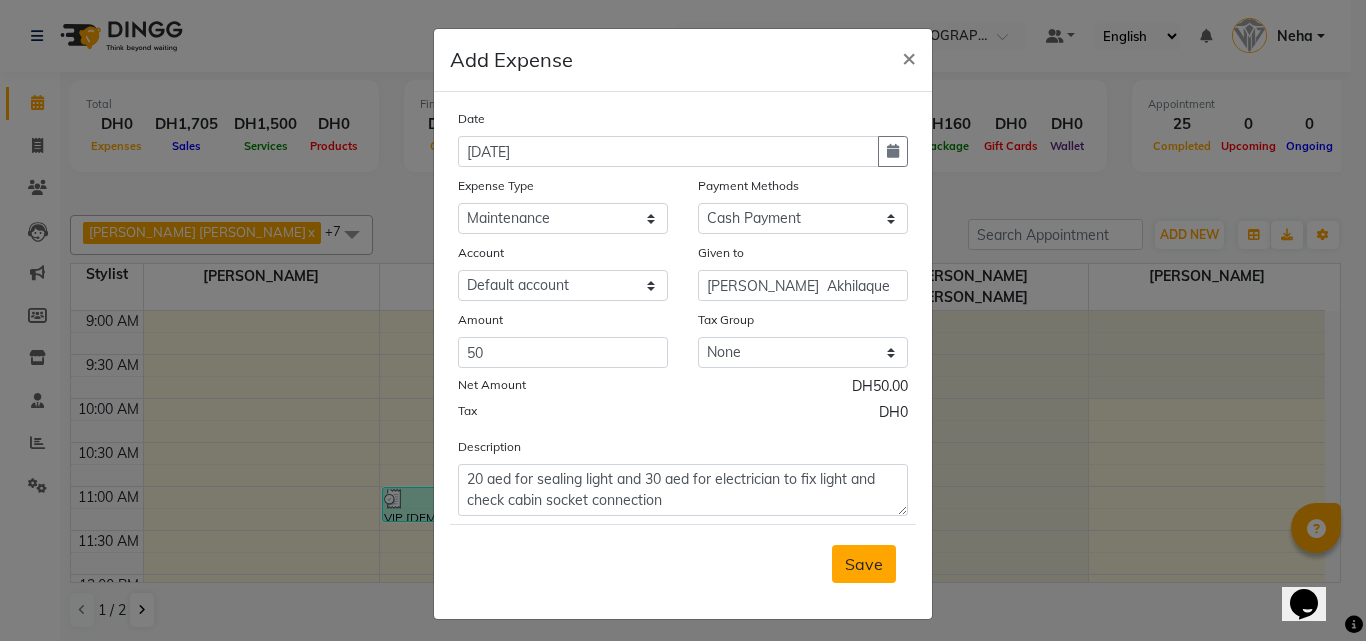 click on "Save" at bounding box center [864, 564] 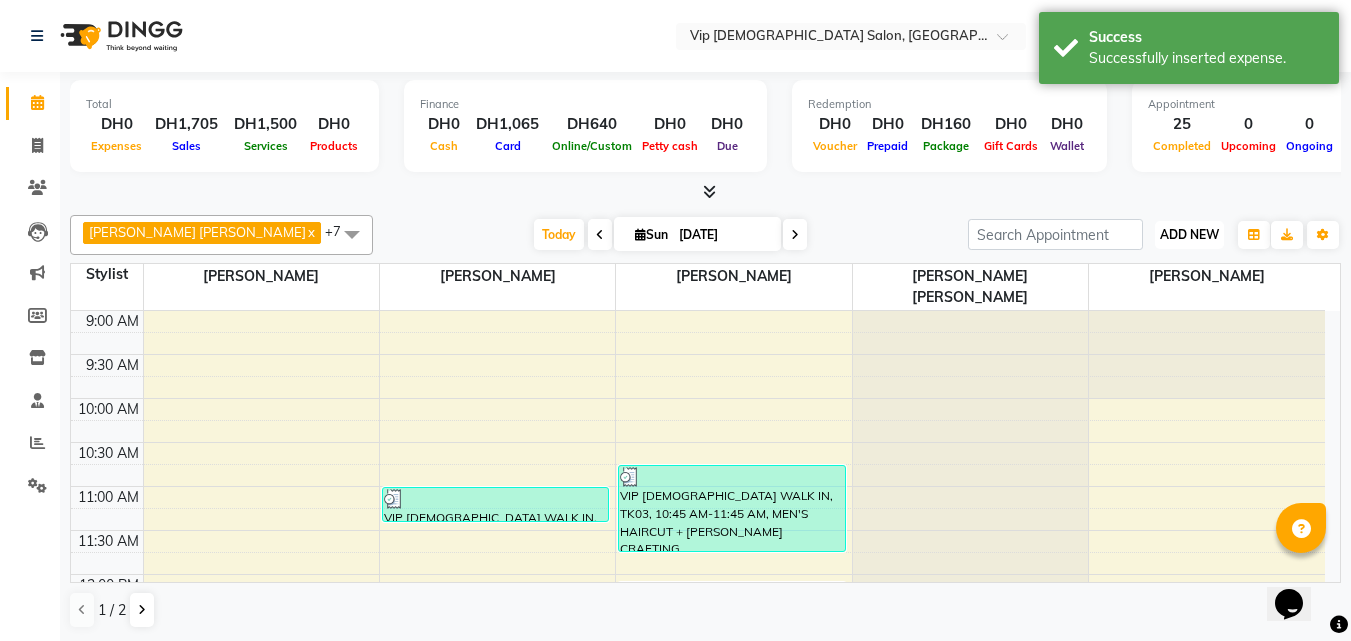 click on "ADD NEW" at bounding box center [1189, 234] 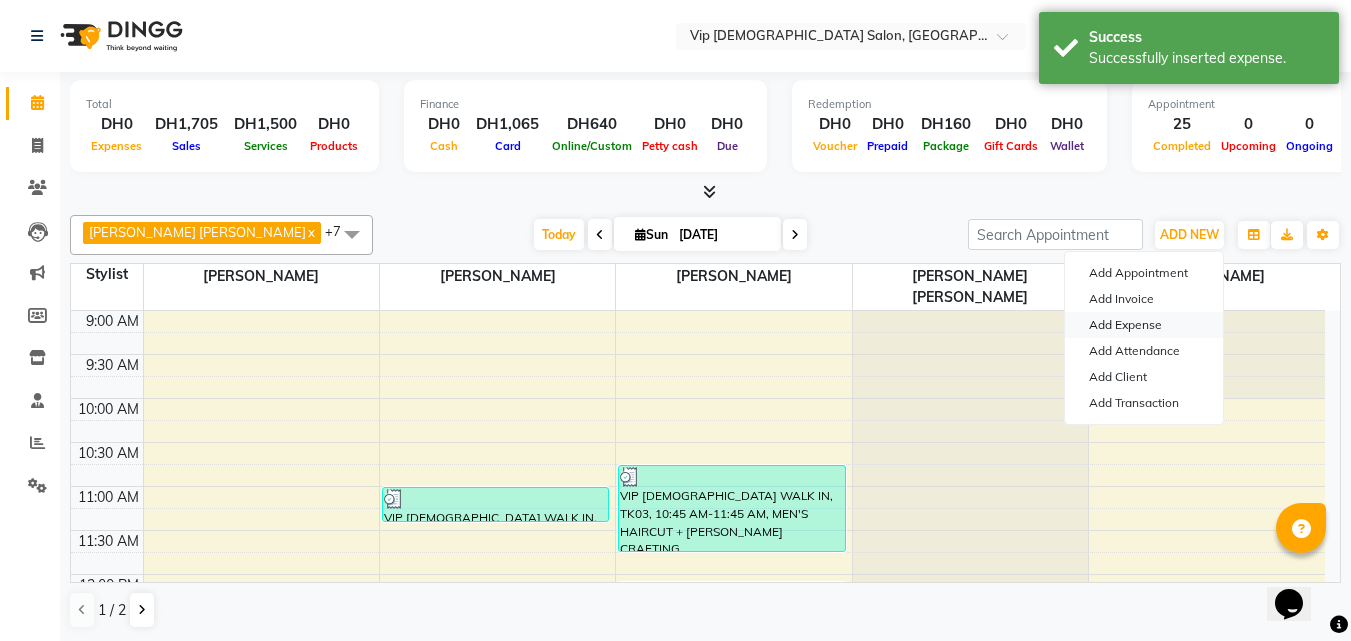 click on "Add Expense" at bounding box center (1144, 325) 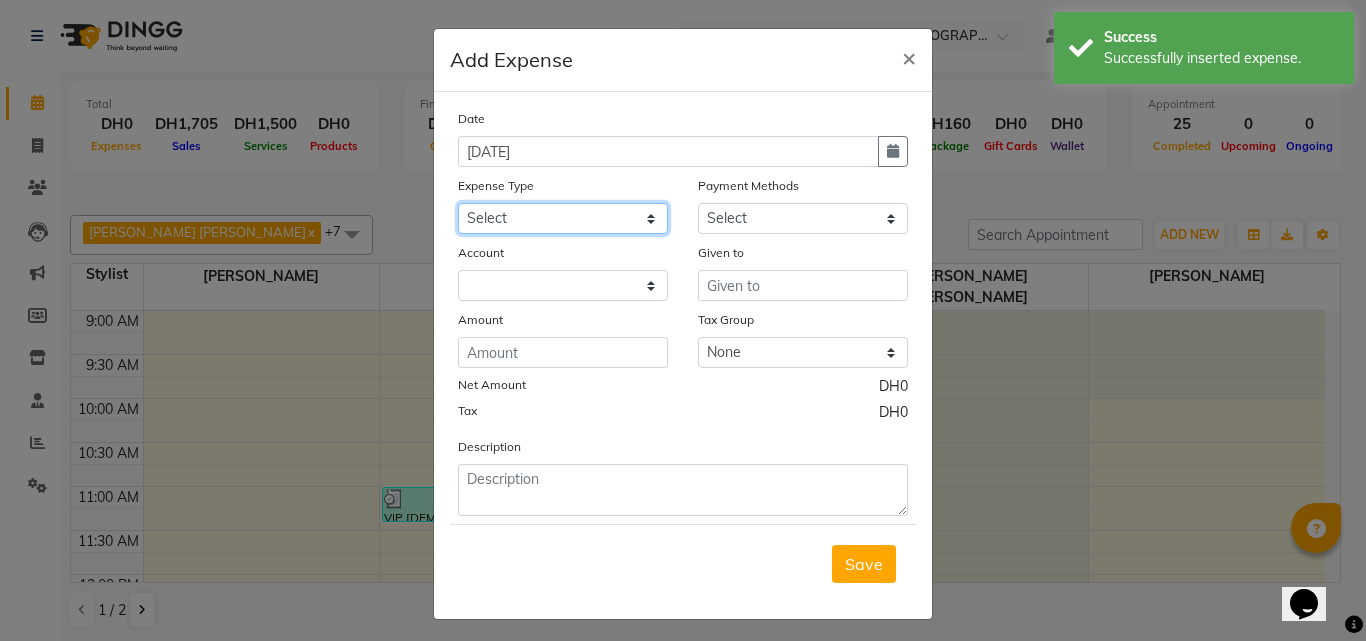 click on "Select AC servicing Advance Salary Bank charges Car maintenance  Cash transfer to bank Cash transfer to hub Client Snacks Clinical charges Equipment Fuel Govt fee Incentive Insurance International purchase Loan Repayment Maintenance Marketing Miscellaneous MRA Other Pantry Product Rent Salary Staff Snacks Tax Tea & Refreshment Tips in card Utilities Water bottles" 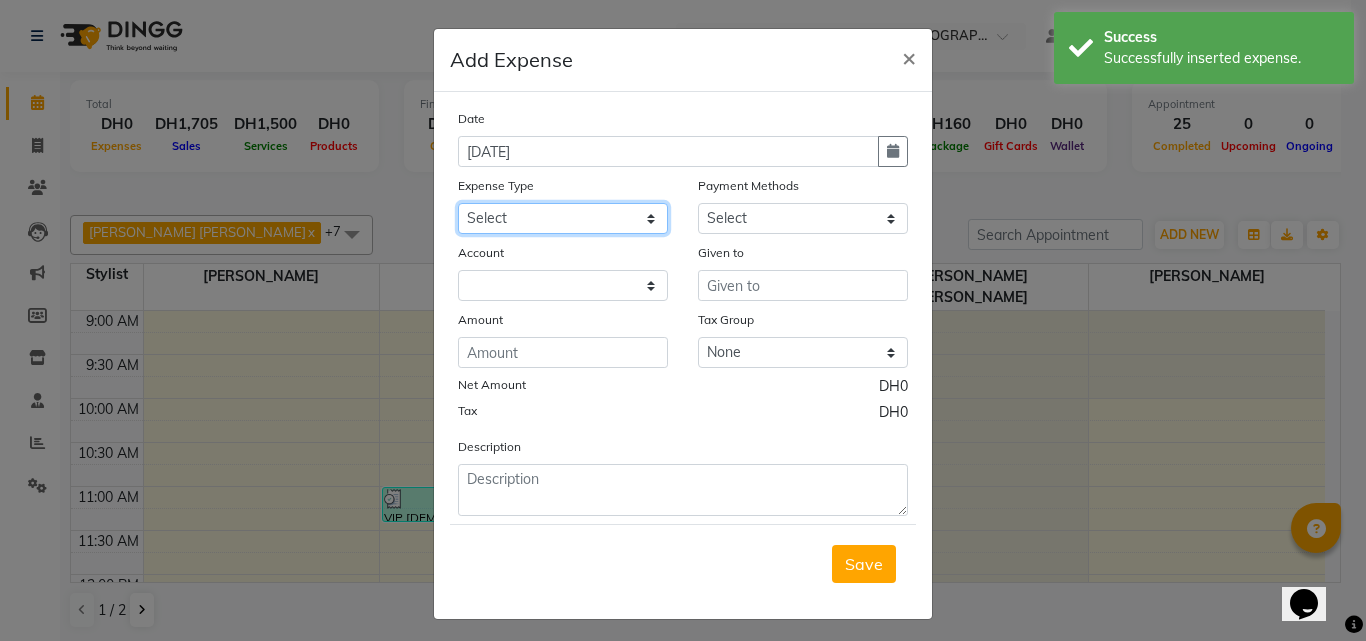 select on "22552" 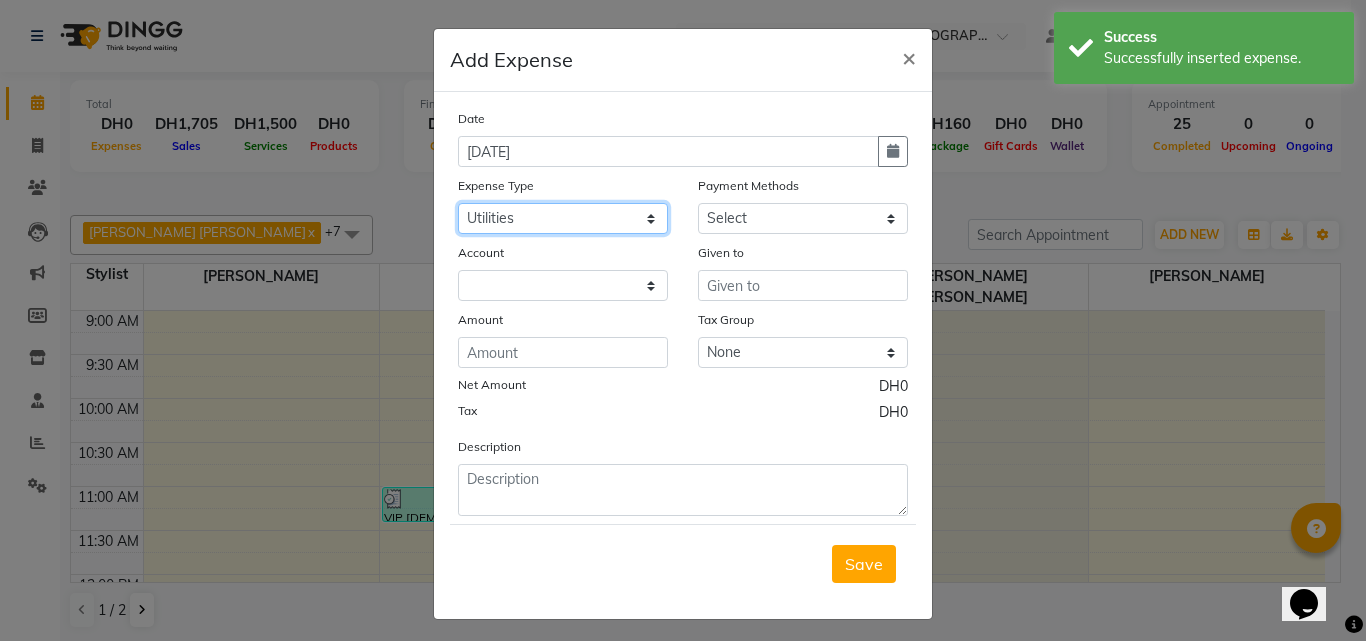 click on "Select AC servicing Advance Salary Bank charges Car maintenance  Cash transfer to bank Cash transfer to hub Client Snacks Clinical charges Equipment Fuel Govt fee Incentive Insurance International purchase Loan Repayment Maintenance Marketing Miscellaneous MRA Other Pantry Product Rent Salary Staff Snacks Tax Tea & Refreshment Tips in card Utilities Water bottles" 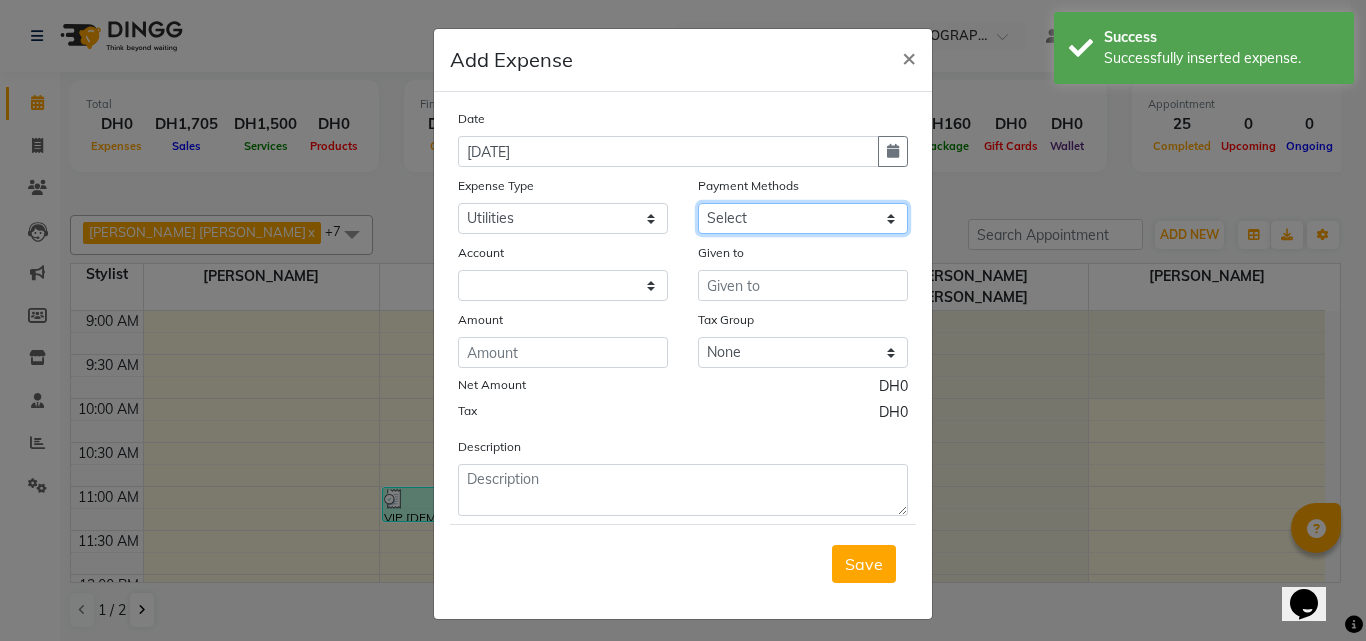 click on "Select Cash Payment CARD" 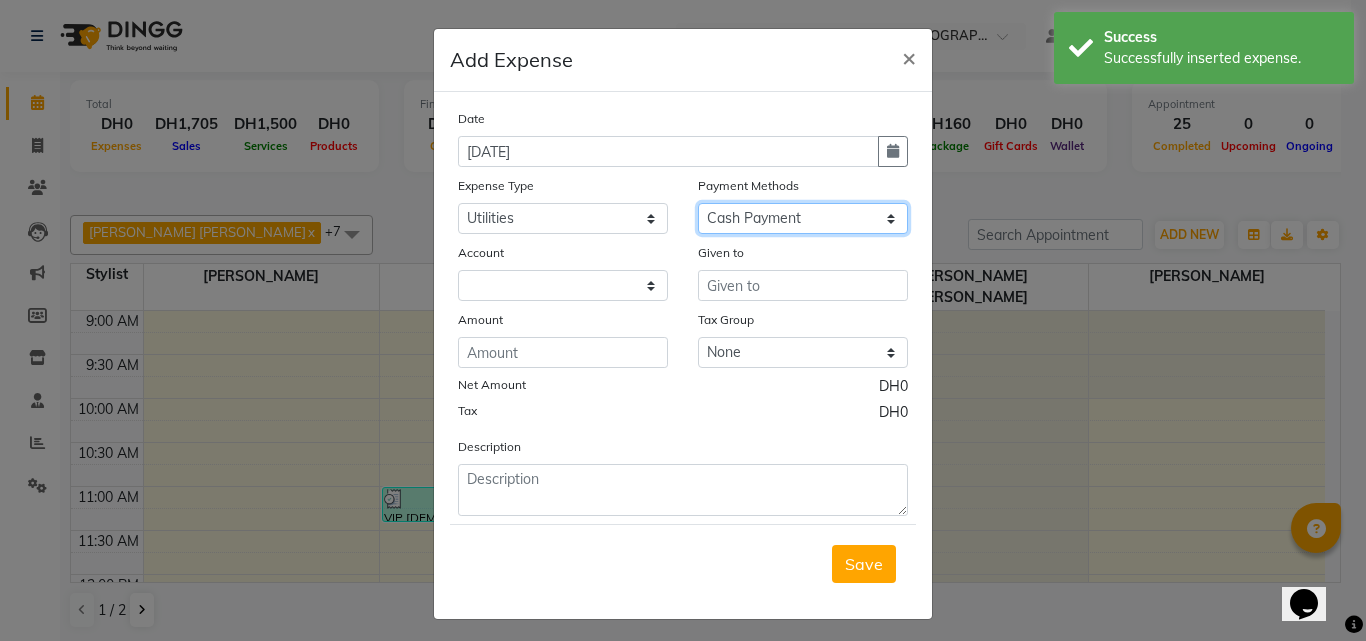 click on "Select Cash Payment CARD" 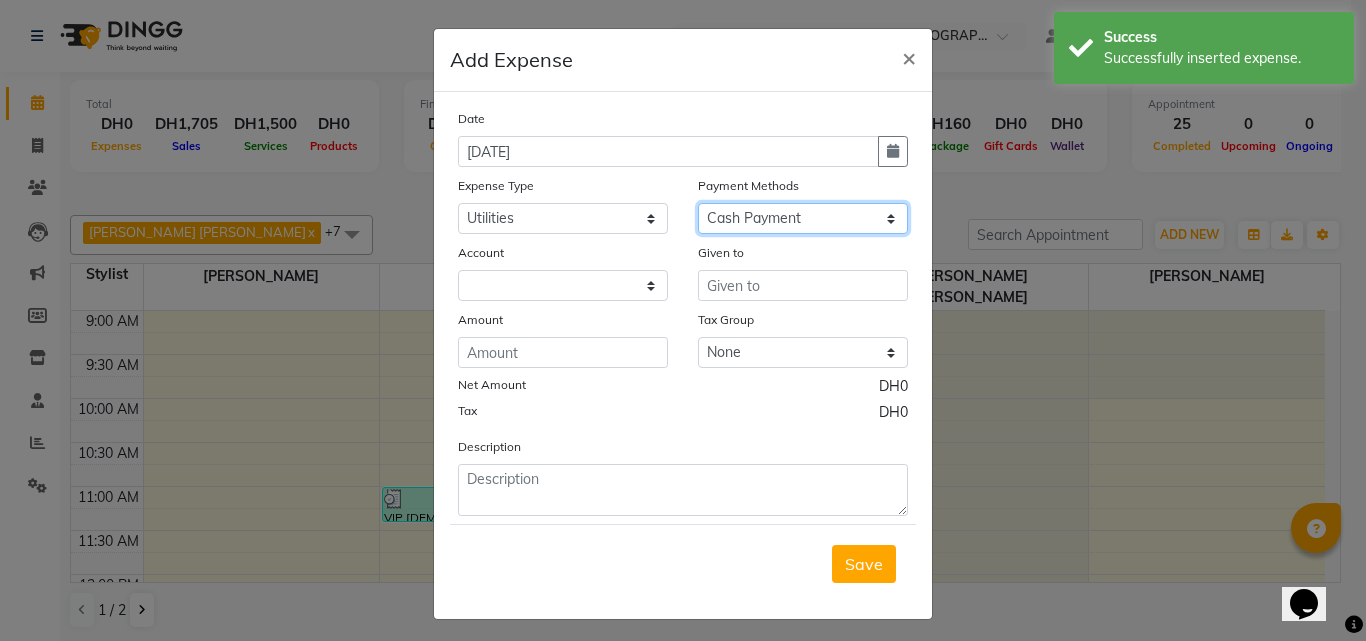 select on "7538" 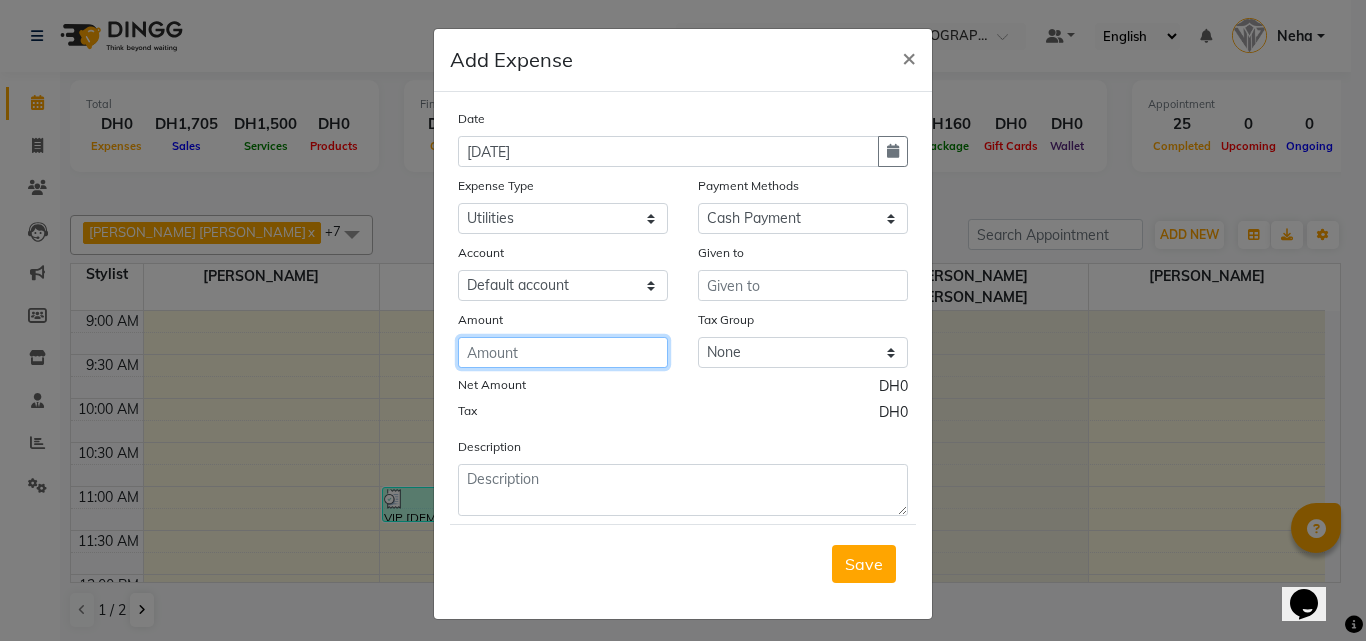 click 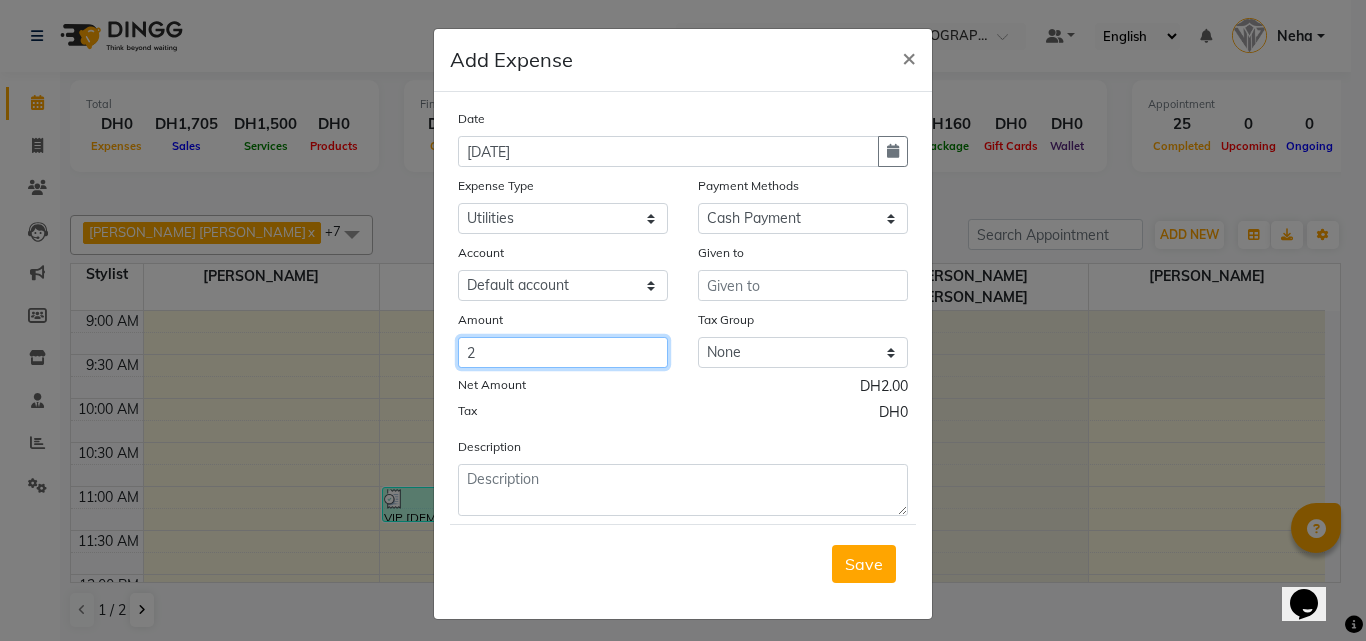 type on "2" 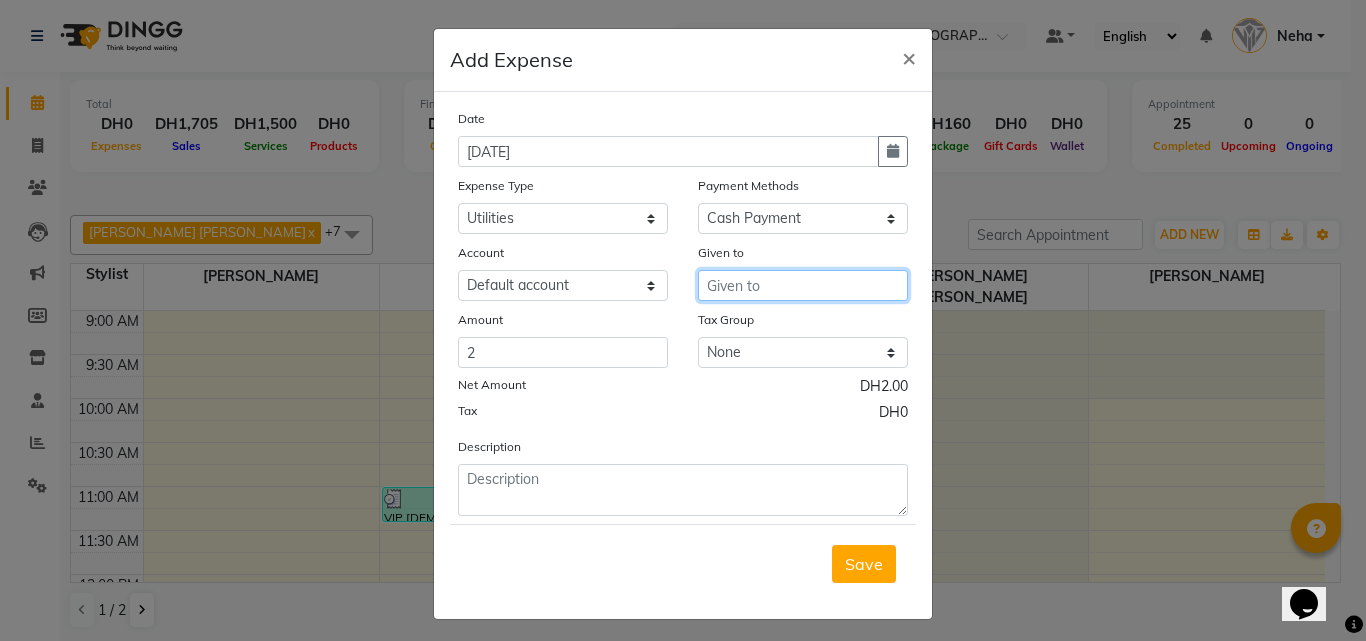 click at bounding box center (803, 285) 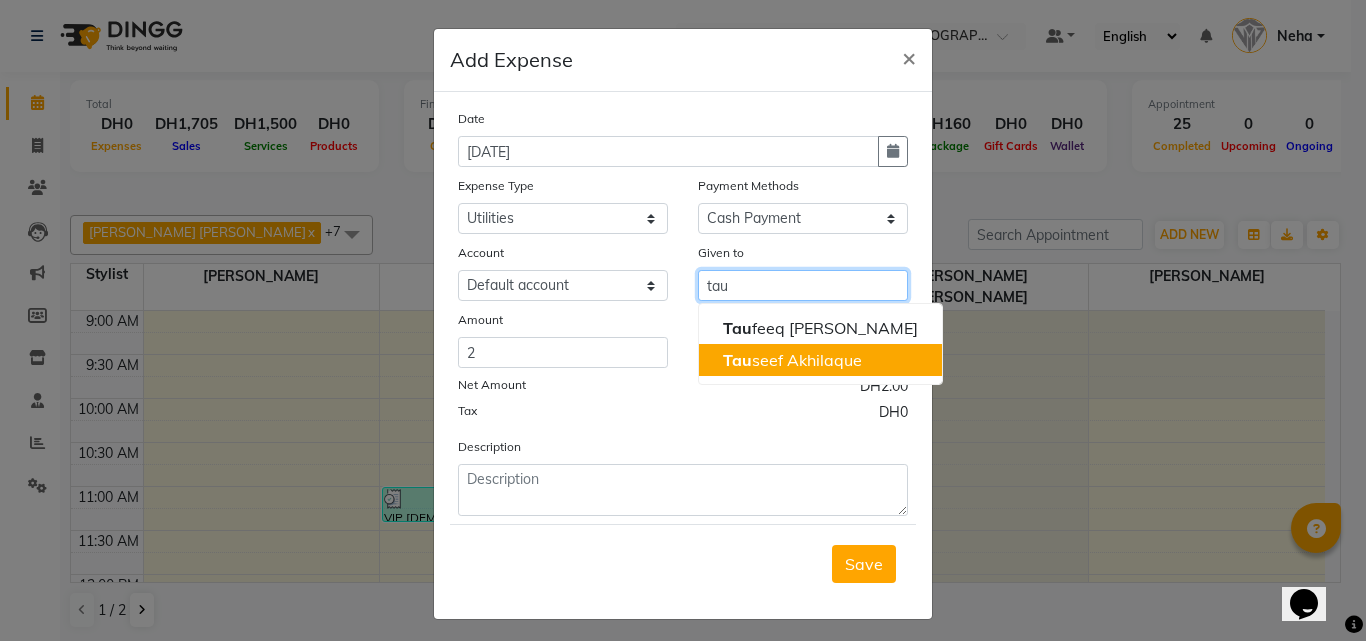 click on "Tau seef  Akhilaque" at bounding box center [792, 360] 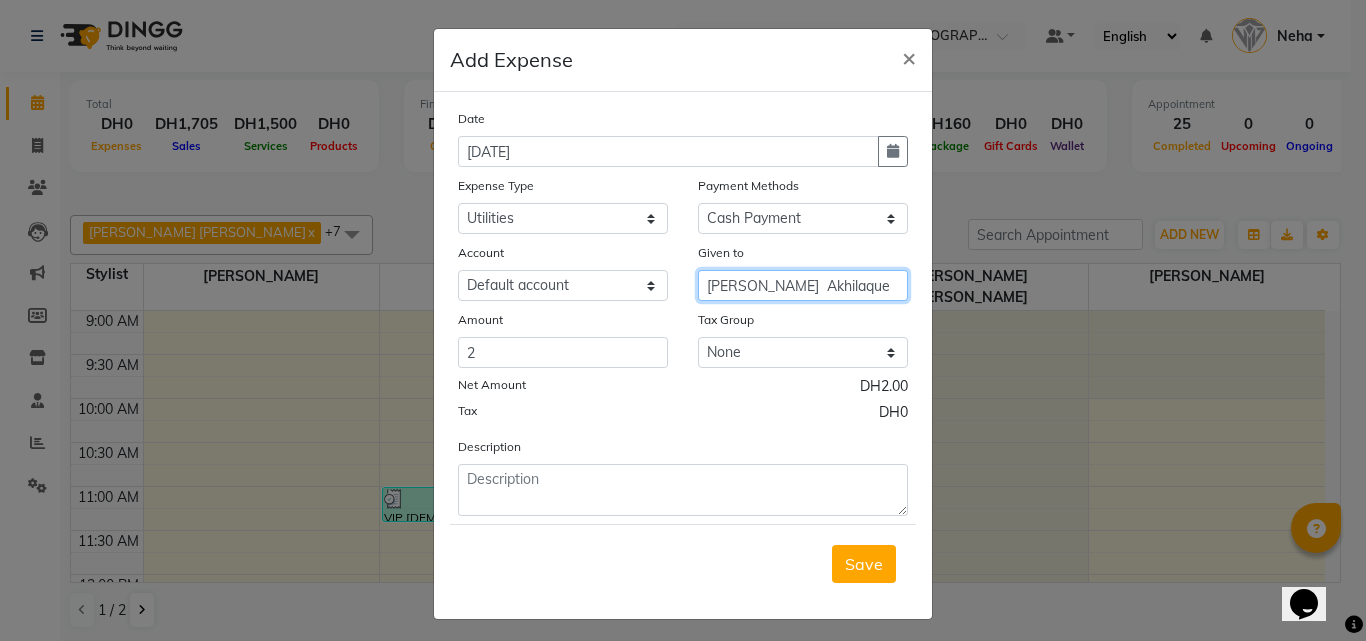 type on "Tauseef  Akhilaque" 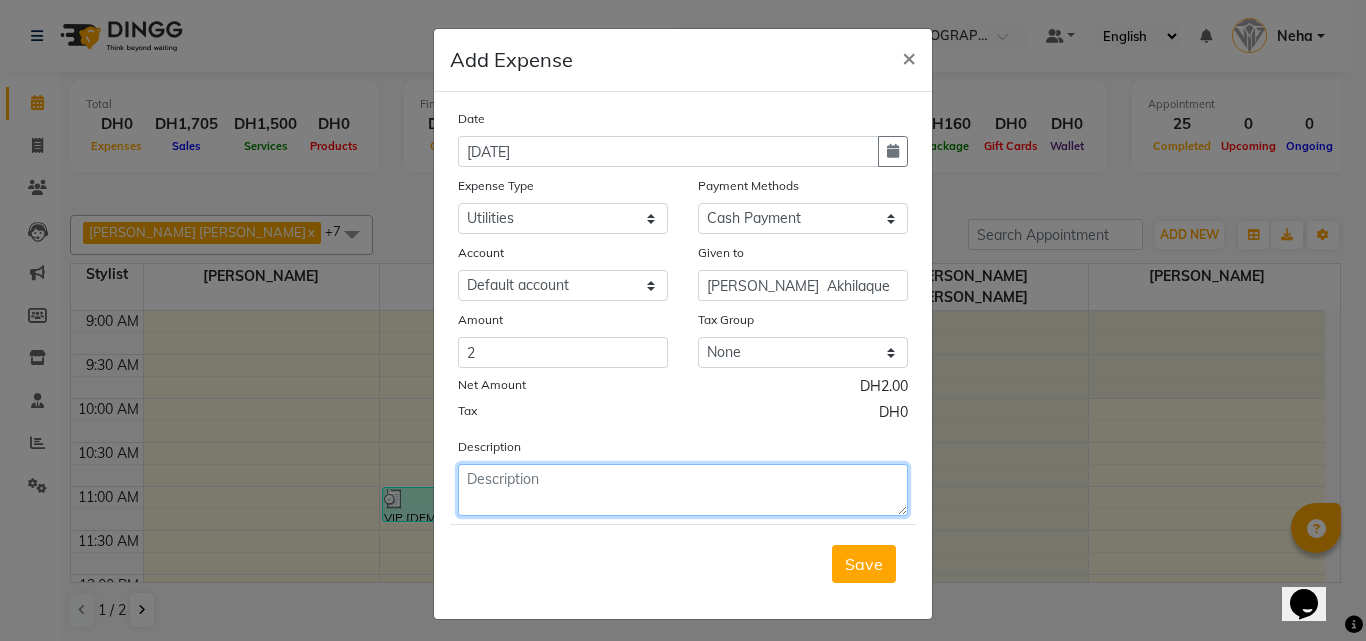 click 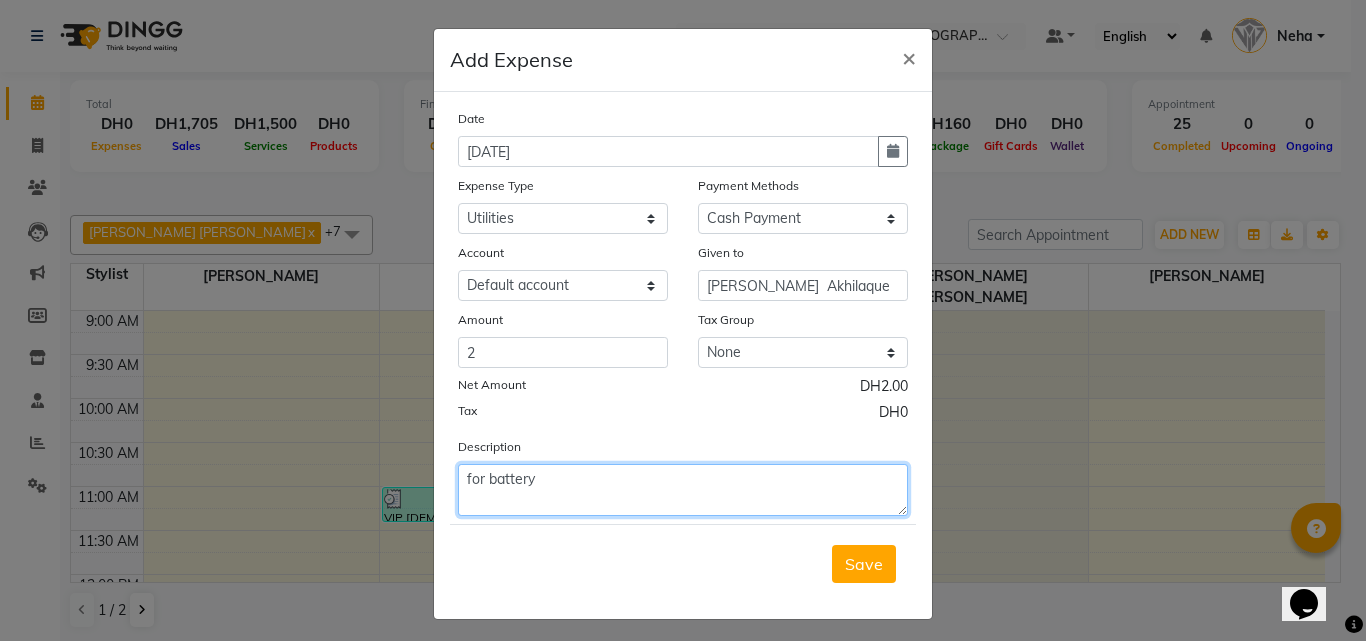 click on "for battery" 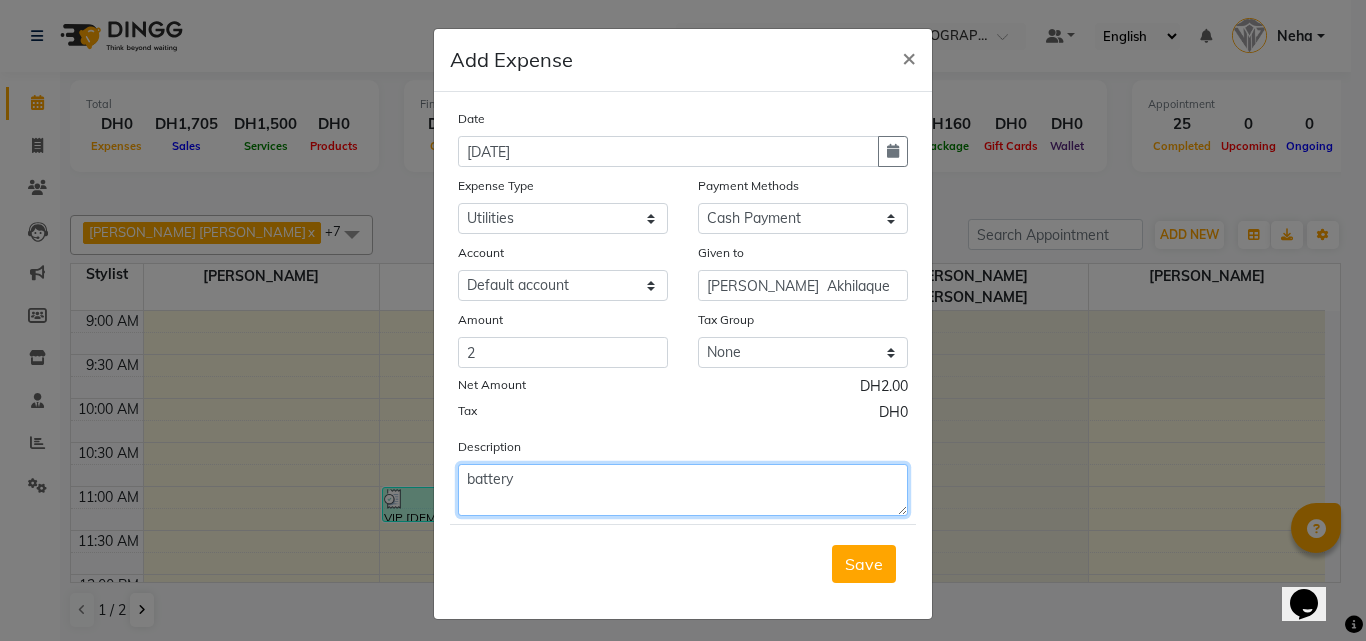 click on "battery" 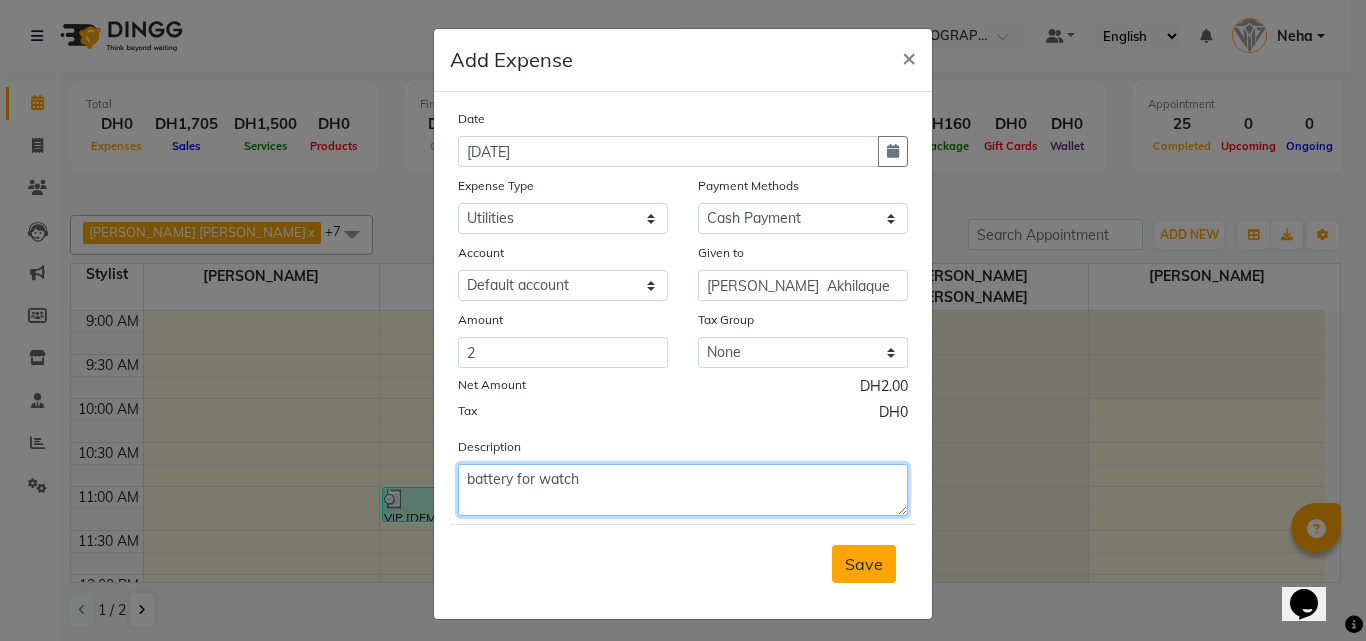 type on "battery for watch" 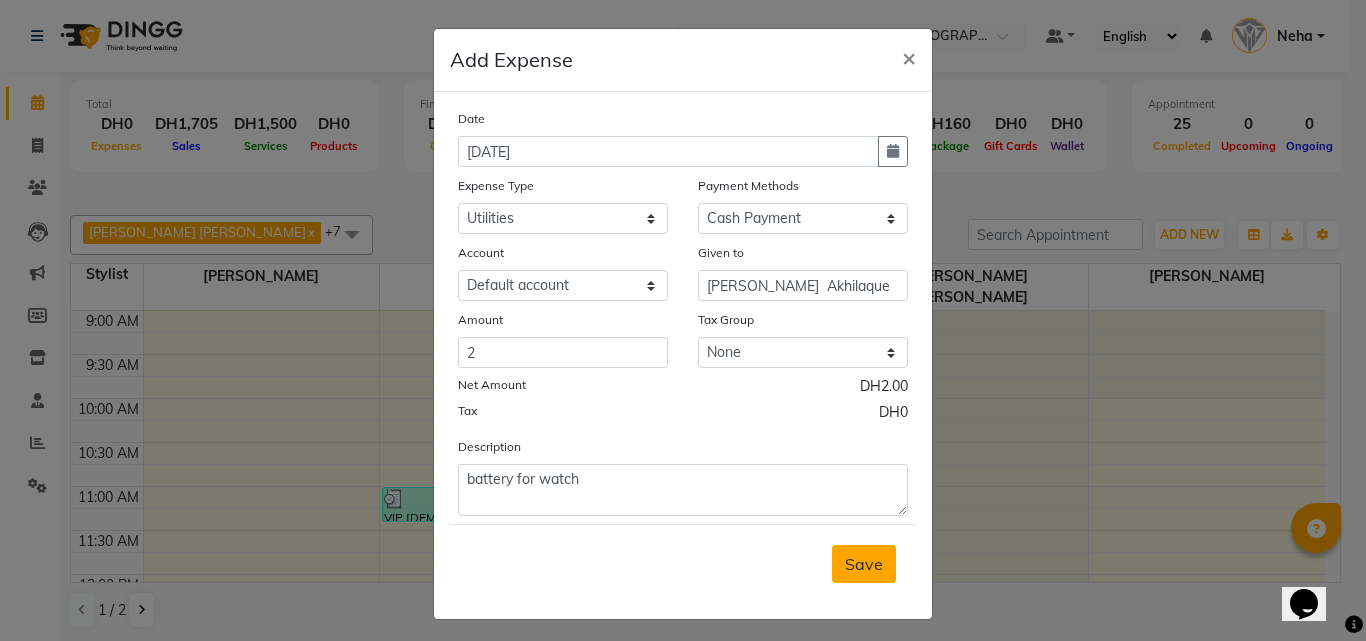 click on "Save" at bounding box center [864, 564] 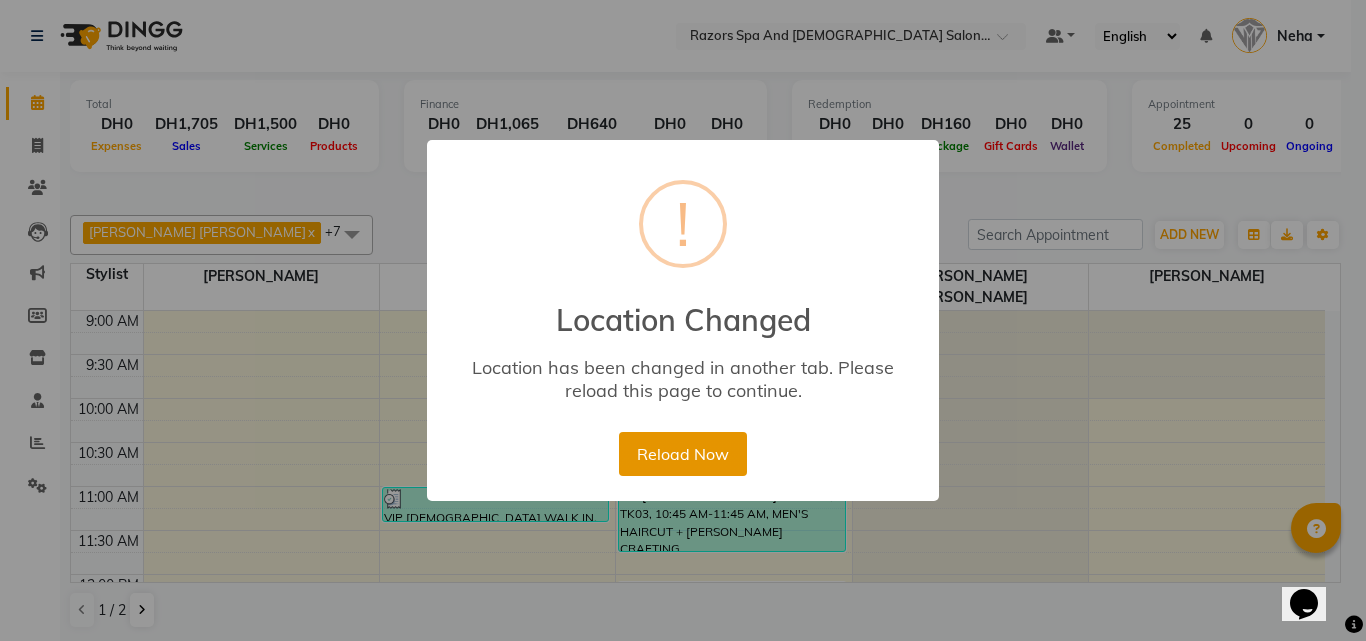 click on "Reload Now" at bounding box center [682, 454] 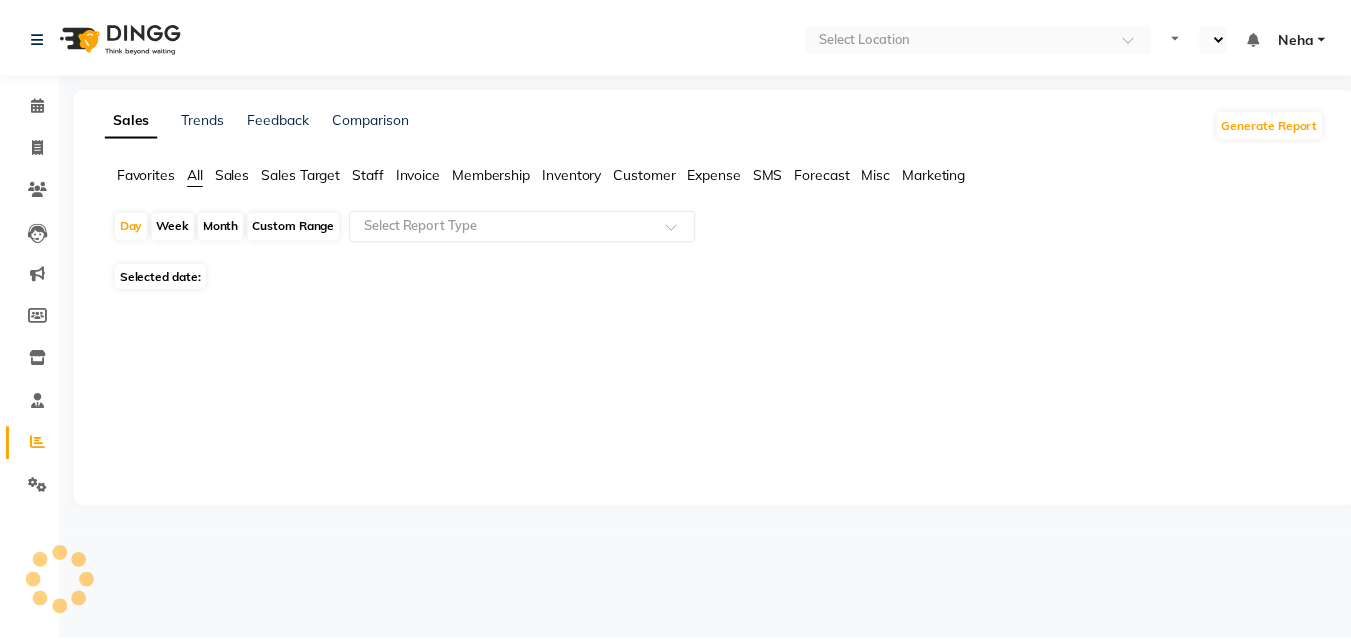 scroll, scrollTop: 0, scrollLeft: 0, axis: both 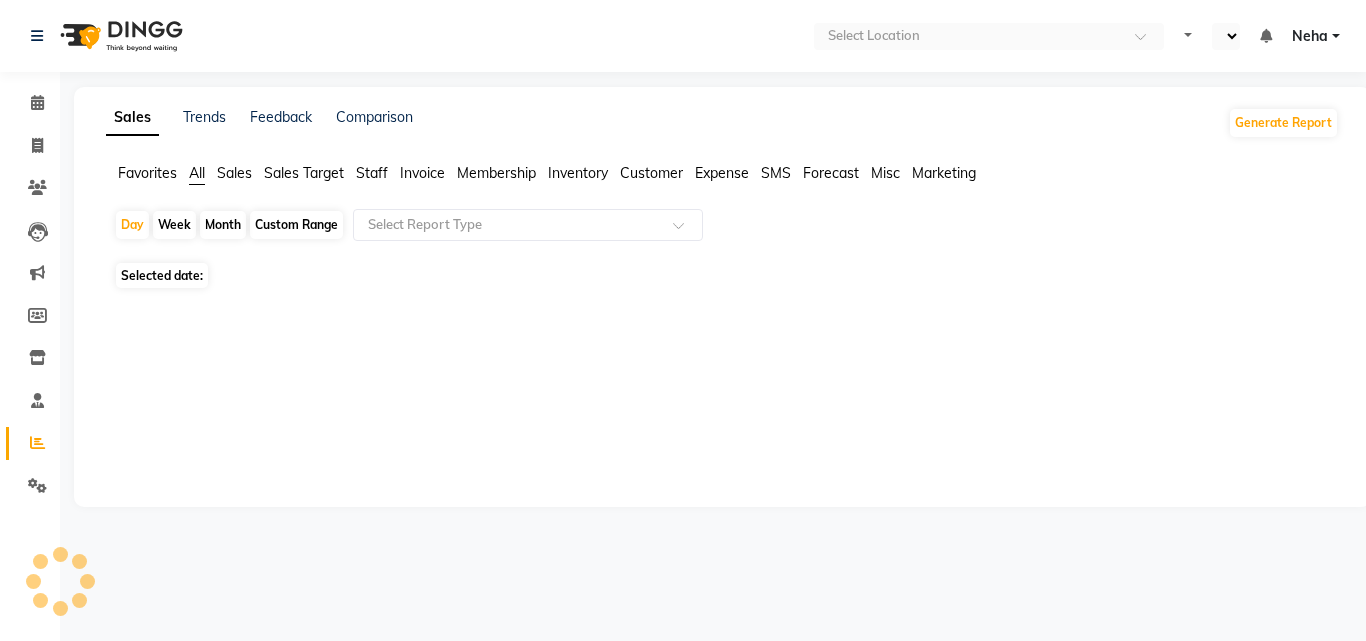 select on "en" 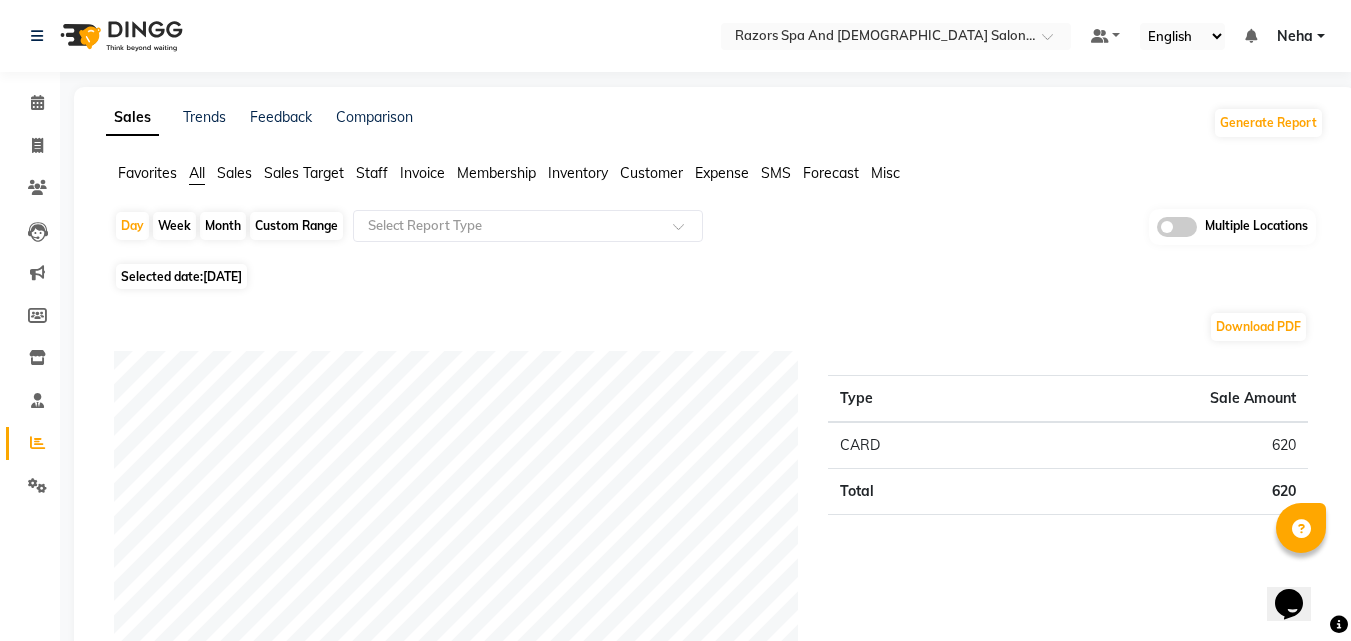 scroll, scrollTop: 0, scrollLeft: 0, axis: both 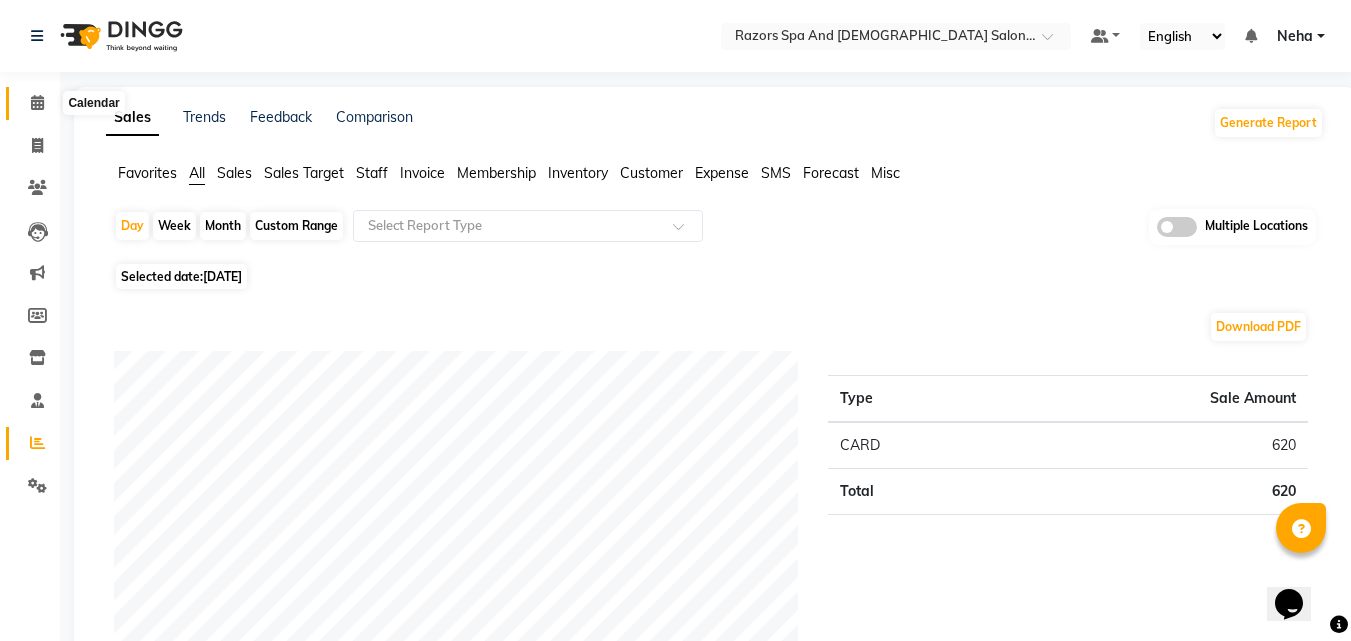 click 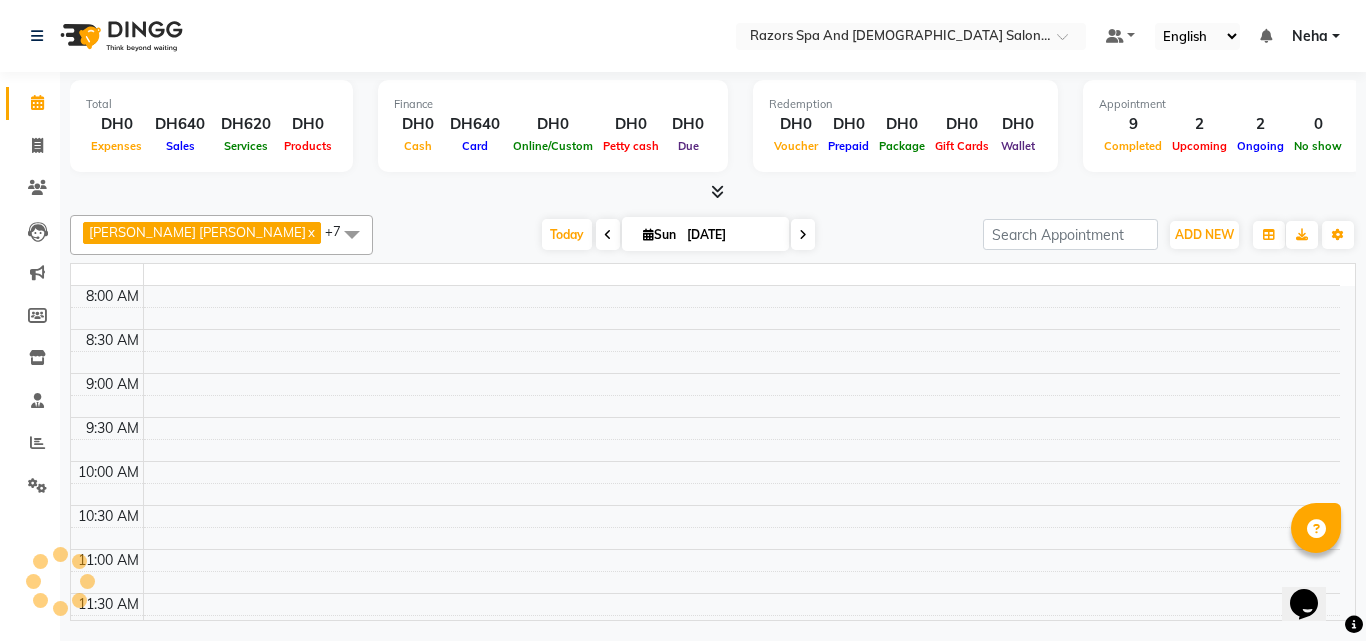 scroll, scrollTop: 0, scrollLeft: 0, axis: both 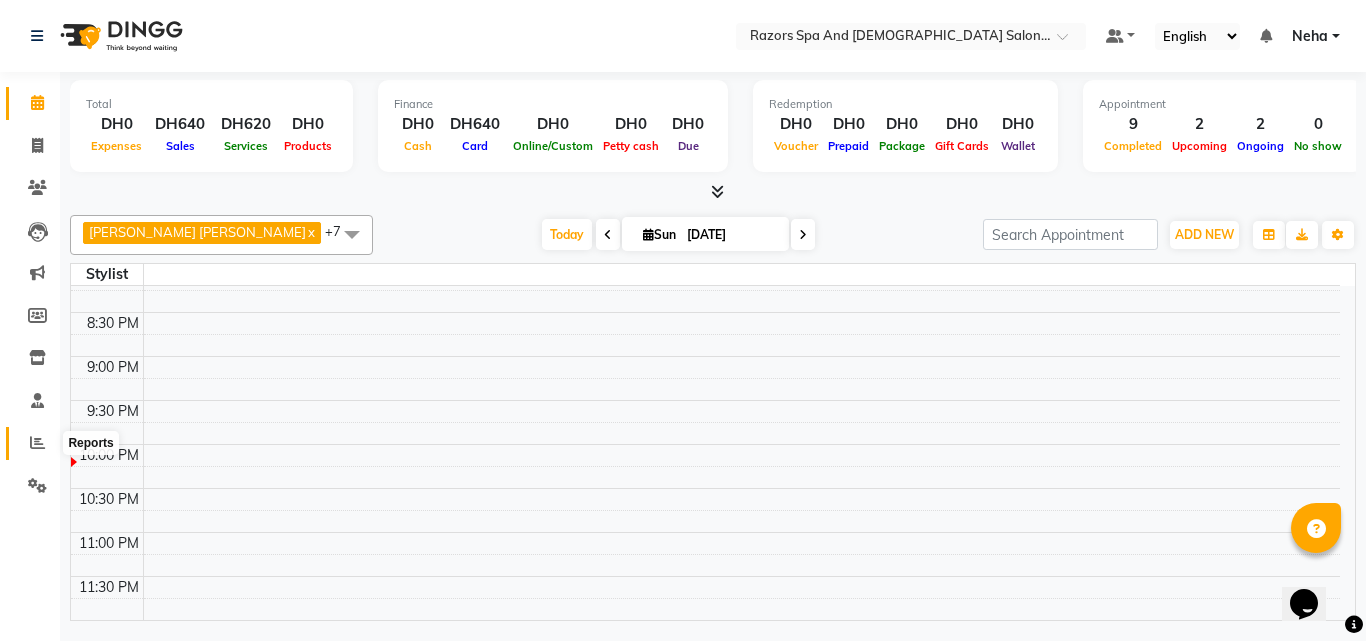 click 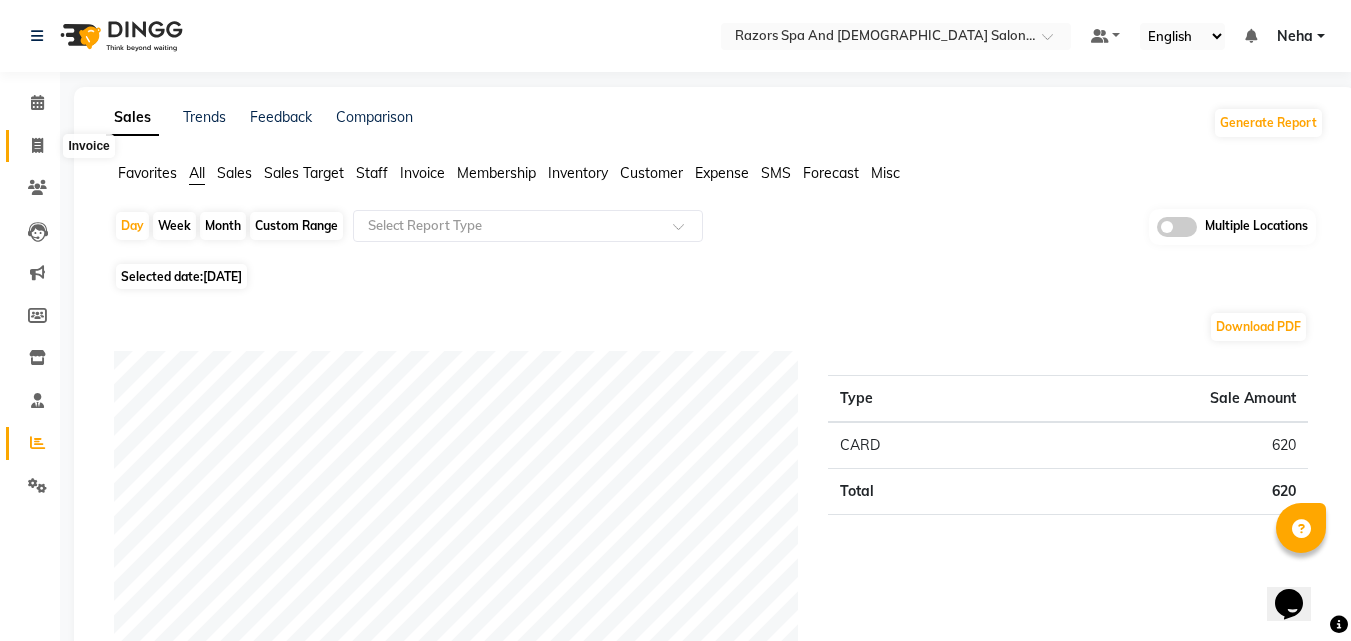 click 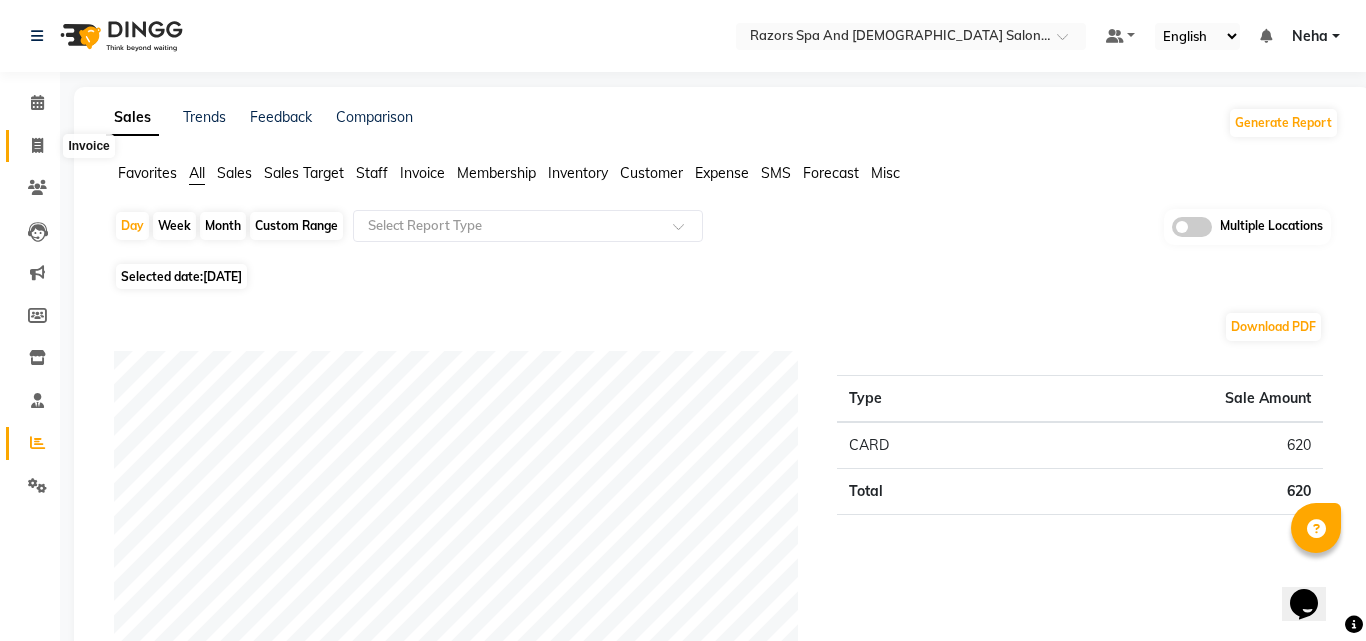 select on "service" 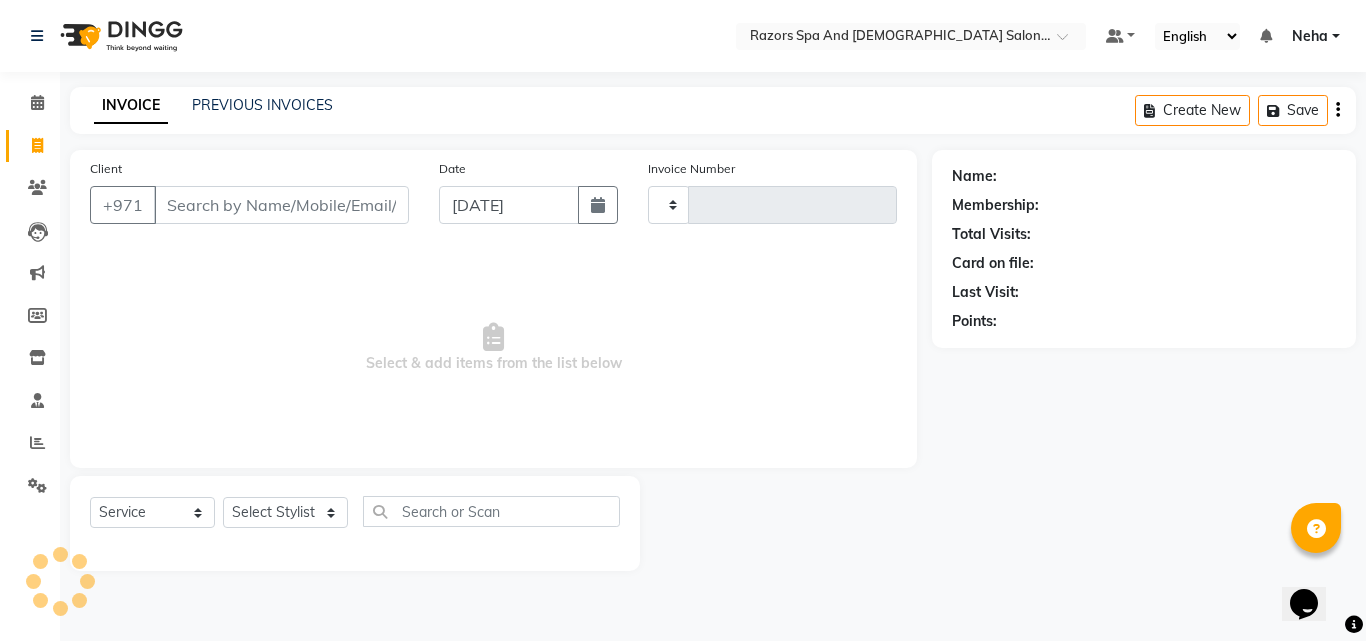 type on "0453" 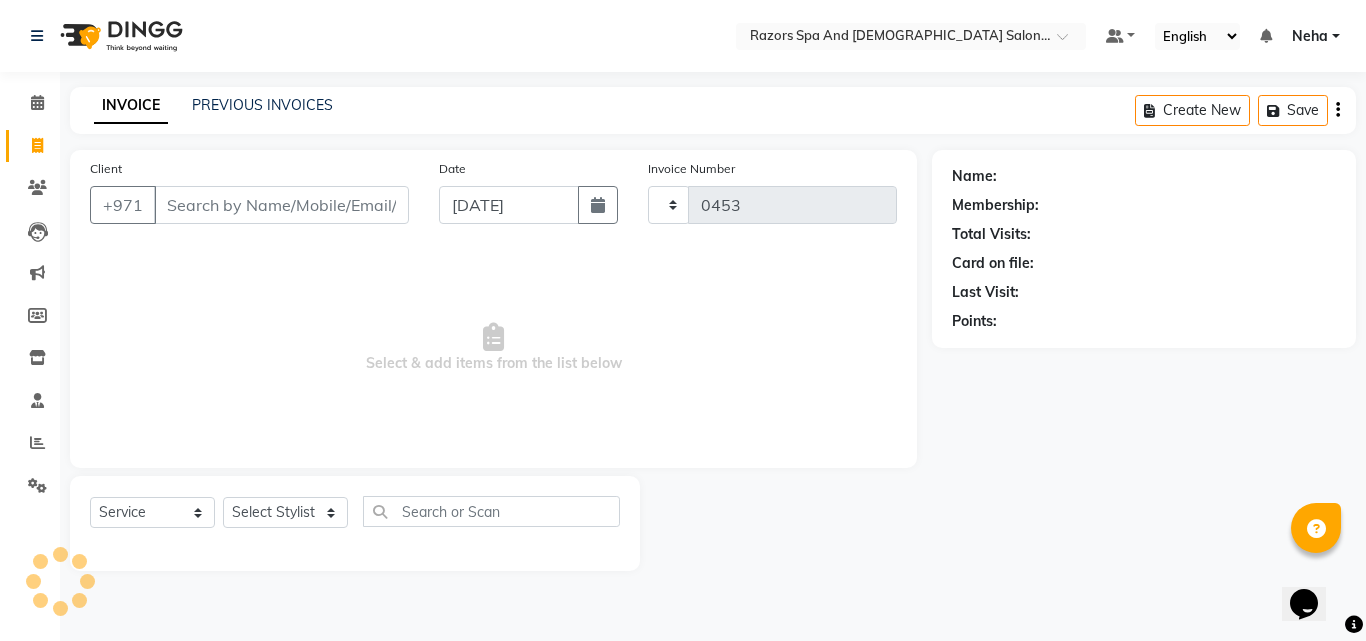 select on "8419" 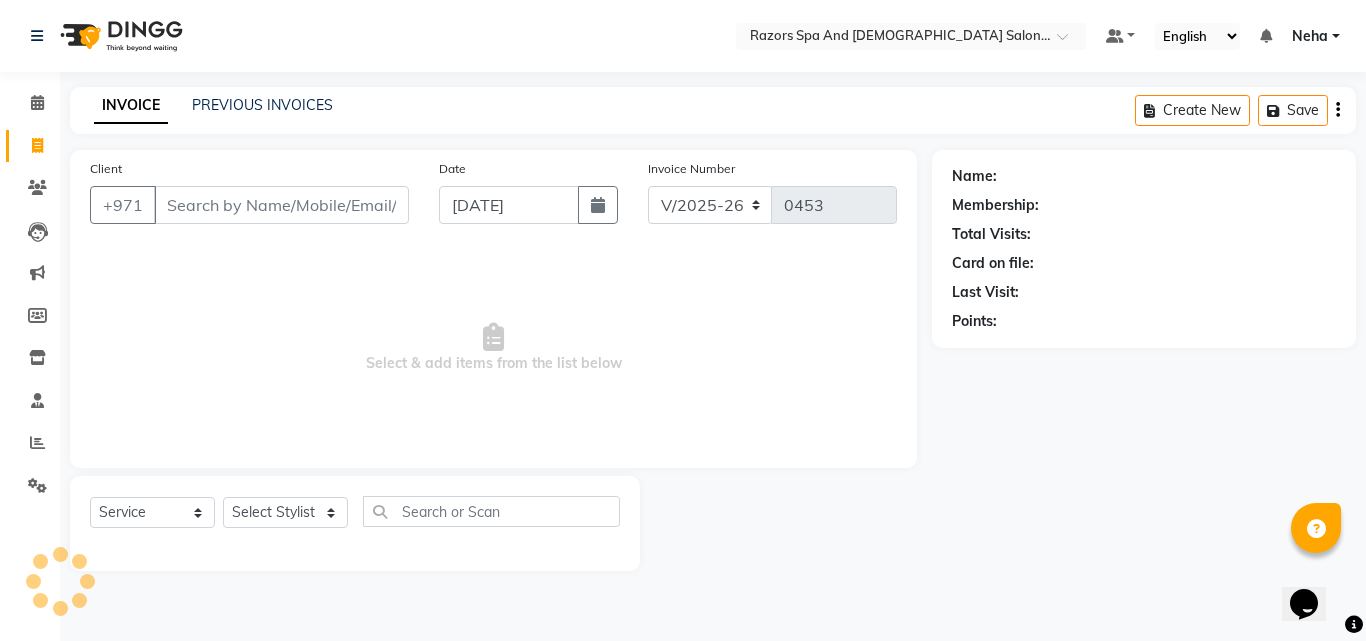 click on "Client" at bounding box center (281, 205) 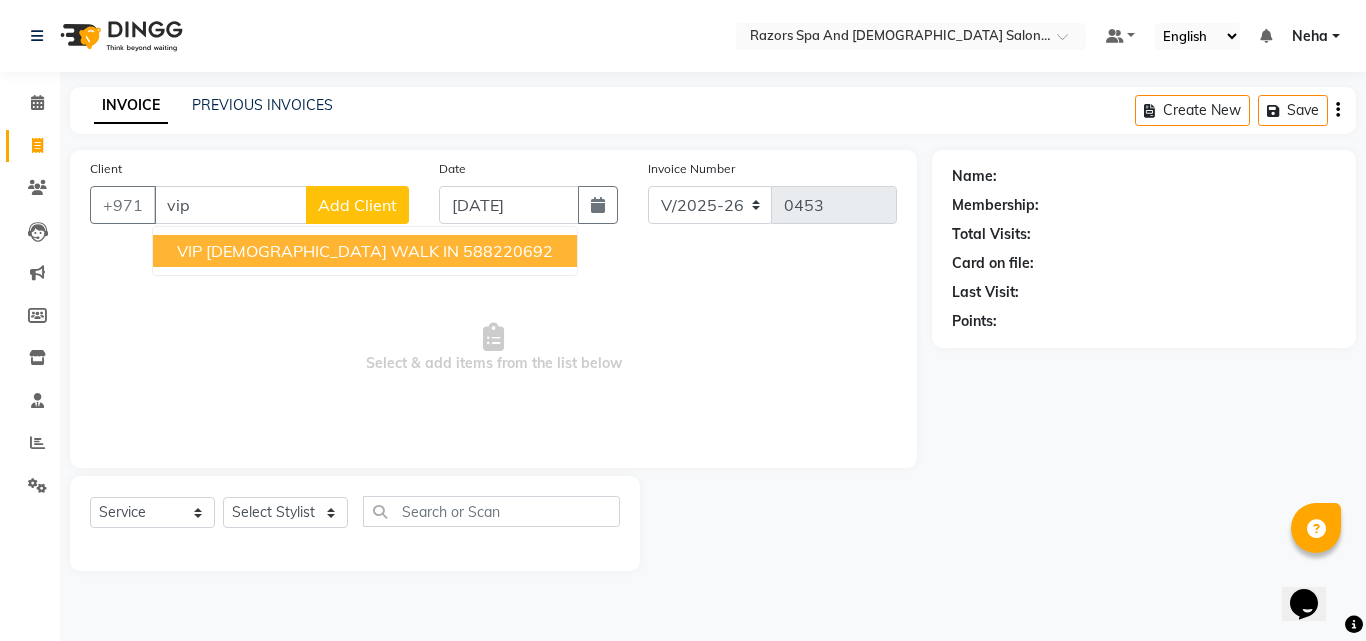 click on "VIP [DEMOGRAPHIC_DATA] WALK IN" at bounding box center [318, 251] 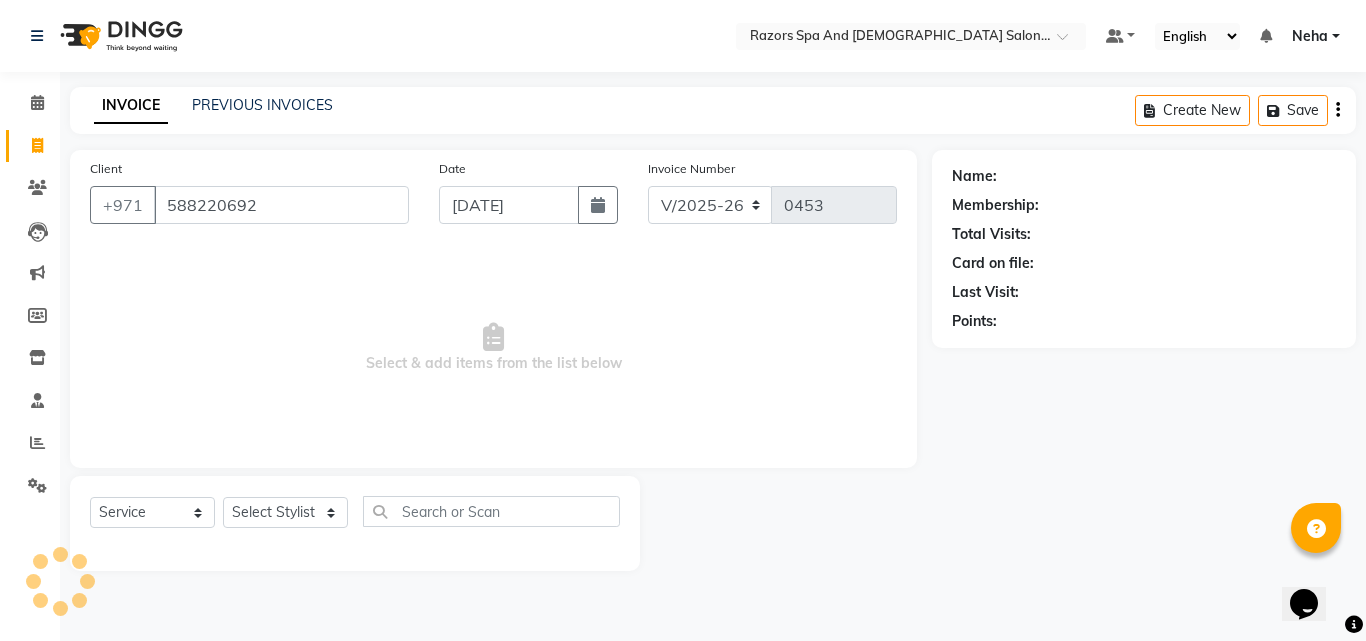 type on "588220692" 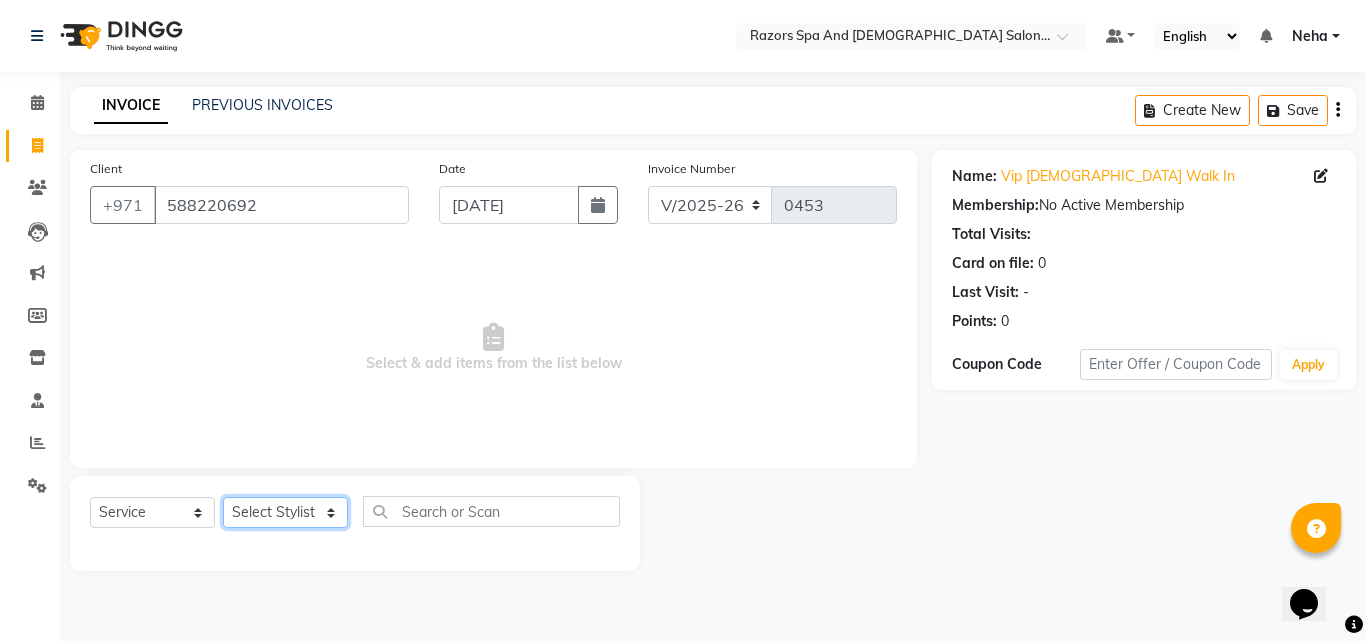 click on "Select Stylist Alaseel [PERSON_NAME] [PERSON_NAME] Islam [PERSON_NAME] [PERSON_NAME] [PERSON_NAME]" 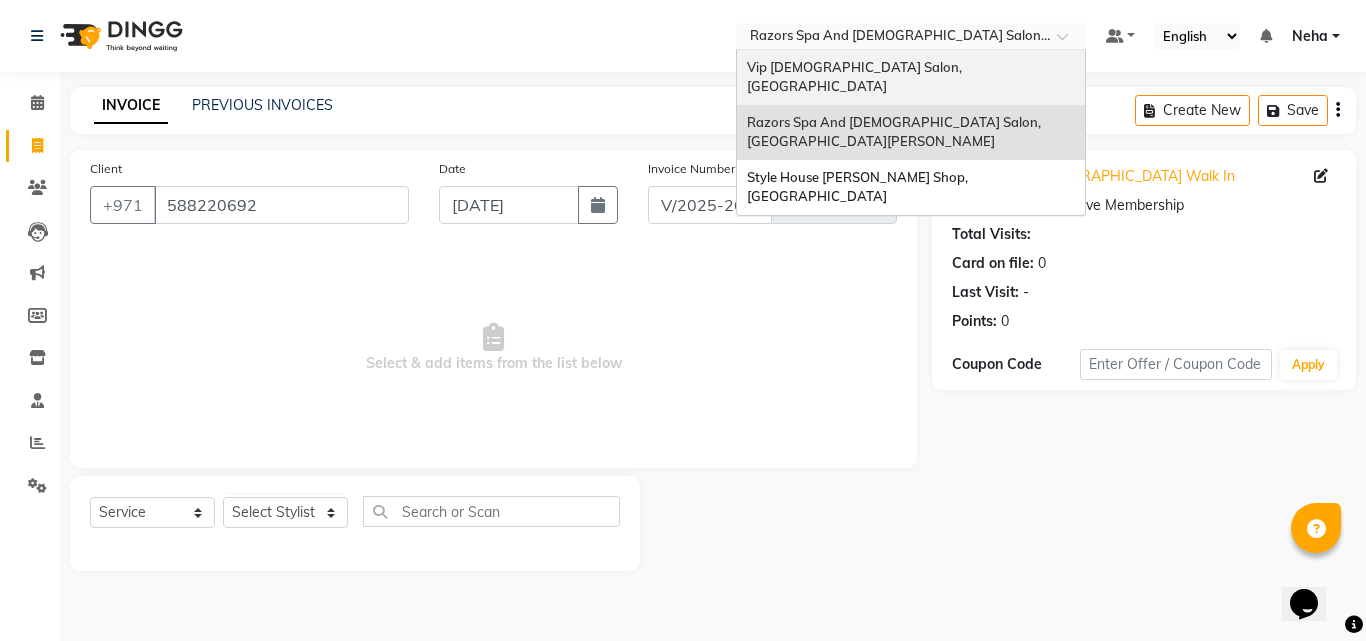 drag, startPoint x: 829, startPoint y: 35, endPoint x: 822, endPoint y: 64, distance: 29.832869 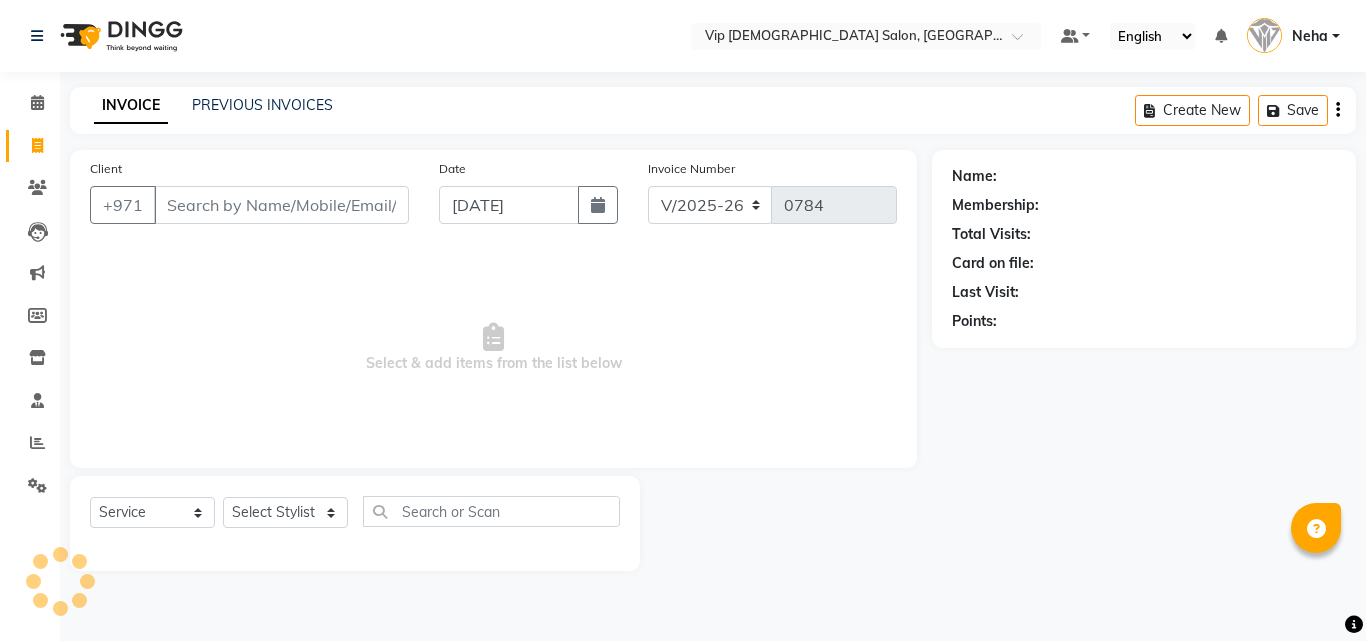 select on "8415" 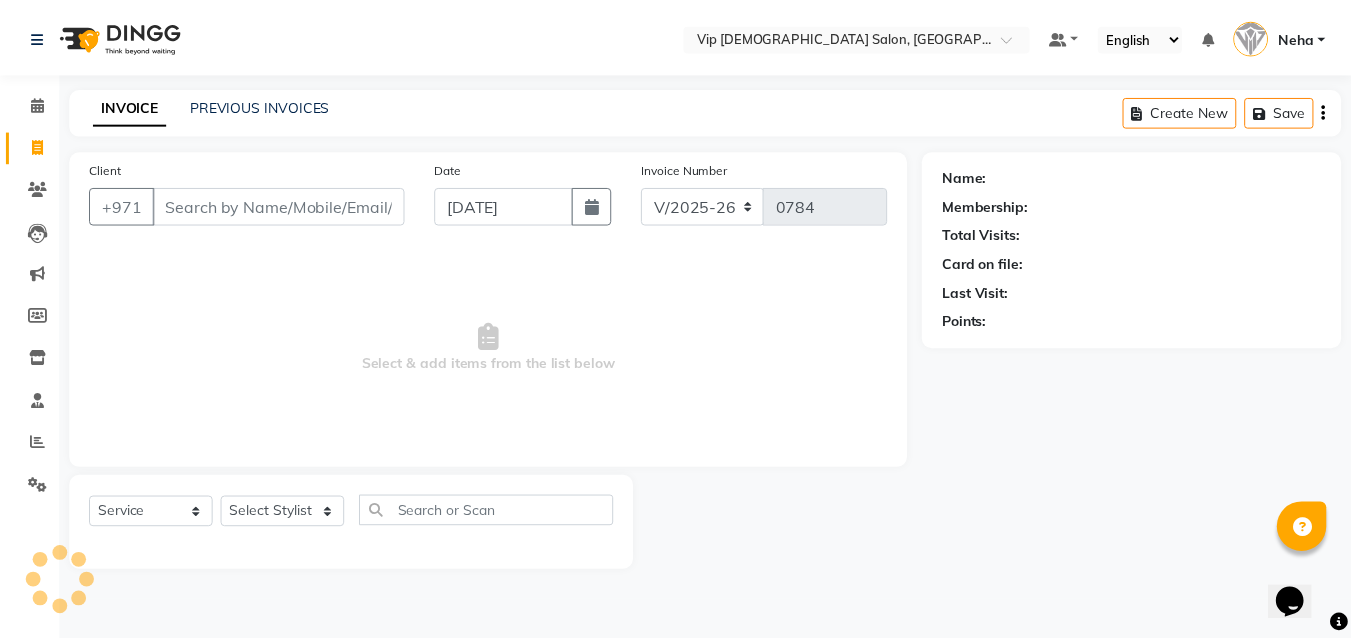 scroll, scrollTop: 0, scrollLeft: 0, axis: both 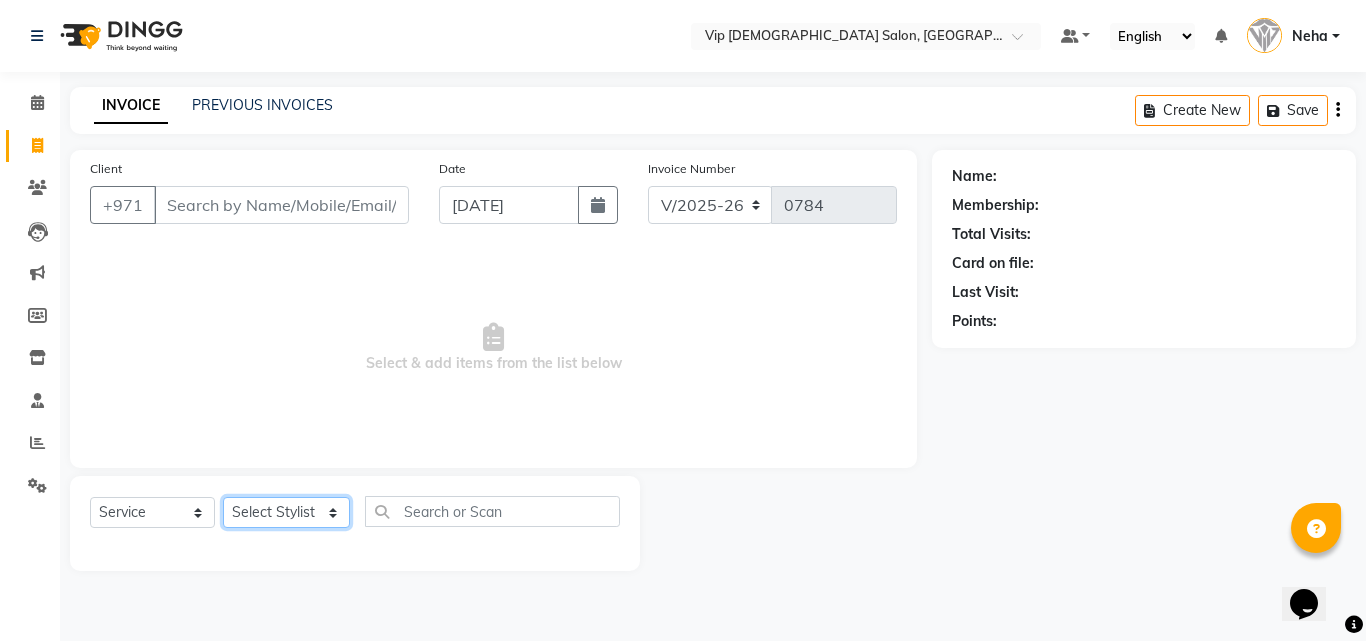 click on "Select Stylist [PERSON_NAME] [PERSON_NAME] [PERSON_NAME] [PERSON_NAME] [PERSON_NAME] [PERSON_NAME] [PERSON_NAME] Lakhbizi Jairah Mr. Mohannad [PERSON_NAME] [PERSON_NAME] [PERSON_NAME] [PERSON_NAME] [PERSON_NAME]  Akhilaque [PERSON_NAME]." 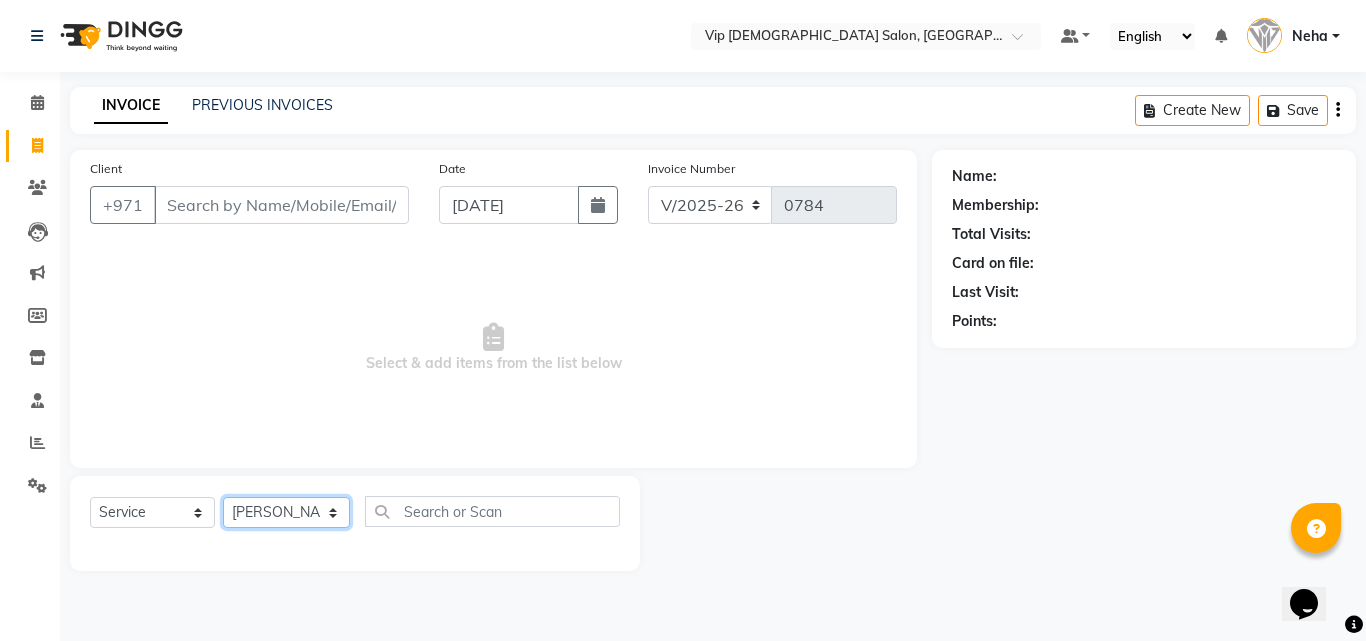 click on "Select Stylist [PERSON_NAME] [PERSON_NAME] [PERSON_NAME] [PERSON_NAME] [PERSON_NAME] [PERSON_NAME] [PERSON_NAME] Lakhbizi Jairah Mr. Mohannad [PERSON_NAME] [PERSON_NAME] [PERSON_NAME] [PERSON_NAME] [PERSON_NAME]  Akhilaque [PERSON_NAME]." 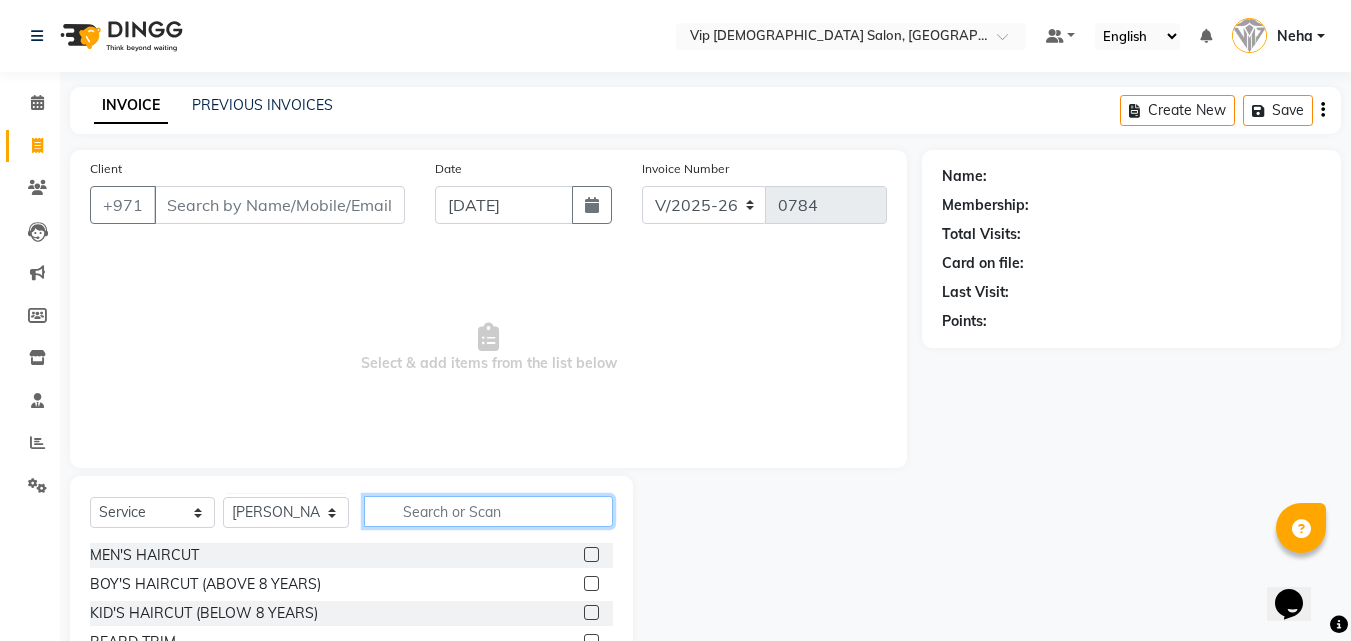 click 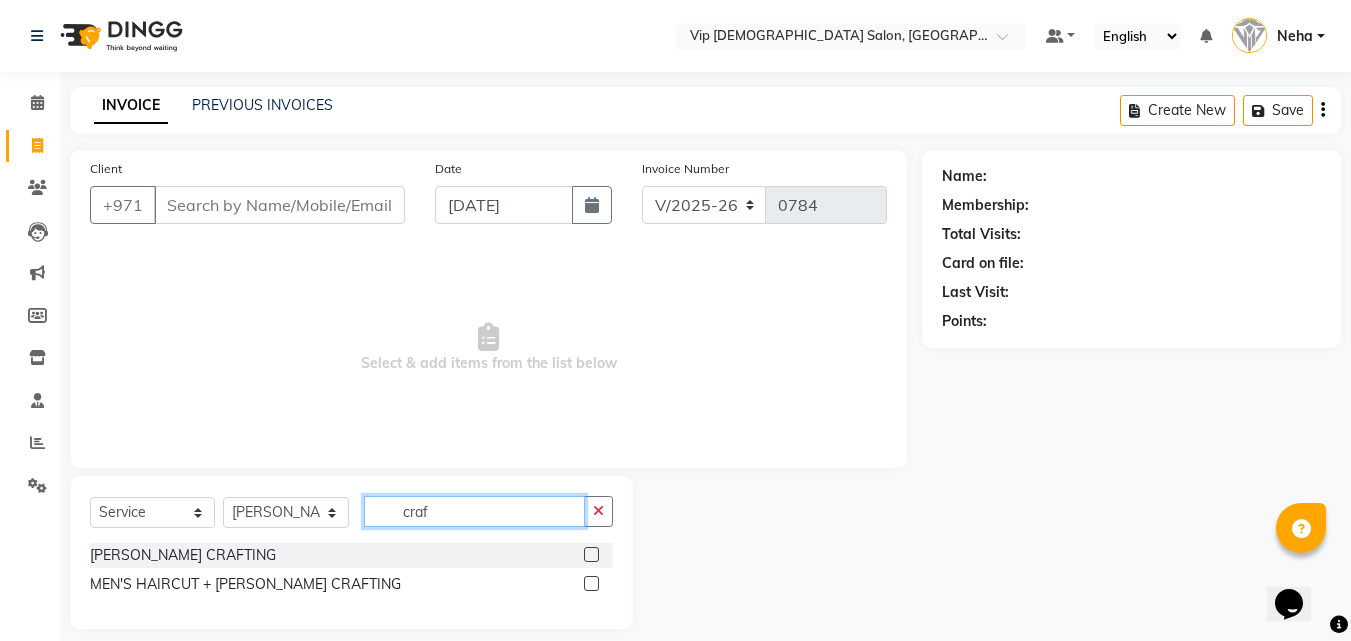 type on "craf" 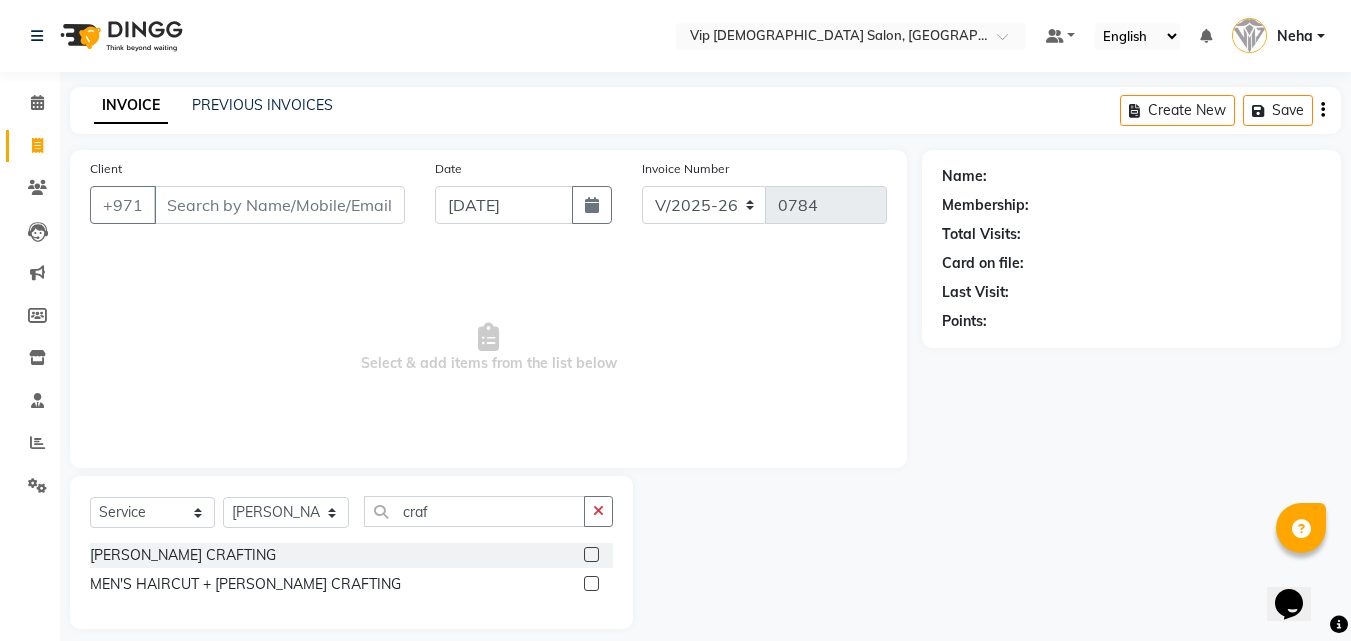 click 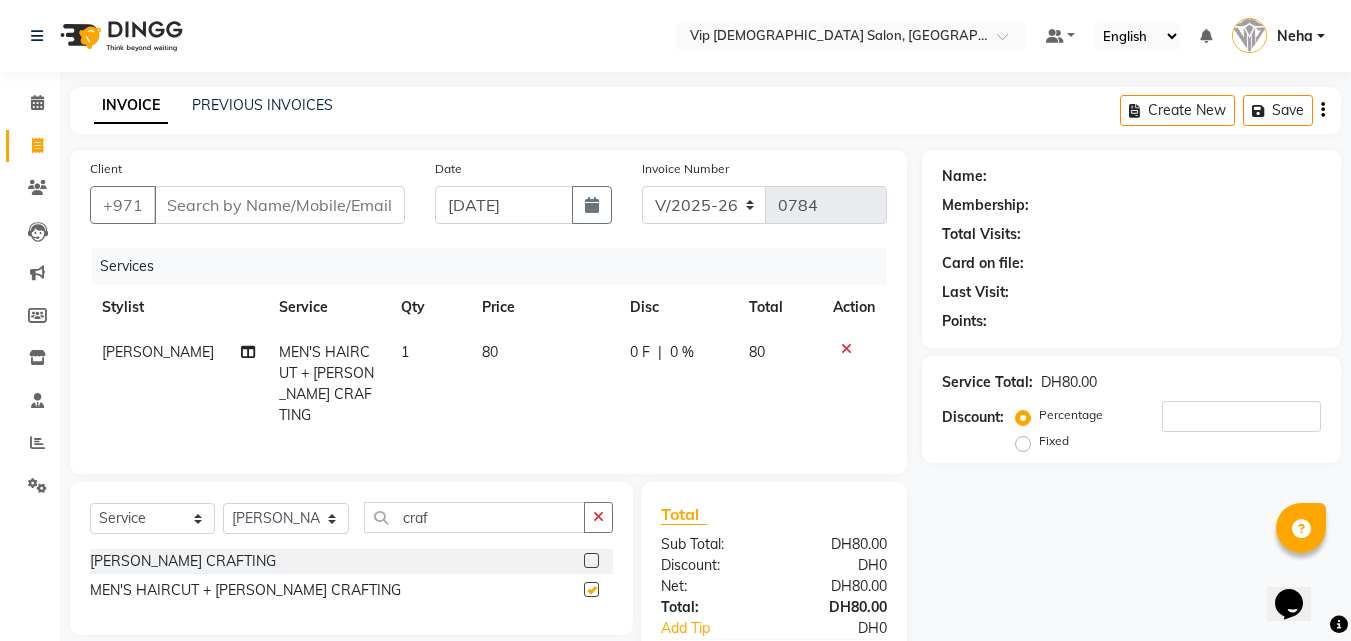 checkbox on "false" 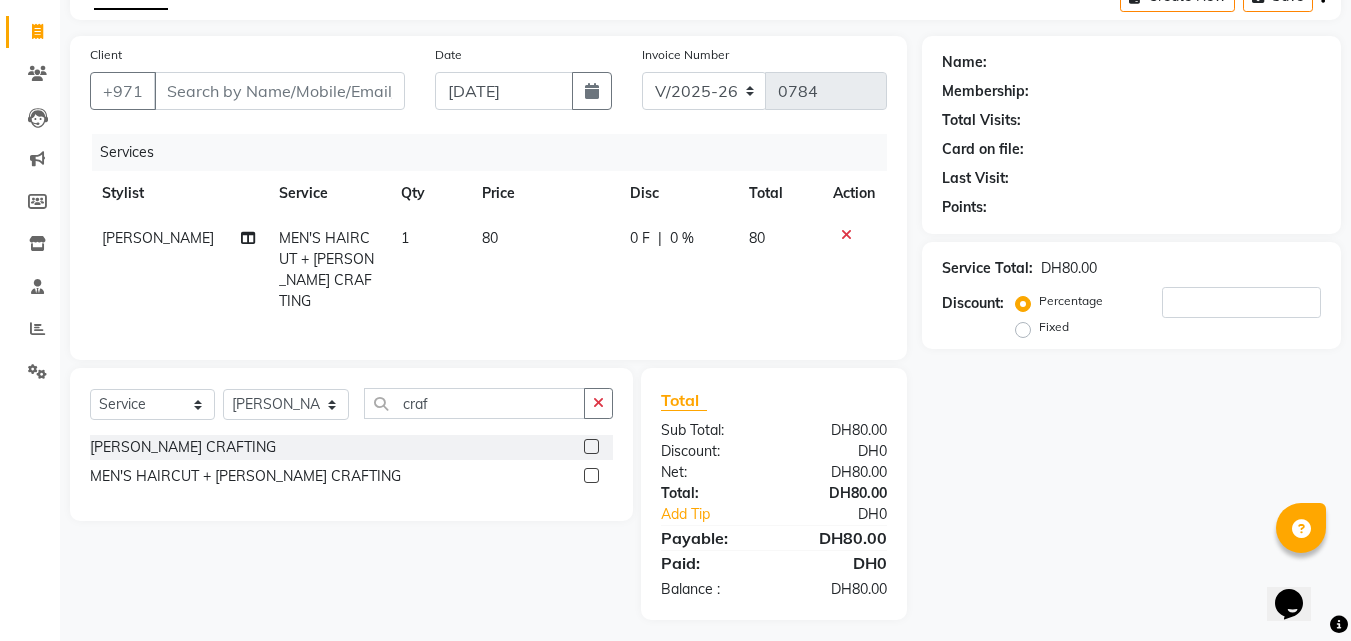 scroll, scrollTop: 117, scrollLeft: 0, axis: vertical 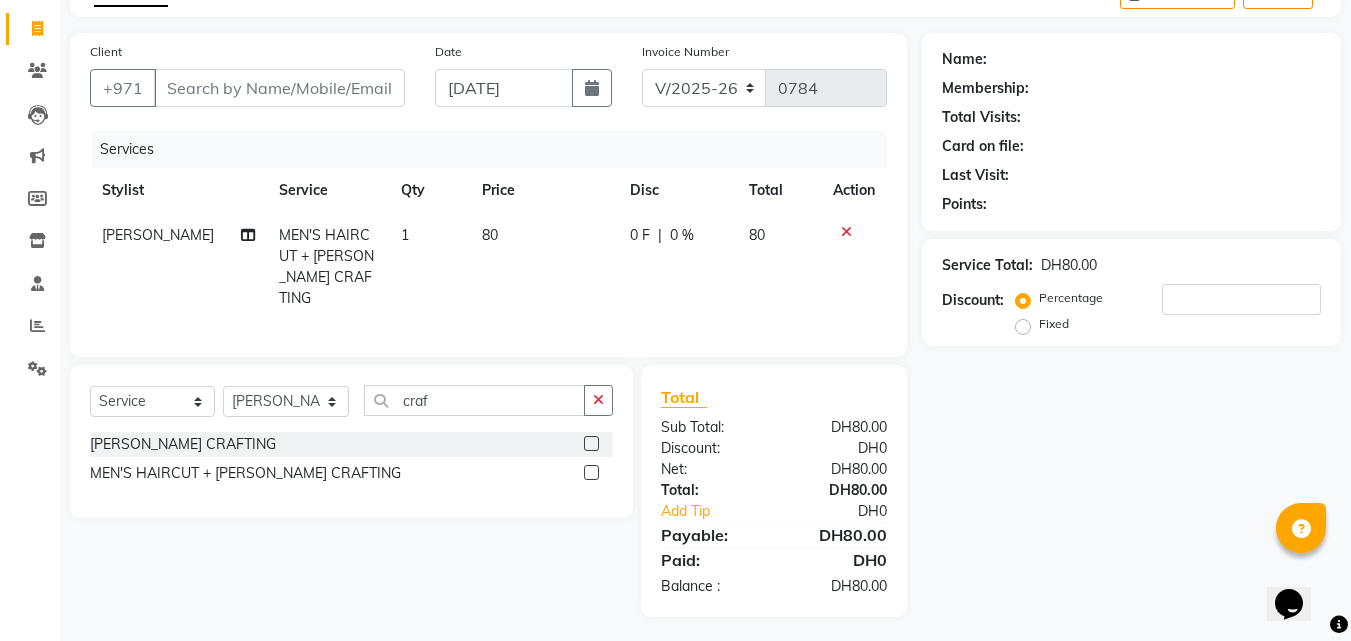 click on "Name: Membership: Total Visits: Card on file: Last Visit:  Points:  Service Total:  DH80.00  Discount:  Percentage   Fixed" 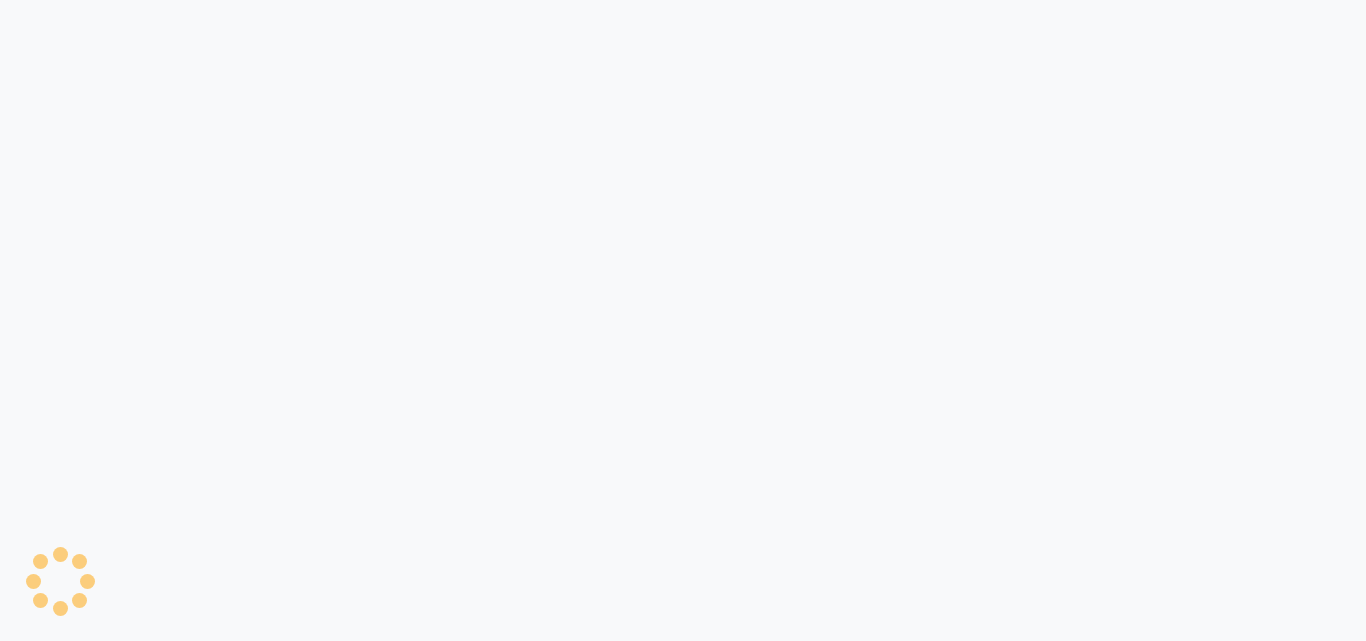 scroll, scrollTop: 0, scrollLeft: 0, axis: both 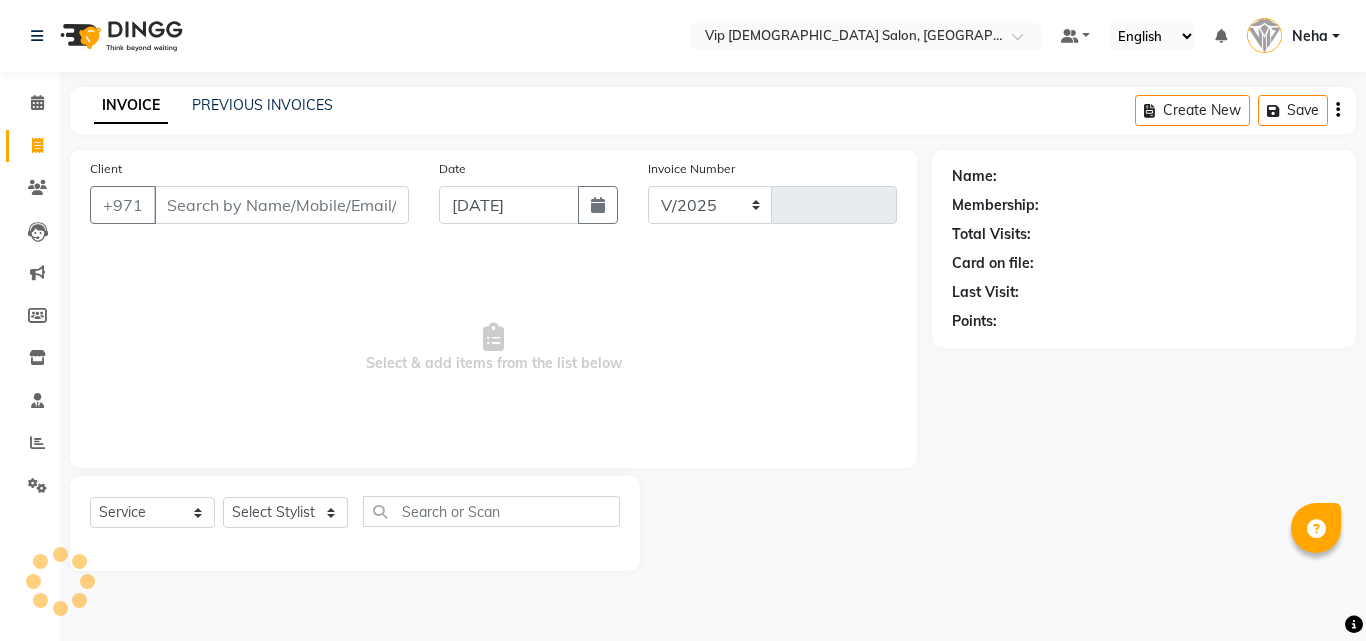 select on "en" 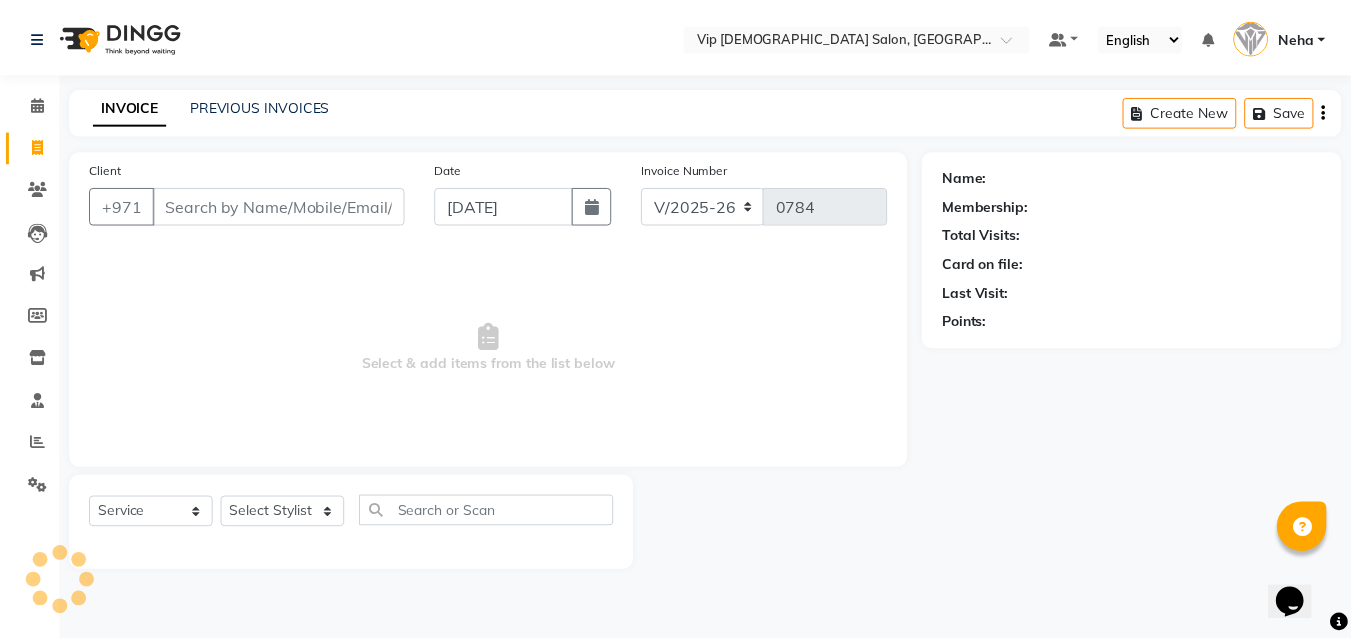 scroll, scrollTop: 0, scrollLeft: 0, axis: both 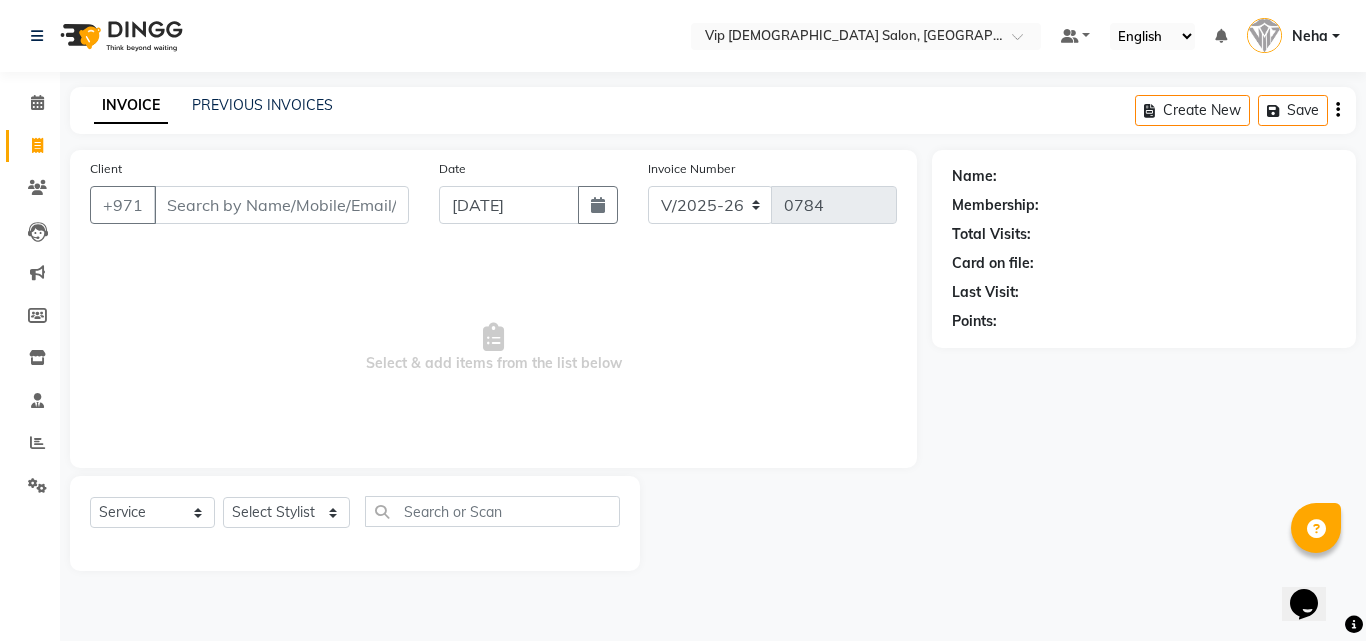 click on "Client" at bounding box center (281, 205) 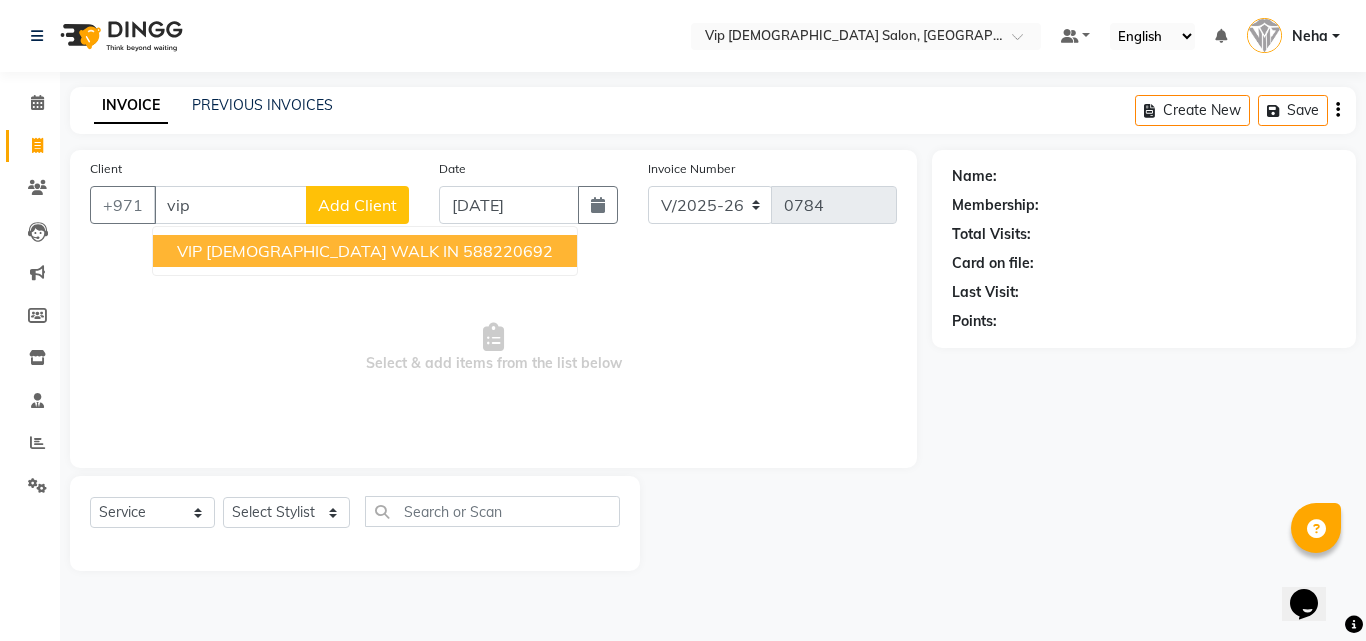 click on "VIP [DEMOGRAPHIC_DATA] WALK IN" at bounding box center [318, 251] 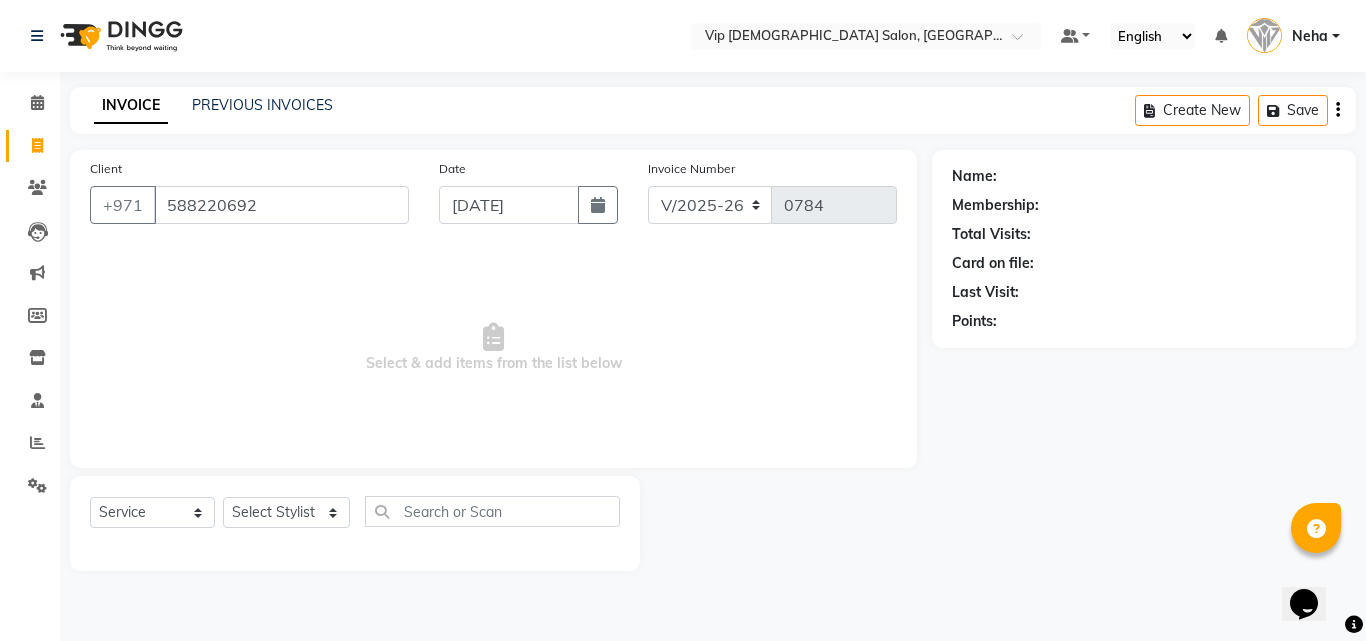 type on "588220692" 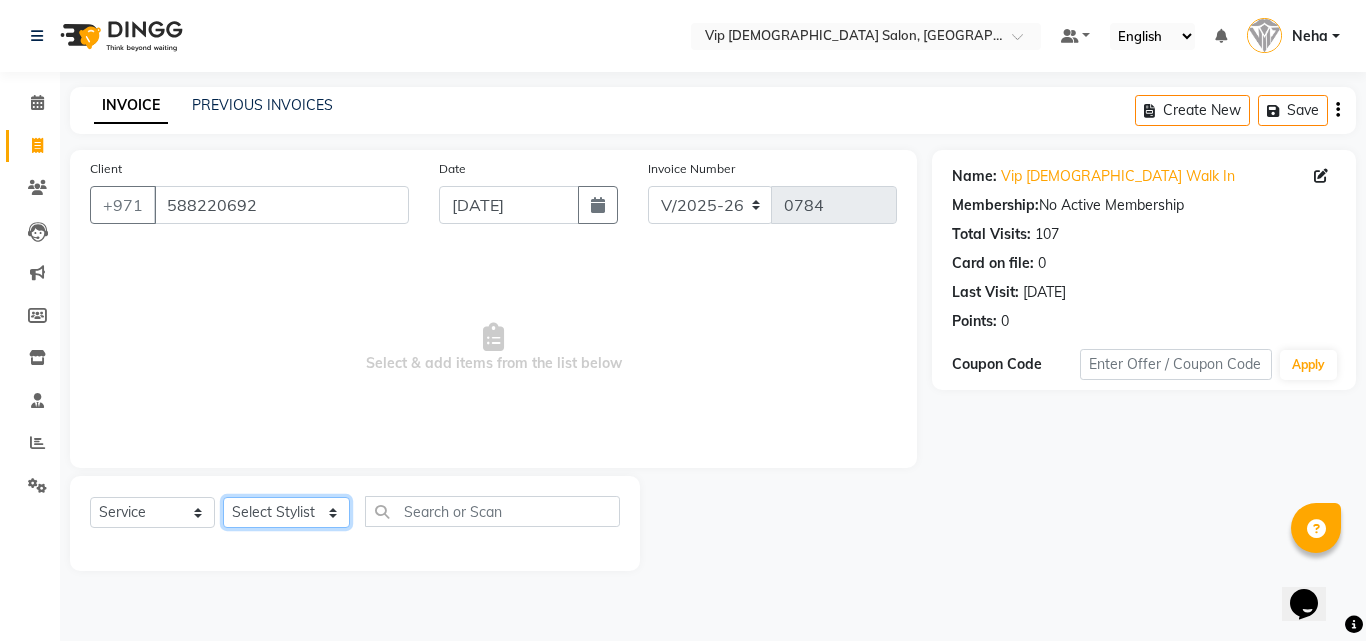 click on "Select Stylist [PERSON_NAME] [PERSON_NAME] [PERSON_NAME] [PERSON_NAME] [PERSON_NAME] [PERSON_NAME] [PERSON_NAME] Lakhbizi Jairah Mr. Mohannad [PERSON_NAME] [PERSON_NAME] [PERSON_NAME] [PERSON_NAME] [PERSON_NAME]  Akhilaque [PERSON_NAME]." 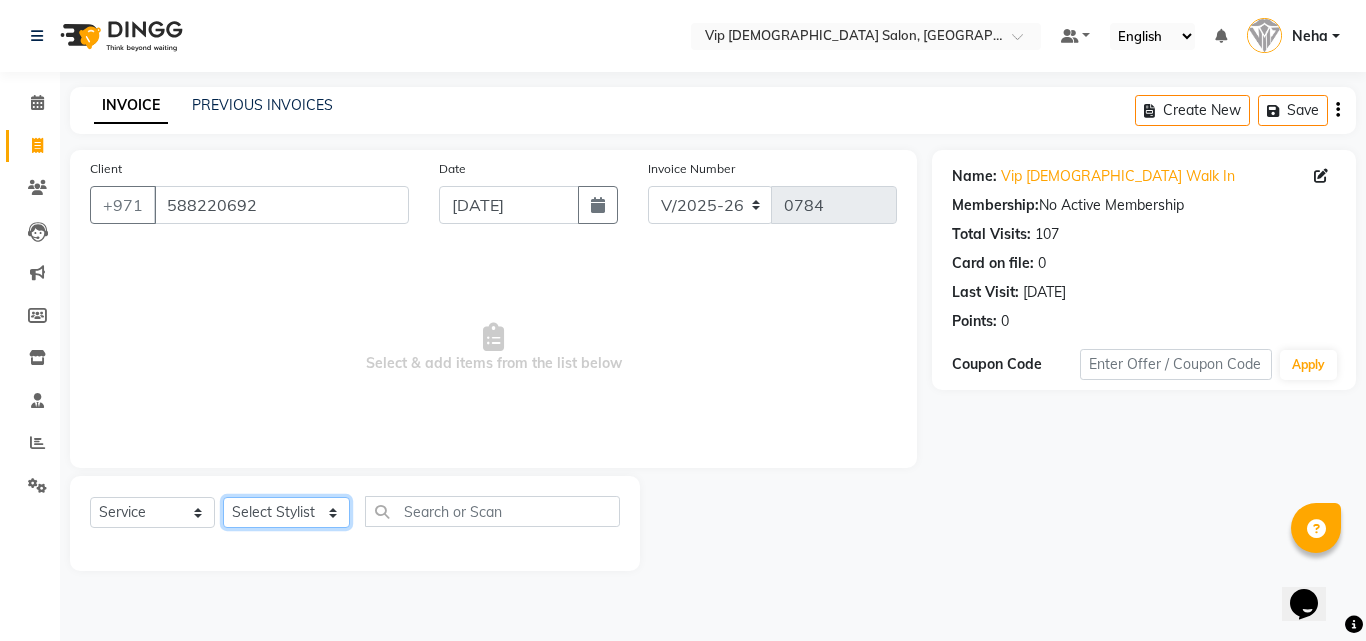 select on "81343" 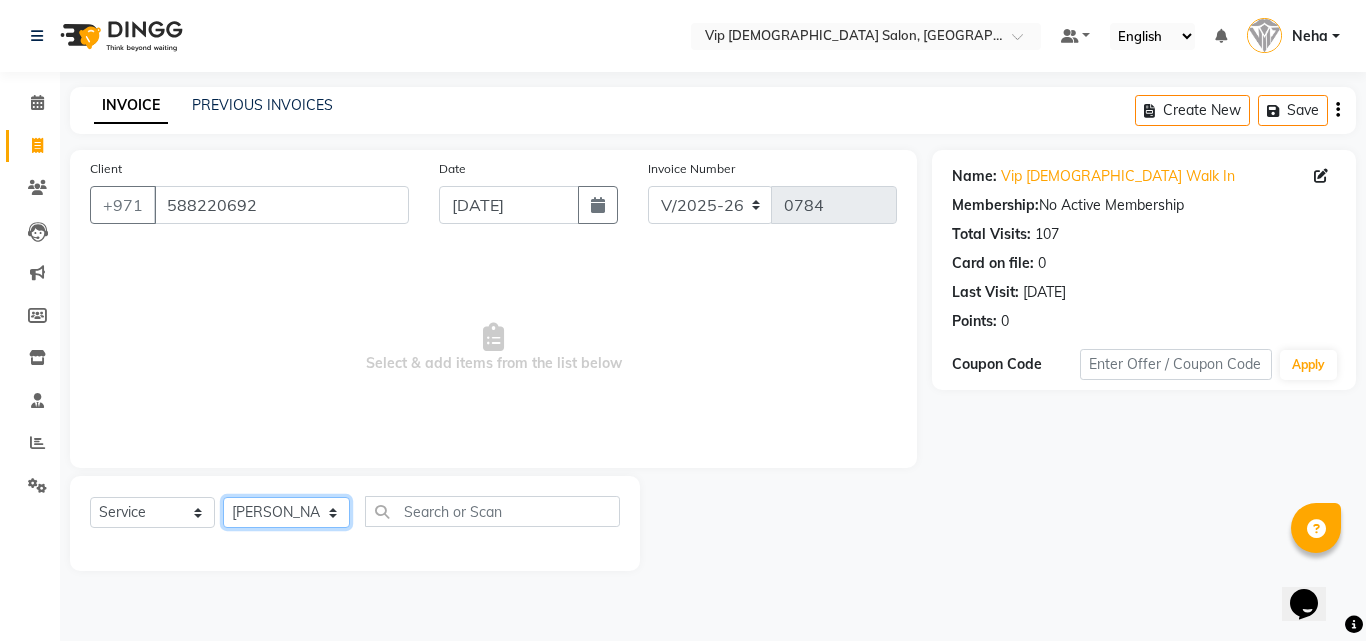 click on "Select Stylist [PERSON_NAME] [PERSON_NAME] [PERSON_NAME] [PERSON_NAME] [PERSON_NAME] [PERSON_NAME] [PERSON_NAME] Lakhbizi Jairah Mr. Mohannad [PERSON_NAME] [PERSON_NAME] [PERSON_NAME] [PERSON_NAME] [PERSON_NAME]  Akhilaque [PERSON_NAME]." 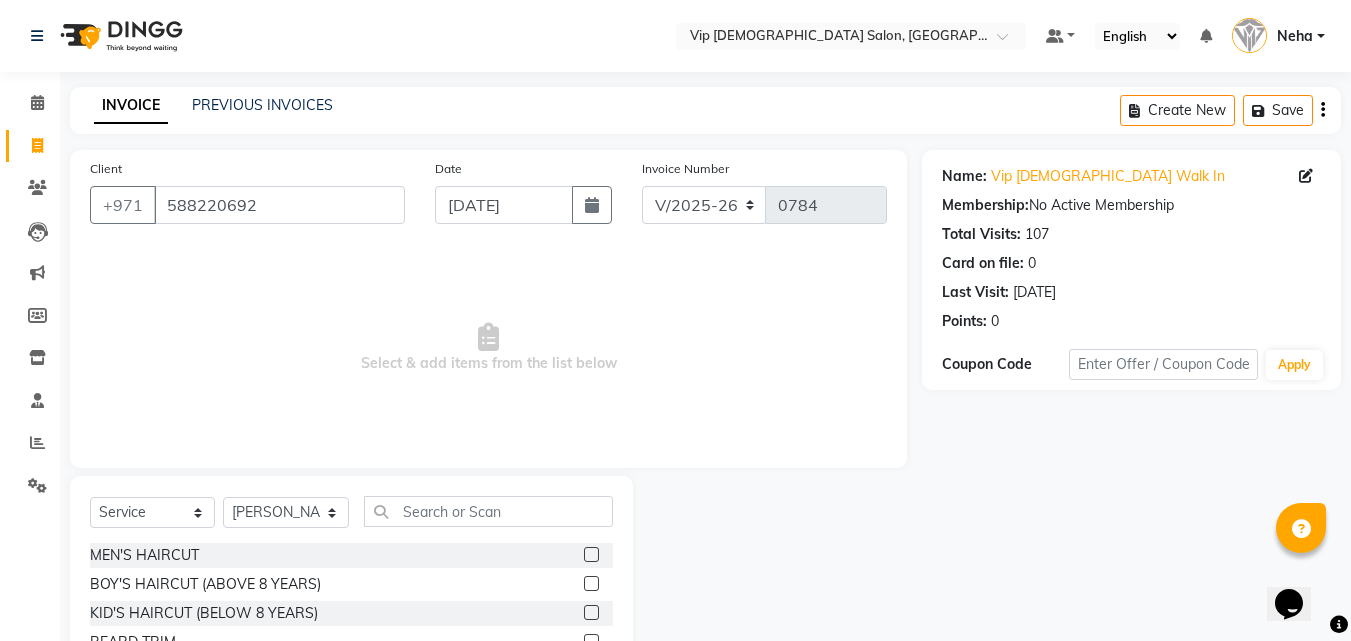 click on "Client [PHONE_NUMBER]" 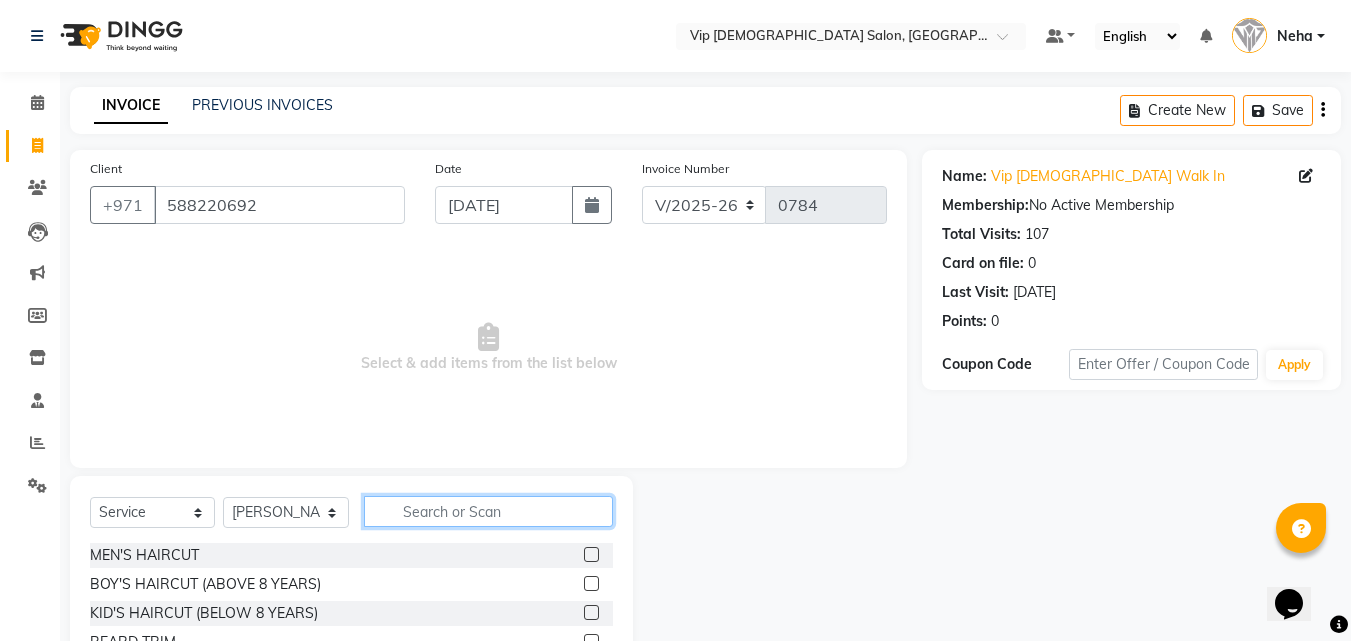 click 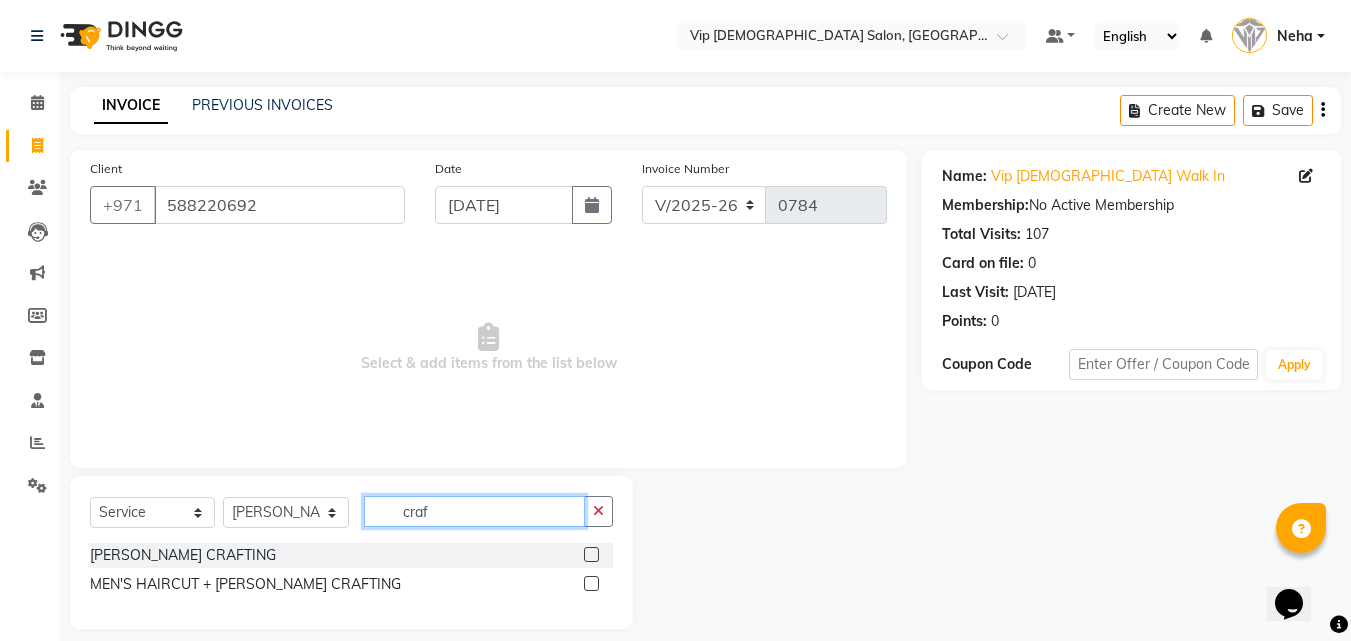 type on "craf" 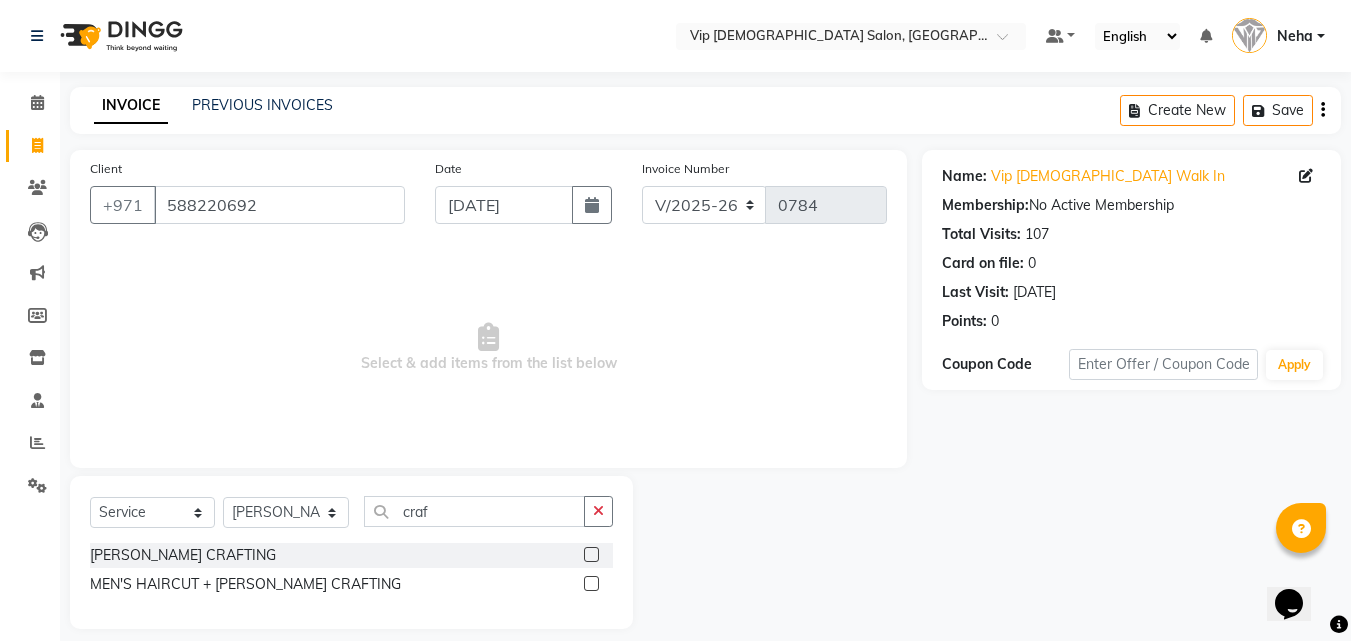 click 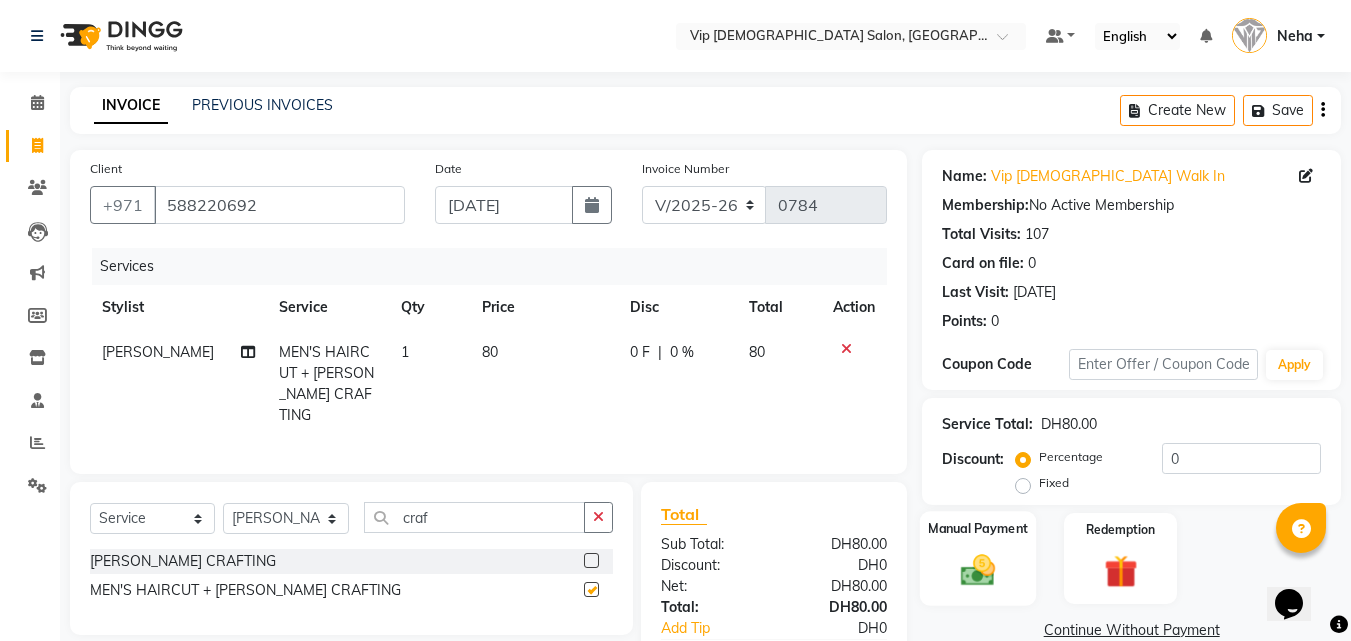 checkbox on "false" 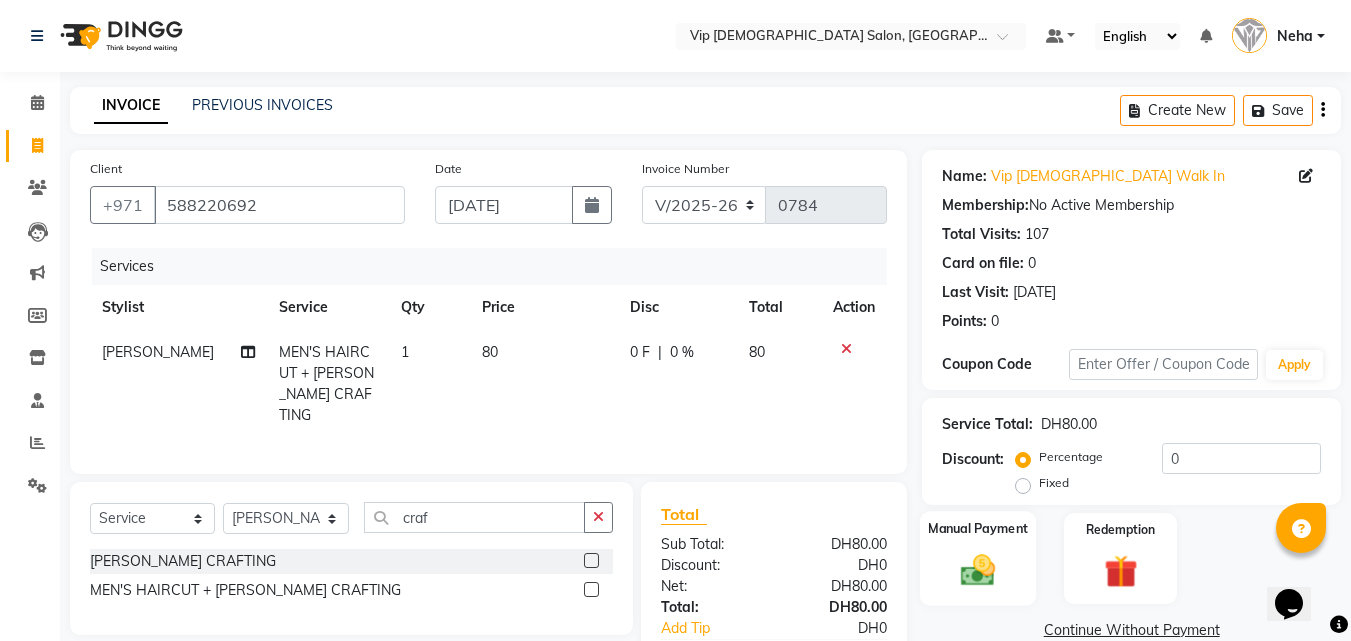 click on "Manual Payment" 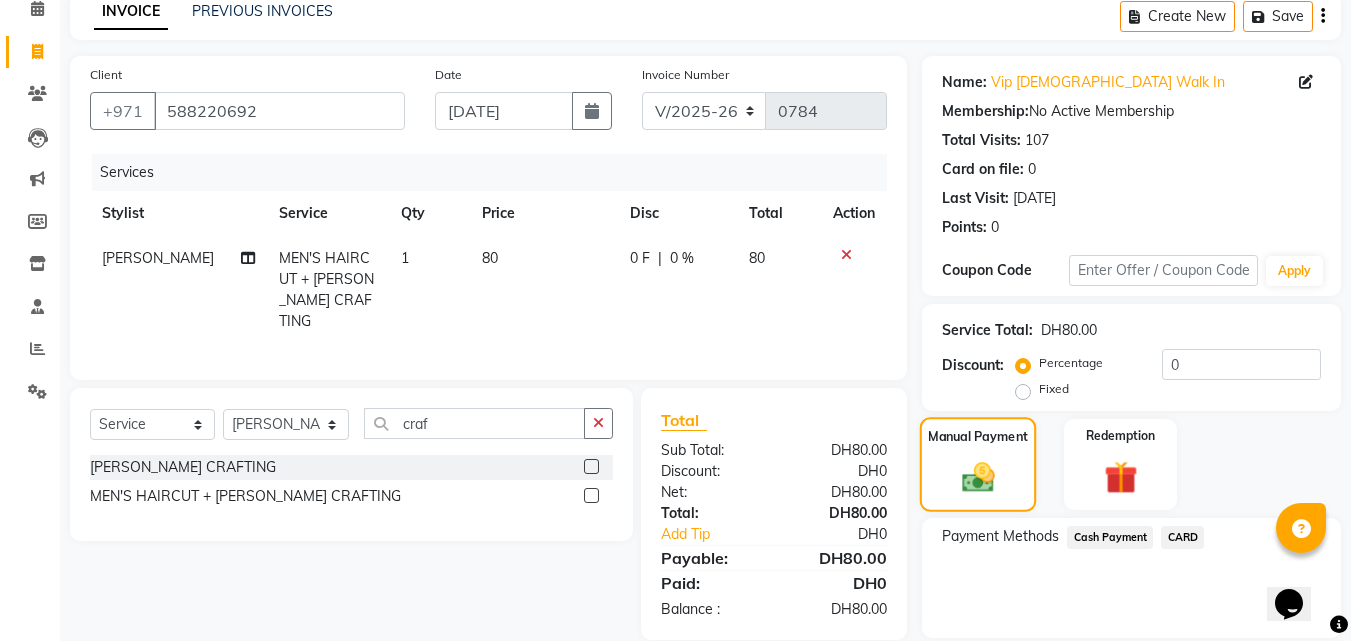 scroll, scrollTop: 120, scrollLeft: 0, axis: vertical 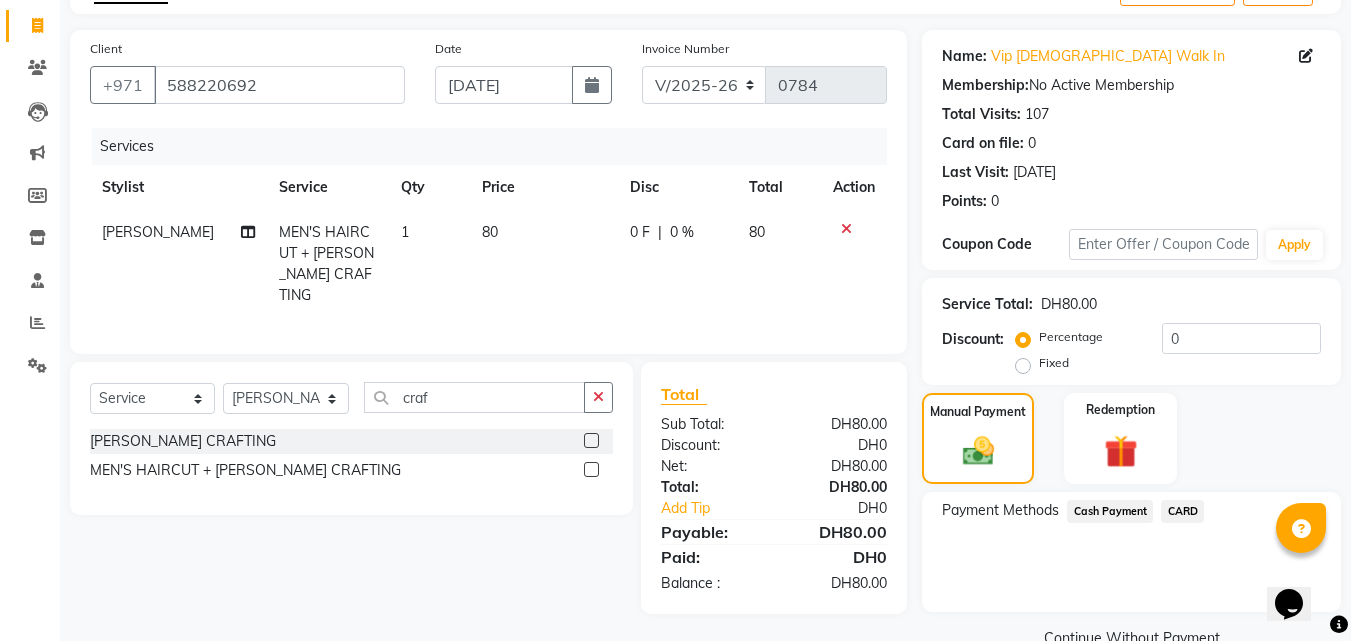 click on "CARD" 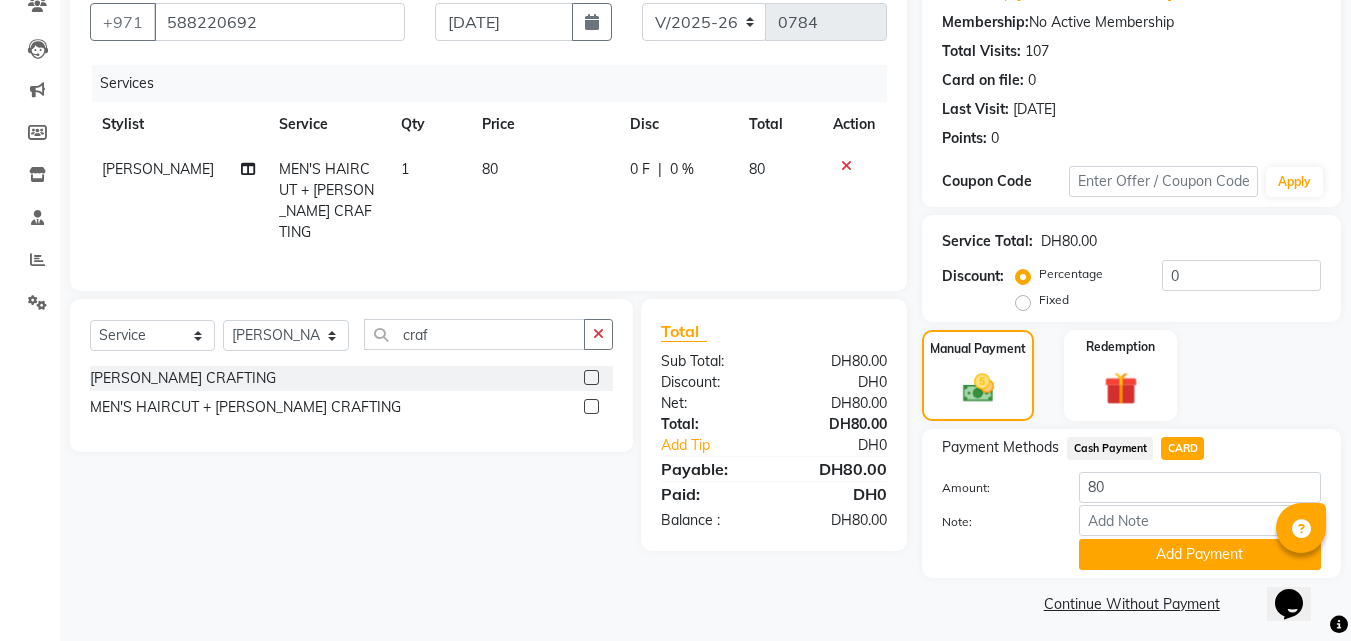 scroll, scrollTop: 191, scrollLeft: 0, axis: vertical 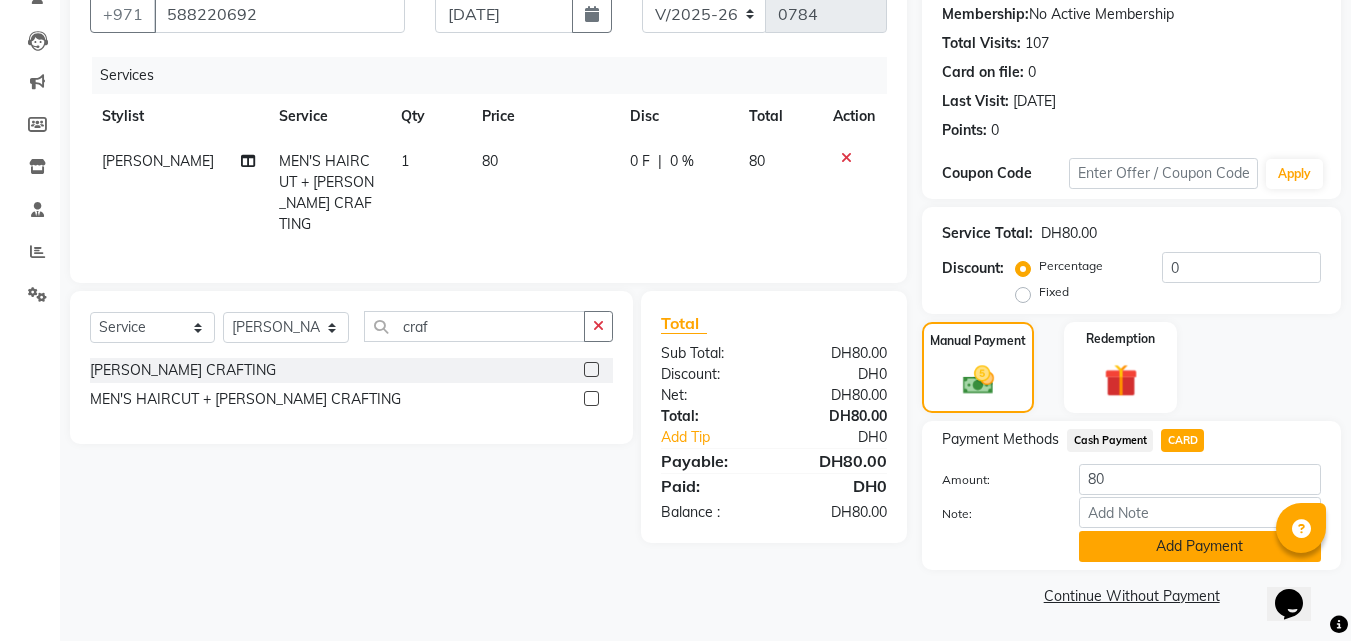 click on "Add Payment" 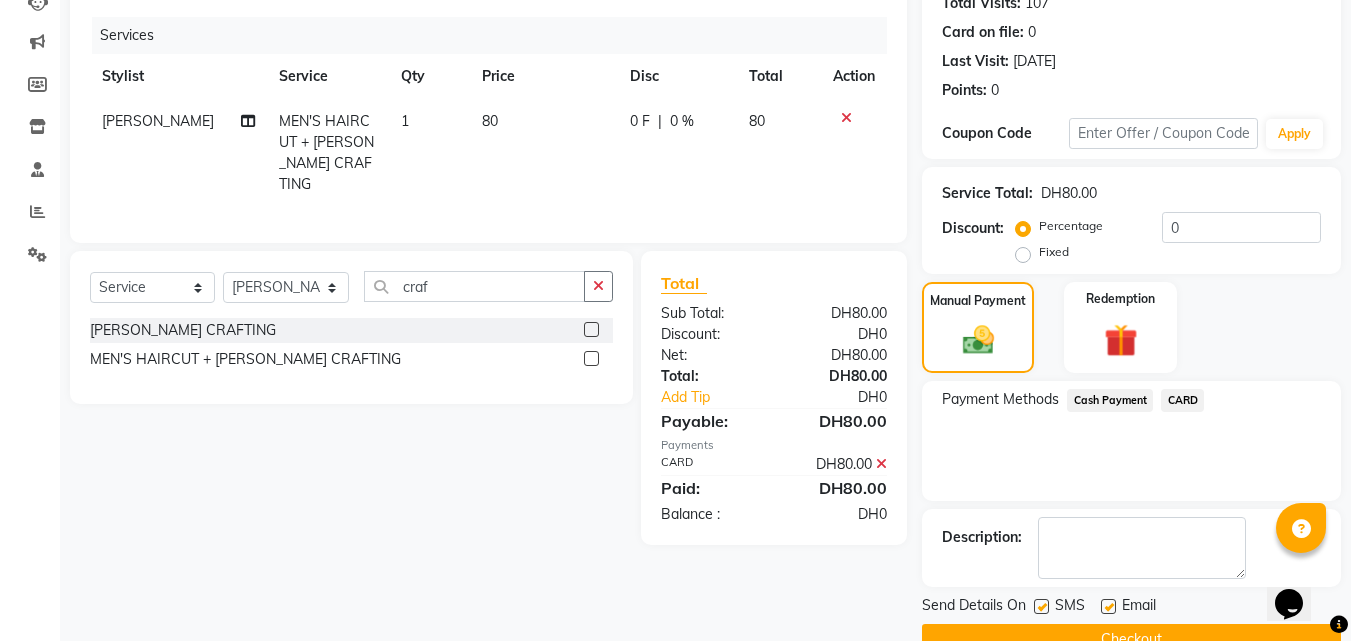 scroll, scrollTop: 275, scrollLeft: 0, axis: vertical 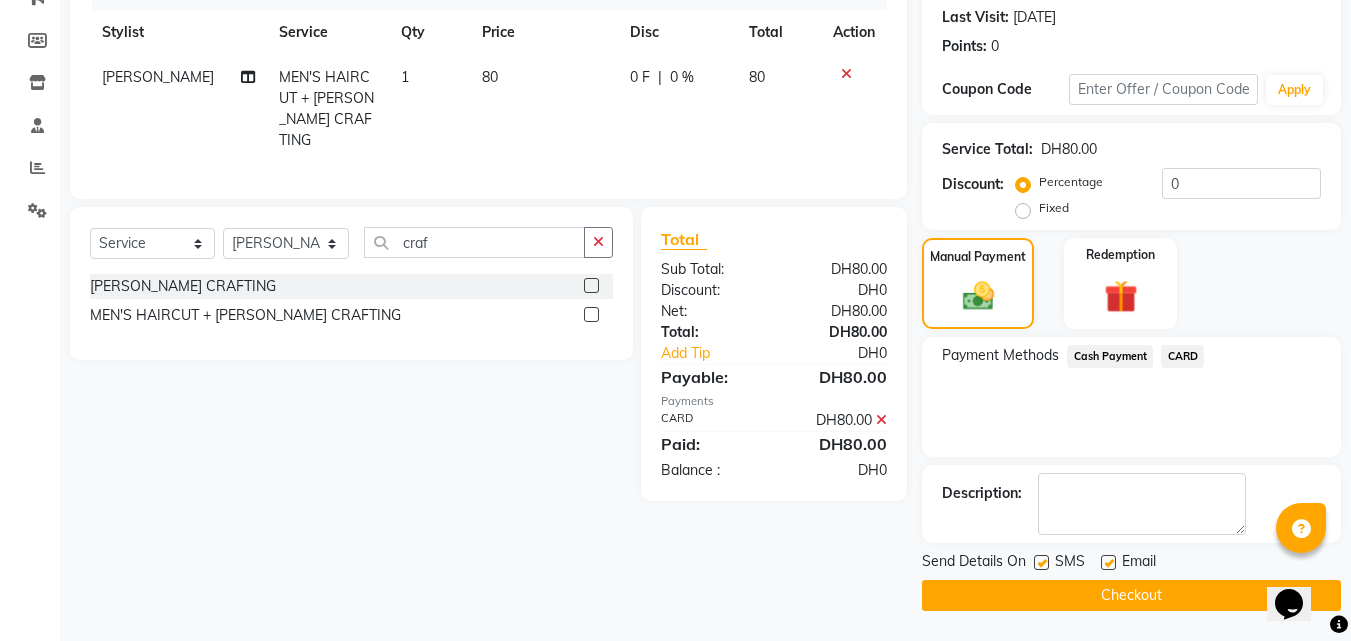 click on "Checkout" 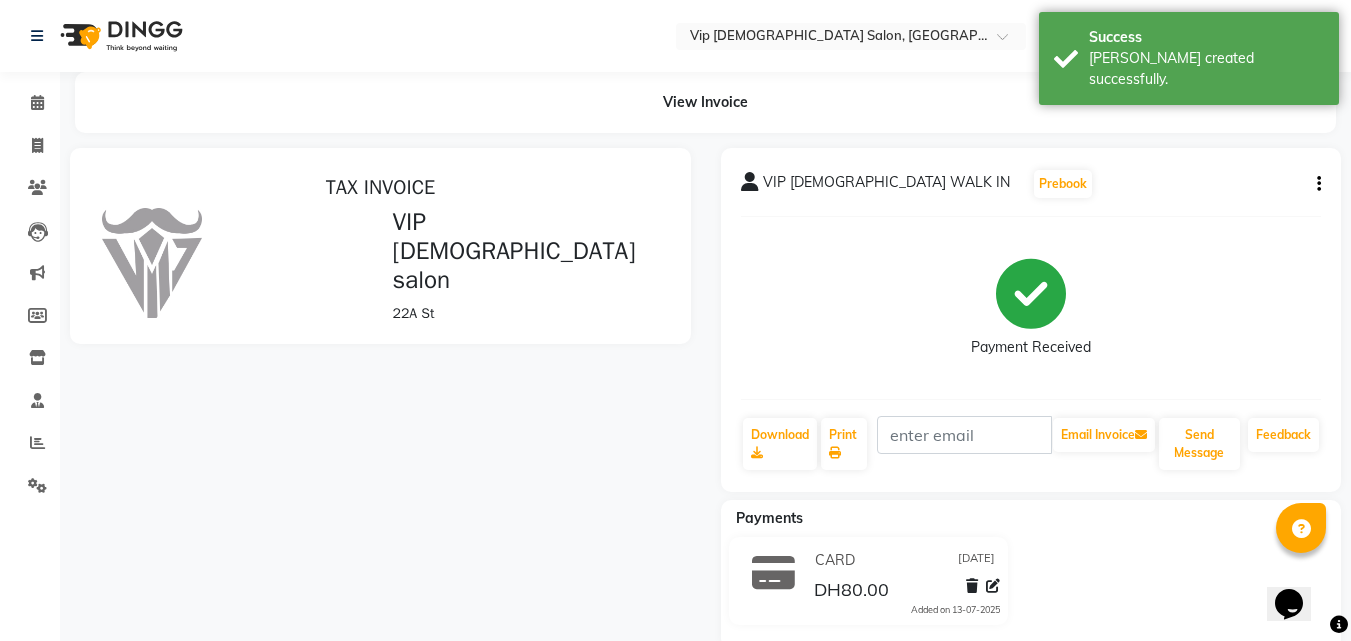scroll, scrollTop: 0, scrollLeft: 0, axis: both 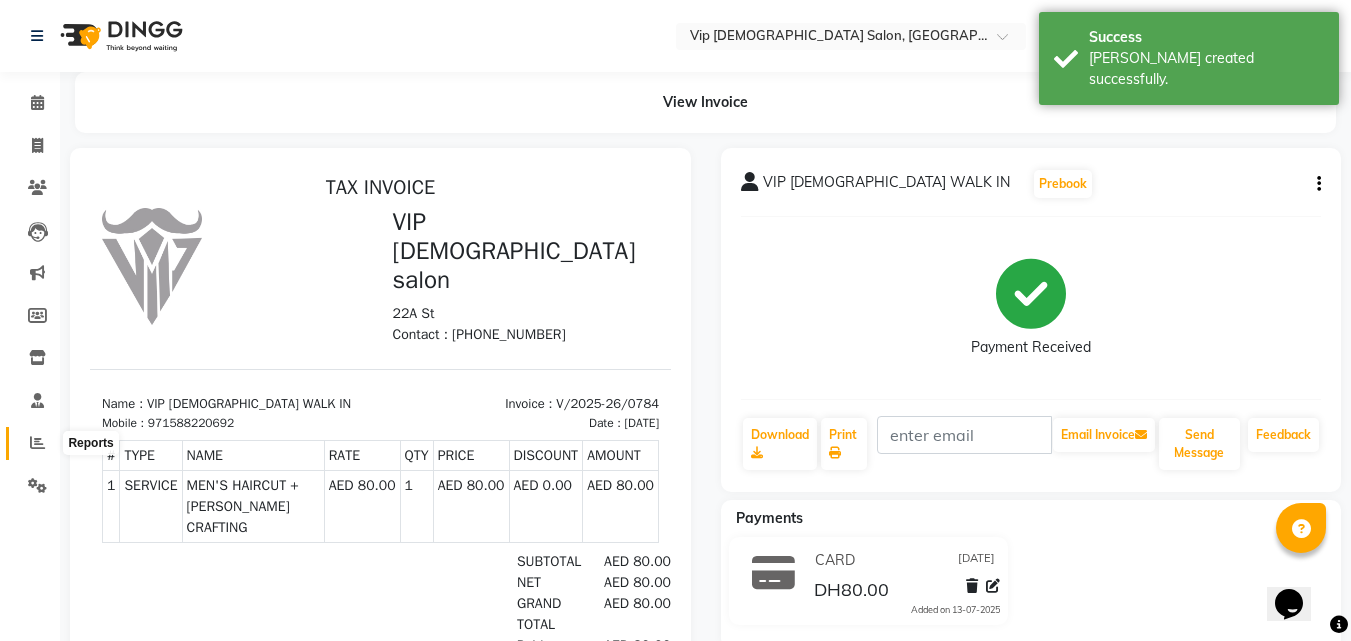 click 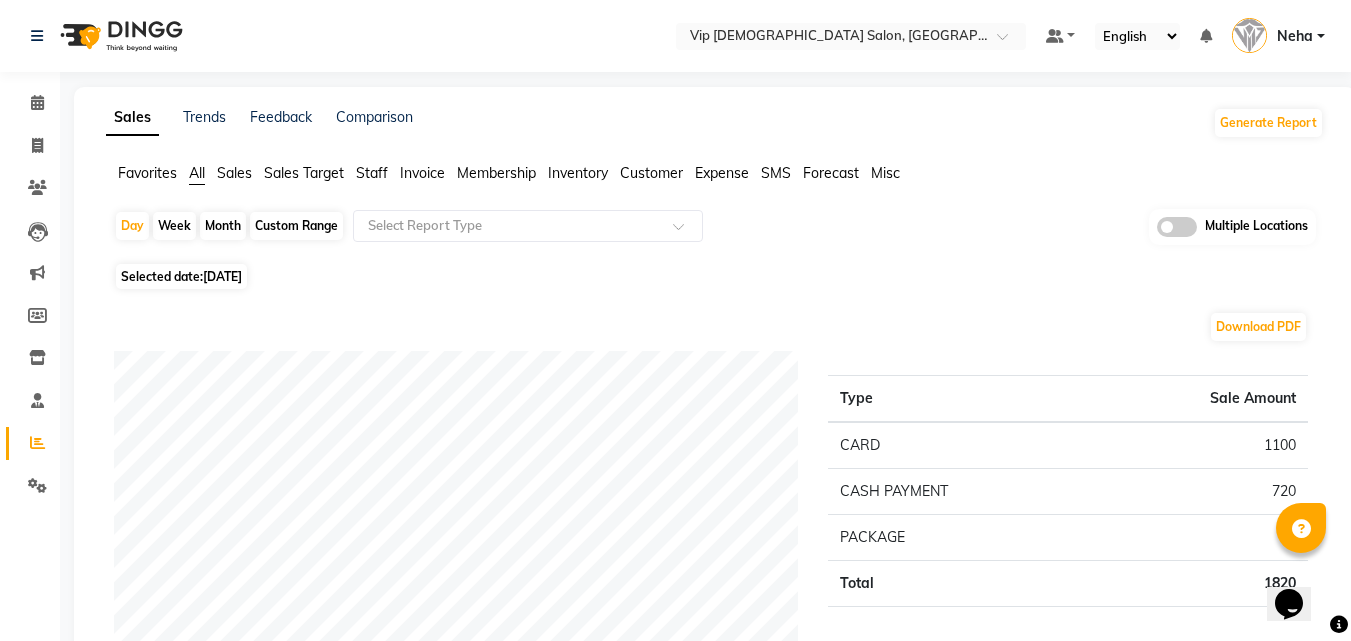 click on "Day   Week   Month   Custom Range  Select Report Type Multiple Locations Selected date:  13-07-2025  Download PDF Payment mode Type Sale Amount CARD 1100 CASH PAYMENT 720 PACKAGE 0 Total 1820 Staff summary Type Sale Amount Ali Rana 460 Allauddin Anwar Ali 345 Taufeeq Anwar Ali 280 Ahmed Mohamed Mohamed Elkhodary Abdelhamid 235 Riffat Magdy 200 Neha 160 Ayoub Lakhbizi 300 Total 1980 Sales summary Type Sale Amount Gift card 0 Products 0 Prepaid 0 Vouchers 0 Memberships 0 Services 1820 Packages 160 Tips 45 Fee 0 Total 2025 Expense by type Type Sale Amount Maintenance 50 Utilities 2 Total 52 Service by category Type Sale Amount HAIR 1681 FACE TREATMENTS 88 WAXING 50 Total 1819 Service sales Type Sale Amount MEN'S HAIRCUT + BEARD CRAFTING 1031 MEN'S HAIRCUT 300 BEARD CRAFTING 280 BASIC FACIAL 88 HAIR STYLE (WASH+BLOWDRY) 50 FACE WAX 40 BEARD COLOR 20 NOSE WAX 10 Total 1819 ★ Mark as Favorite  Choose how you'd like to save "" report to favorites  Save to Personal Favorites:   Share with Organization:" 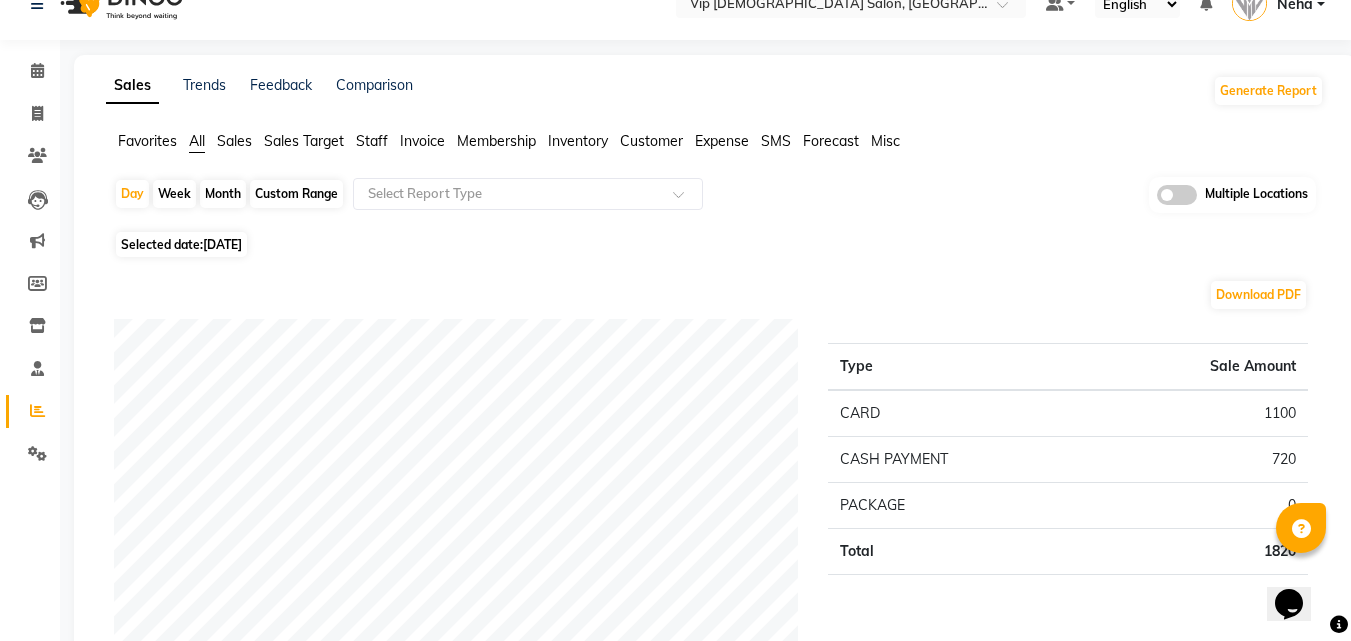 scroll, scrollTop: 0, scrollLeft: 0, axis: both 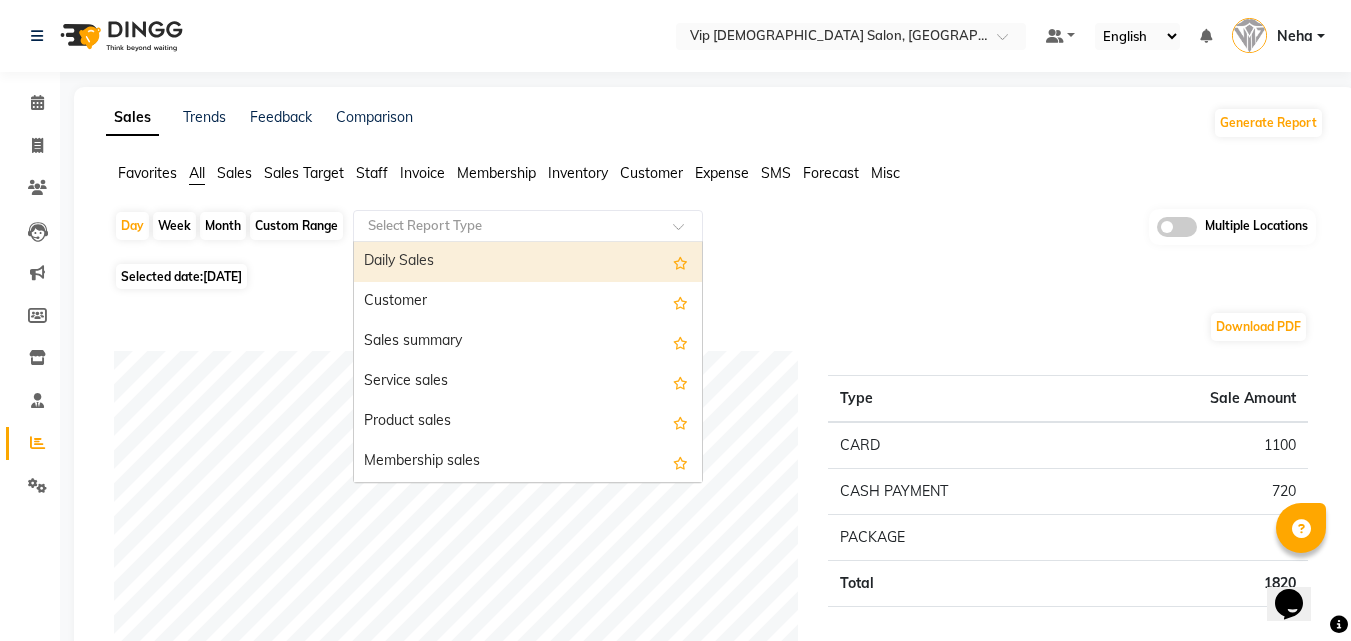 click 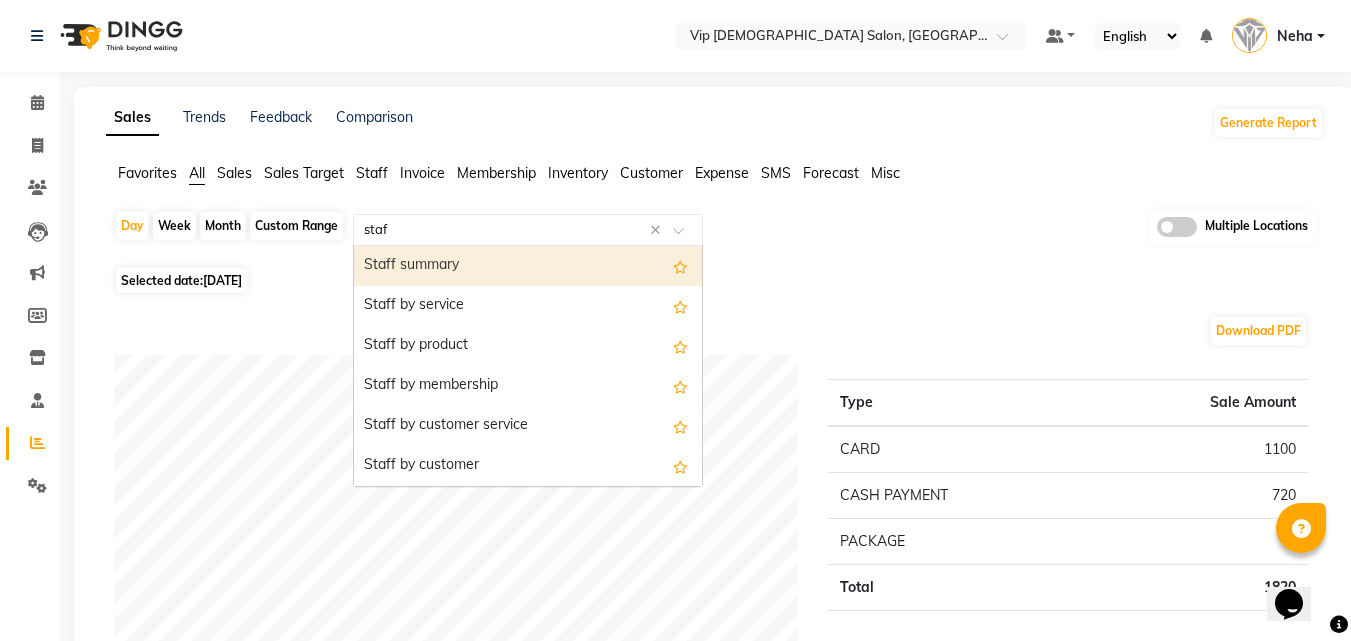 type on "staff" 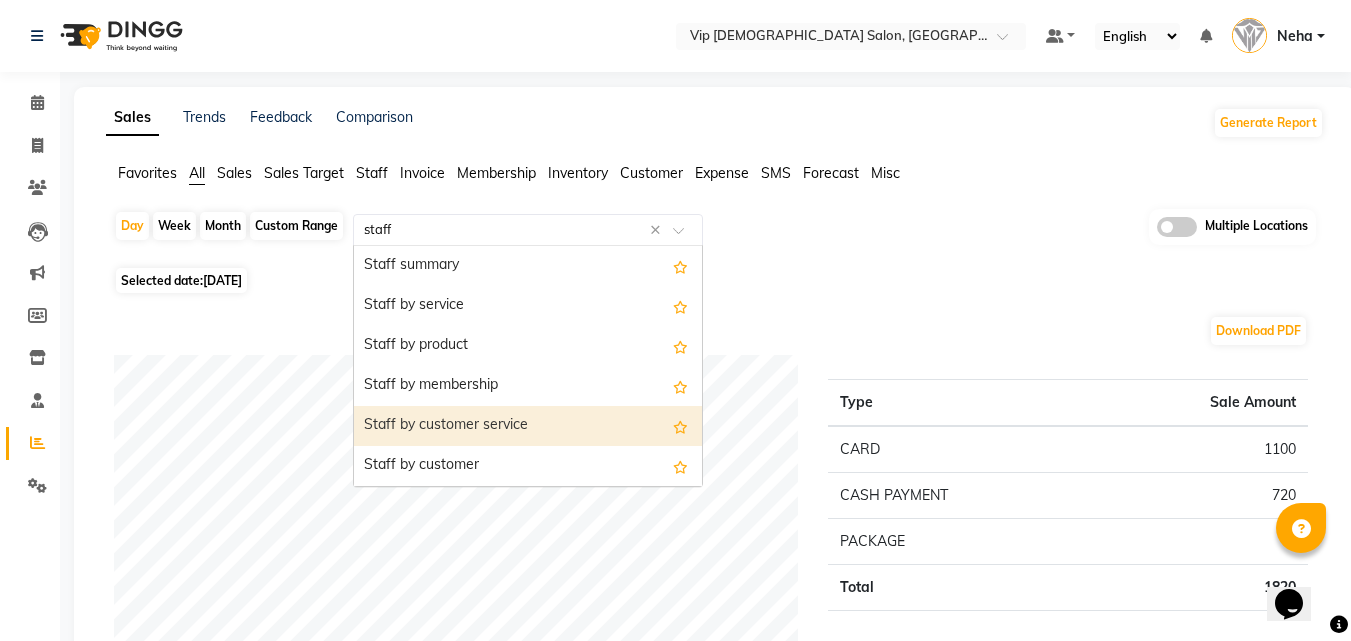 click on "Staff by customer service" at bounding box center [528, 426] 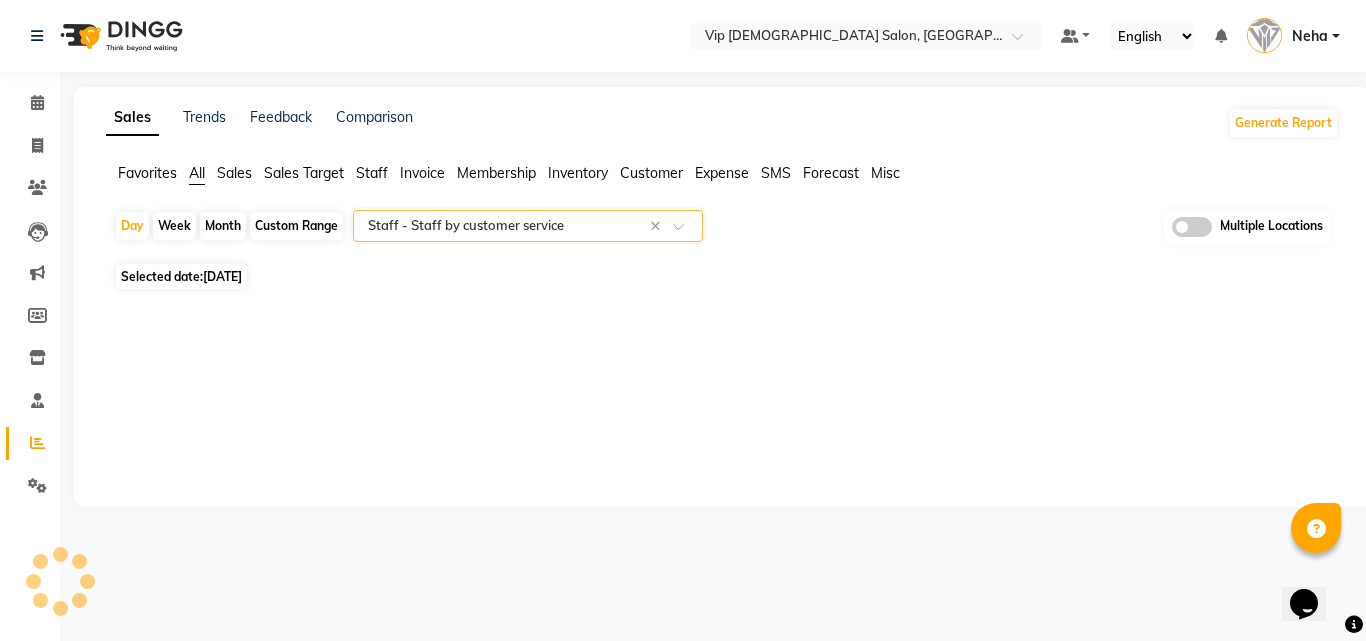 select on "full_report" 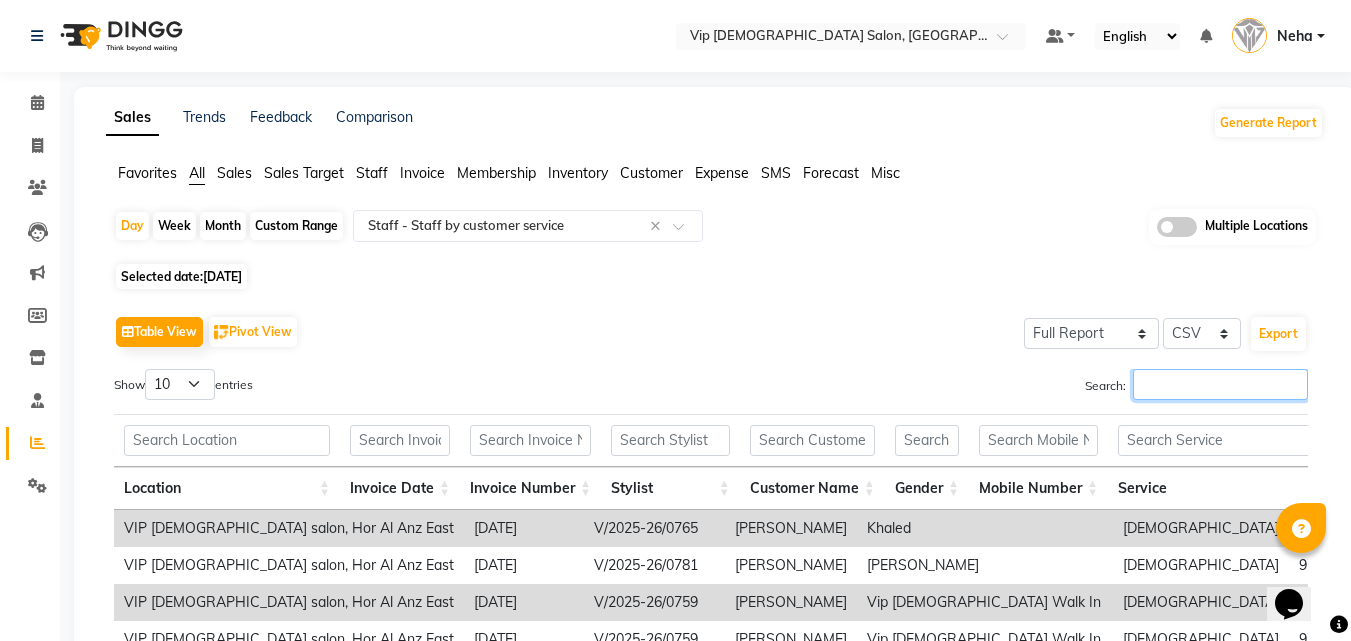 click on "Search:" at bounding box center [1220, 384] 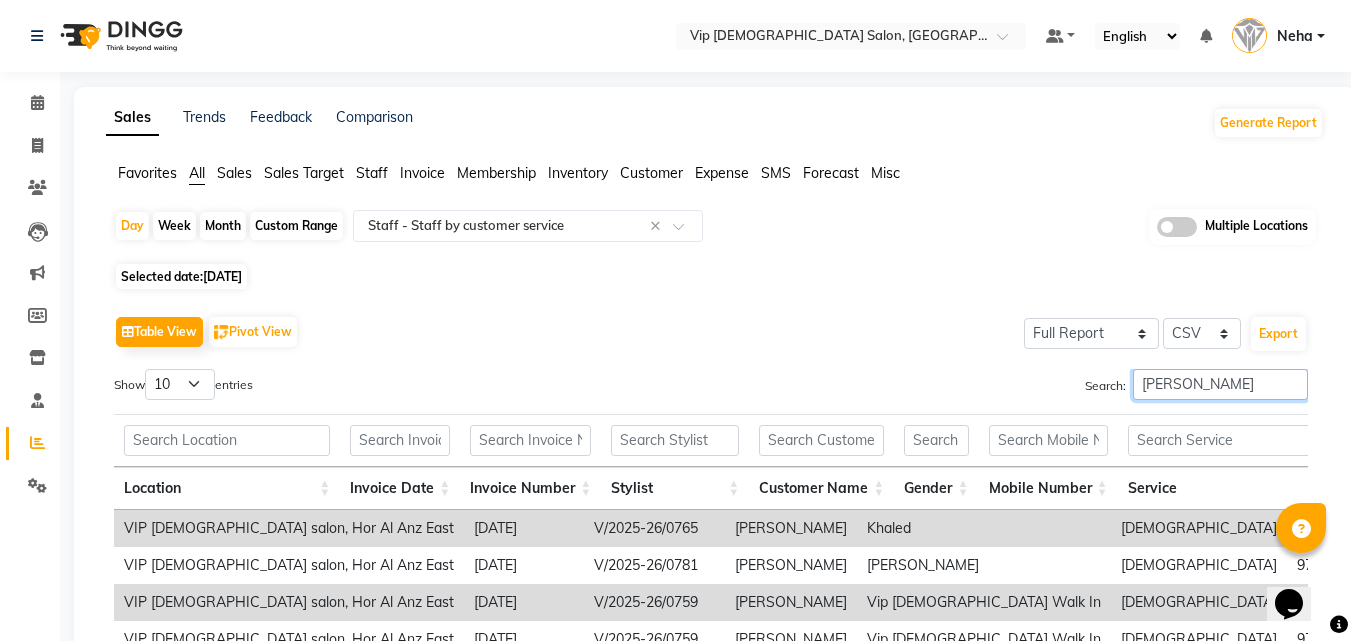 type on "ali r" 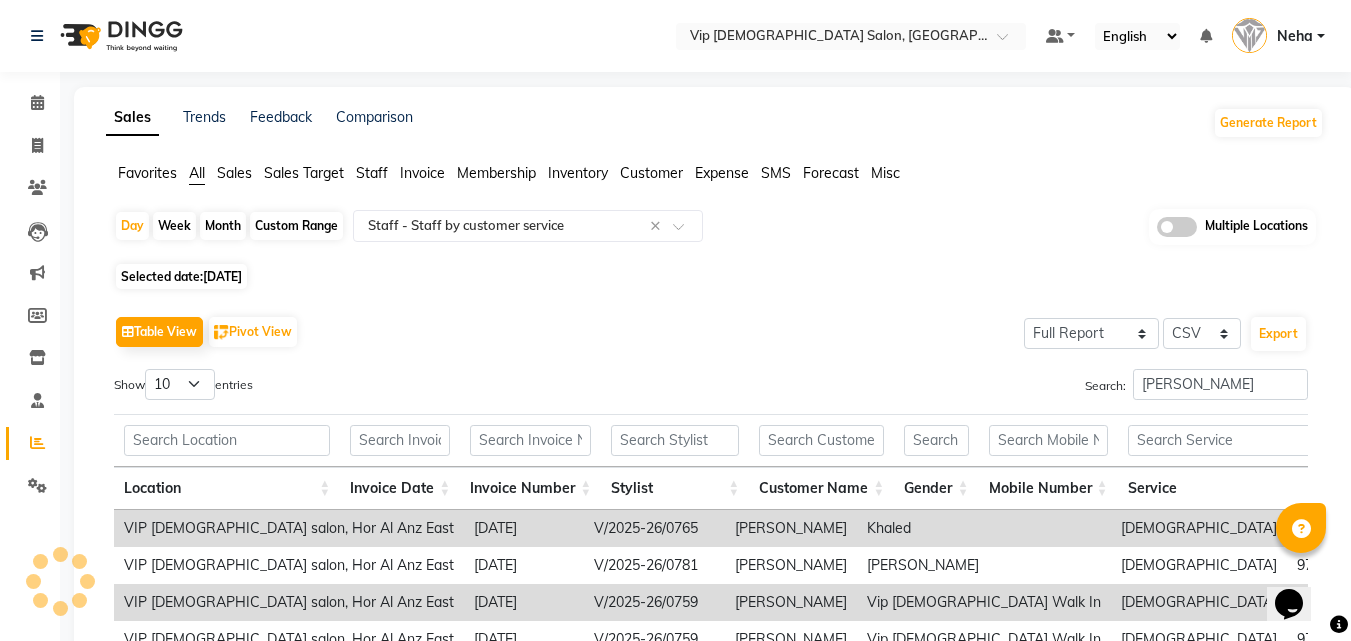 click on "Day   Week   Month   Custom Range  Select Report Type × Staff -  Staff by customer service × Multiple Locations Selected date:  13-07-2025   Table View   Pivot View  Select Full Report Filtered Report Select CSV PDF  Export  Show  10 25 50 100  entries Search: ali r Location Invoice Date Invoice Number Stylist Customer Name Gender Mobile Number Service Price Discount Tax Total Total W/o Tax Invoice Total Payment Redemption Redemption Share Location Invoice Date Invoice Number Stylist Customer Name Gender Mobile Number Service Price Discount Tax Total Total W/o Tax Invoice Total Payment Redemption Redemption Share Total DH1,145.00 DH0 DH0 DH1,145.00 DH1,145.00 DH1,995.00 DH1,145.00 DH0 DH0 VIP gents salon, Hor Al Anz East 2025-07-13 V/2025-26/0765 Taufeeq Anwar Ali Khaled  male 971505290812 MEN'S HAIRCUT + BEARD CRAFTING DH80.00 DH0 DH0 DH80.00 DH80.00 DH130.00 DH80.00 DH0 DH0 VIP gents salon, Hor Al Anz East 2025-07-13 V/2025-26/0781 Taufeeq Anwar Ali Ismail  male 971589360010 MEN'S HAIRCUT DH50.00 DH0 1" 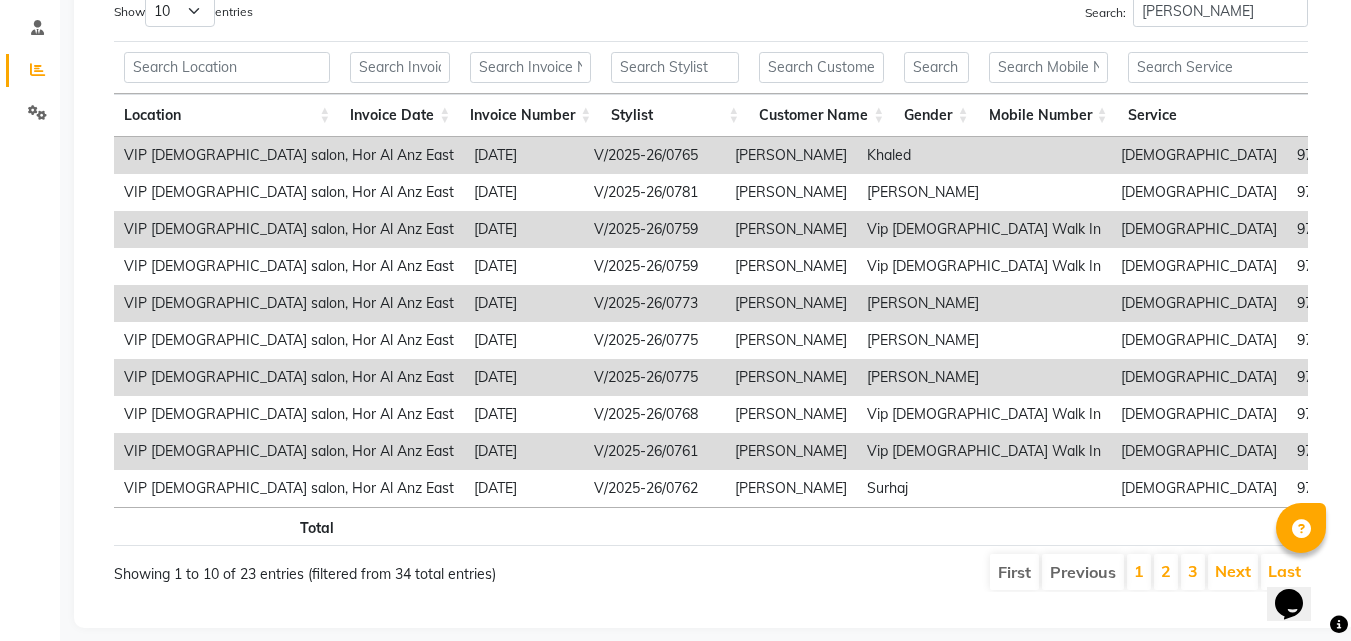scroll, scrollTop: 420, scrollLeft: 0, axis: vertical 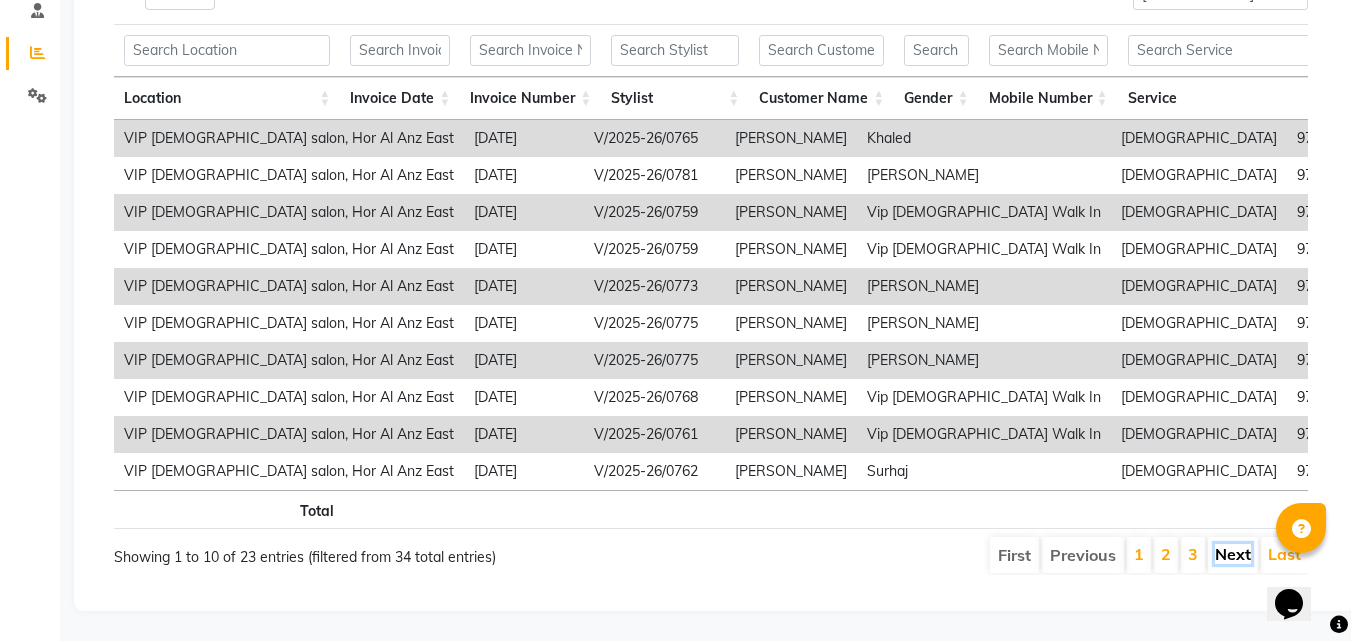 click on "Next" at bounding box center (1233, 554) 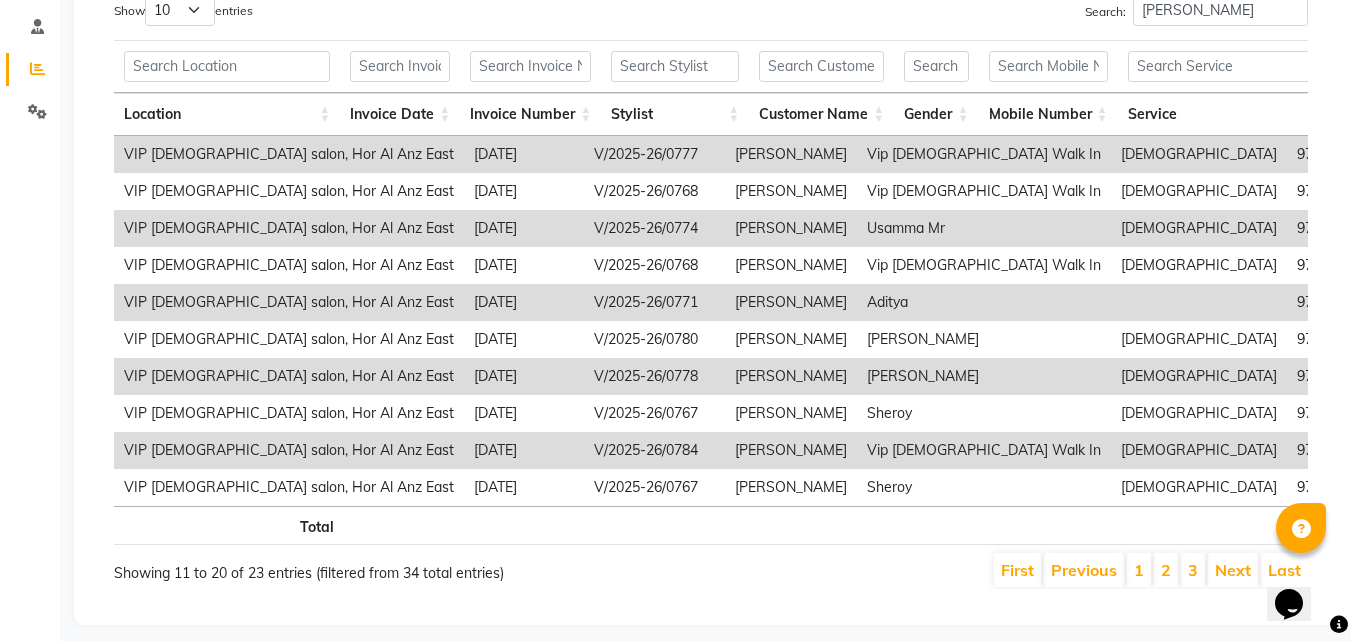 scroll, scrollTop: 338, scrollLeft: 0, axis: vertical 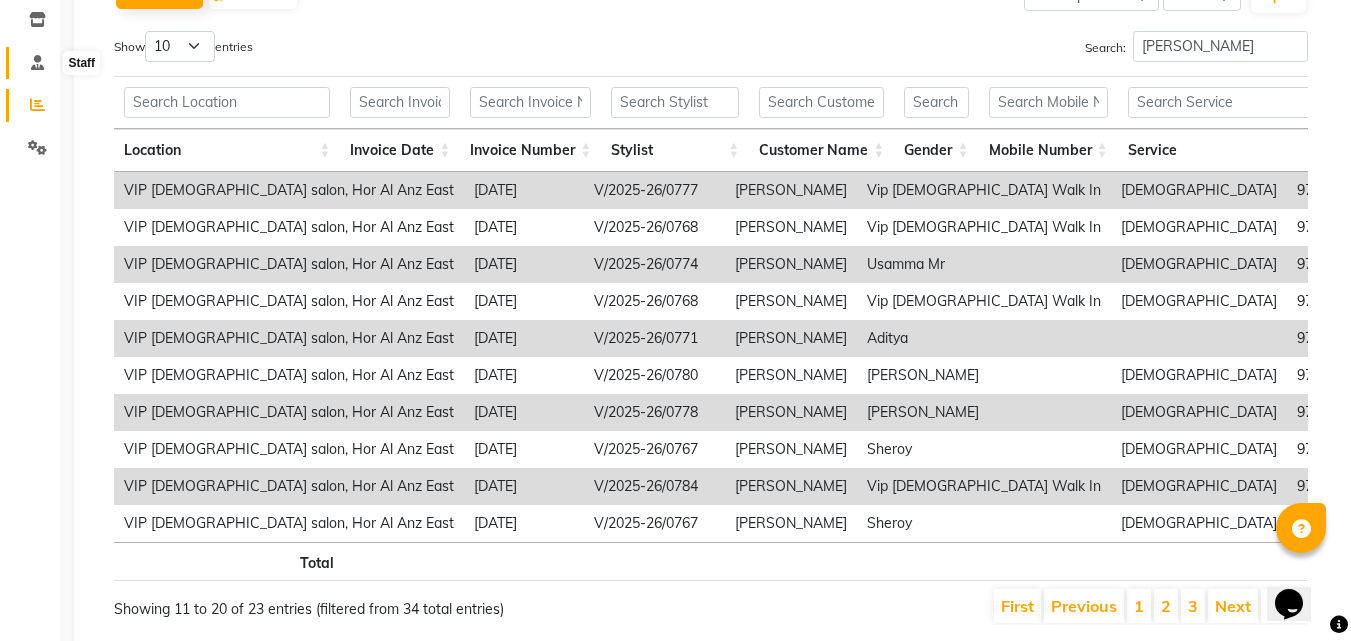 click 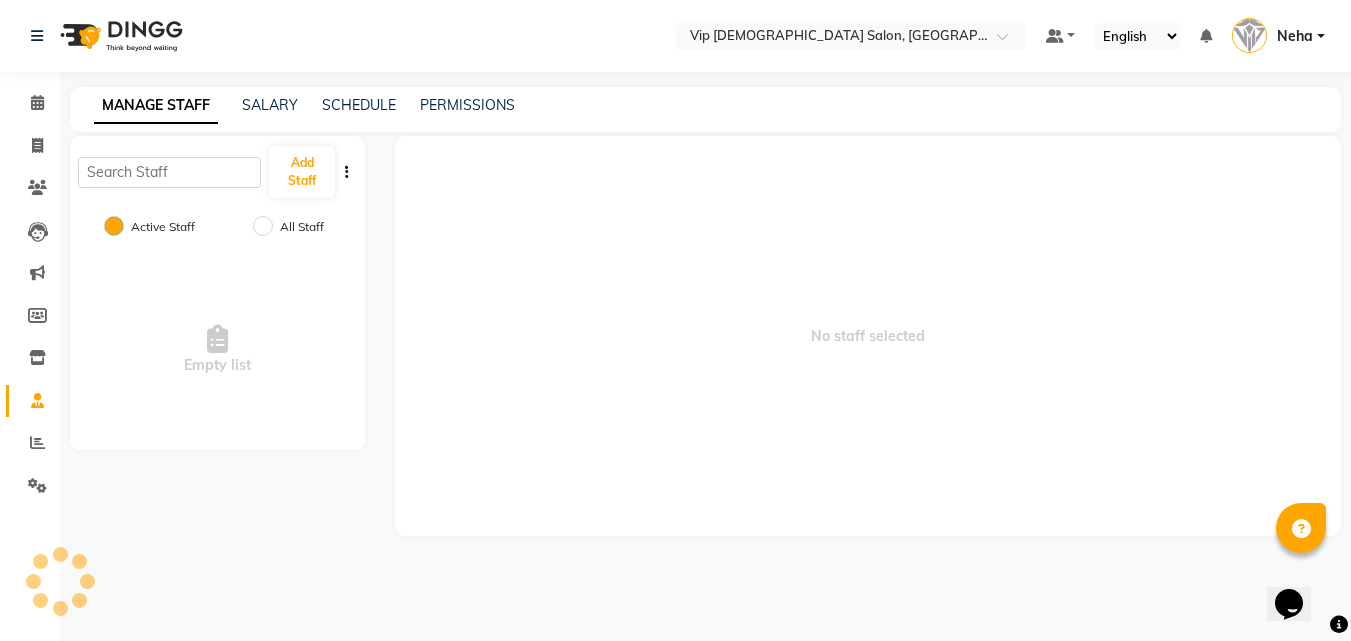 scroll, scrollTop: 0, scrollLeft: 0, axis: both 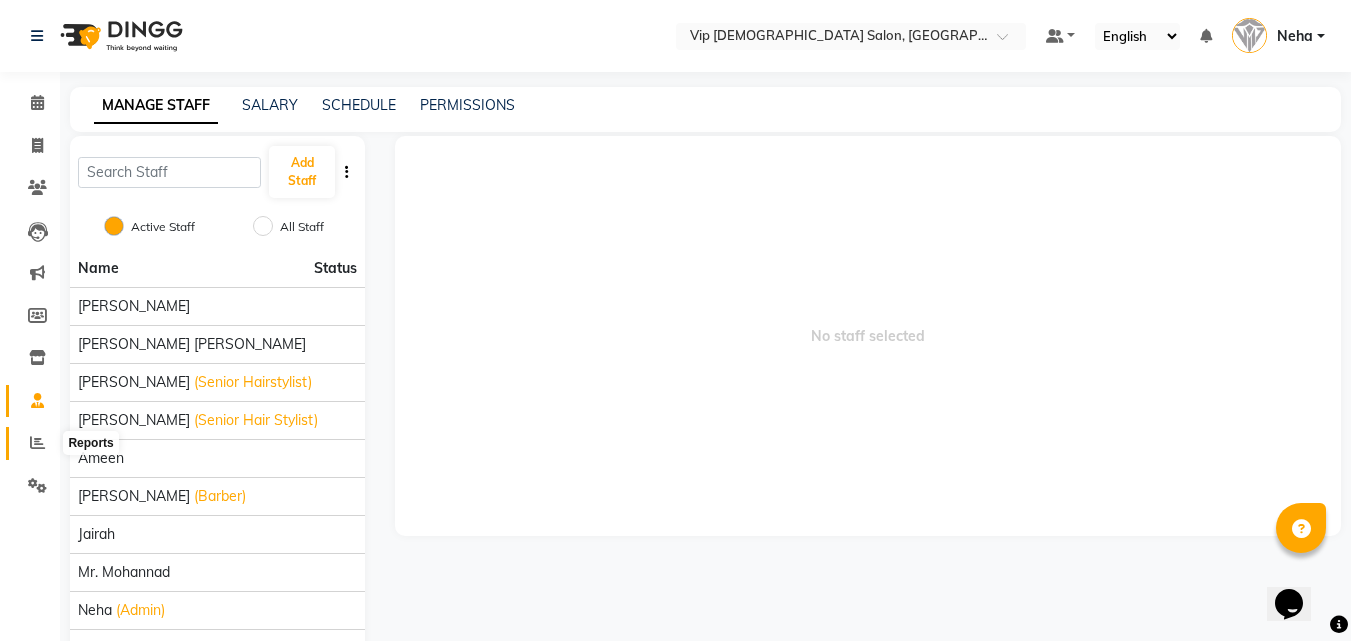 click 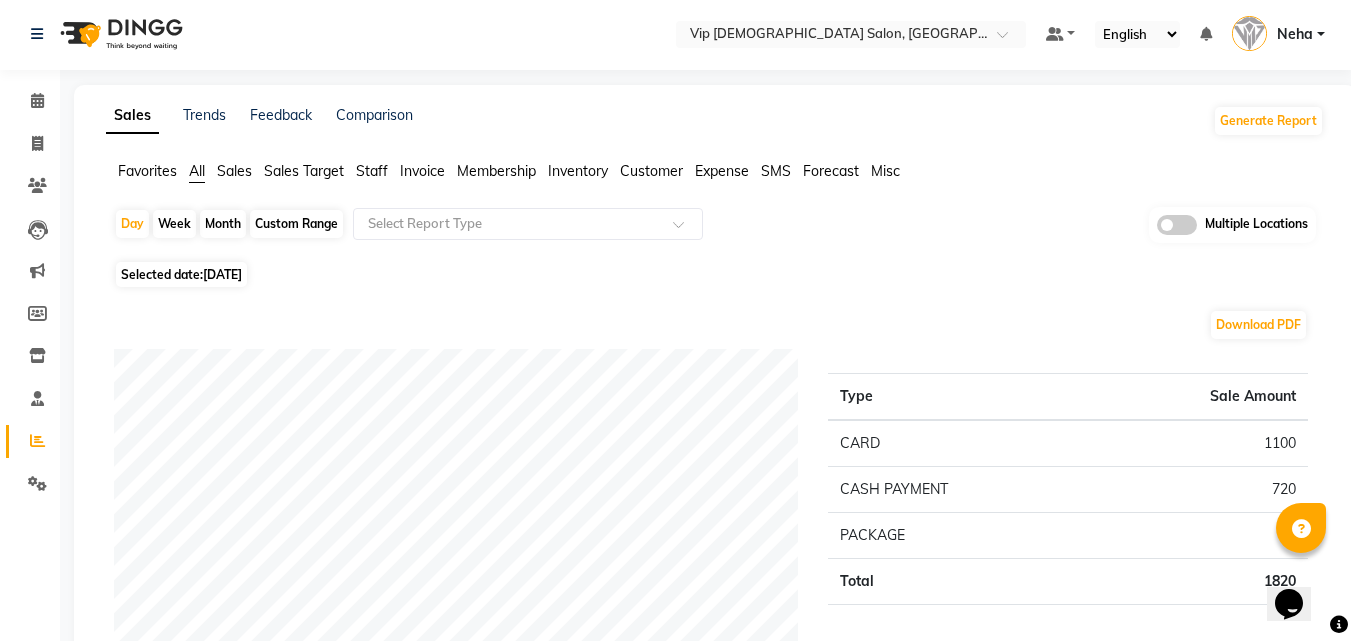 scroll, scrollTop: 0, scrollLeft: 0, axis: both 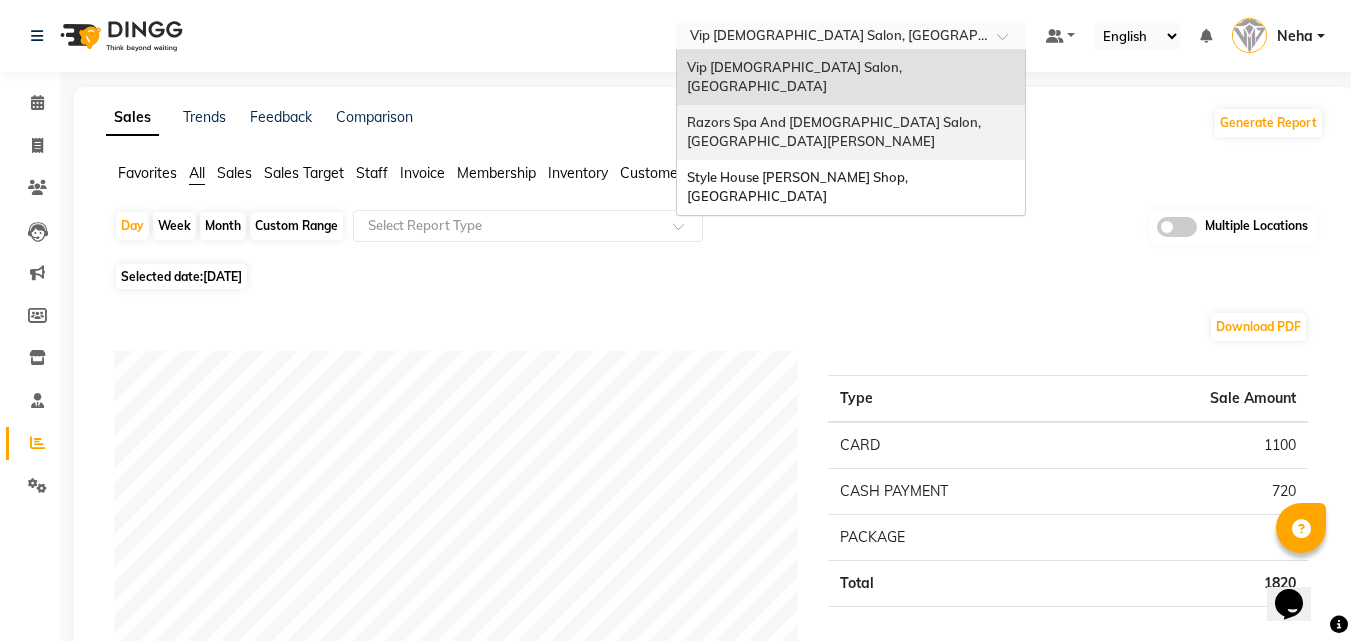 drag, startPoint x: 928, startPoint y: 40, endPoint x: 894, endPoint y: 96, distance: 65.51336 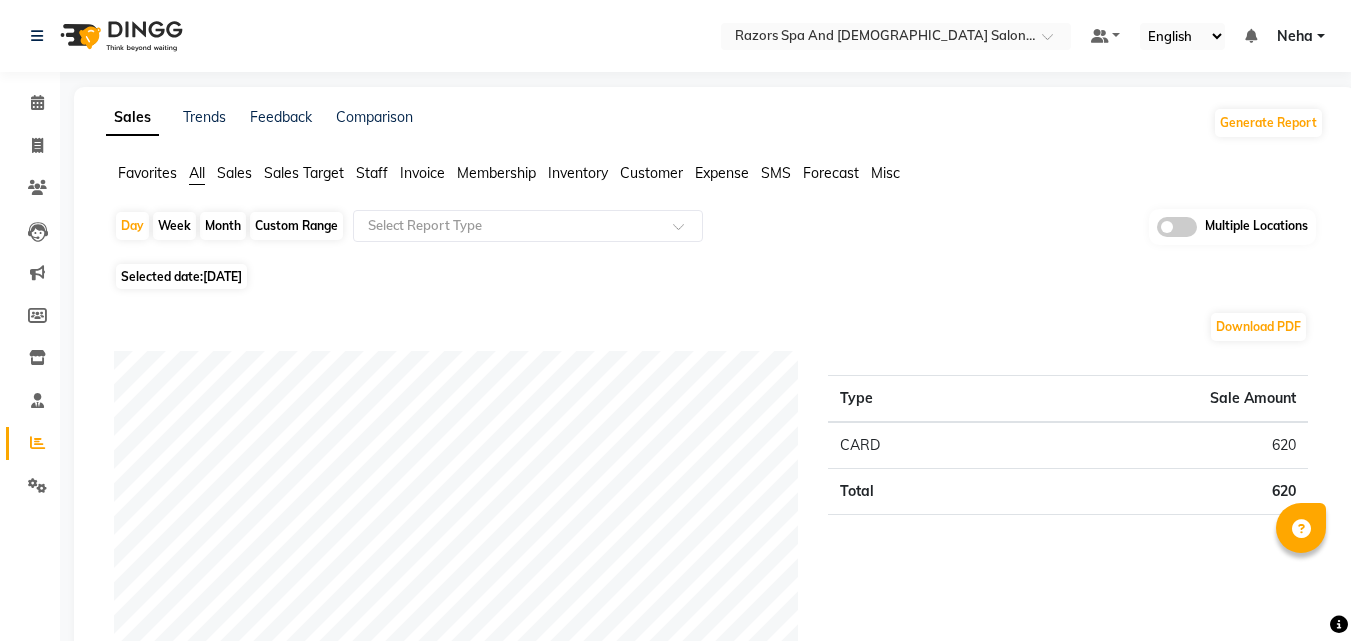 scroll, scrollTop: 0, scrollLeft: 0, axis: both 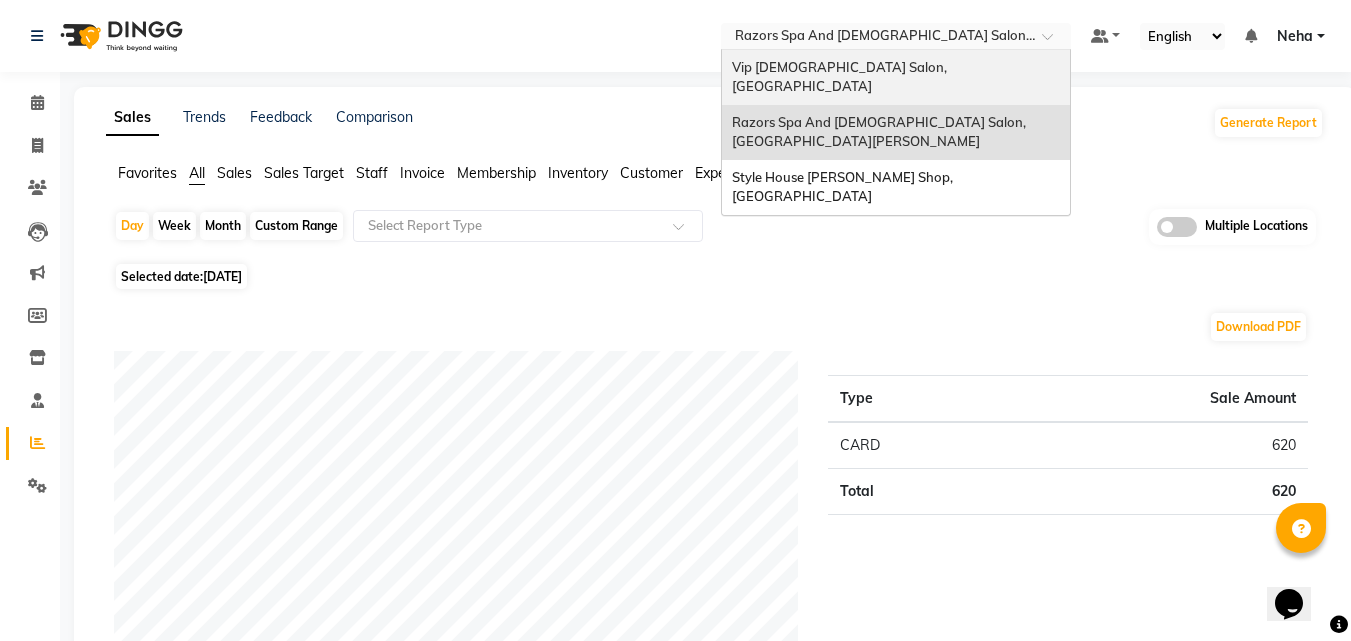 drag, startPoint x: 988, startPoint y: 34, endPoint x: 957, endPoint y: 69, distance: 46.75468 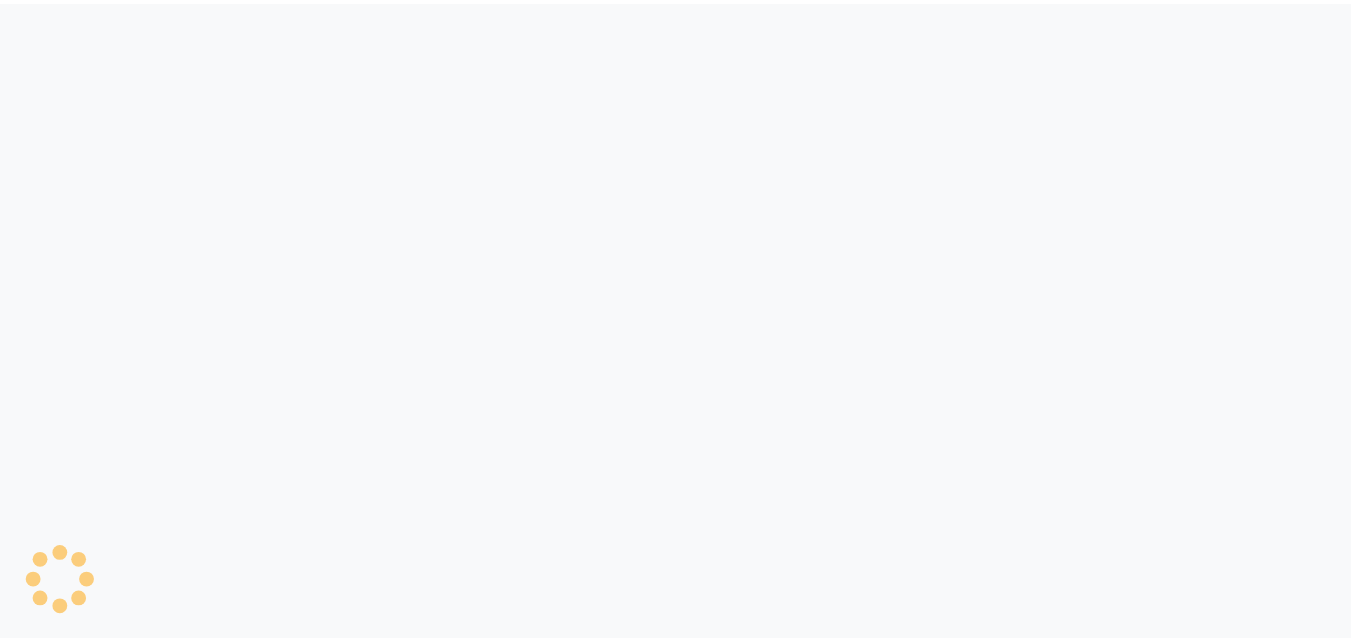 scroll, scrollTop: 0, scrollLeft: 0, axis: both 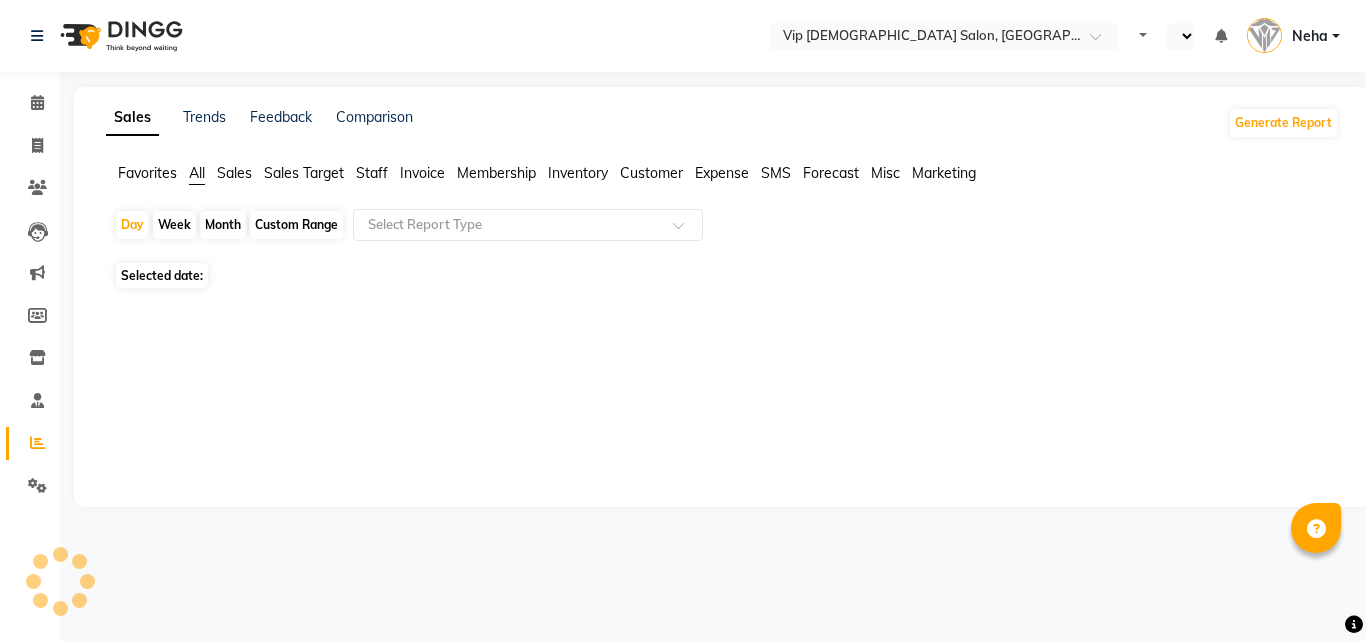 select on "en" 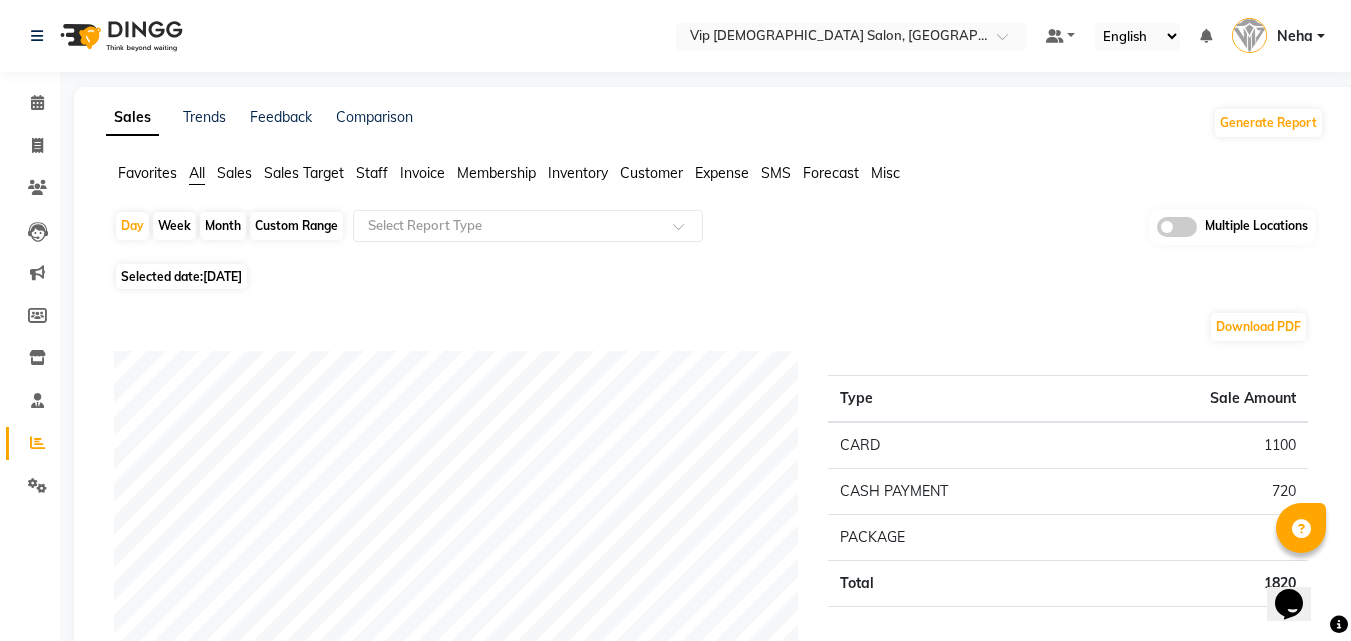 scroll, scrollTop: 0, scrollLeft: 0, axis: both 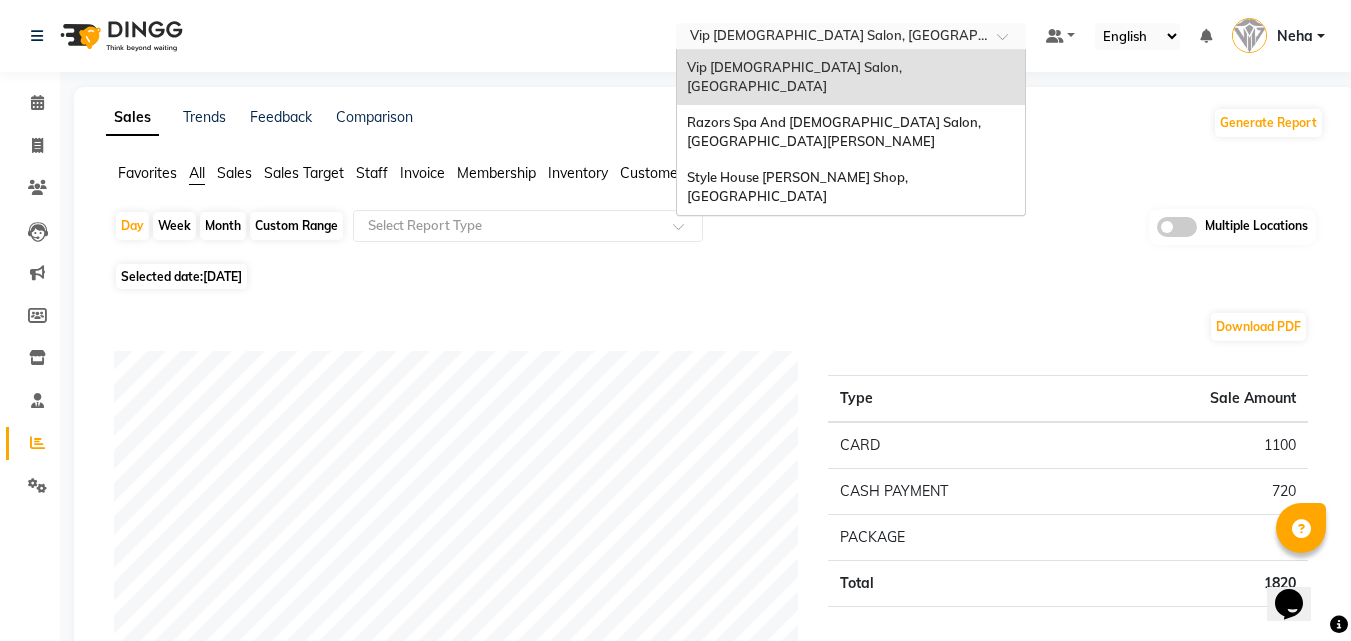 click at bounding box center (831, 38) 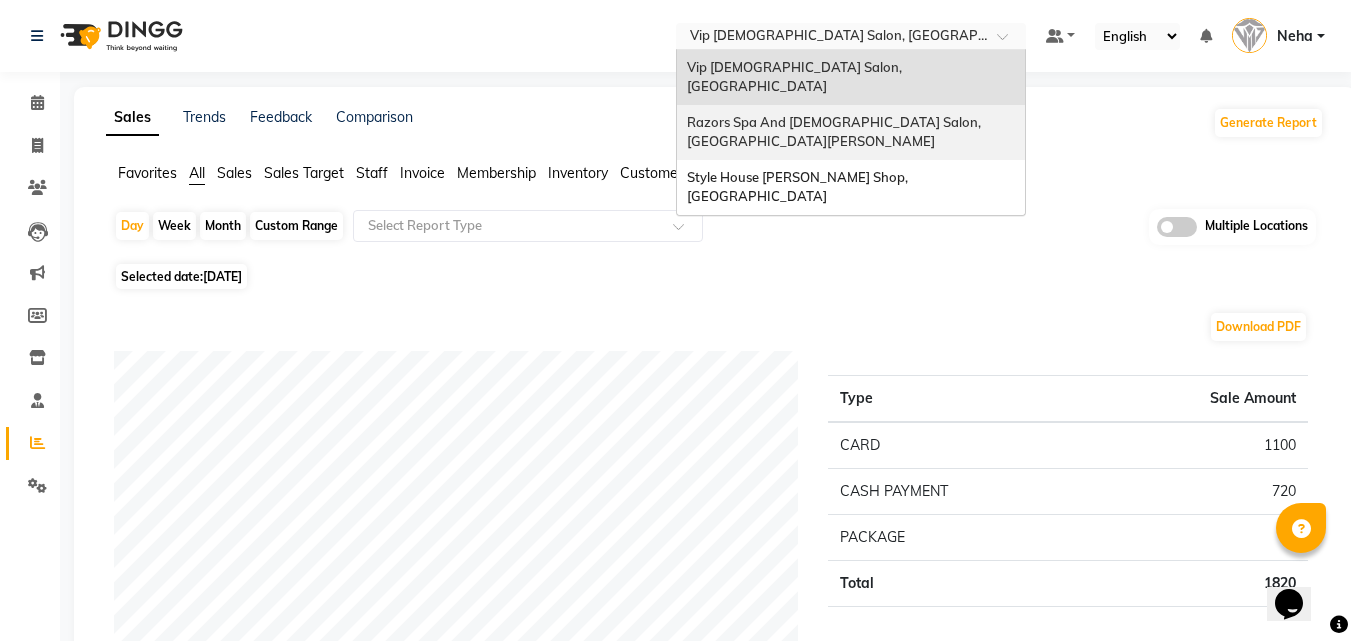 click on "Razors Spa And [DEMOGRAPHIC_DATA] Salon, [GEOGRAPHIC_DATA][PERSON_NAME]" at bounding box center (835, 132) 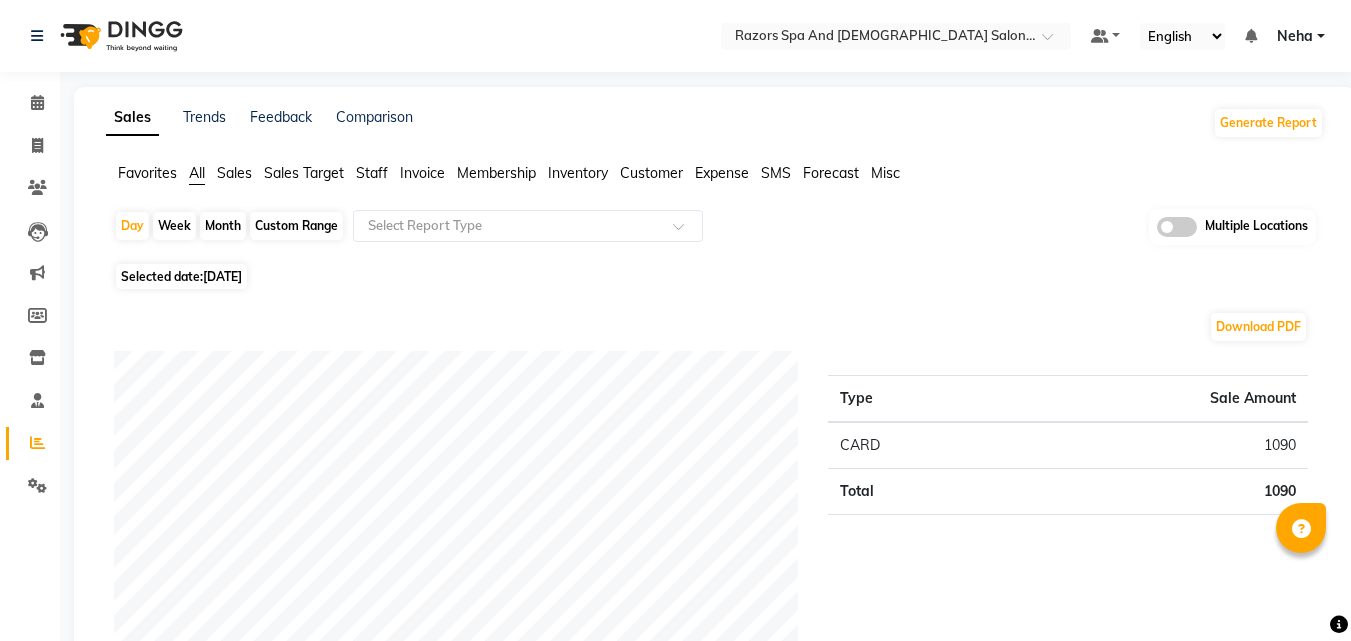scroll, scrollTop: 0, scrollLeft: 0, axis: both 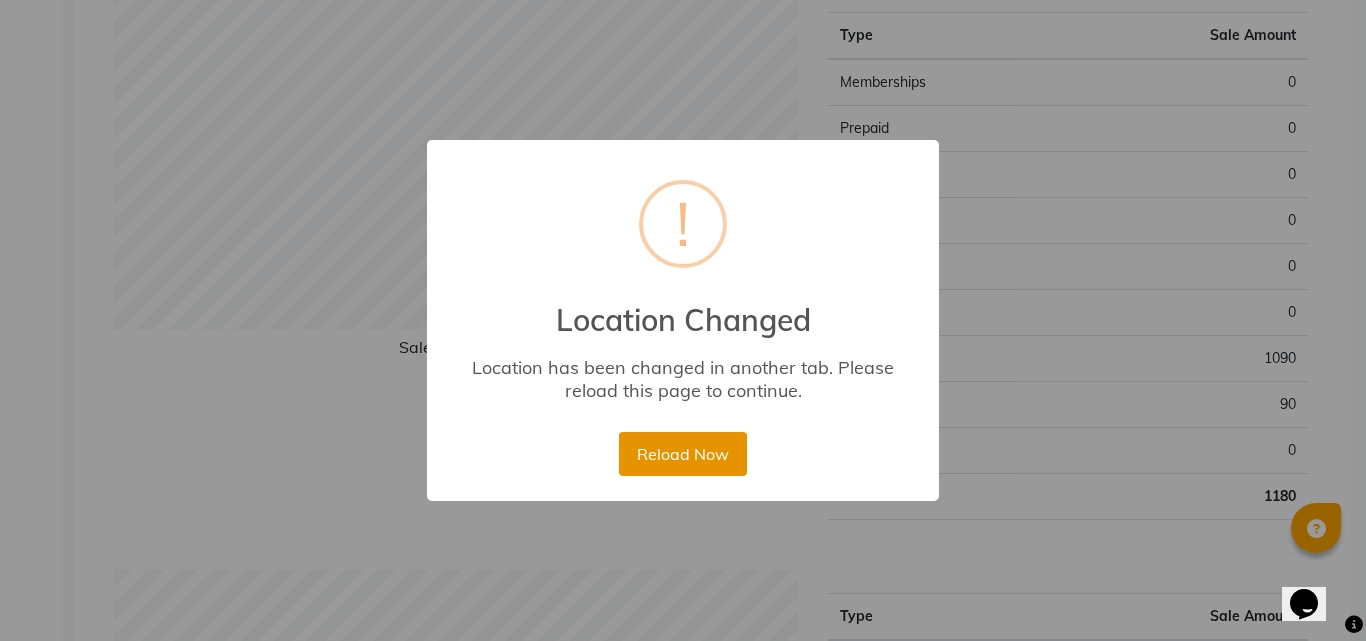 click on "Reload Now" at bounding box center (682, 454) 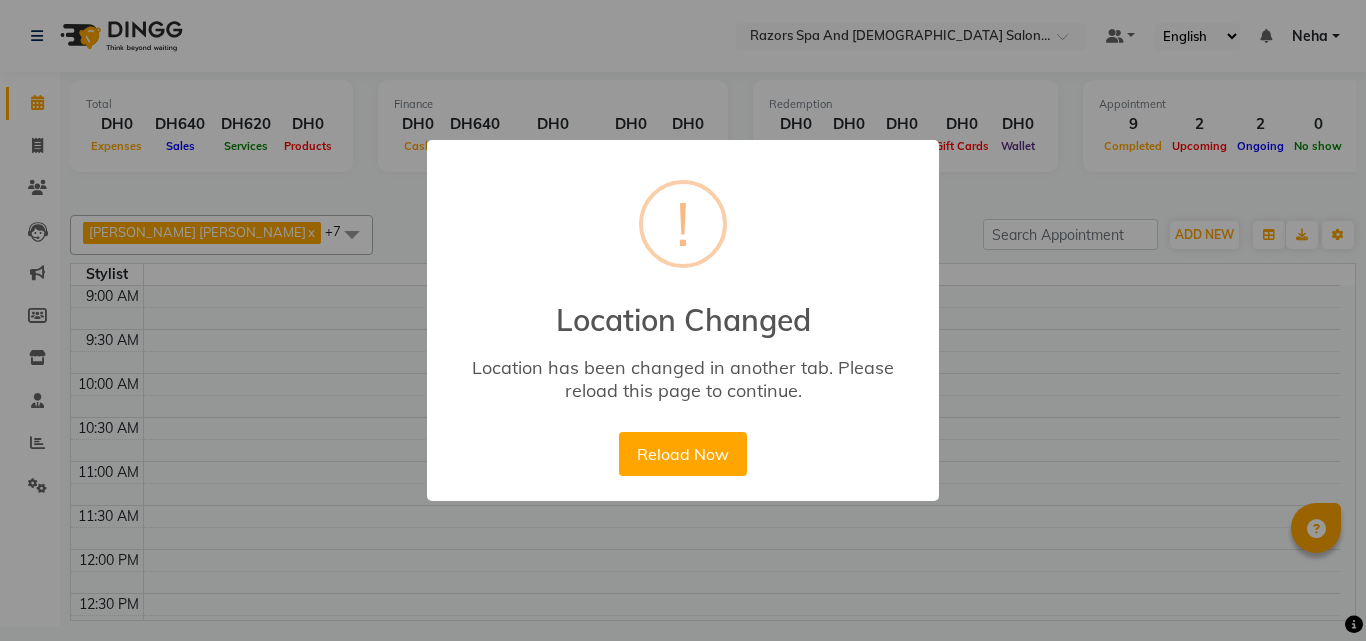 scroll, scrollTop: 0, scrollLeft: 0, axis: both 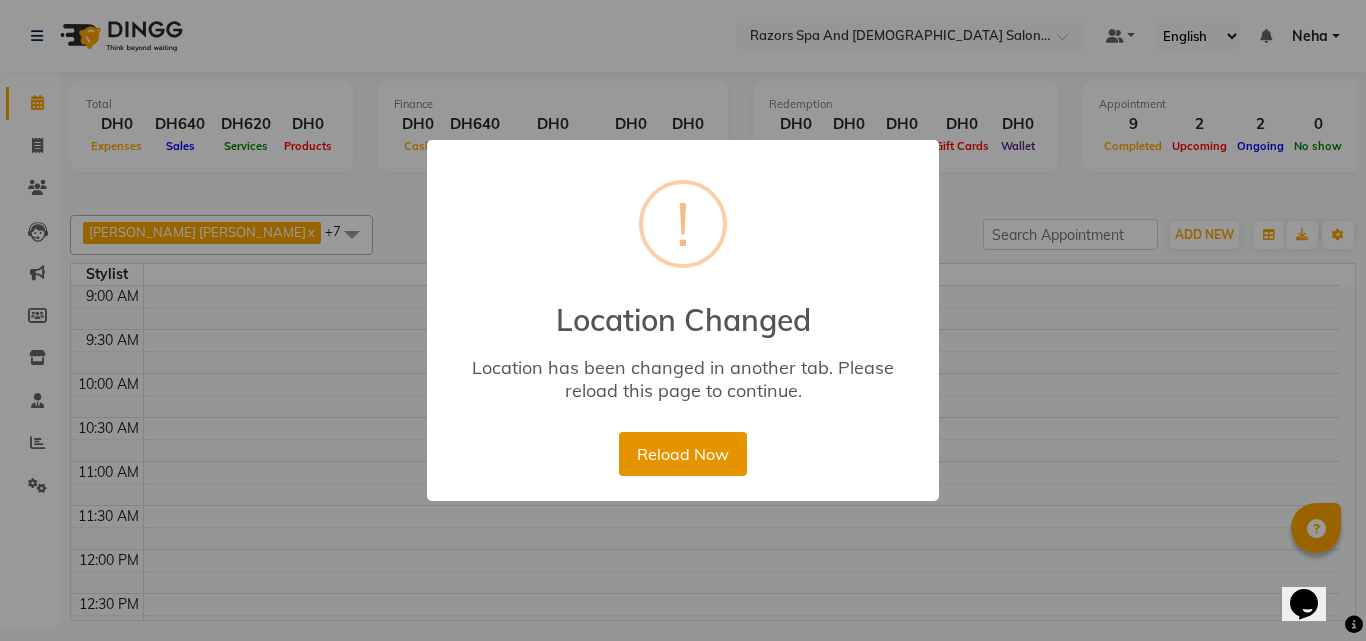 click on "Reload Now" at bounding box center [682, 454] 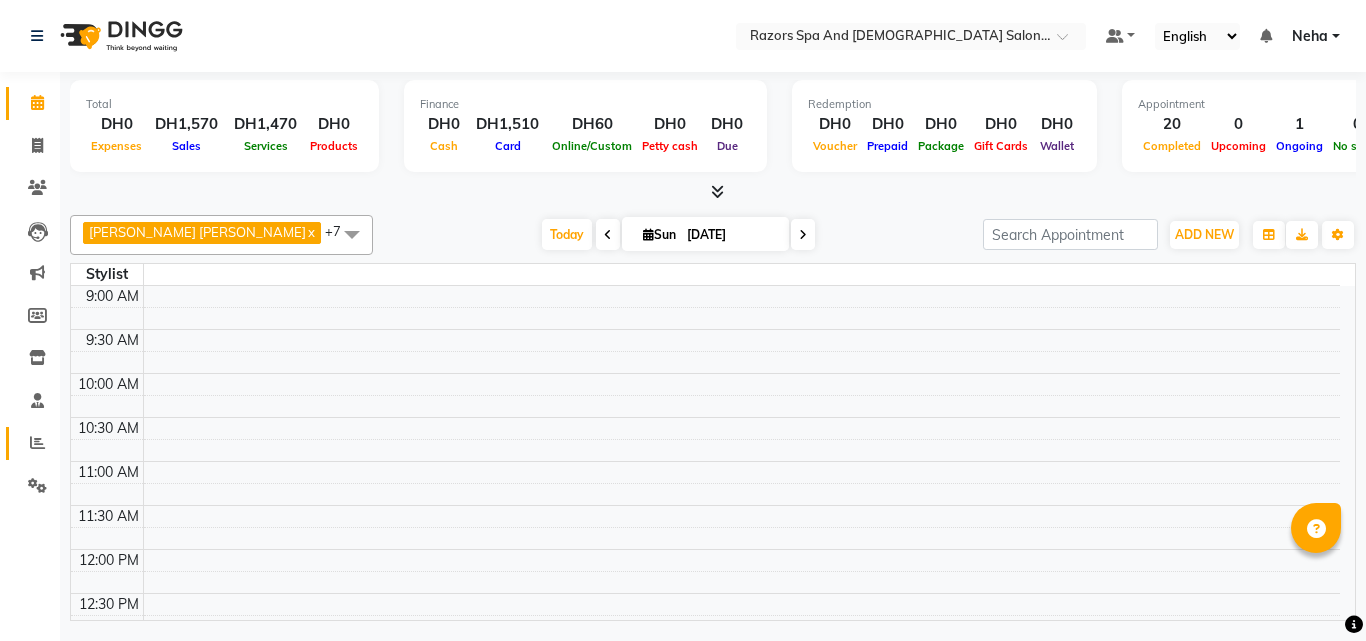 scroll, scrollTop: 0, scrollLeft: 0, axis: both 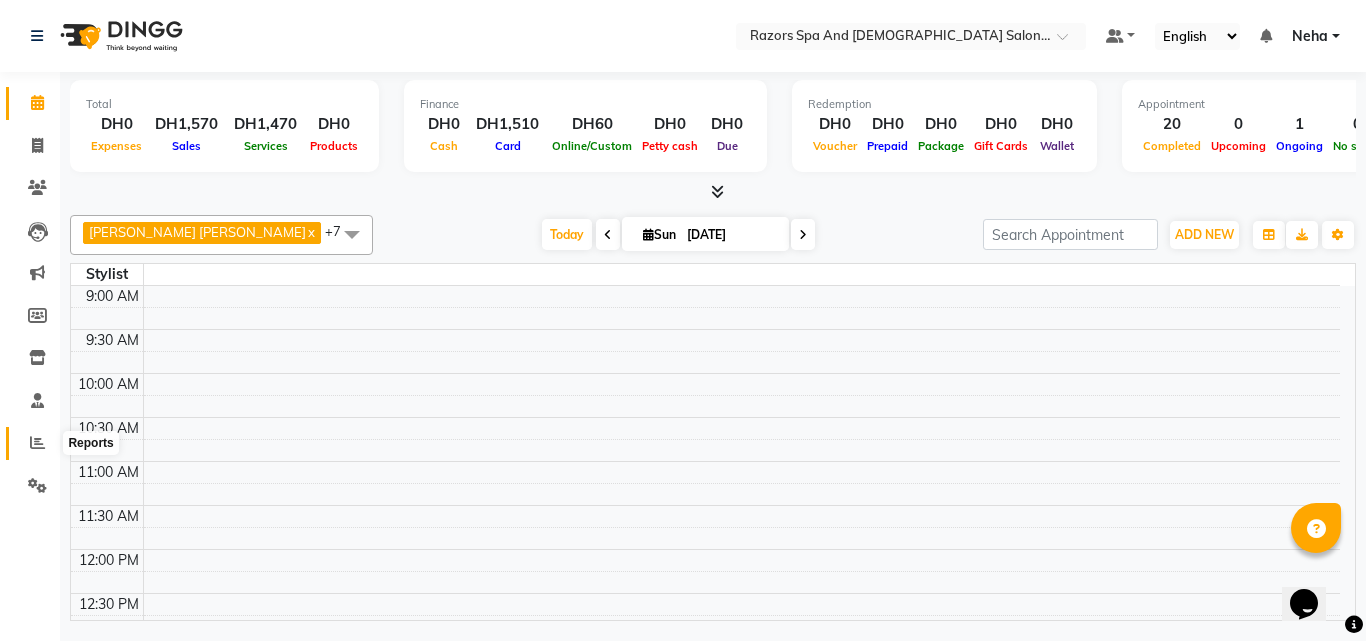 click 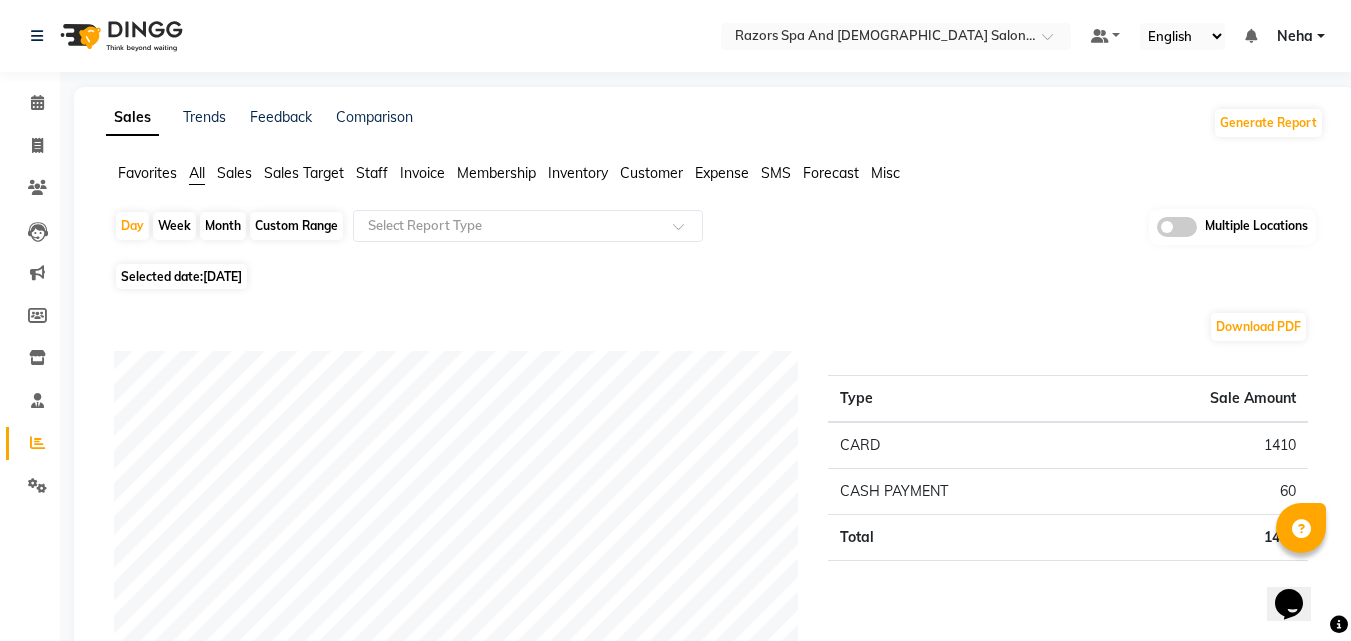 click on "Selected date:  13-07-2025" 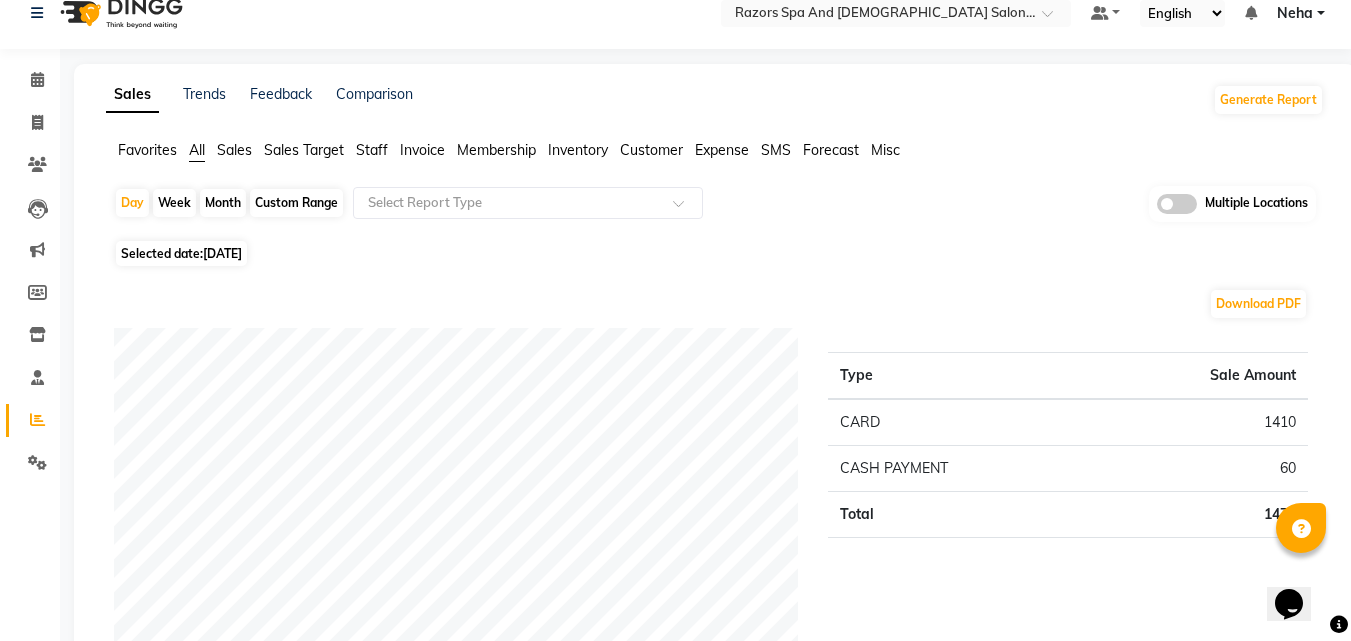 scroll, scrollTop: 0, scrollLeft: 0, axis: both 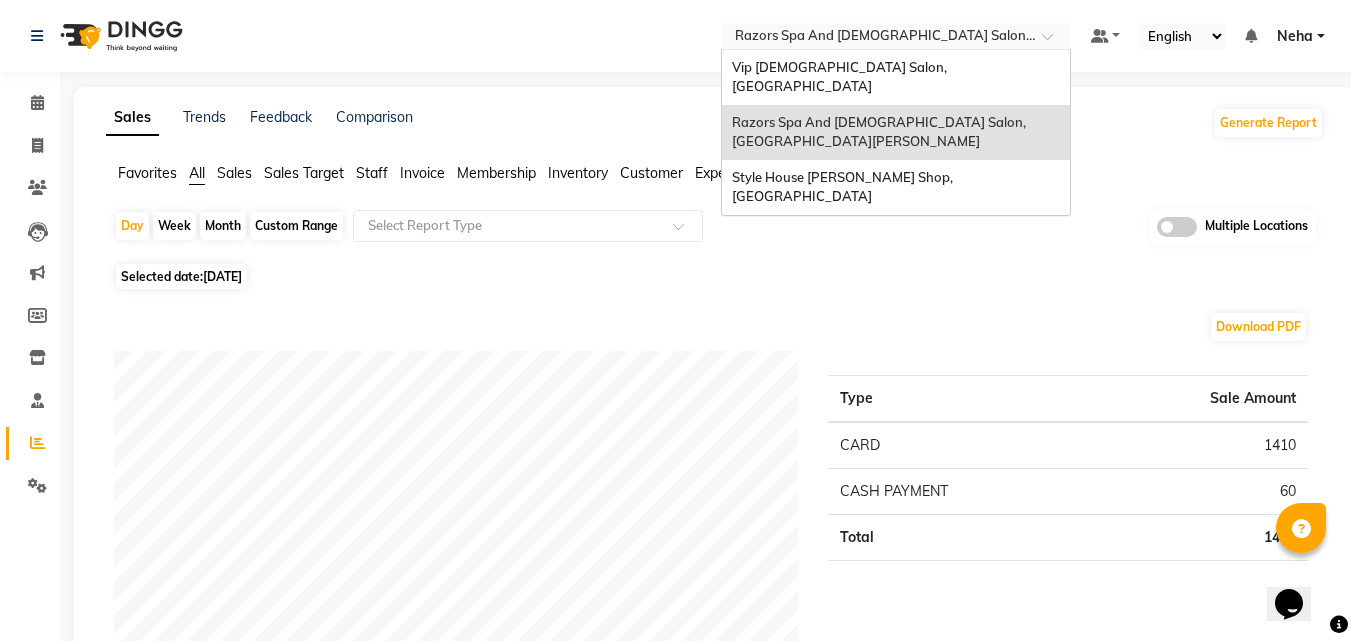 click at bounding box center (876, 38) 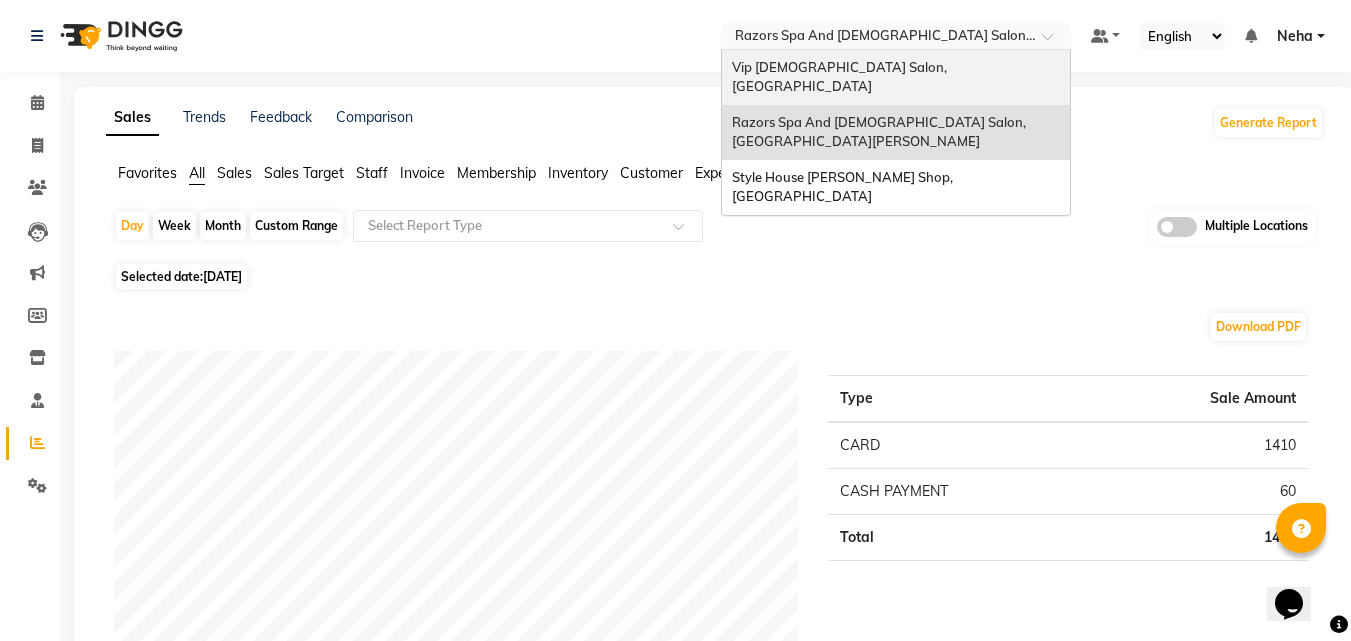 click on "Vip [DEMOGRAPHIC_DATA] Salon, [GEOGRAPHIC_DATA]" at bounding box center [841, 77] 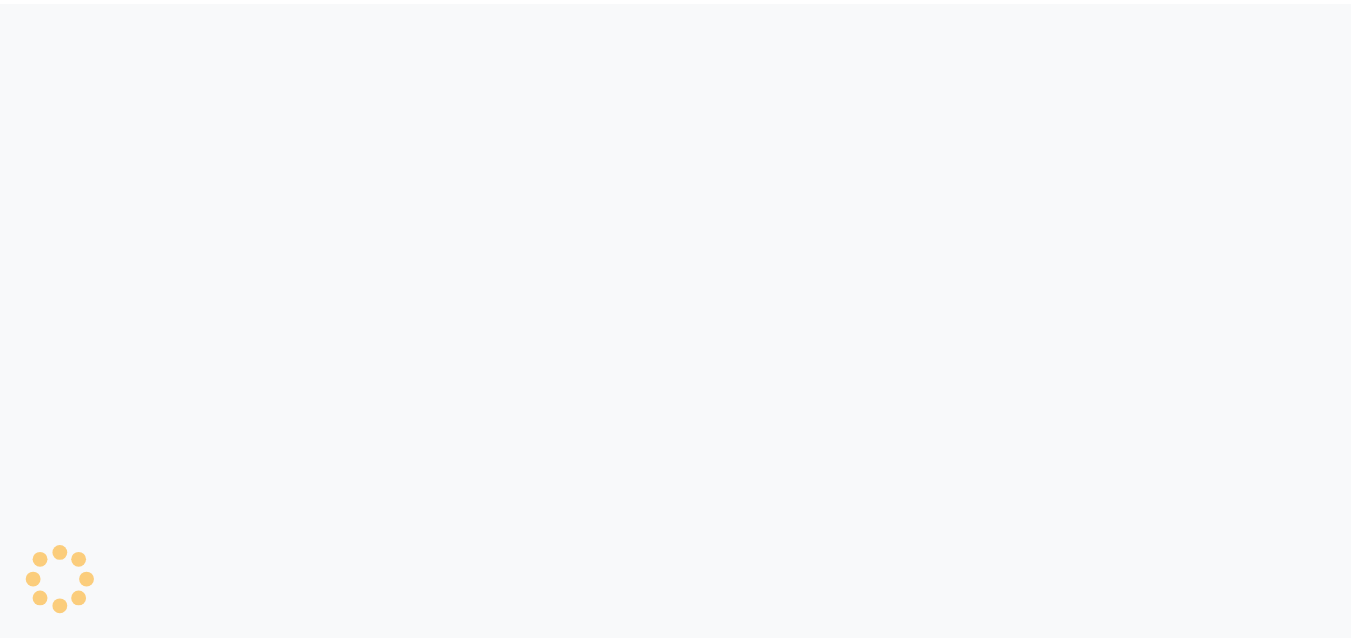 scroll, scrollTop: 0, scrollLeft: 0, axis: both 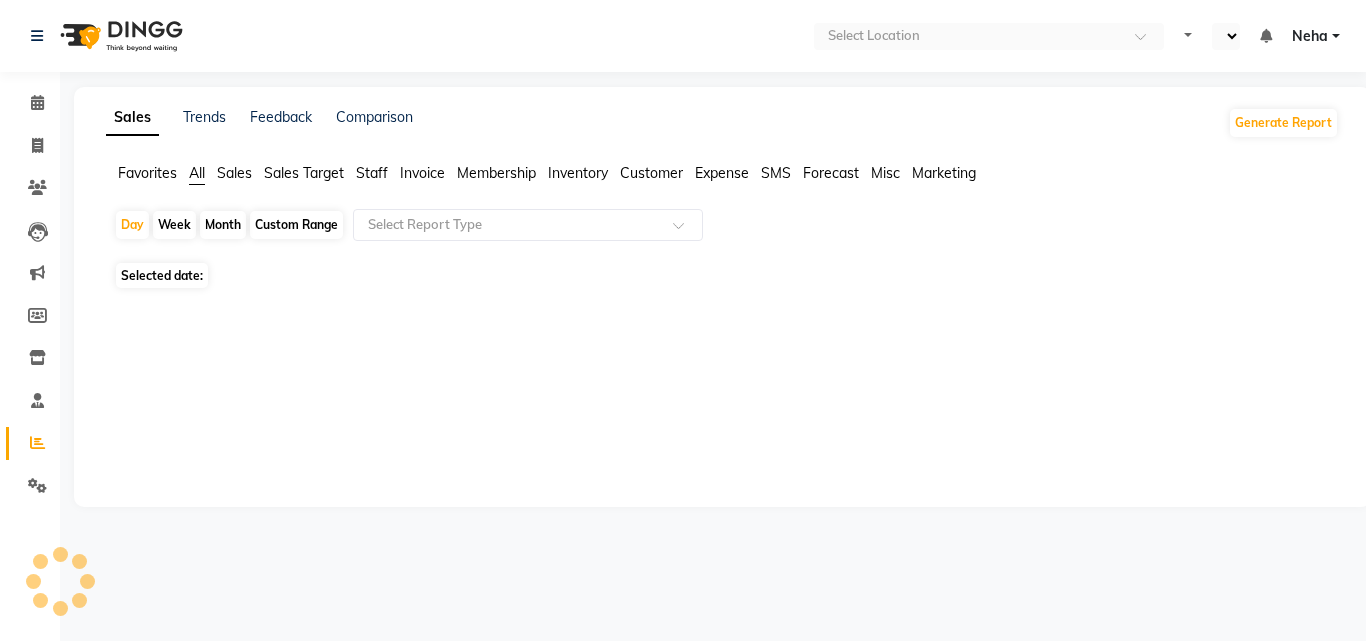 select on "en" 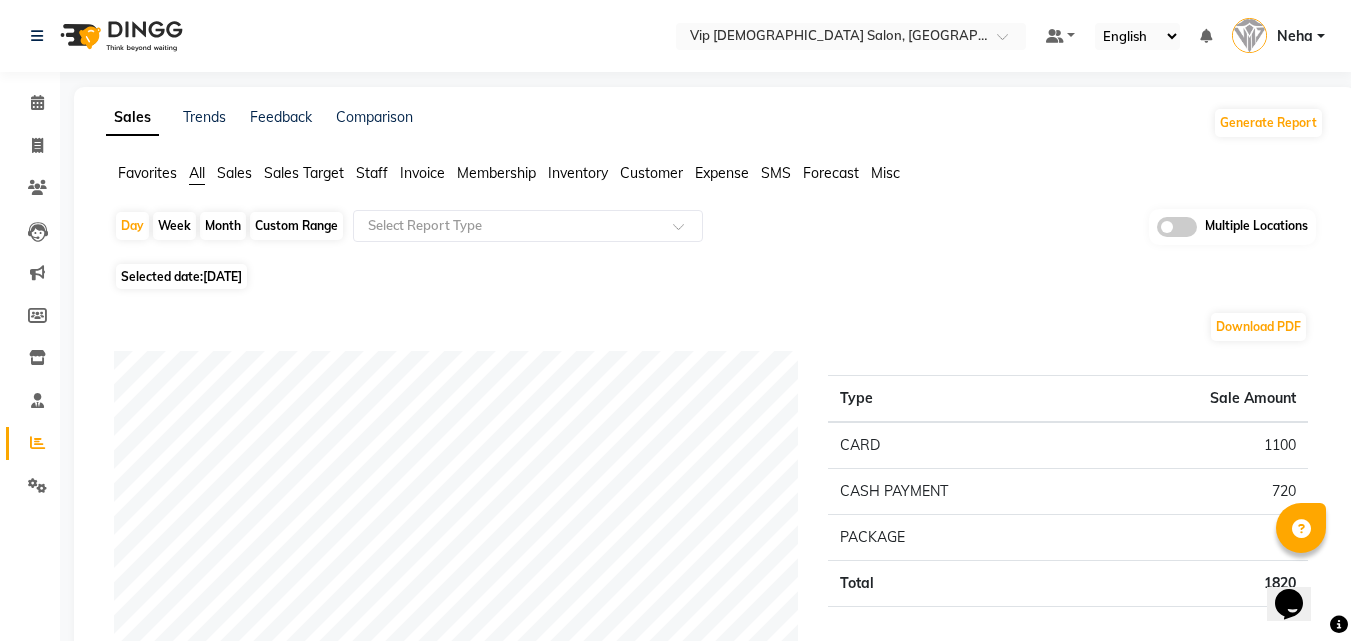 scroll, scrollTop: 0, scrollLeft: 0, axis: both 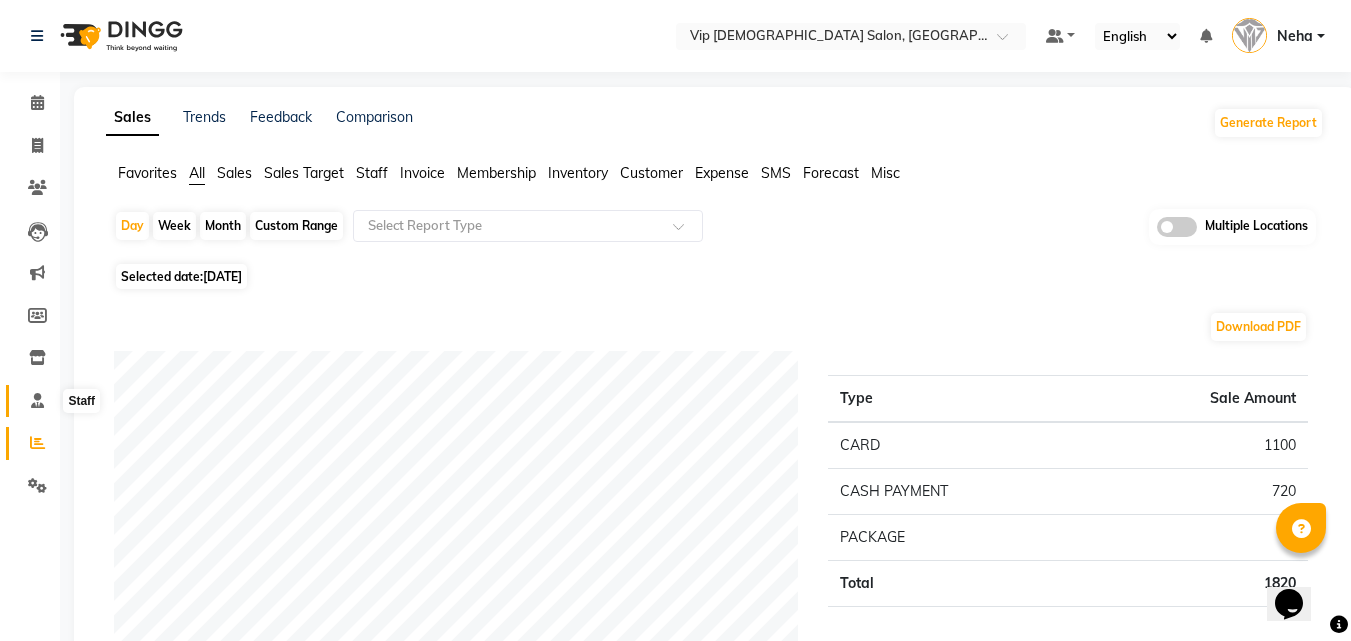 click 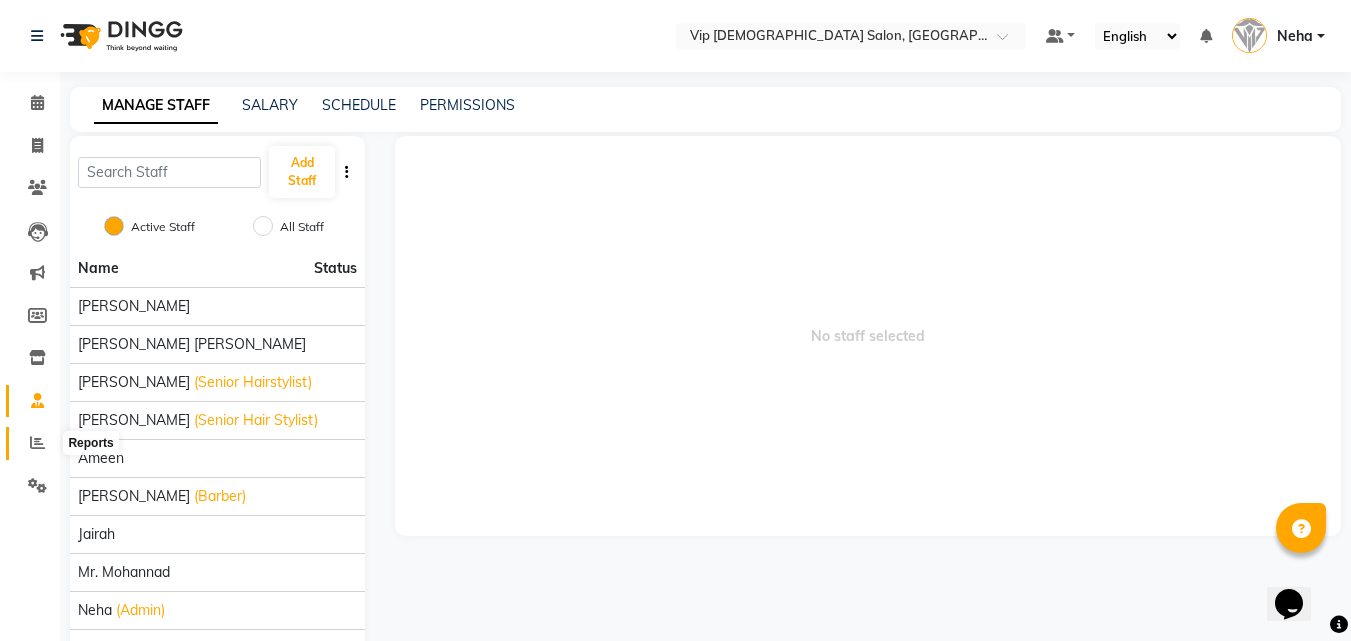 click 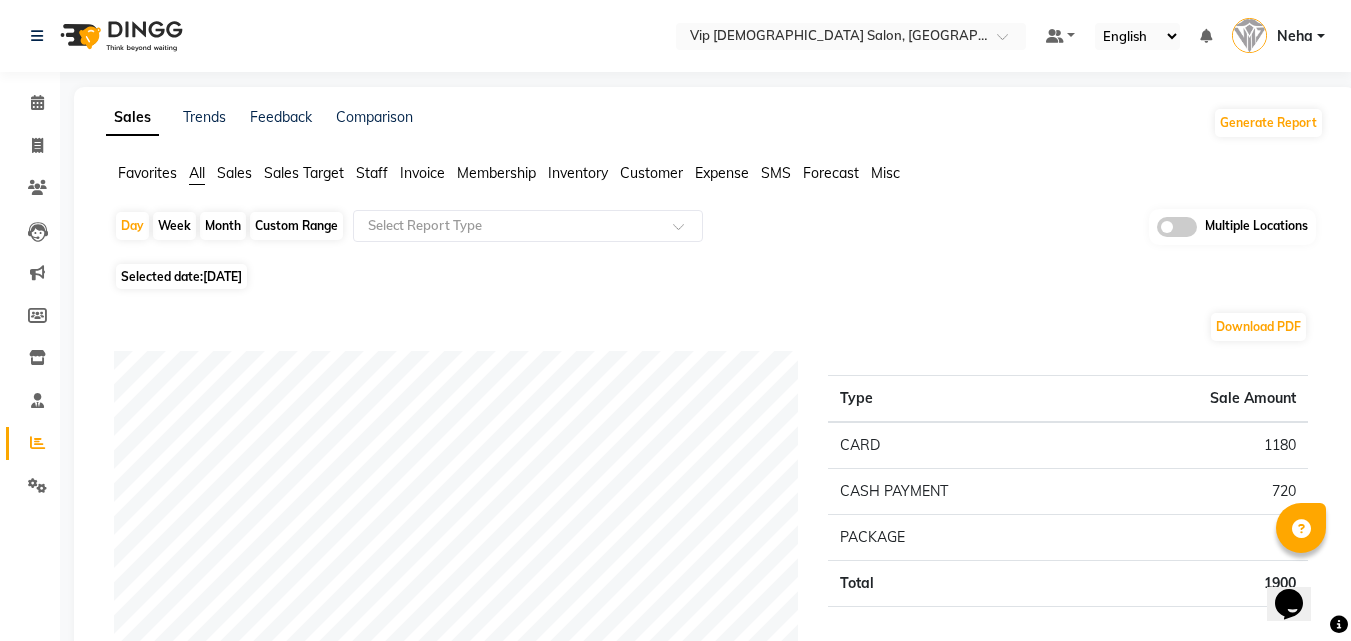 click on "Selected date:  13-07-2025" 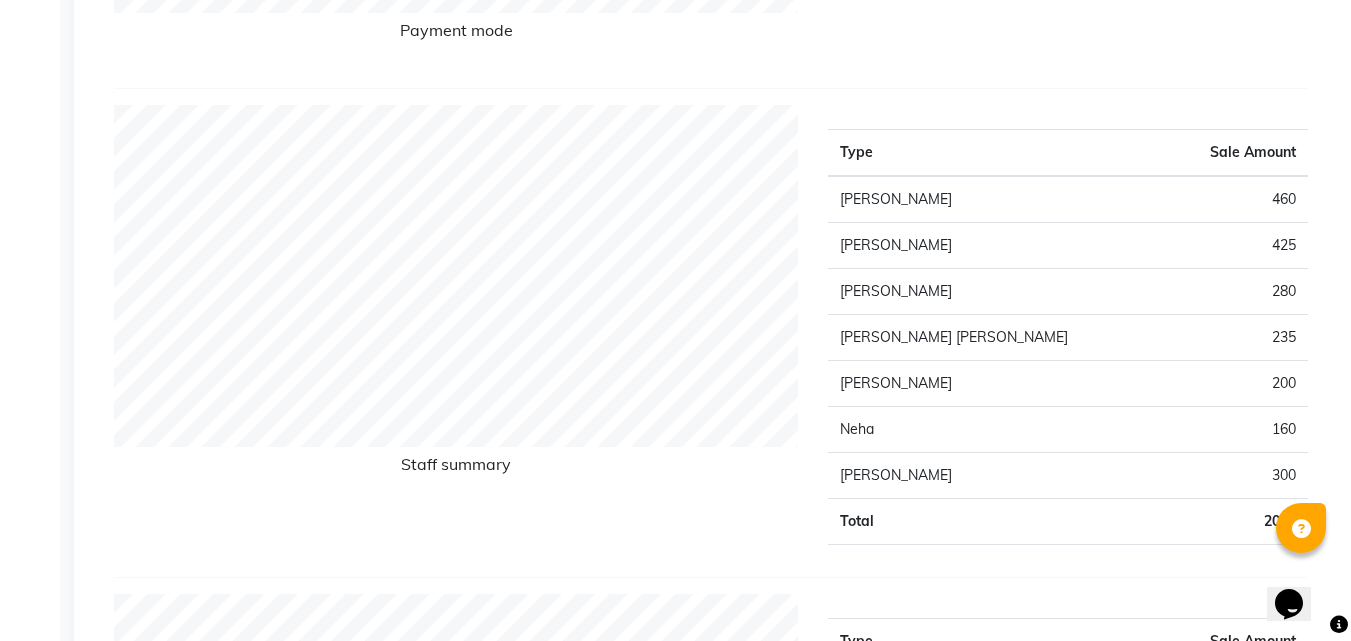 scroll, scrollTop: 720, scrollLeft: 0, axis: vertical 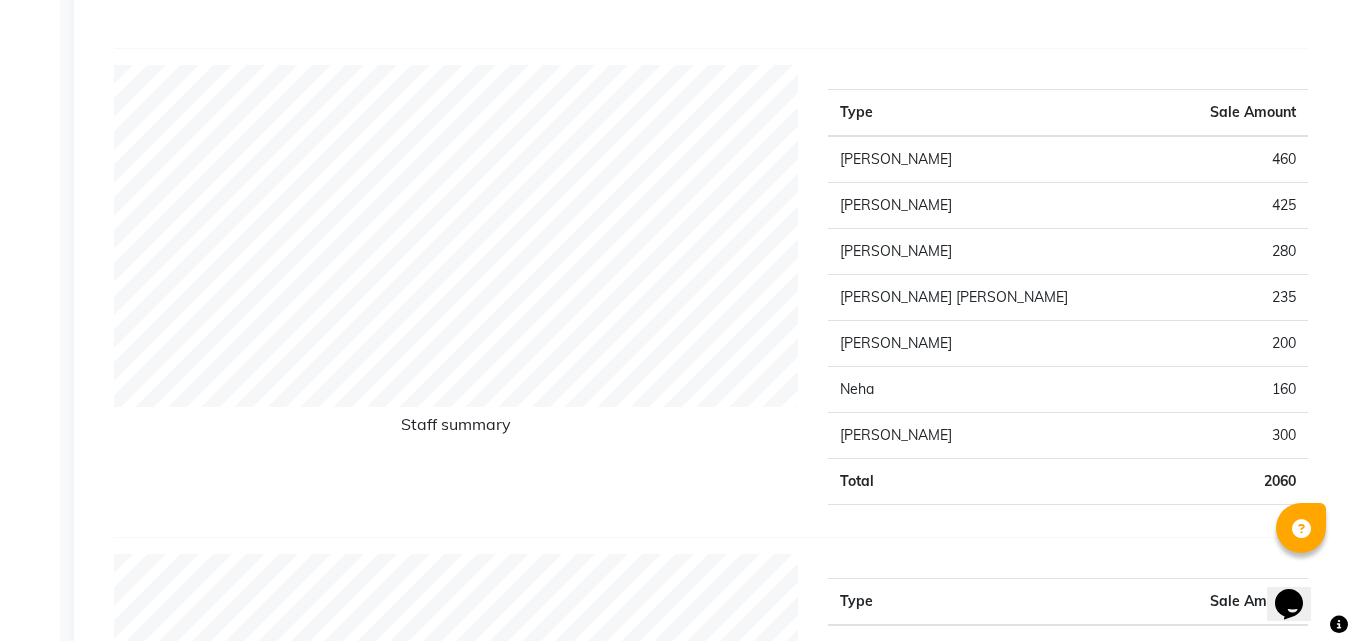 click on "Payment mode Type Sale Amount CARD 1180 CASH PAYMENT 720 PACKAGE 0 Total 1900 Staff summary Type Sale Amount Ali Rana 460 Allauddin Anwar Ali 425 Taufeeq Anwar Ali 280 Ahmed Mohamed Mohamed Elkhodary Abdelhamid 235 Riffat Magdy 200 Neha 160 Ayoub Lakhbizi 300 Total 2060 Sales summary Type Sale Amount Memberships 0 Products 0 Prepaid 0 Vouchers 0 Gift card 0 Services 1900 Packages 160 Tips 65 Fee 0 Total 2125 Expense by type Type Sale Amount Maintenance 50 Utilities 2 Total 52 Service by category Type Sale Amount HAIR 1761 FACE TREATMENTS 88 WAXING 50 Total 1899 Service sales Type Sale Amount MEN'S HAIRCUT + BEARD CRAFTING 1111 MEN'S HAIRCUT 300 BEARD CRAFTING 280 BASIC FACIAL 88 HAIR STYLE (WASH+BLOWDRY) 50 FACE WAX 40 BEARD COLOR 20 NOSE WAX 10 Total 1899" 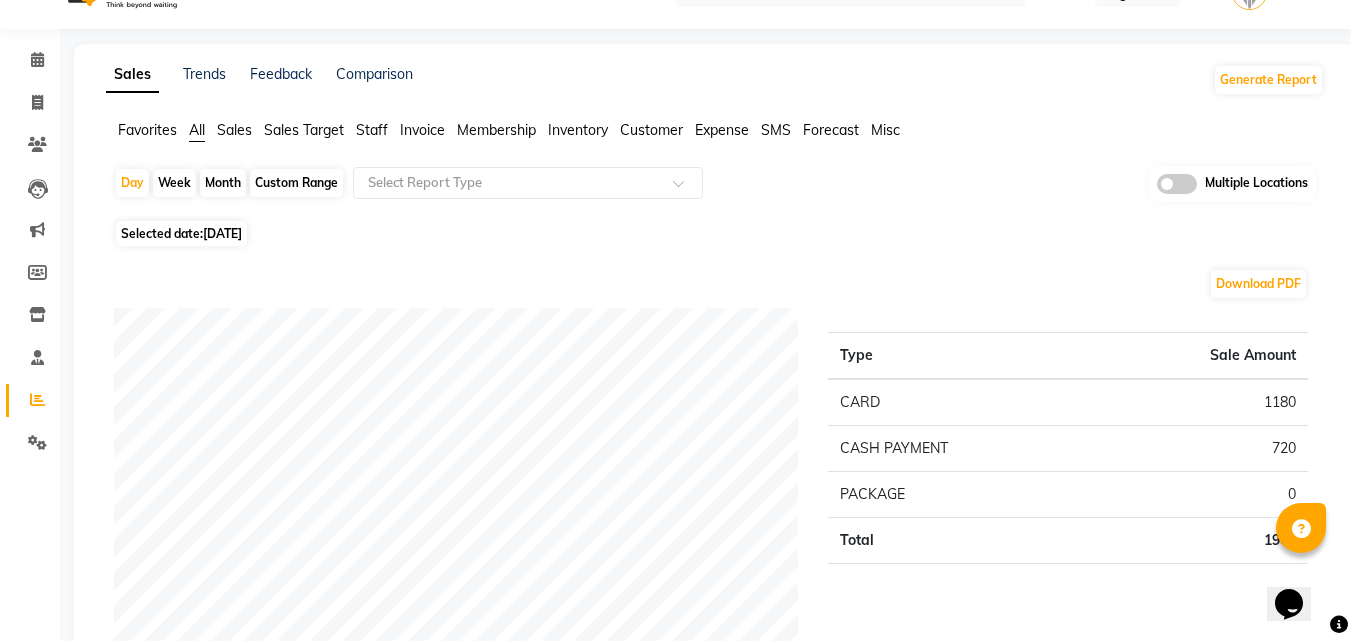 scroll, scrollTop: 0, scrollLeft: 0, axis: both 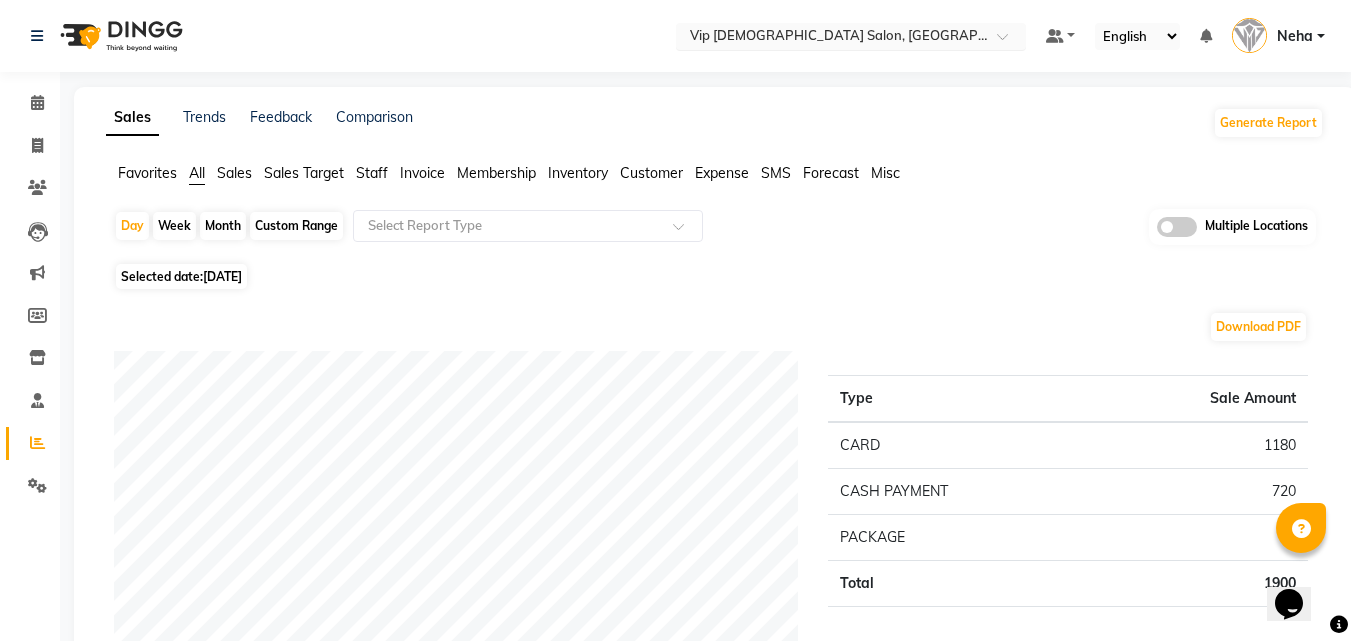 click at bounding box center [831, 38] 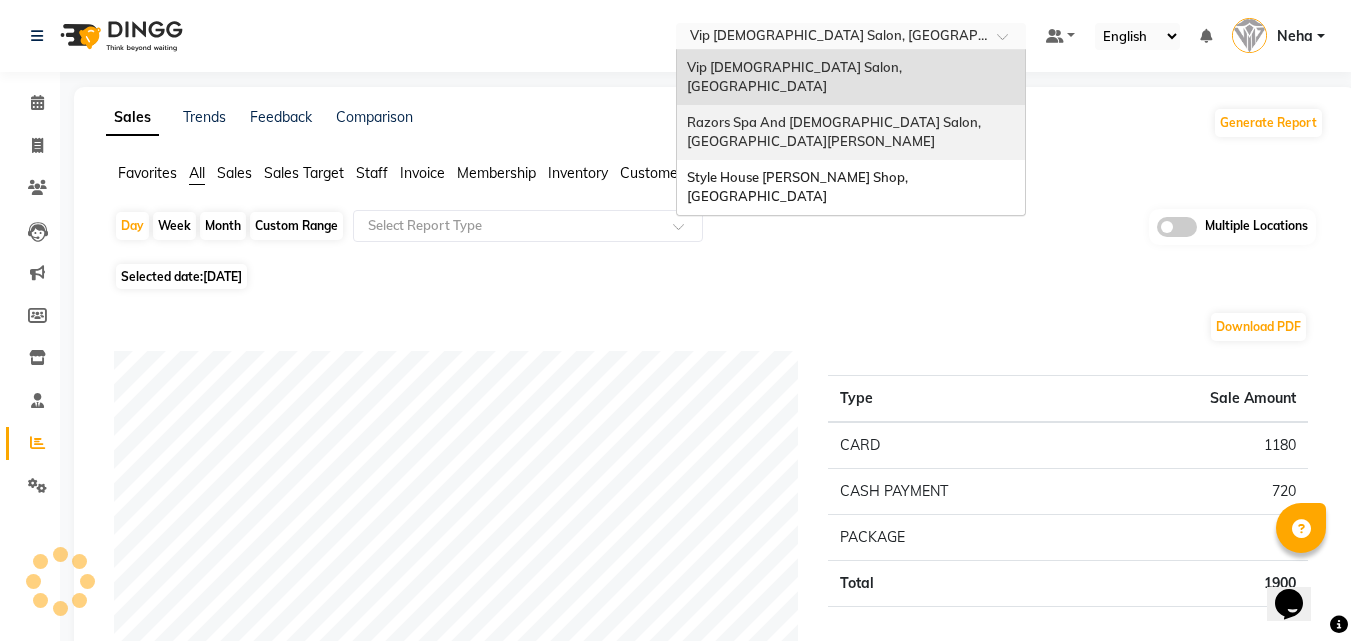 click on "Razors Spa And [DEMOGRAPHIC_DATA] Salon, [GEOGRAPHIC_DATA][PERSON_NAME]" at bounding box center [835, 132] 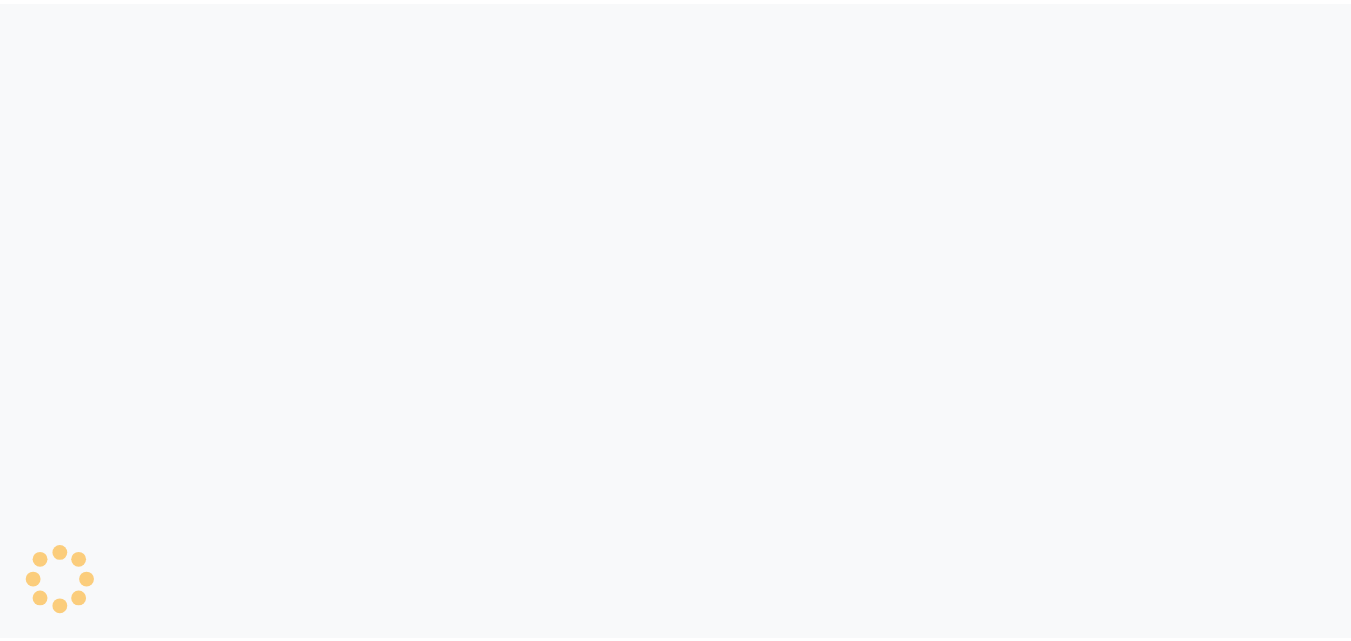 scroll, scrollTop: 0, scrollLeft: 0, axis: both 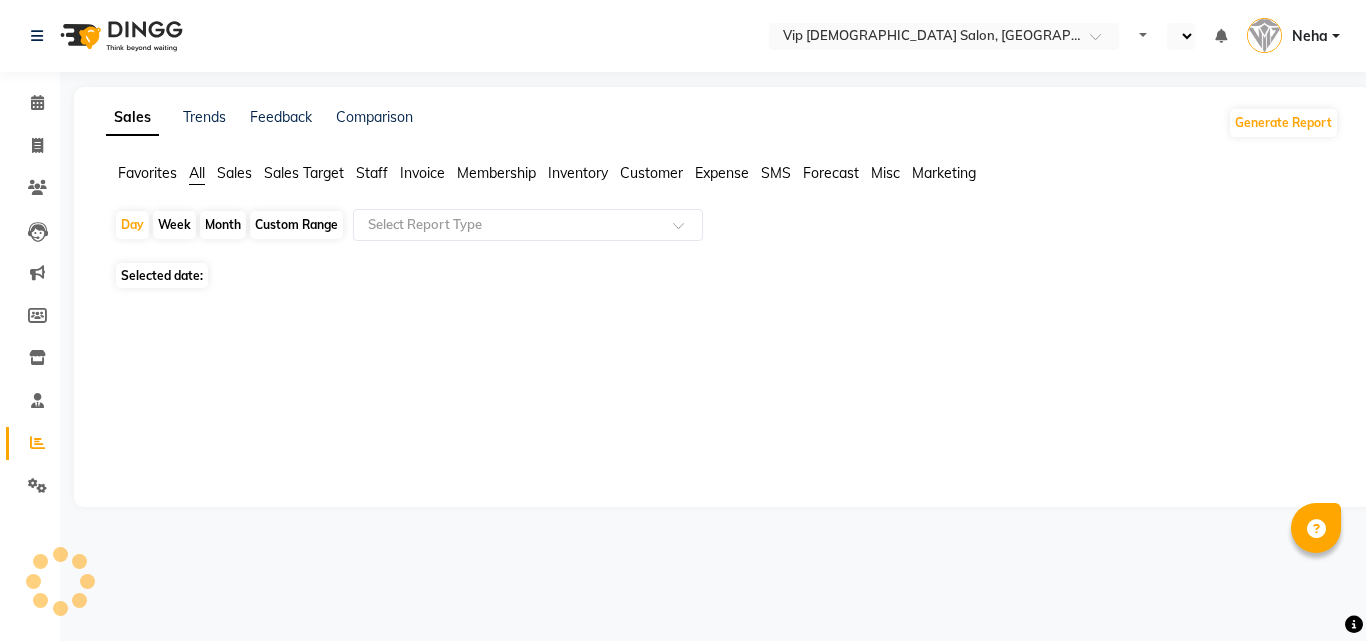 select on "en" 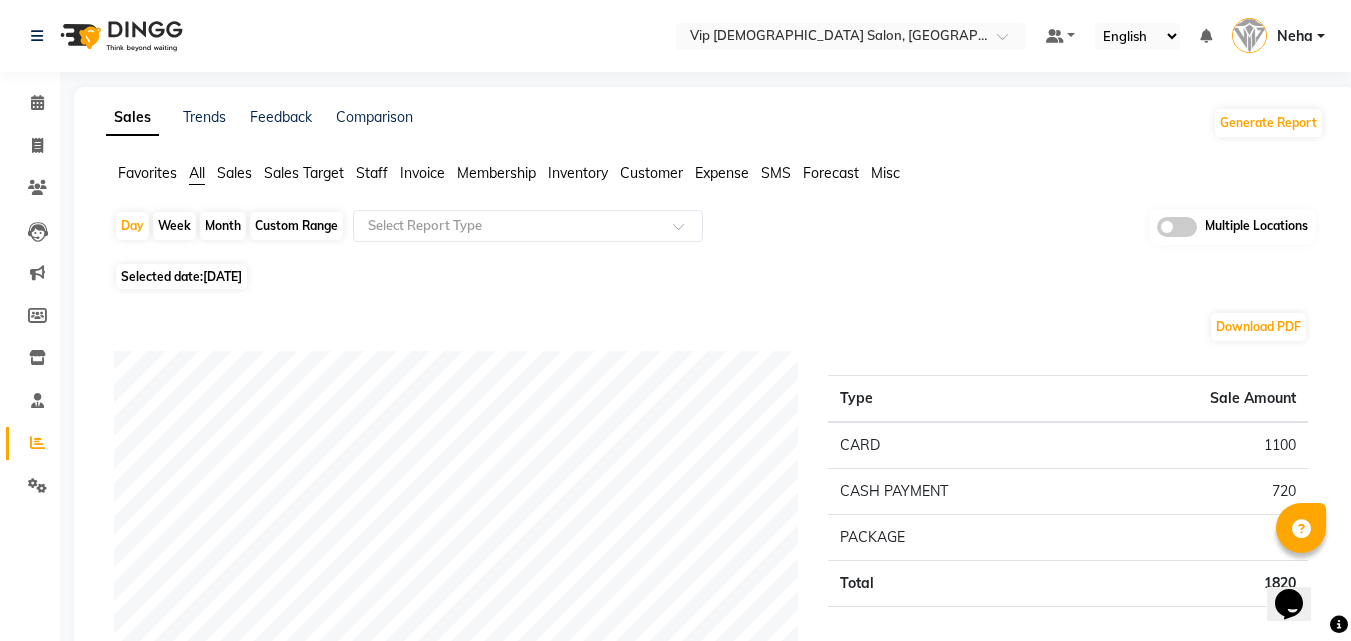 scroll, scrollTop: 0, scrollLeft: 0, axis: both 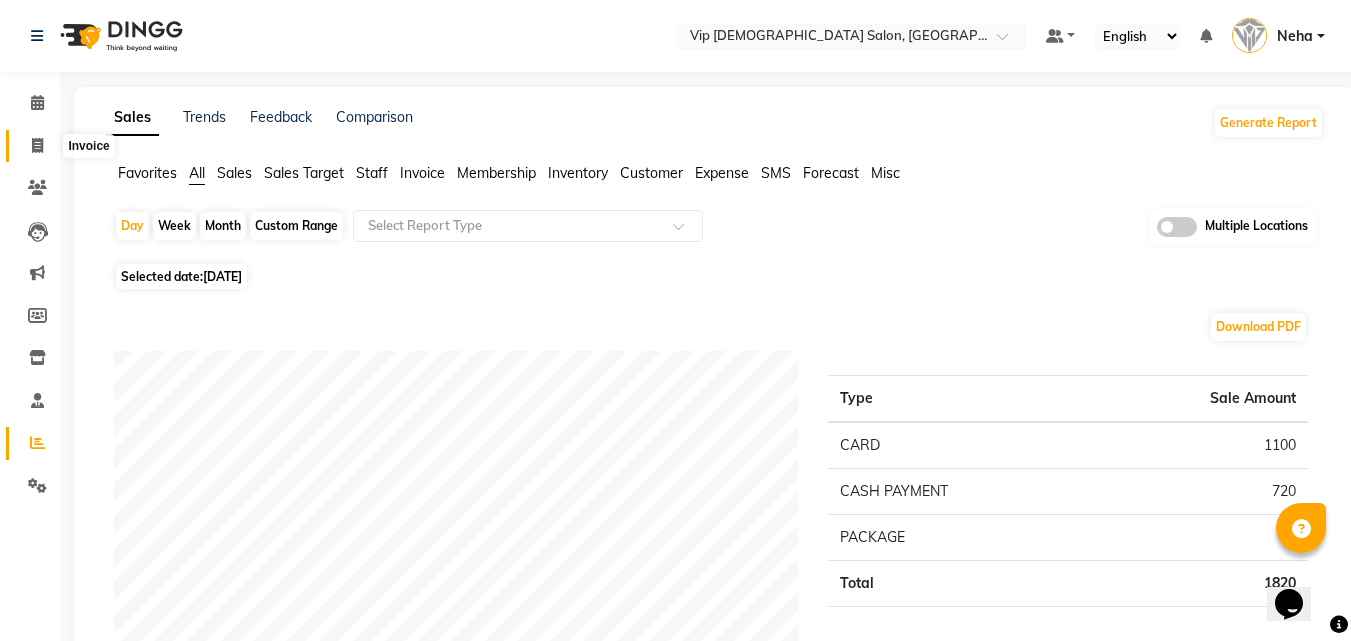 click 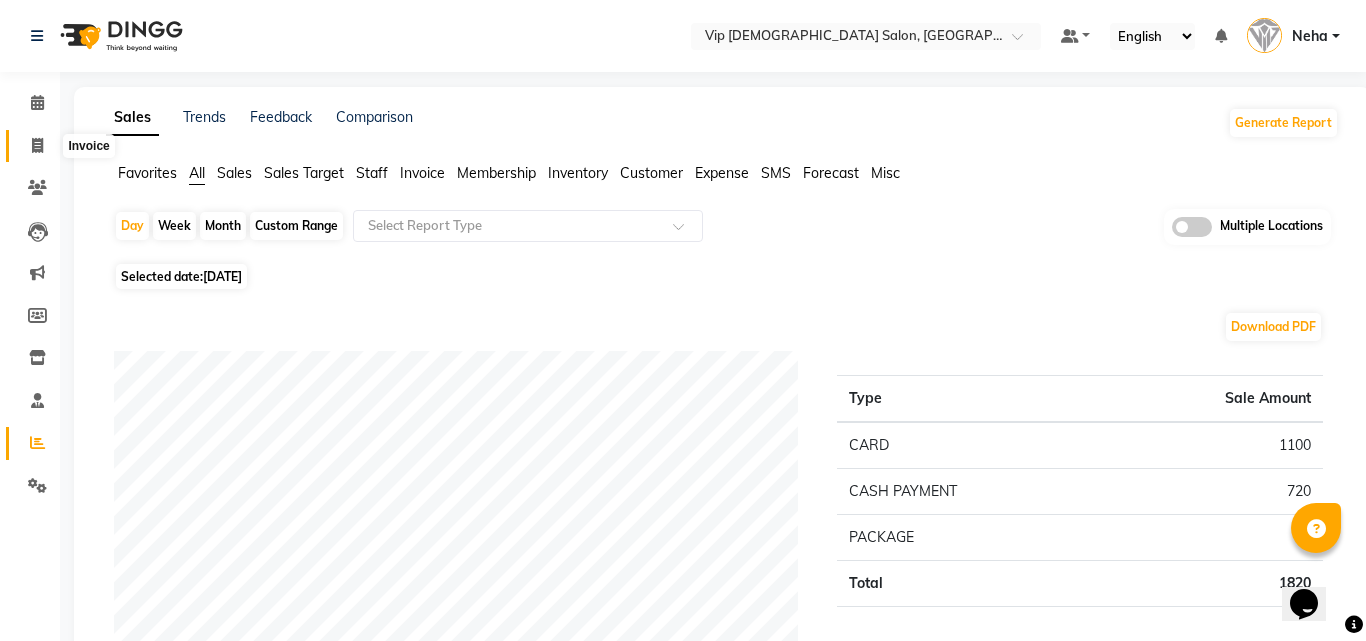 select on "service" 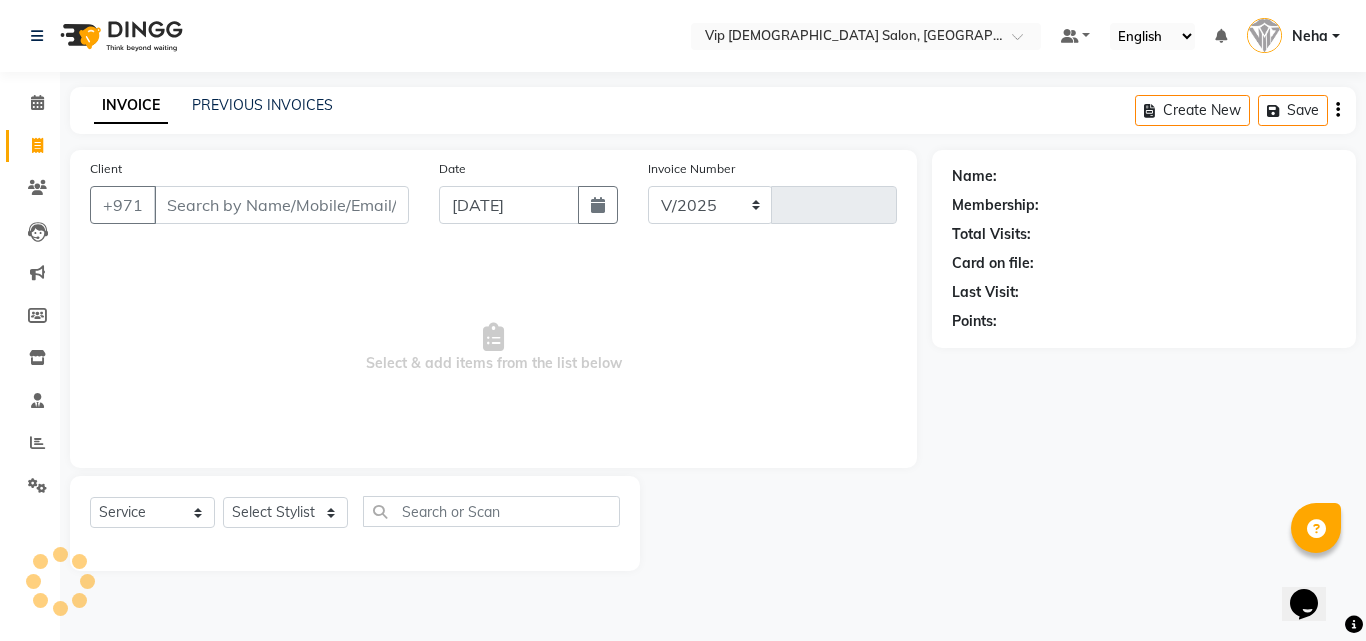 select on "8415" 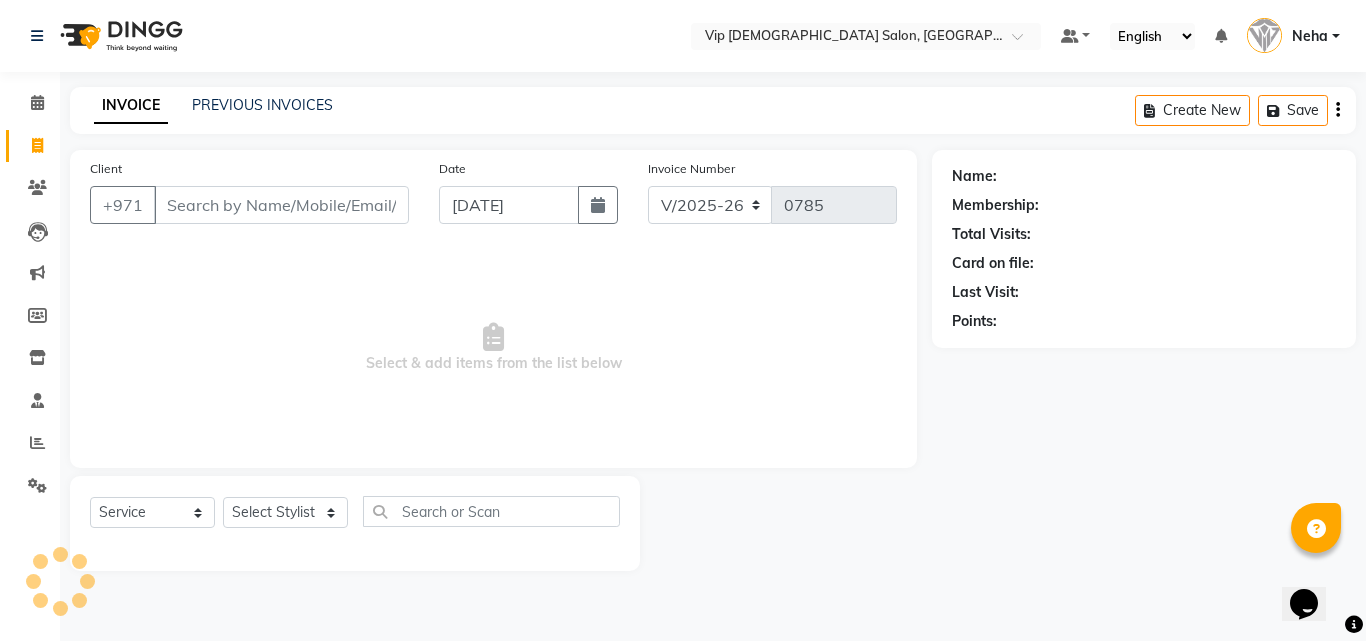 click on "Client" at bounding box center [281, 205] 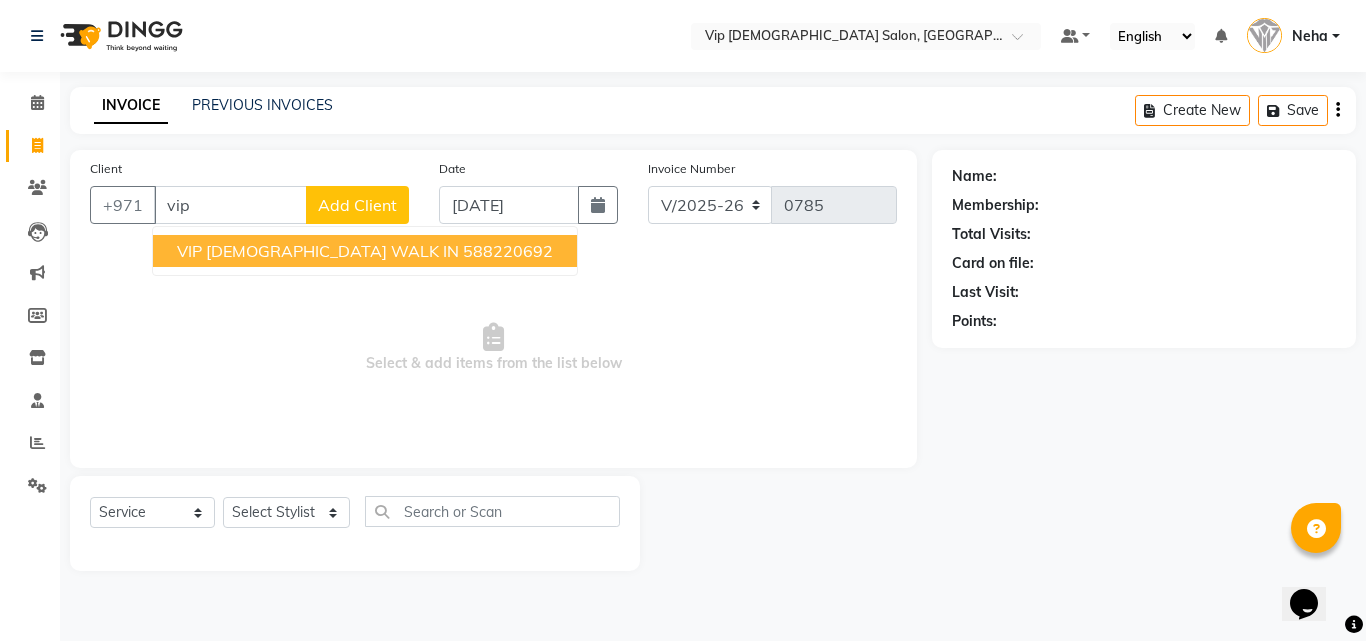 click on "VIP GENTS WALK IN" at bounding box center (318, 251) 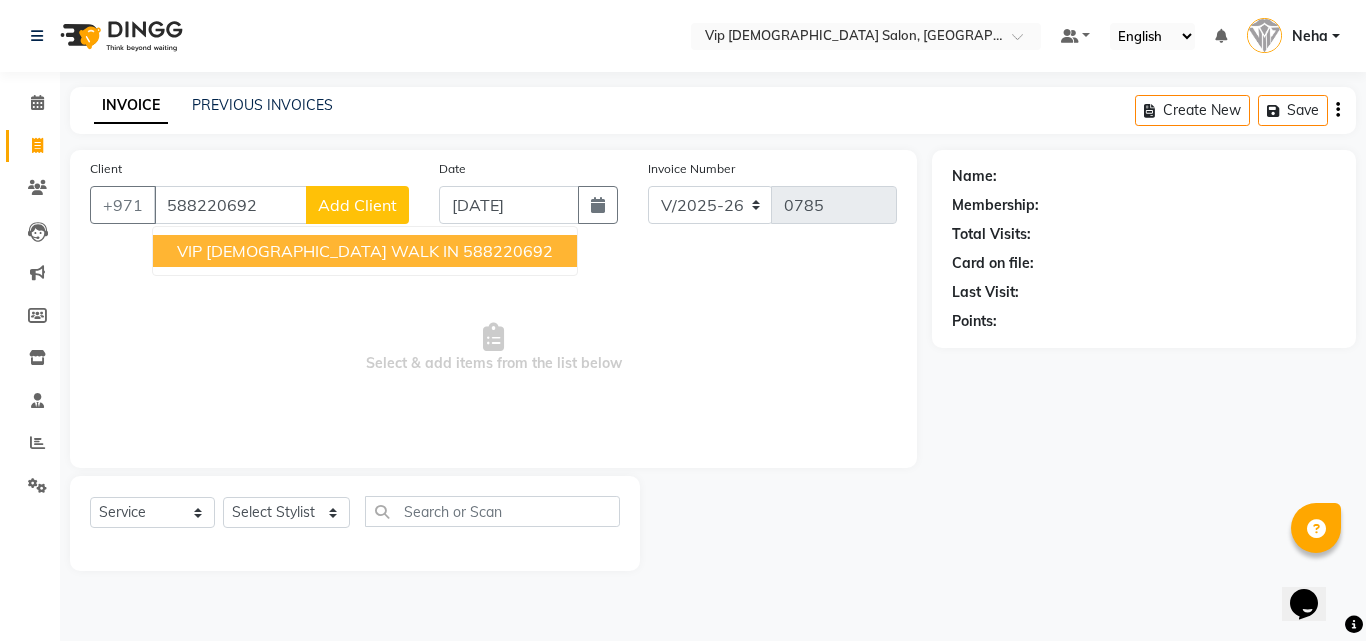 type on "588220692" 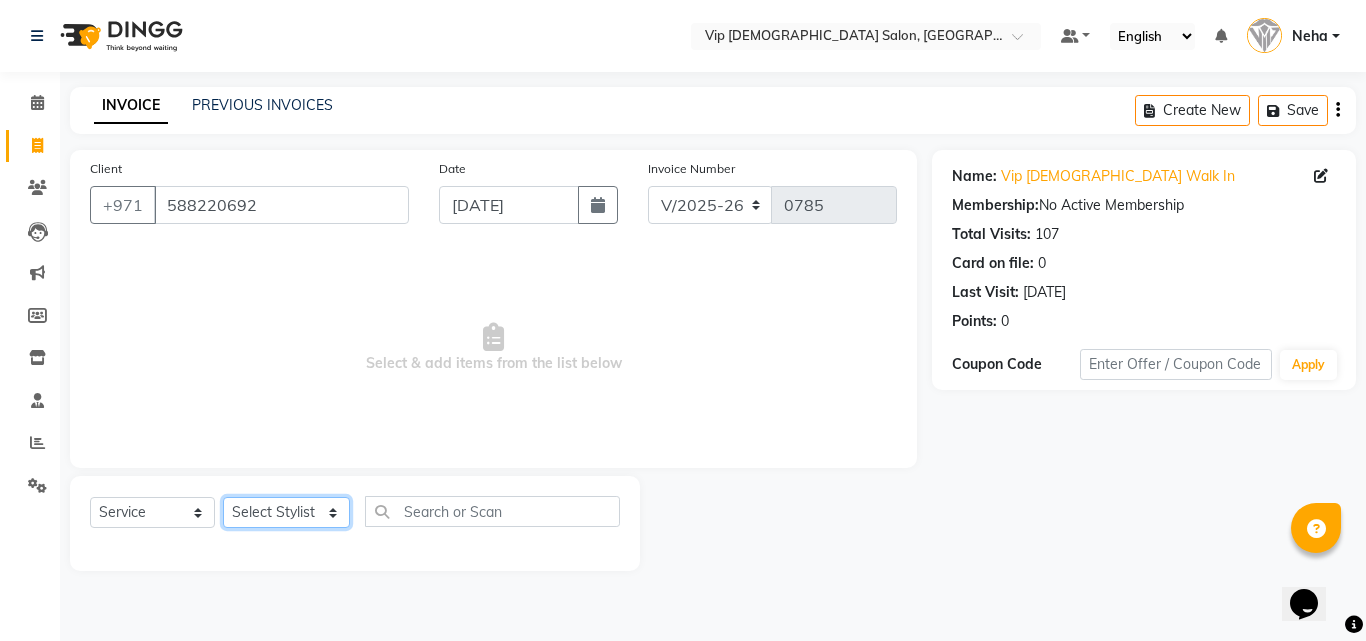 click on "Select Stylist Abdel aziz AHMED MOHAMED MOHAMED ELKHODARY ABDELHAMID Ali Rana Allauddin Anwar Ali Ameen Ayoub Lakhbizi Jairah Mr. Mohannad Neha Nelson Ricalyn Colcol Riffat Magdy Taufeeq Anwar Ali Tauseef  Akhilaque Zoya Bhatti." 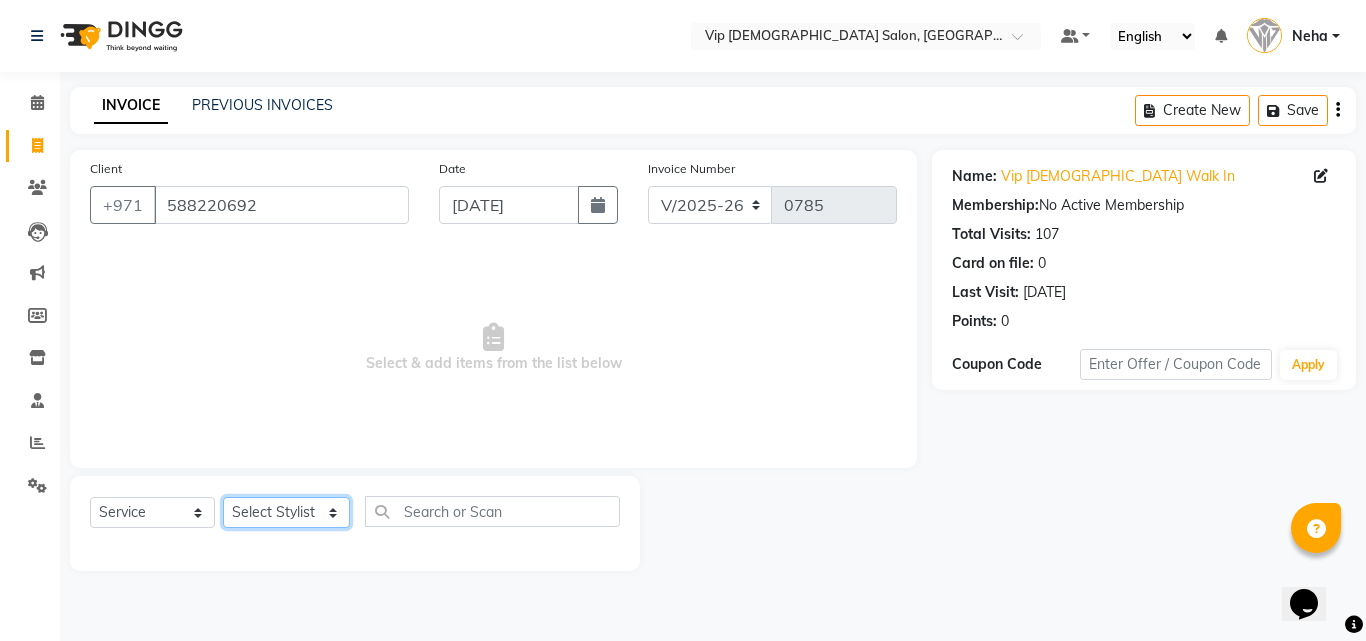 select on "81364" 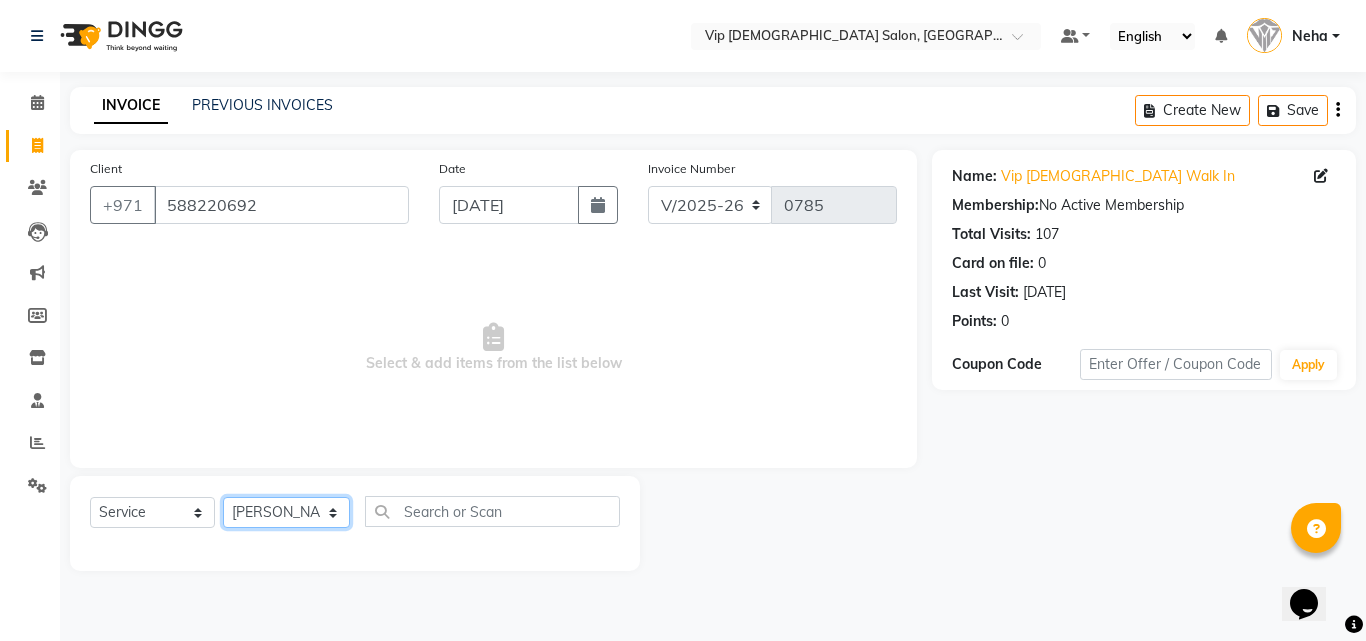 click on "Select Stylist Abdel aziz AHMED MOHAMED MOHAMED ELKHODARY ABDELHAMID Ali Rana Allauddin Anwar Ali Ameen Ayoub Lakhbizi Jairah Mr. Mohannad Neha Nelson Ricalyn Colcol Riffat Magdy Taufeeq Anwar Ali Tauseef  Akhilaque Zoya Bhatti." 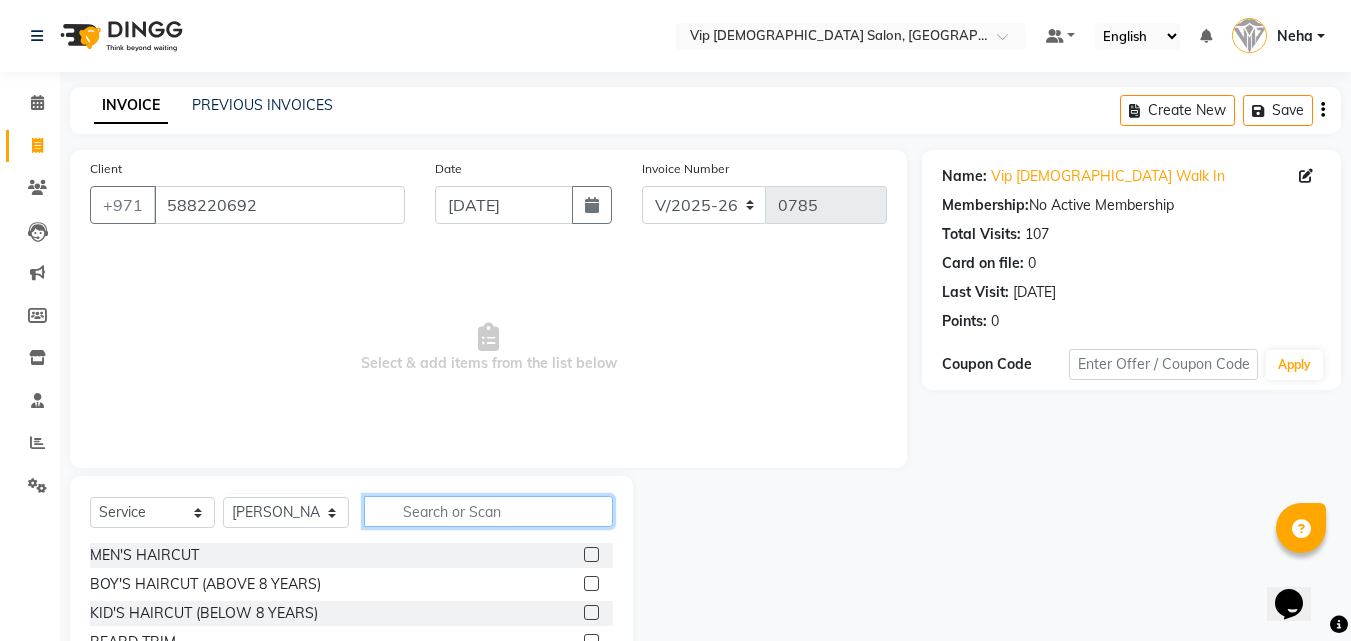 click 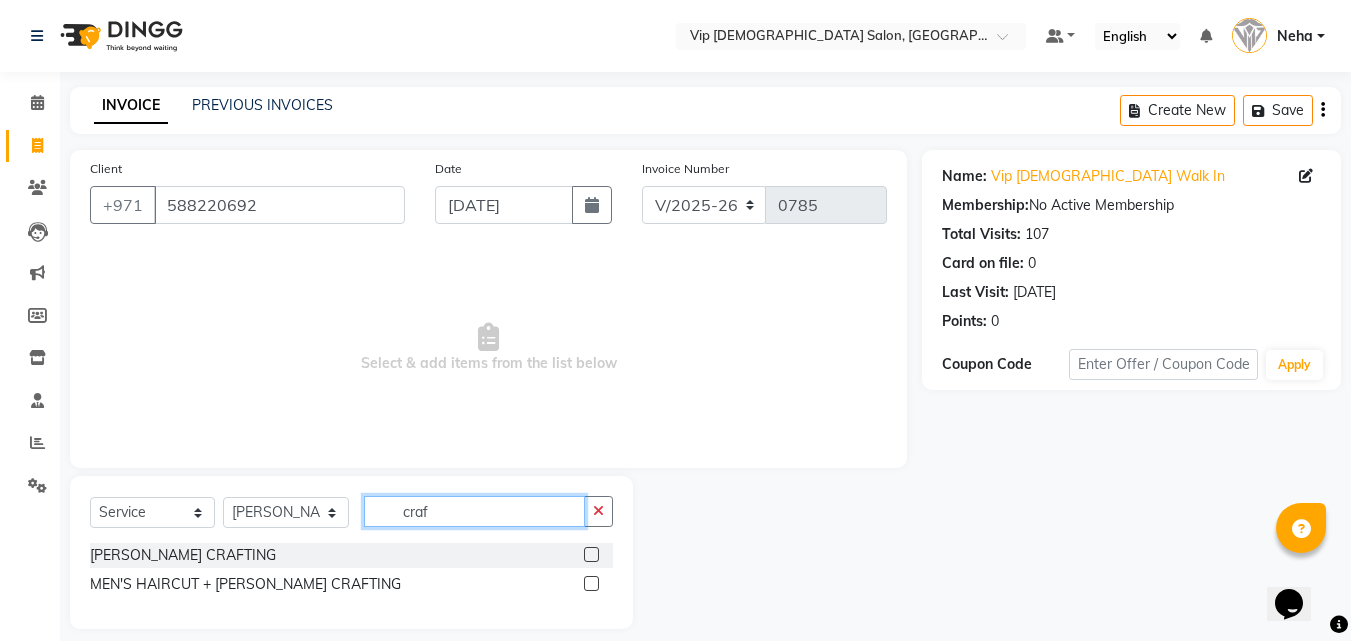 type on "craf" 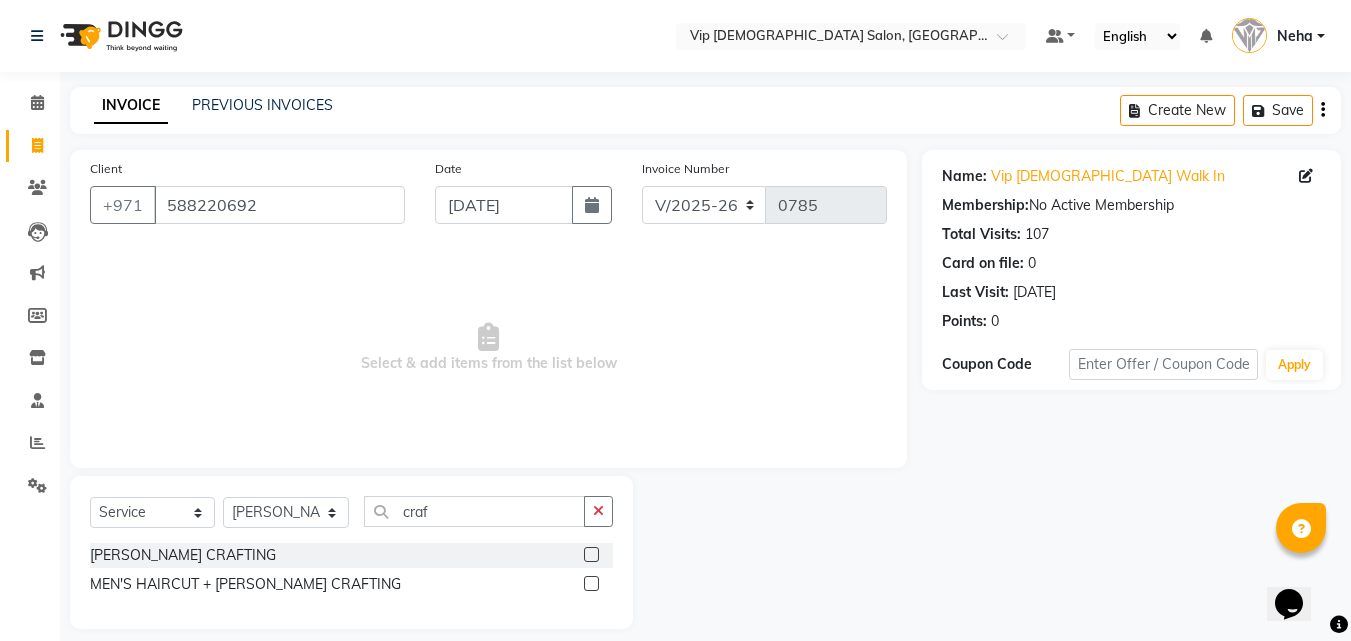 click 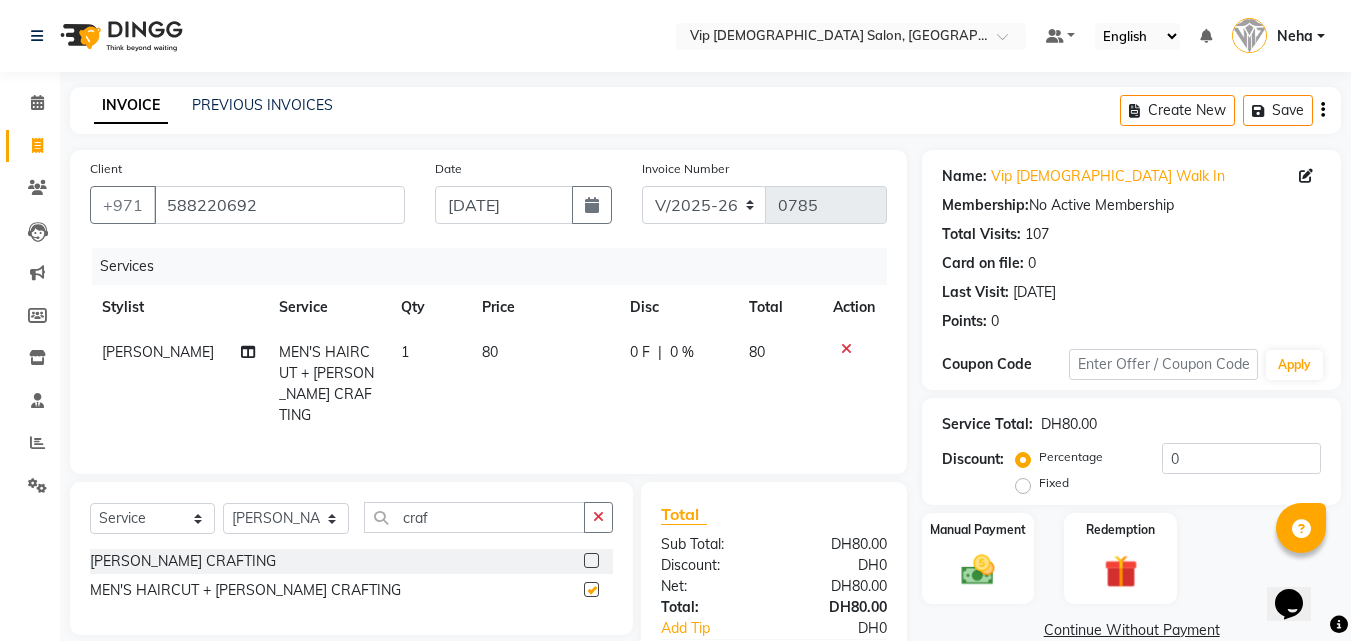 checkbox on "false" 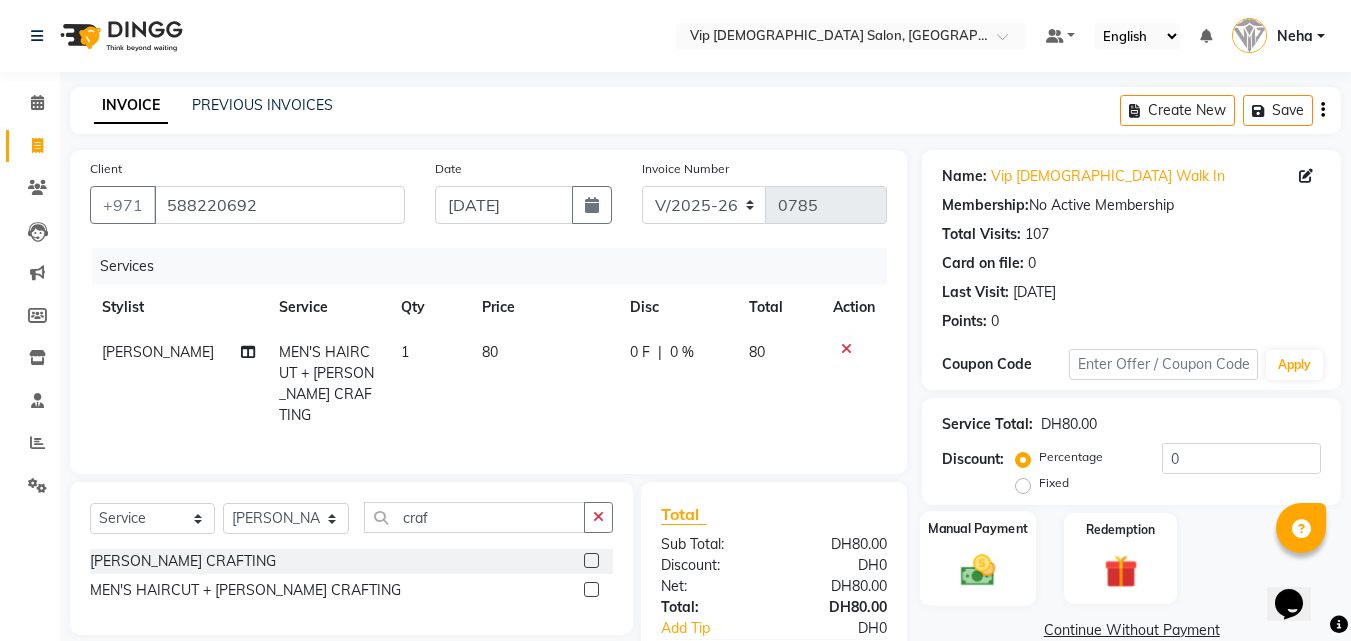 click 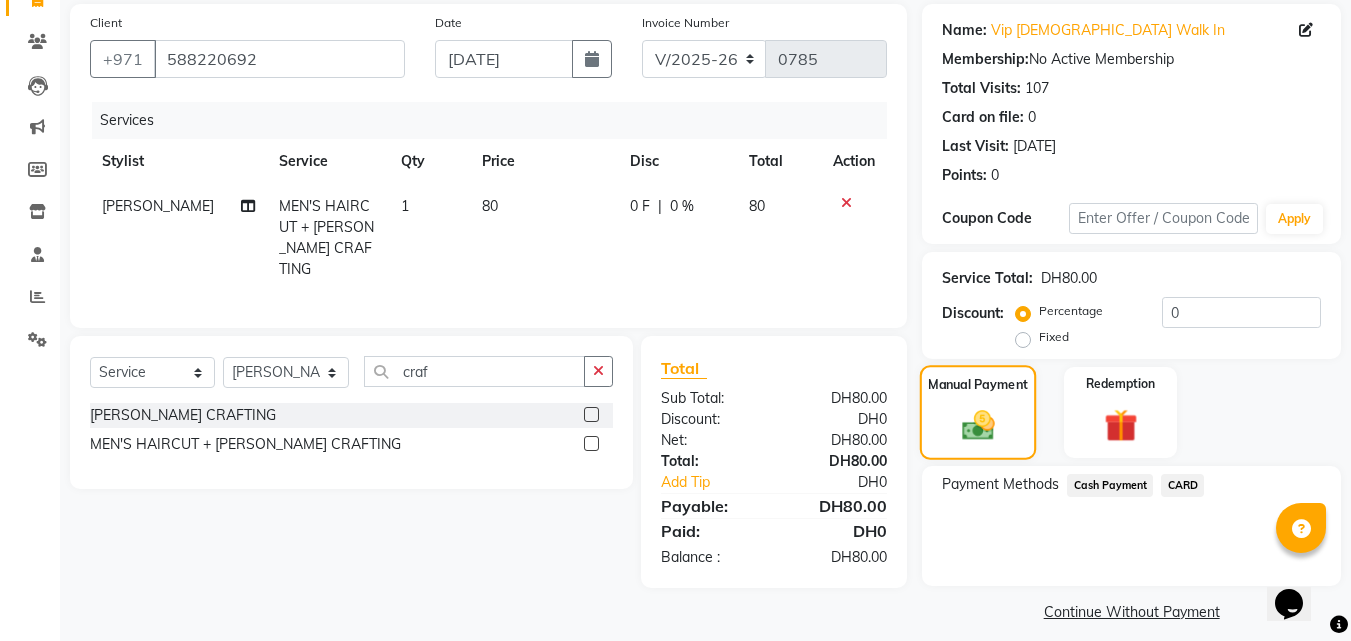 scroll, scrollTop: 162, scrollLeft: 0, axis: vertical 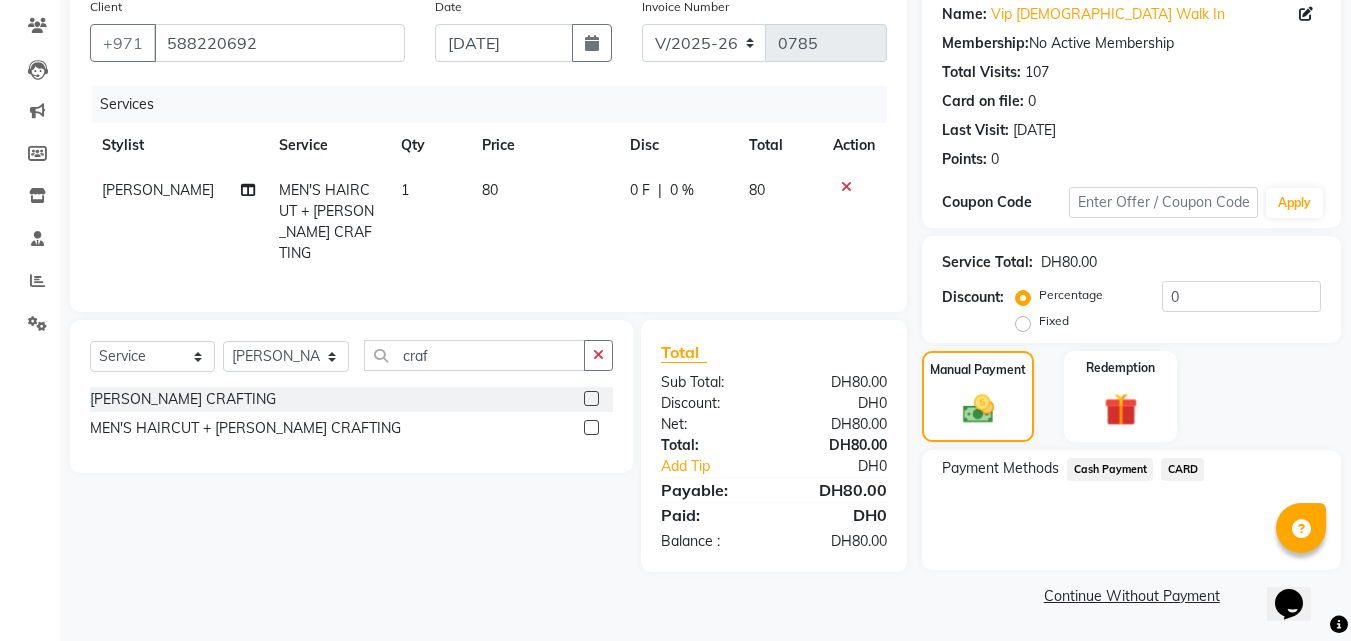 click on "CARD" 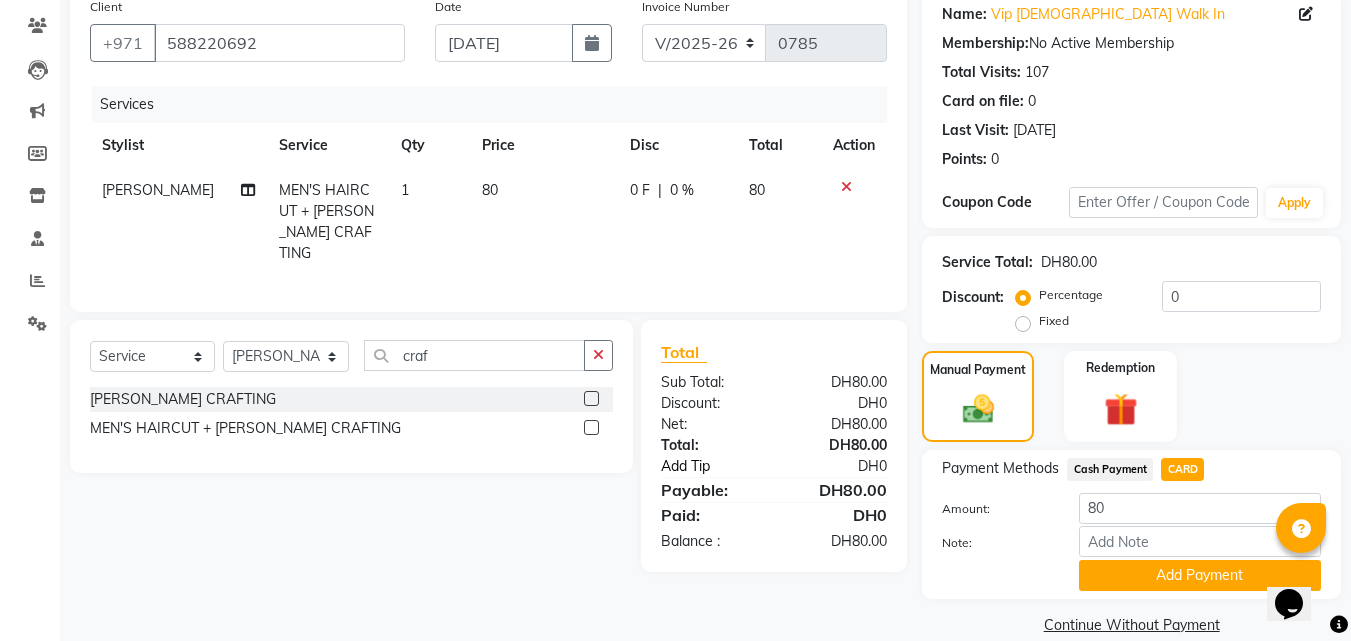 click on "Add Tip" 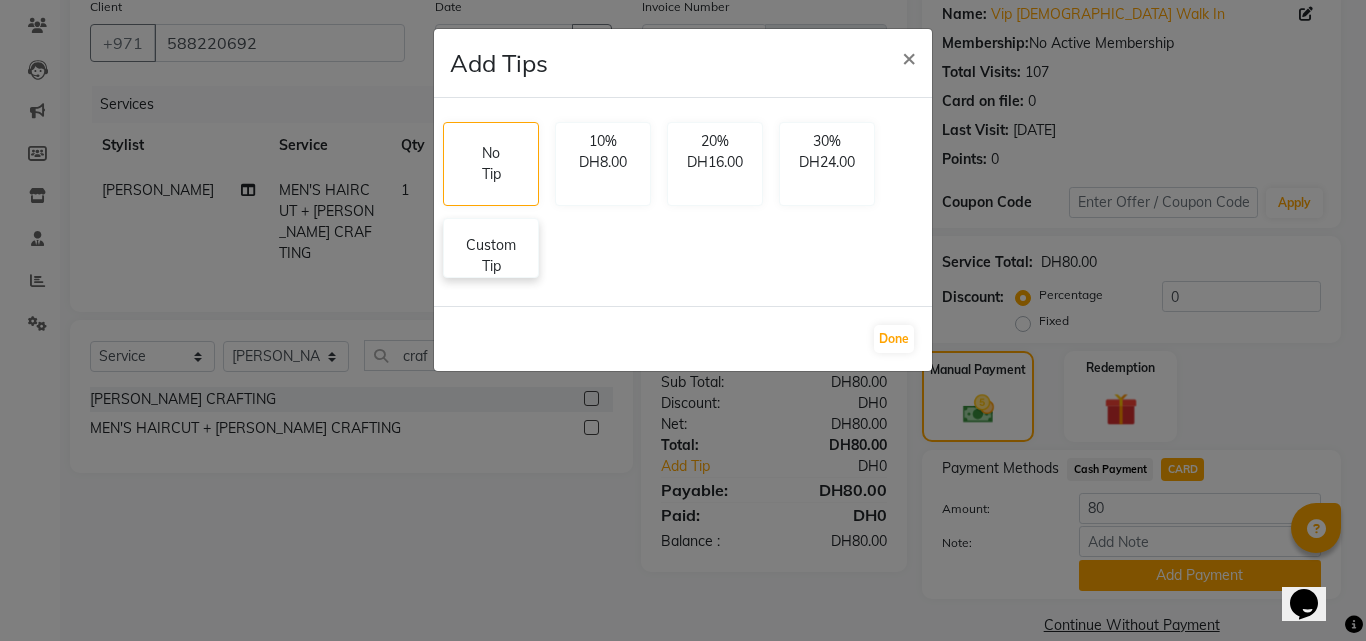 click on "Custom Tip" 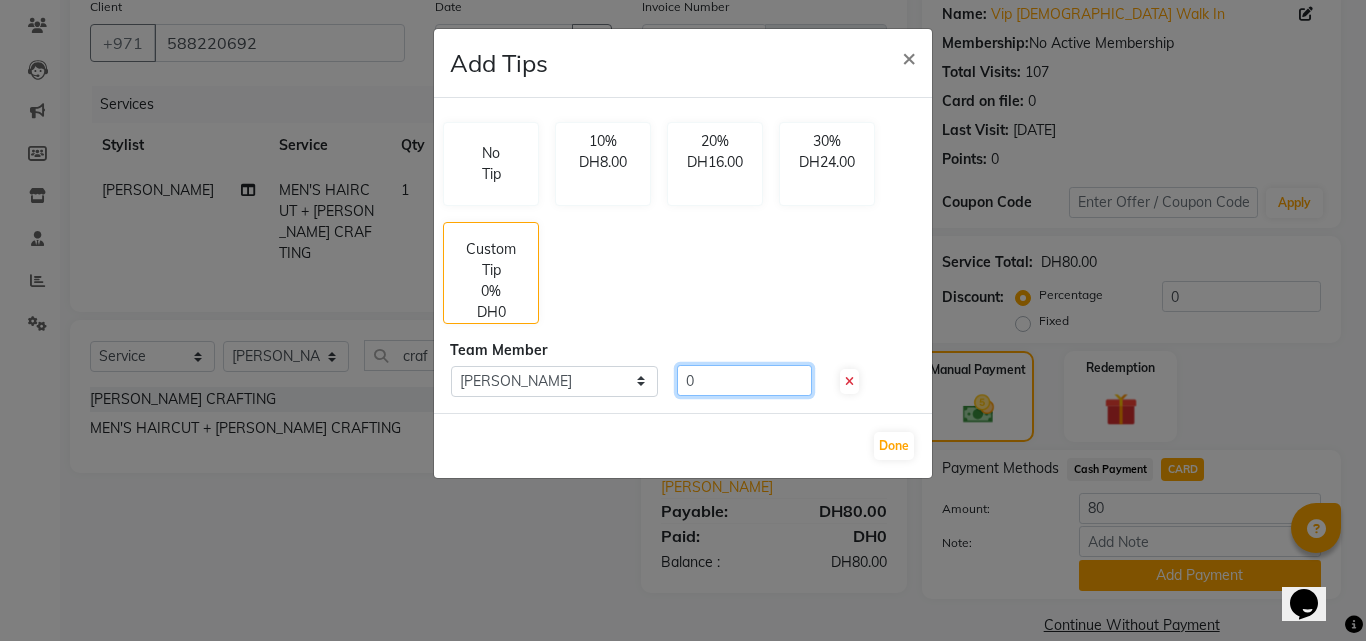 click on "0" 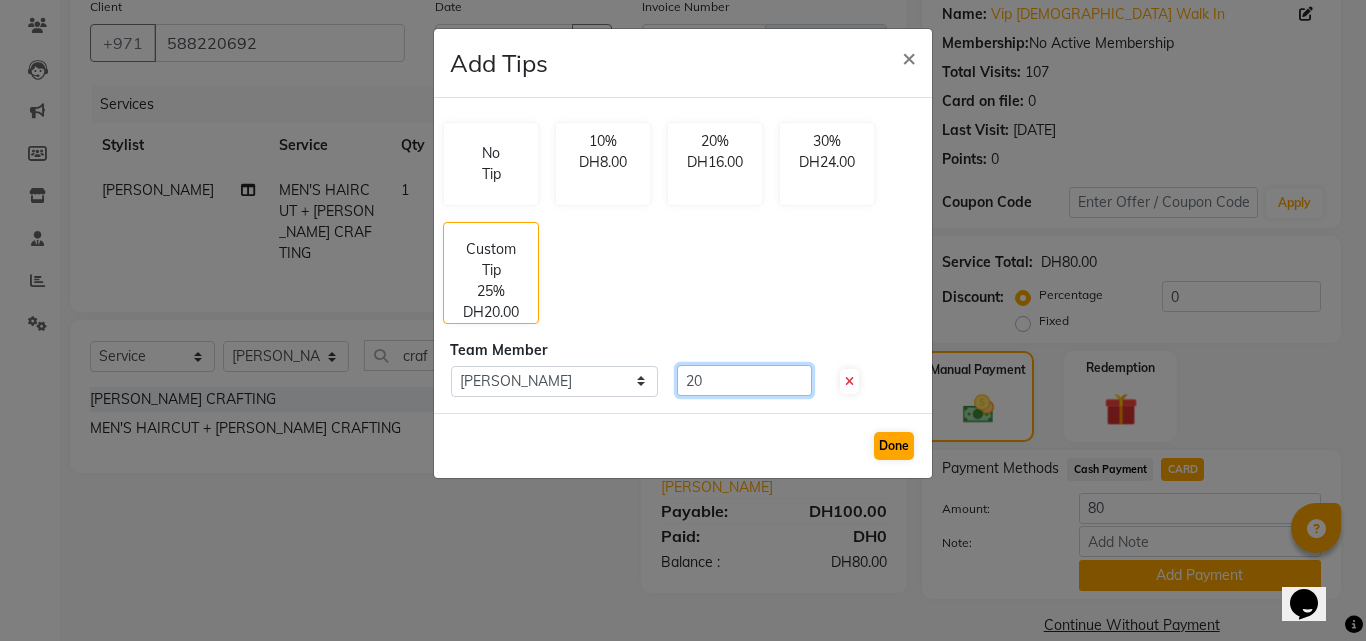 type on "20" 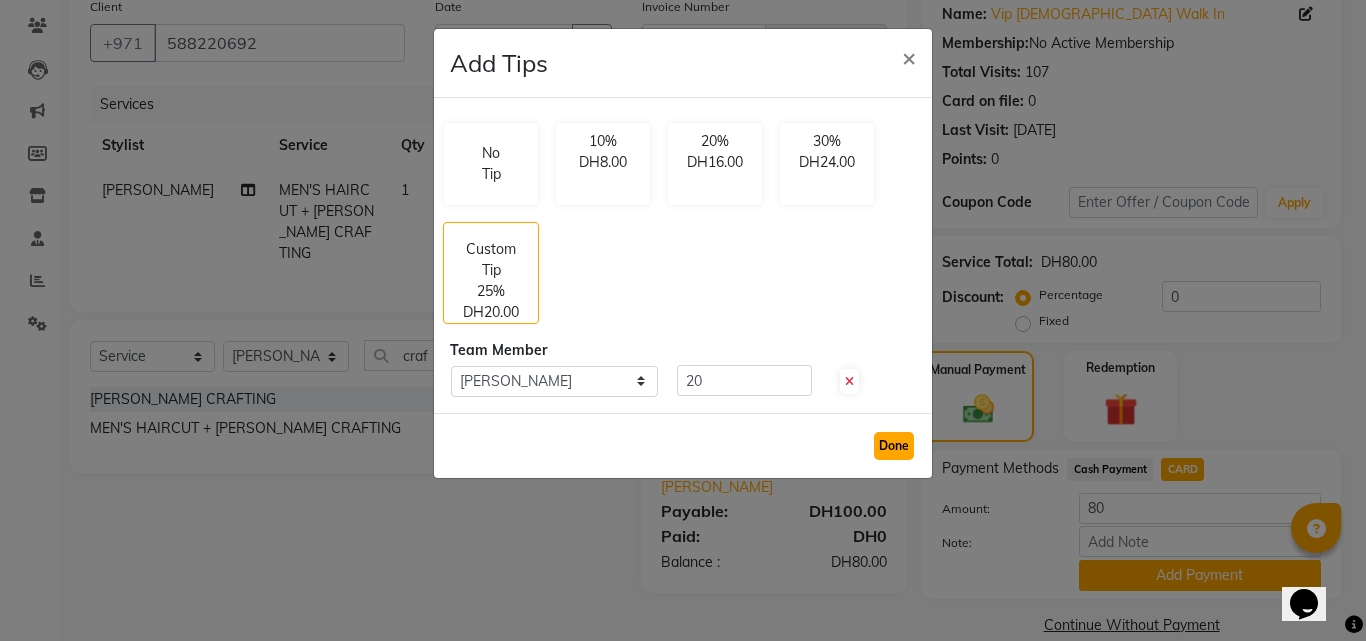 click on "Done" 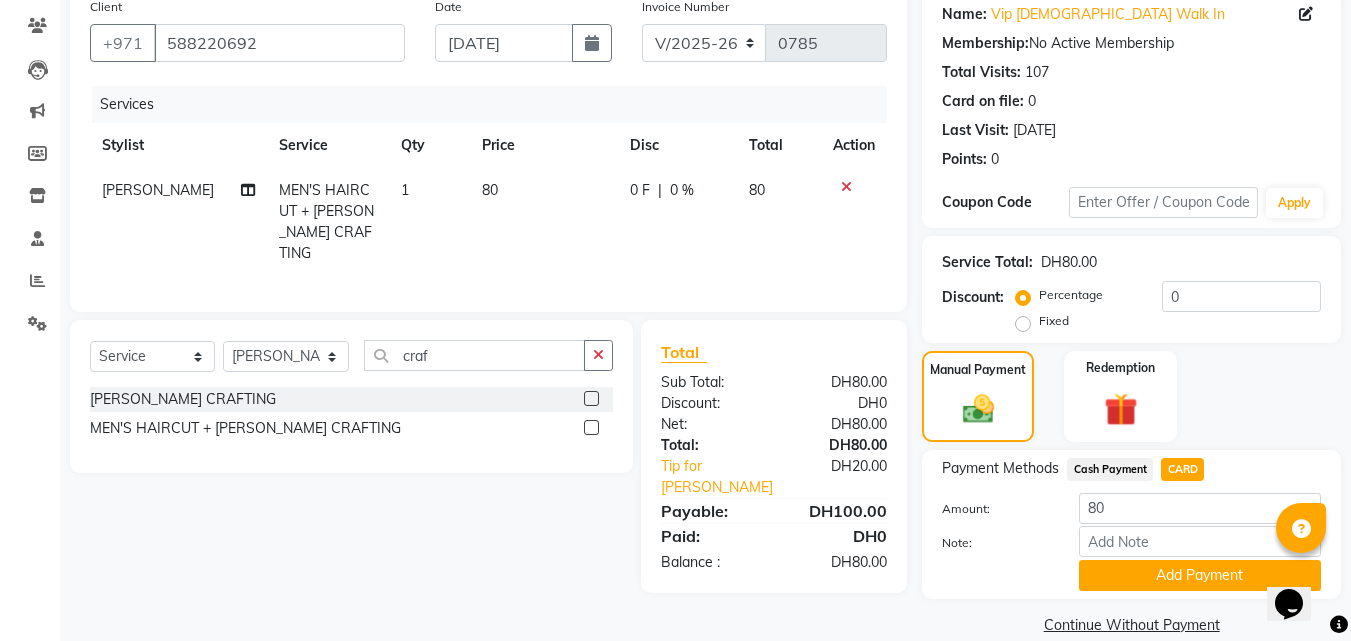 click on "Cash Payment" 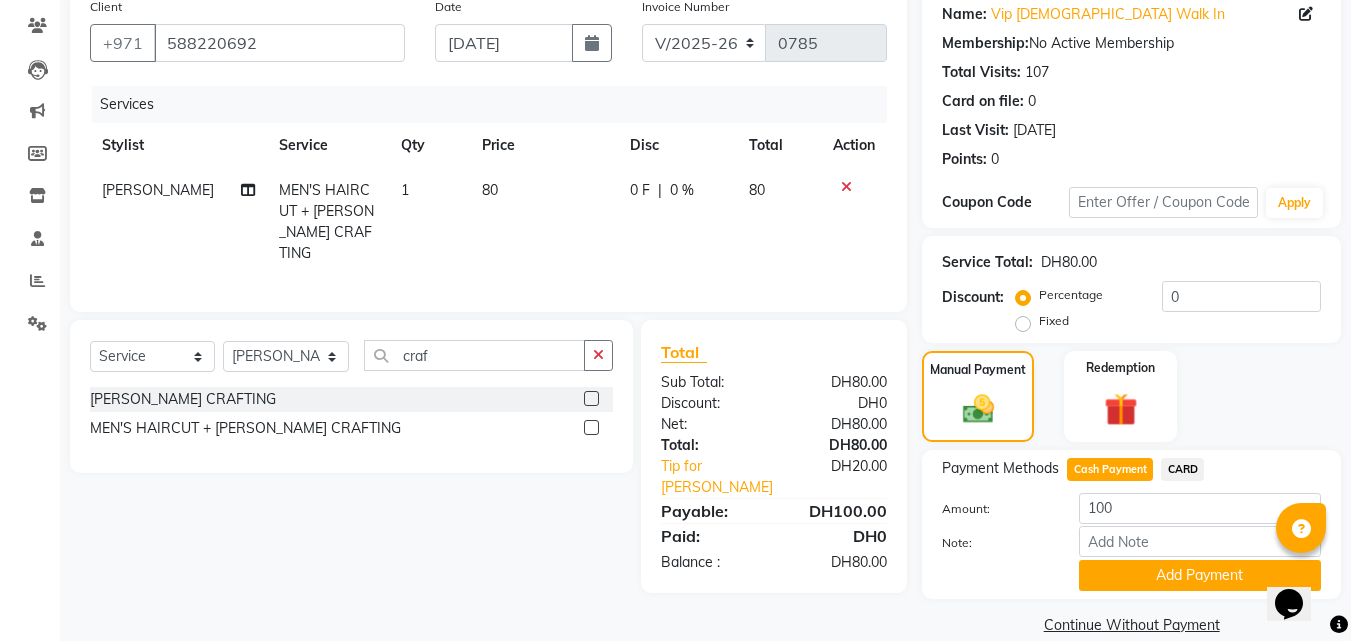 click on "CARD" 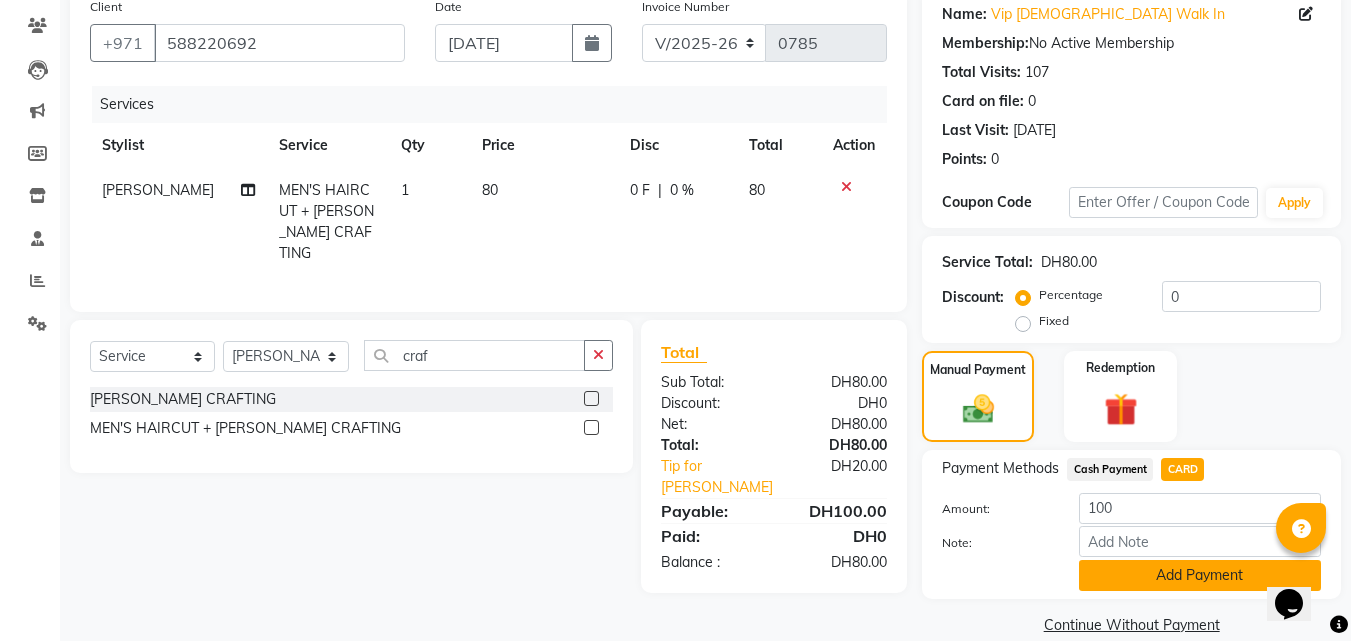 click on "Add Payment" 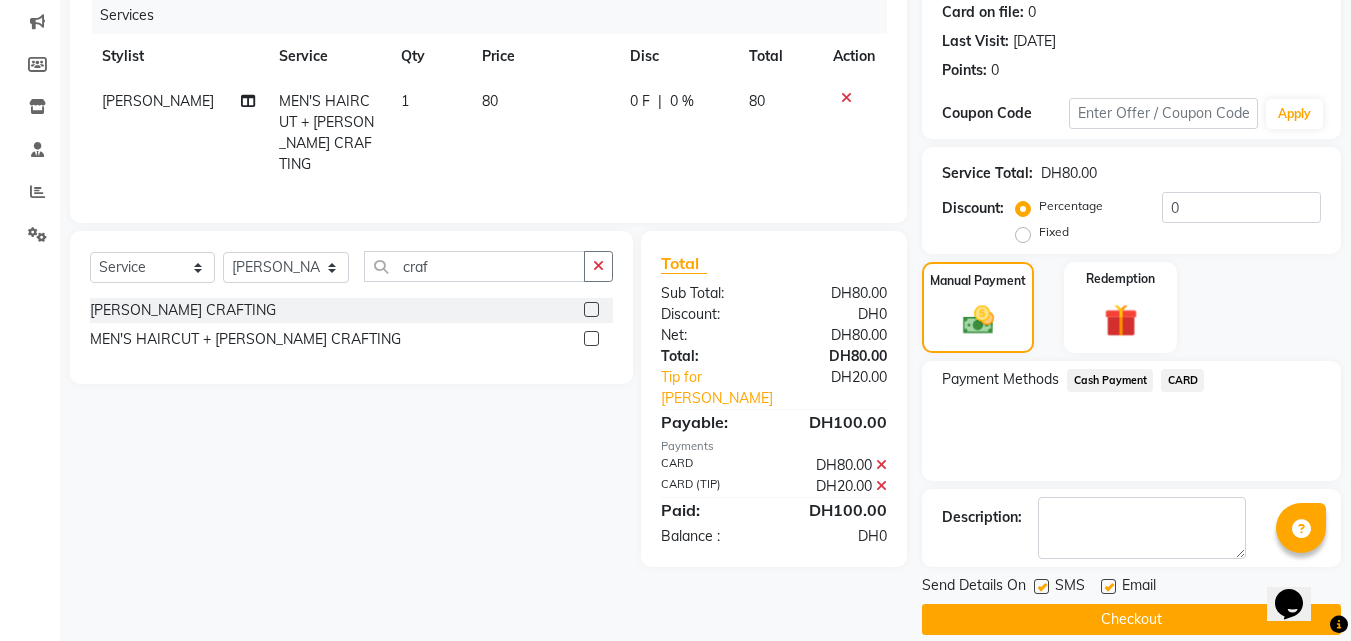 scroll, scrollTop: 275, scrollLeft: 0, axis: vertical 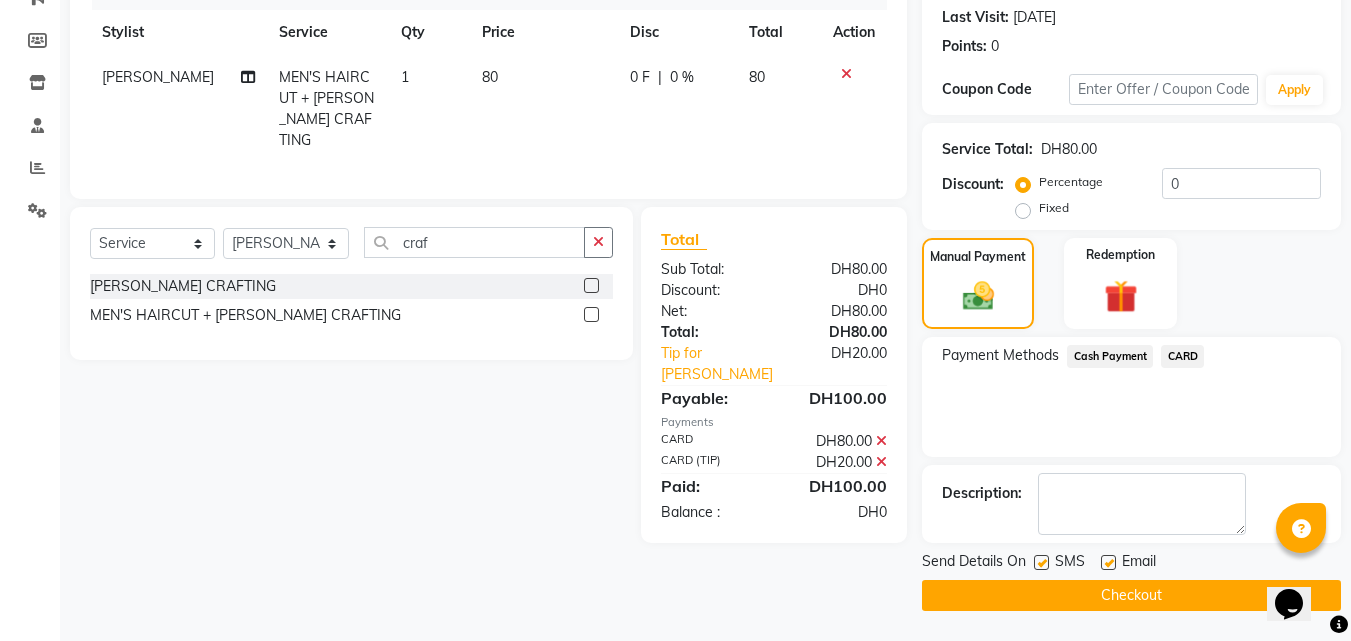 click on "Checkout" 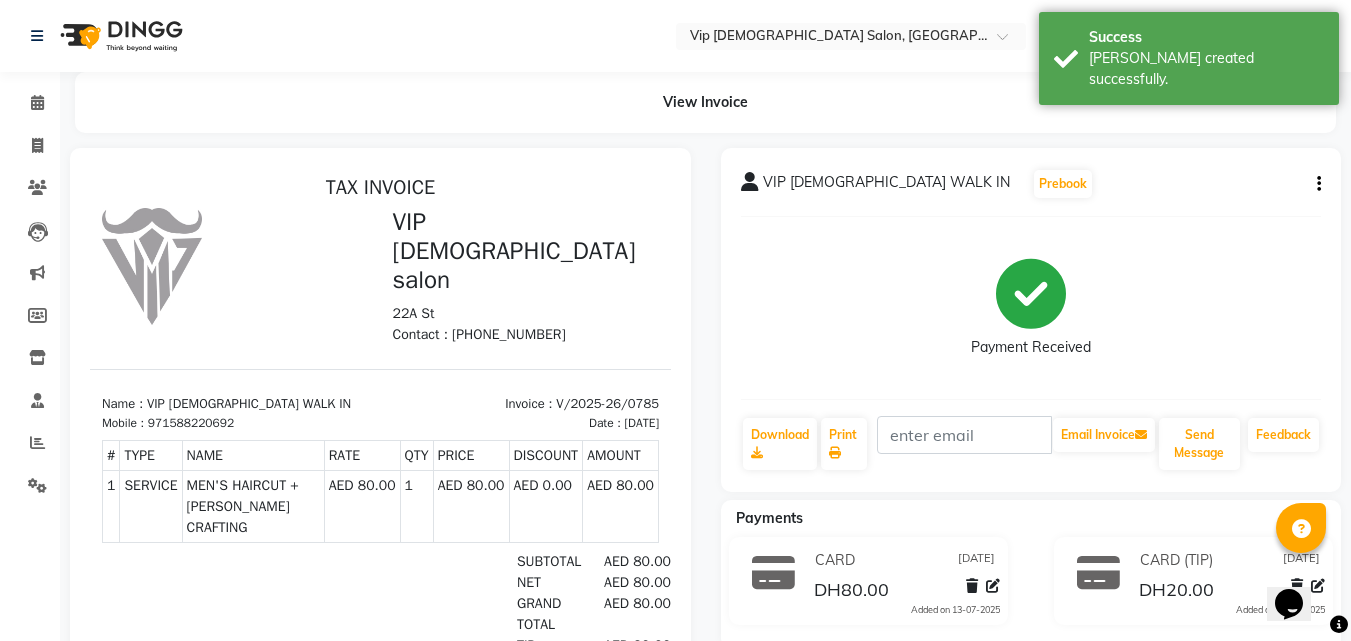 scroll, scrollTop: 0, scrollLeft: 0, axis: both 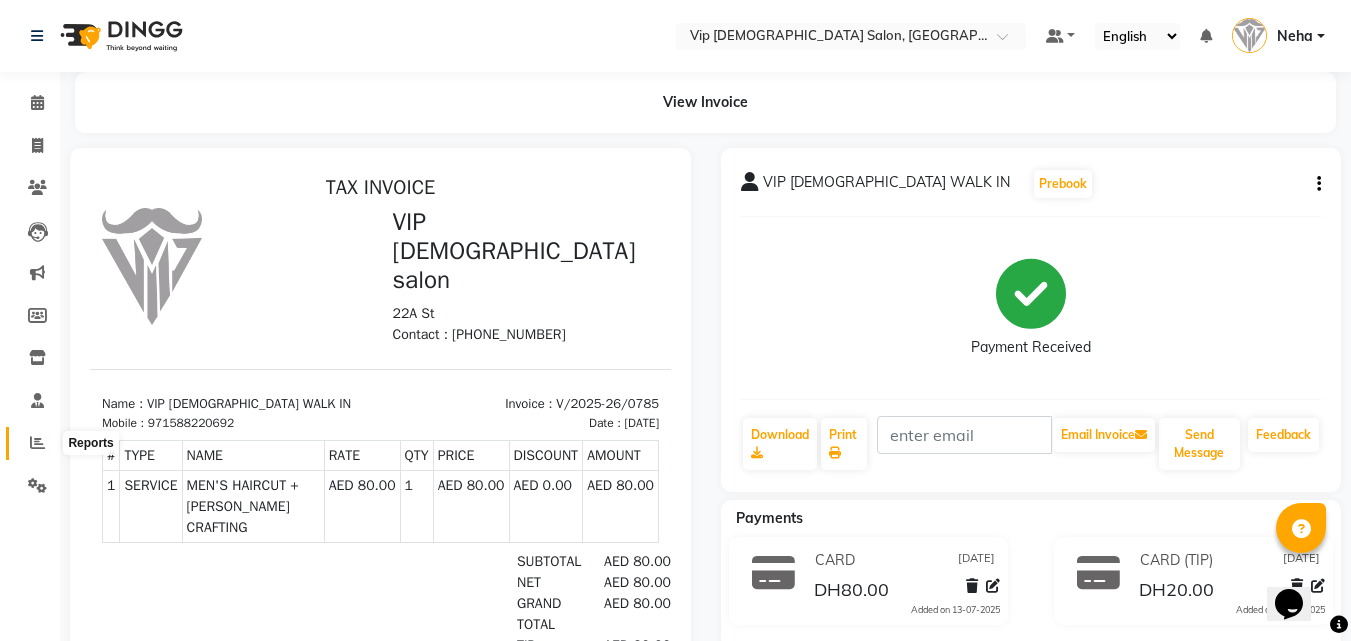 click 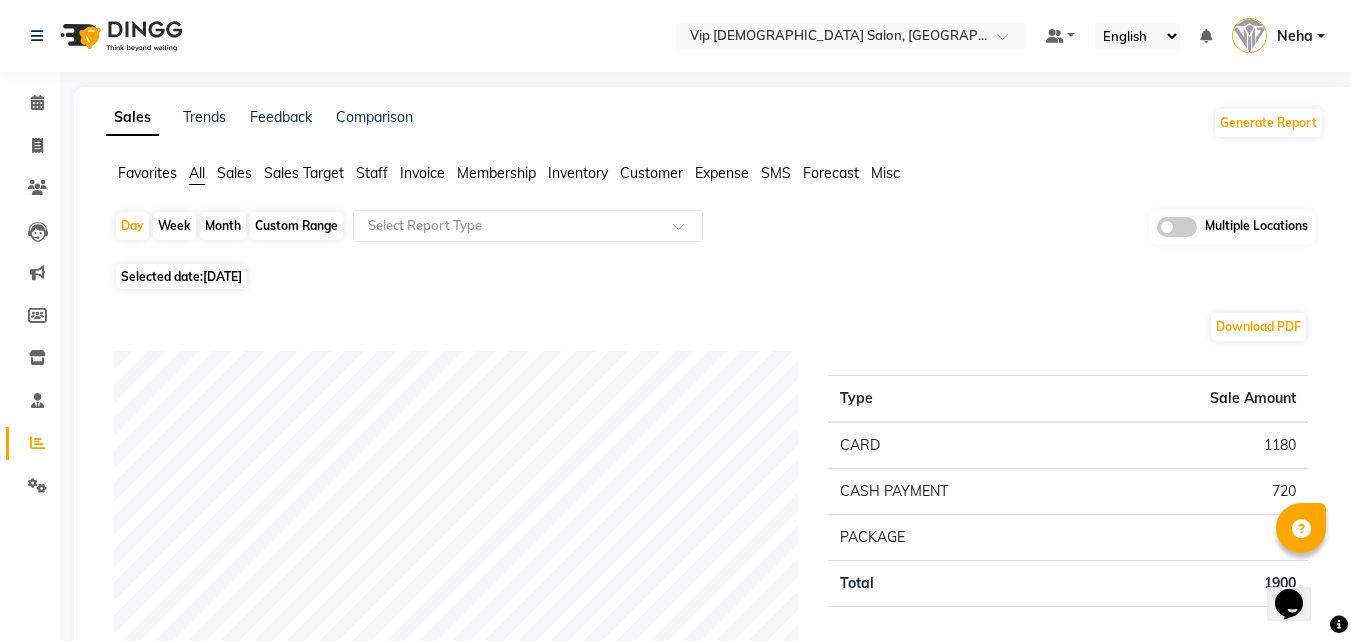 click on "Download PDF" 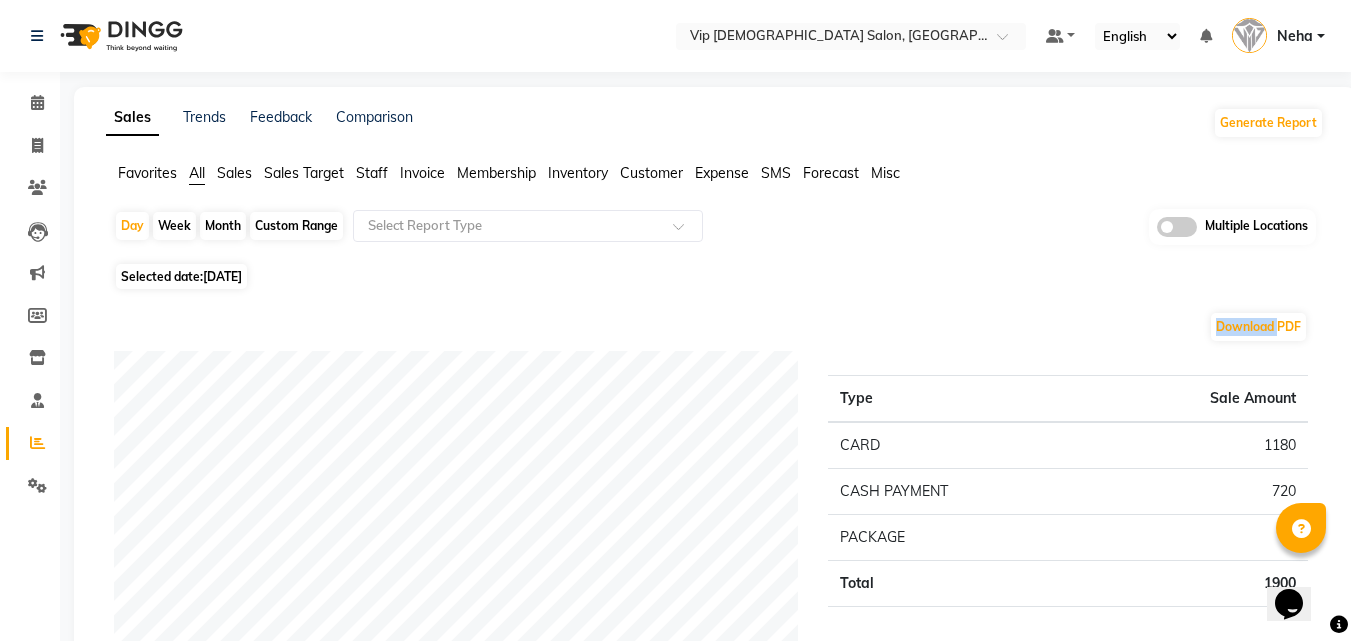 click on "Download PDF" 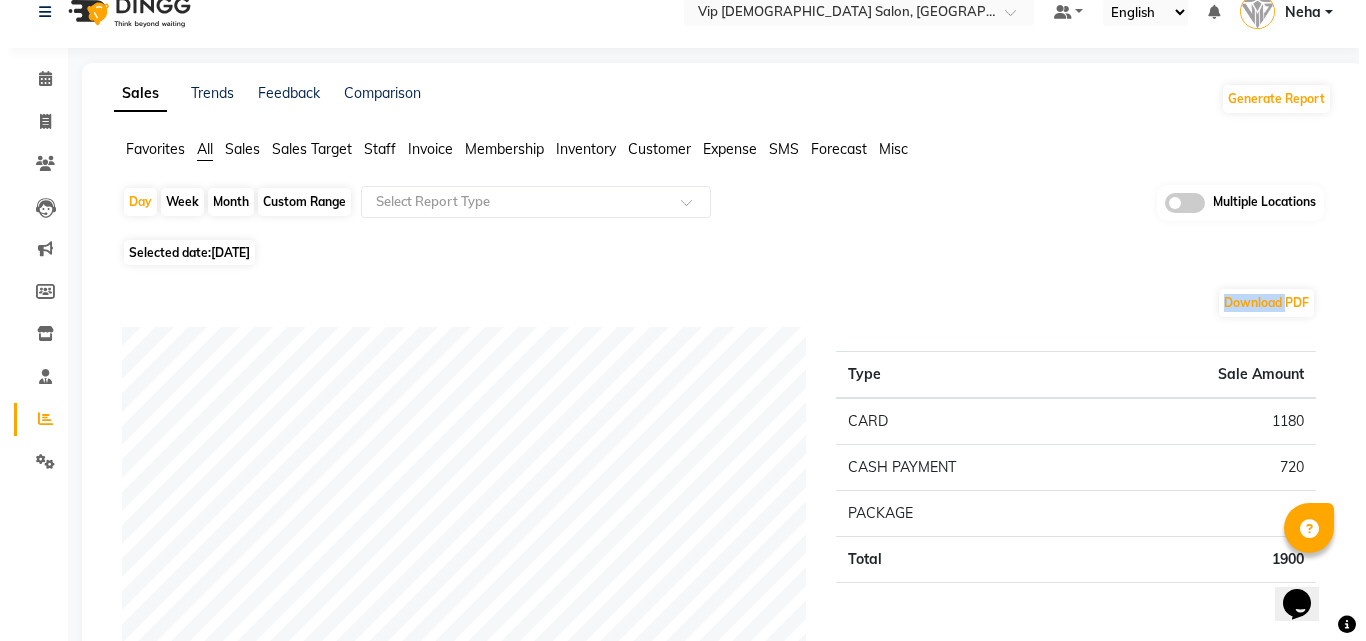 scroll, scrollTop: 0, scrollLeft: 0, axis: both 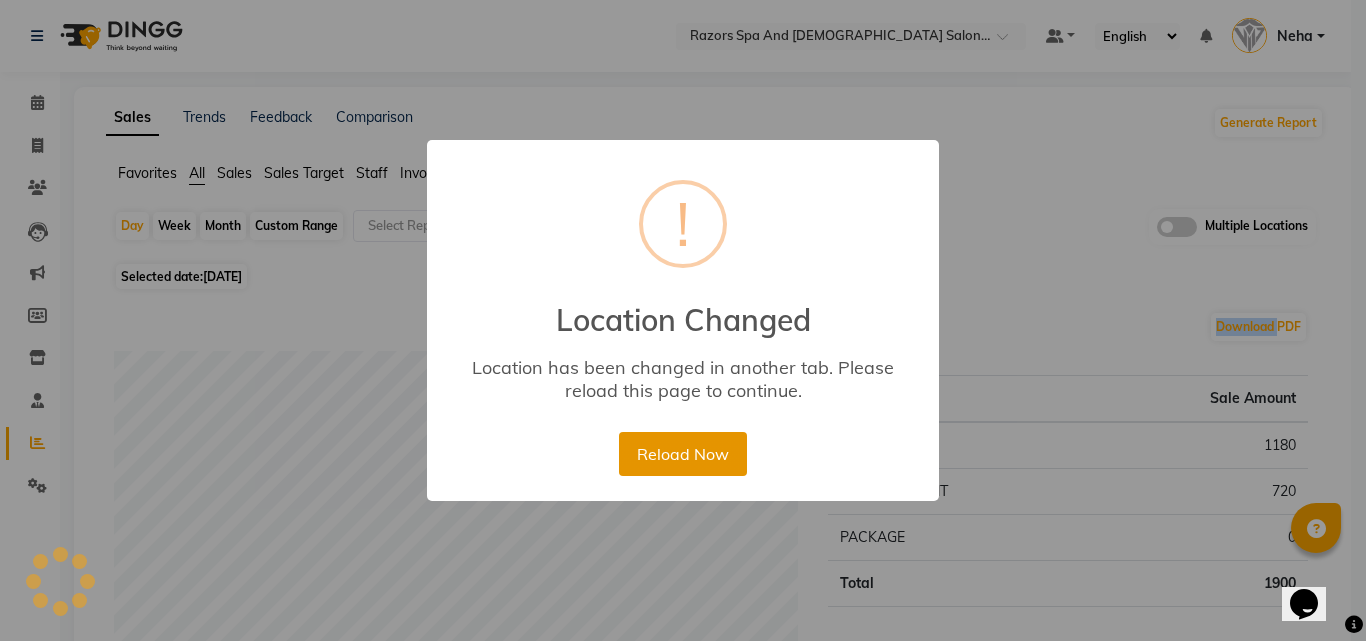 click on "Reload Now" at bounding box center [682, 454] 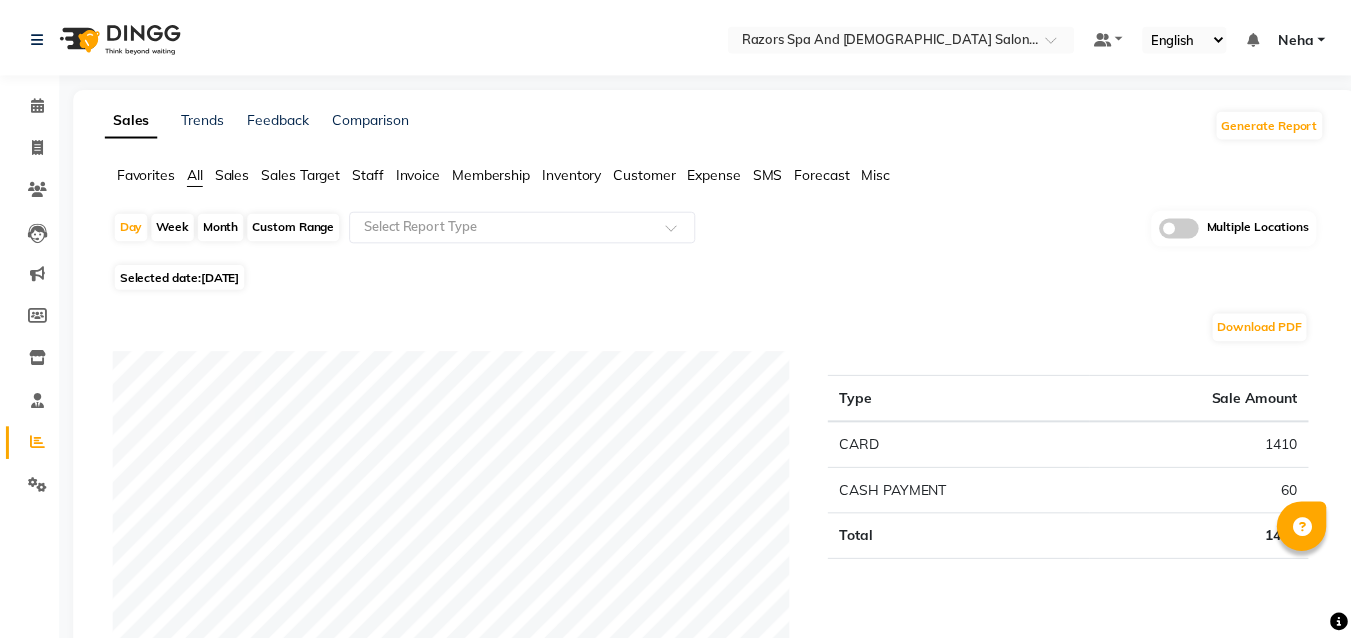 scroll, scrollTop: 0, scrollLeft: 0, axis: both 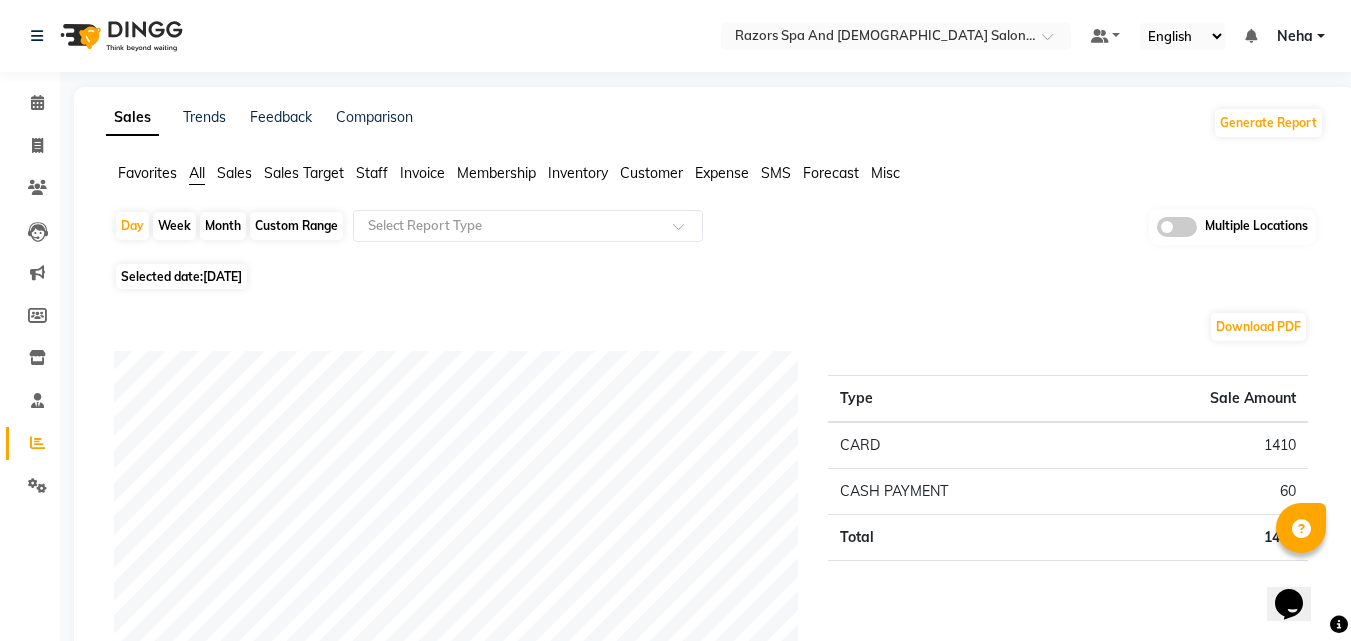 click on "Download PDF" 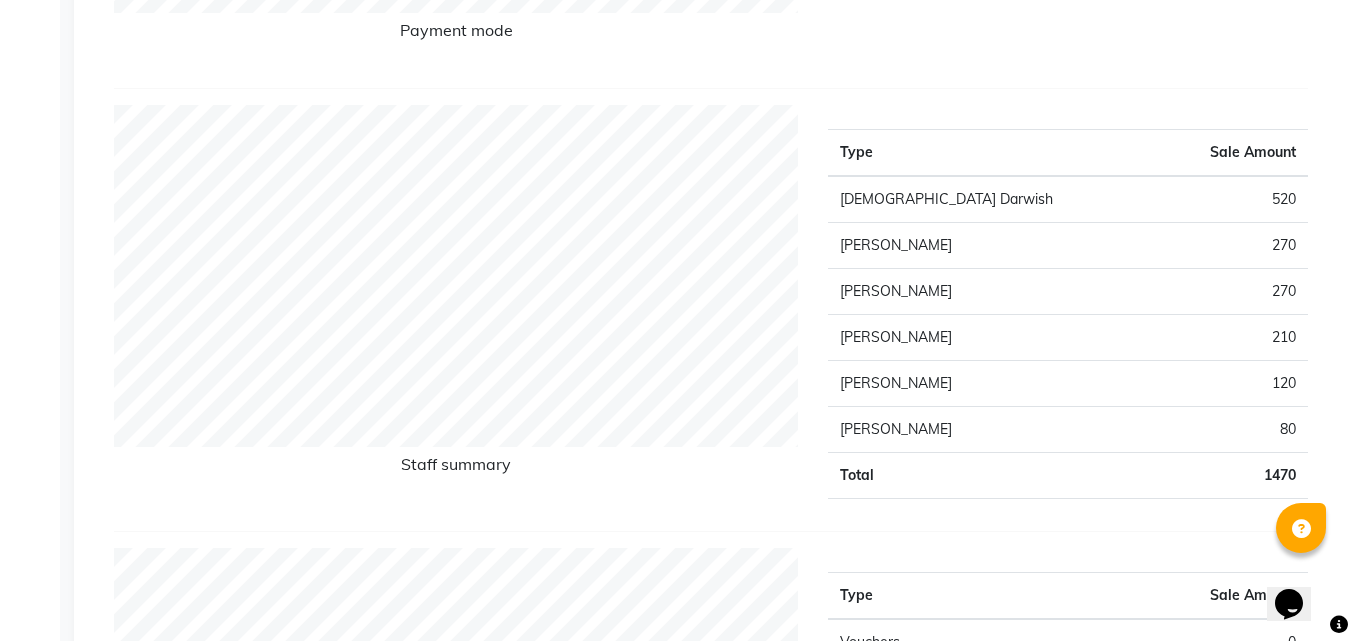 scroll, scrollTop: 720, scrollLeft: 0, axis: vertical 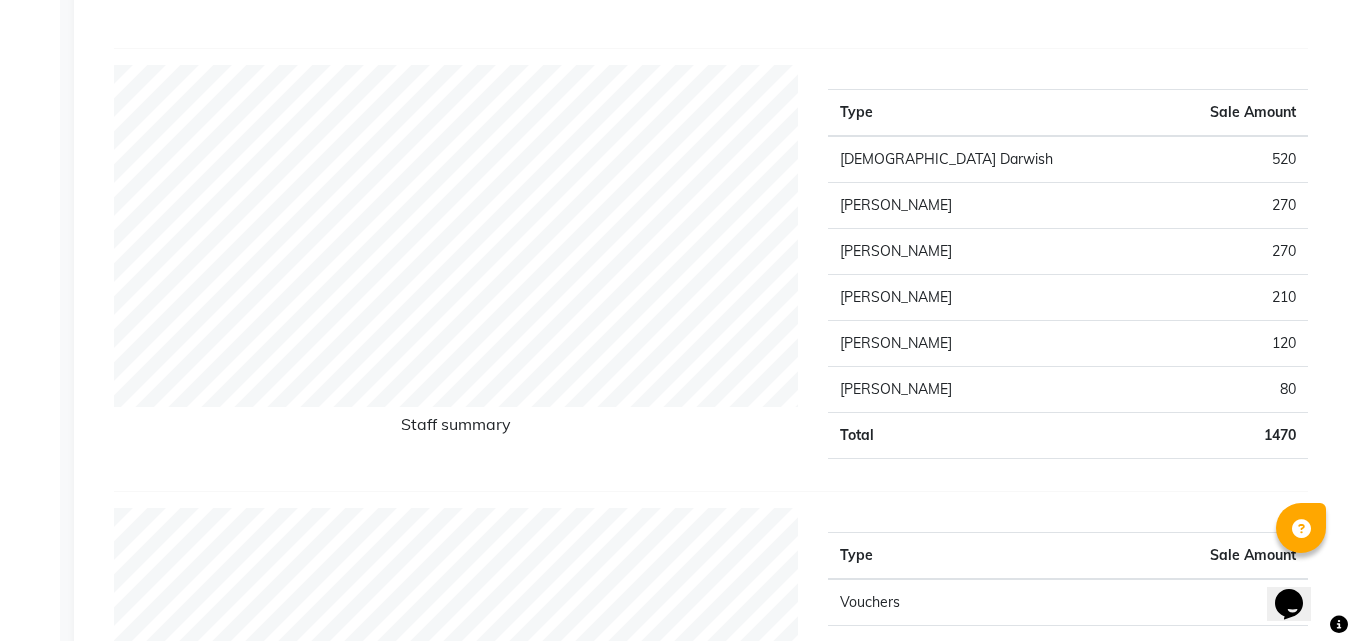 click on "Payment mode Type Sale Amount CARD 1410 CASH PAYMENT 60 Total 1470 Staff summary Type Sale Amount Islam Darwish 520 [PERSON_NAME] 270 [PERSON_NAME] 270 [PERSON_NAME] 210 [PERSON_NAME] 120 [PERSON_NAME] 80 Total 1470 Sales summary Type Sale Amount Vouchers 0 Gift card 0 Packages 0 Prepaid 0 Memberships 0 Products 0 Services 1470 Tips 100 Fee 0 Total 1570 Service by category Type Sale Amount HAIR 1290 PEDICURE-MANICURE 180 Total 1470 Service sales Type Sale Amount MEN'S HAIRCUT + [PERSON_NAME] CRAFTING 630 MEN'S HAIRCUT 420 KID'S HAIRCUT (BELOW 8 YEARS) 160 Mani & Pedi with Foot scrub 120 BASIC PEDICURE 60 BOY'S HAIRCUT (ABOVE 8 YEARS) 50 HAIR STYLE (WASH+BLOWDRY) 30 Total 1470" 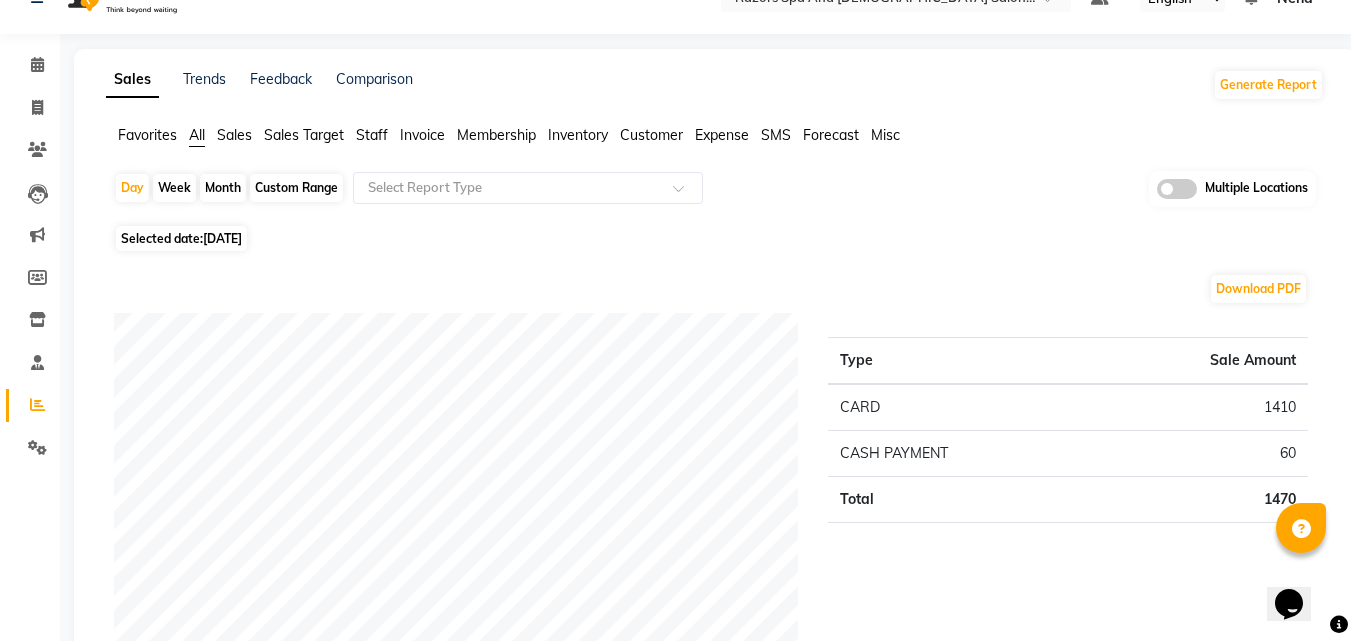 scroll, scrollTop: 0, scrollLeft: 0, axis: both 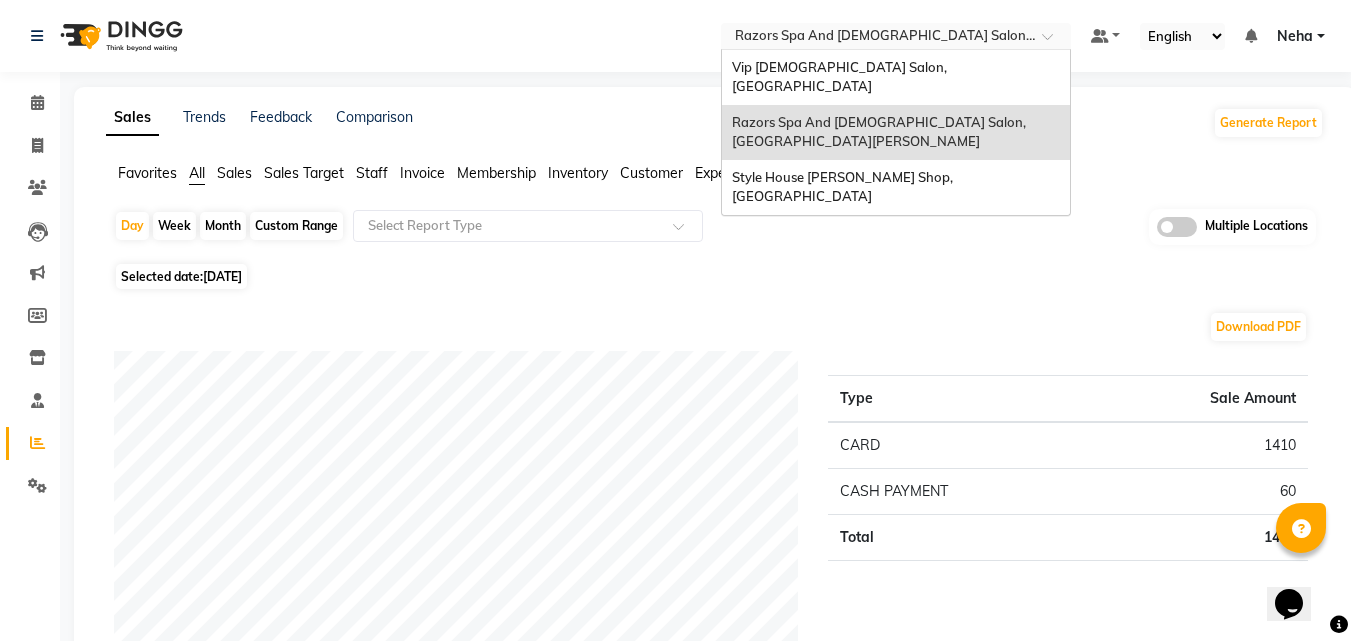 click at bounding box center (876, 38) 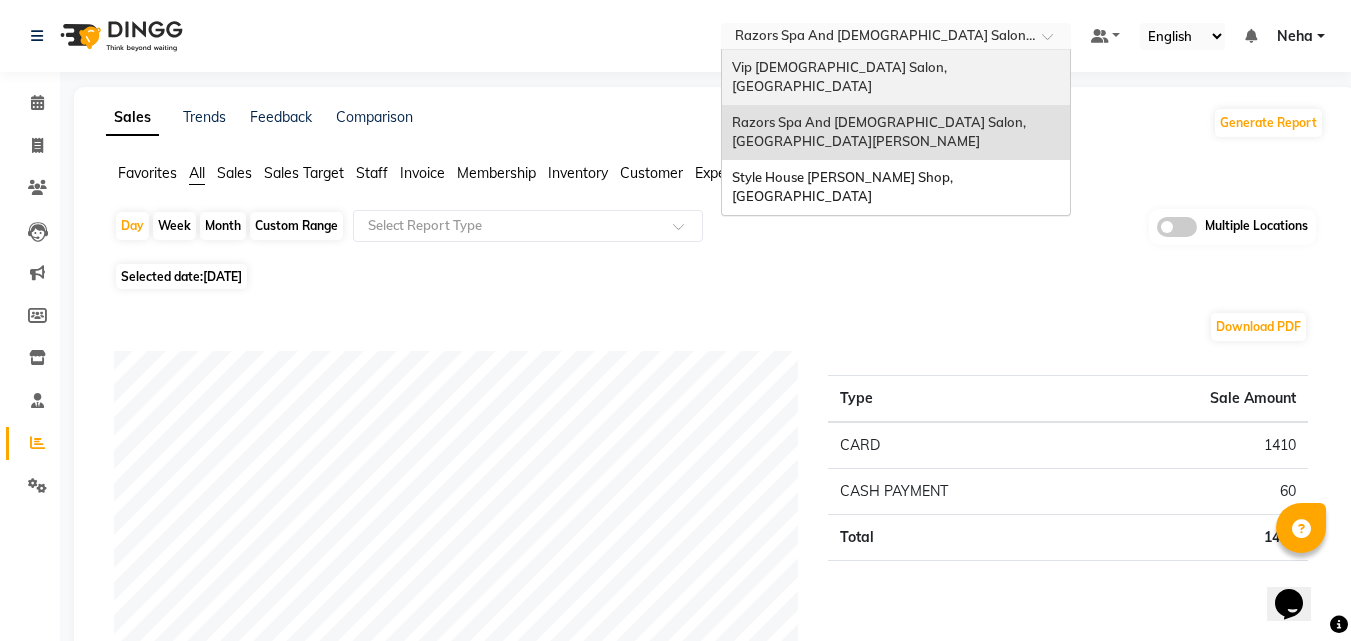 click on "Vip [DEMOGRAPHIC_DATA] Salon, [GEOGRAPHIC_DATA]" at bounding box center [841, 77] 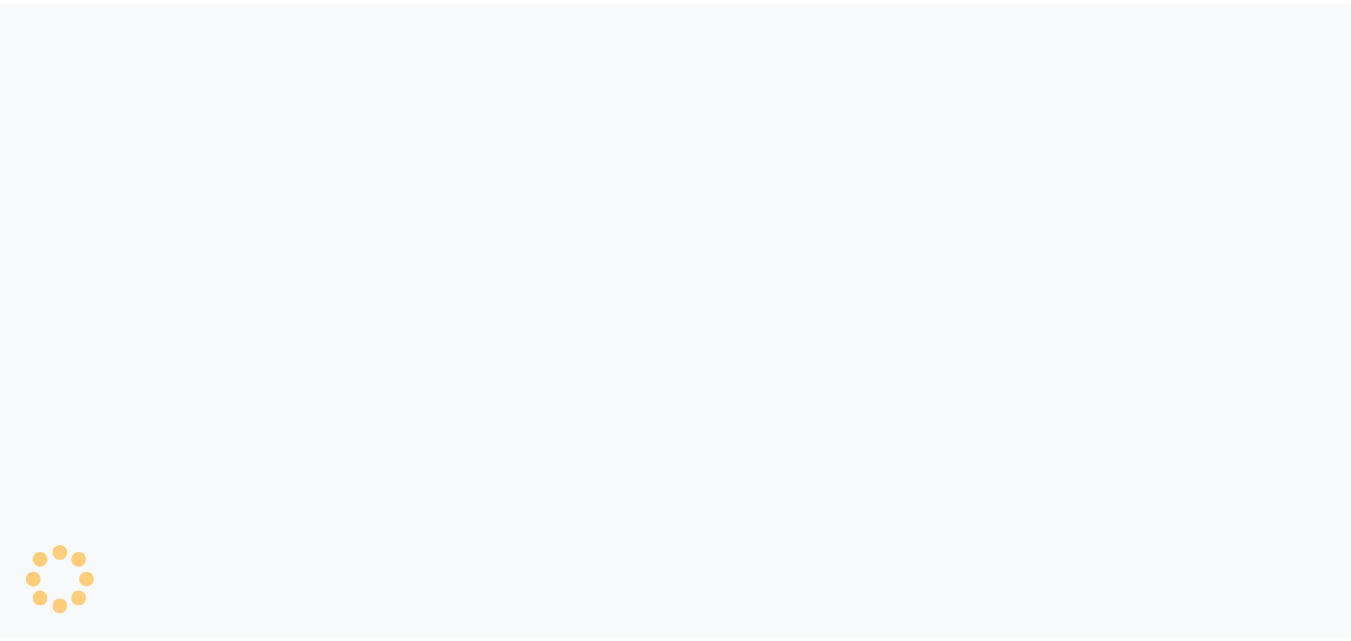 scroll, scrollTop: 0, scrollLeft: 0, axis: both 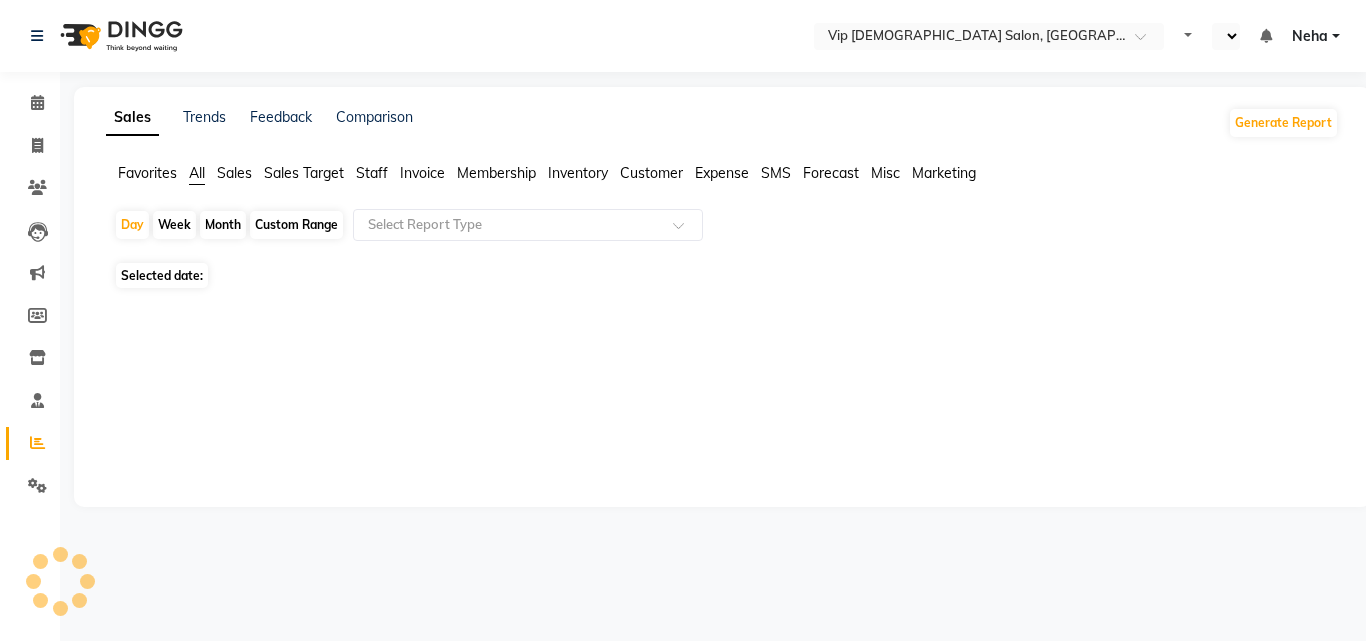 select on "en" 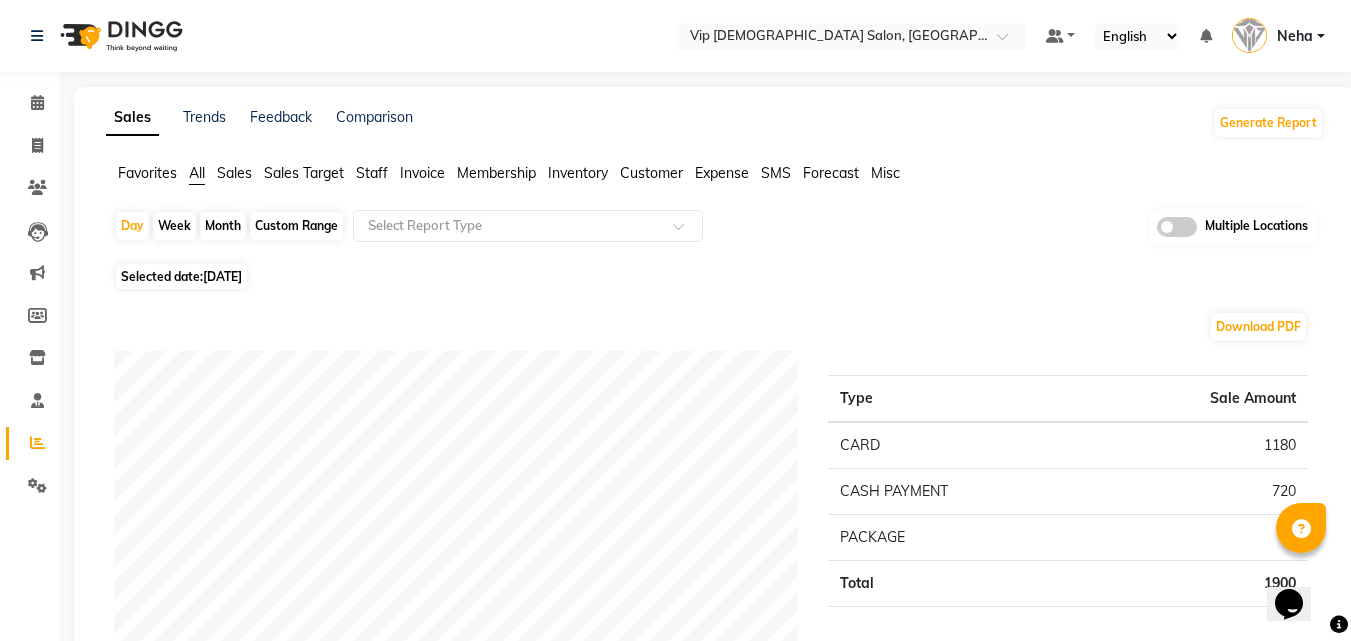 scroll, scrollTop: 0, scrollLeft: 0, axis: both 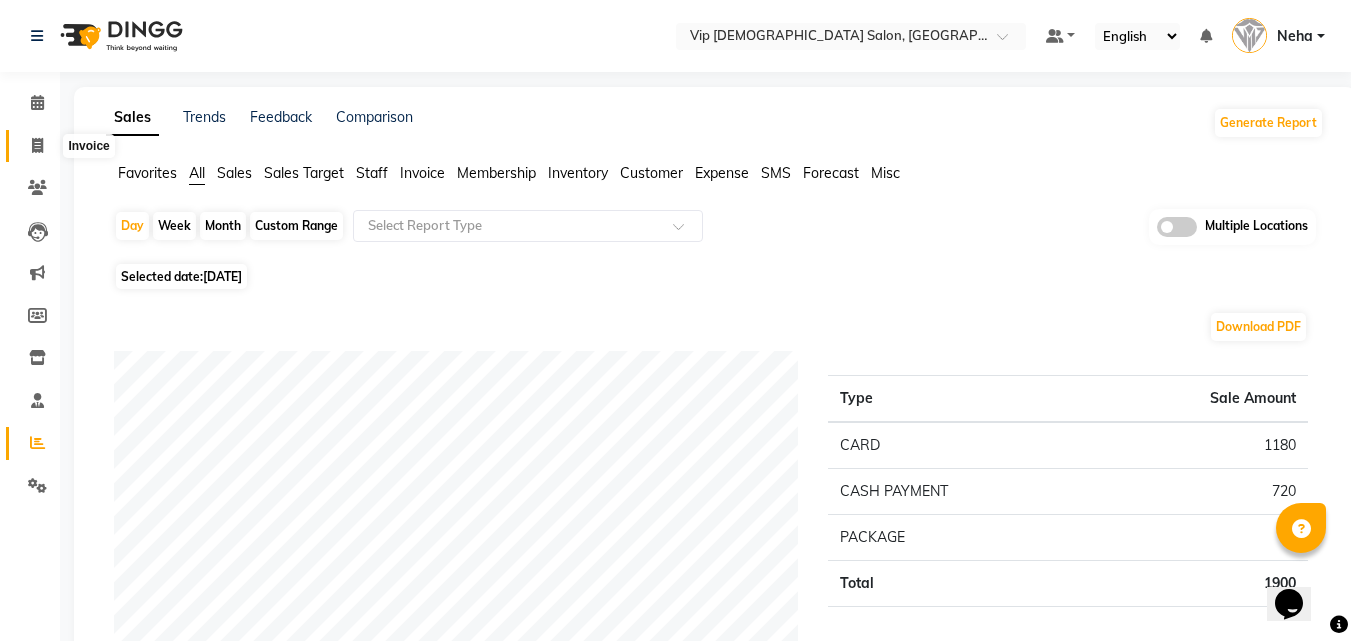 click 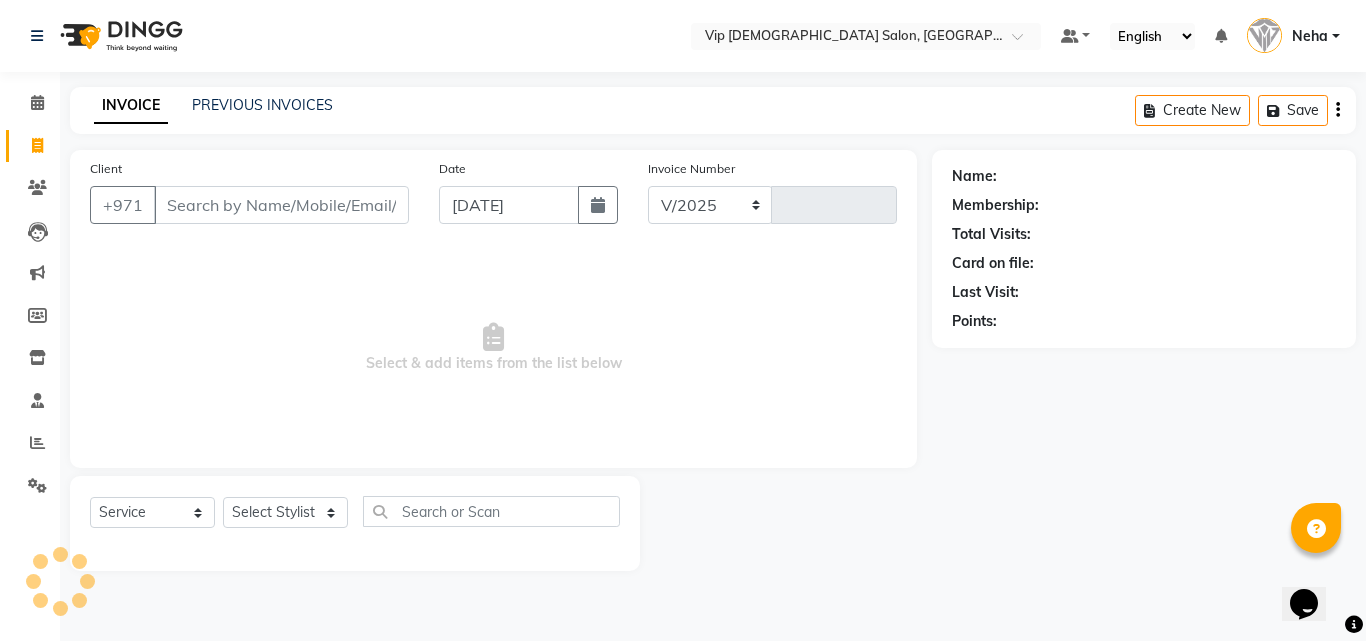select on "8415" 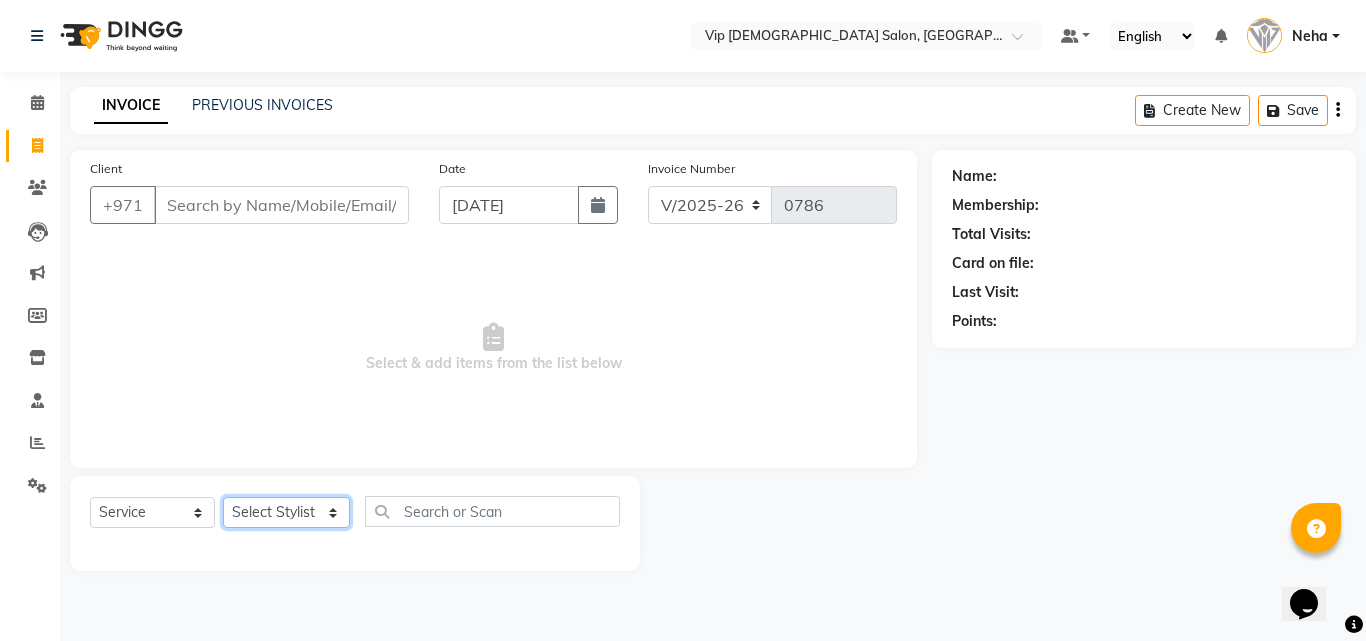 click on "Select Stylist Abdel aziz AHMED MOHAMED MOHAMED ELKHODARY ABDELHAMID Ali Rana Allauddin Anwar Ali Ameen Ayoub Lakhbizi Jairah Mr. Mohannad Neha Nelson Ricalyn Colcol Riffat Magdy Taufeeq Anwar Ali Tauseef  Akhilaque Zoya Bhatti." 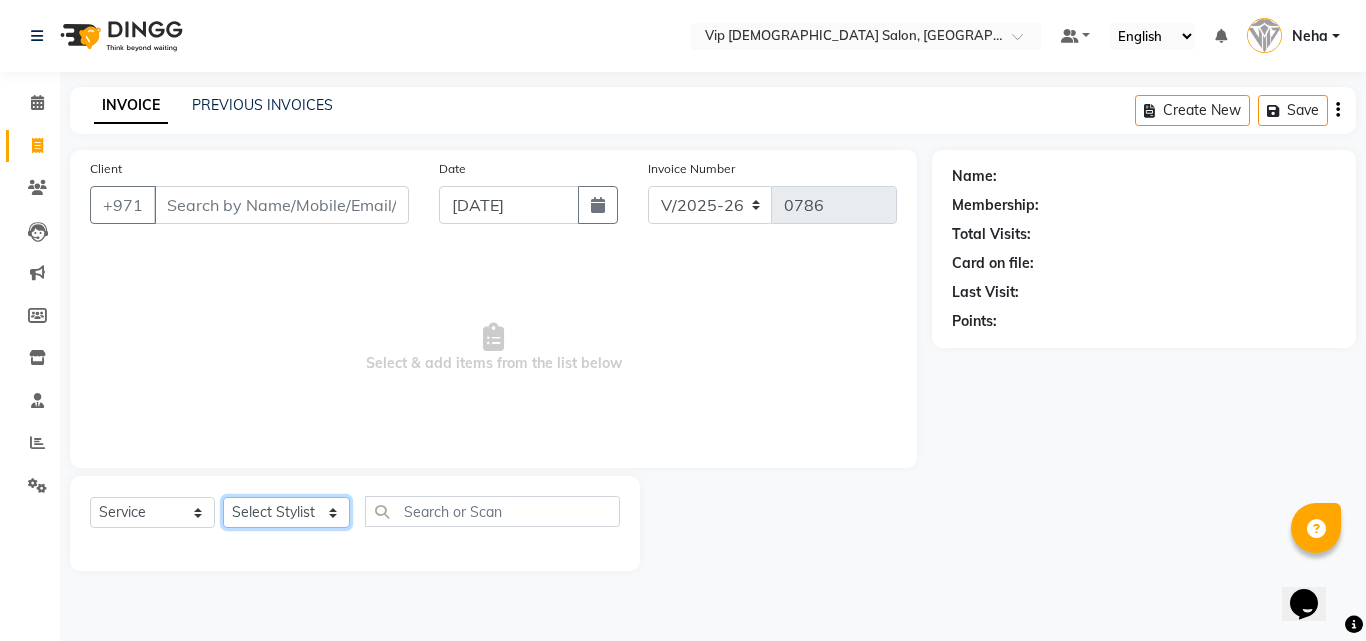 select on "81344" 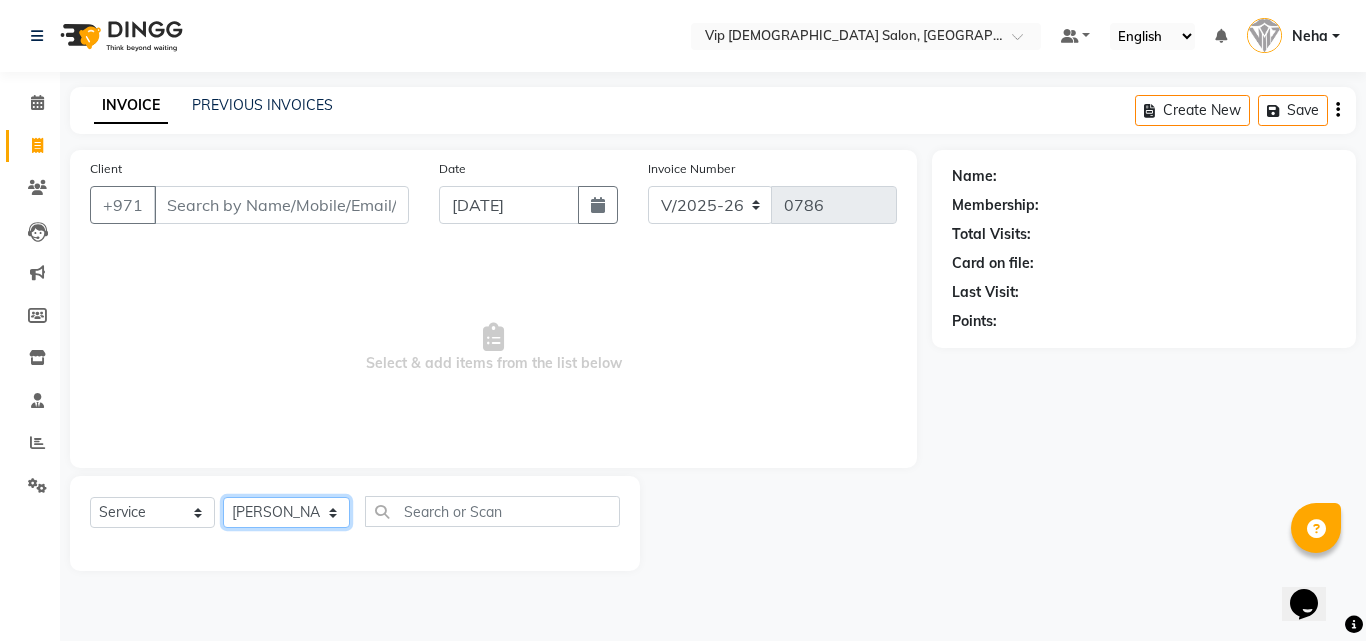 click on "Select Stylist Abdel aziz AHMED MOHAMED MOHAMED ELKHODARY ABDELHAMID Ali Rana Allauddin Anwar Ali Ameen Ayoub Lakhbizi Jairah Mr. Mohannad Neha Nelson Ricalyn Colcol Riffat Magdy Taufeeq Anwar Ali Tauseef  Akhilaque Zoya Bhatti." 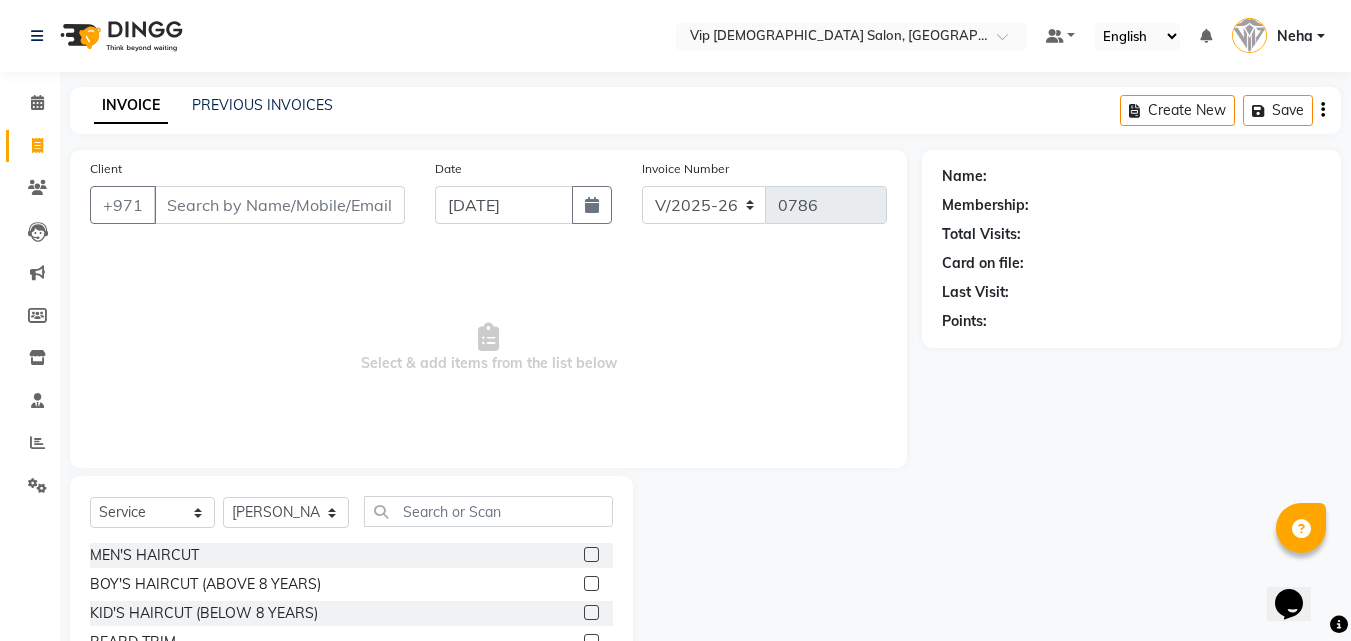 click 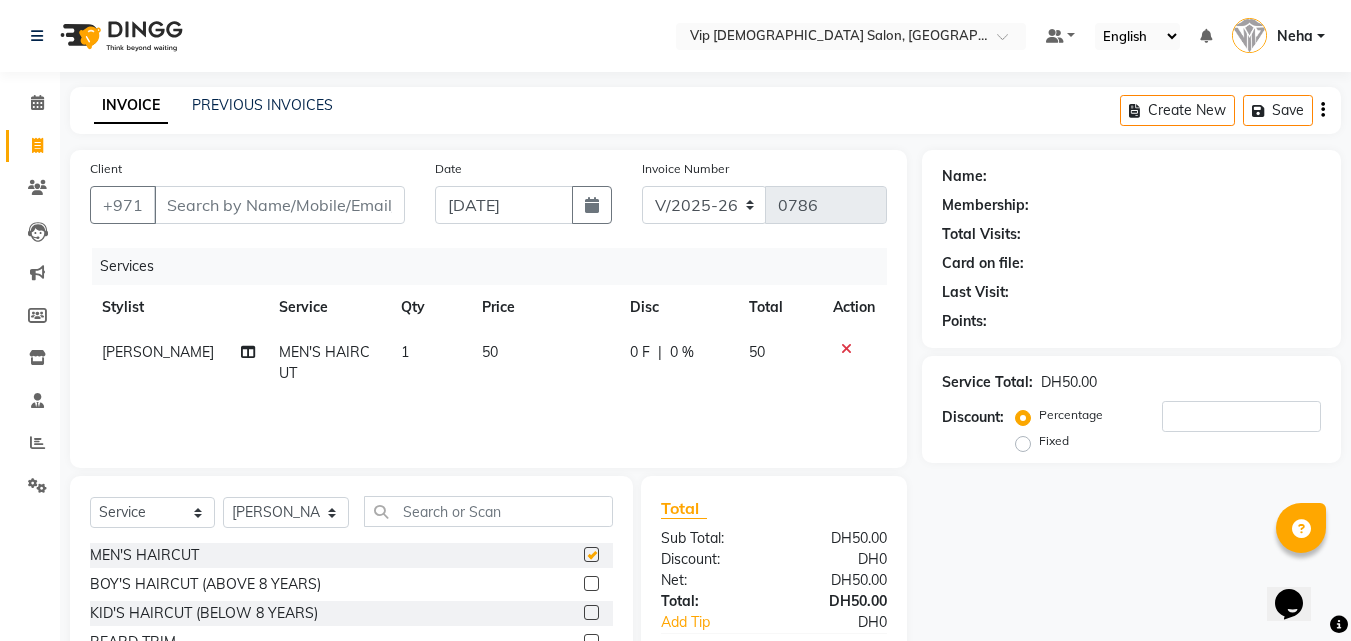 checkbox on "false" 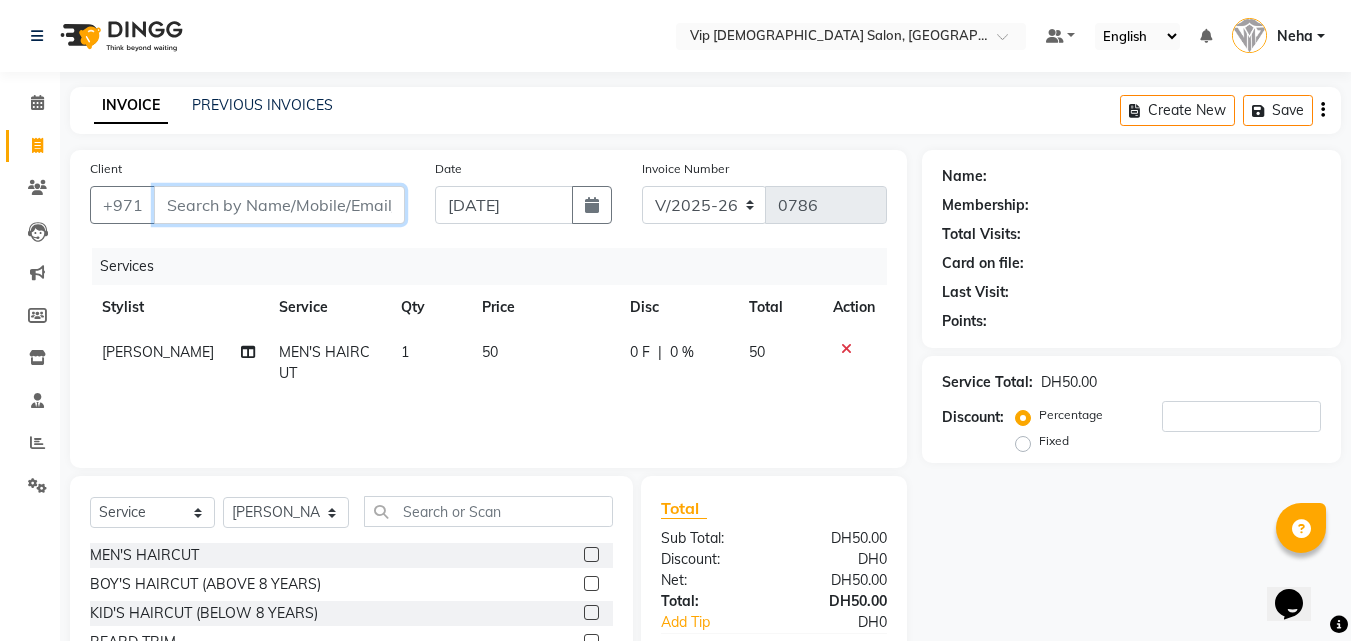 click on "Client" at bounding box center (279, 205) 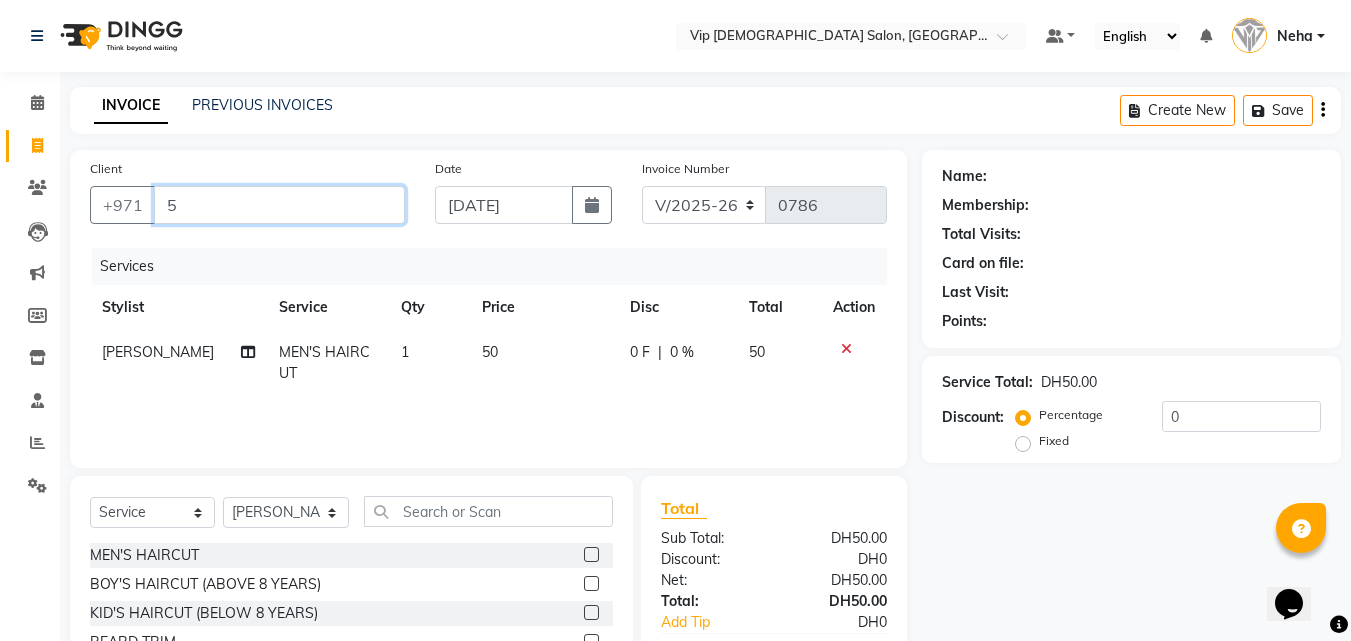click on "5" at bounding box center [279, 205] 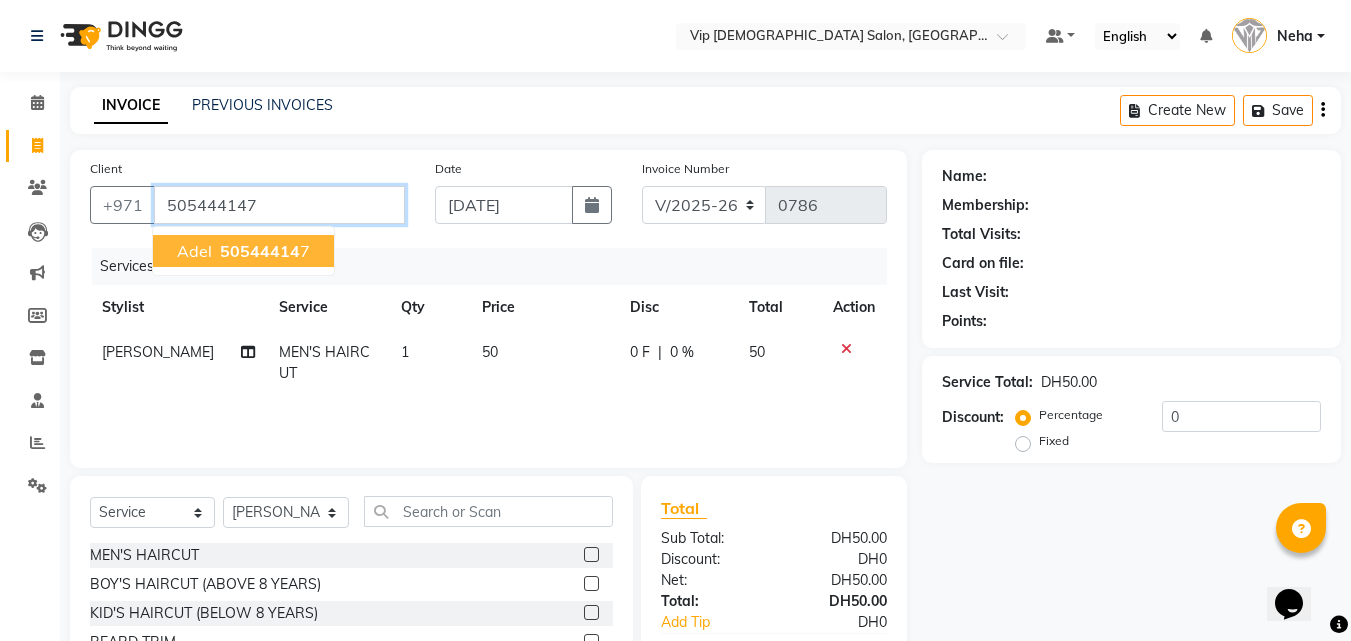 type on "505444147" 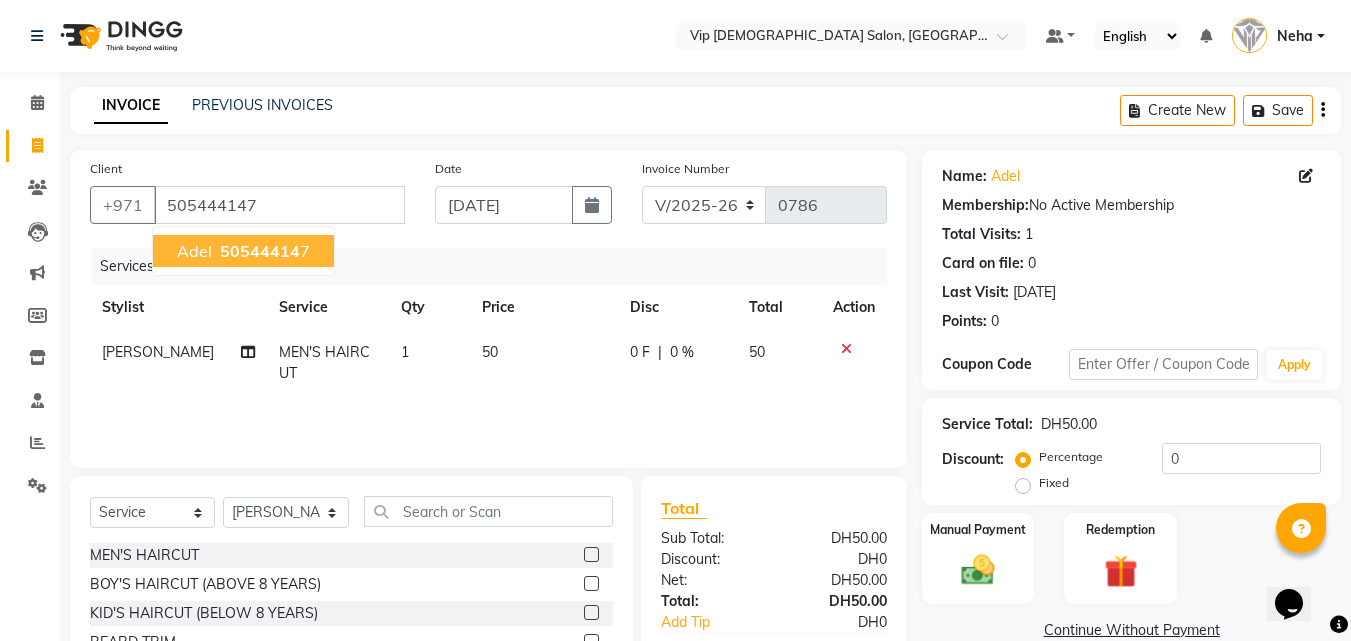 click on "50544414" at bounding box center [260, 251] 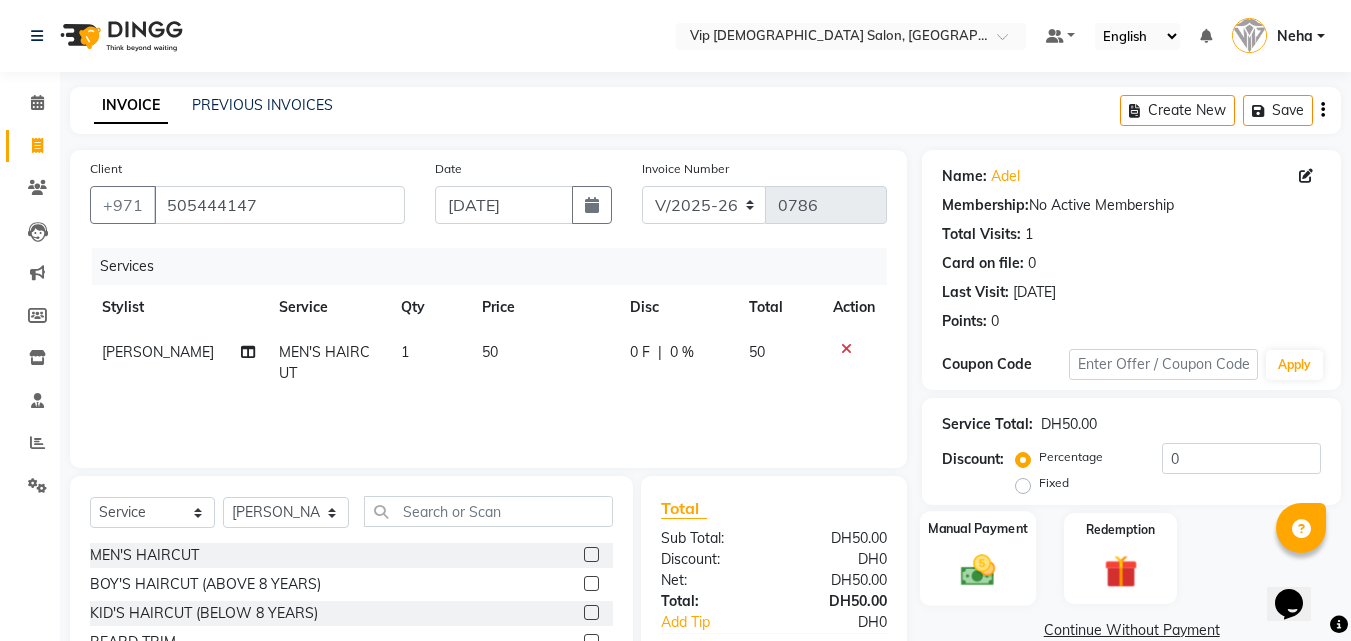 click 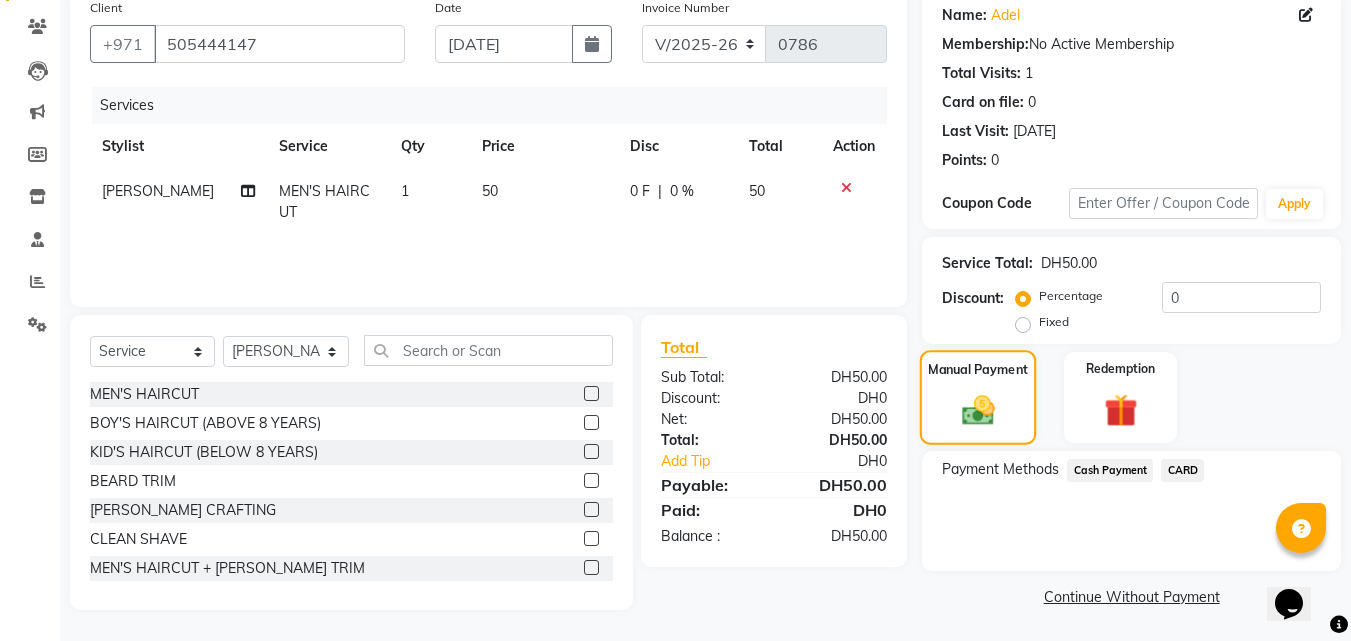 scroll, scrollTop: 162, scrollLeft: 0, axis: vertical 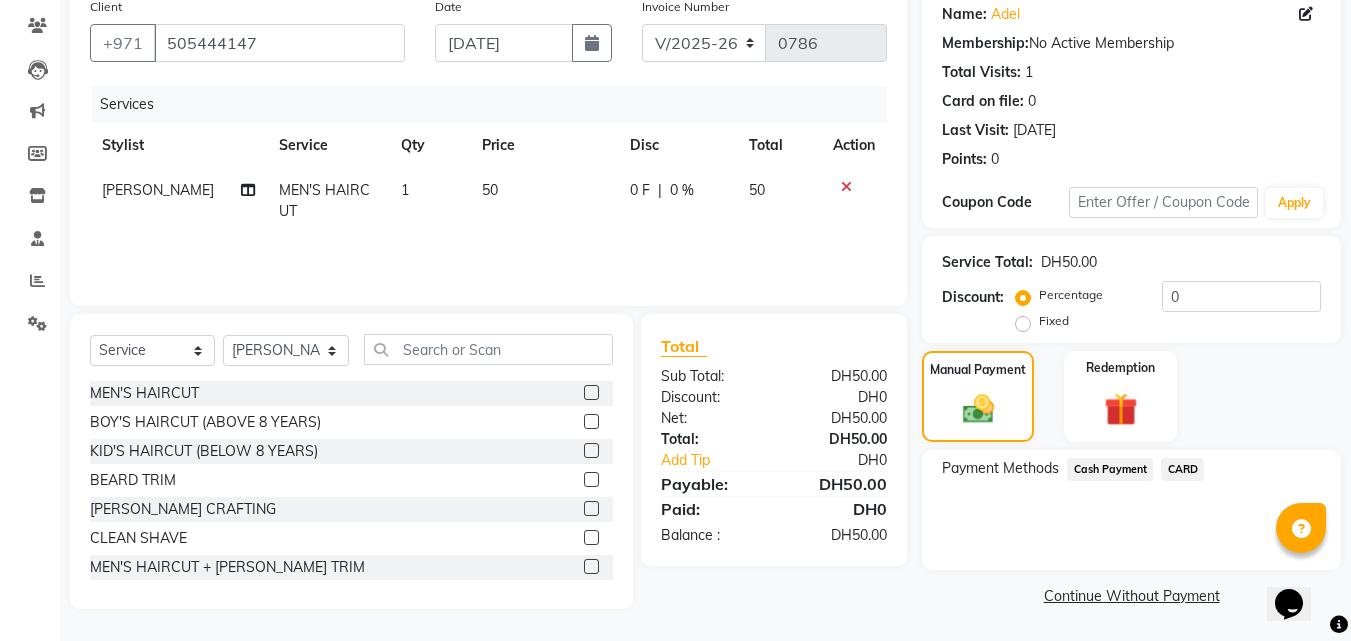 click on "Cash Payment" 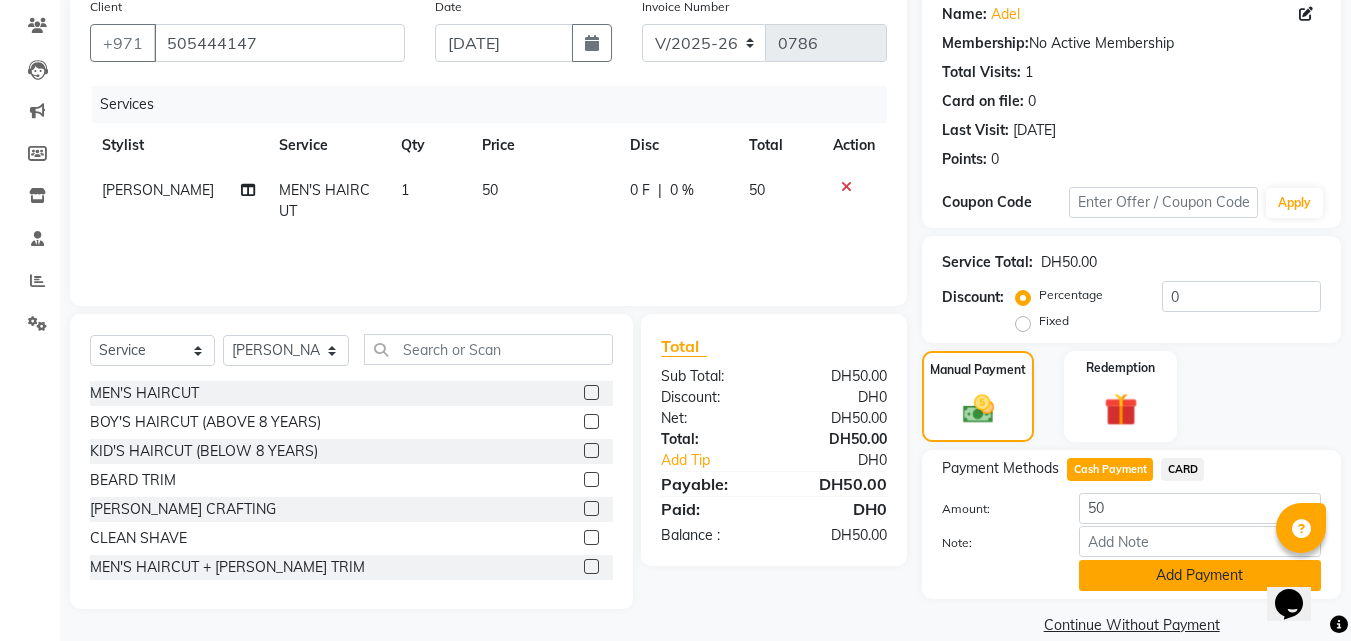click on "Add Payment" 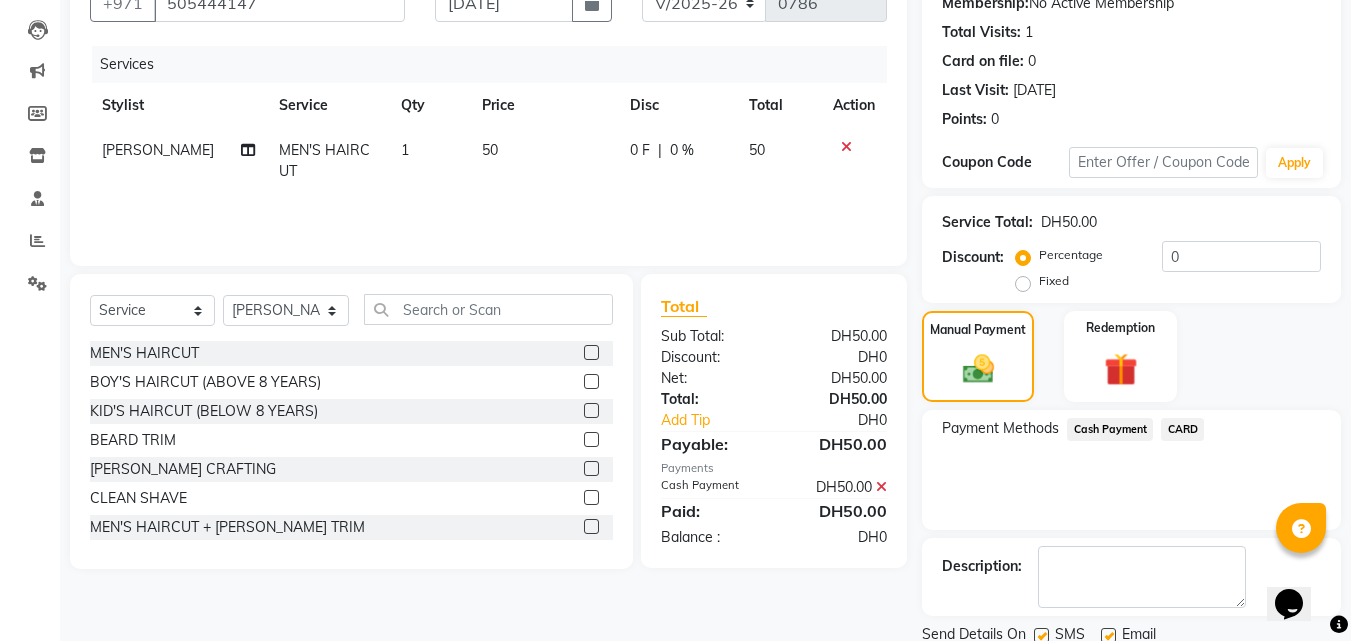scroll, scrollTop: 275, scrollLeft: 0, axis: vertical 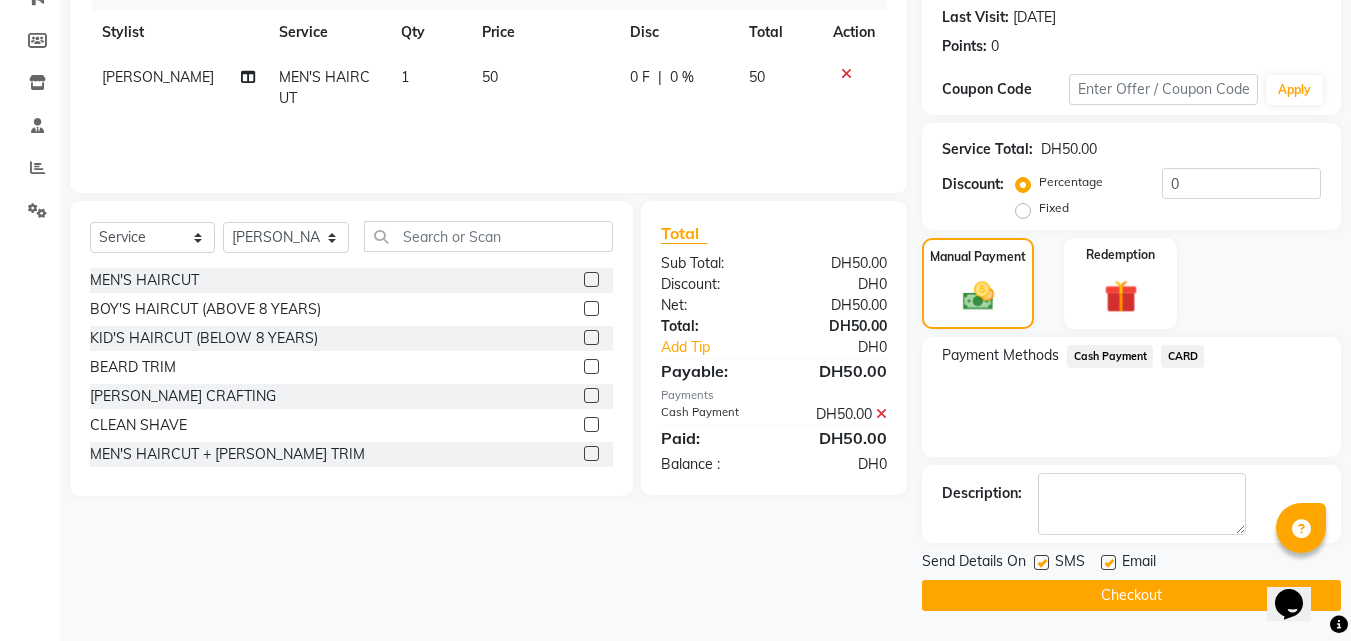 click on "Checkout" 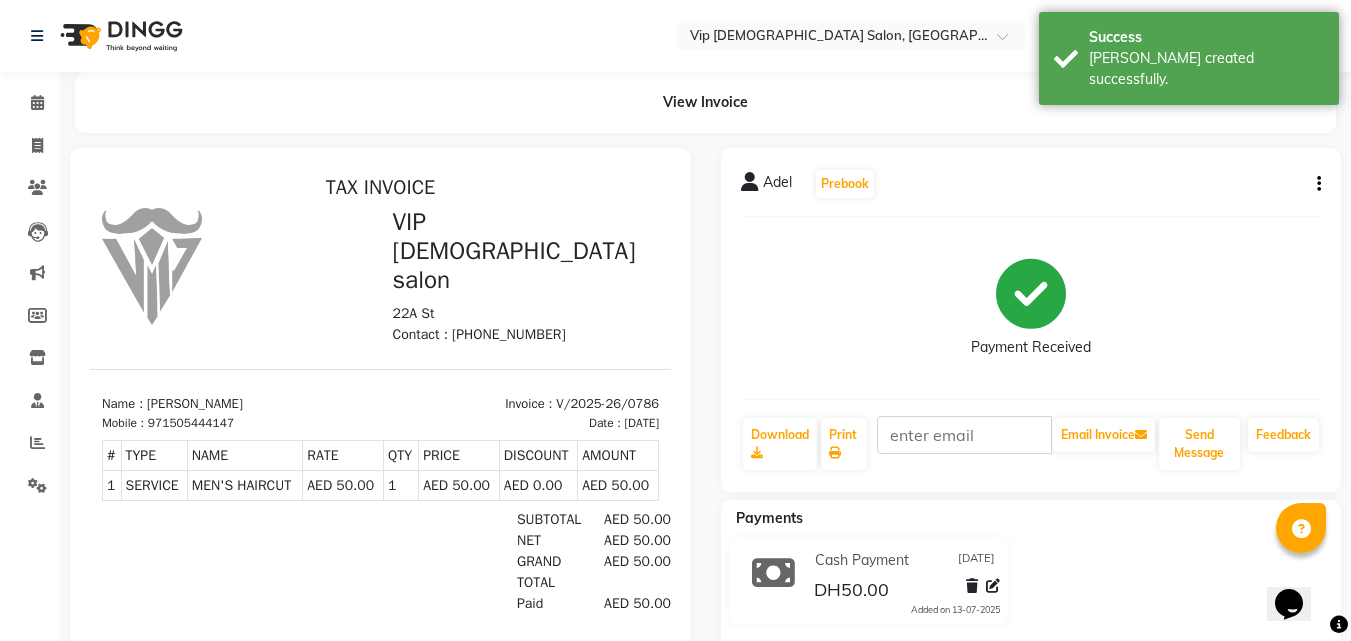 scroll, scrollTop: 0, scrollLeft: 0, axis: both 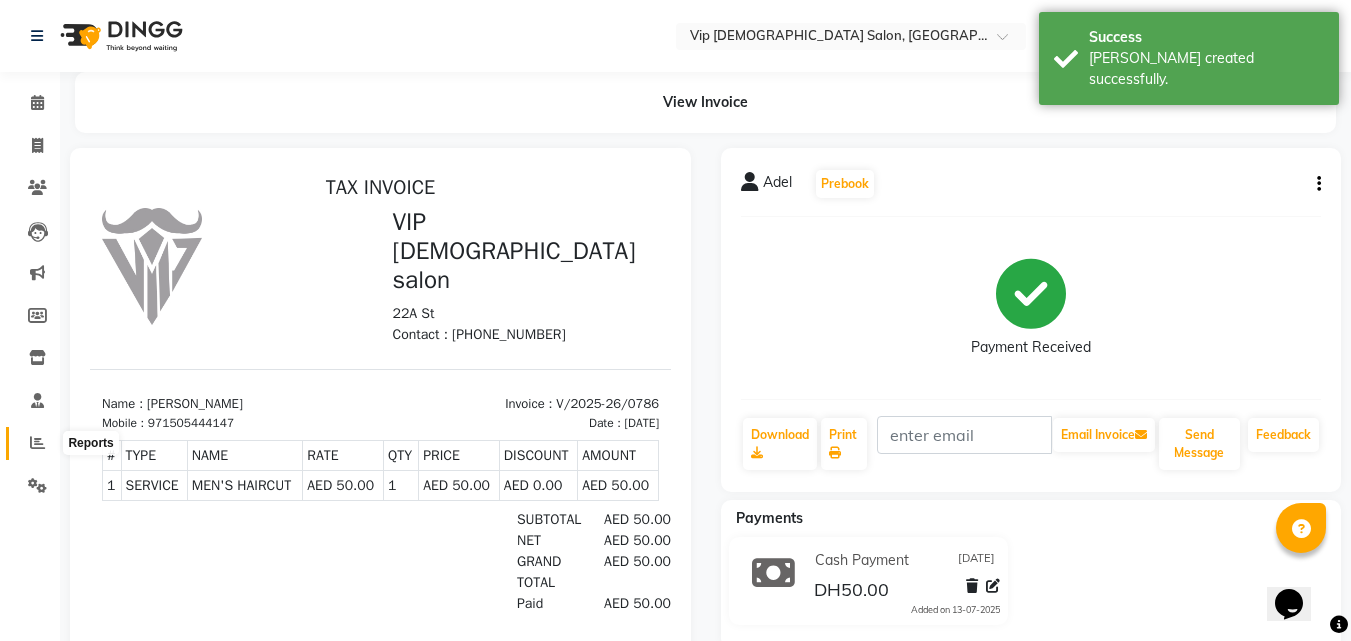 click 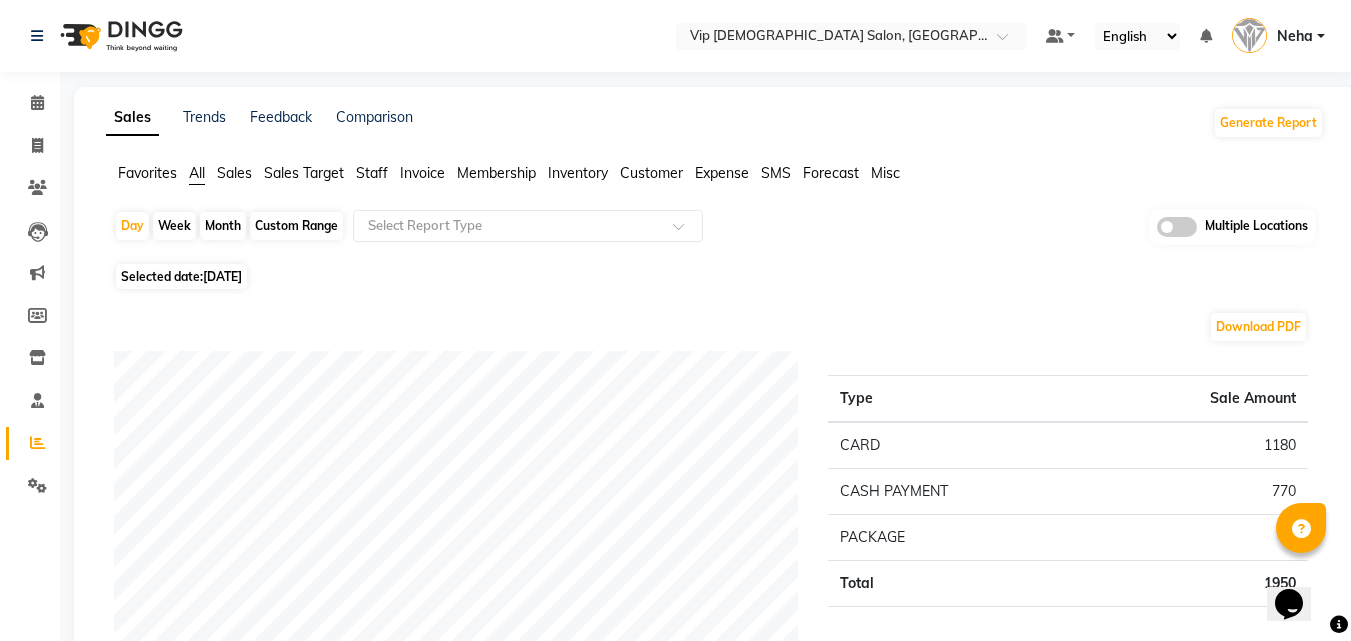 click on "Download PDF Payment mode Type Sale Amount CARD 1180 CASH PAYMENT 770 PACKAGE 0 Total 1950 Staff summary Type Sale Amount Ali Rana 460 Allauddin Anwar Ali 425 Taufeeq Anwar Ali 280 Riffat Magdy 250 Ahmed Mohamed Mohamed Elkhodary Abdelhamid 235 Neha 160 Ayoub Lakhbizi 300 Total 2110 Sales summary Type Sale Amount Gift card 0 Products 0 Prepaid 0 Vouchers 0 Memberships 0 Services 1950 Packages 160 Tips 65 Fee 0 Total 2175 Expense by type Type Sale Amount Maintenance 50 Utilities 2 Total 52 Service by category Type Sale Amount HAIR 1811 FACE TREATMENTS 88 WAXING 50 Total 1949 Service sales Type Sale Amount MEN'S HAIRCUT + BEARD CRAFTING 1111 MEN'S HAIRCUT 350 BEARD CRAFTING 280 BASIC FACIAL 88 HAIR STYLE (WASH+BLOWDRY) 50 FACE WAX 40 BEARD COLOR 20 NOSE WAX 10 Total 1949" 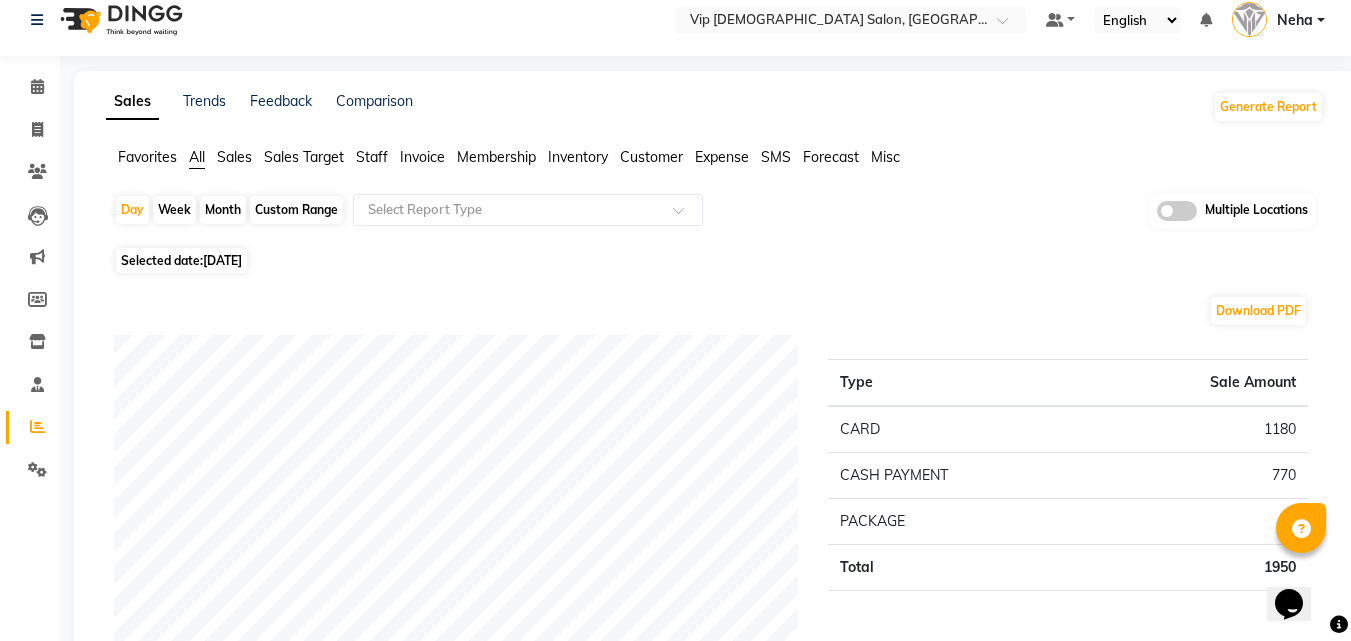 scroll, scrollTop: 0, scrollLeft: 0, axis: both 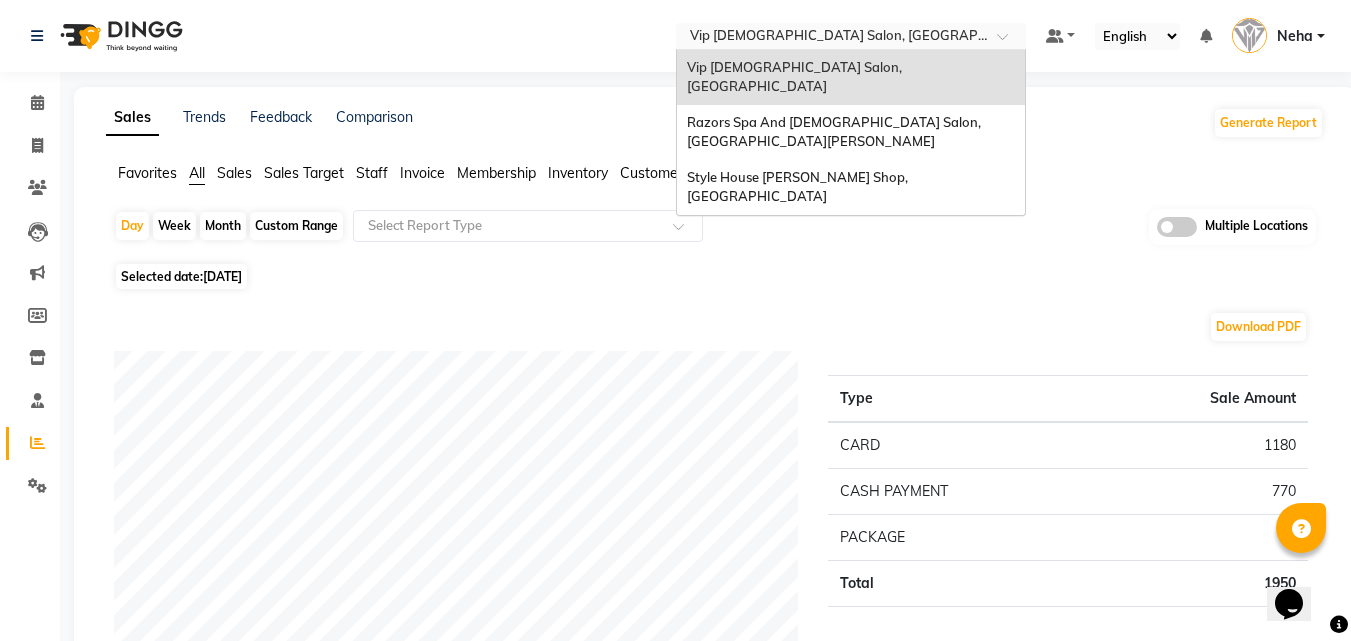 click at bounding box center (831, 38) 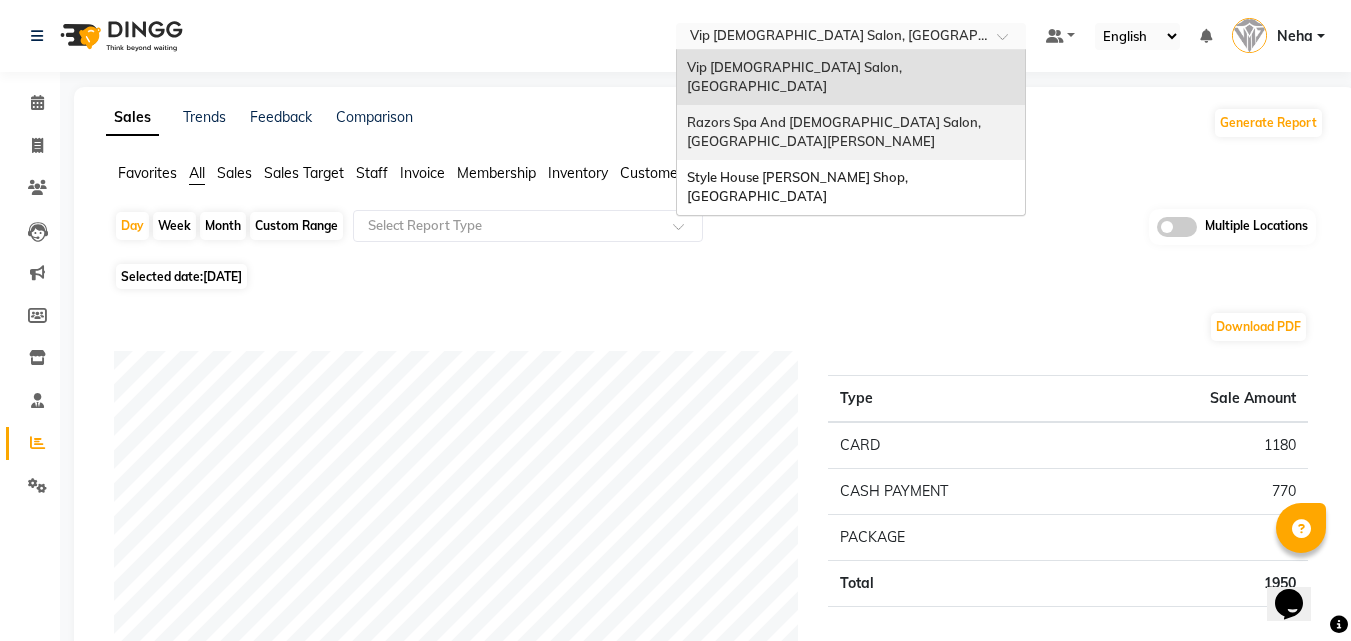 click on "Razors Spa And [DEMOGRAPHIC_DATA] Salon, [GEOGRAPHIC_DATA][PERSON_NAME]" at bounding box center [835, 132] 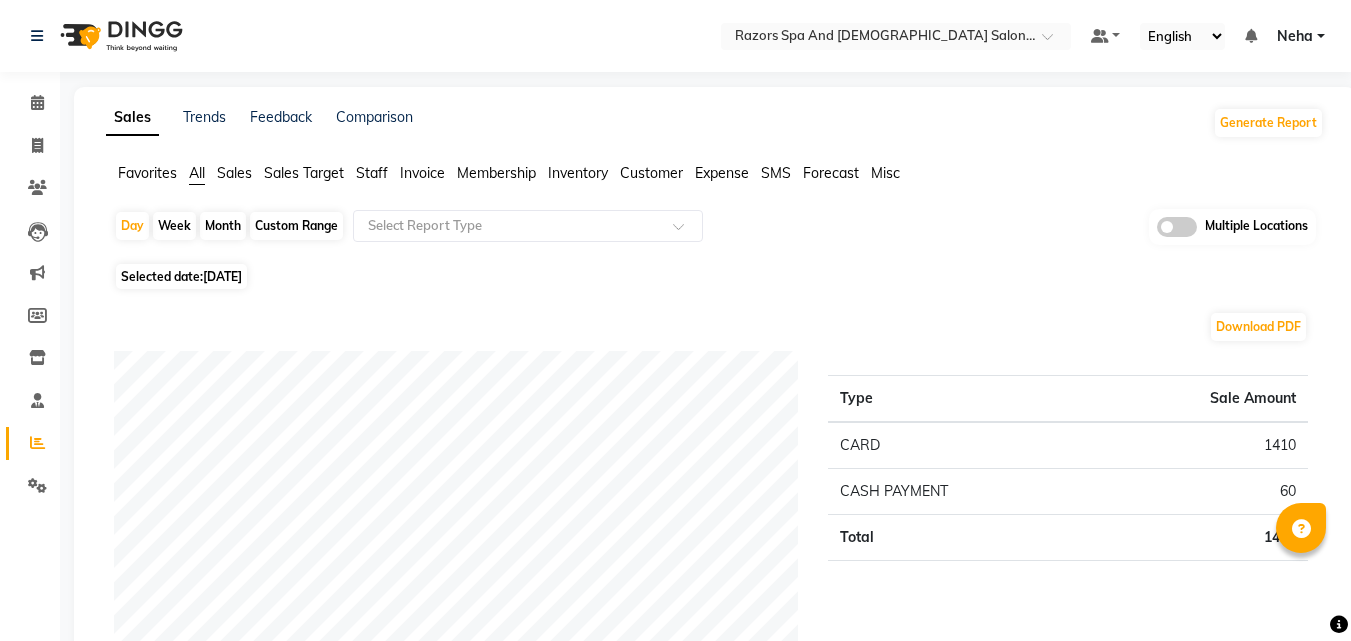 scroll, scrollTop: 0, scrollLeft: 0, axis: both 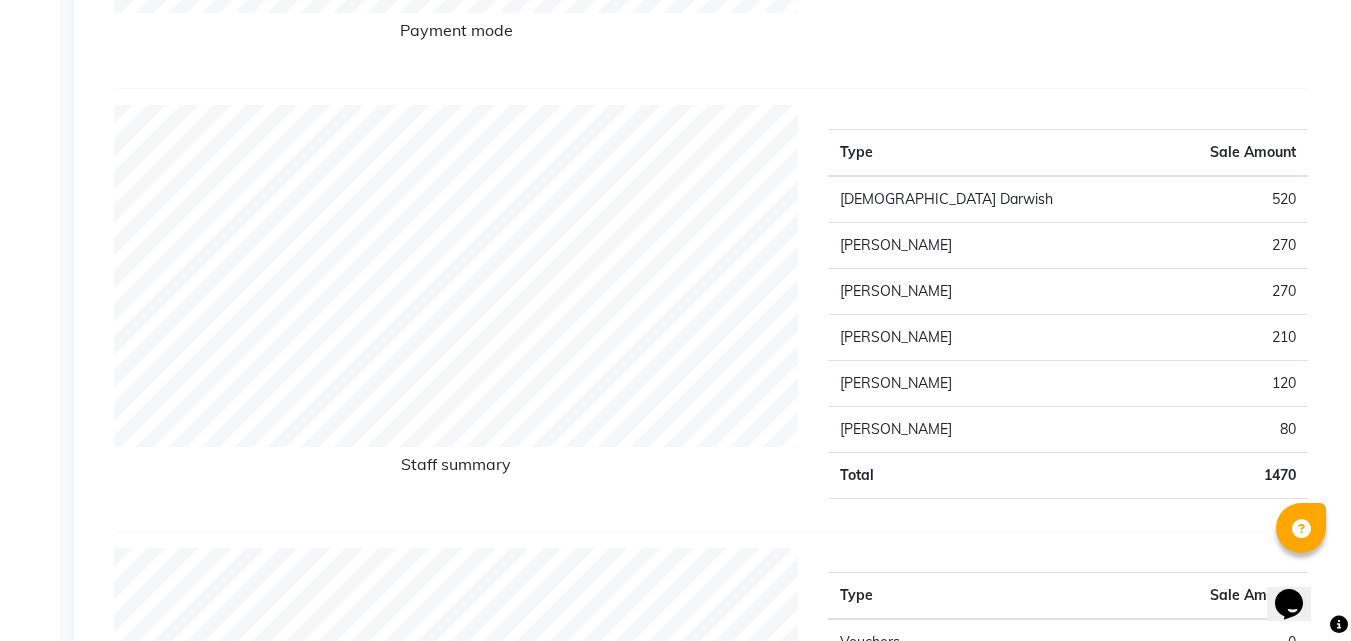 click on "Payment mode" 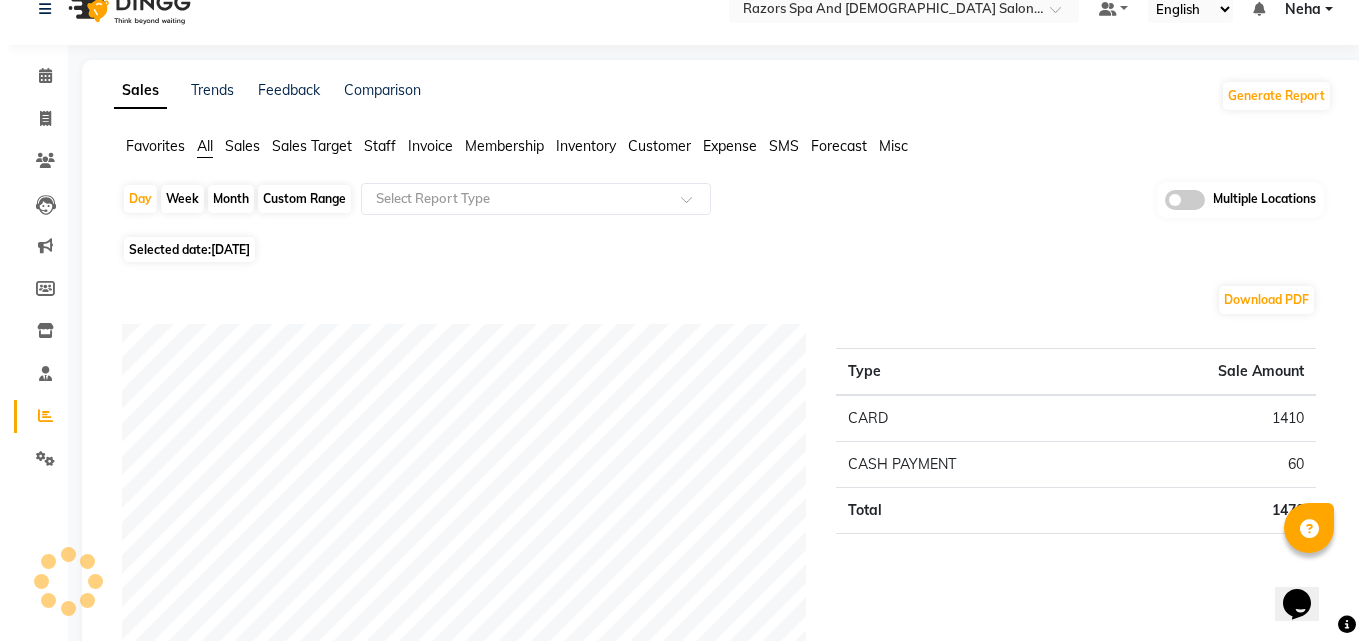 scroll, scrollTop: 0, scrollLeft: 0, axis: both 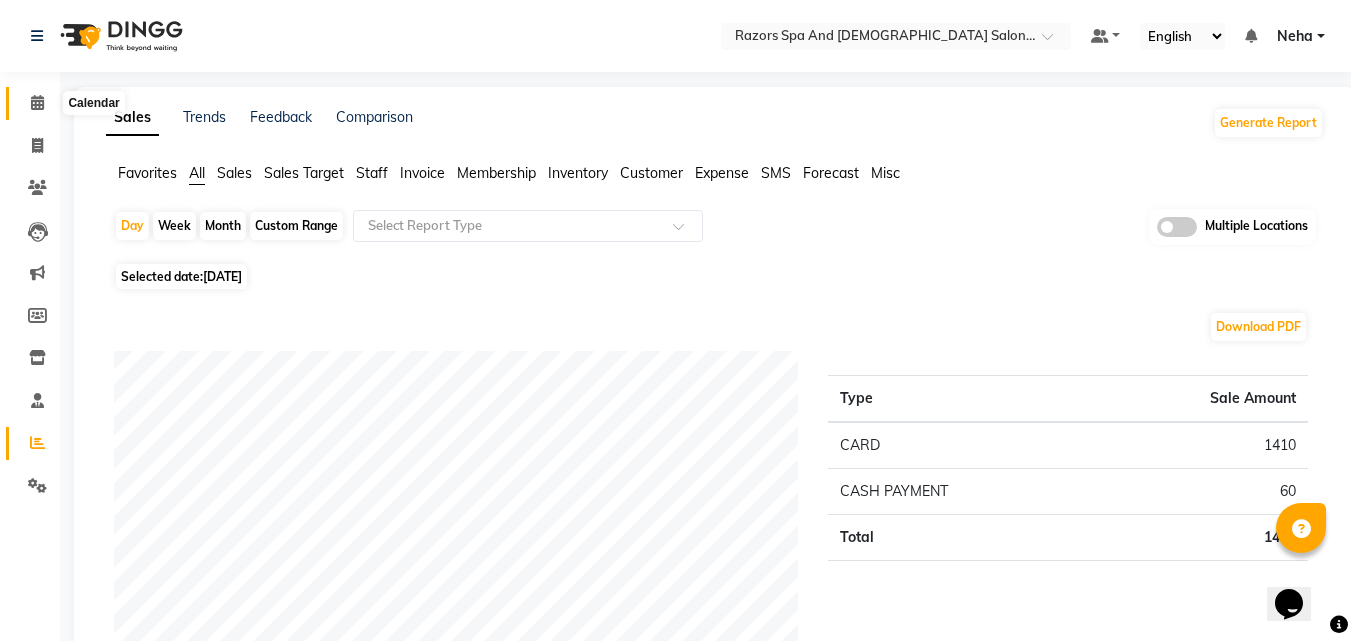 click 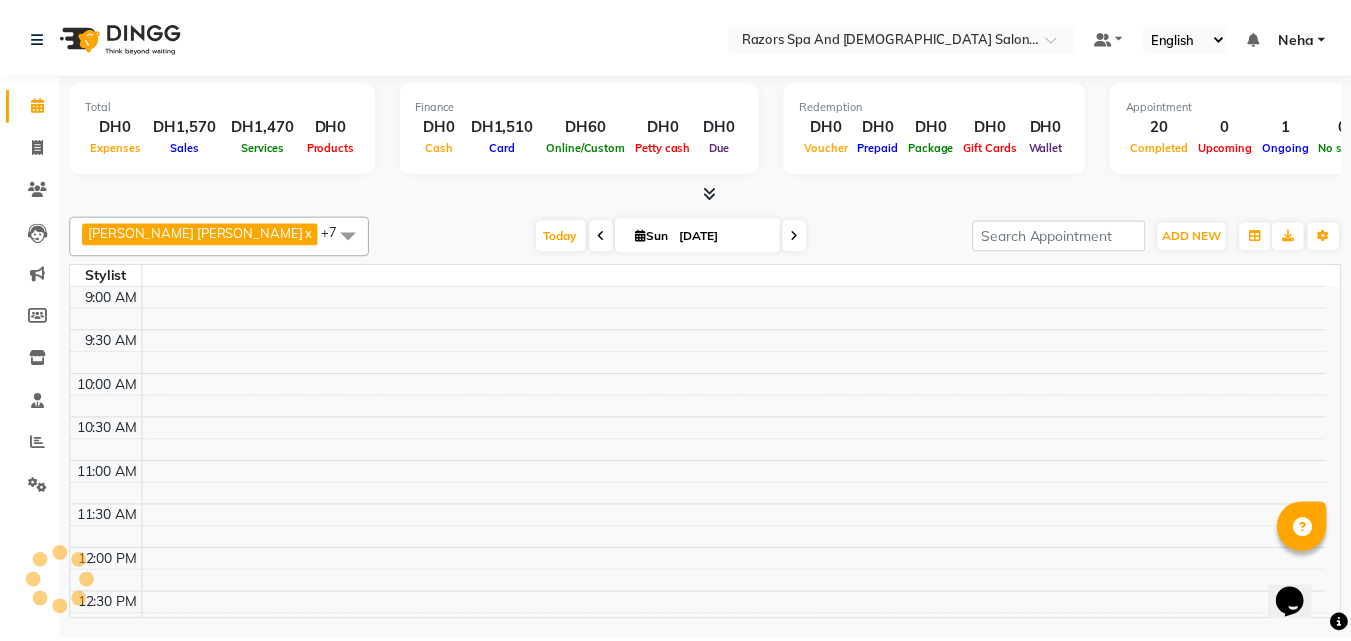 scroll, scrollTop: 0, scrollLeft: 0, axis: both 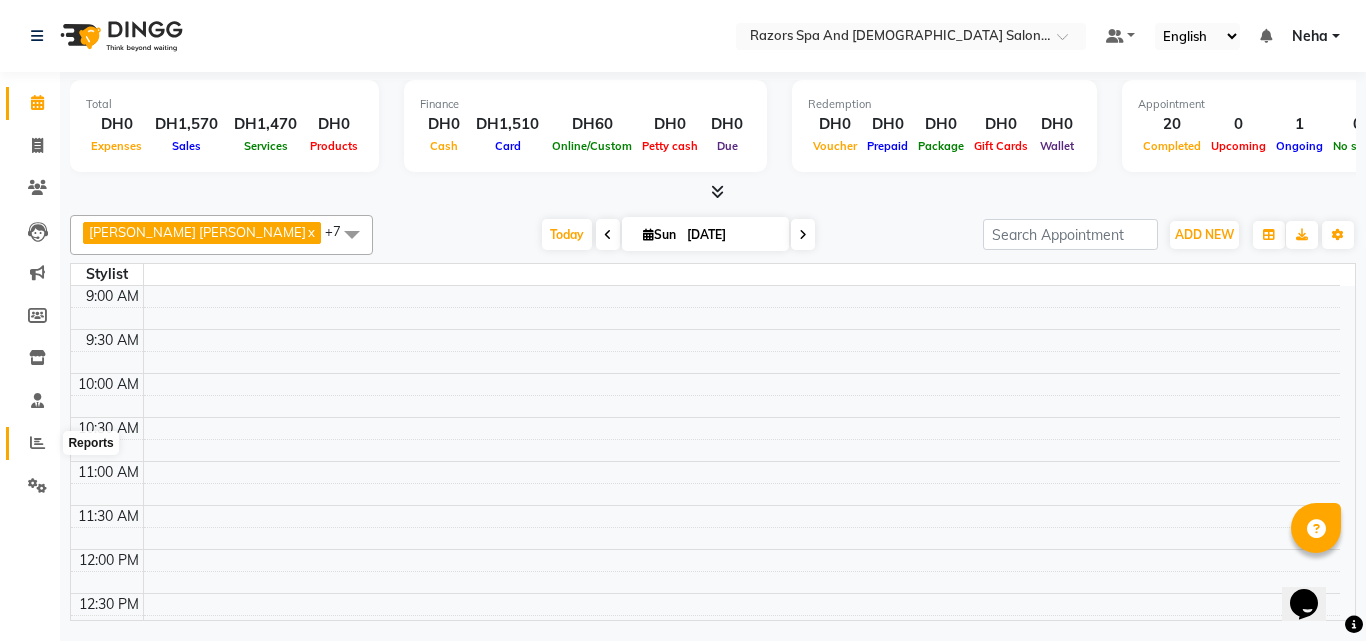 click 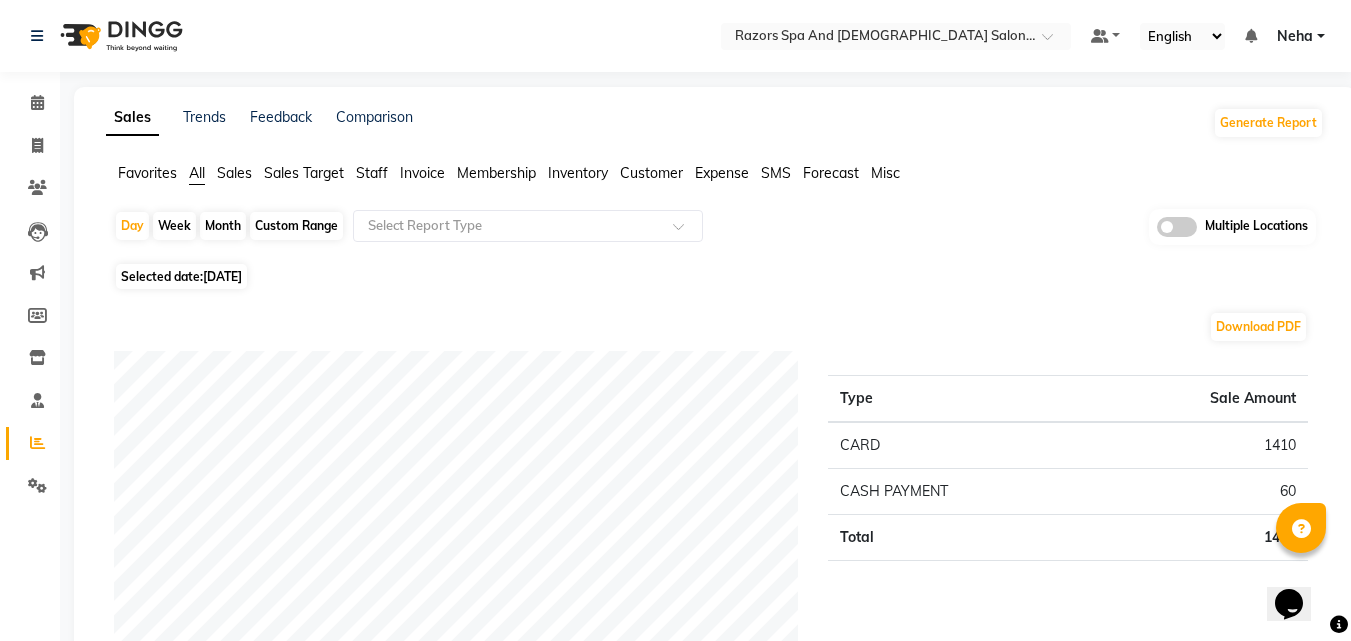 click on "Selected date:  [DATE]" 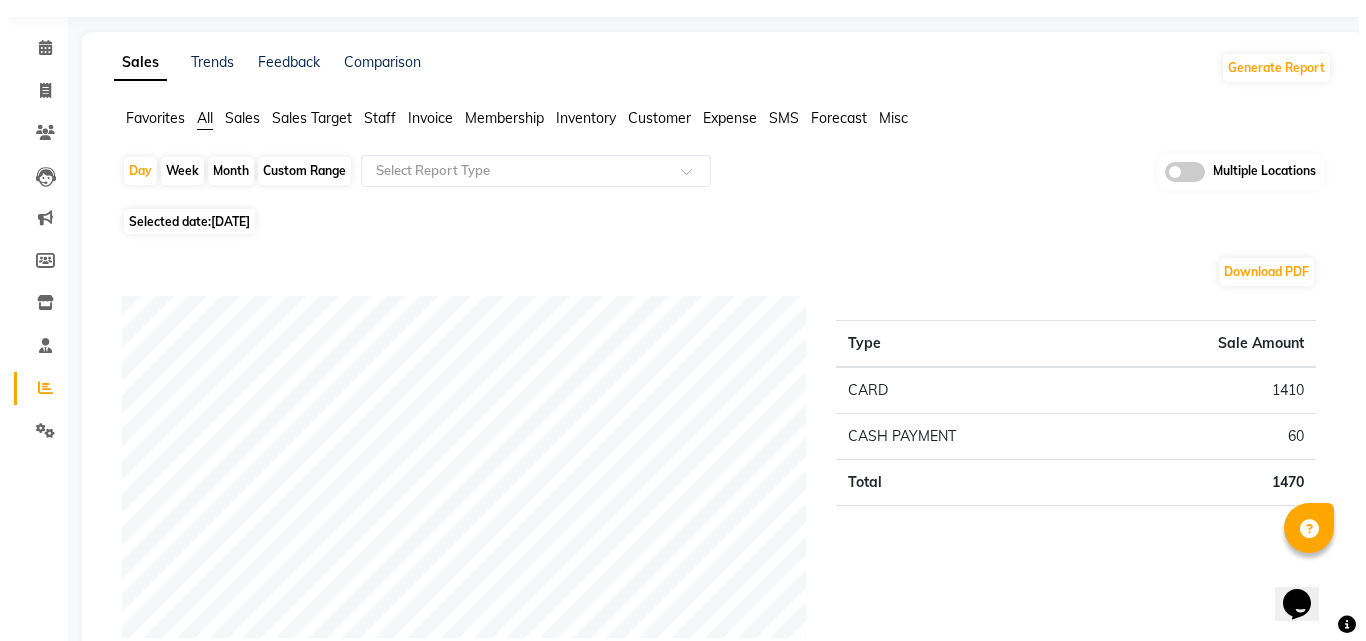 scroll, scrollTop: 0, scrollLeft: 0, axis: both 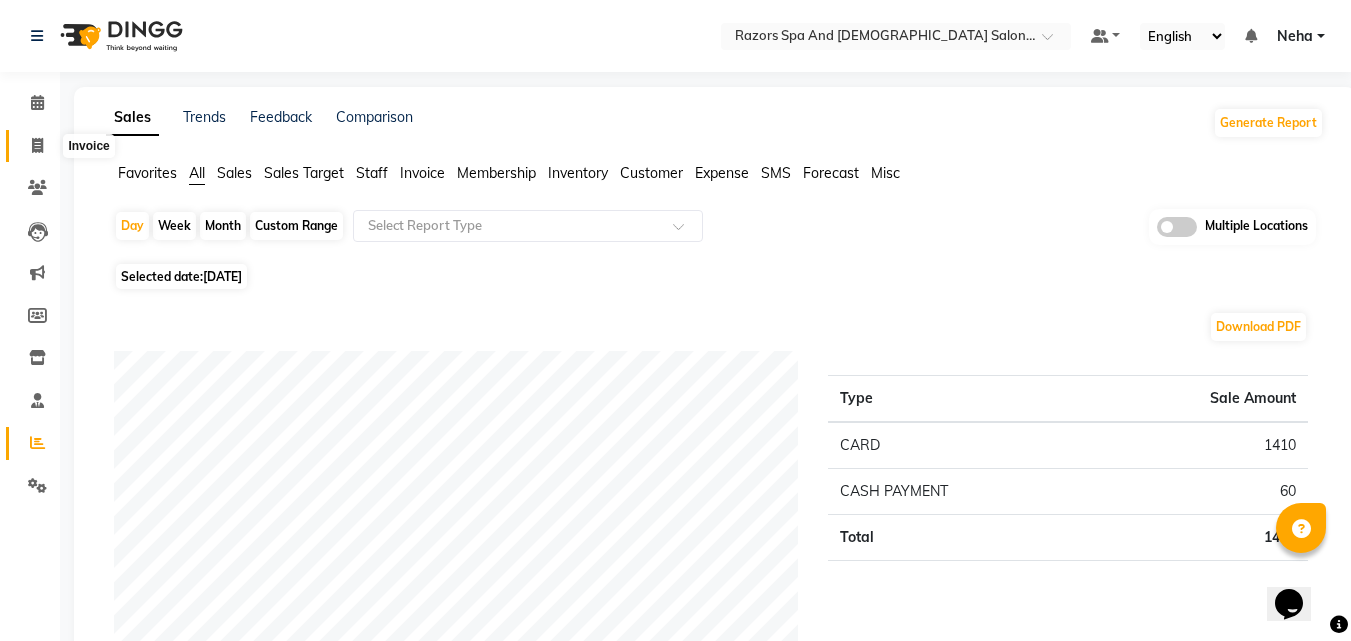 click 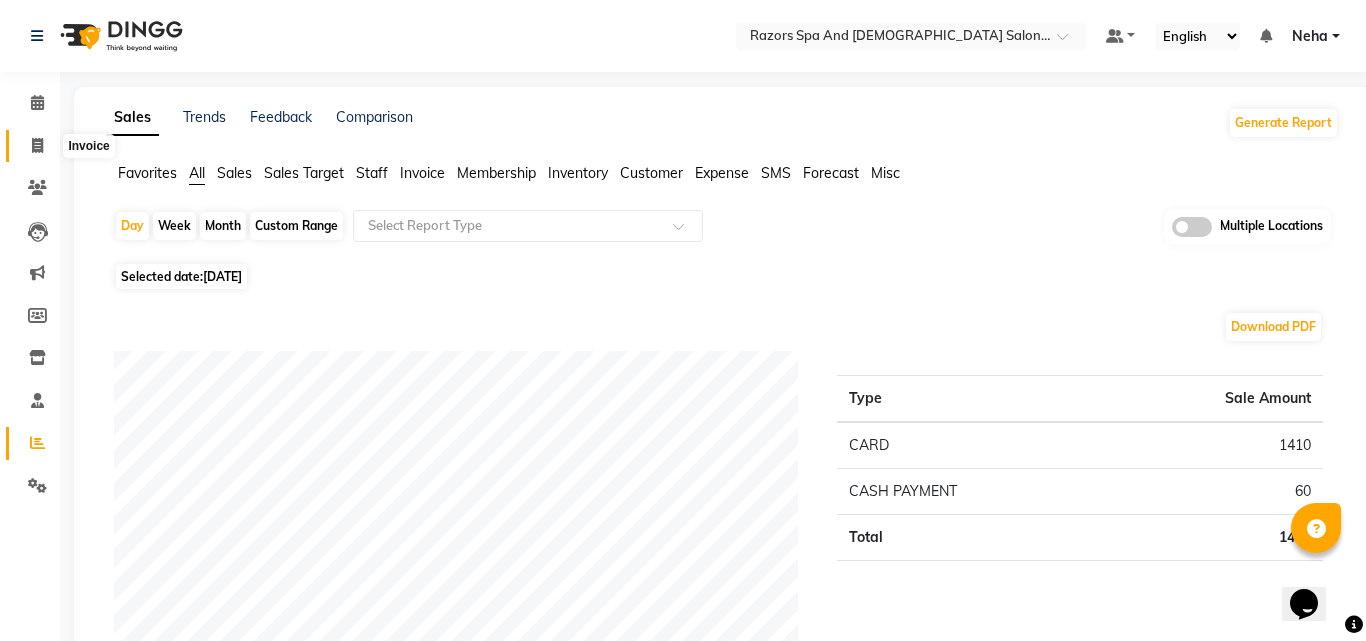 select on "service" 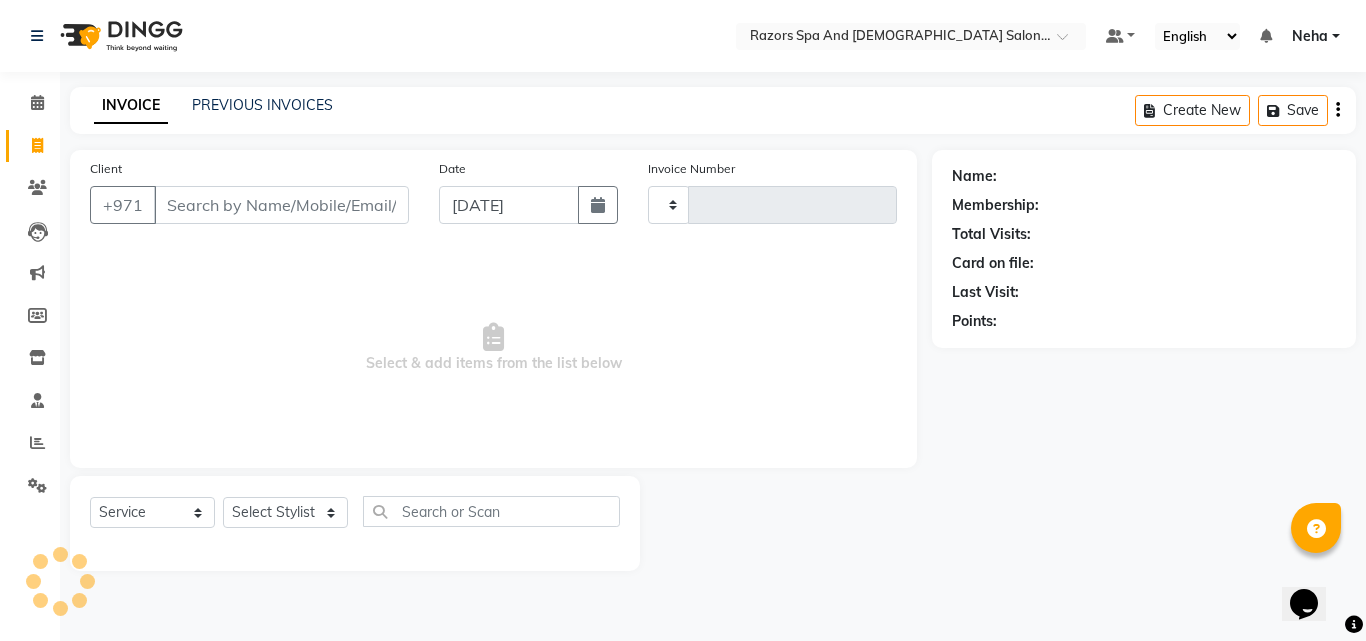 type on "0462" 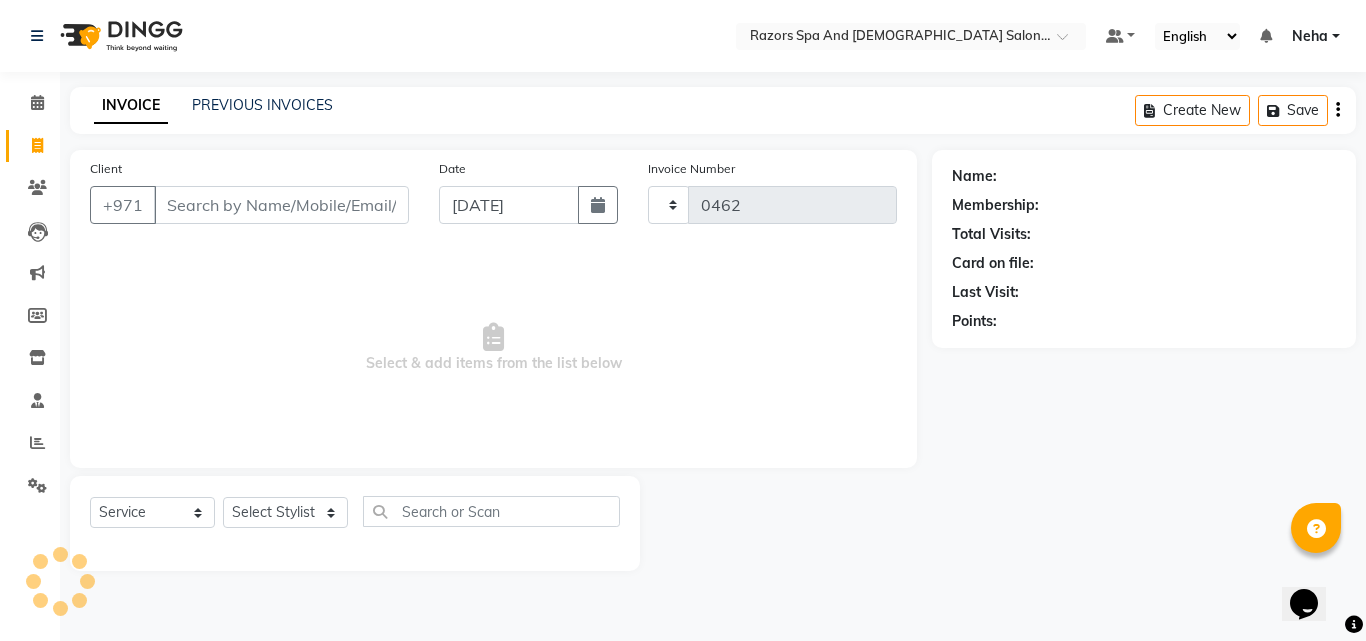 select on "8419" 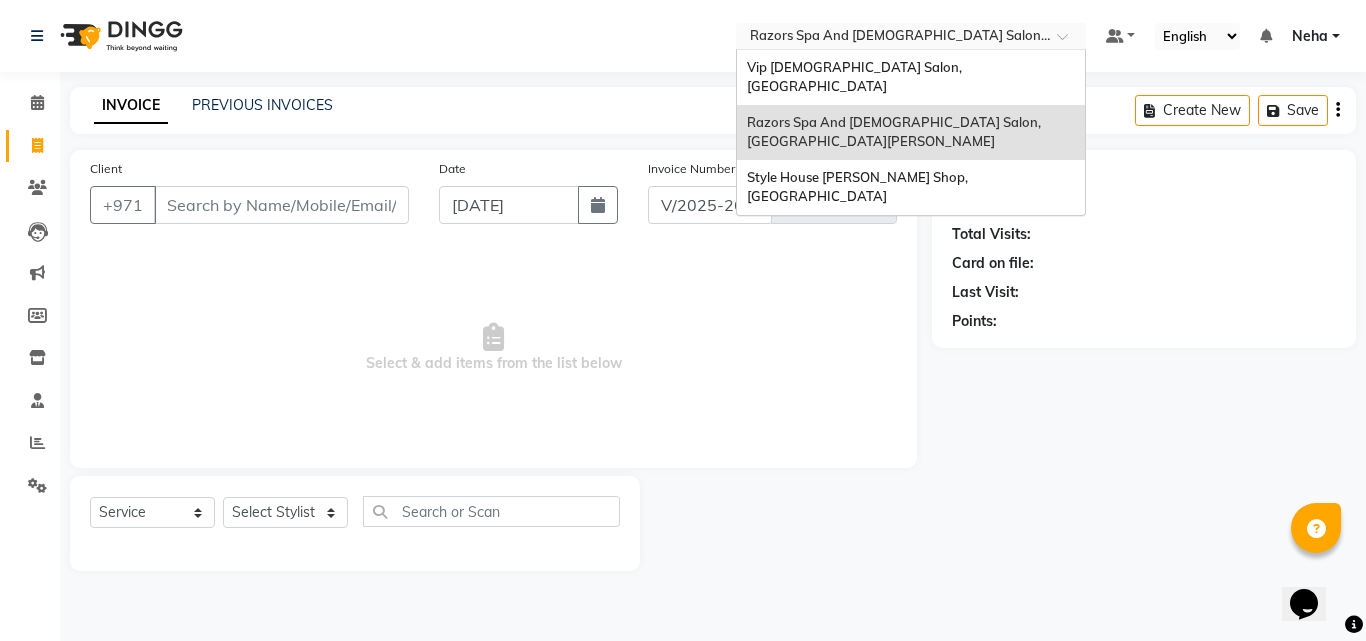 click at bounding box center (891, 38) 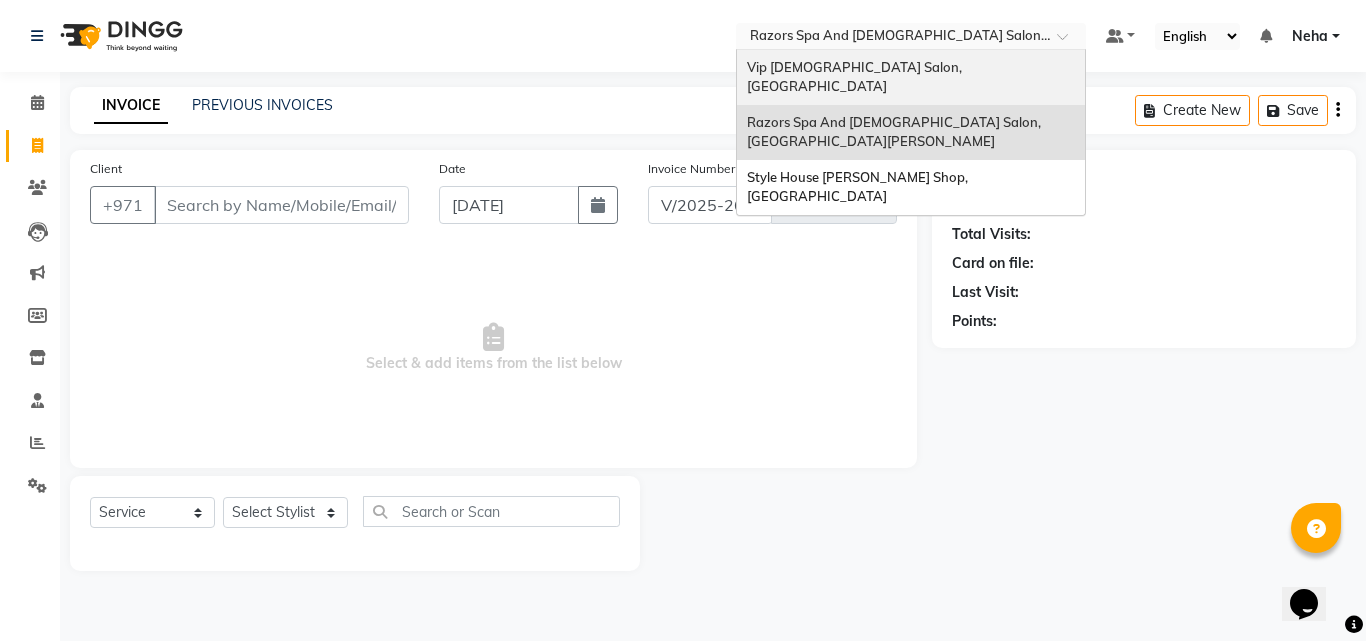 click on "Vip [DEMOGRAPHIC_DATA] Salon, [GEOGRAPHIC_DATA]" at bounding box center (856, 77) 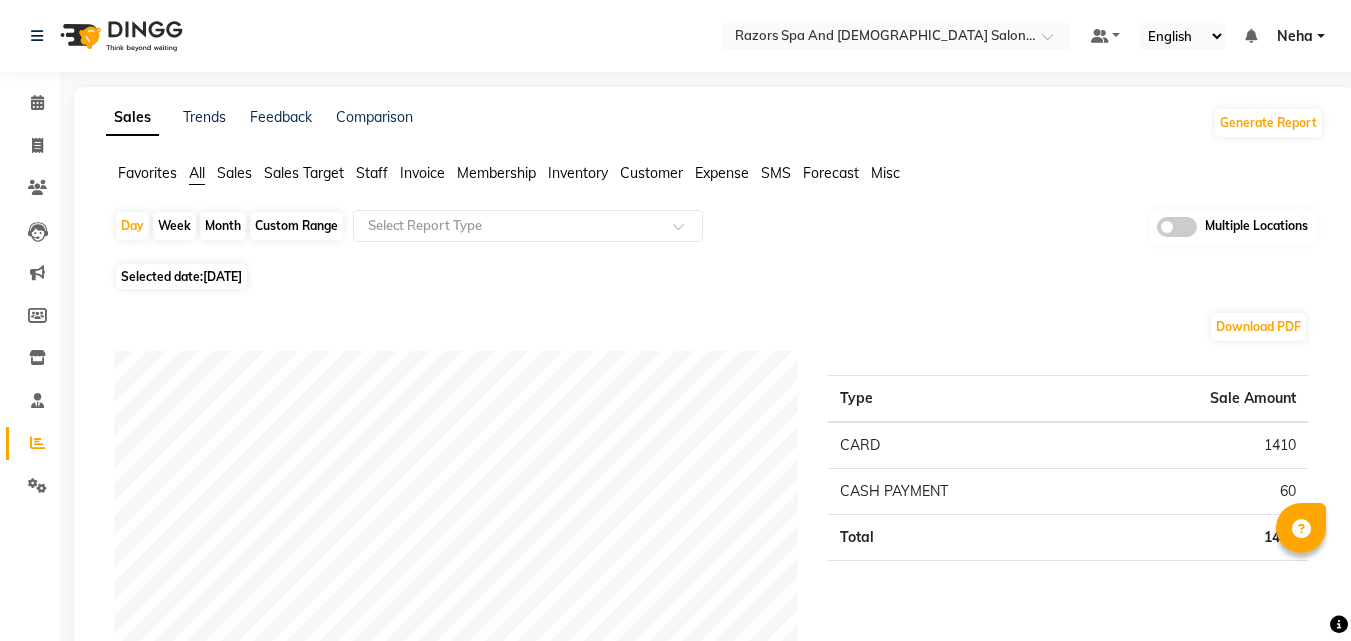 scroll, scrollTop: 0, scrollLeft: 0, axis: both 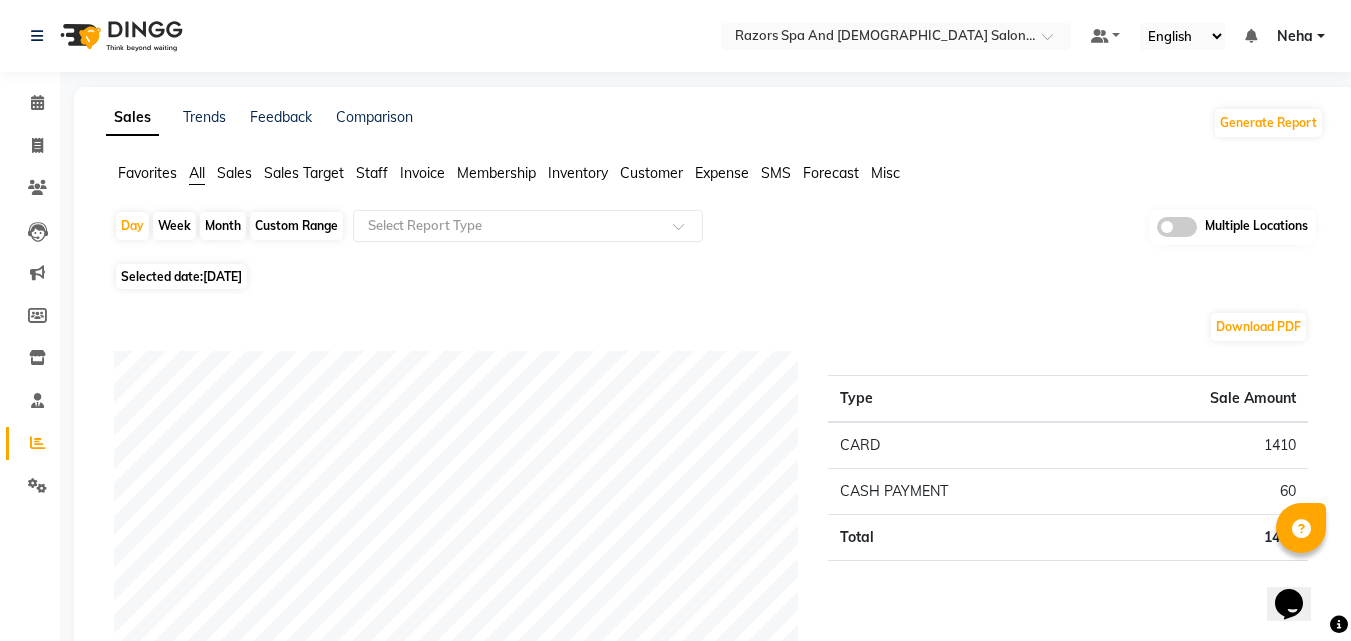 click on "Download PDF Payment mode Type Sale Amount CARD 1410 CASH PAYMENT 60 Total 1470 Staff summary Type Sale Amount Islam Darwish 520 [PERSON_NAME] 270 [PERSON_NAME] 270 [PERSON_NAME] 210 [PERSON_NAME] 120 [PERSON_NAME] 80 Total 1470 Sales summary Type Sale Amount Vouchers 0 Gift card 0 Packages 0 Prepaid 0 Memberships 0 Products 0 Services 1470 Tips 100 Fee 0 Total 1570 Service by category Type Sale Amount HAIR 1290 PEDICURE-MANICURE 180 Total 1470 Service sales Type Sale Amount MEN'S HAIRCUT + [PERSON_NAME] CRAFTING 630 MEN'S HAIRCUT 420 KID'S HAIRCUT (BELOW 8 YEARS) 160 Mani & Pedi with Foot scrub 120 BASIC PEDICURE 60 BOY'S HAIRCUT (ABOVE 8 YEARS) 50 HAIR STYLE (WASH+BLOWDRY) 30 Total 1470" 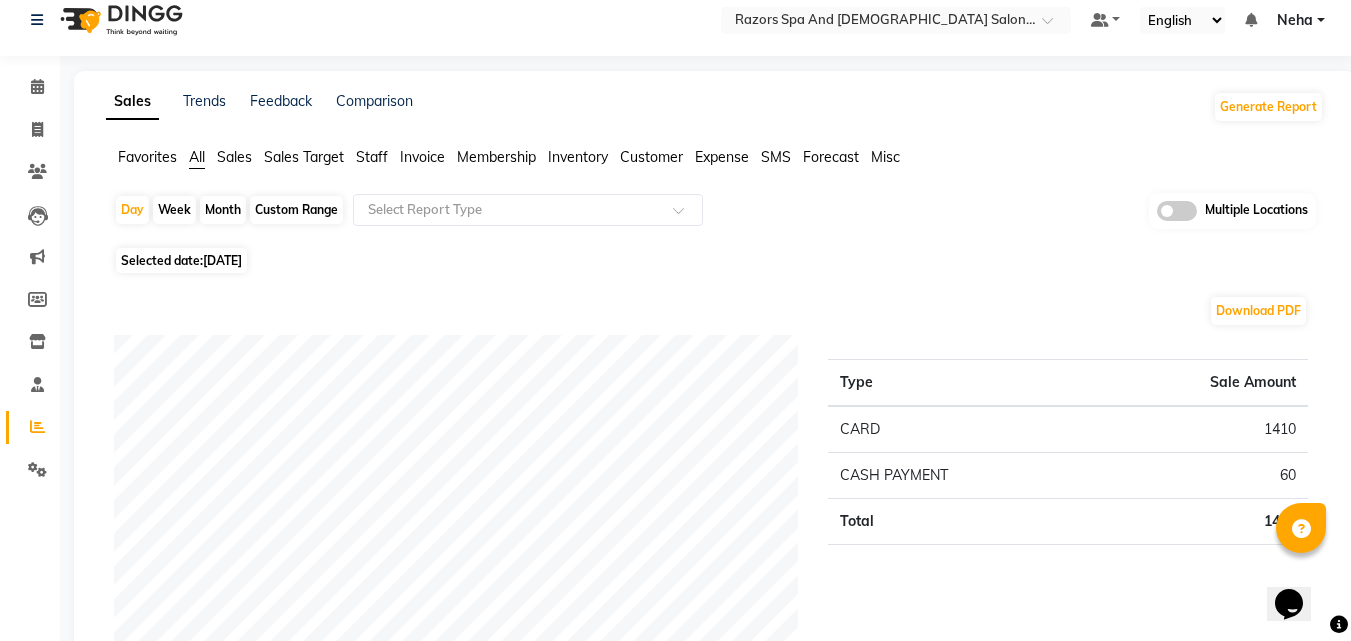 scroll, scrollTop: 0, scrollLeft: 0, axis: both 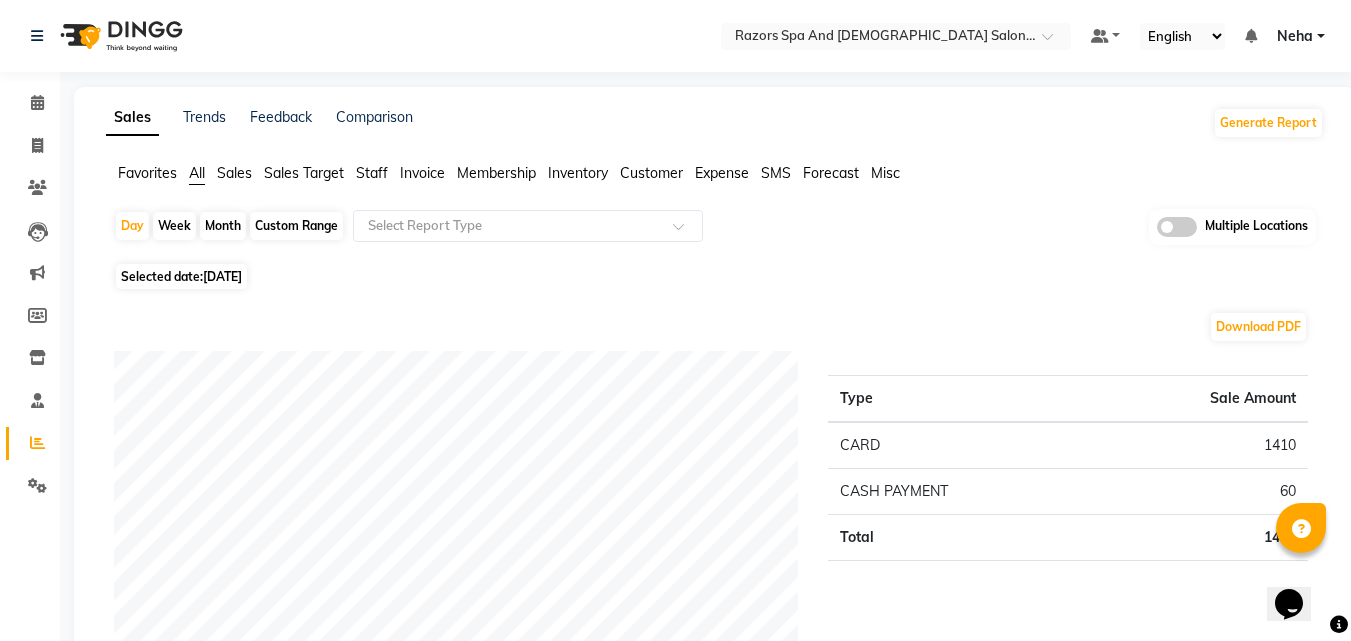 click on "Day   Week   Month   Custom Range  Select Report Type Multiple Locations" 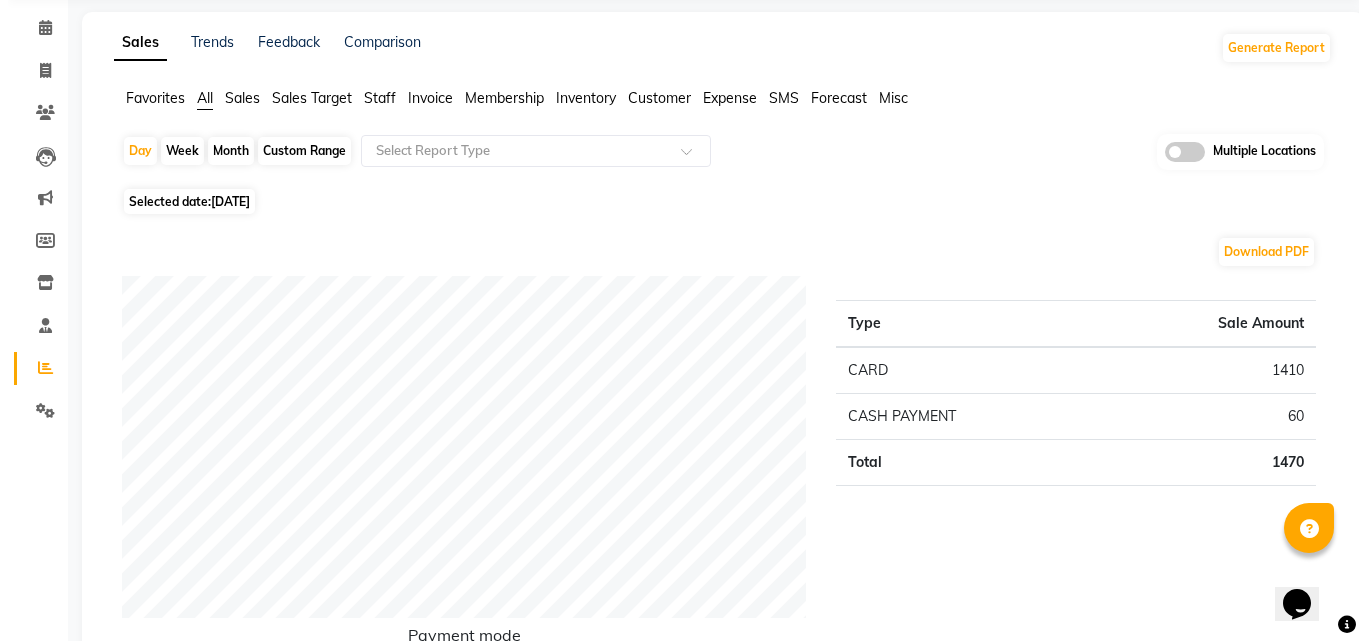 scroll, scrollTop: 0, scrollLeft: 0, axis: both 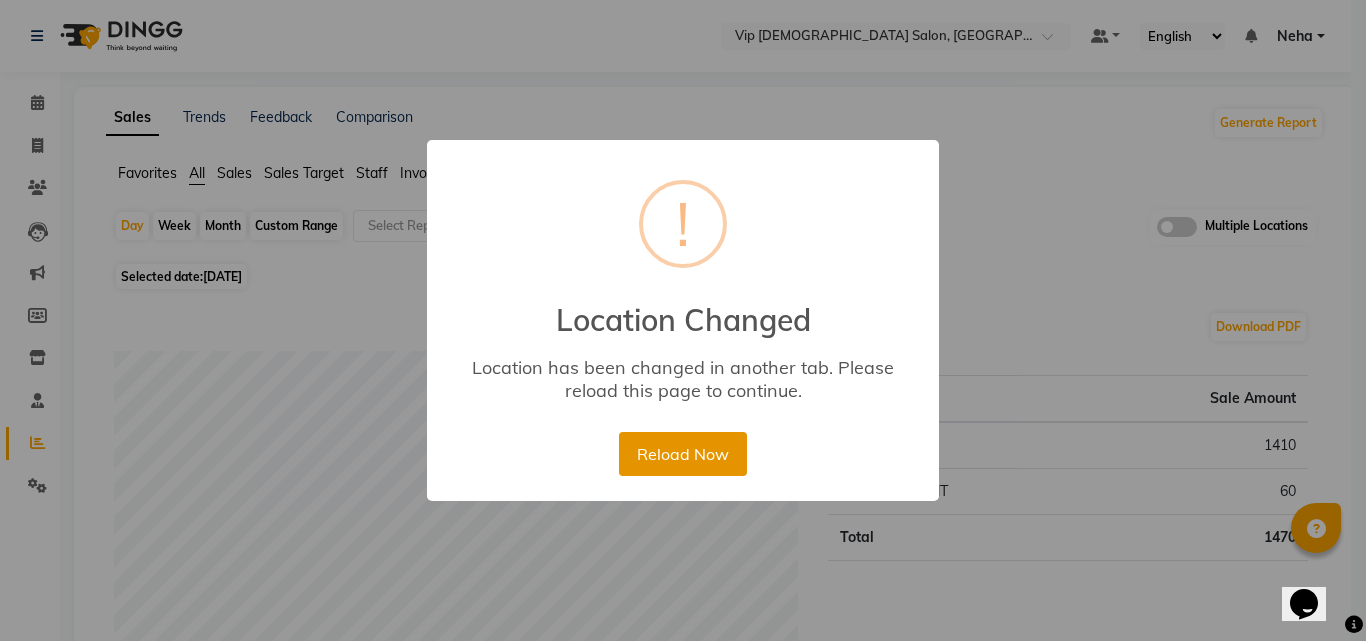 click on "Reload Now" at bounding box center (682, 454) 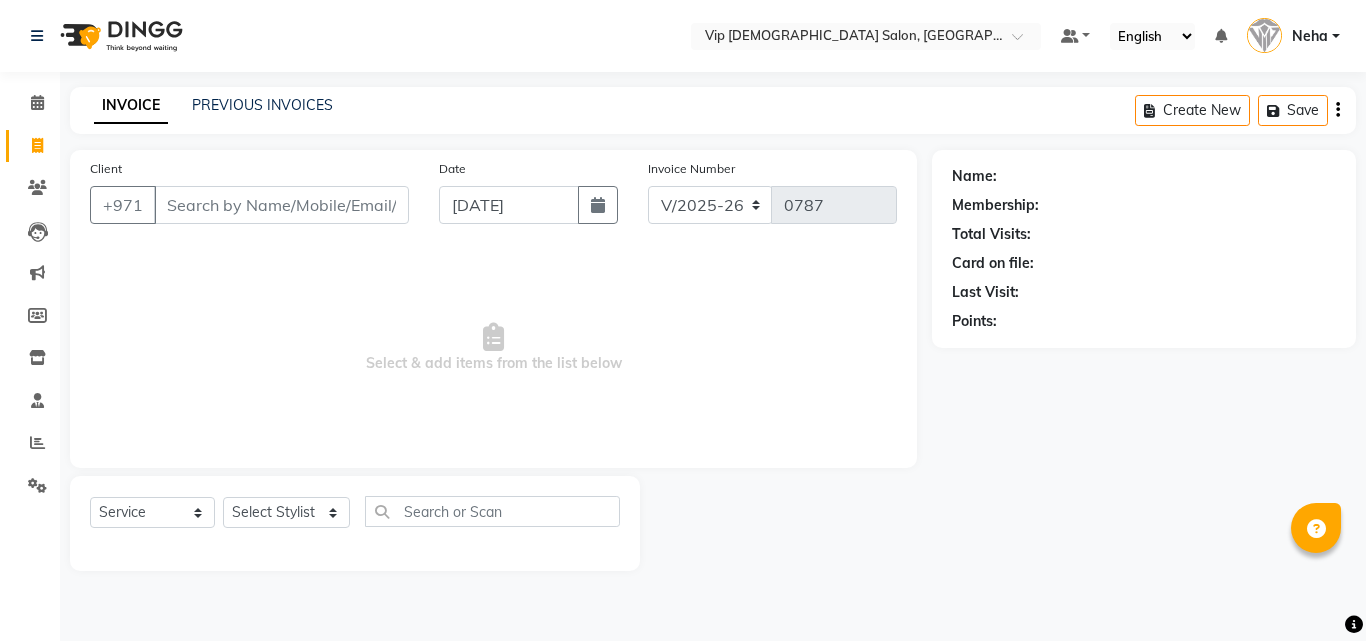 select on "8415" 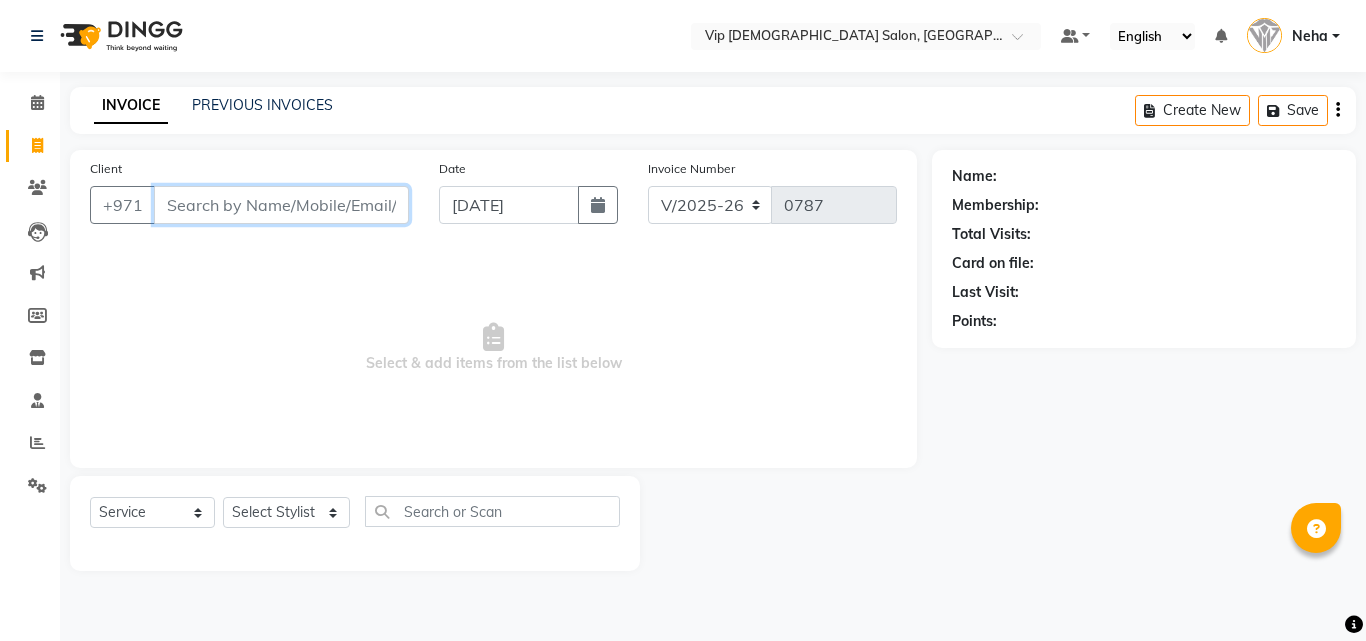 scroll, scrollTop: 0, scrollLeft: 0, axis: both 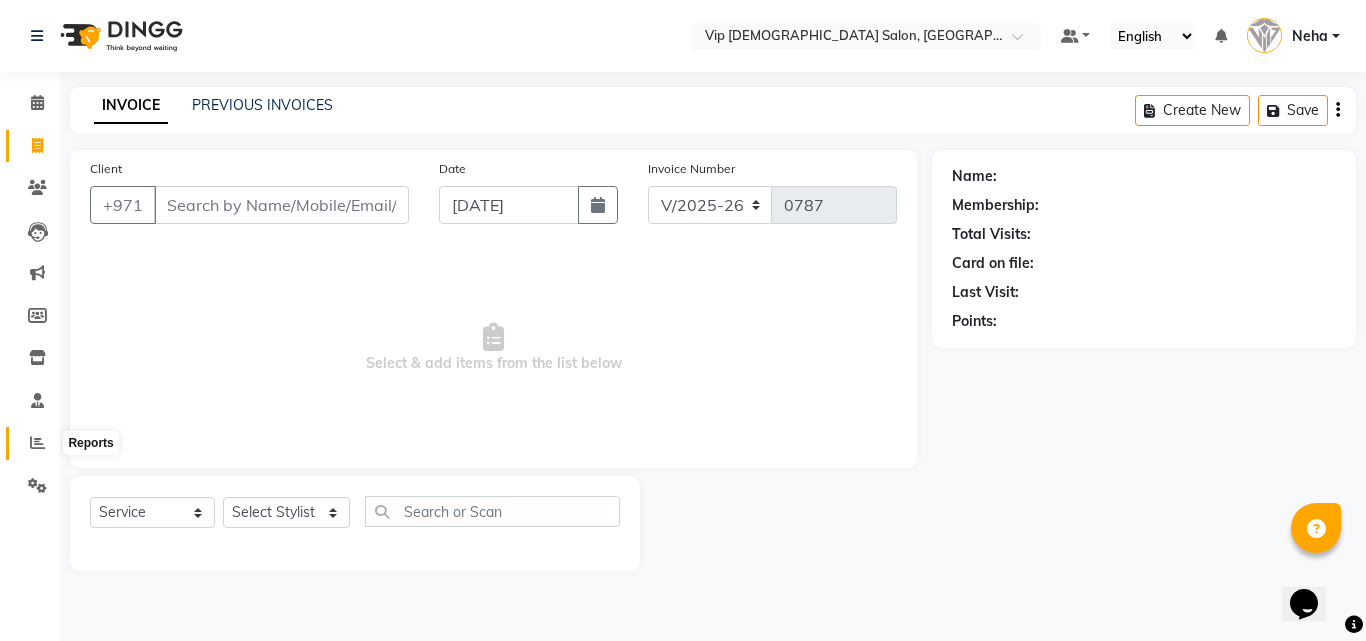 click 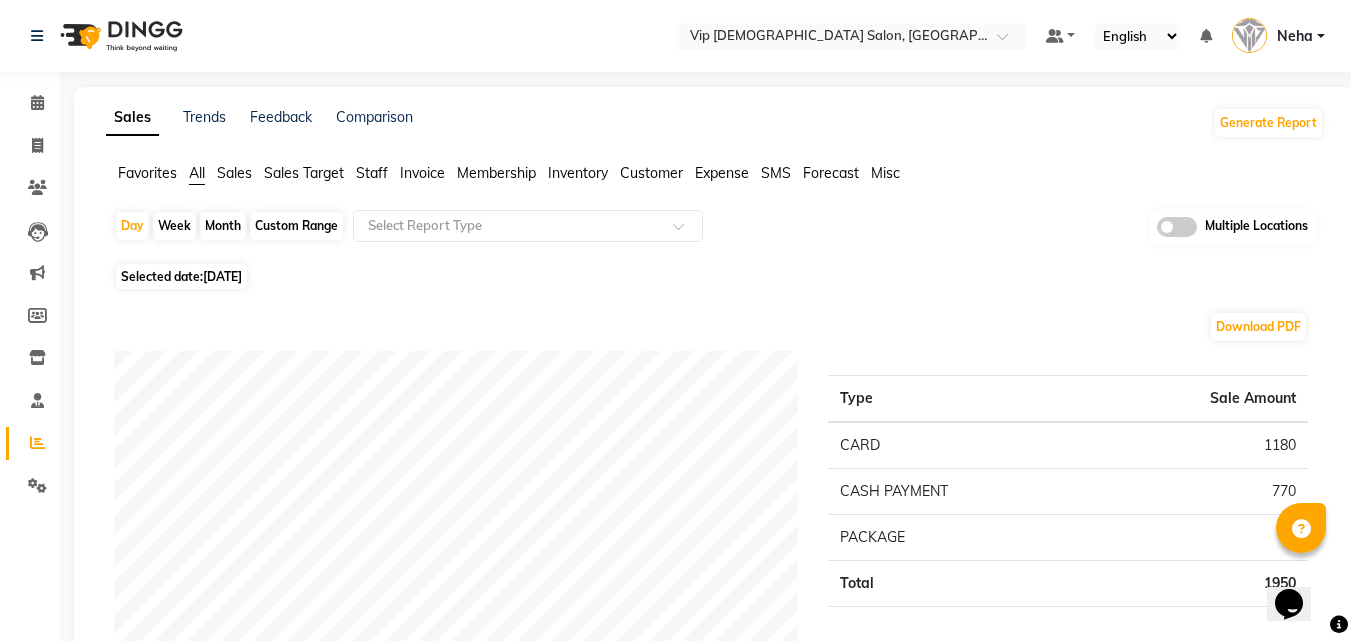 click on "Day   Week   Month   Custom Range  Select Report Type Multiple Locations" 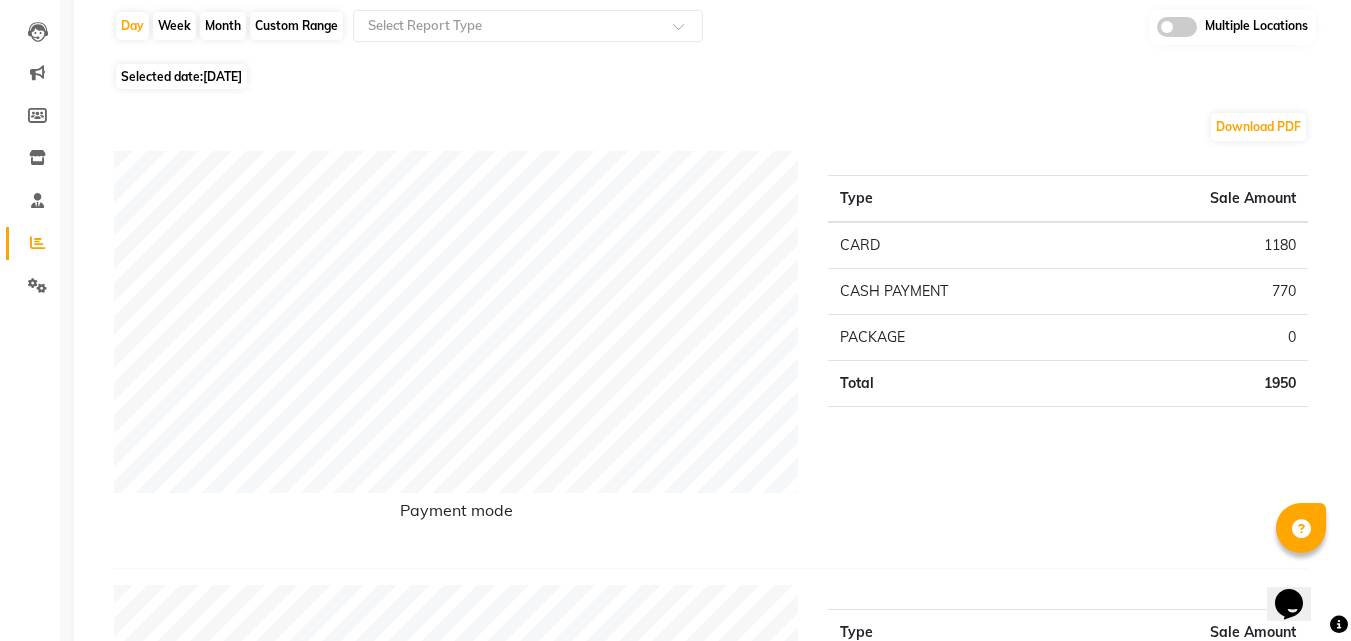 scroll, scrollTop: 240, scrollLeft: 0, axis: vertical 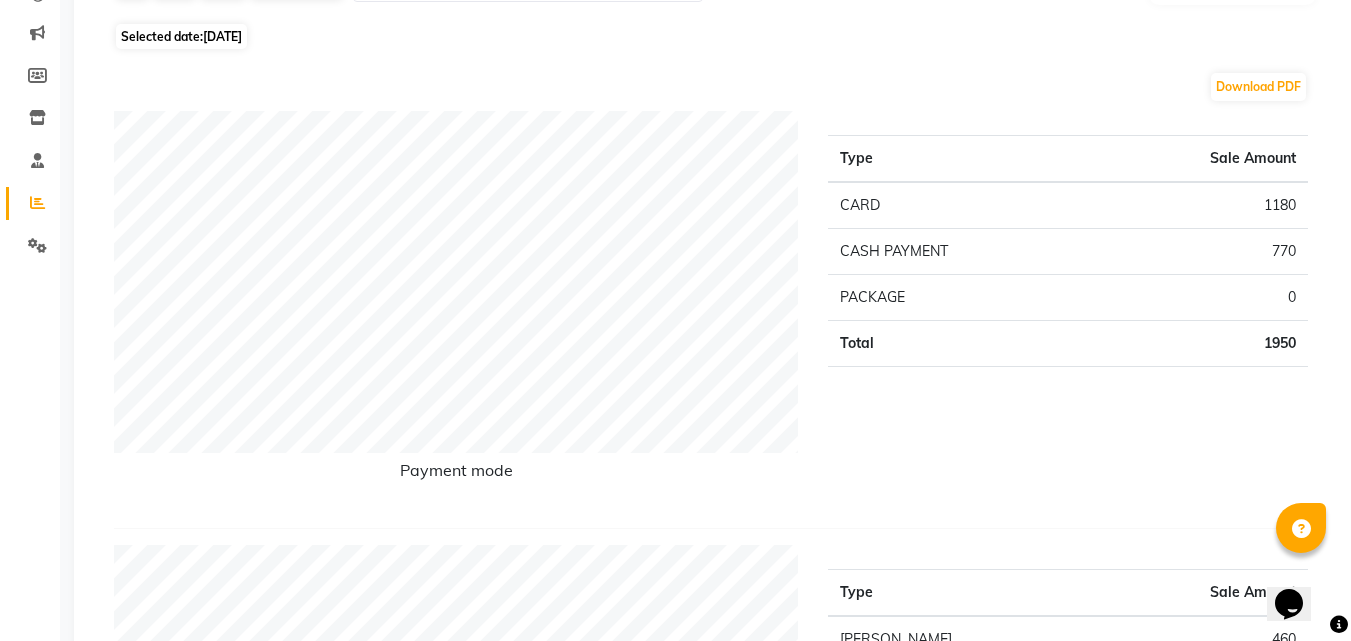 click on "Day   Week   Month   Custom Range  Select Report Type Multiple Locations Selected date:  13-07-2025  Download PDF Payment mode Type Sale Amount CARD 1180 CASH PAYMENT 770 PACKAGE 0 Total 1950 Staff summary Type Sale Amount Ali Rana 460 Allauddin Anwar Ali 425 Taufeeq Anwar Ali 280 Riffat Magdy 250 Ahmed Mohamed Mohamed Elkhodary Abdelhamid 235 Neha 160 Ayoub Lakhbizi 300 Total 2110 Sales summary Type Sale Amount Gift card 0 Products 0 Prepaid 0 Vouchers 0 Memberships 0 Services 1950 Packages 160 Tips 65 Fee 0 Total 2175 Expense by type Type Sale Amount Maintenance 50 Utilities 2 Total 52 Service by category Type Sale Amount HAIR 1811 FACE TREATMENTS 88 WAXING 50 Total 1949 Service sales Type Sale Amount MEN'S HAIRCUT + BEARD CRAFTING 1111 MEN'S HAIRCUT 350 BEARD CRAFTING 280 BASIC FACIAL 88 HAIR STYLE (WASH+BLOWDRY) 50 FACE WAX 40 BEARD COLOR 20 NOSE WAX 10 Total 1949 ★ Mark as Favorite  Choose how you'd like to save "" report to favorites  Save to Personal Favorites:   Share with Organization:" 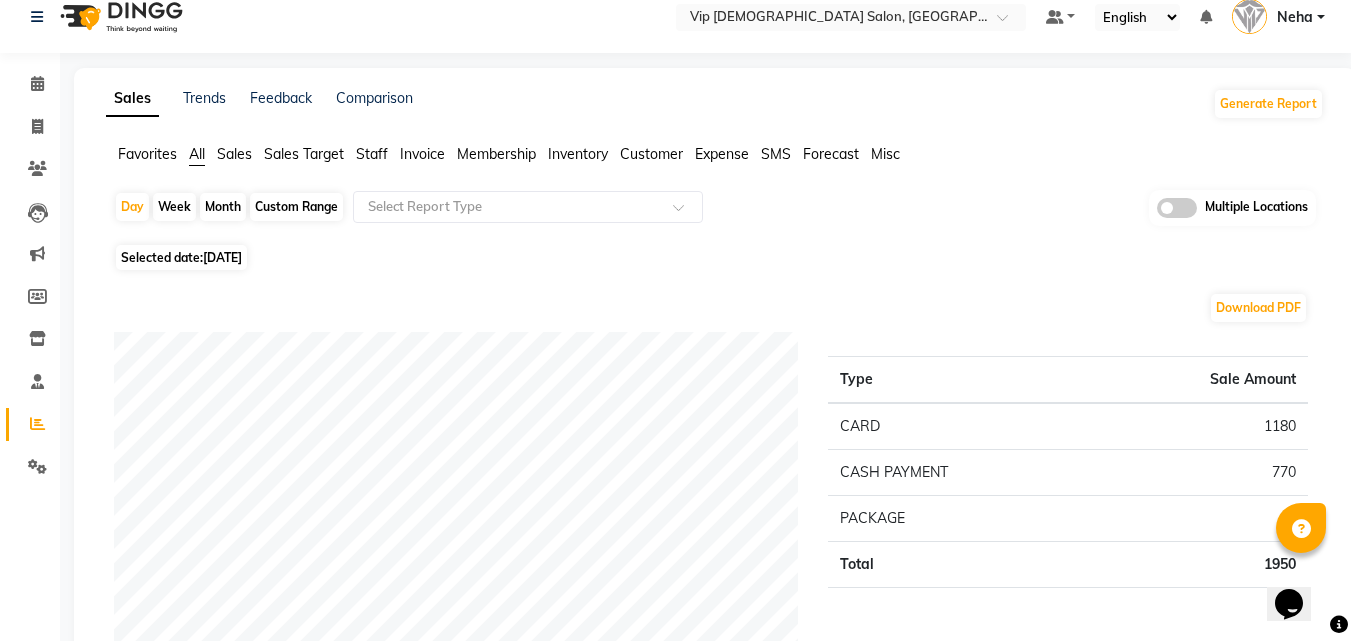 scroll, scrollTop: 0, scrollLeft: 0, axis: both 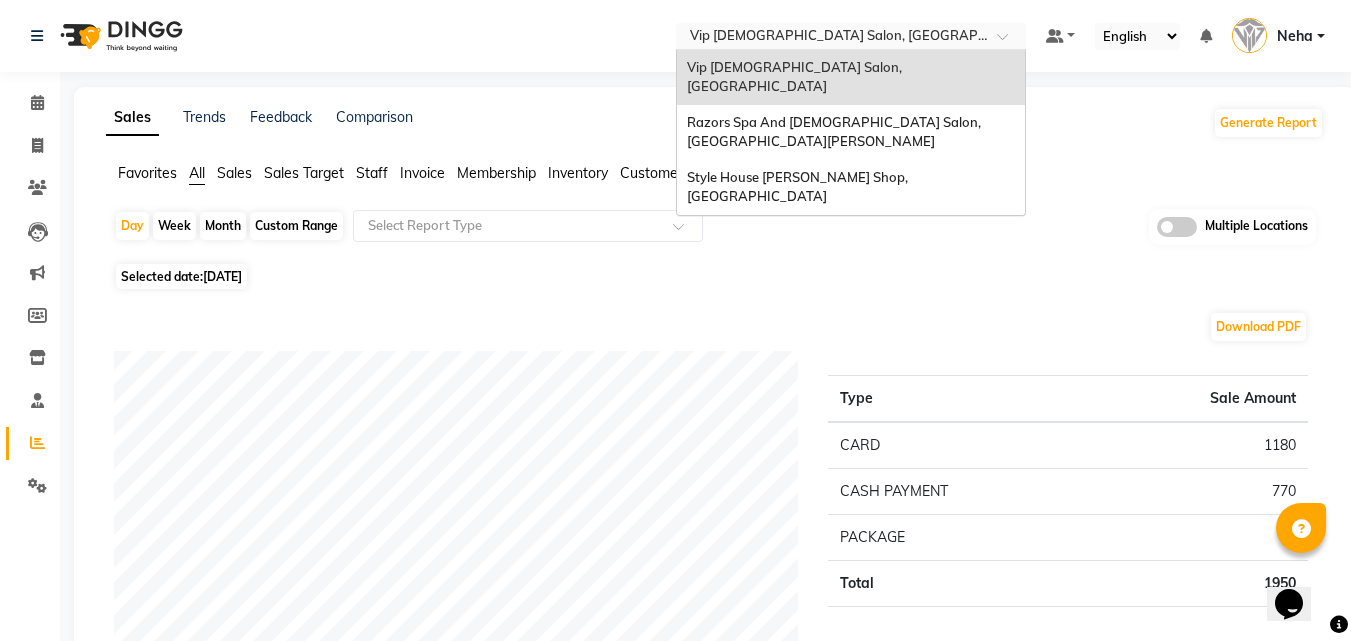 click at bounding box center [831, 38] 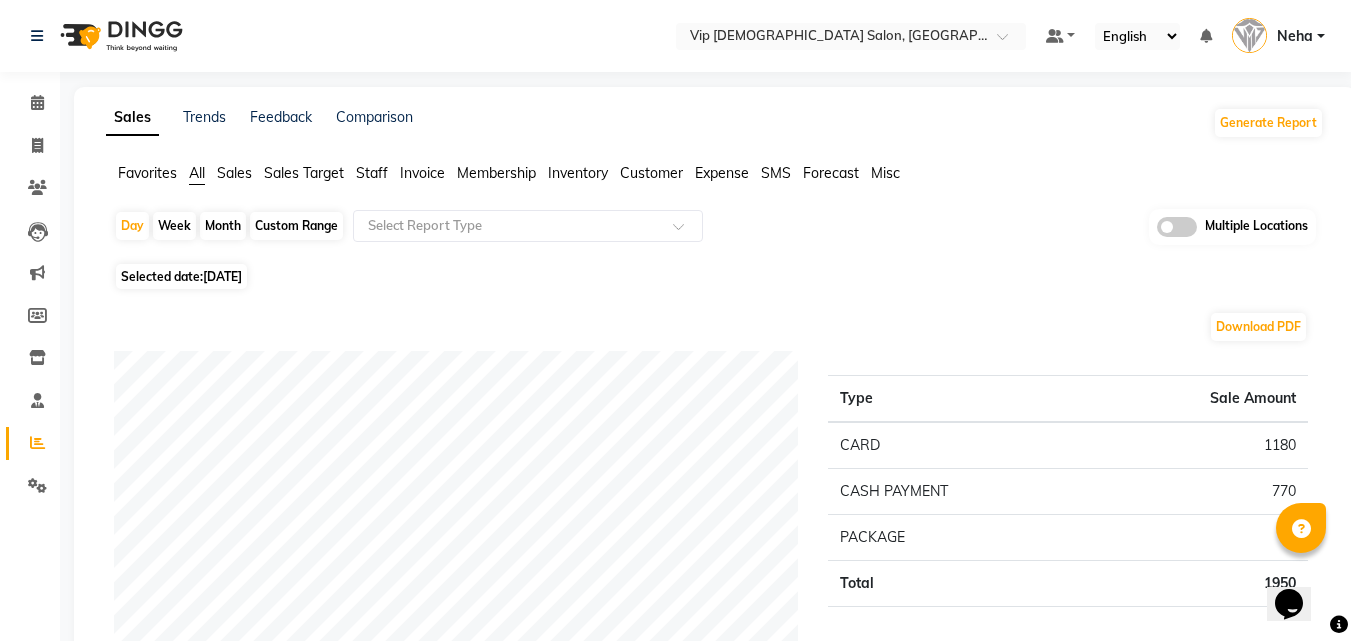 click on "Selected date:  13-07-2025" 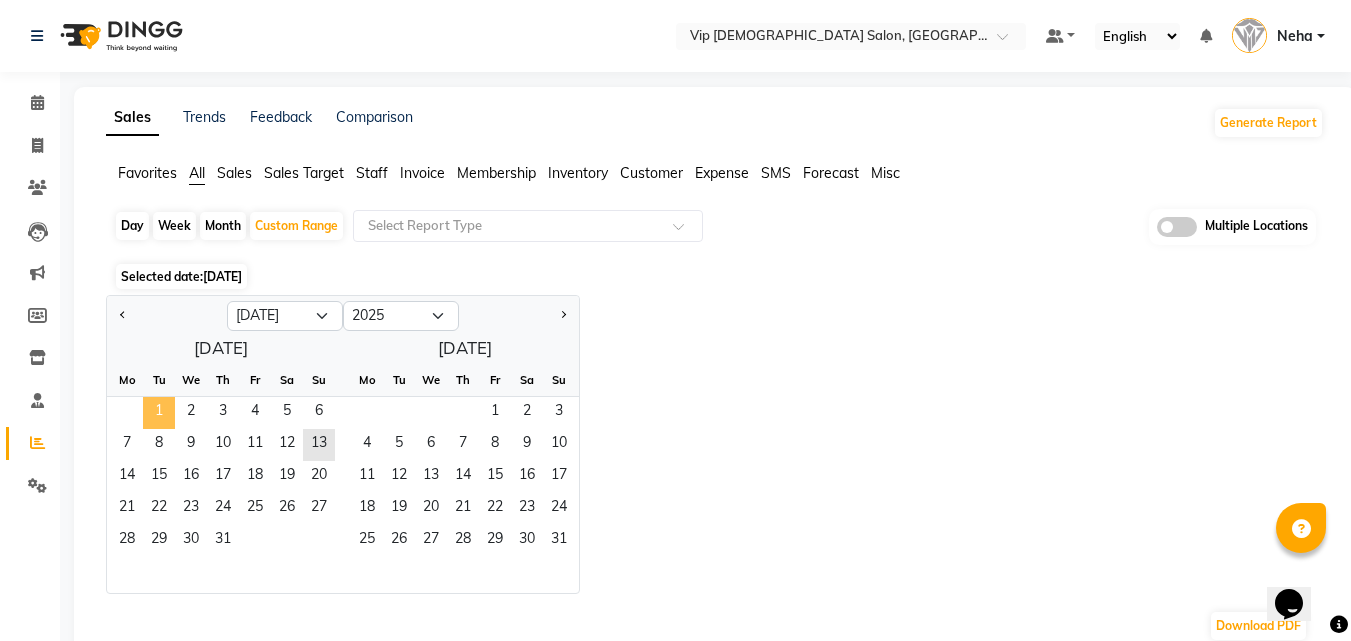 click on "1" 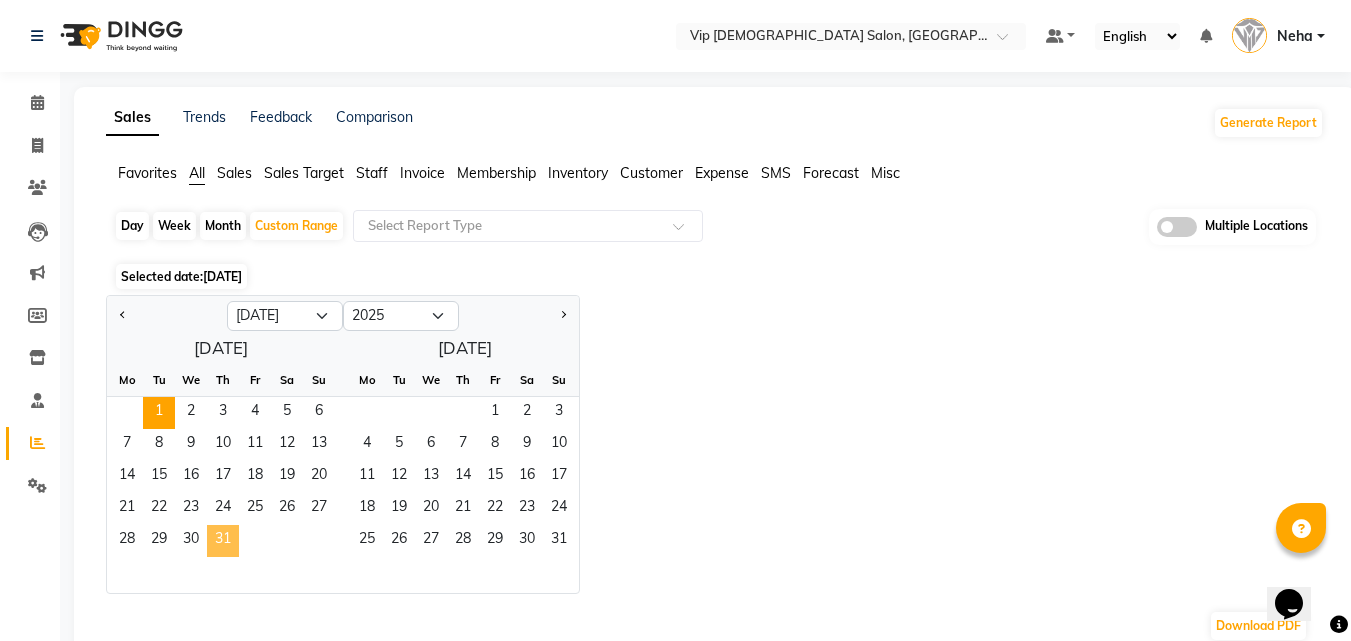 click on "31" 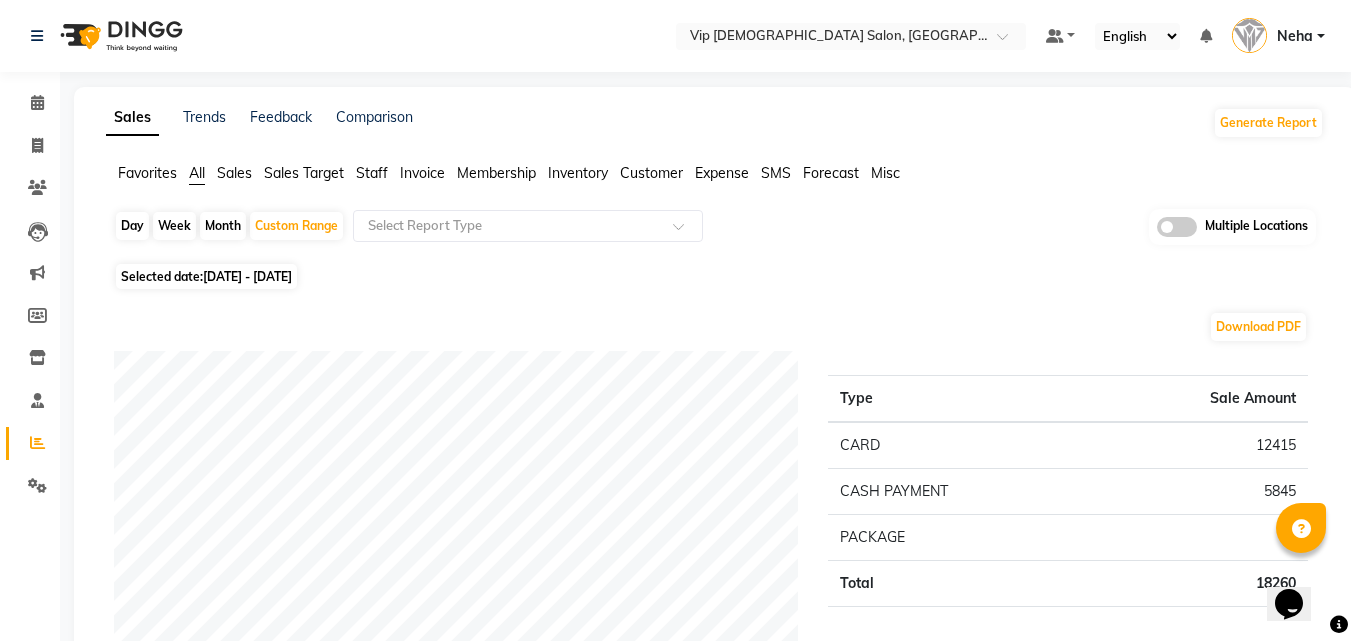 click on "Day   Week   Month   Custom Range  Select Report Type Multiple Locations Selected date:  01-07-2025 - 31-07-2025  Download PDF Payment mode Type Sale Amount CARD 12415 CASH PAYMENT 5845 PACKAGE 0 Total 18260 Staff summary Type Sale Amount Ali Rana 3720 Allauddin Anwar Ali 3165 Taufeeq Anwar Ali 2890 Ayoub Lakhbizi 2645 Riffat Magdy 1855 Ahmed Mohamed Mohamed Elkhodary Abdelhamid 1705 Ricalyn Colcol 1565 Nelson 655 Neha 160 Abdel Aziz 60 Total 18420 Sales summary Type Sale Amount Gift card 0 Products 0 Prepaid 0 Vouchers 0 Memberships 0 Services 18260 Tips 455 Packages 160 Fee 0 Total 18875 Expense by type Type Sale Amount Water bottles 160 Utilities 92 Maintenance 89 Miscellaneous 67 Total 408 Service by category Type Sale Amount HAIR 15051 PEDICURE-MANICURE 1980 FACE TREATMENTS 578 BODY RELAXING (INCLUDING STEAM) 300 BODY SHAVING 240 WAXING 110 Total 18259 Service sales Type Sale Amount MEN'S HAIRCUT + BEARD CRAFTING 6871 MEN'S HAIRCUT 2250 BEARD CRAFTING 2205 BASIC MANICURE 990 BASIC PEDICURE 755 700 630" 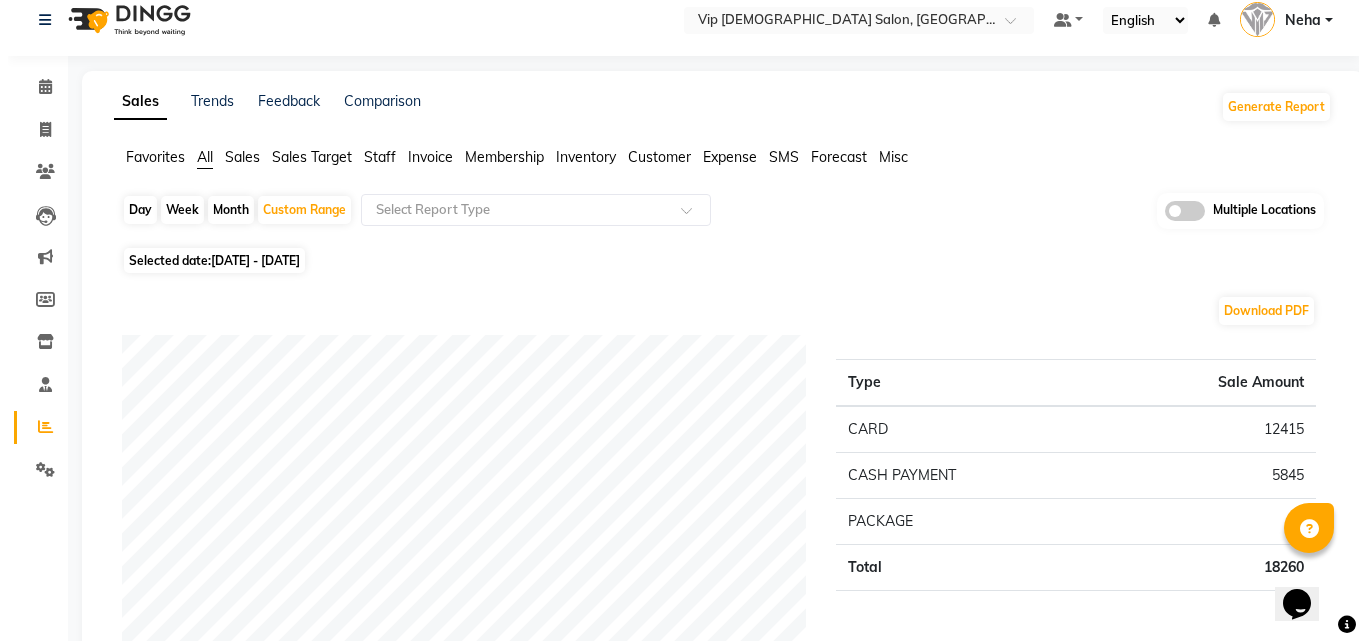 scroll, scrollTop: 0, scrollLeft: 0, axis: both 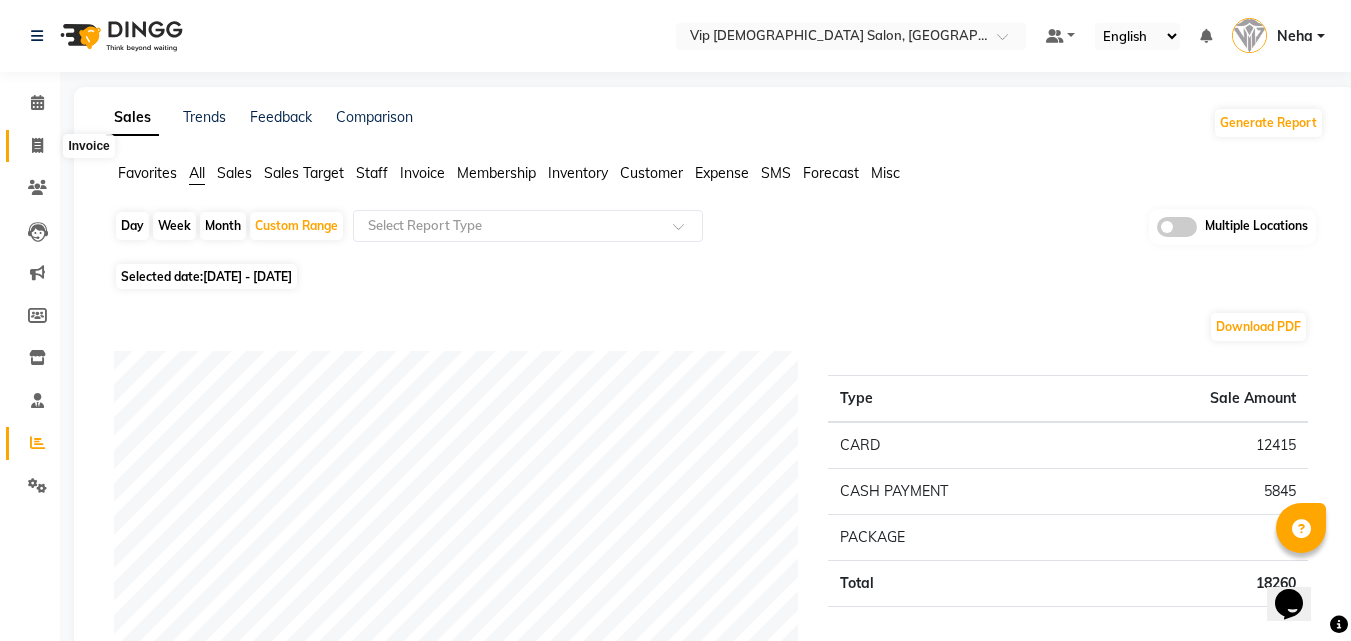 click 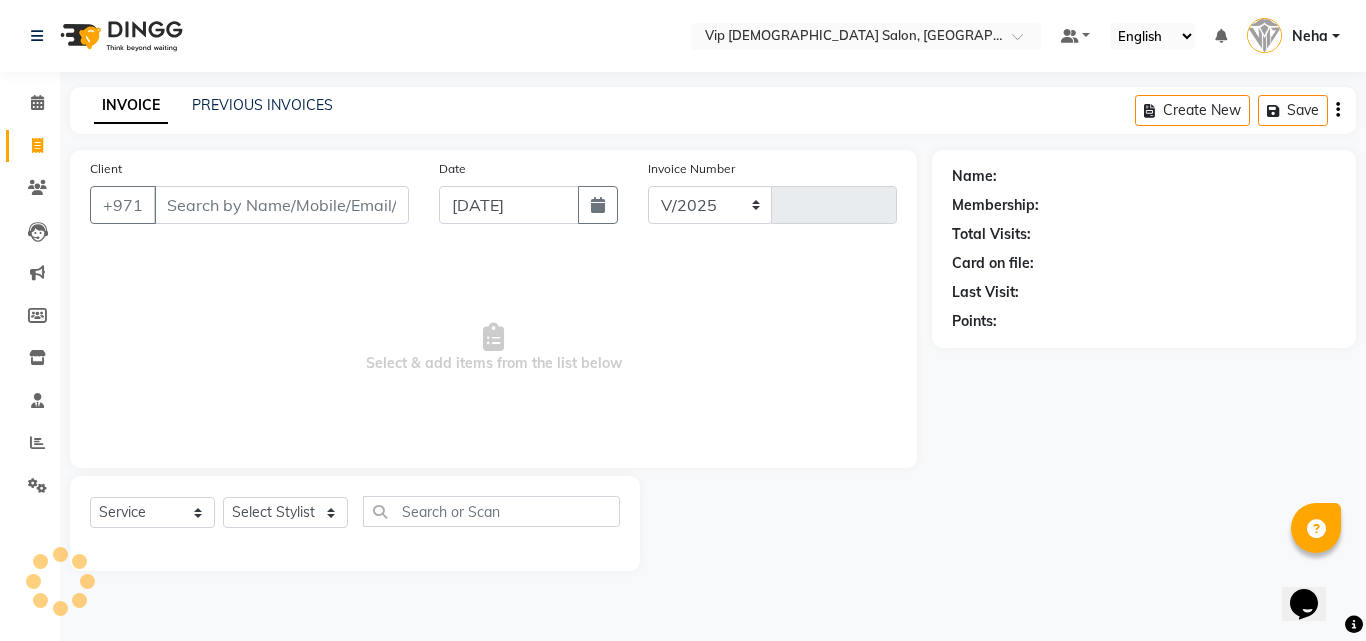 select on "8415" 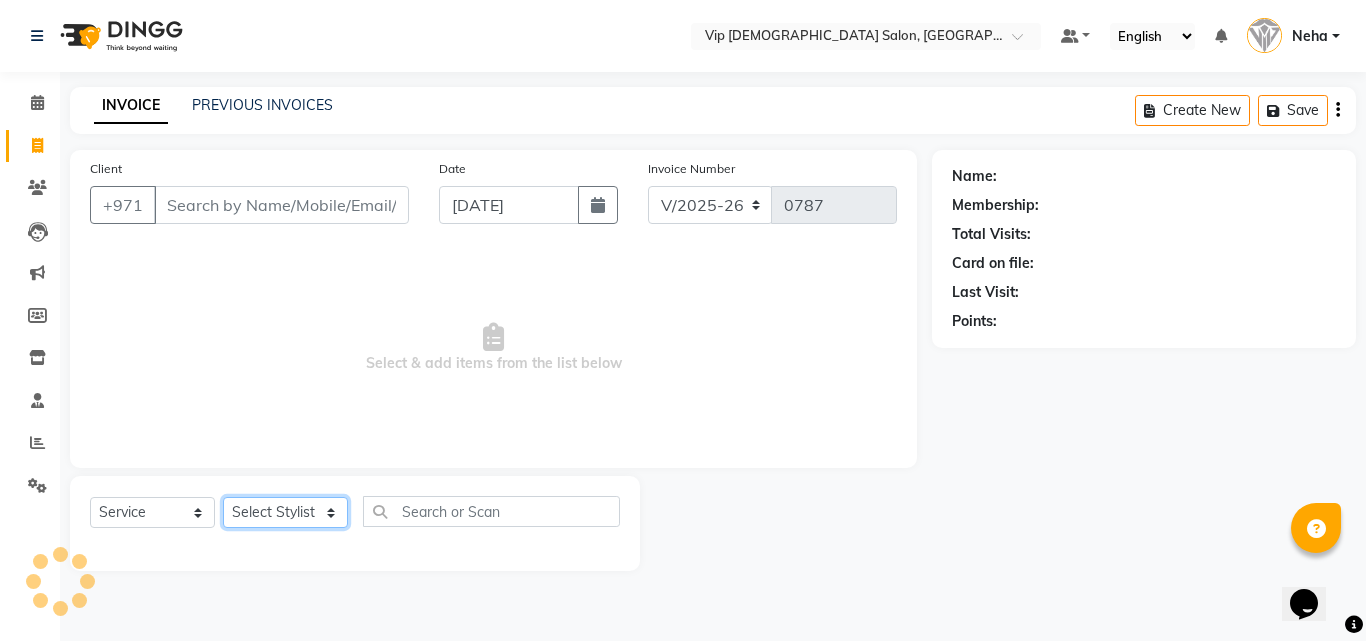 click on "Select Stylist" 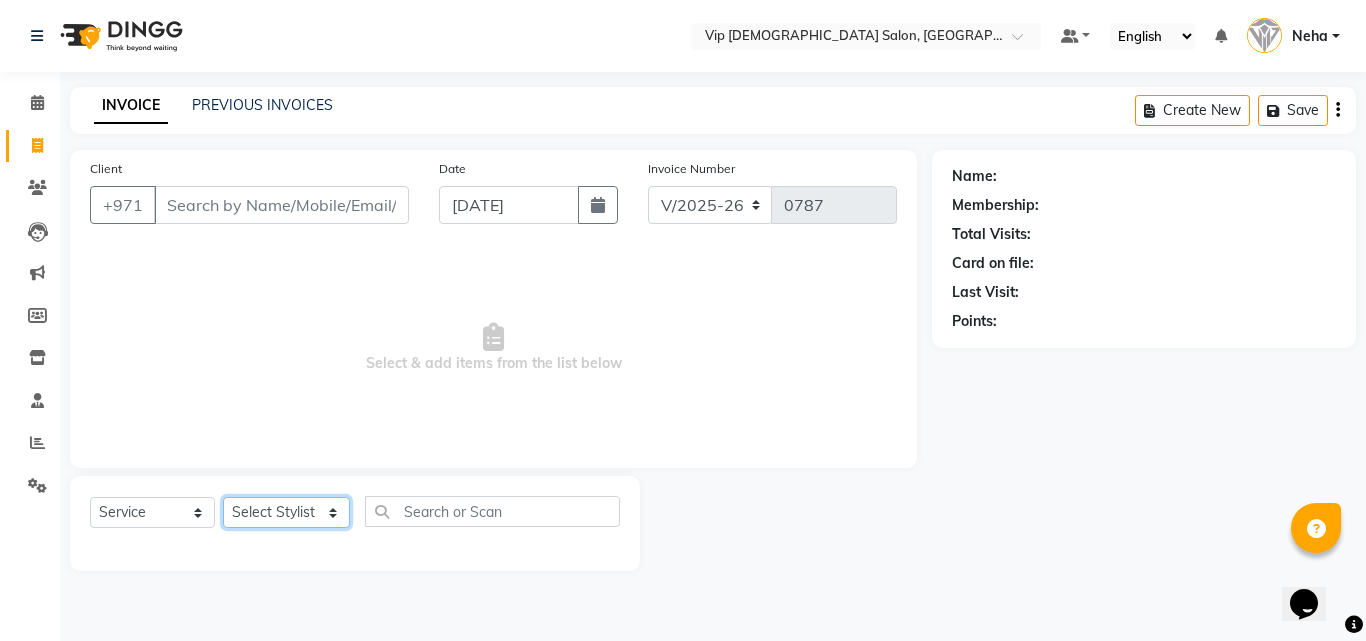select on "81342" 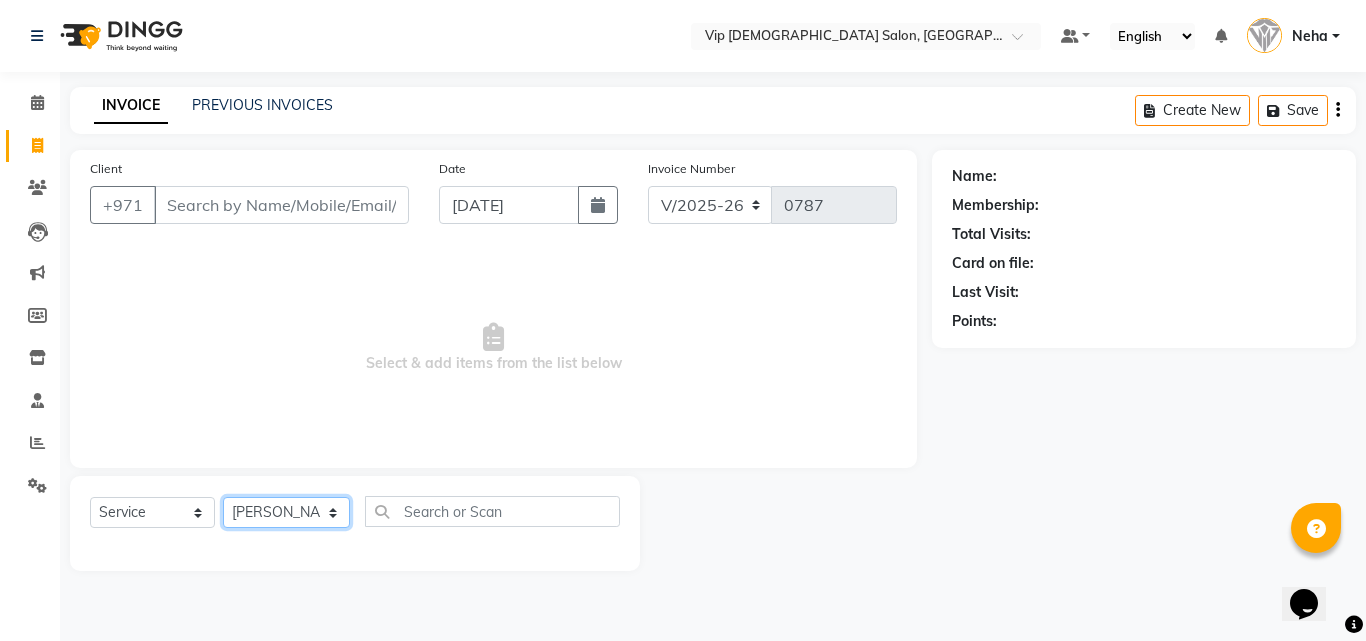 click on "Select Stylist Abdel aziz AHMED MOHAMED MOHAMED ELKHODARY ABDELHAMID Ali Rana Allauddin Anwar Ali Ameen Ayoub Lakhbizi Jairah Mr. Mohannad Neha Nelson Ricalyn Colcol Riffat Magdy Taufeeq Anwar Ali Tauseef  Akhilaque Zoya Bhatti." 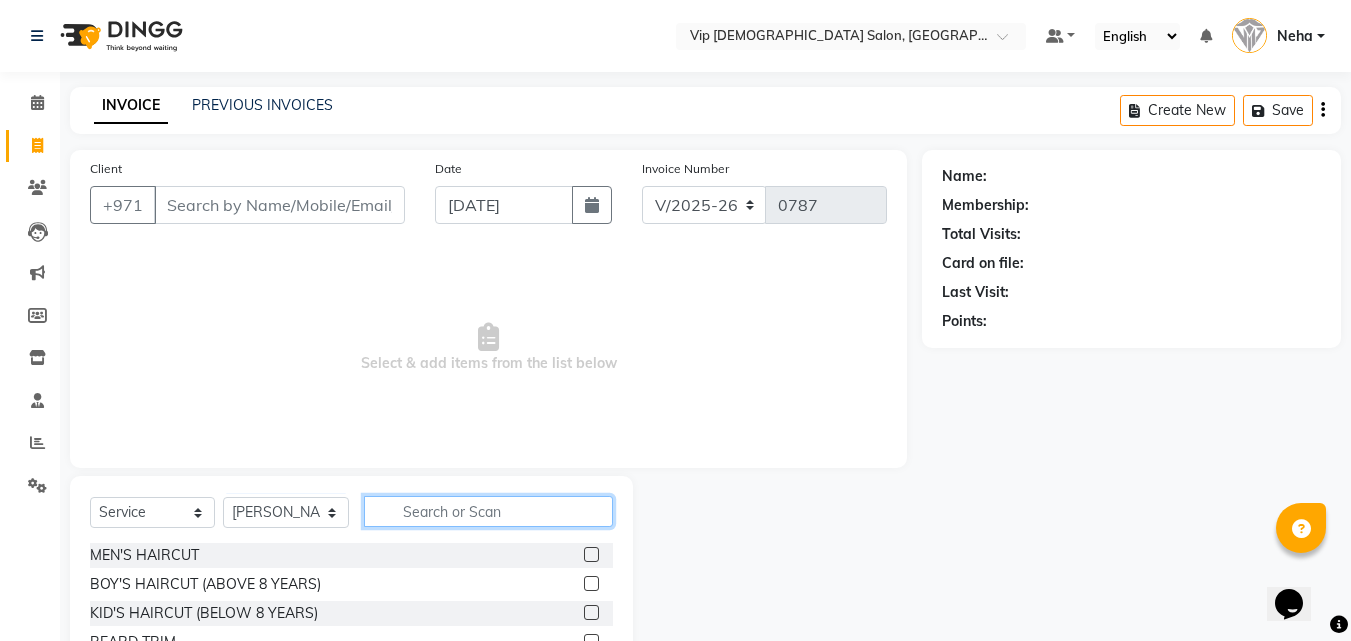 click 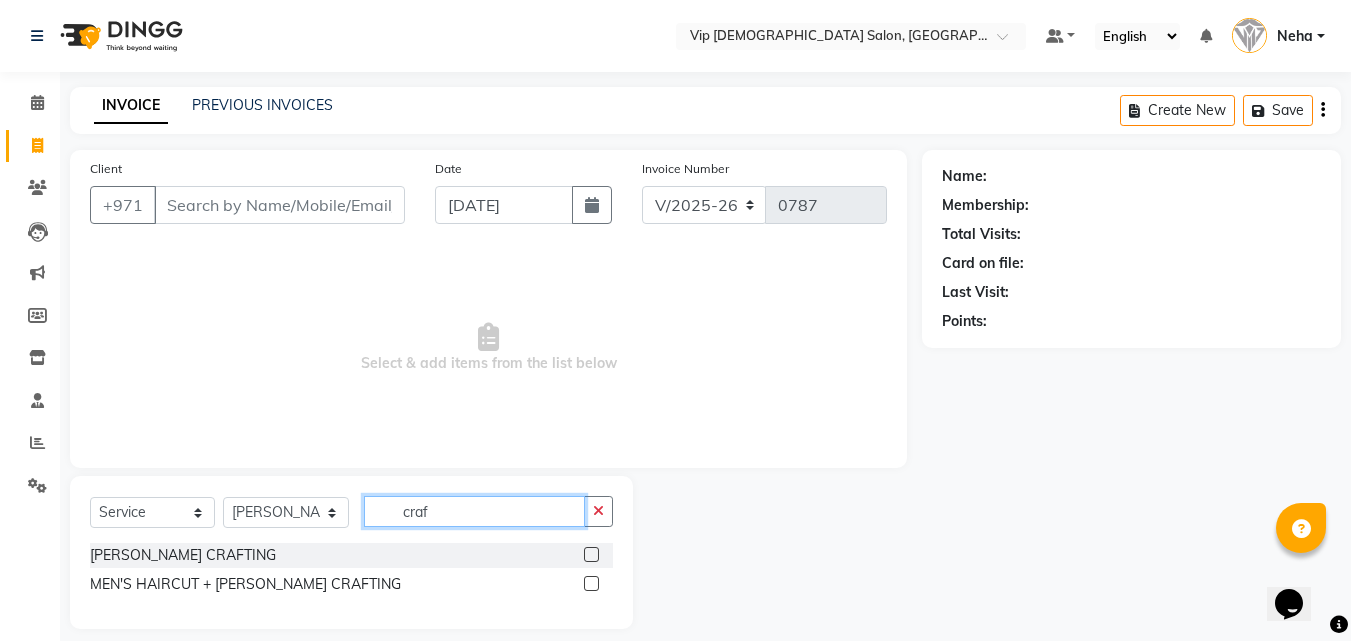 type on "craf" 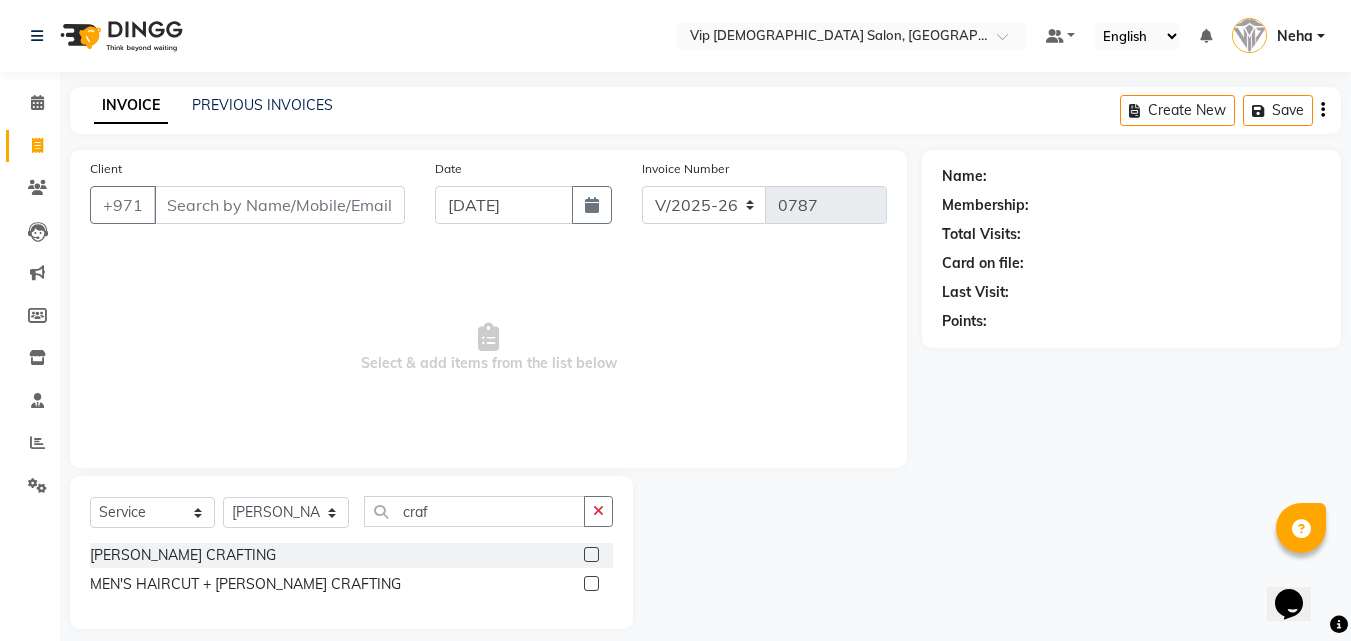 click 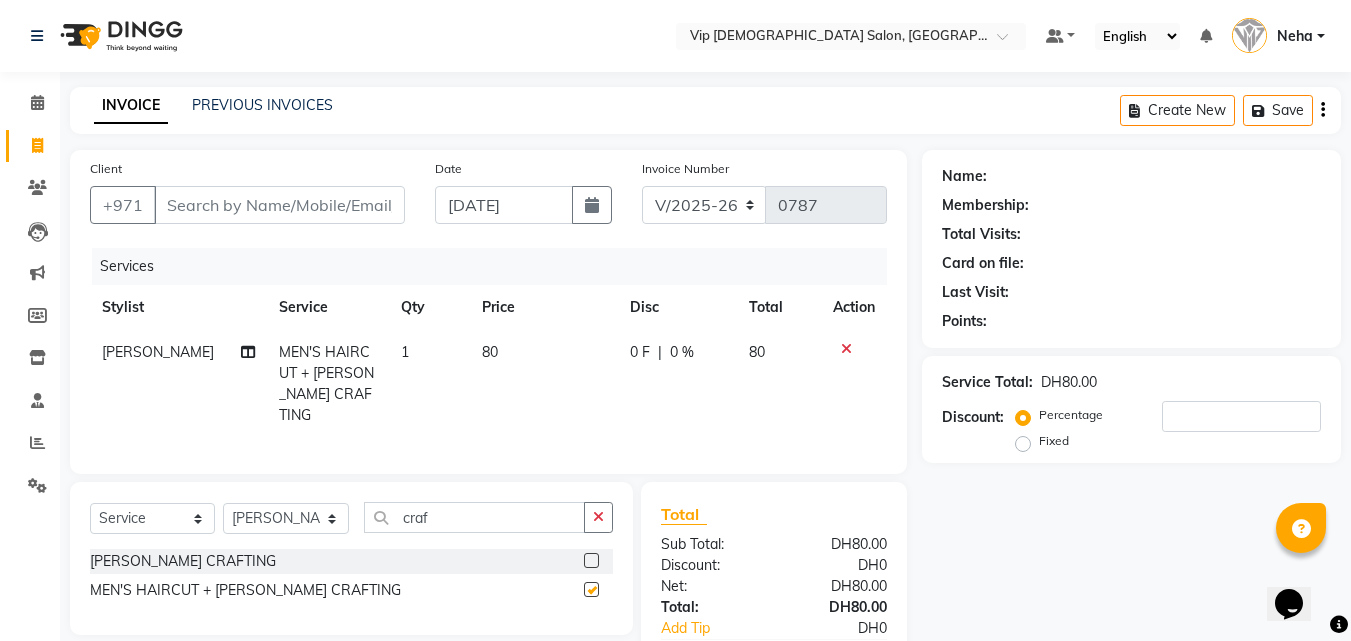 checkbox on "false" 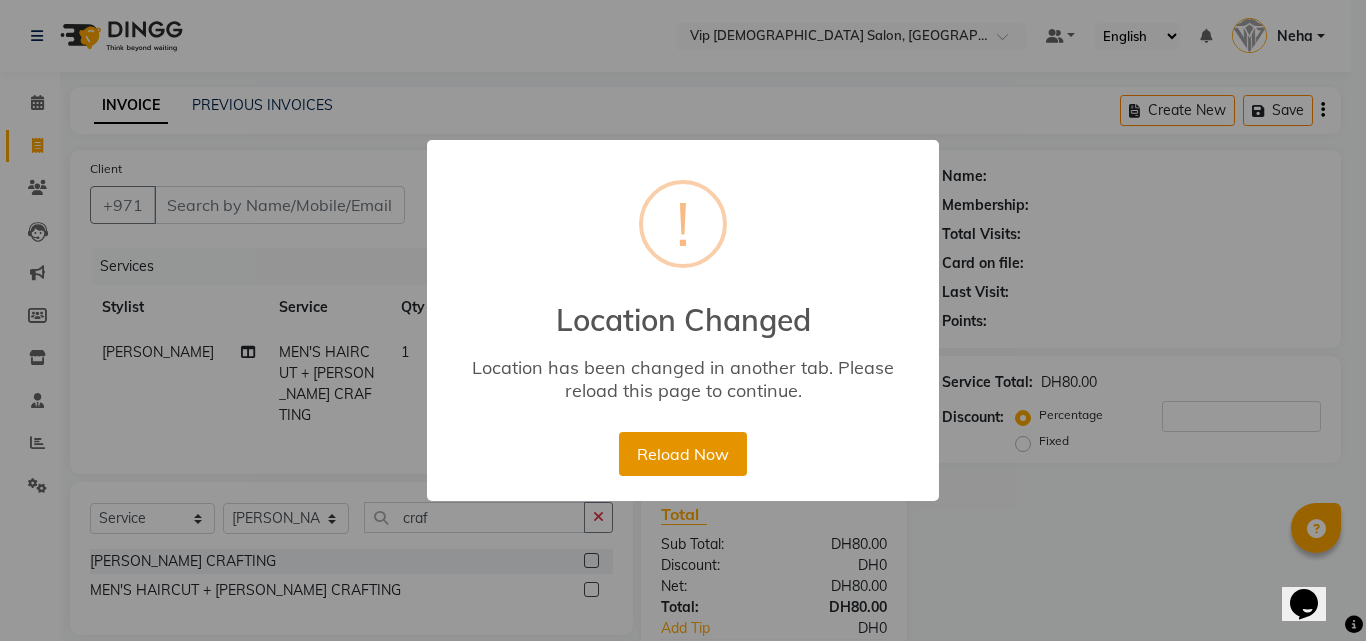 click on "Reload Now" at bounding box center [682, 454] 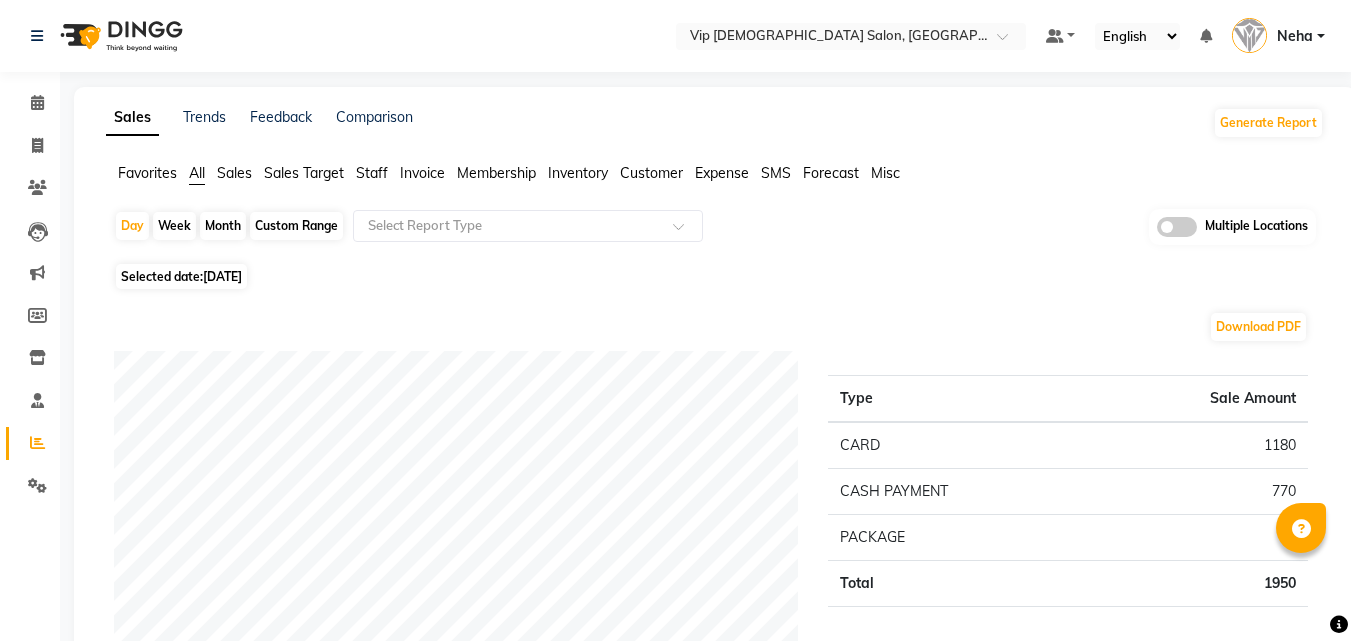 scroll, scrollTop: 0, scrollLeft: 0, axis: both 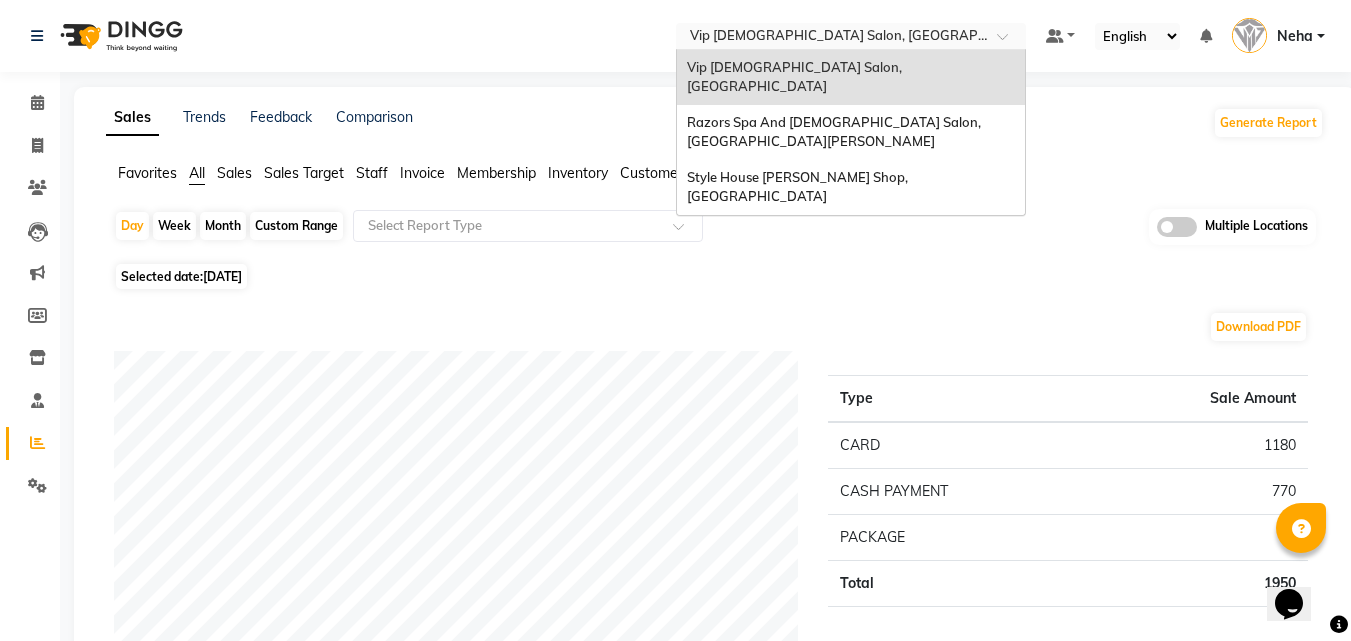 click at bounding box center (831, 38) 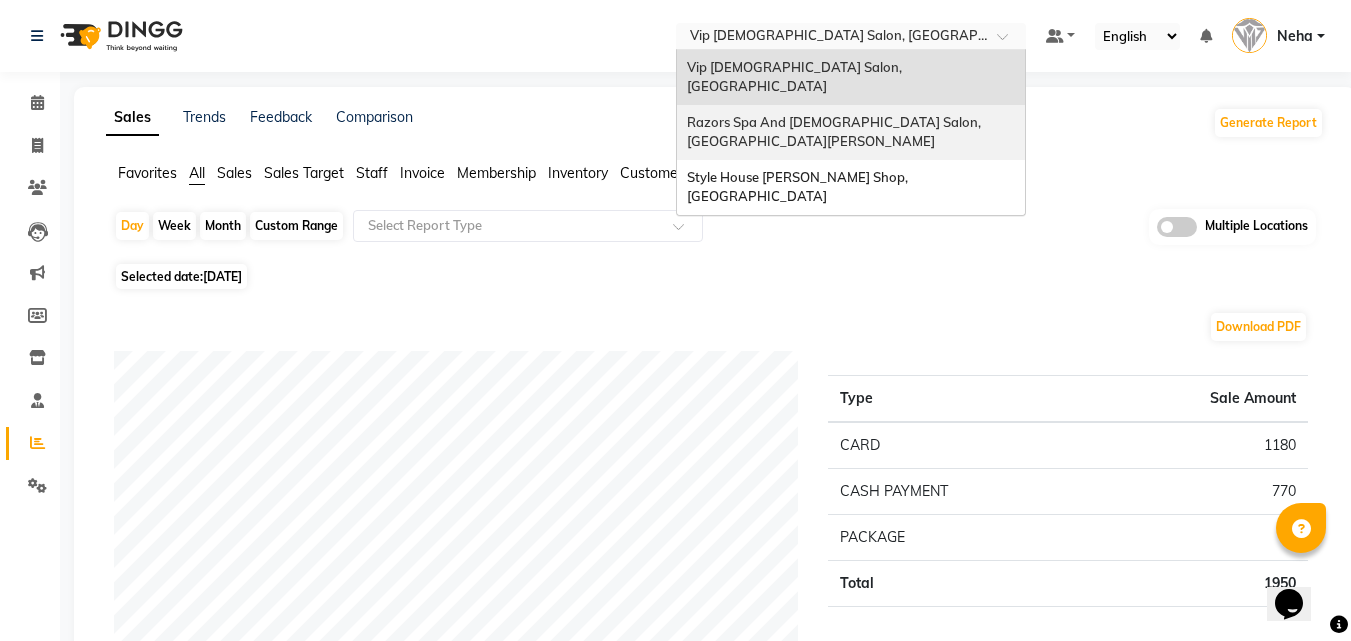 click on "Razors Spa And [DEMOGRAPHIC_DATA] Salon, [GEOGRAPHIC_DATA][PERSON_NAME]" at bounding box center [835, 132] 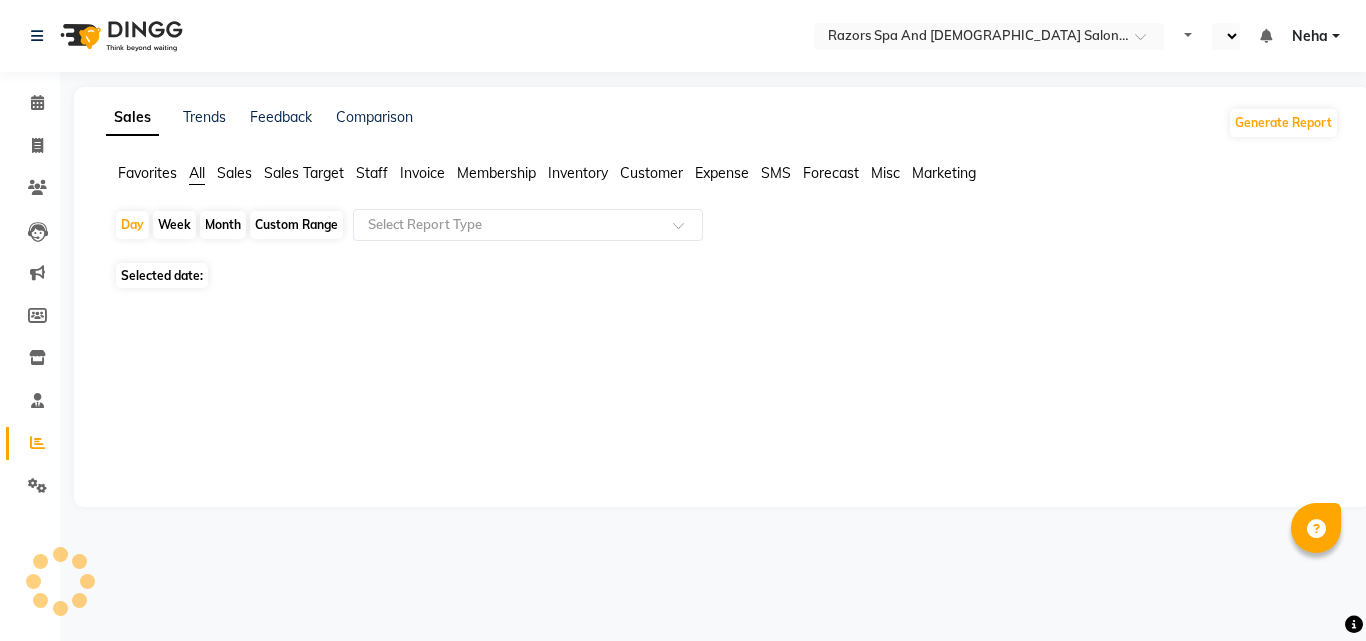 scroll, scrollTop: 0, scrollLeft: 0, axis: both 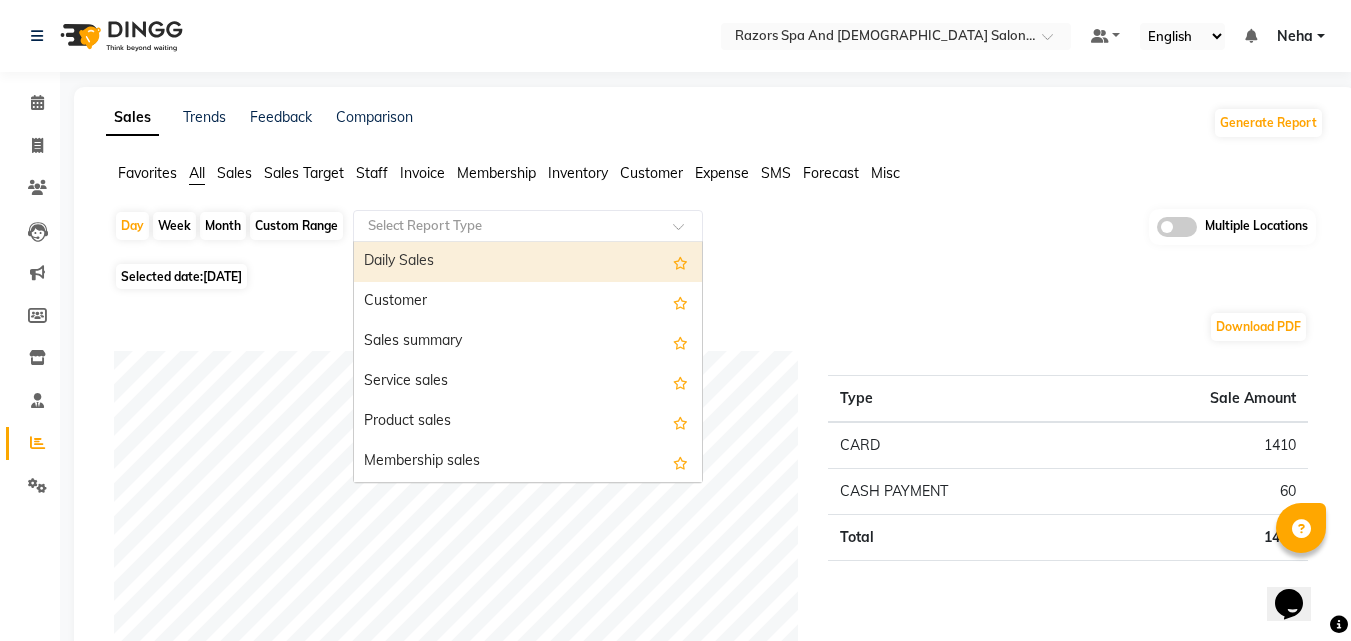 click 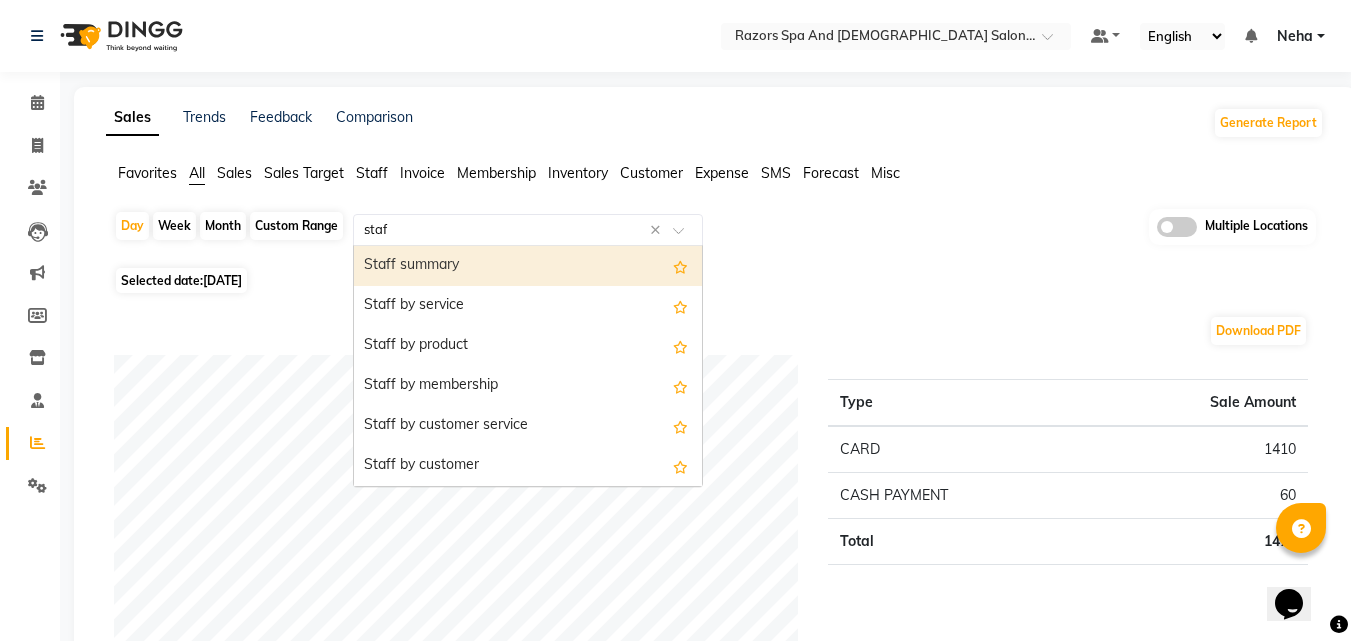type on "staff" 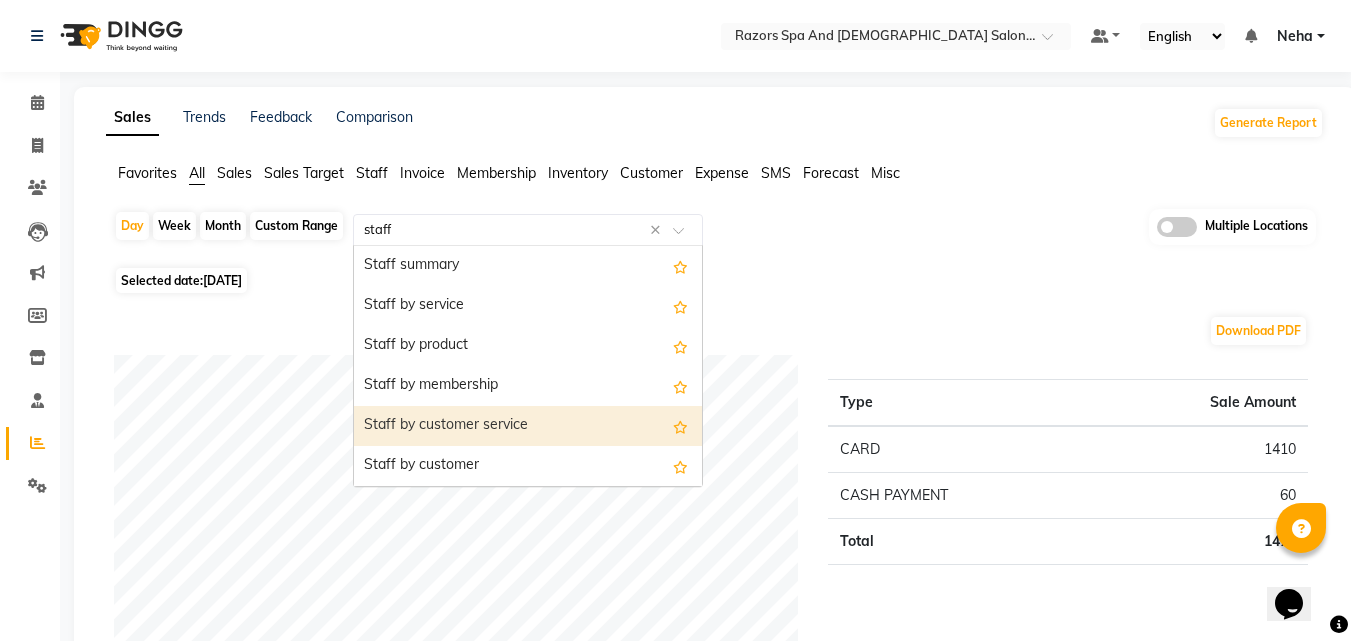 click on "Staff by customer service" at bounding box center (528, 426) 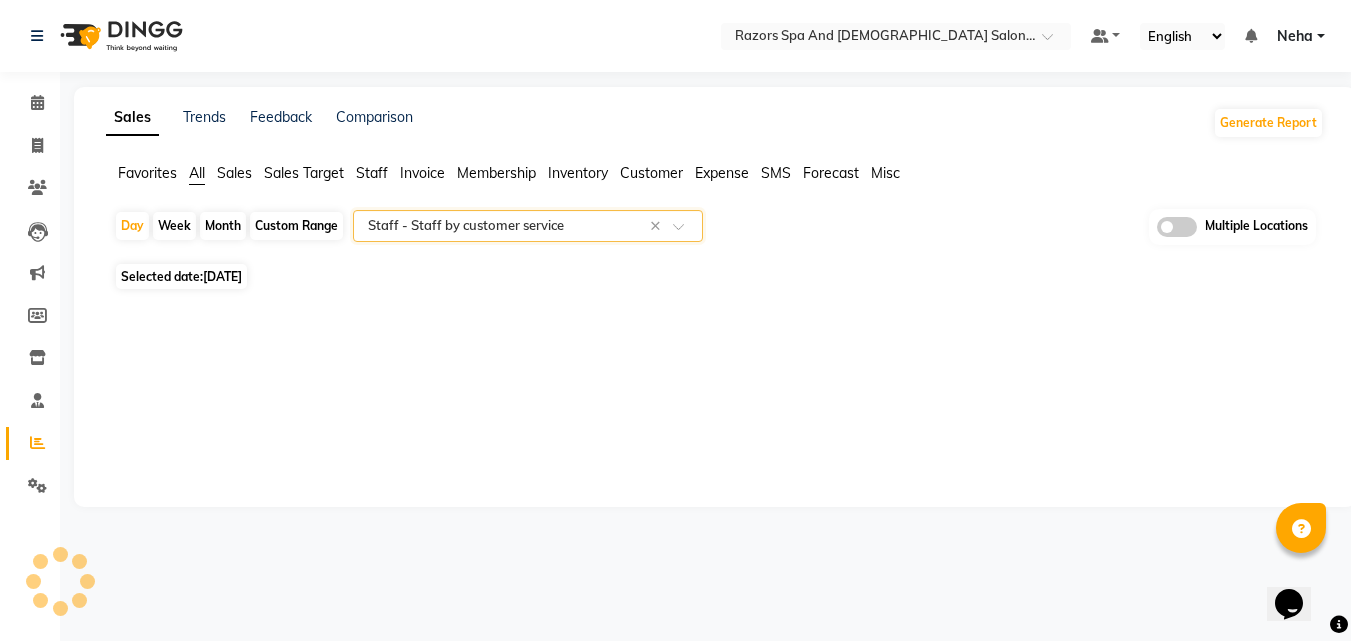 select on "full_report" 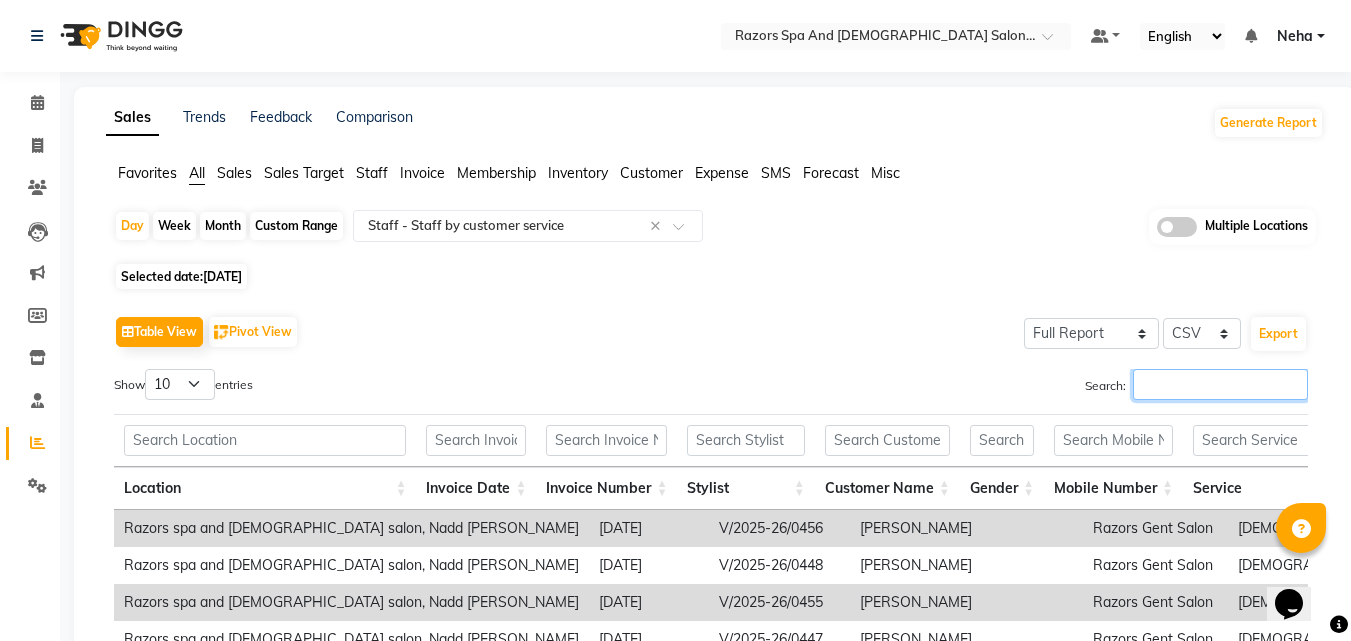 click on "Search:" at bounding box center (1220, 384) 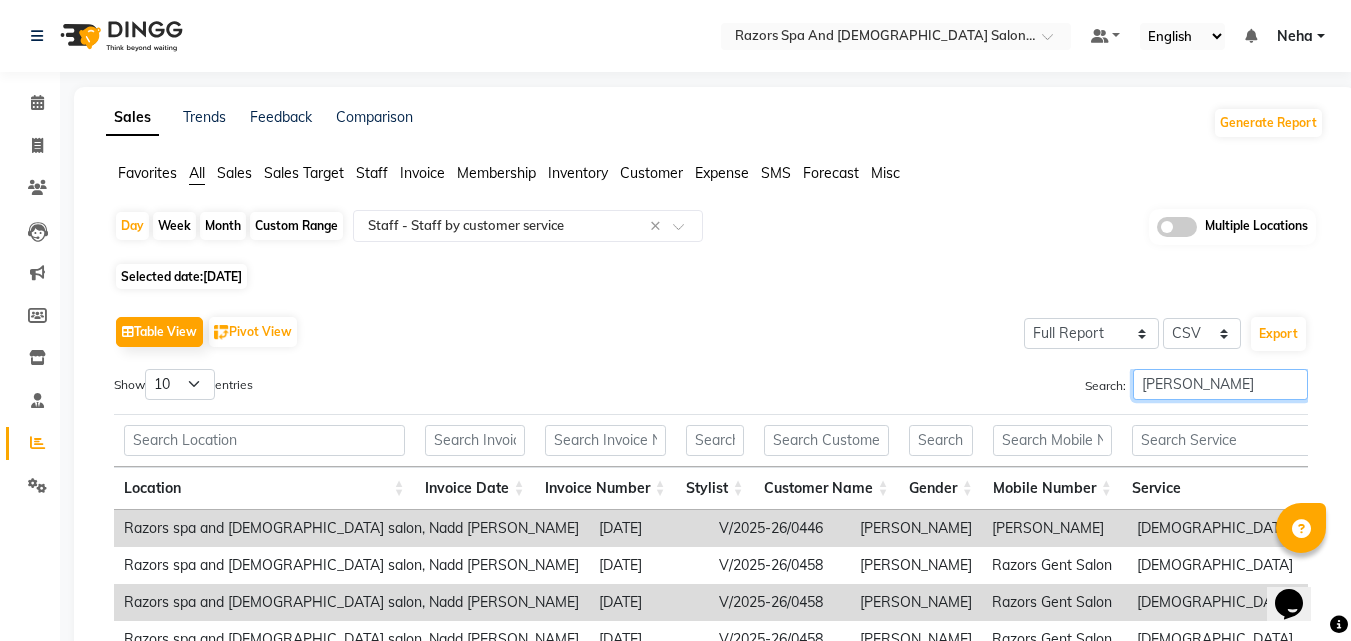 type on "baber" 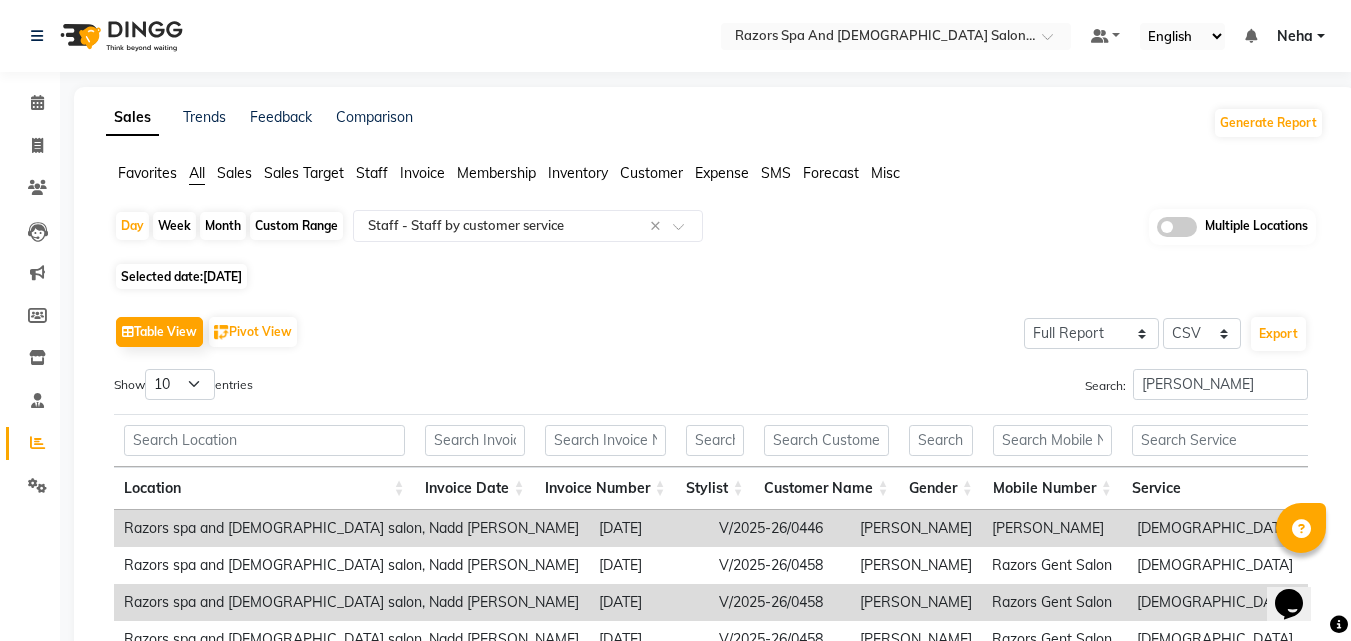 click on "Table View   Pivot View  Select Full Report Filtered Report Select CSV PDF  Export  Show  10 25 50 100  entries Search: baber Location Invoice Date Invoice Number Stylist Customer Name Gender Mobile Number Service Price Discount Tax Total Total W/o Tax Invoice Total Payment Redemption Redemption Share Location Invoice Date Invoice Number Stylist Customer Name Gender Mobile Number Service Price Discount Tax Total Total W/o Tax Invoice Total Payment Redemption Redemption Share Total DH210.00 DH0 DH0 DH210.00 DH210.00 DH550.00 DH210.00 DH0 DH0 Razors spa and gents salon, Nadd Al Hamar 2025-07-13 V/2025-26/0446 Baber Sarah  male 971522750454 KID'S HAIRCUT (BELOW 8 YEARS) DH40.00 DH0 DH0 DH40.00 DH40.00 DH40.00 DH40.00 DH0 DH0 Razors spa and gents salon, Nadd Al Hamar 2025-07-13 V/2025-26/0458 Baber Razors Gent Salon  male 971554099849 BOY'S HAIRCUT (ABOVE 8 YEARS) DH50.00 DH0 DH0 DH50.00 DH50.00 DH170.00 DH50.00 DH0 DH0 Razors spa and gents salon, Nadd Al Hamar 2025-07-13 V/2025-26/0458 Baber male 971554099849" 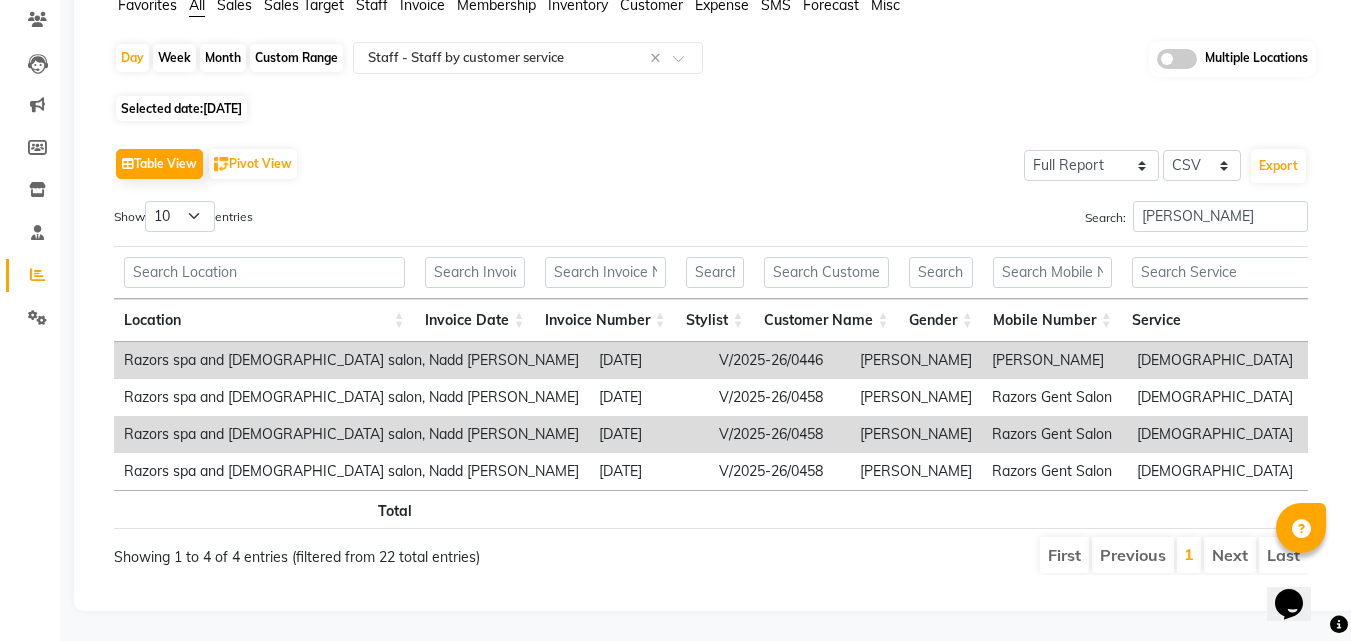 scroll, scrollTop: 198, scrollLeft: 0, axis: vertical 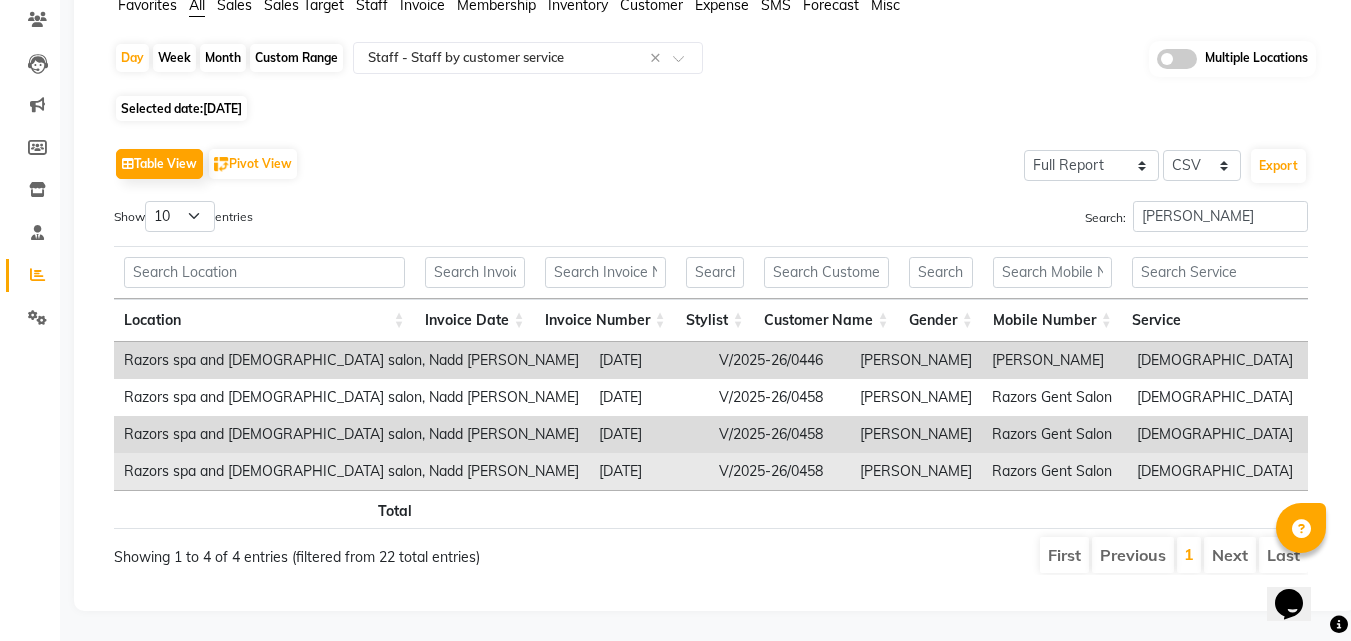 click on "V/2025-26/0458" at bounding box center [779, 471] 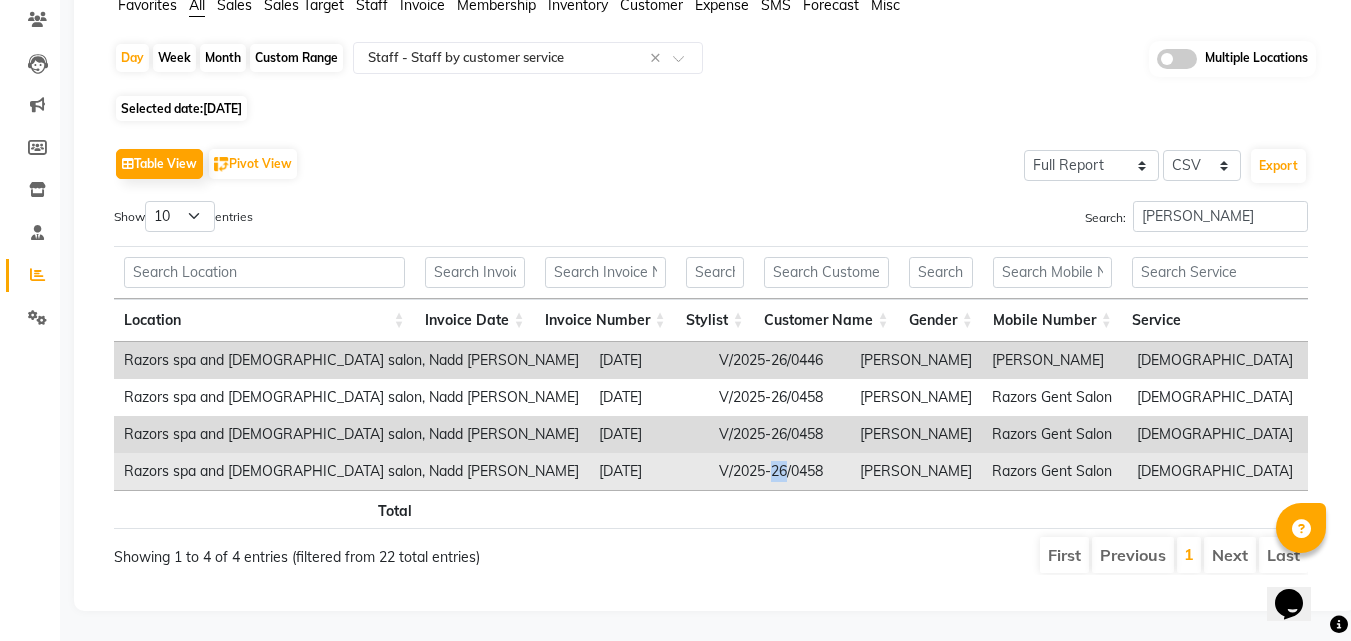 click on "V/2025-26/0458" at bounding box center (779, 471) 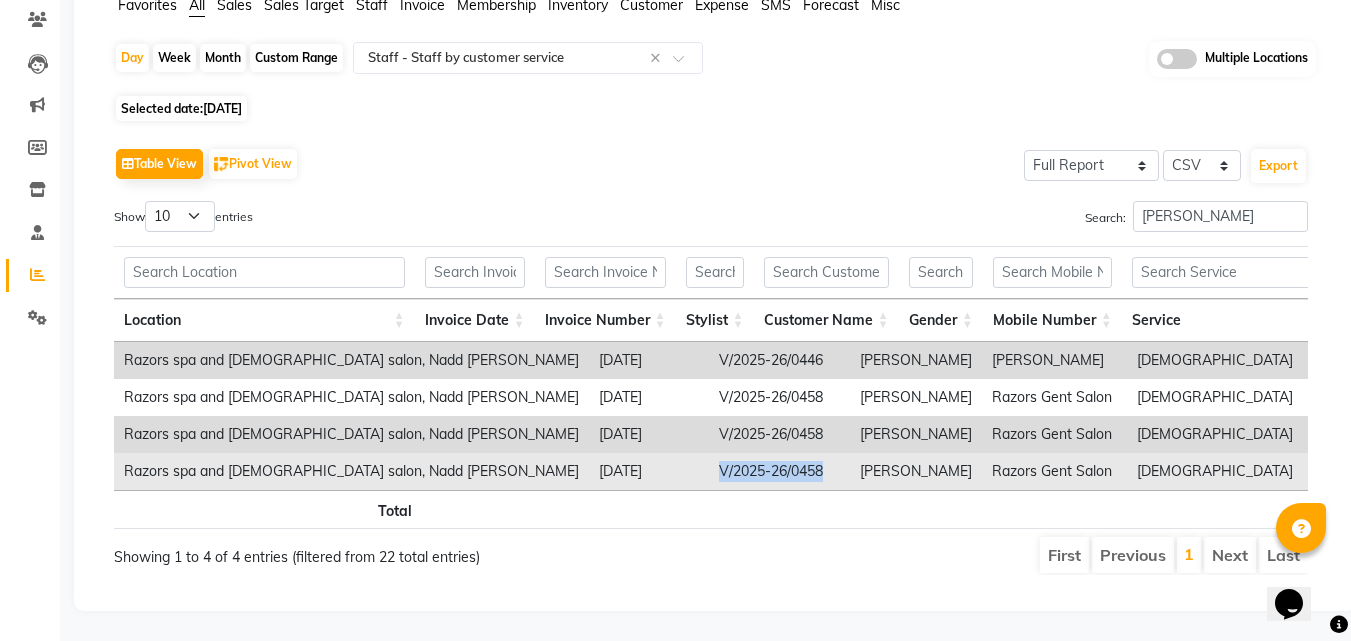 click on "V/2025-26/0458" at bounding box center (779, 471) 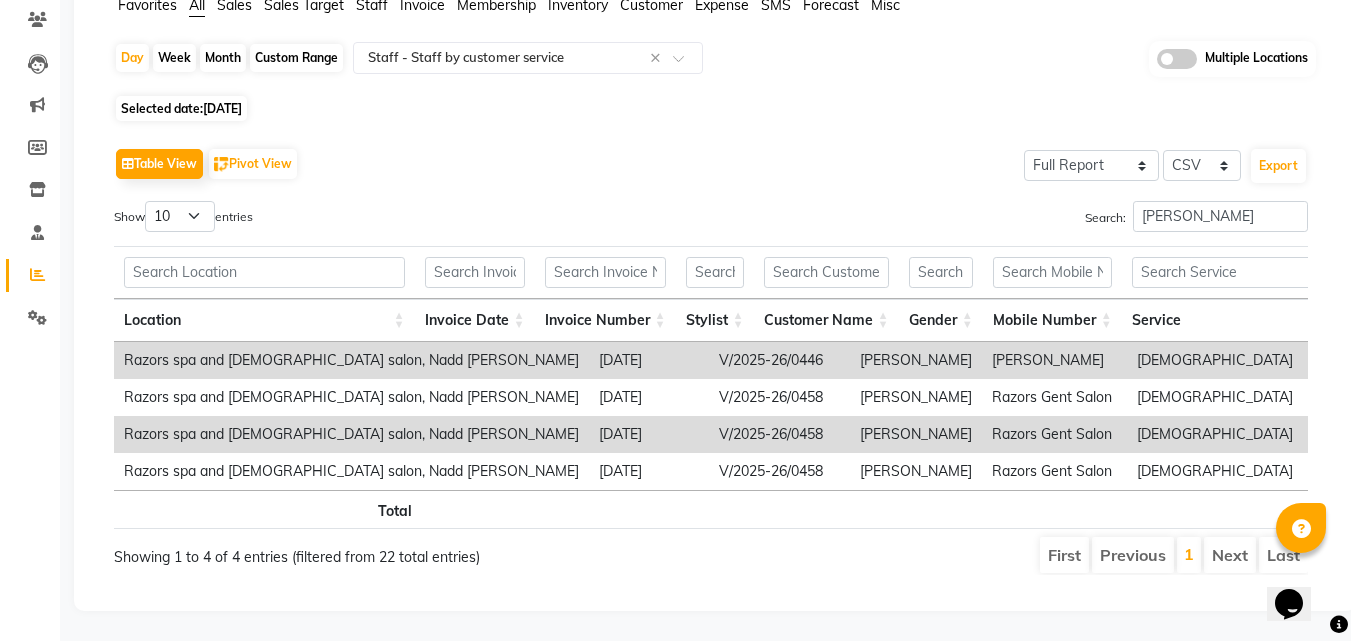 click on "Table View   Pivot View  Select Full Report Filtered Report Select CSV PDF  Export  Show  10 25 50 100  entries Search: baber Location Invoice Date Invoice Number Stylist Customer Name Gender Mobile Number Service Price Discount Tax Total Total W/o Tax Invoice Total Payment Redemption Redemption Share Location Invoice Date Invoice Number Stylist Customer Name Gender Mobile Number Service Price Discount Tax Total Total W/o Tax Invoice Total Payment Redemption Redemption Share Total DH210.00 DH0 DH0 DH210.00 DH210.00 DH550.00 DH210.00 DH0 DH0 Razors spa and gents salon, Nadd Al Hamar 2025-07-13 V/2025-26/0446 Baber Sarah  male 971522750454 KID'S HAIRCUT (BELOW 8 YEARS) DH40.00 DH0 DH0 DH40.00 DH40.00 DH40.00 DH40.00 DH0 DH0 Razors spa and gents salon, Nadd Al Hamar 2025-07-13 V/2025-26/0458 Baber Razors Gent Salon  male 971554099849 BOY'S HAIRCUT (ABOVE 8 YEARS) DH50.00 DH0 DH0 DH50.00 DH50.00 DH170.00 DH50.00 DH0 DH0 Razors spa and gents salon, Nadd Al Hamar 2025-07-13 V/2025-26/0458 Baber male 971554099849" 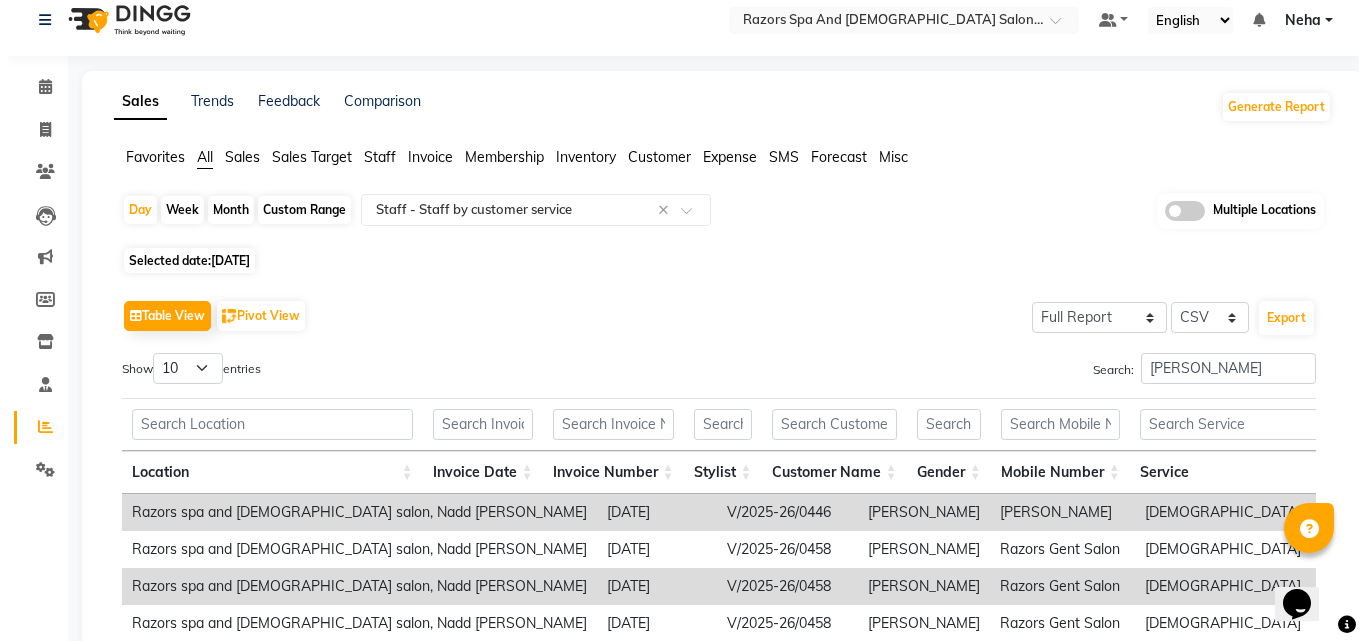 scroll, scrollTop: 0, scrollLeft: 0, axis: both 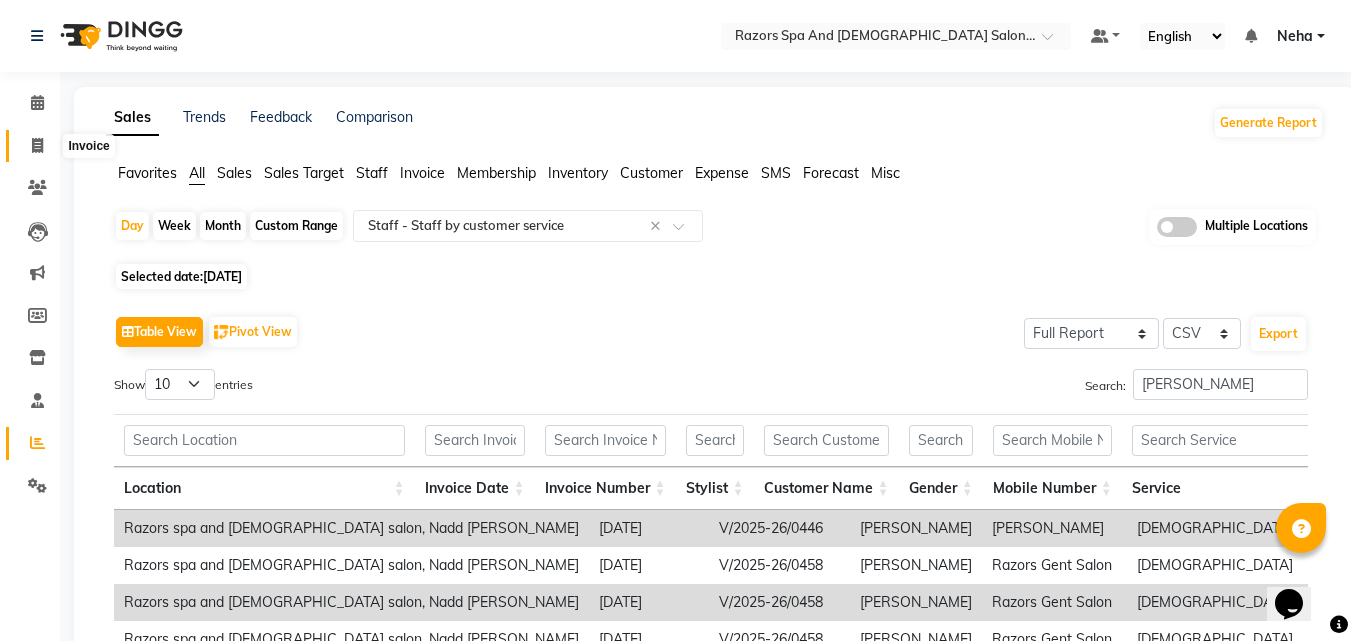 click 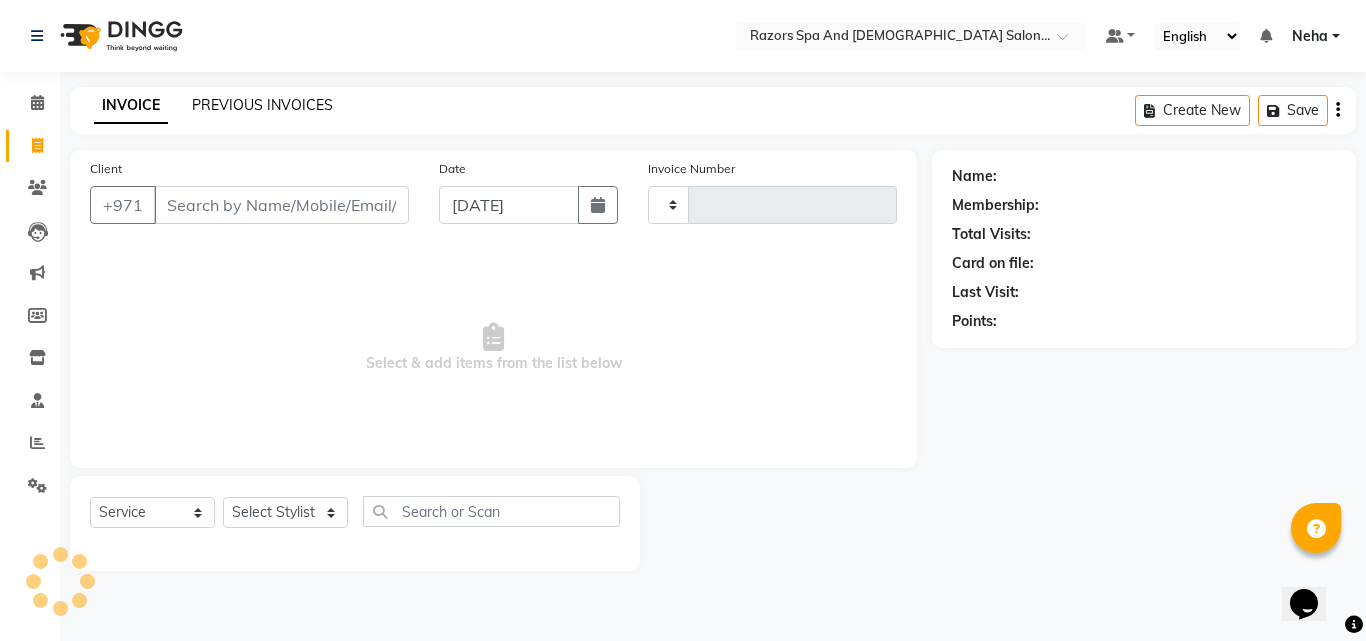 type on "0462" 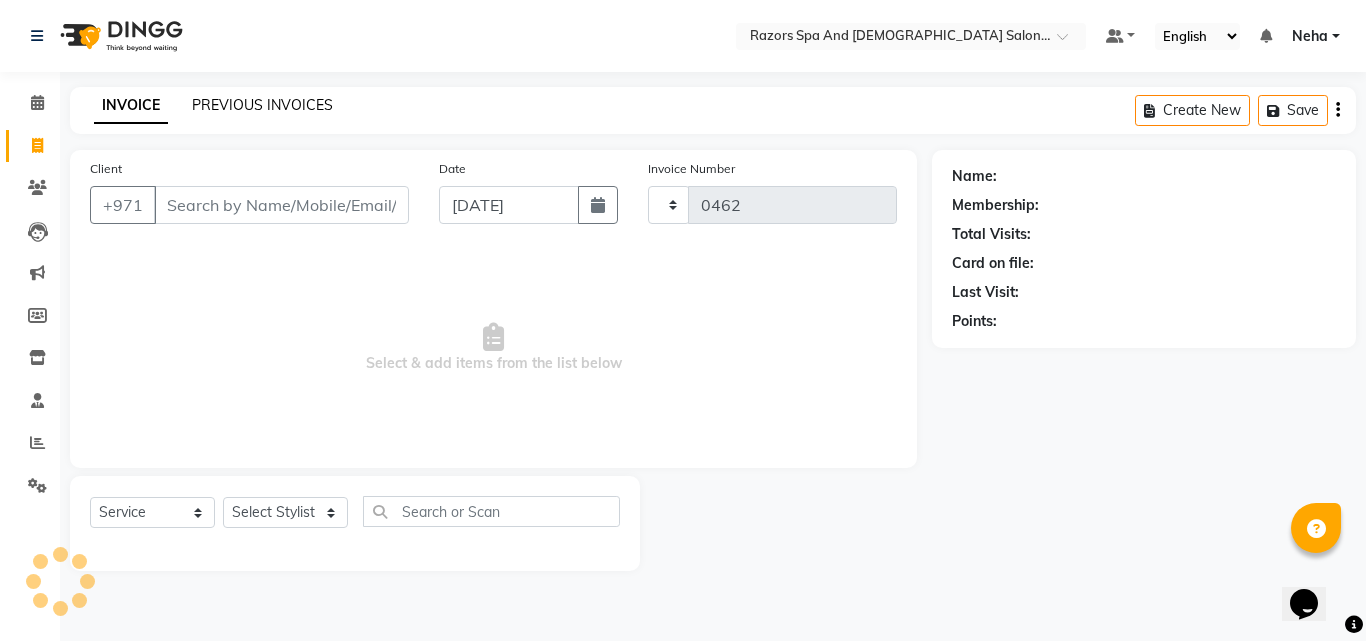 select on "8419" 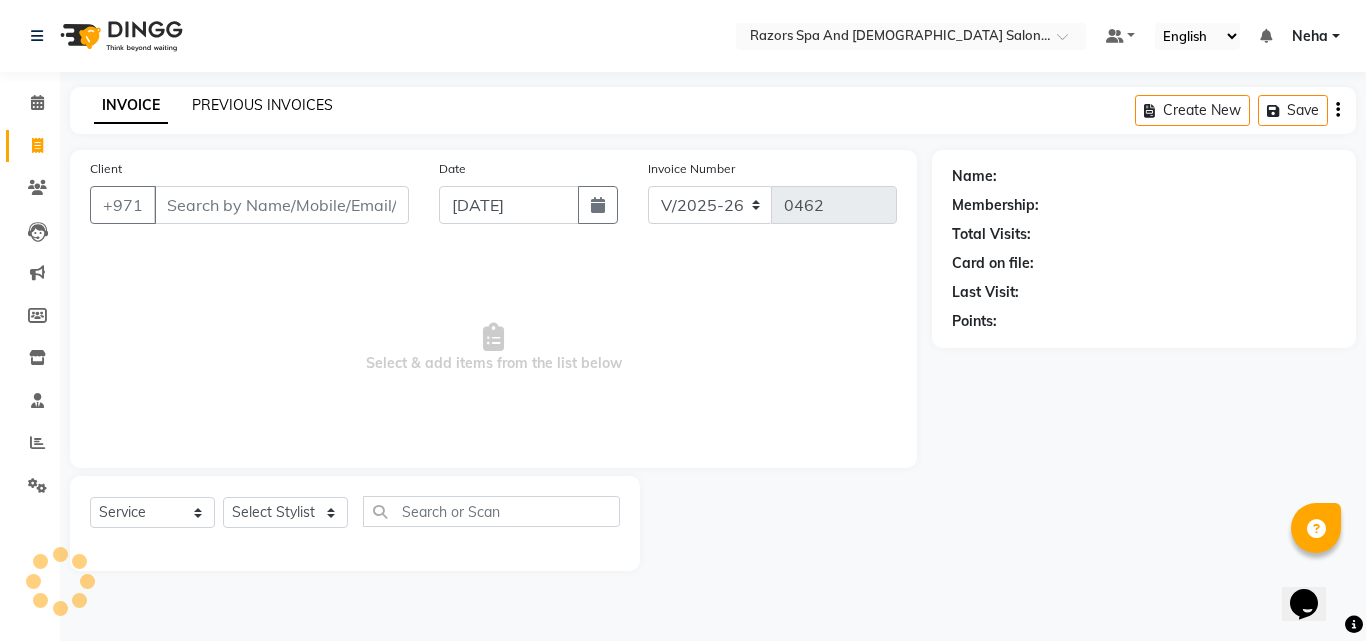 click on "PREVIOUS INVOICES" 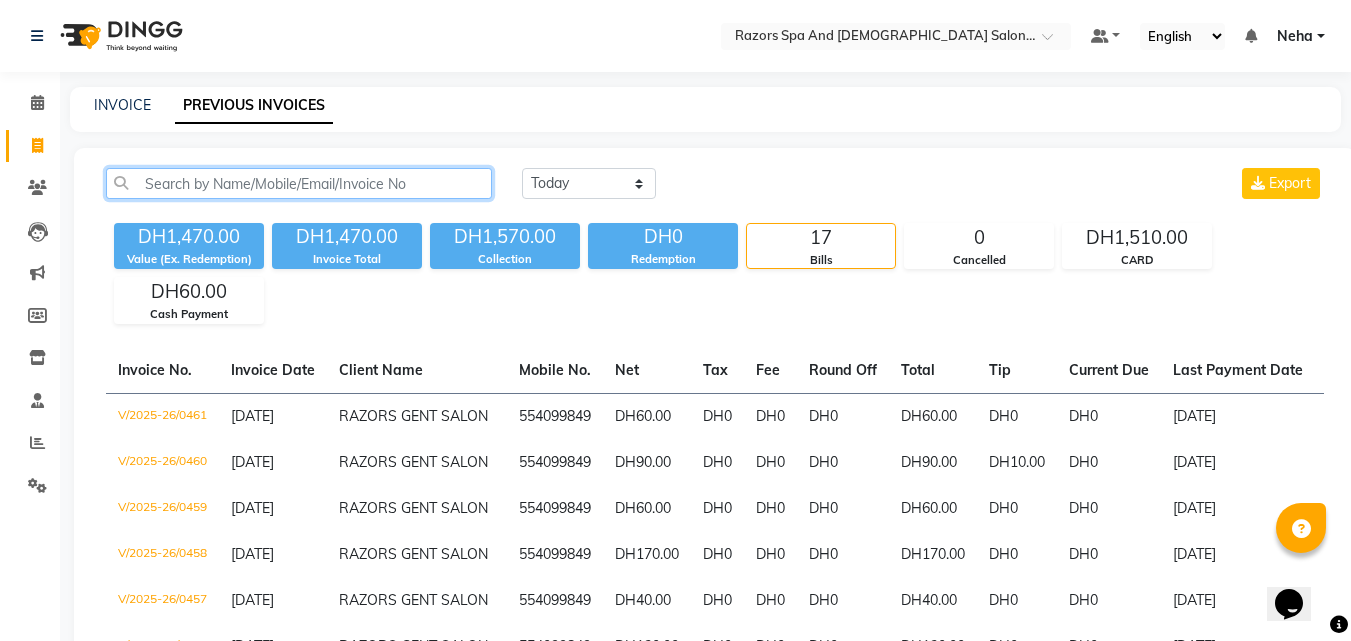 click 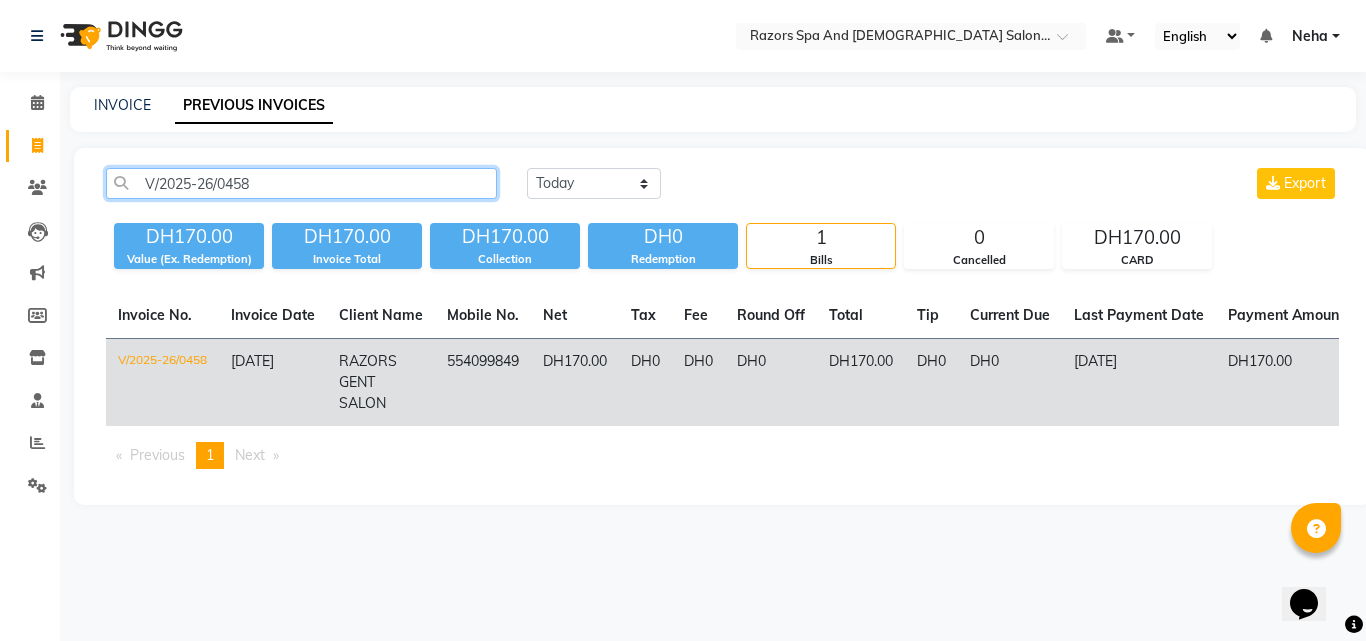 drag, startPoint x: 244, startPoint y: 187, endPoint x: 174, endPoint y: 358, distance: 184.77283 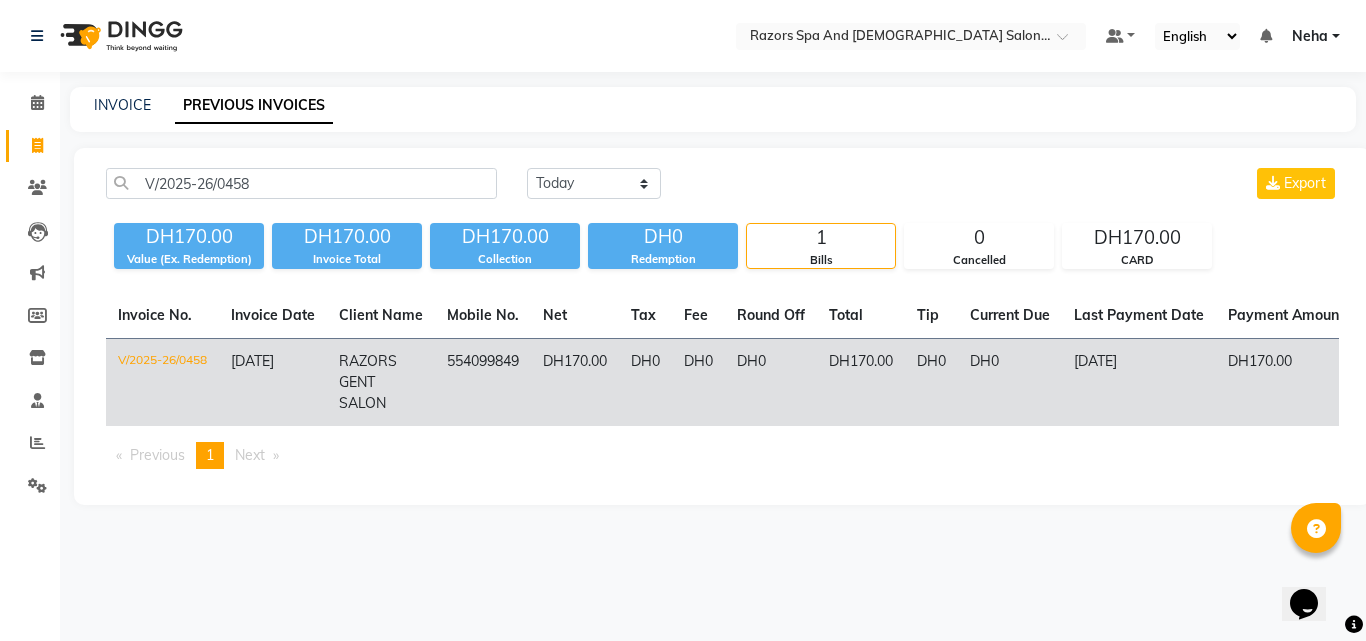 click on "V/2025-26/0458" 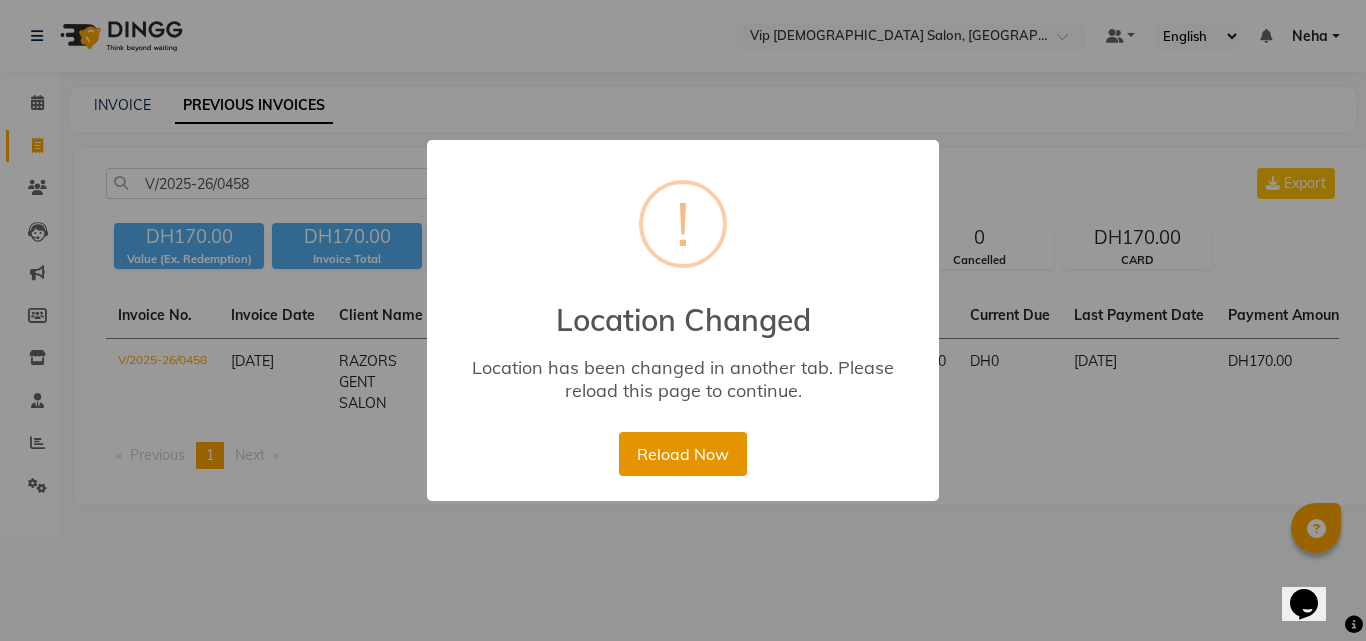 click on "Reload Now" at bounding box center (682, 454) 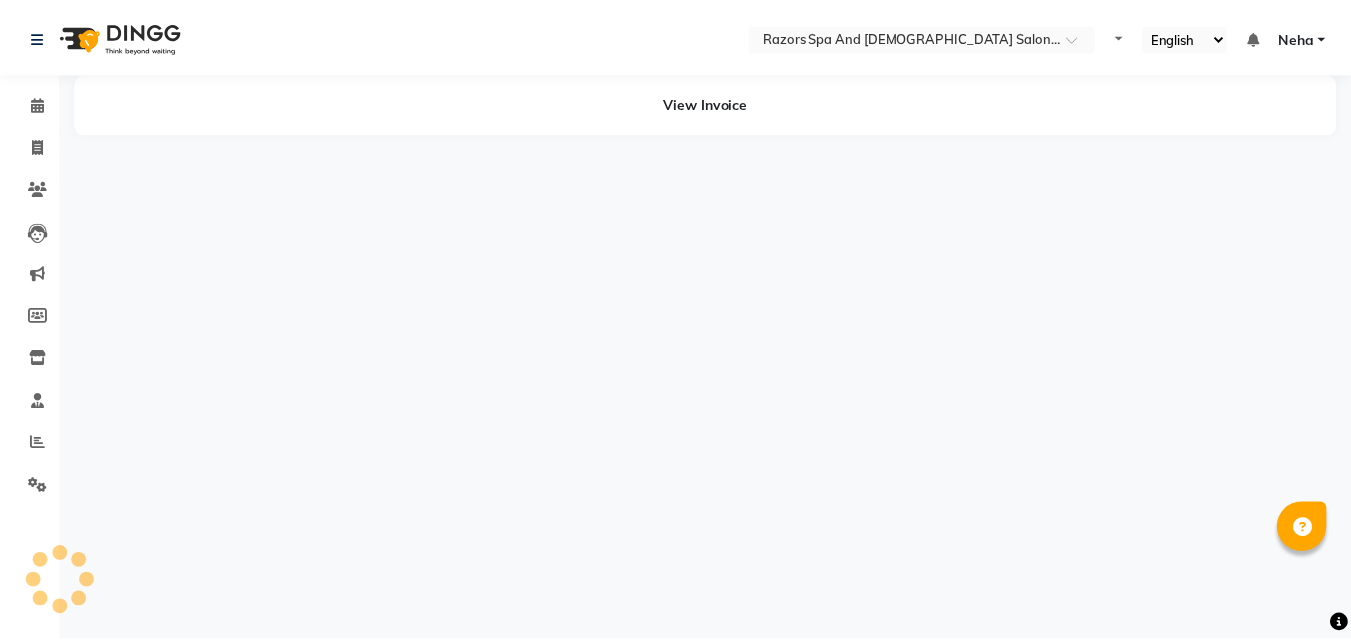 scroll, scrollTop: 0, scrollLeft: 0, axis: both 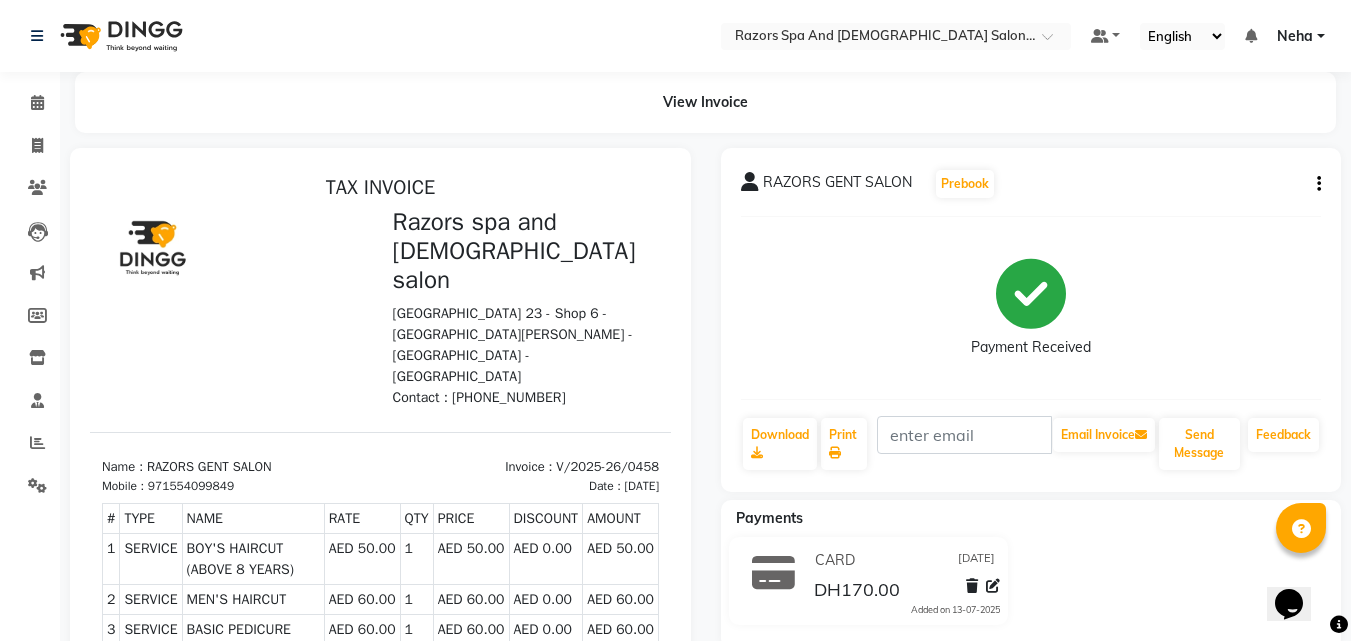 click on "RAZORS GENT SALON   Prebook   Payment Received  Download  Print   Email Invoice   Send Message Feedback" 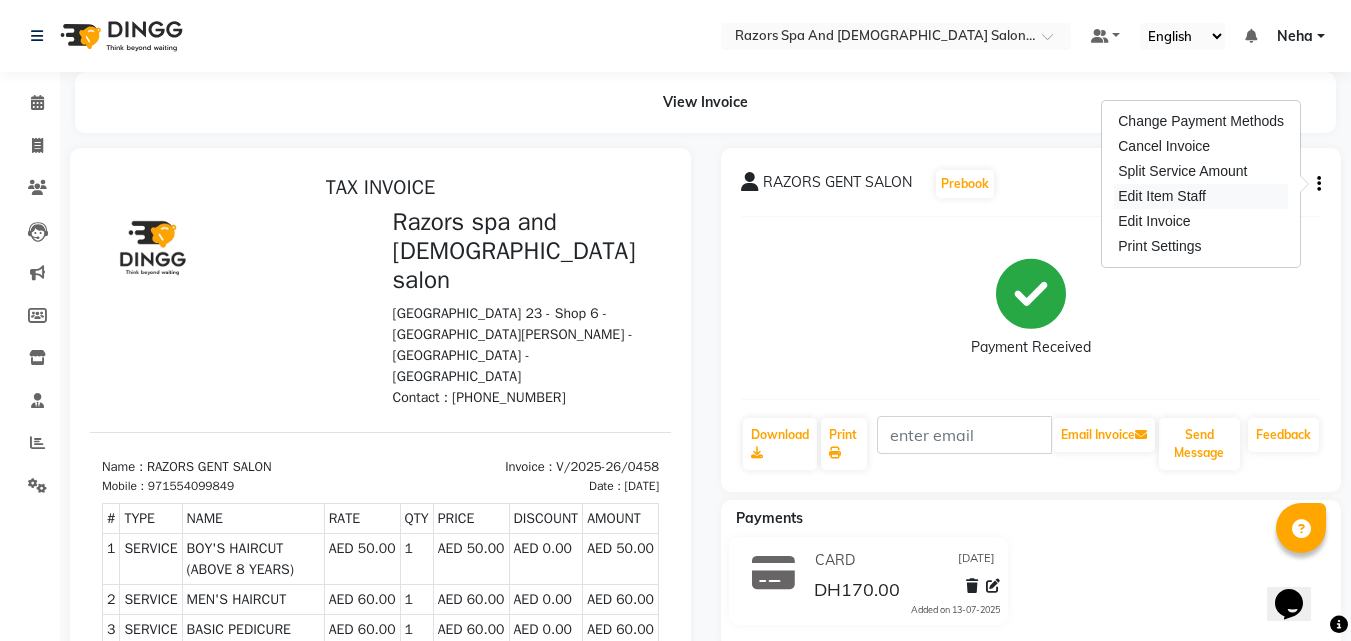click on "Edit Item Staff" at bounding box center [1201, 196] 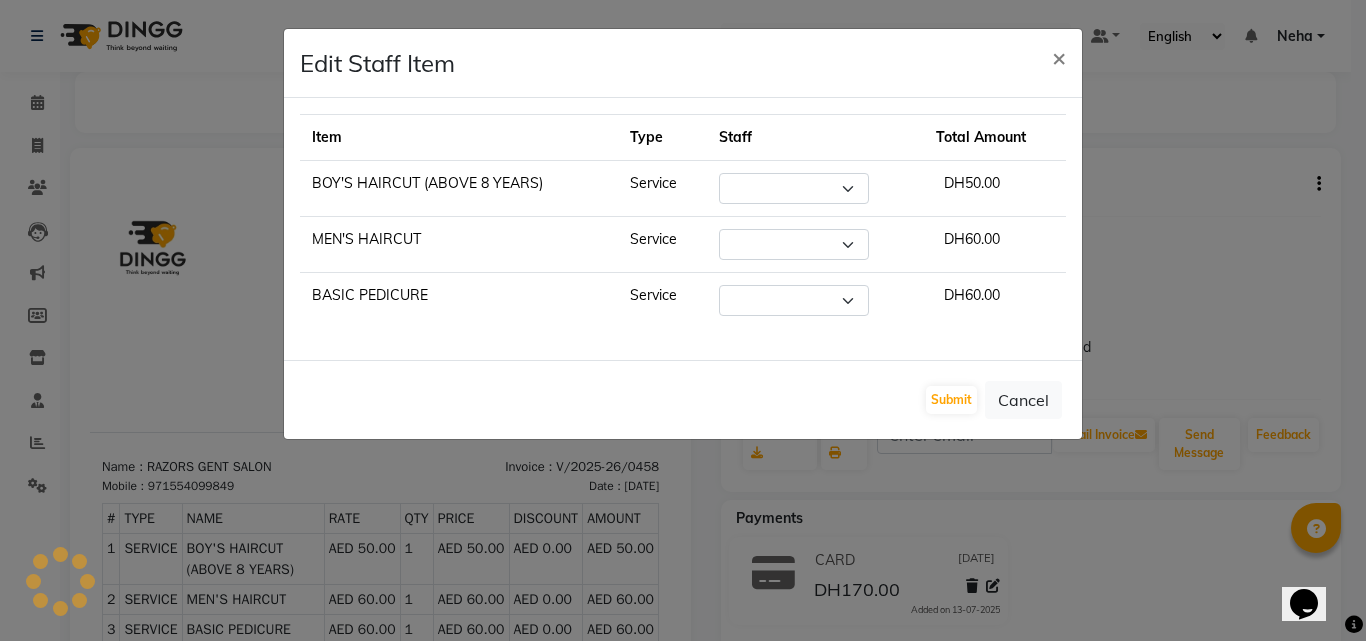 select on "85859" 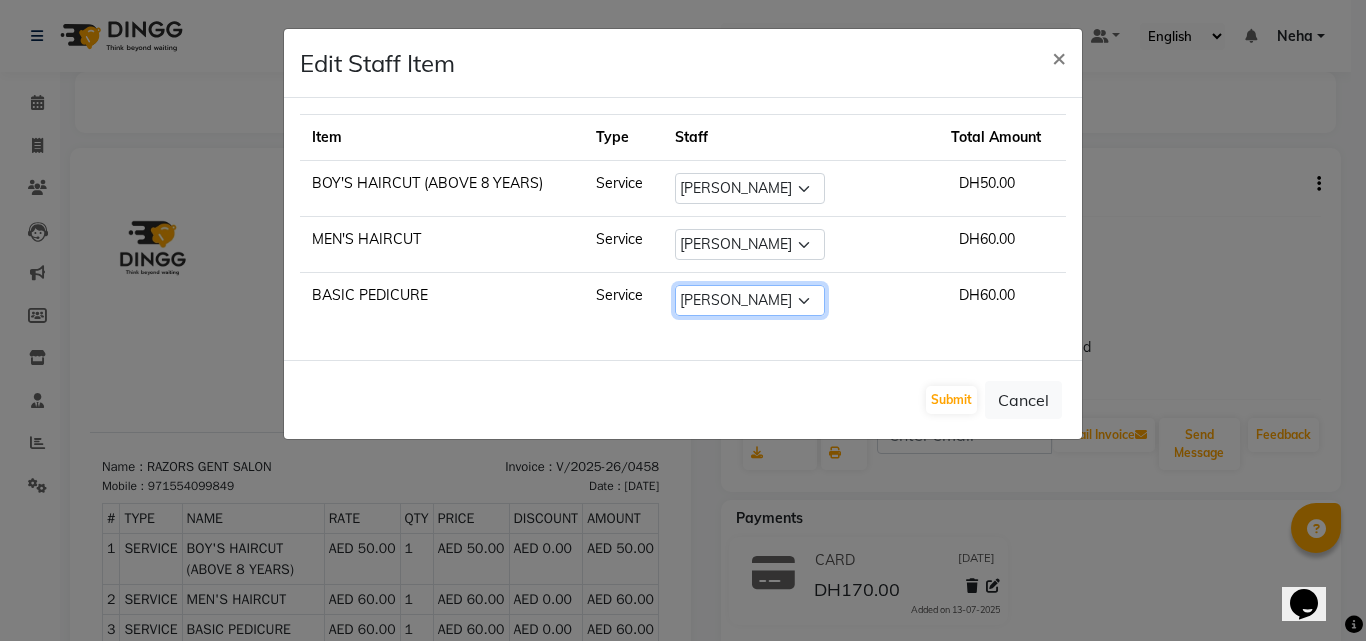 click on "Select  Alaseel [PERSON_NAME]   [PERSON_NAME]   [DEMOGRAPHIC_DATA] [PERSON_NAME]   [PERSON_NAME]   [PERSON_NAME]" 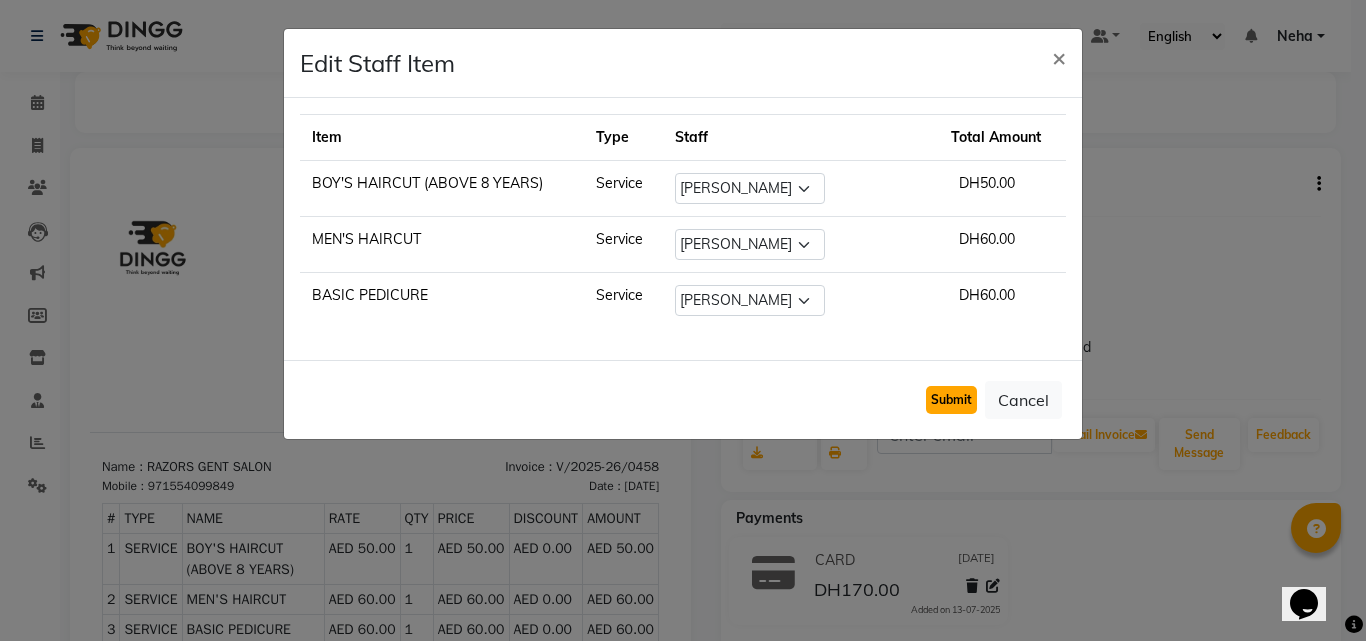 click on "Submit" 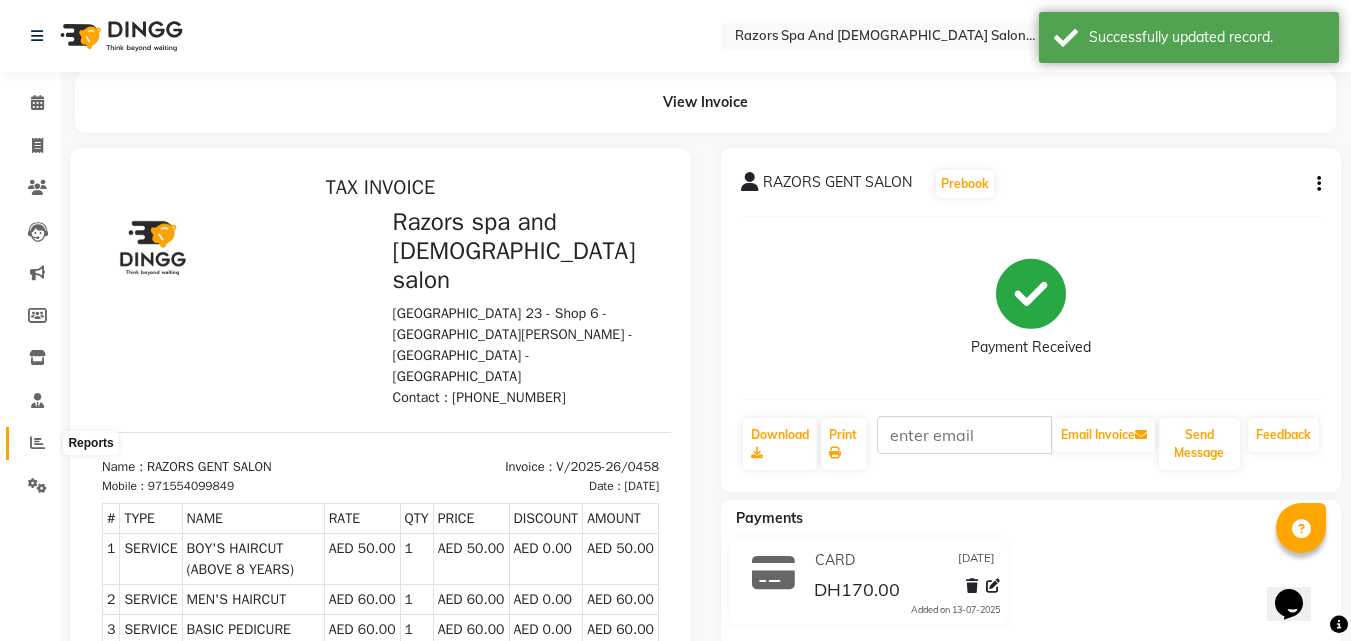 click 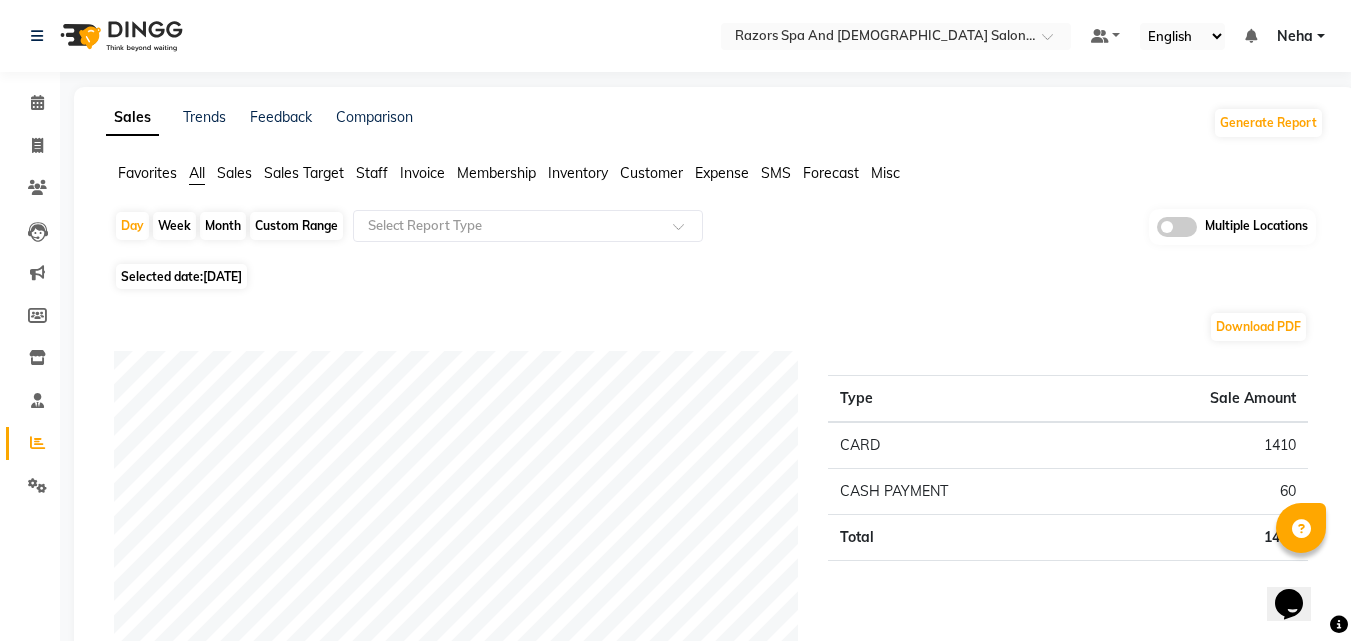 click on "Day   Week   Month   Custom Range  Select Report Type Multiple Locations" 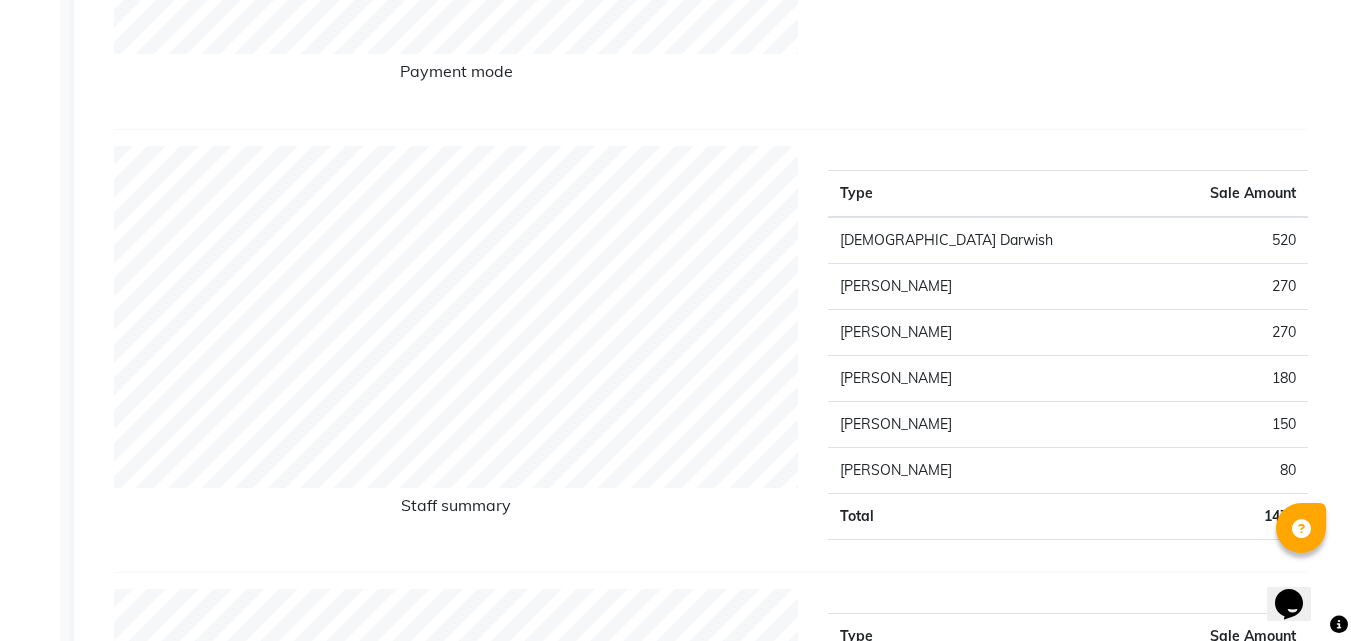 scroll, scrollTop: 640, scrollLeft: 0, axis: vertical 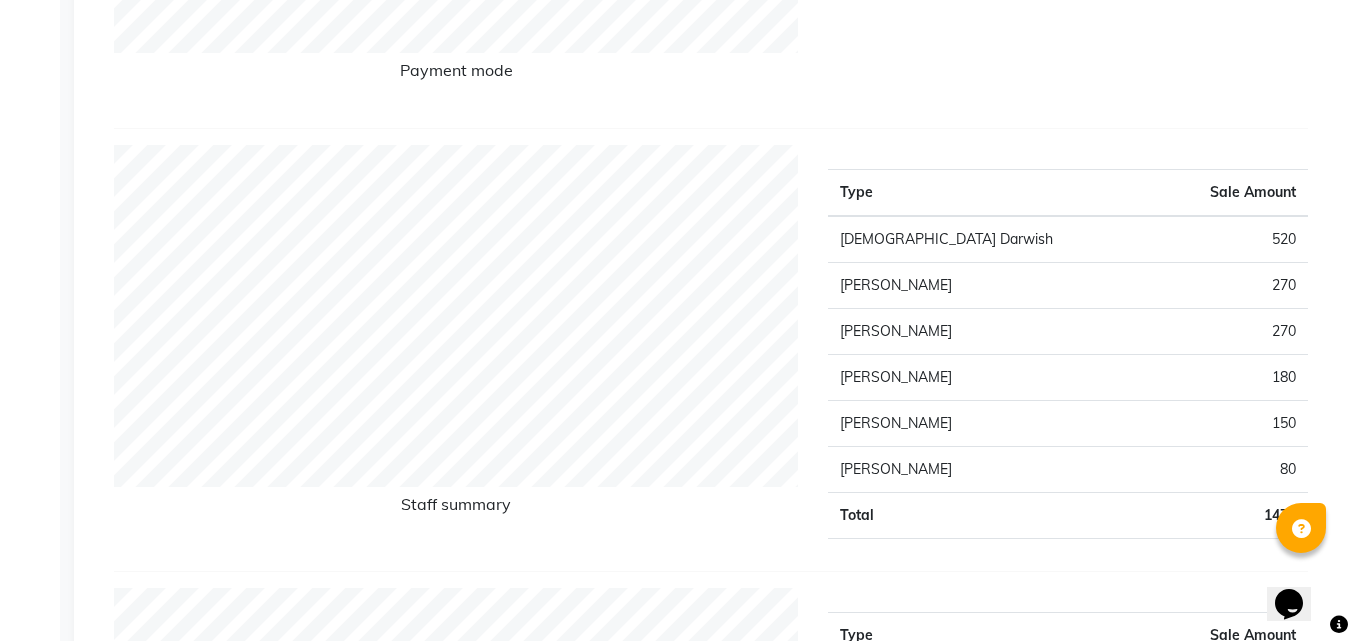 click on "Payment mode" 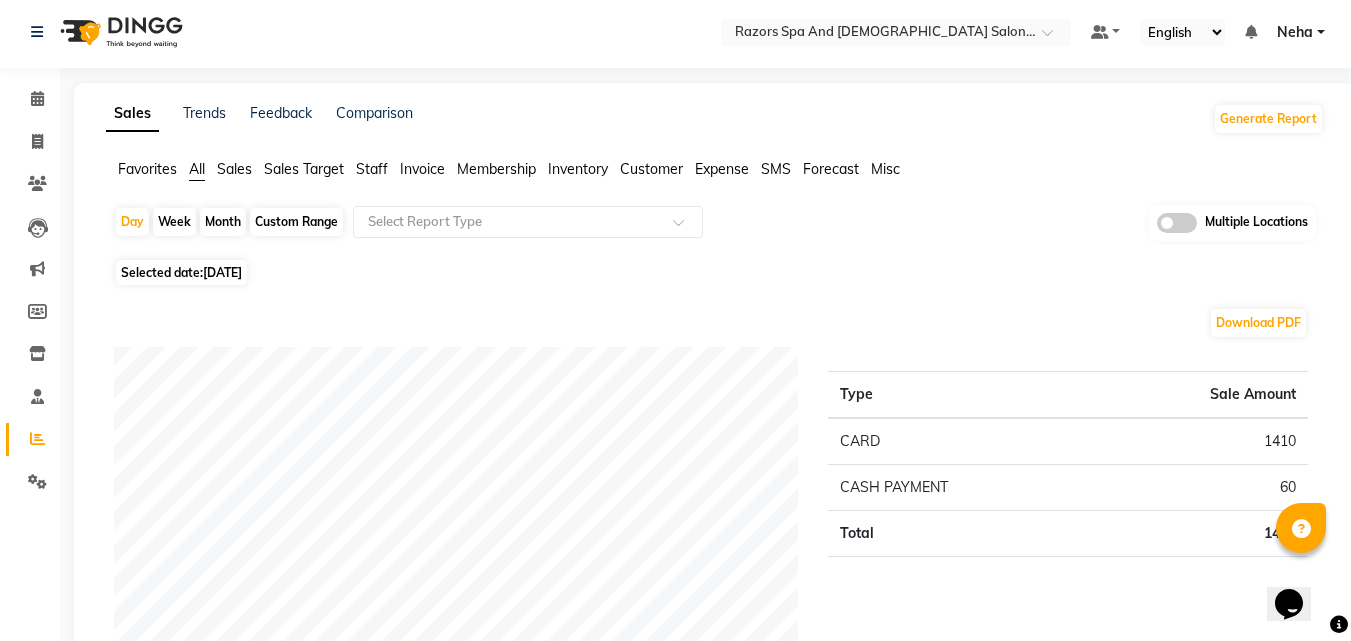 scroll, scrollTop: 0, scrollLeft: 0, axis: both 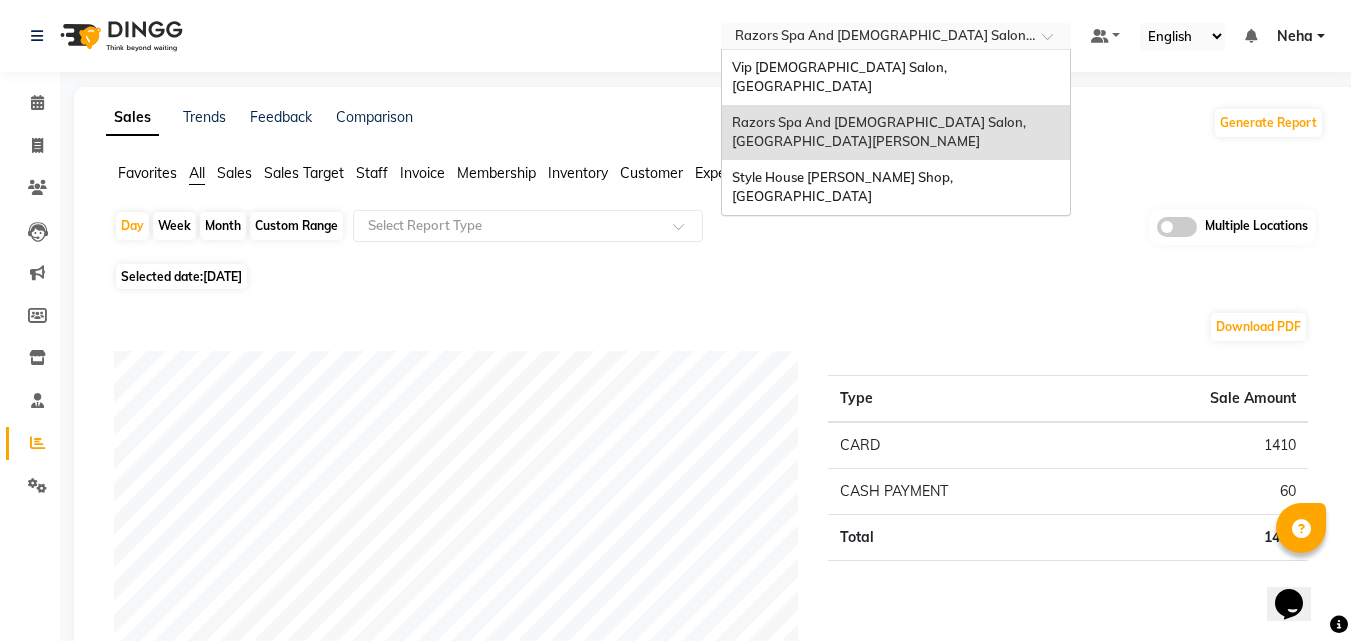 click at bounding box center (876, 38) 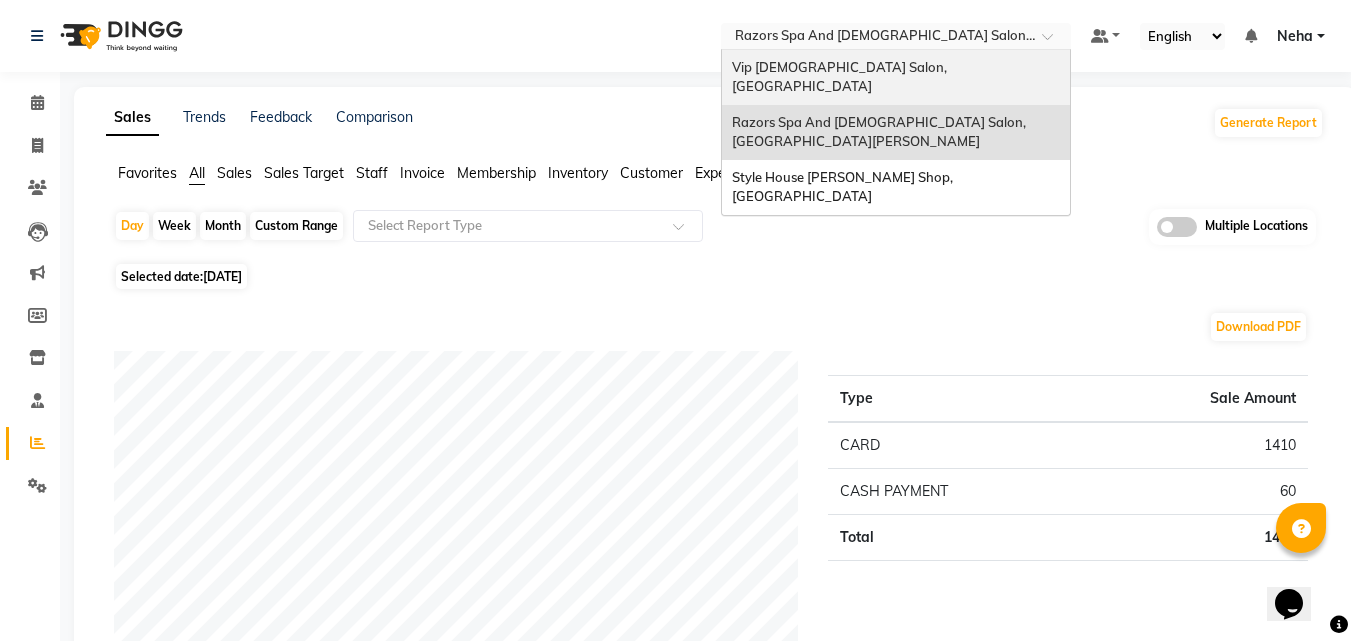 click on "Vip [DEMOGRAPHIC_DATA] Salon, [GEOGRAPHIC_DATA]" at bounding box center (841, 77) 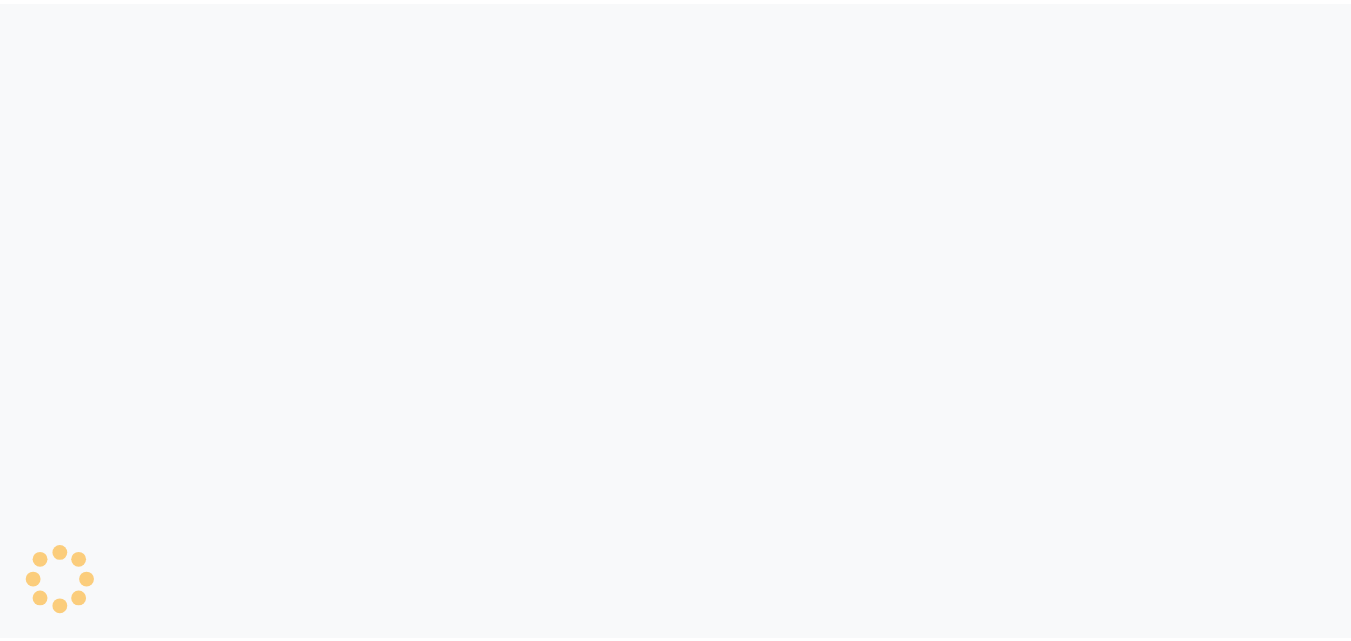 scroll, scrollTop: 0, scrollLeft: 0, axis: both 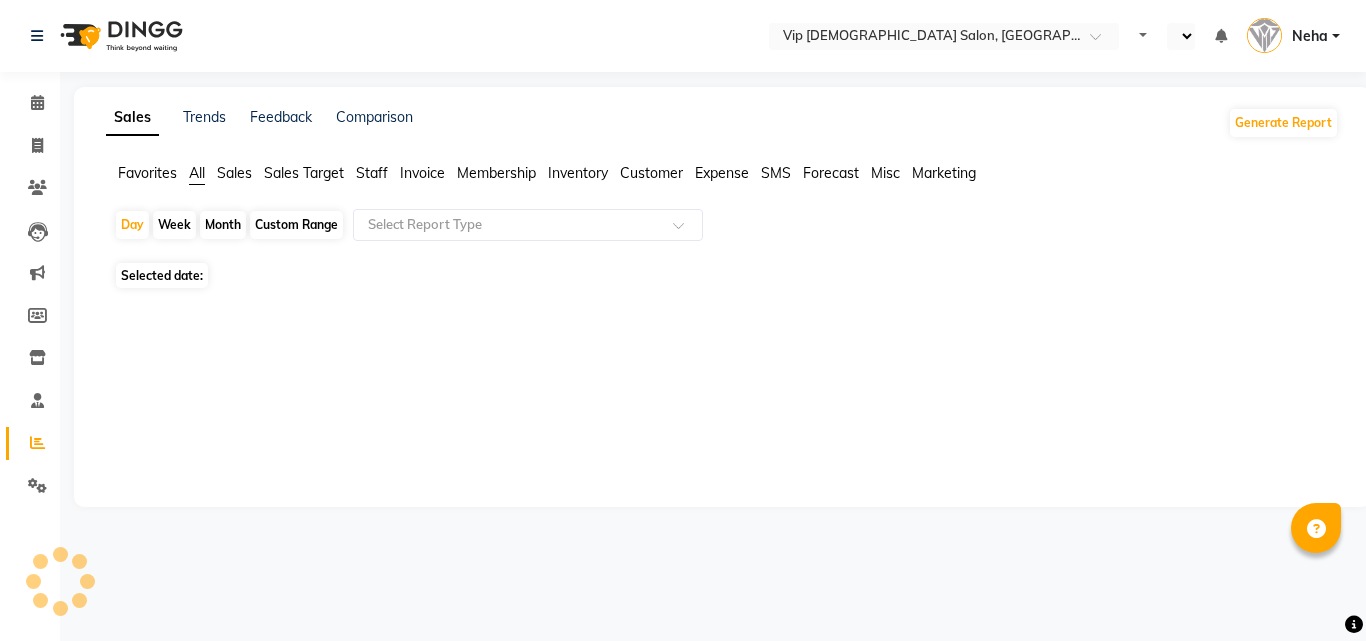 select on "en" 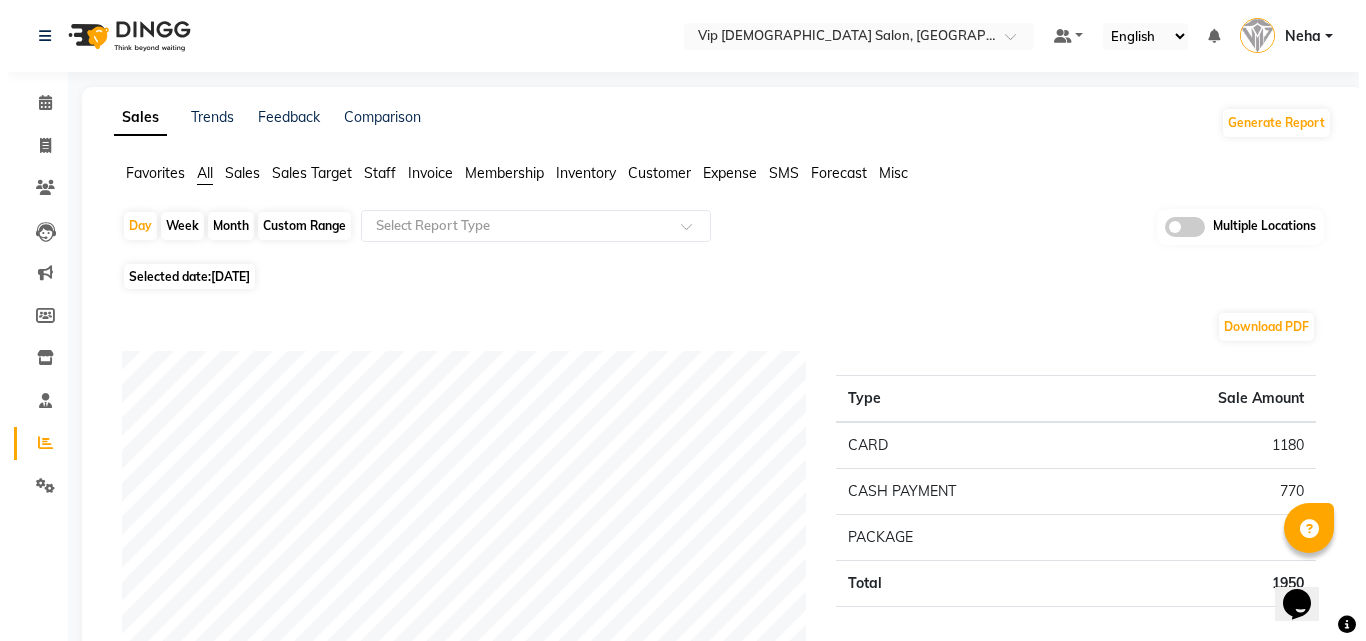 scroll, scrollTop: 0, scrollLeft: 0, axis: both 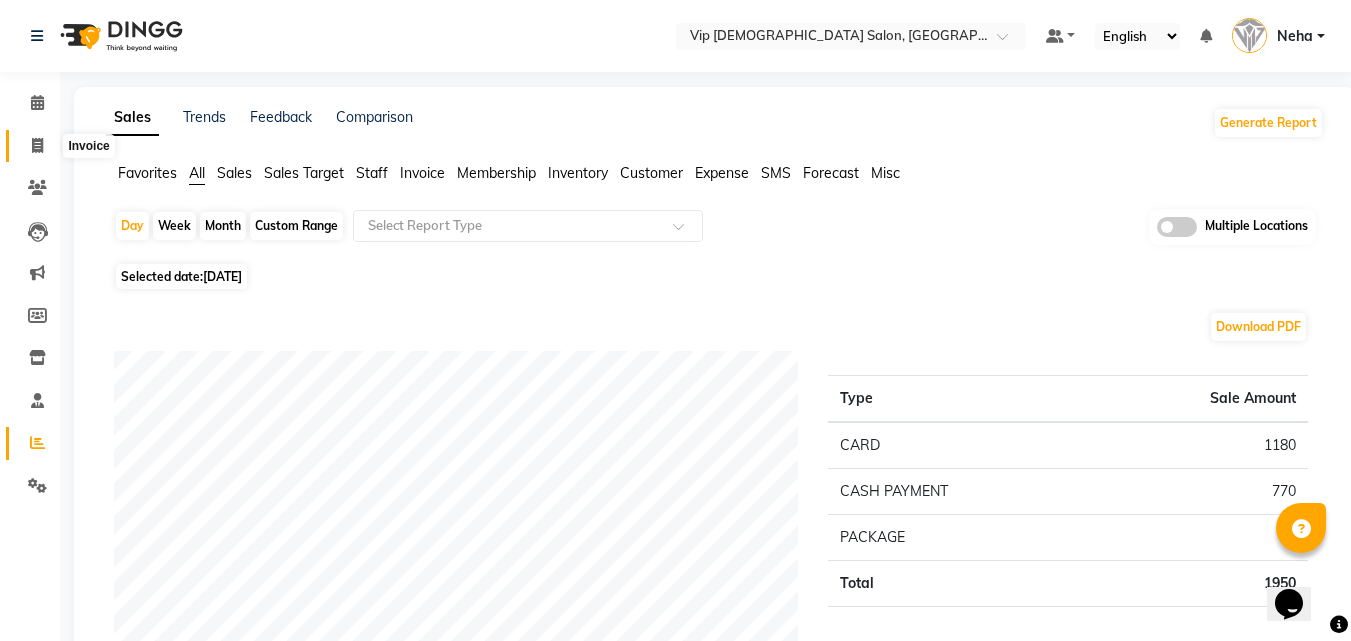 click 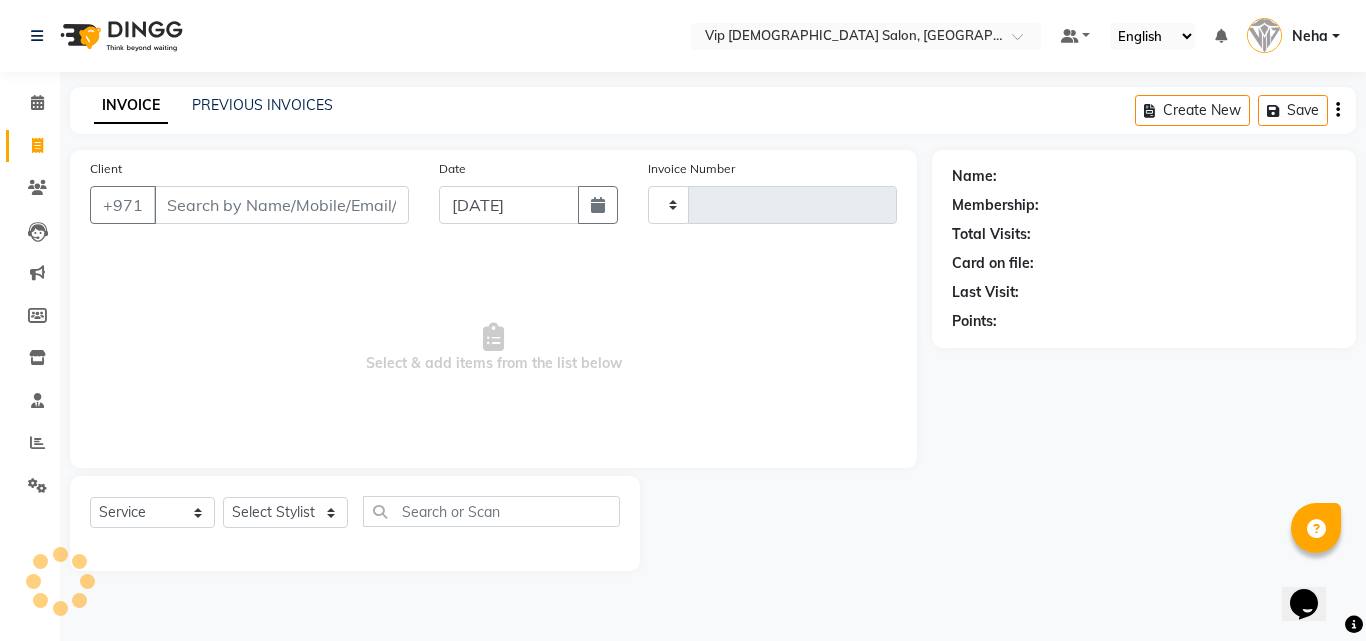 type on "0787" 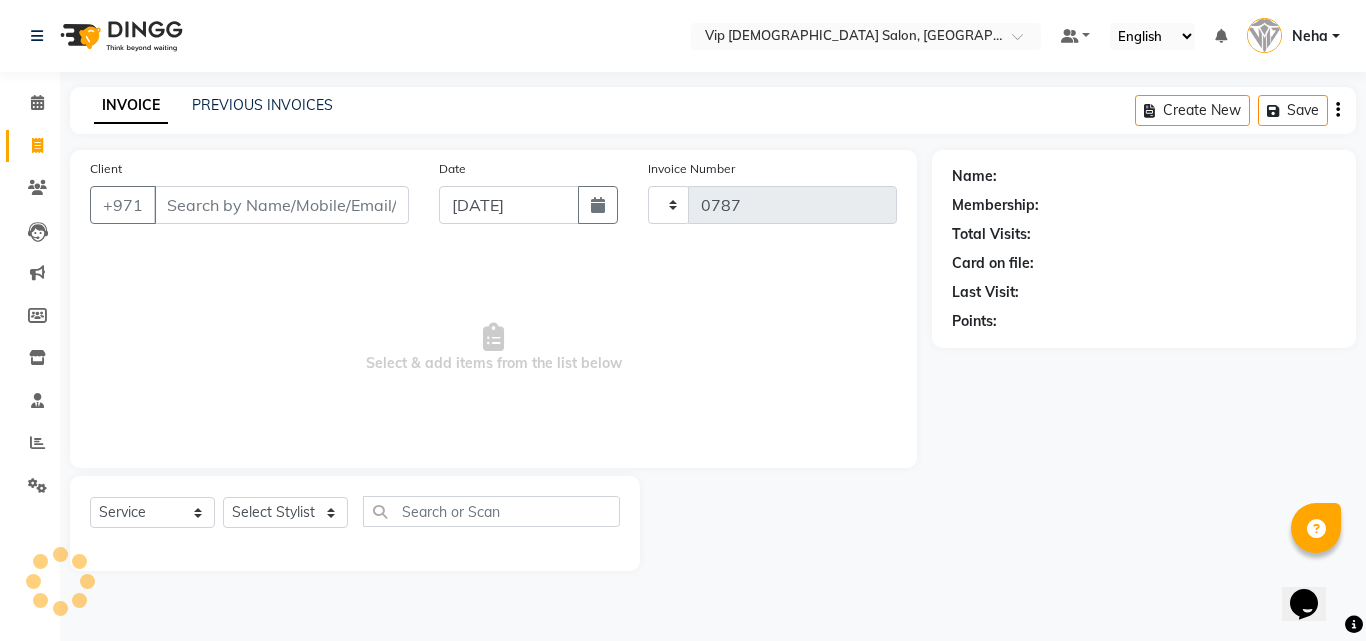 select on "8415" 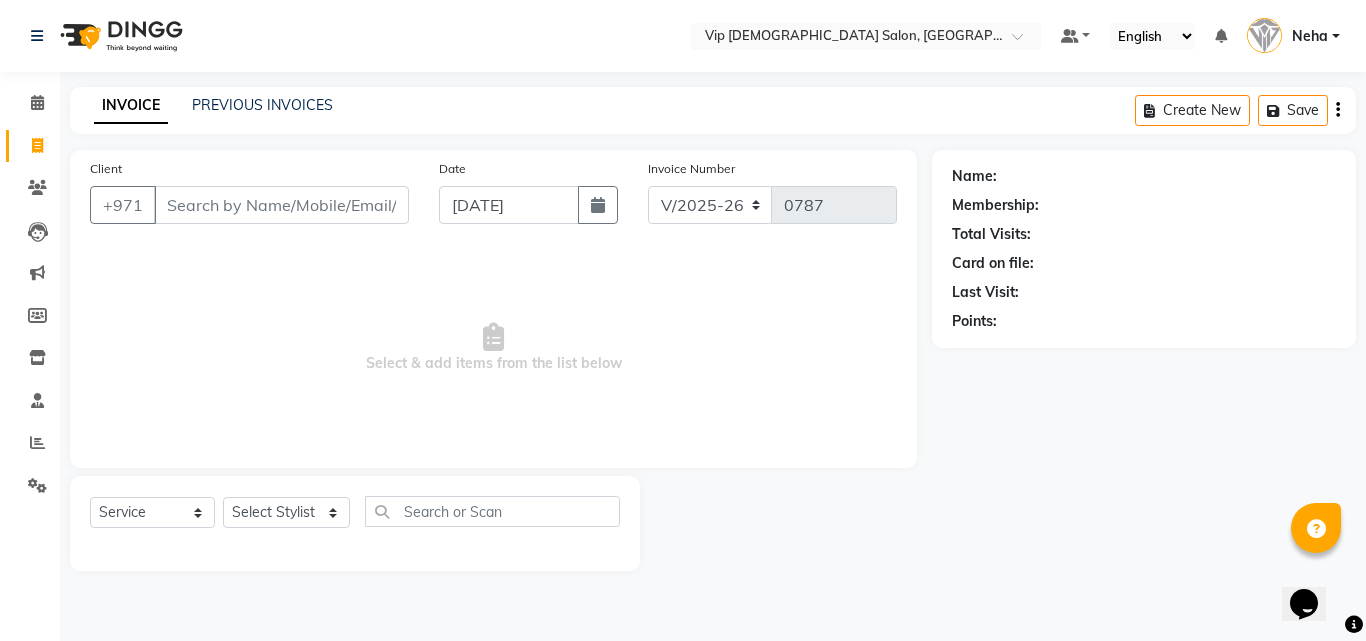 click on "Client" at bounding box center [281, 205] 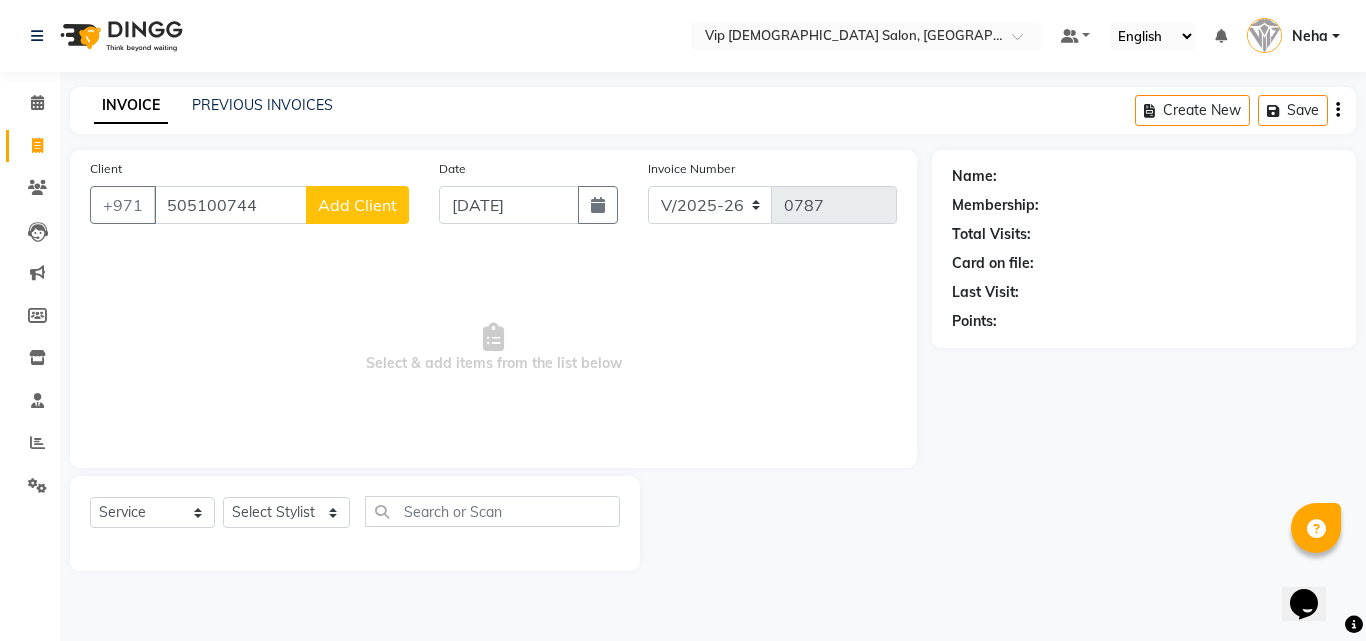 type on "505100744" 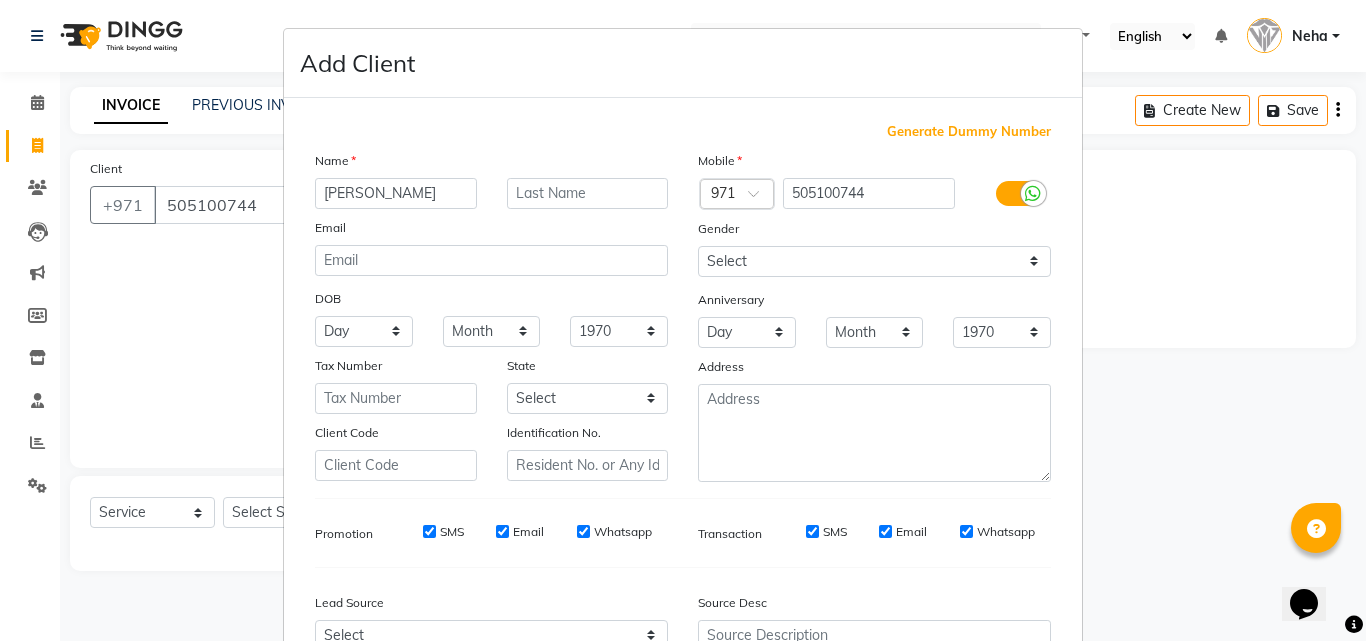 type on "Daker" 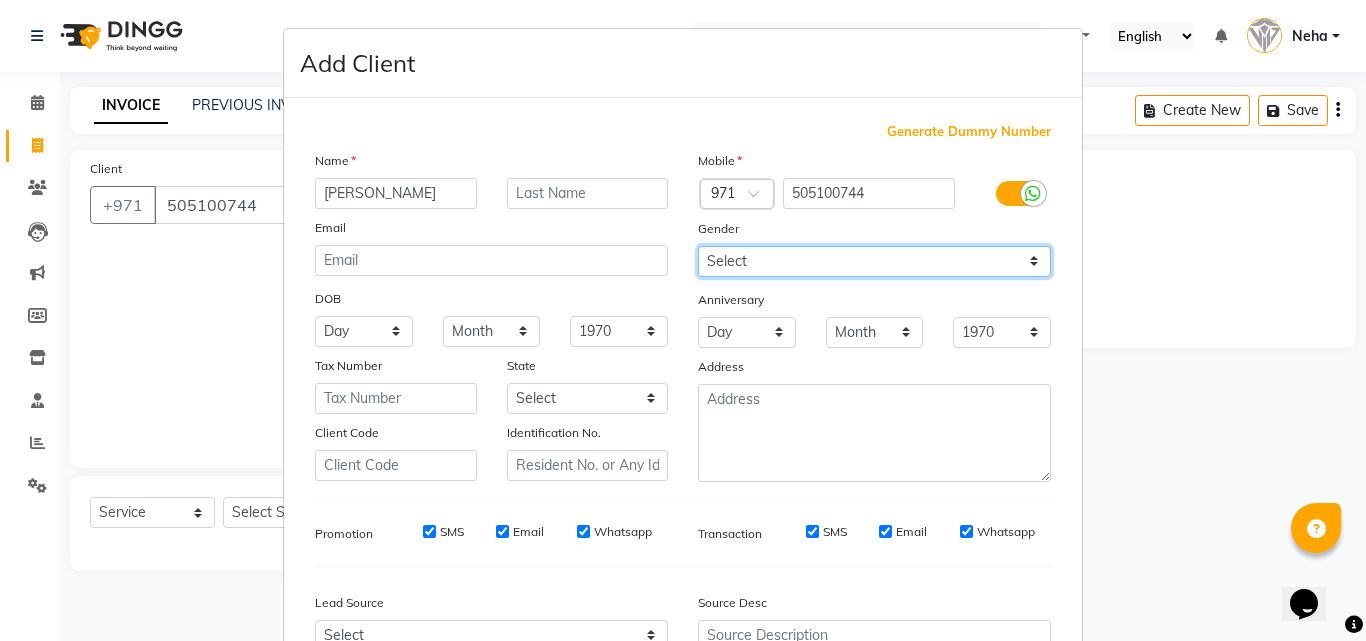 click on "Select Male Female Other Prefer Not To Say" at bounding box center (874, 261) 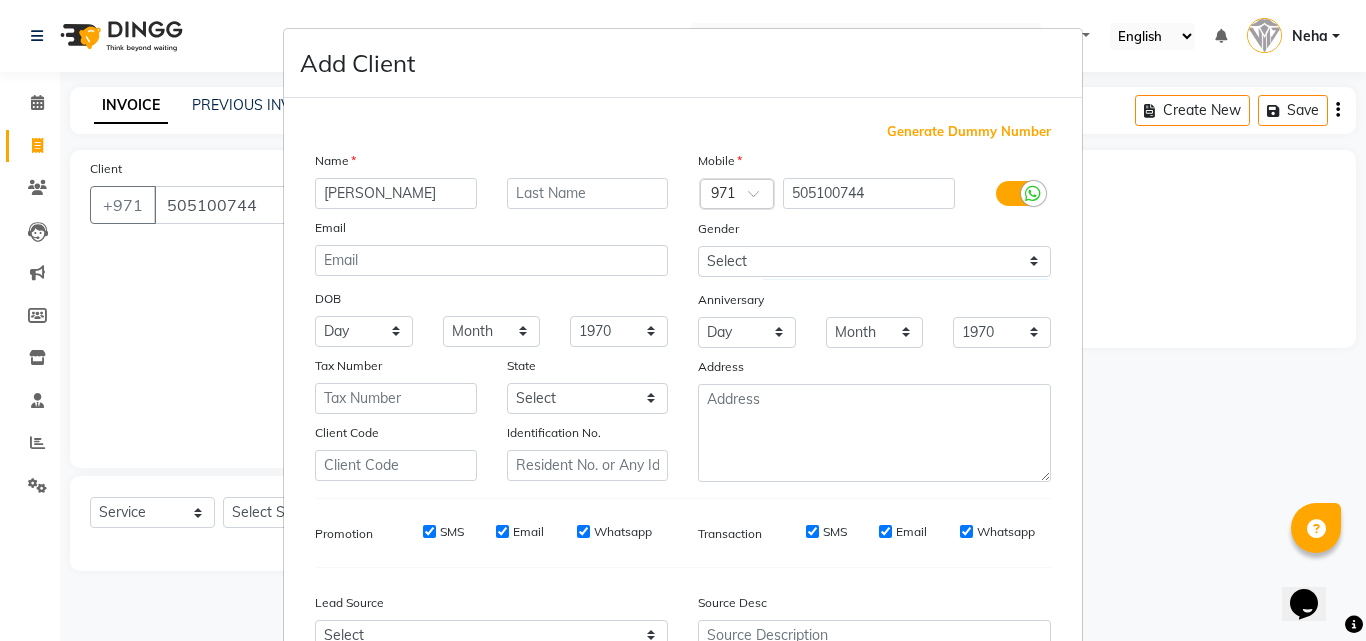 click on "Select Abu Zabi Ajman Dubai Ras al-Khaymah Sharjah Sharjha Umm al Qaywayn al-Fujayrah ash-Shariqah" at bounding box center (588, 398) 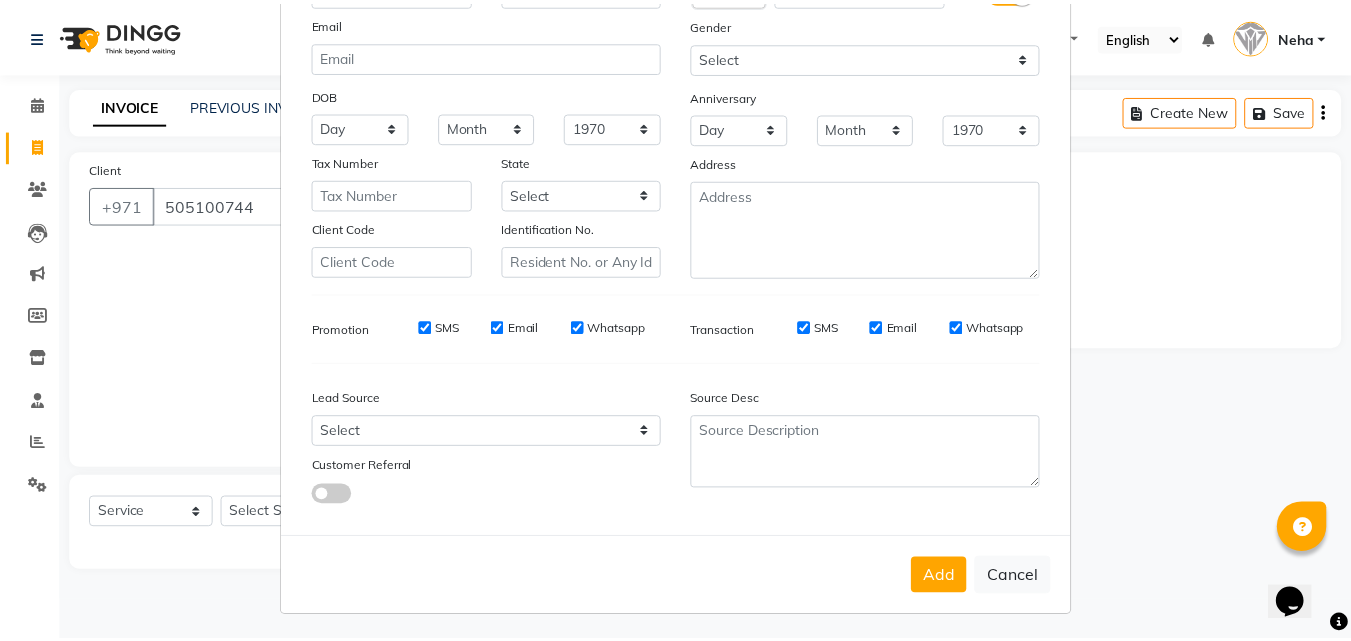 scroll, scrollTop: 208, scrollLeft: 0, axis: vertical 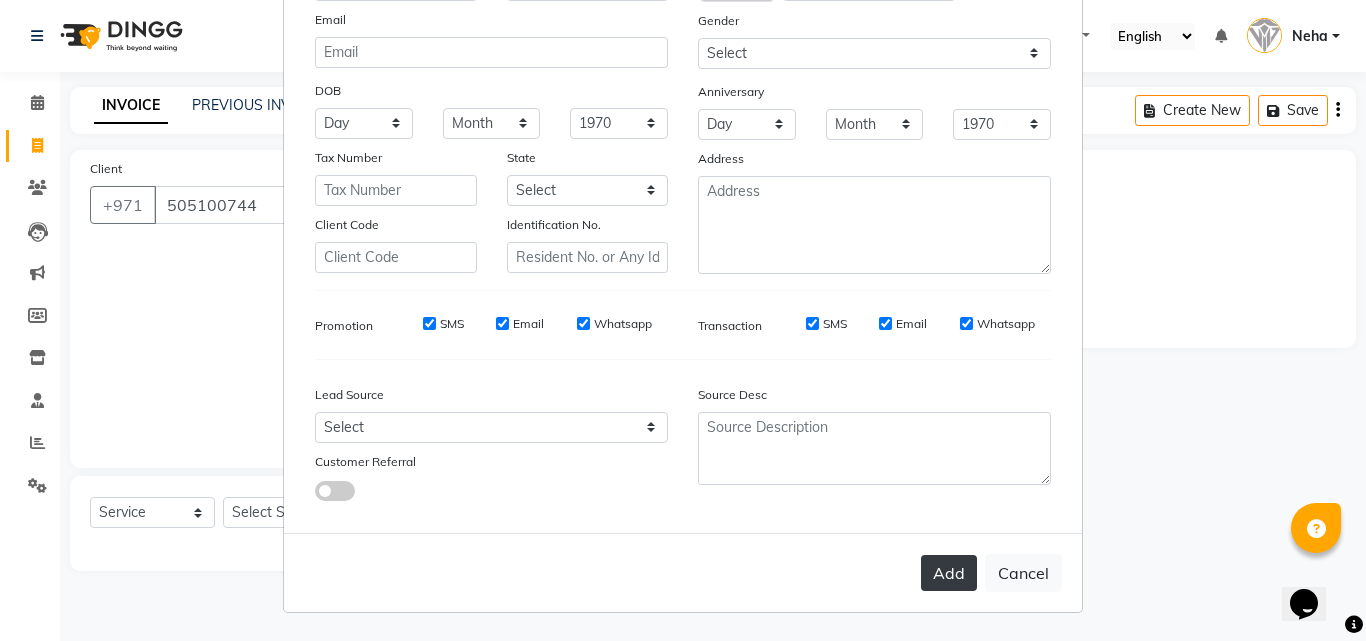 click on "Add" at bounding box center (949, 573) 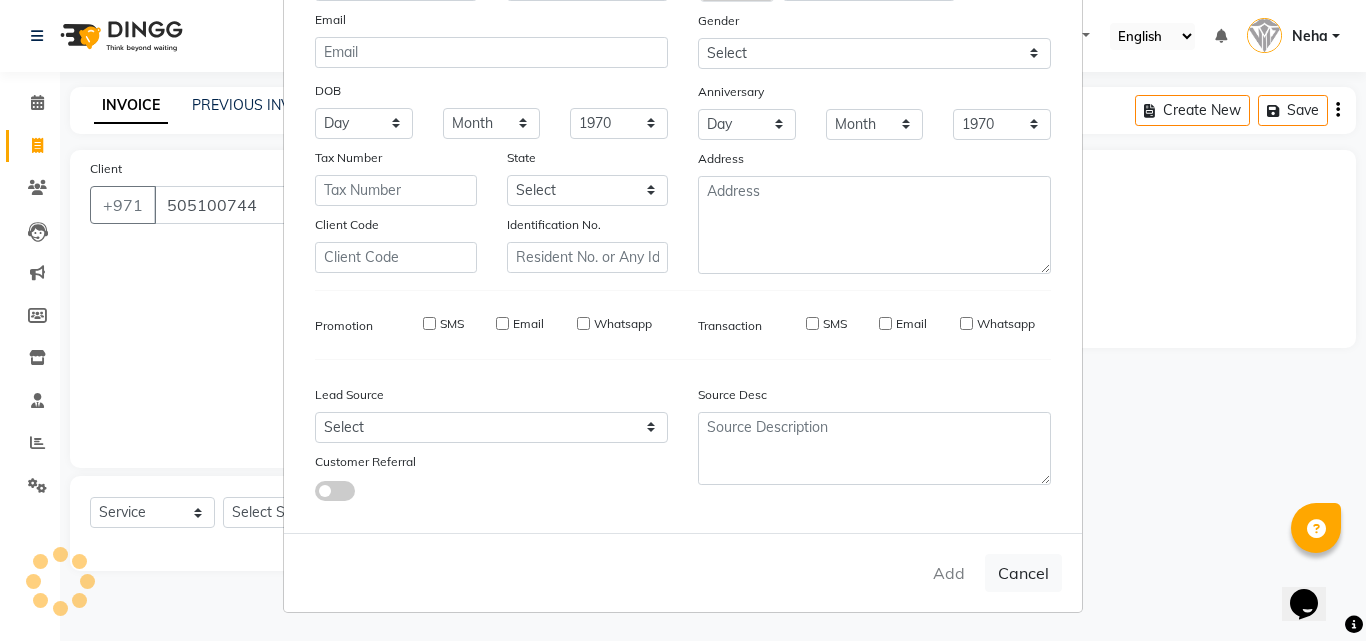 type 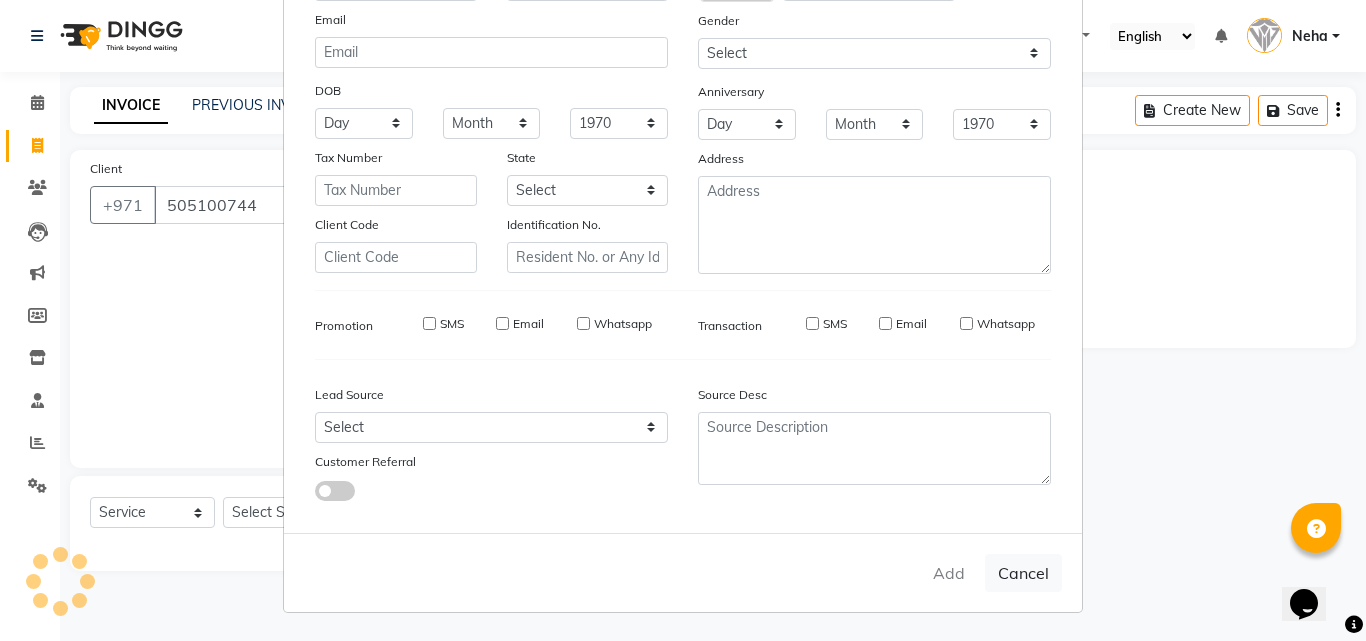 select 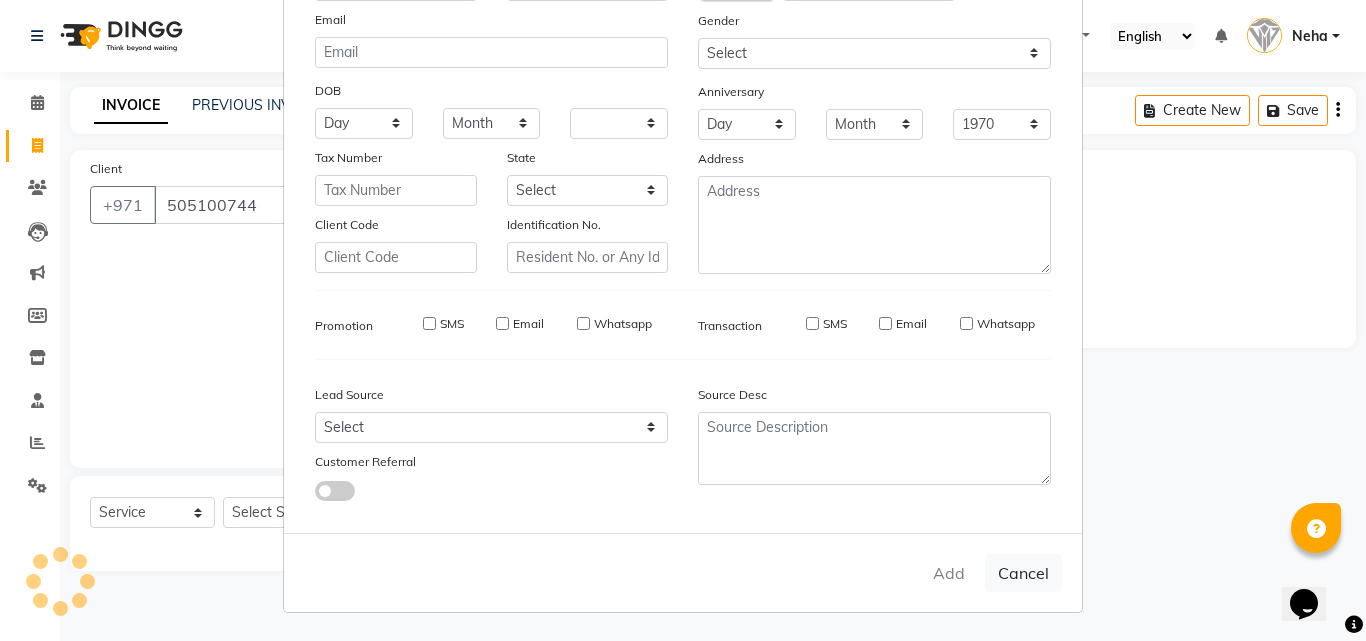 select 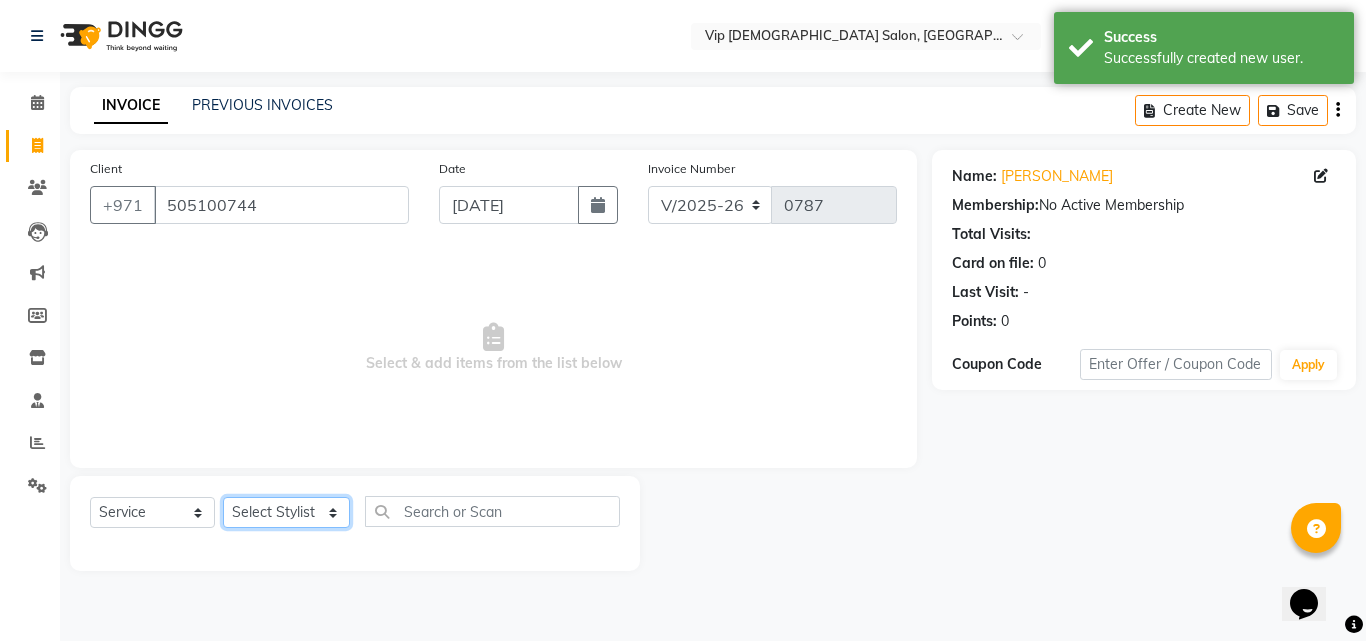 click on "Select Stylist Abdel aziz AHMED MOHAMED MOHAMED ELKHODARY ABDELHAMID Ali Rana Allauddin Anwar Ali Ameen Ayoub Lakhbizi Jairah Mr. Mohannad Neha Nelson Ricalyn Colcol Riffat Magdy Taufeeq Anwar Ali Tauseef  Akhilaque Zoya Bhatti." 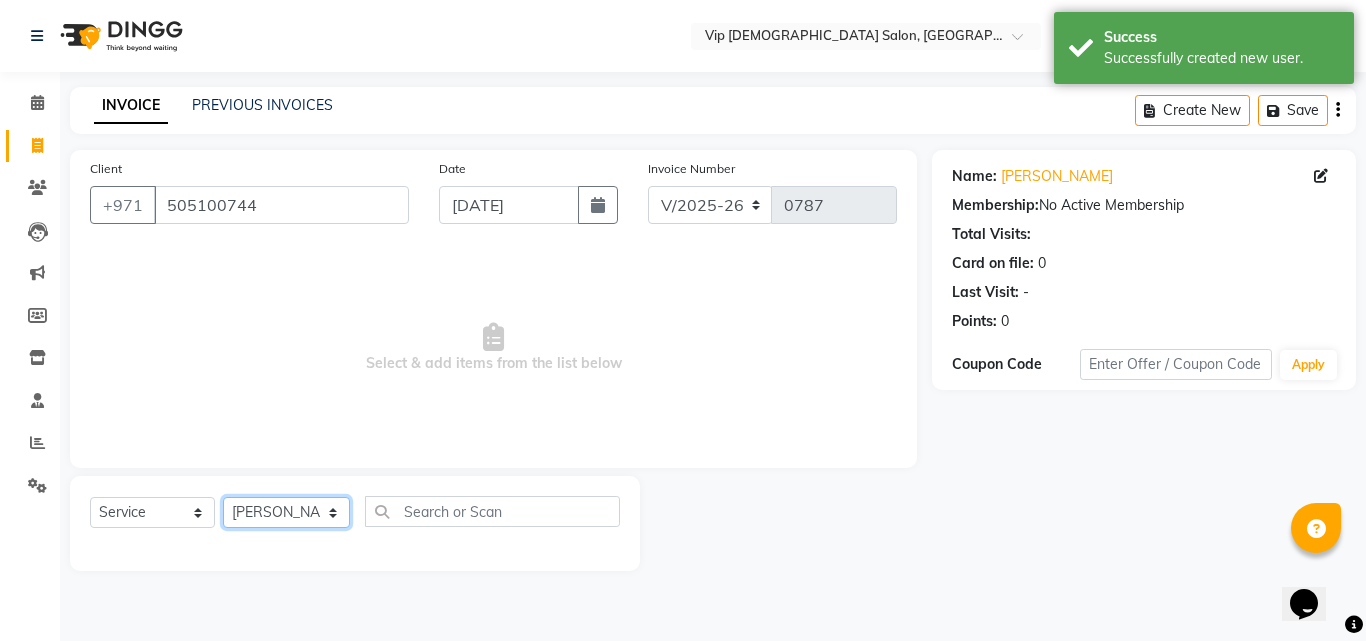 click on "Select Stylist Abdel aziz AHMED MOHAMED MOHAMED ELKHODARY ABDELHAMID Ali Rana Allauddin Anwar Ali Ameen Ayoub Lakhbizi Jairah Mr. Mohannad Neha Nelson Ricalyn Colcol Riffat Magdy Taufeeq Anwar Ali Tauseef  Akhilaque Zoya Bhatti." 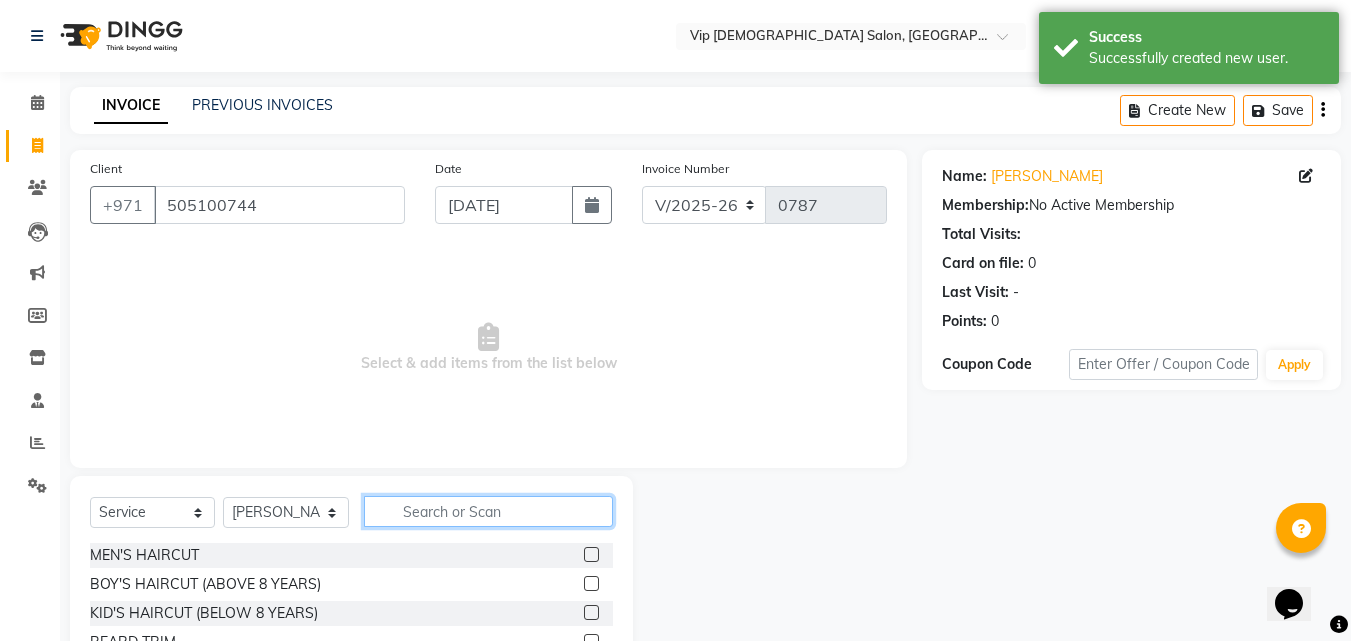 click 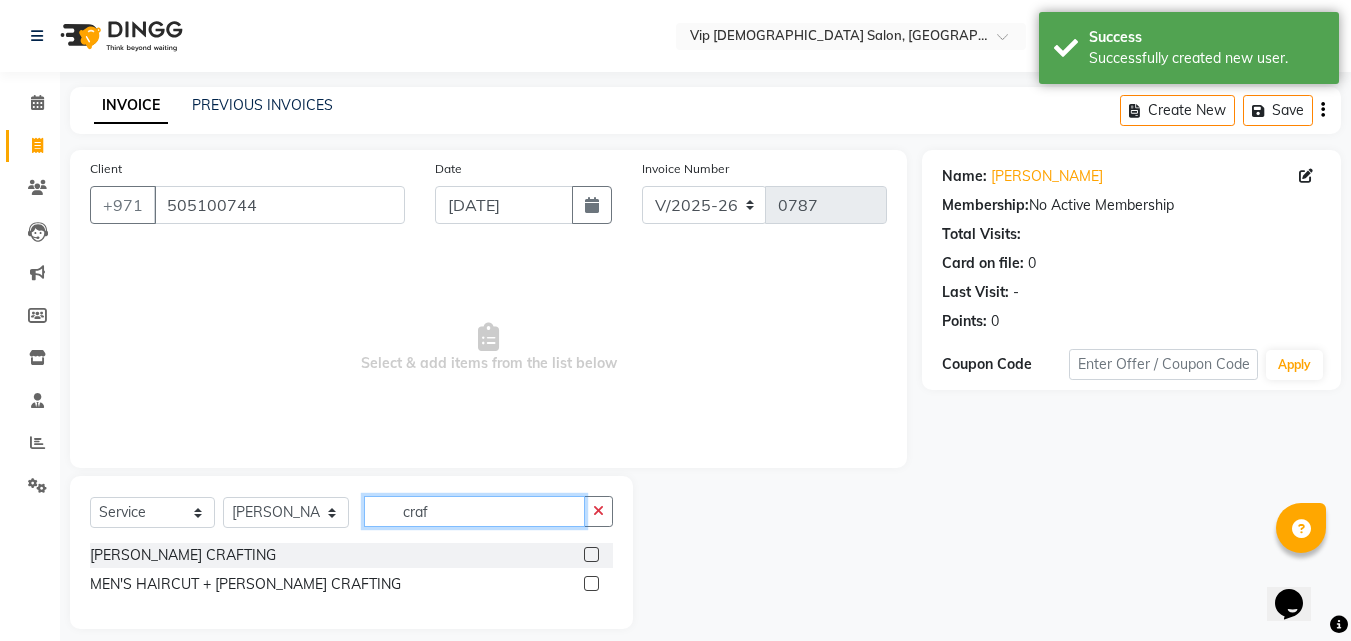 type on "craf" 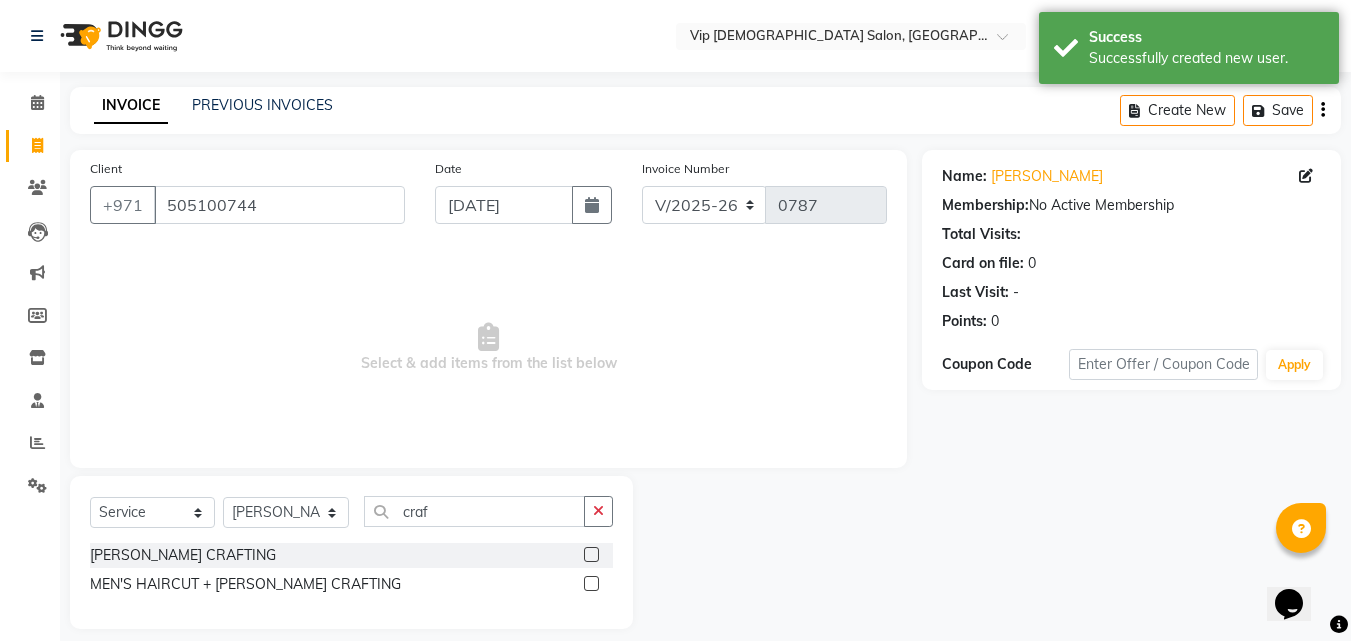 click 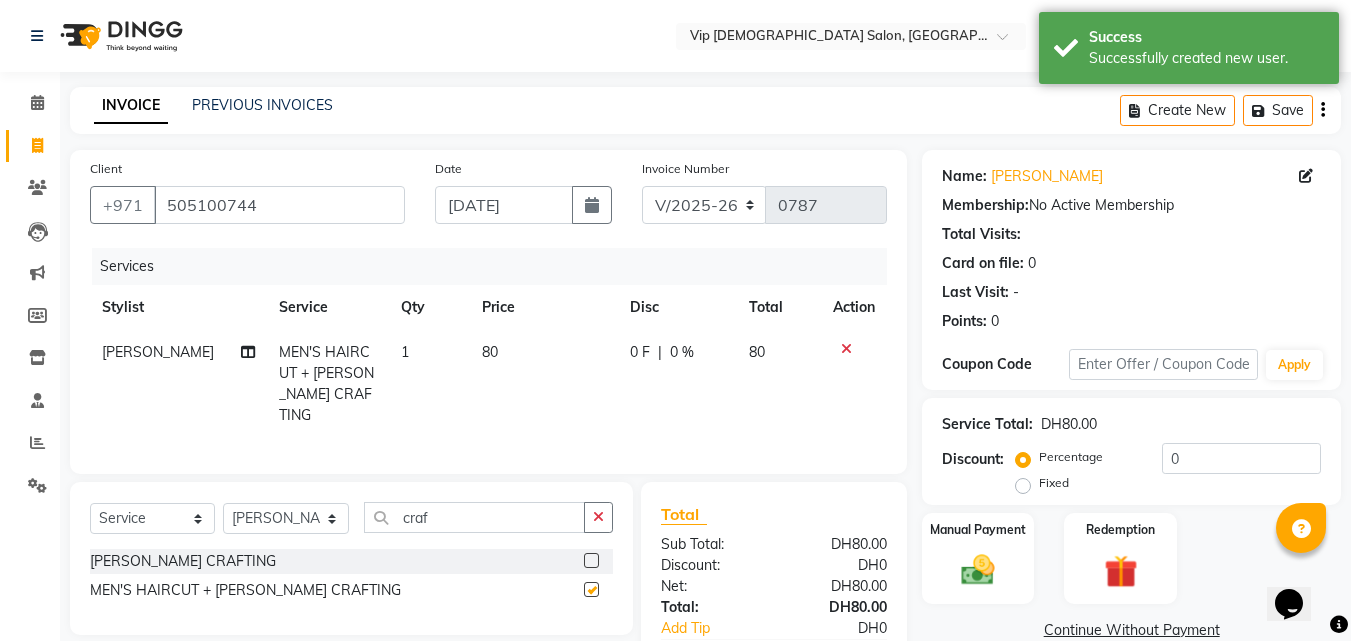 checkbox on "false" 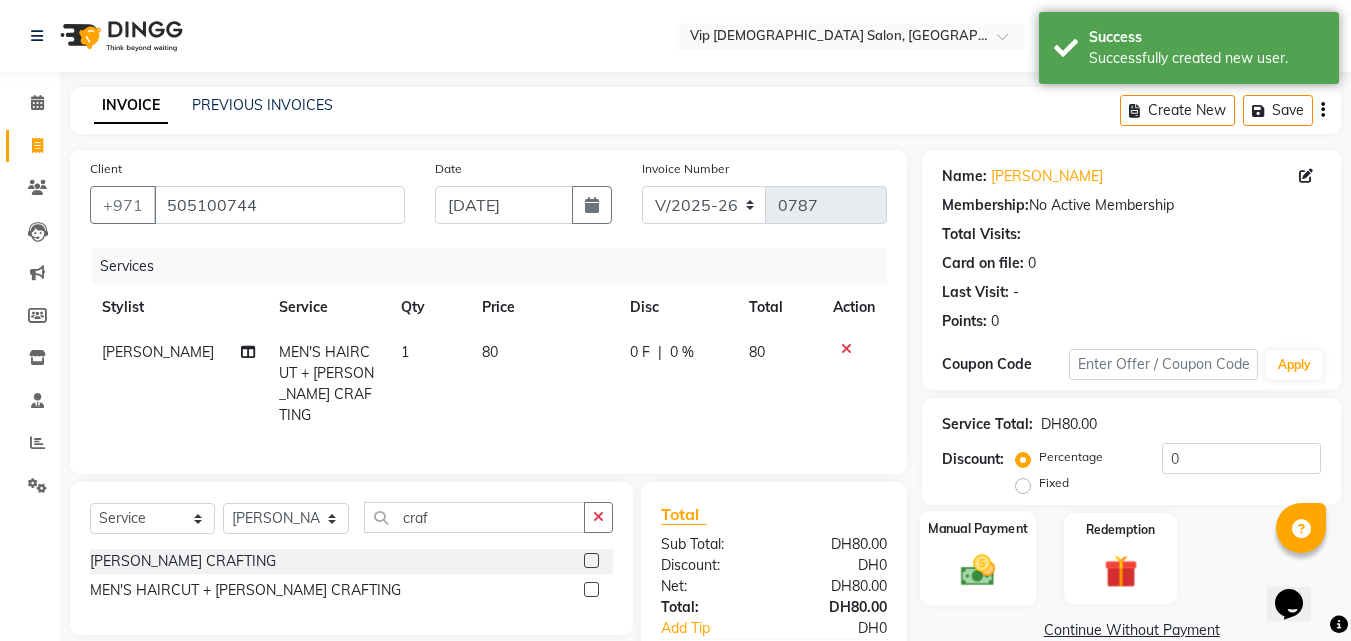 click 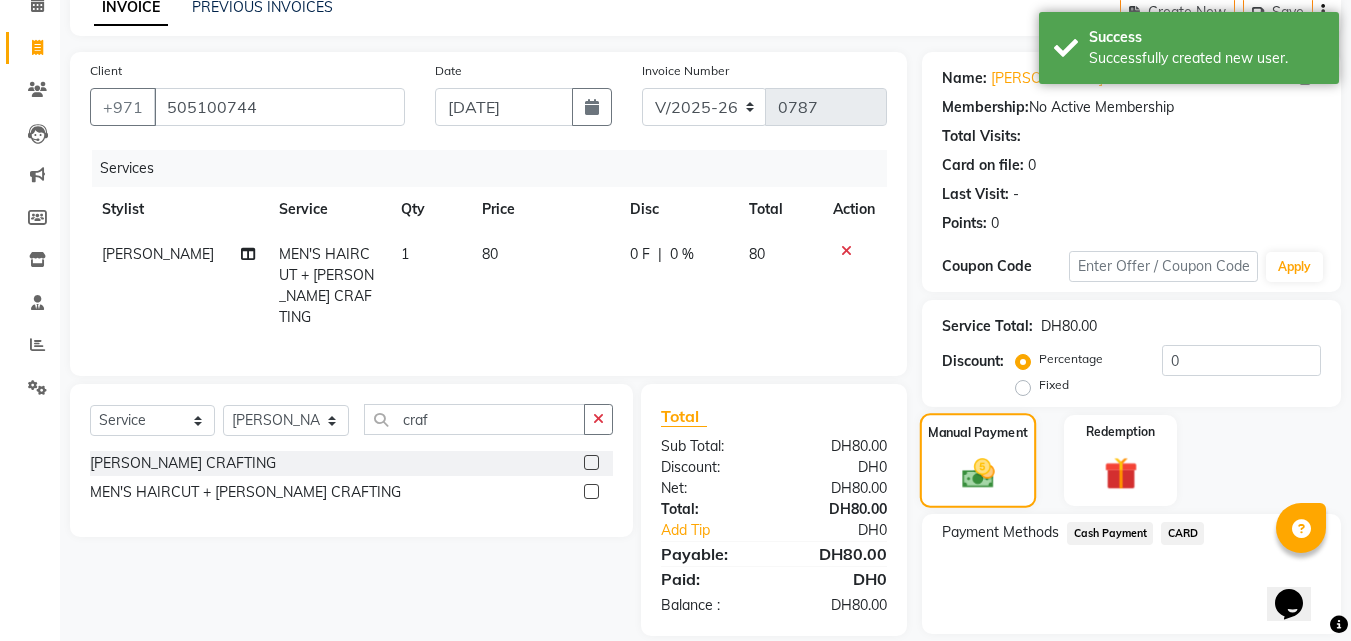 scroll, scrollTop: 162, scrollLeft: 0, axis: vertical 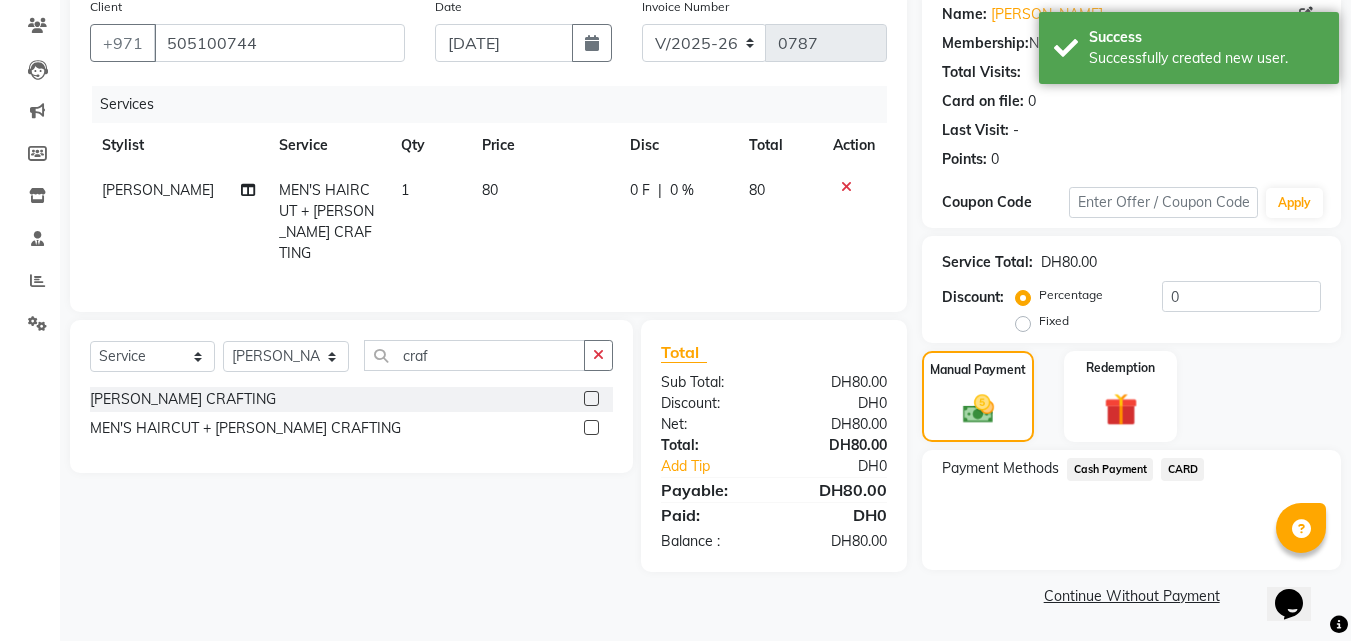 click on "CARD" 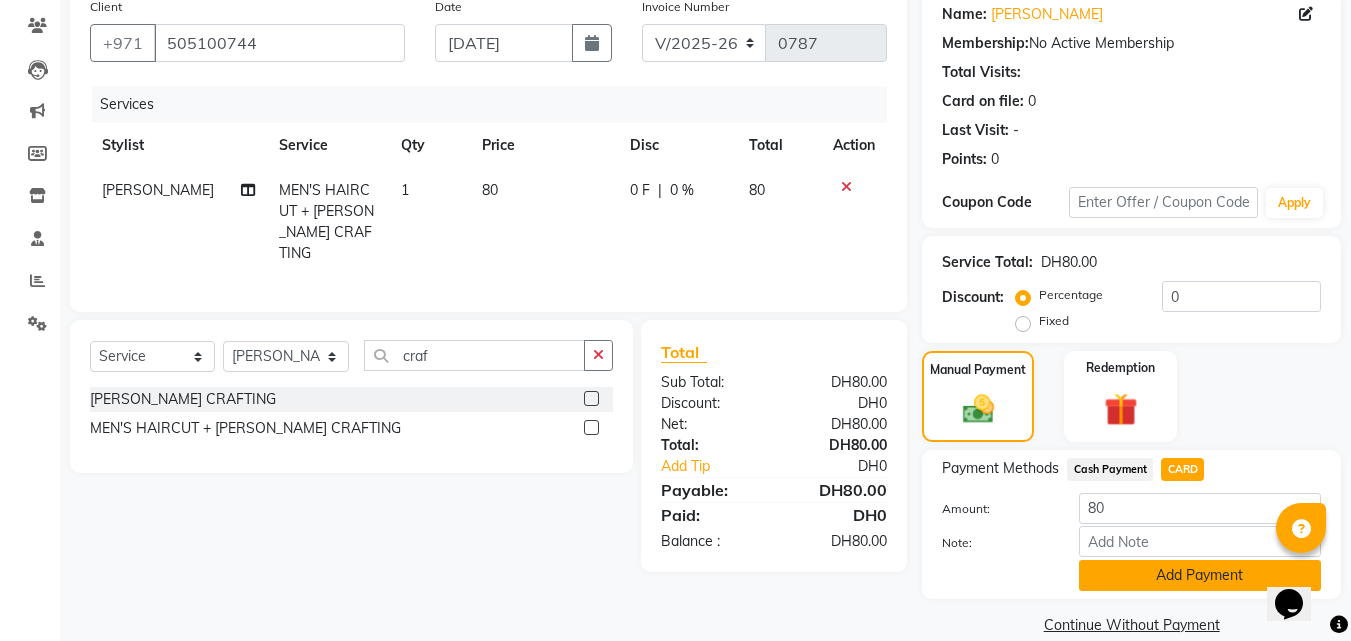 click on "Add Payment" 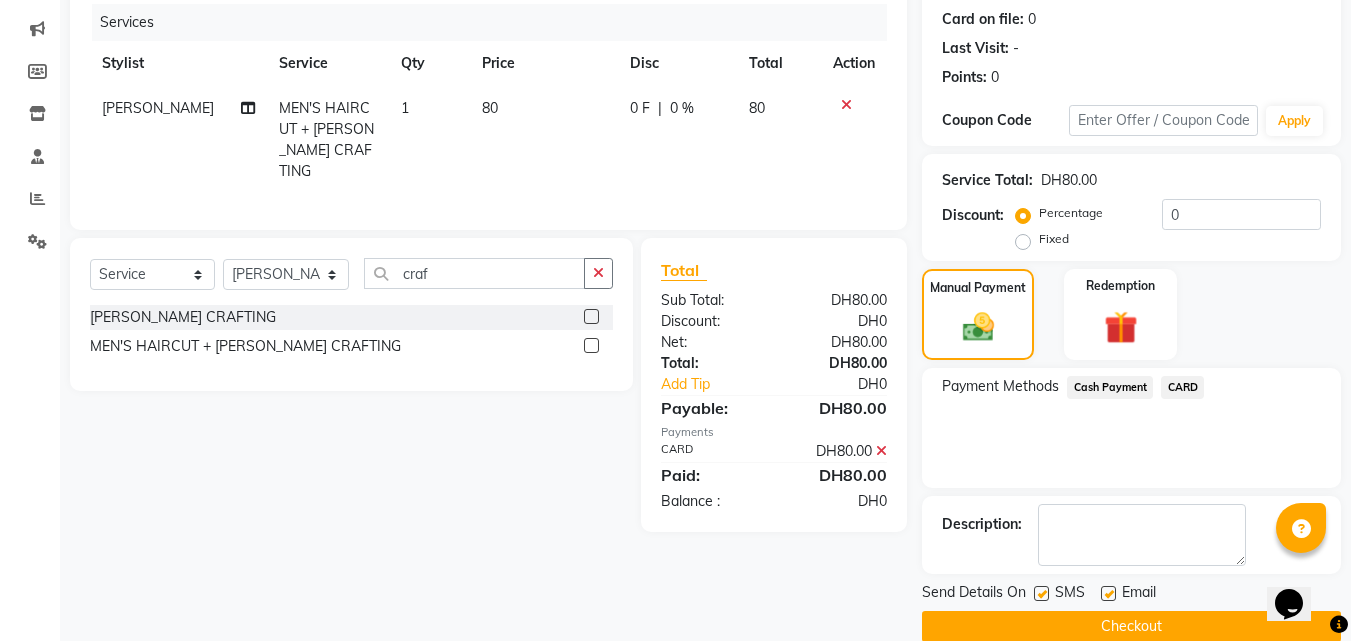 scroll, scrollTop: 275, scrollLeft: 0, axis: vertical 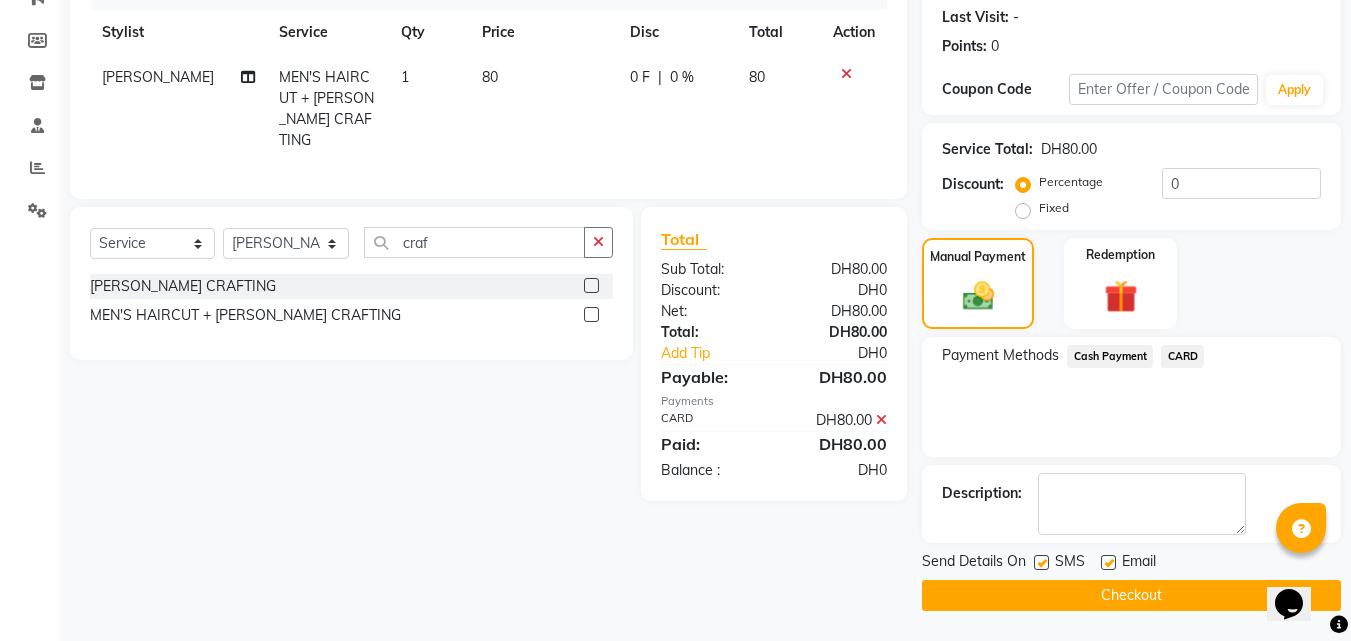 click on "Checkout" 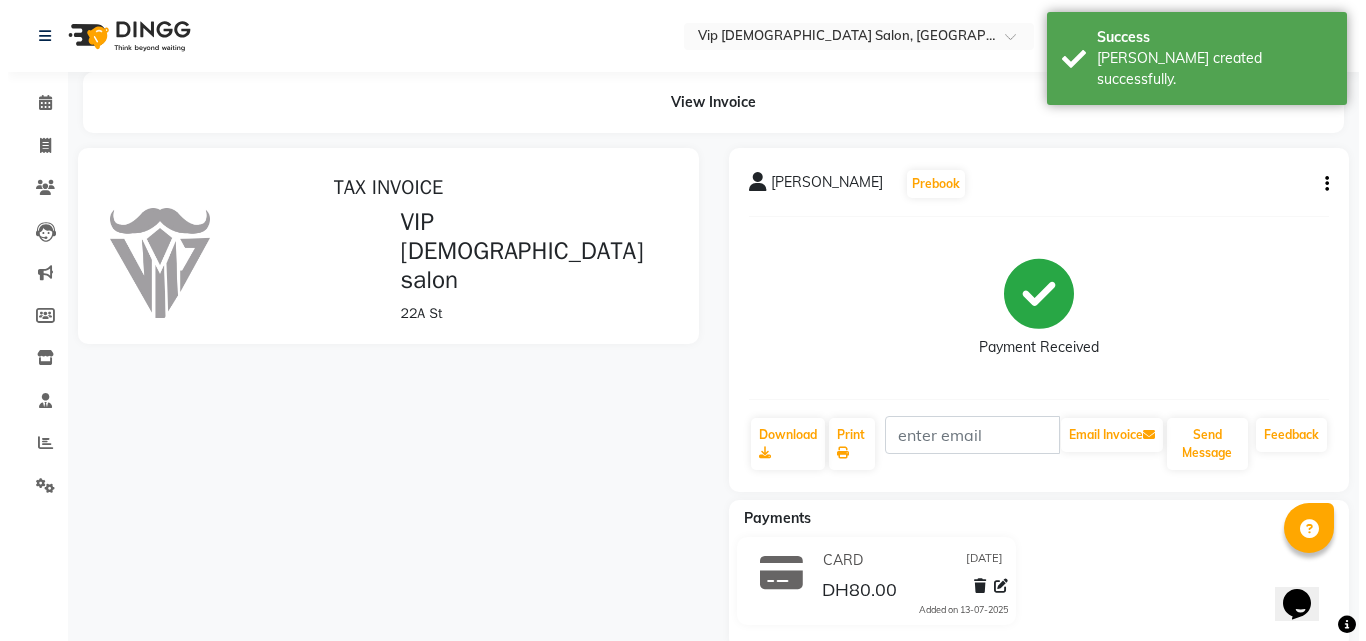 scroll, scrollTop: 0, scrollLeft: 0, axis: both 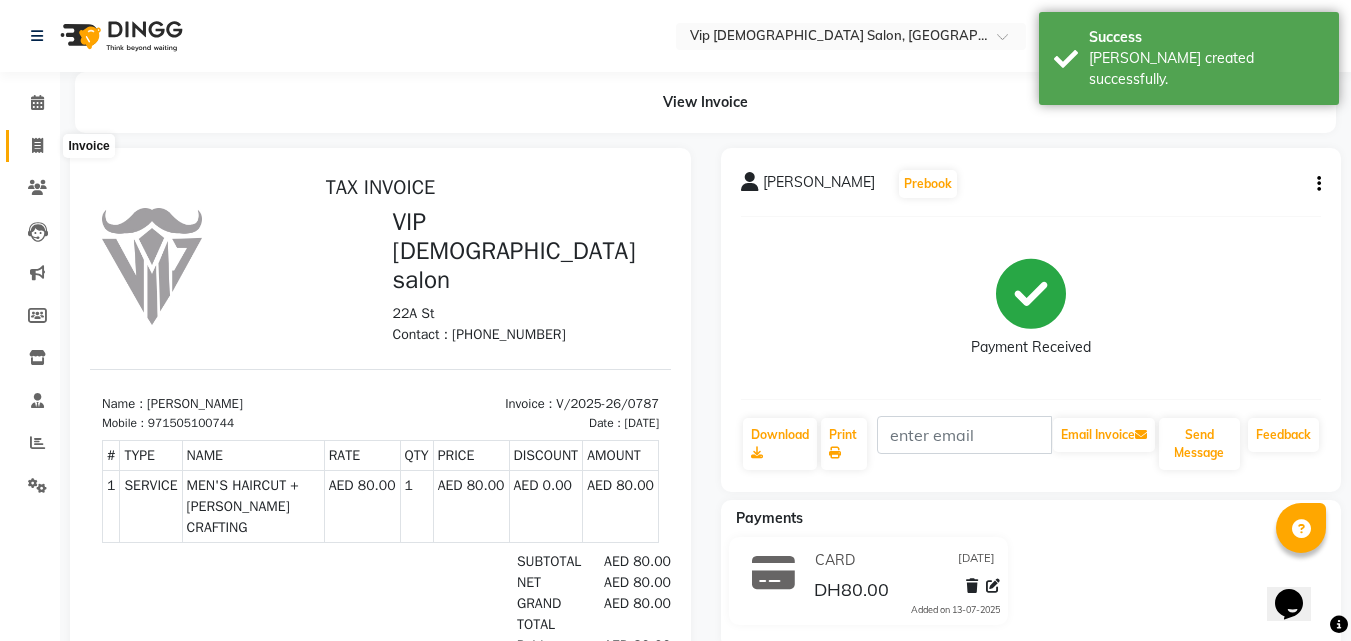 click 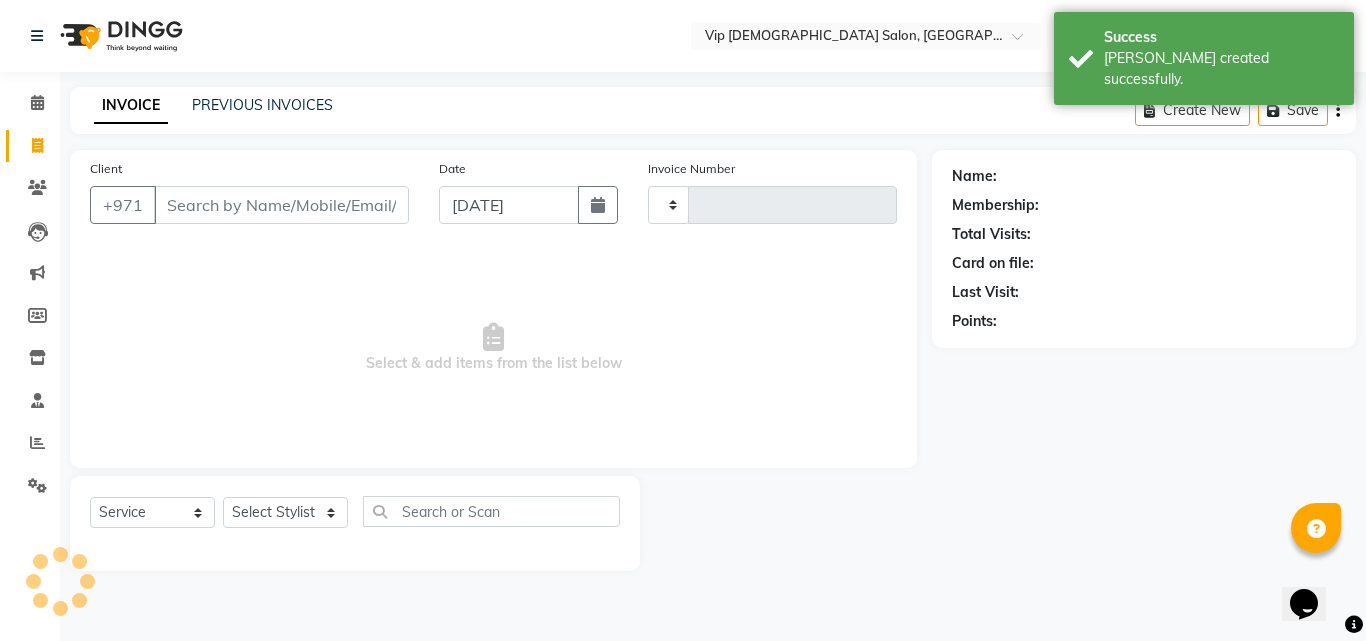 type on "0788" 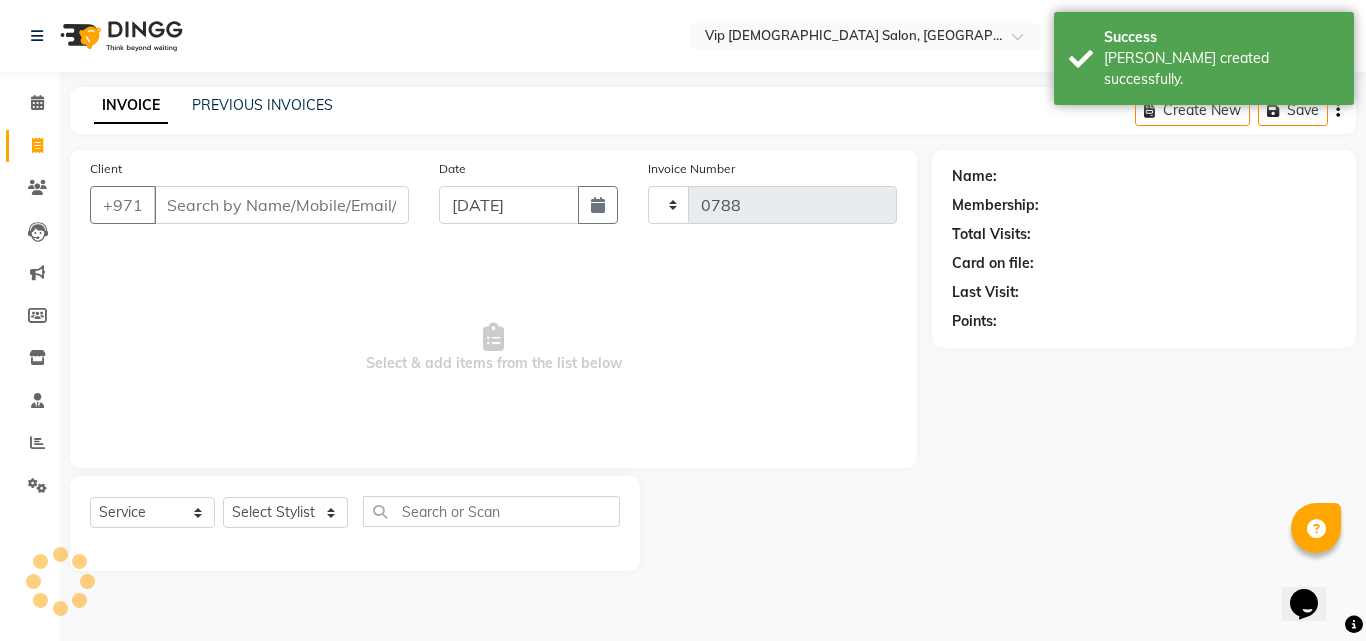 select on "8415" 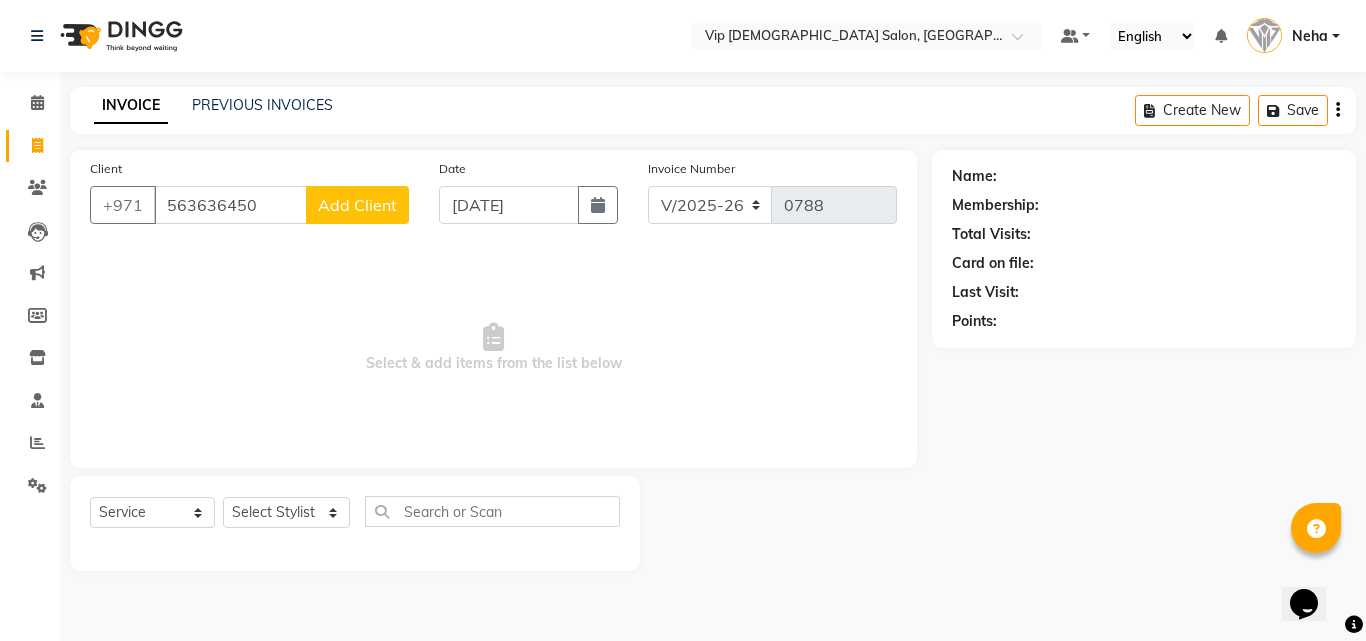 type on "563636450" 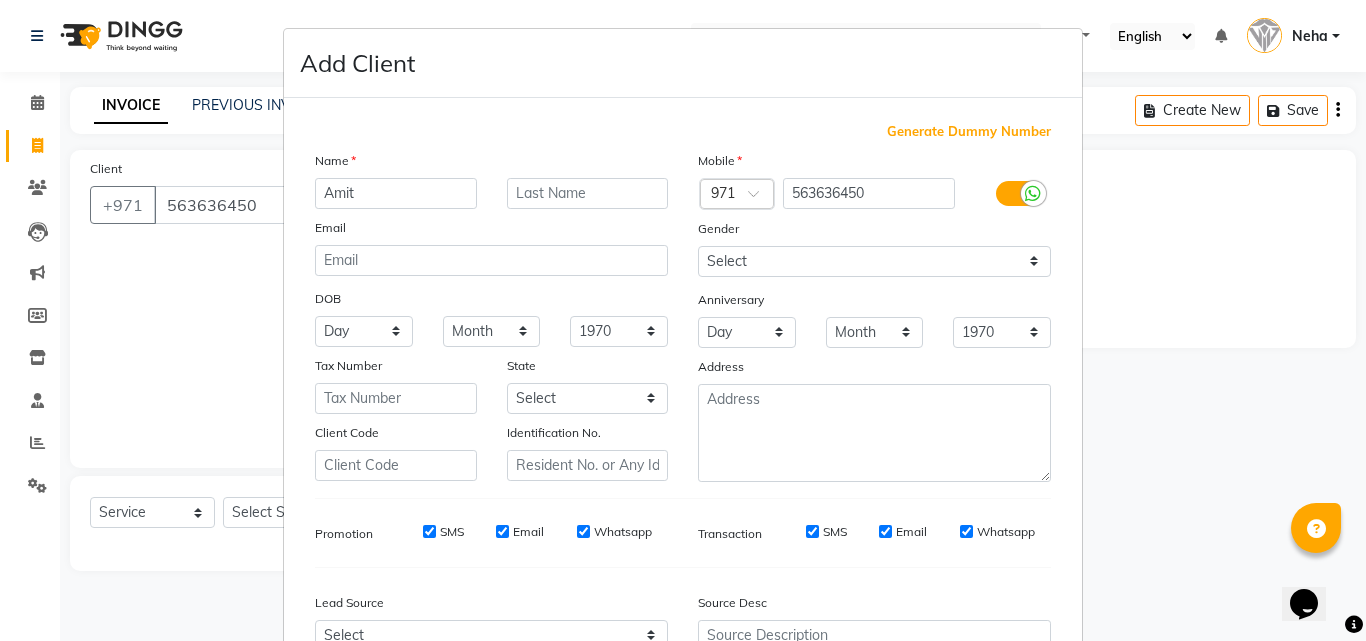 type on "Amit" 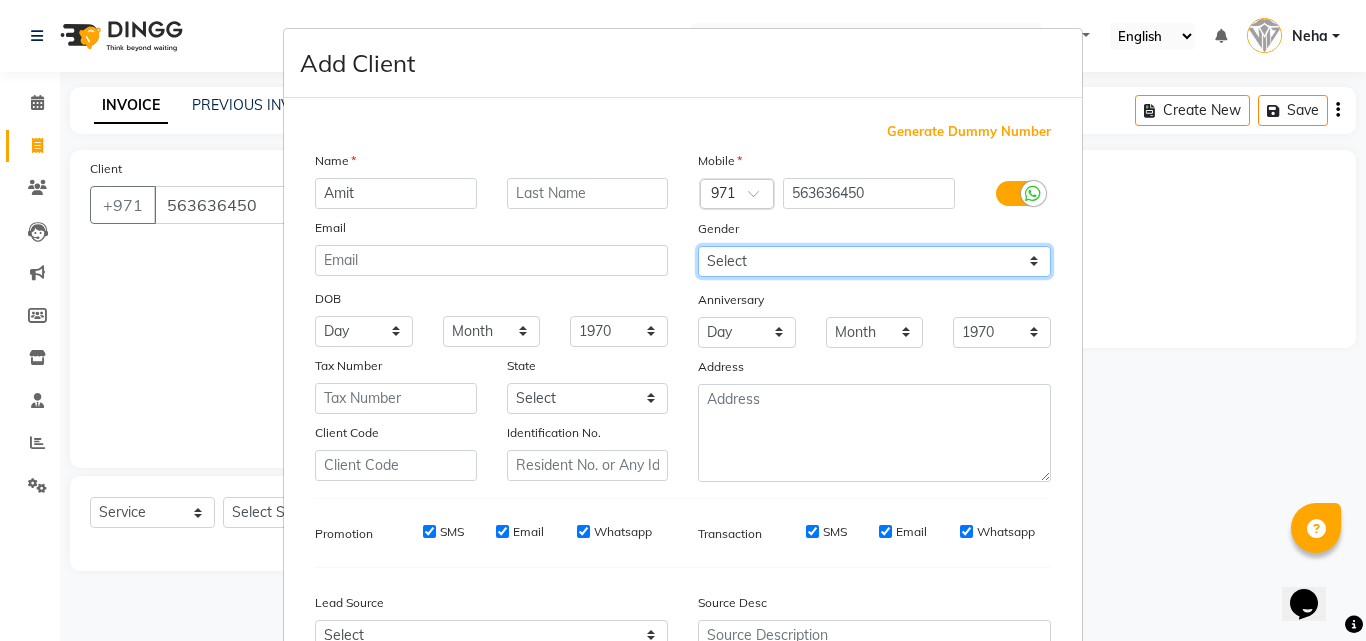 click on "Select Male Female Other Prefer Not To Say" at bounding box center [874, 261] 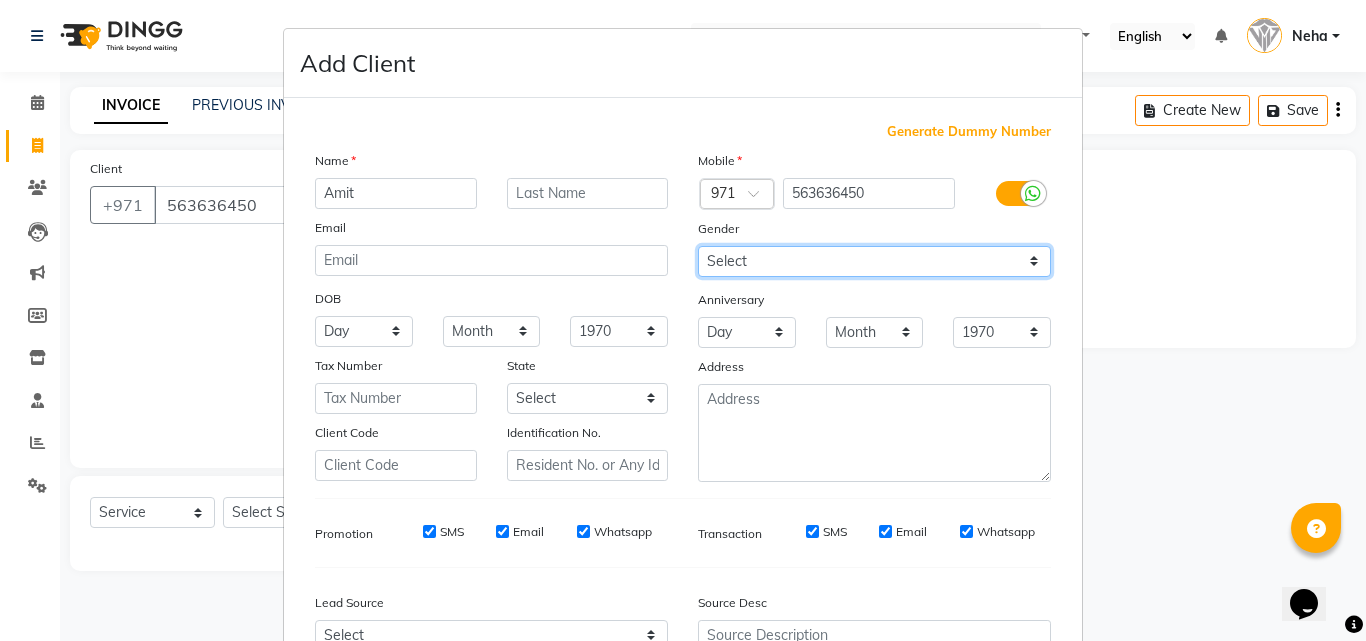 click on "Select Male Female Other Prefer Not To Say" at bounding box center [874, 261] 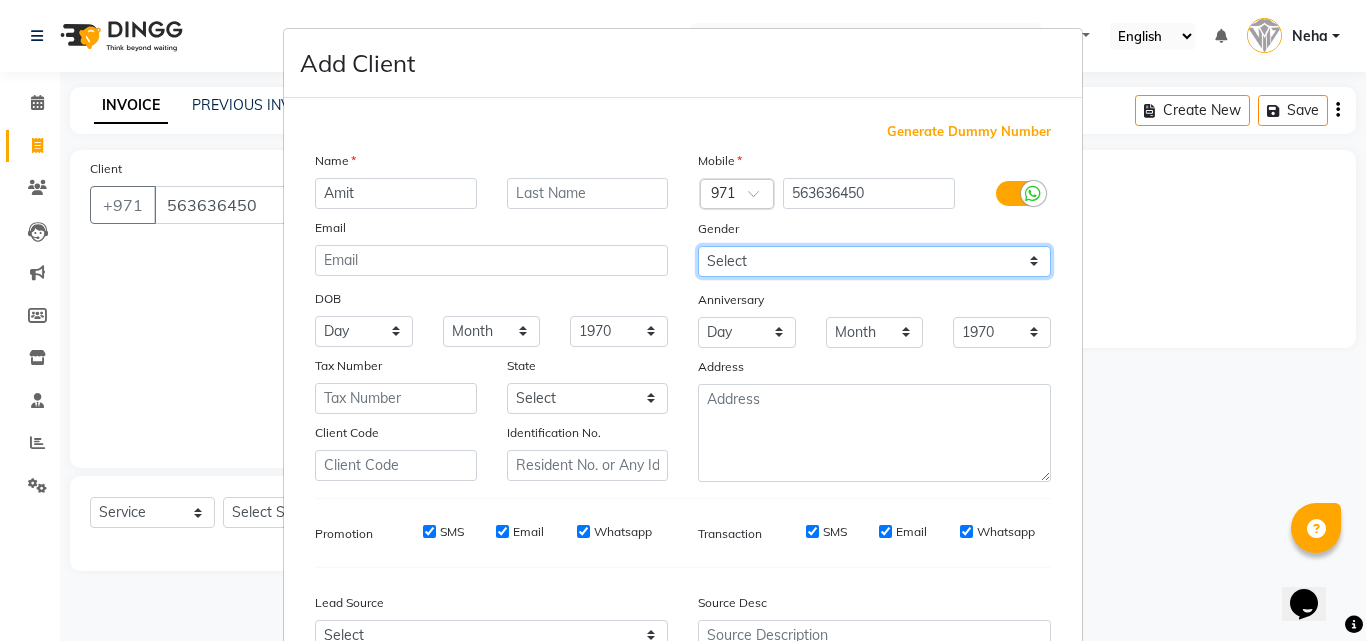 select on "male" 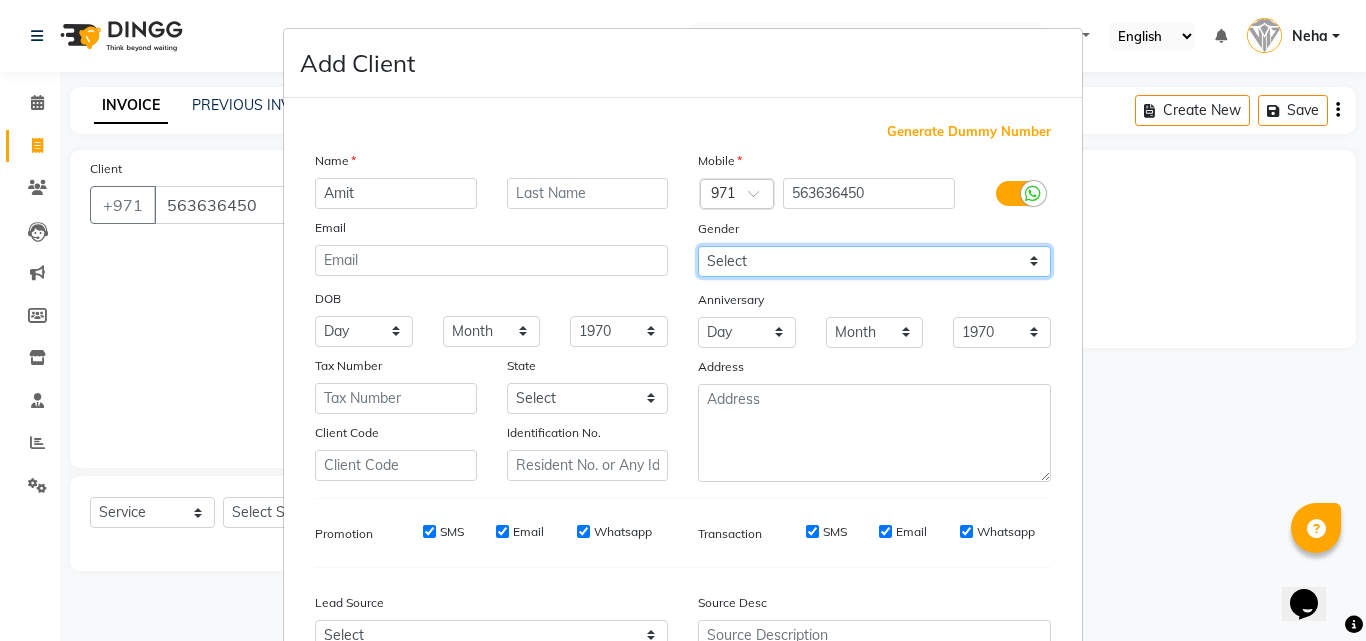 click on "Select Male Female Other Prefer Not To Say" at bounding box center (874, 261) 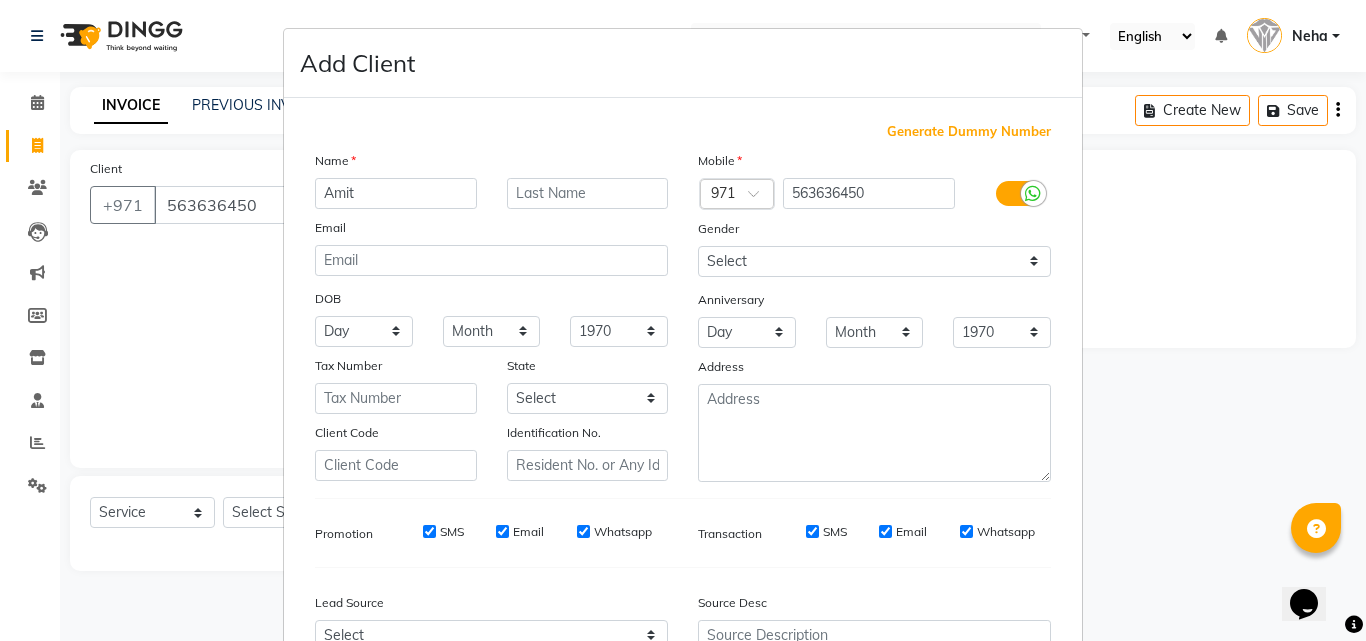click at bounding box center (874, 433) 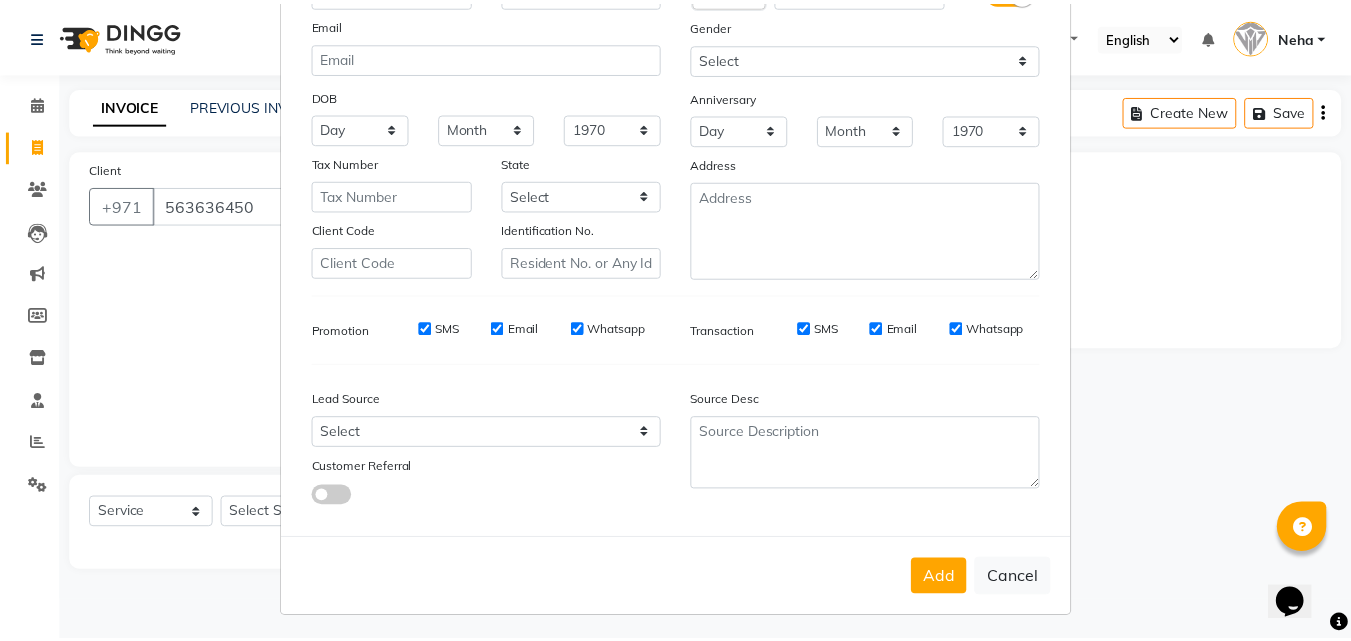 scroll, scrollTop: 208, scrollLeft: 0, axis: vertical 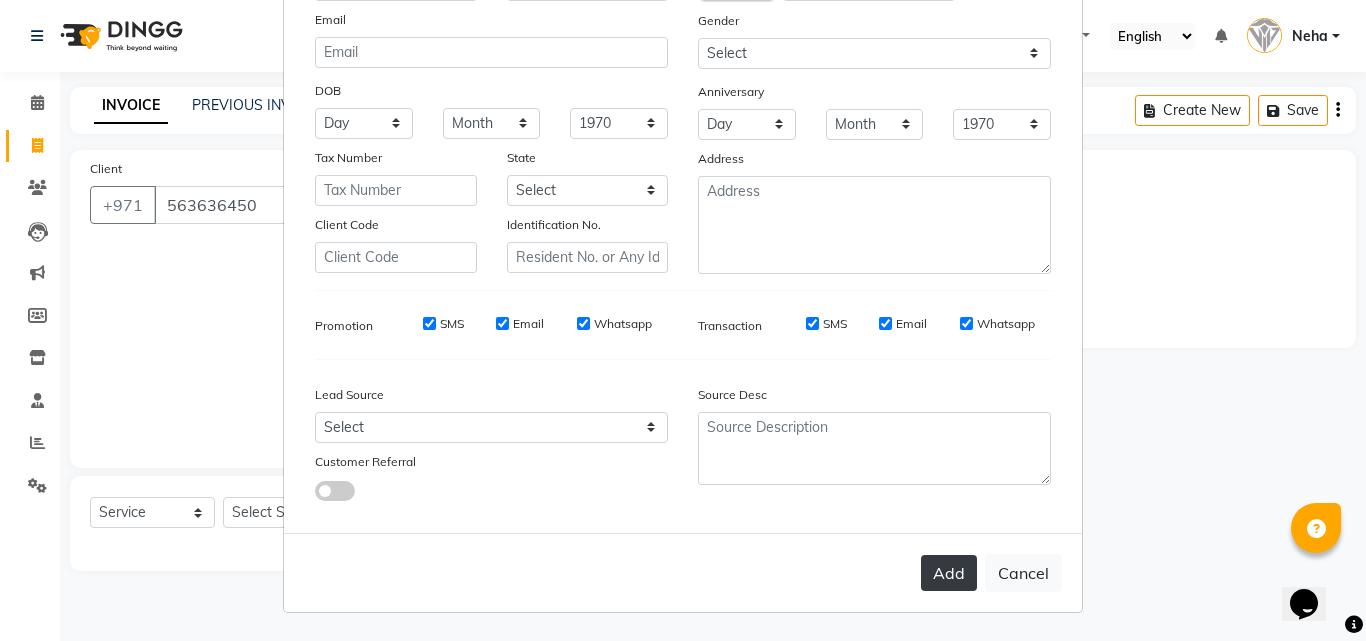 click on "Add" at bounding box center (949, 573) 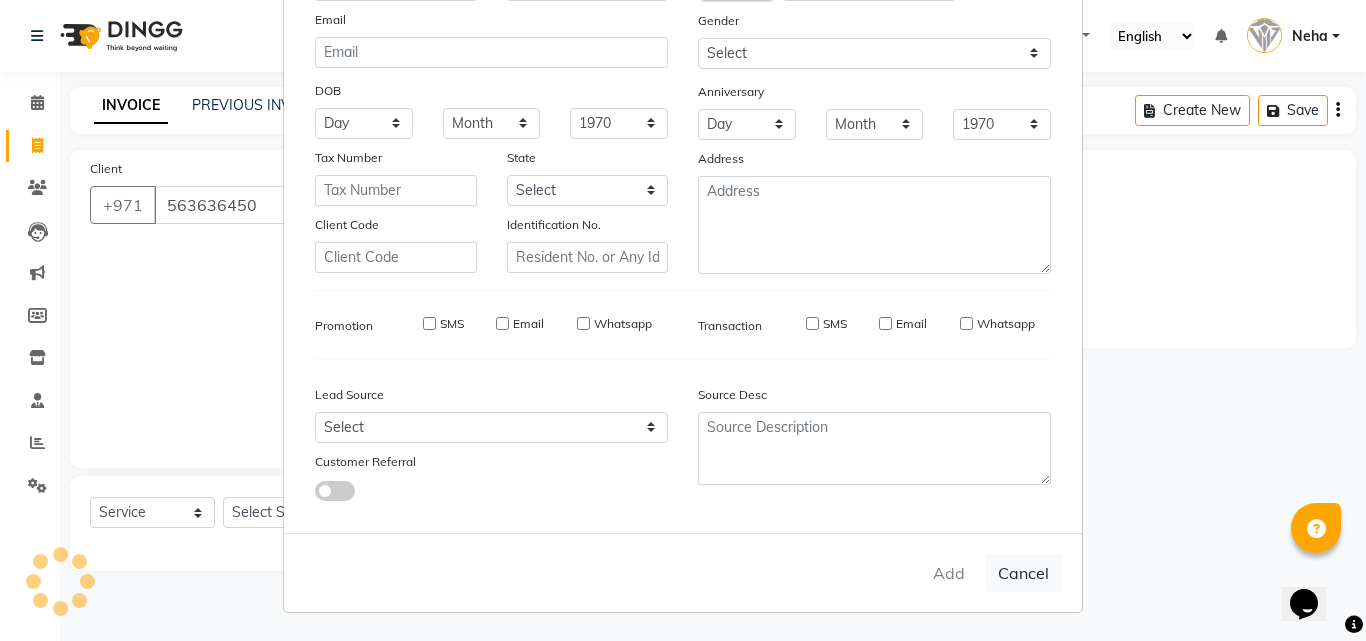 type 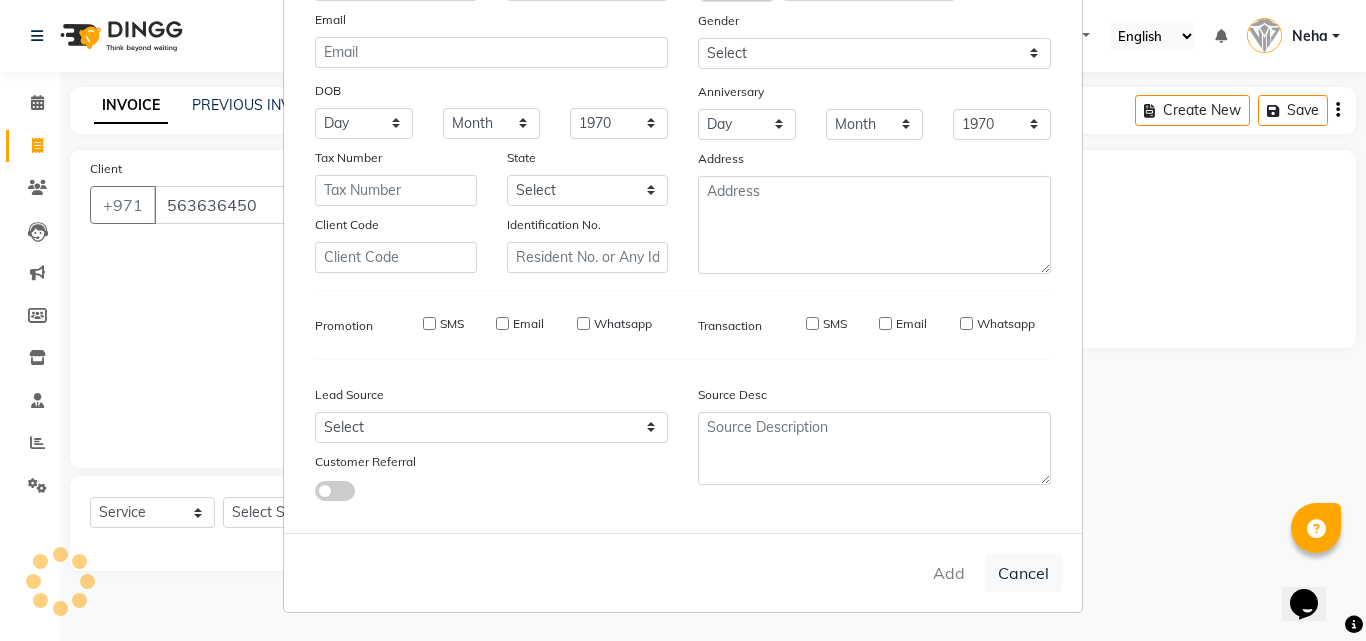 select 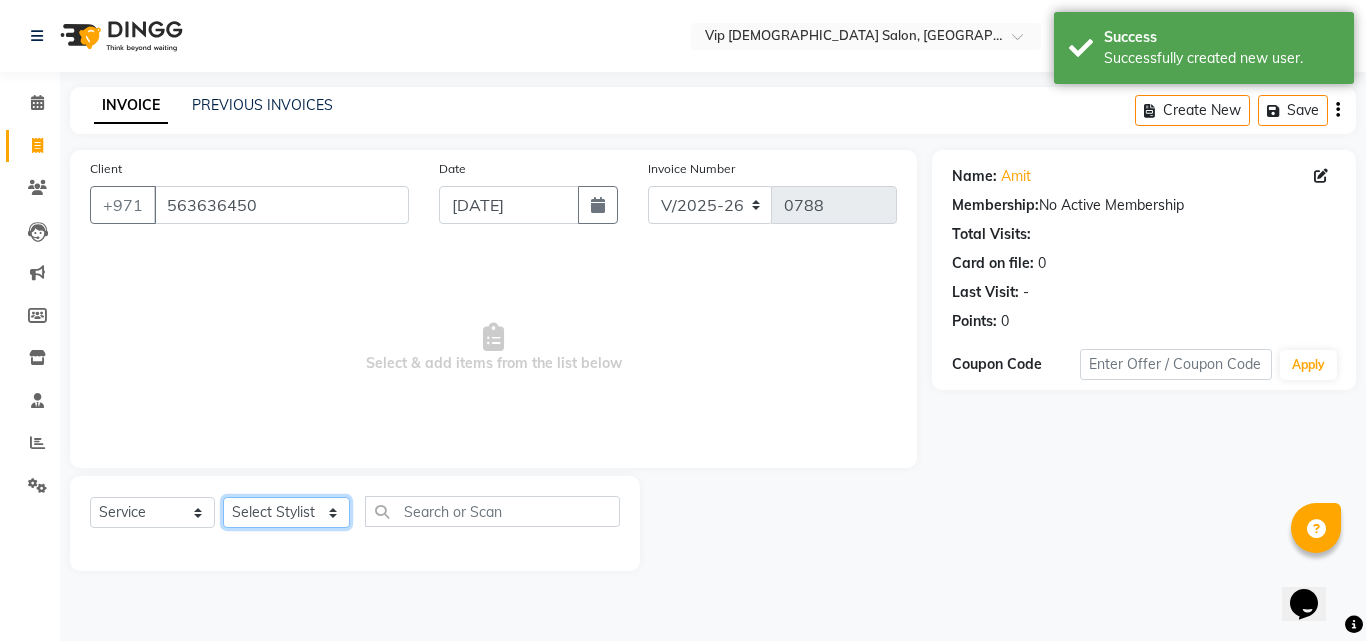 click on "Select Stylist Abdel aziz AHMED MOHAMED MOHAMED ELKHODARY ABDELHAMID Ali Rana Allauddin Anwar Ali Ameen Ayoub Lakhbizi Jairah Mr. Mohannad Neha Nelson Ricalyn Colcol Riffat Magdy Taufeeq Anwar Ali Tauseef  Akhilaque Zoya Bhatti." 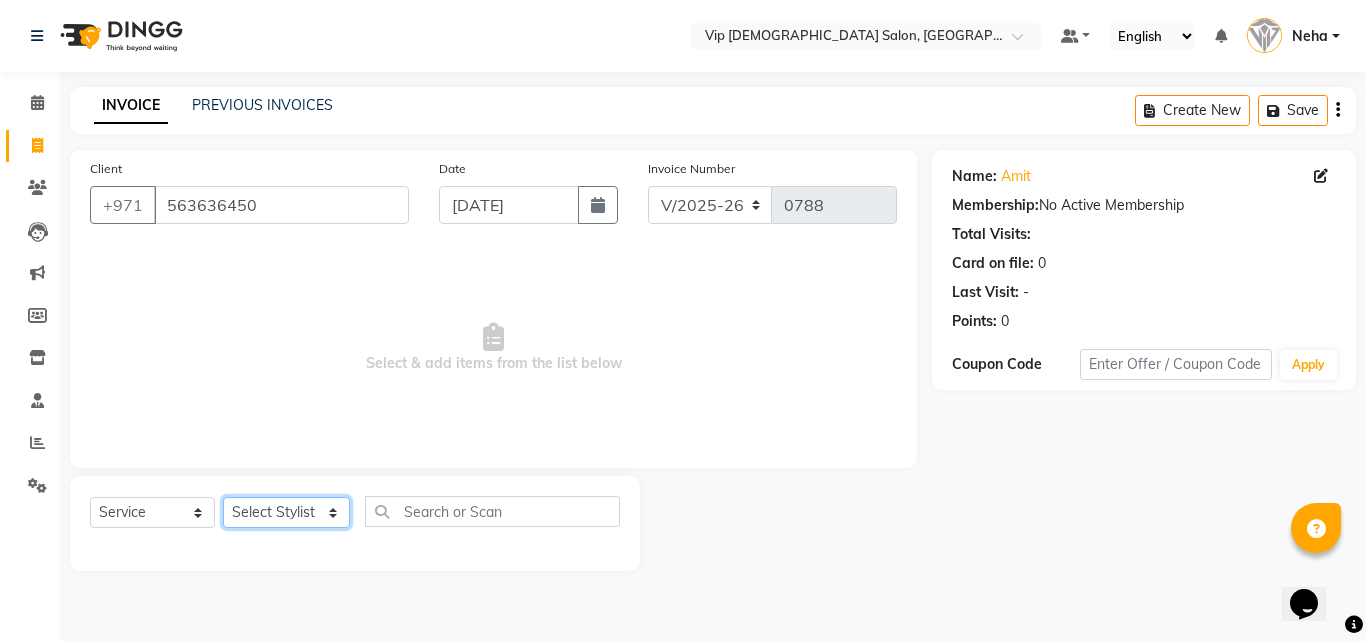 select on "81364" 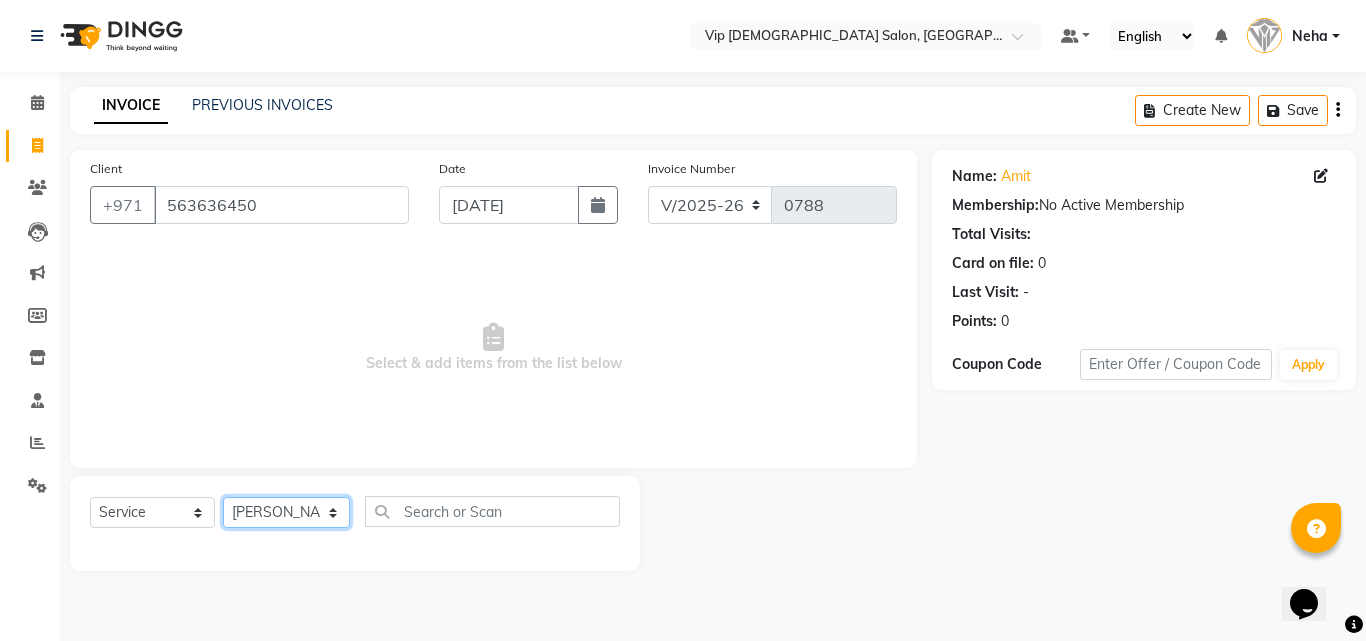 click on "Select Stylist Abdel aziz AHMED MOHAMED MOHAMED ELKHODARY ABDELHAMID Ali Rana Allauddin Anwar Ali Ameen Ayoub Lakhbizi Jairah Mr. Mohannad Neha Nelson Ricalyn Colcol Riffat Magdy Taufeeq Anwar Ali Tauseef  Akhilaque Zoya Bhatti." 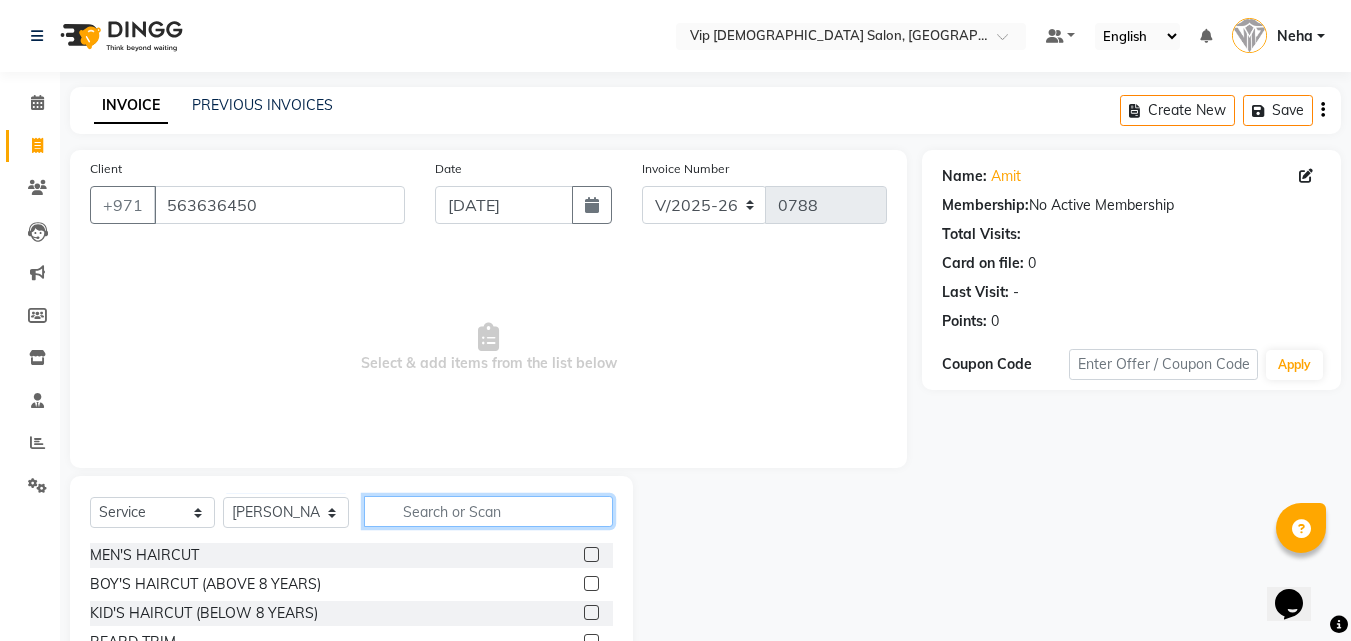 click 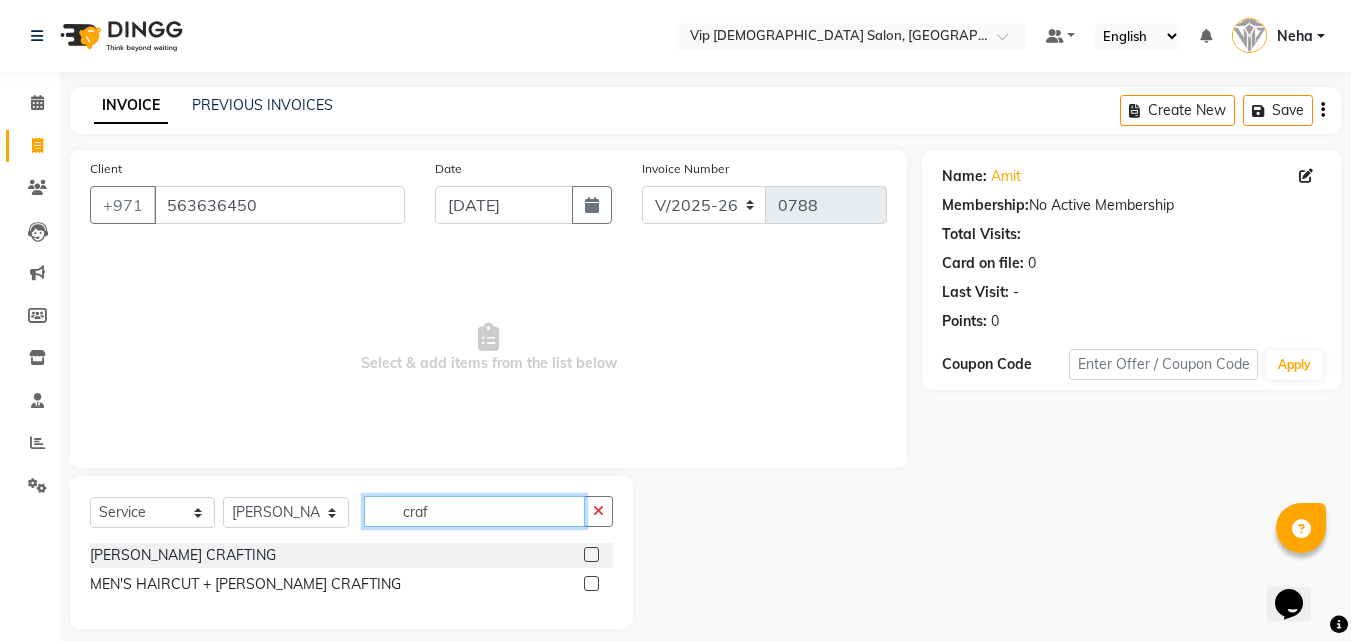 type on "craf" 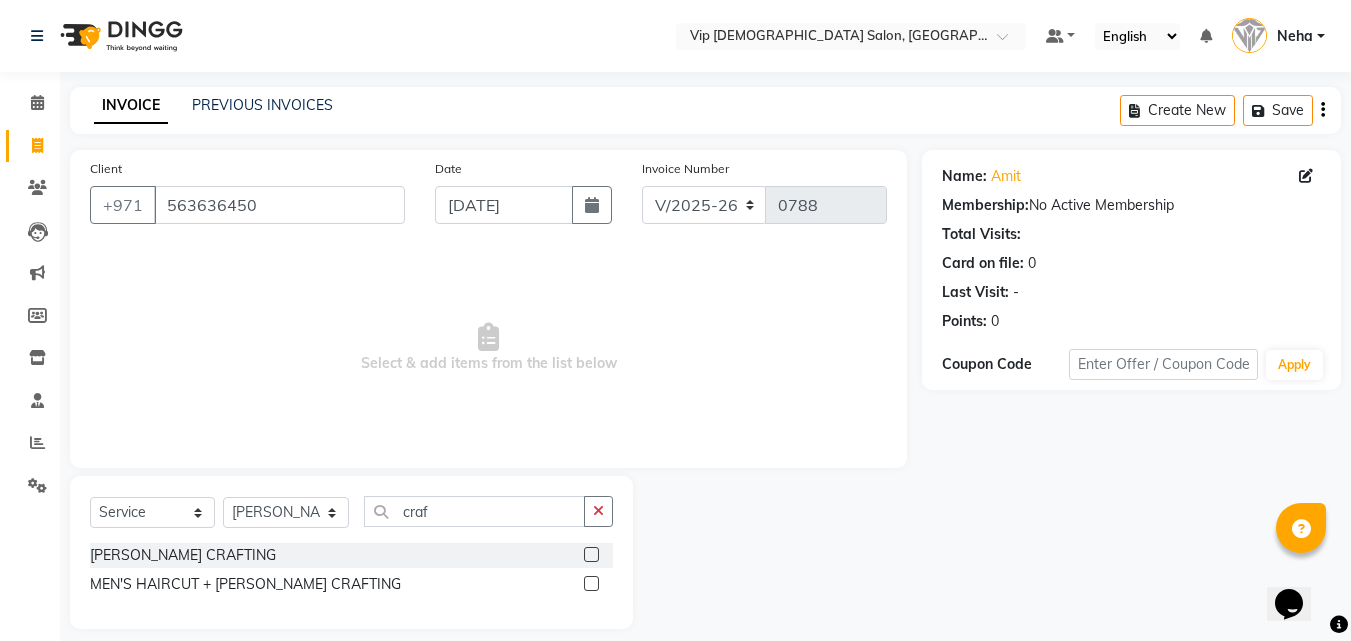 click 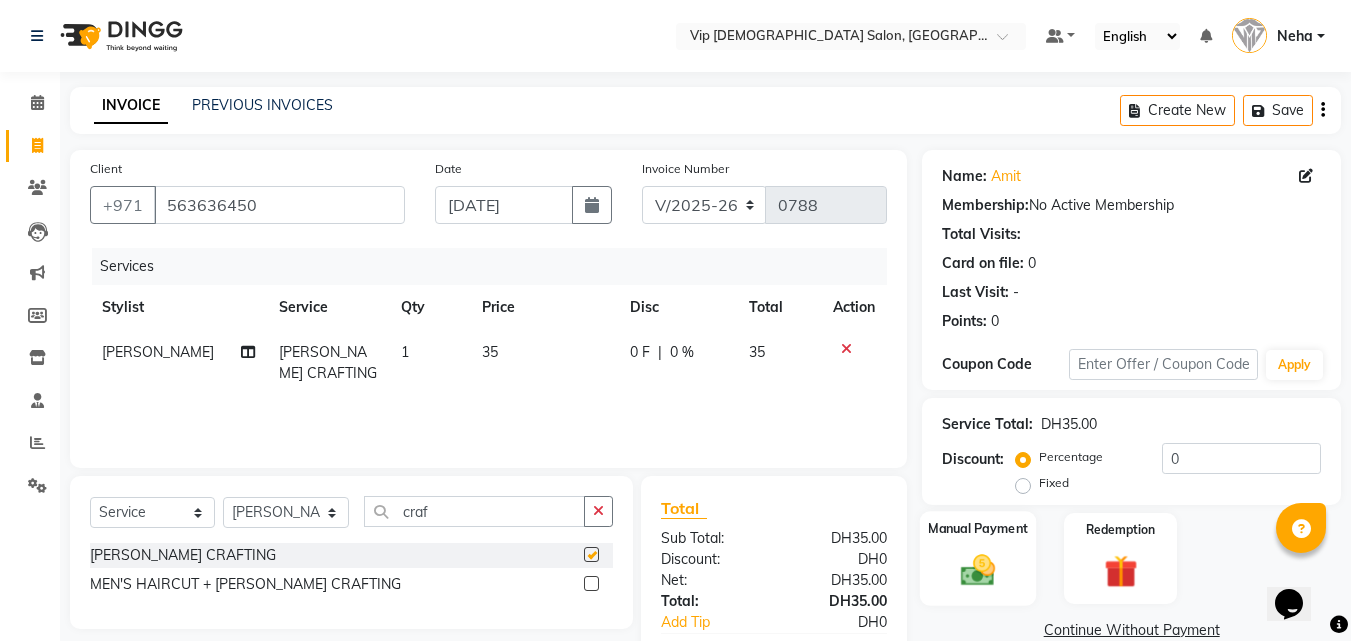 checkbox on "false" 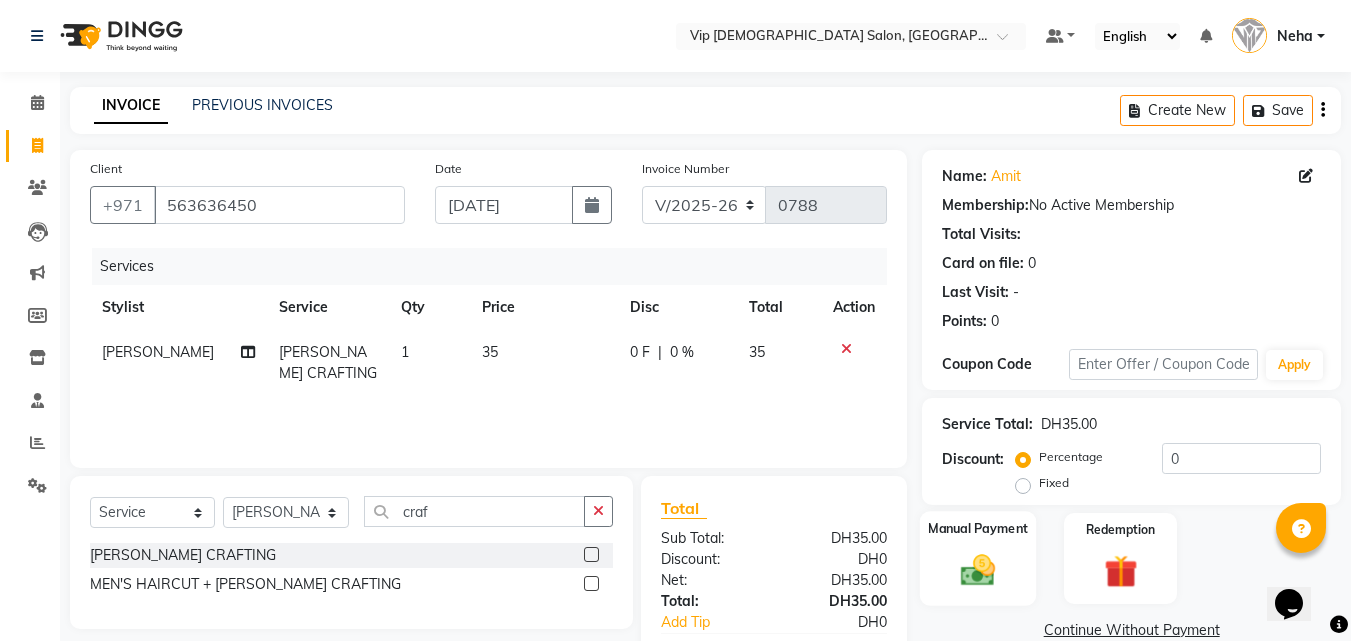 click 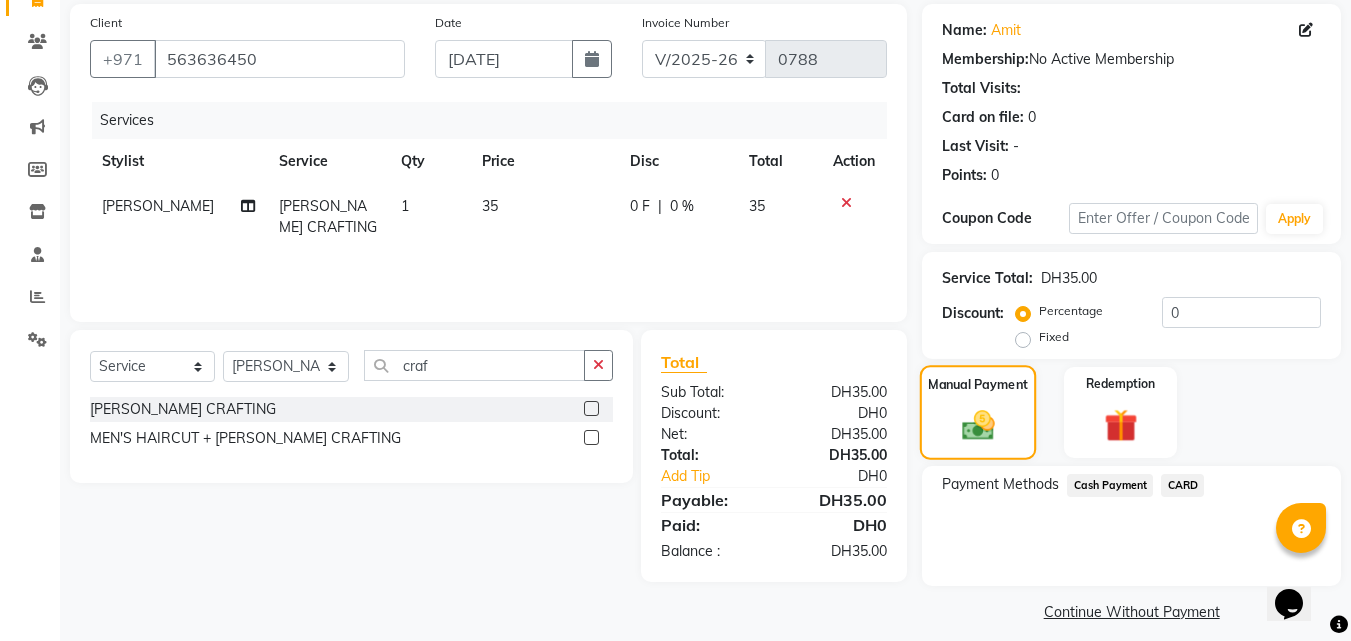 scroll, scrollTop: 160, scrollLeft: 0, axis: vertical 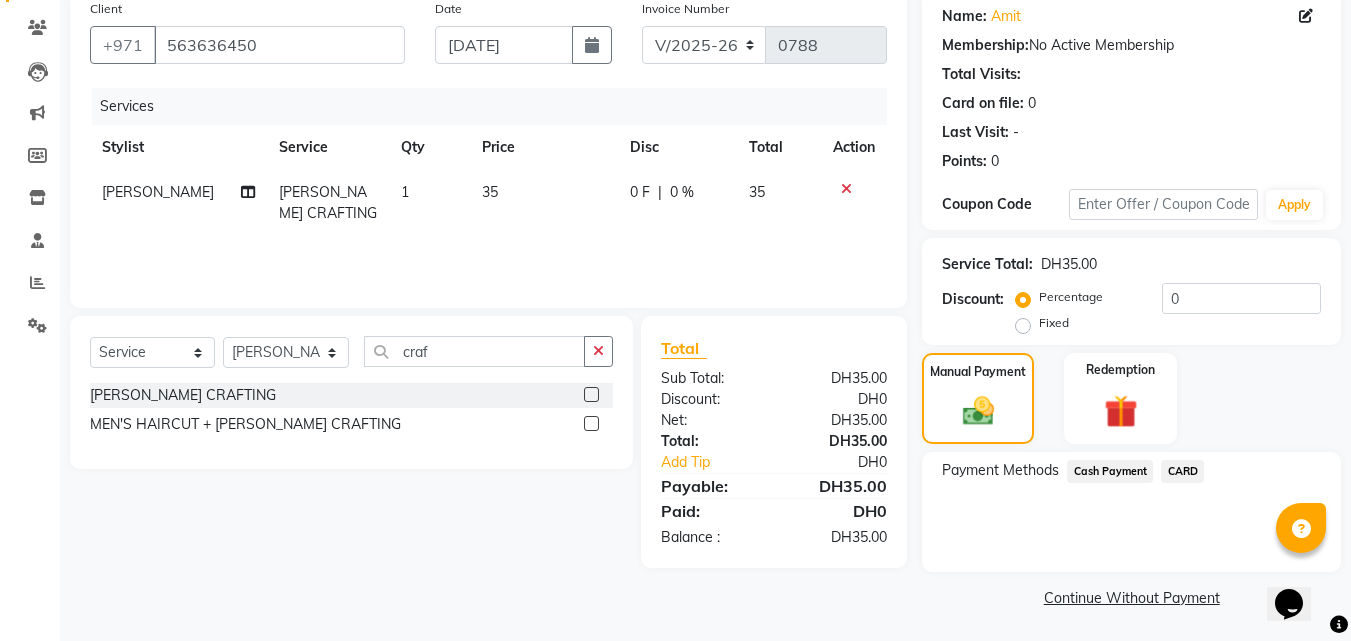 click on "CARD" 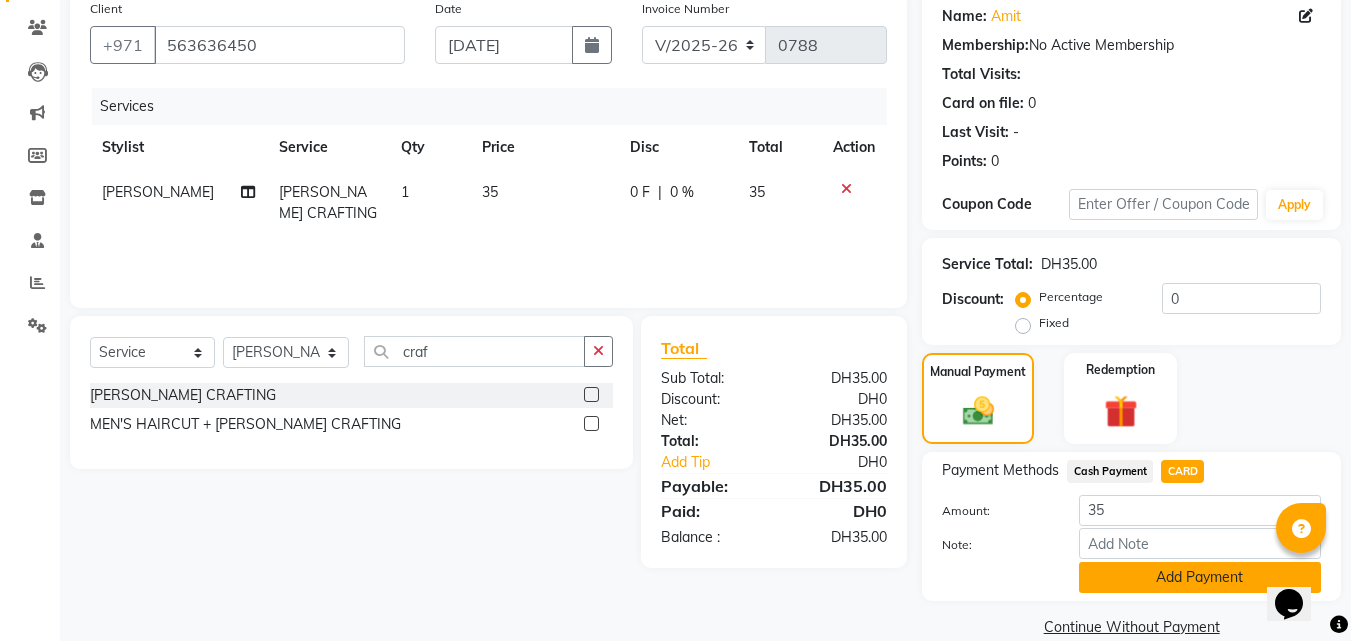click on "Add Payment" 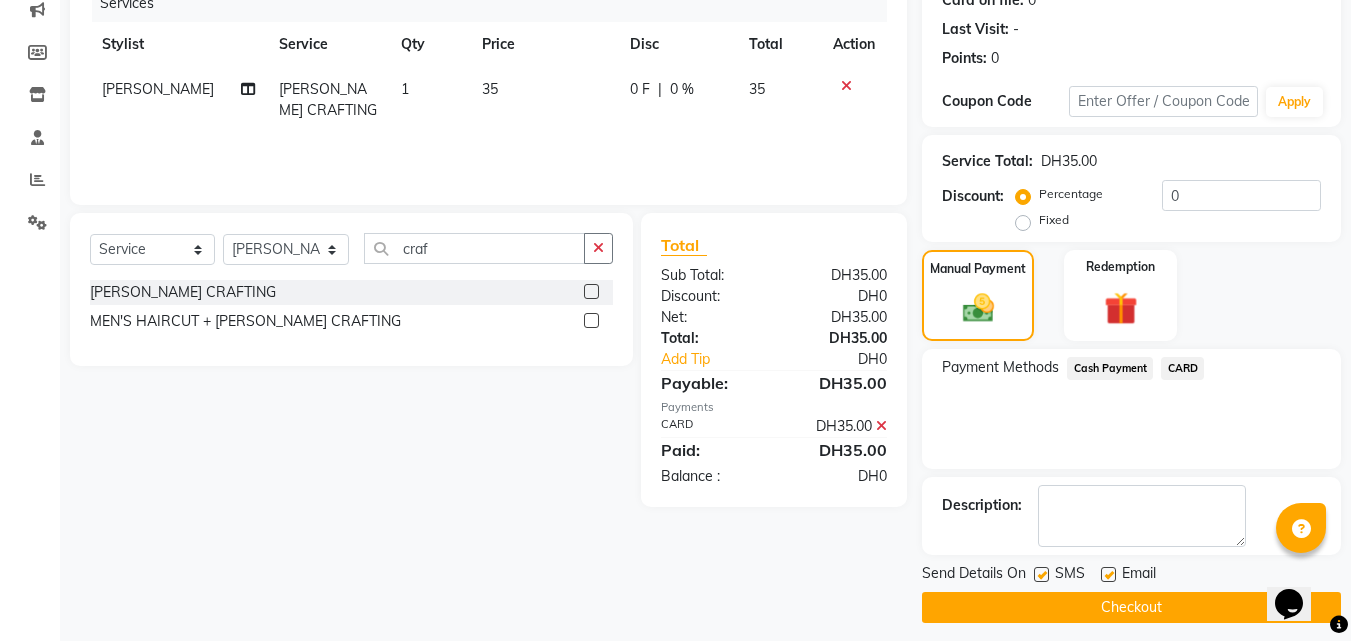 scroll, scrollTop: 275, scrollLeft: 0, axis: vertical 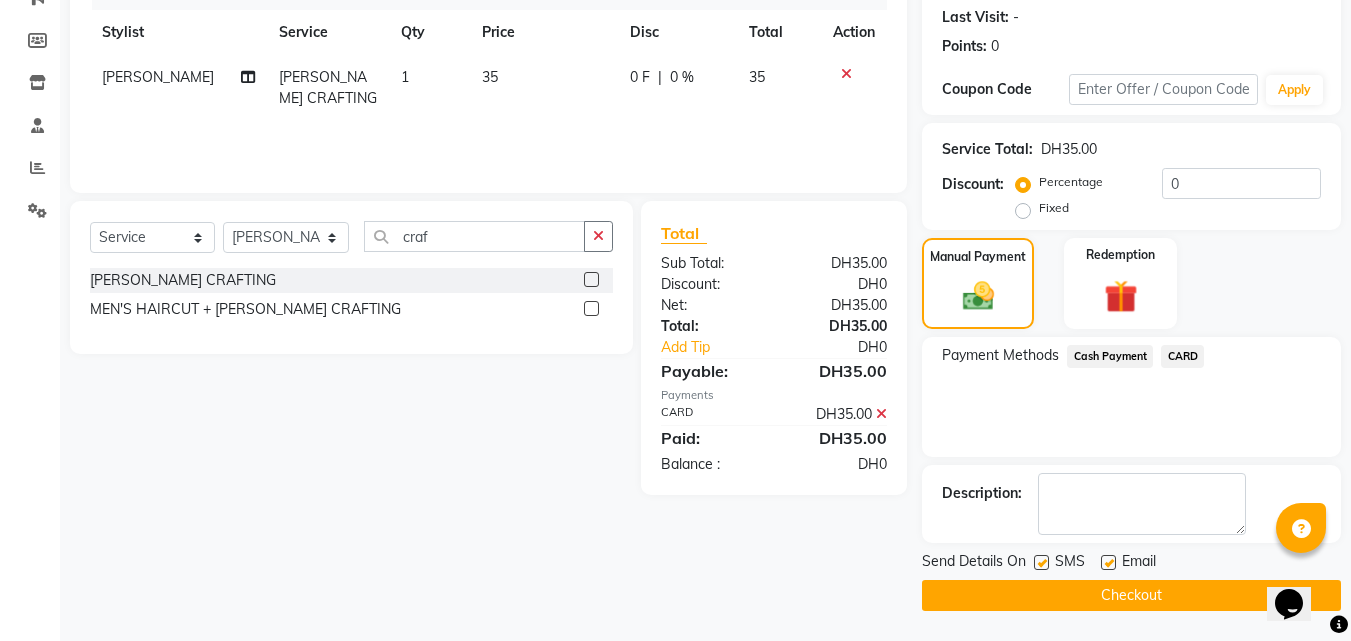 drag, startPoint x: 1156, startPoint y: 578, endPoint x: 1150, endPoint y: 588, distance: 11.661903 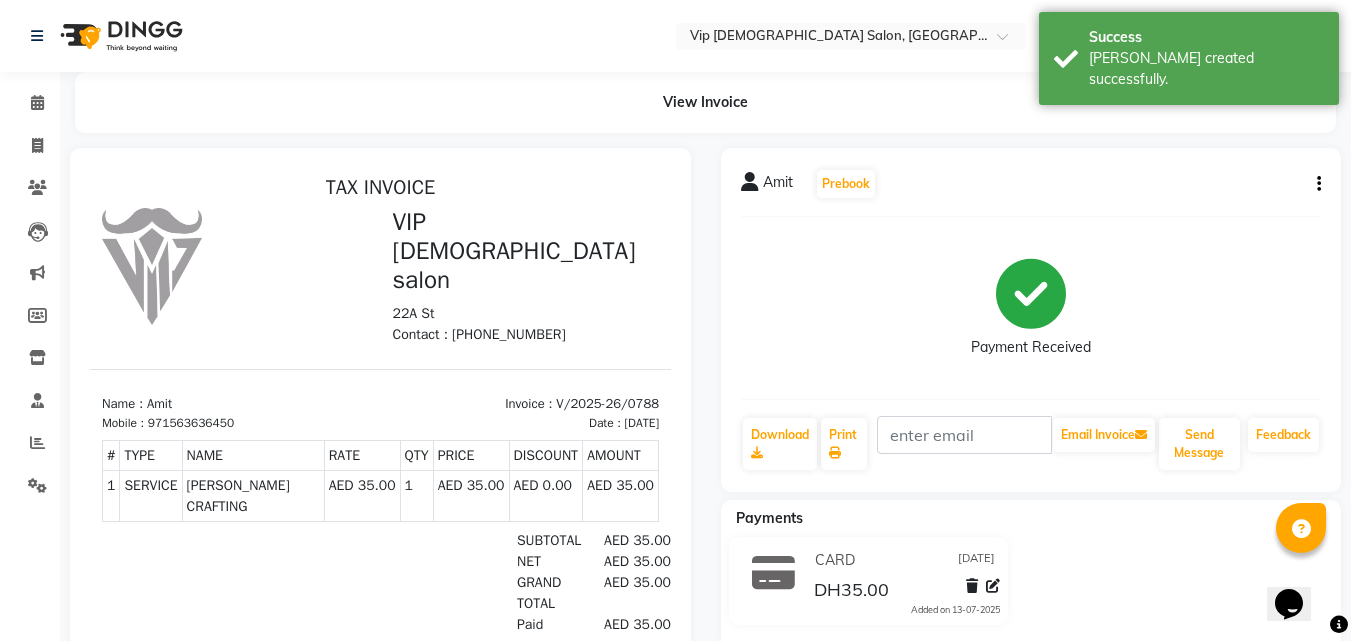 scroll, scrollTop: 0, scrollLeft: 0, axis: both 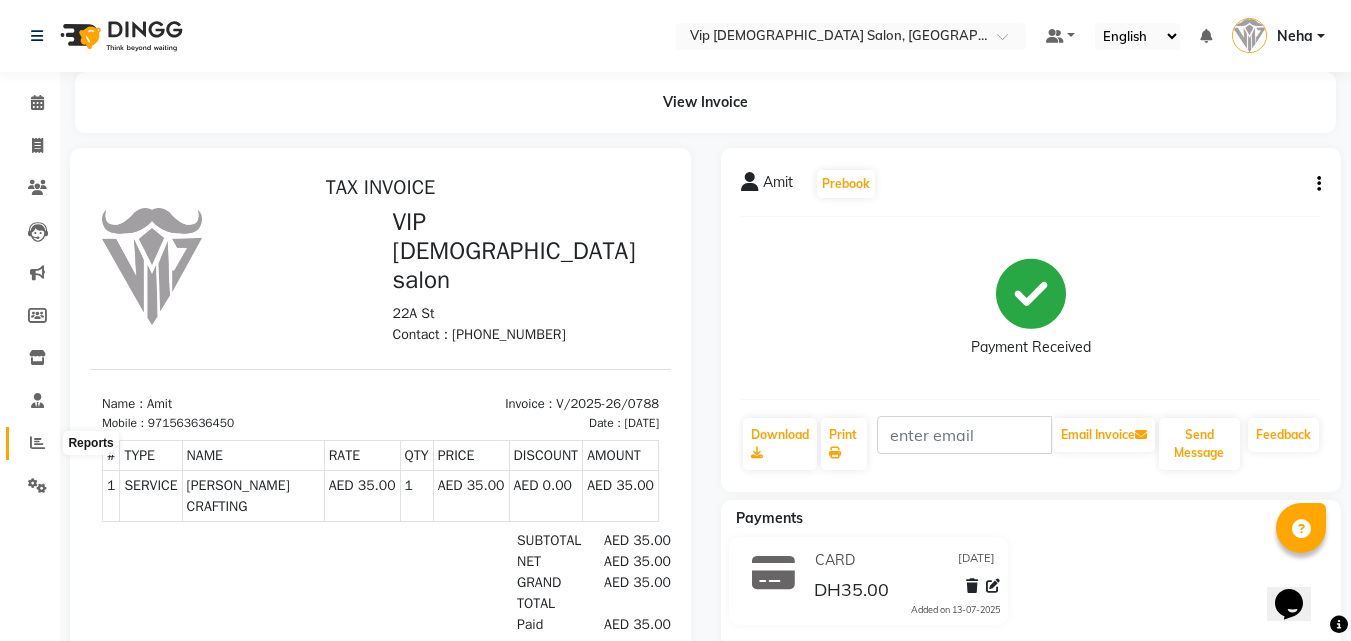 click 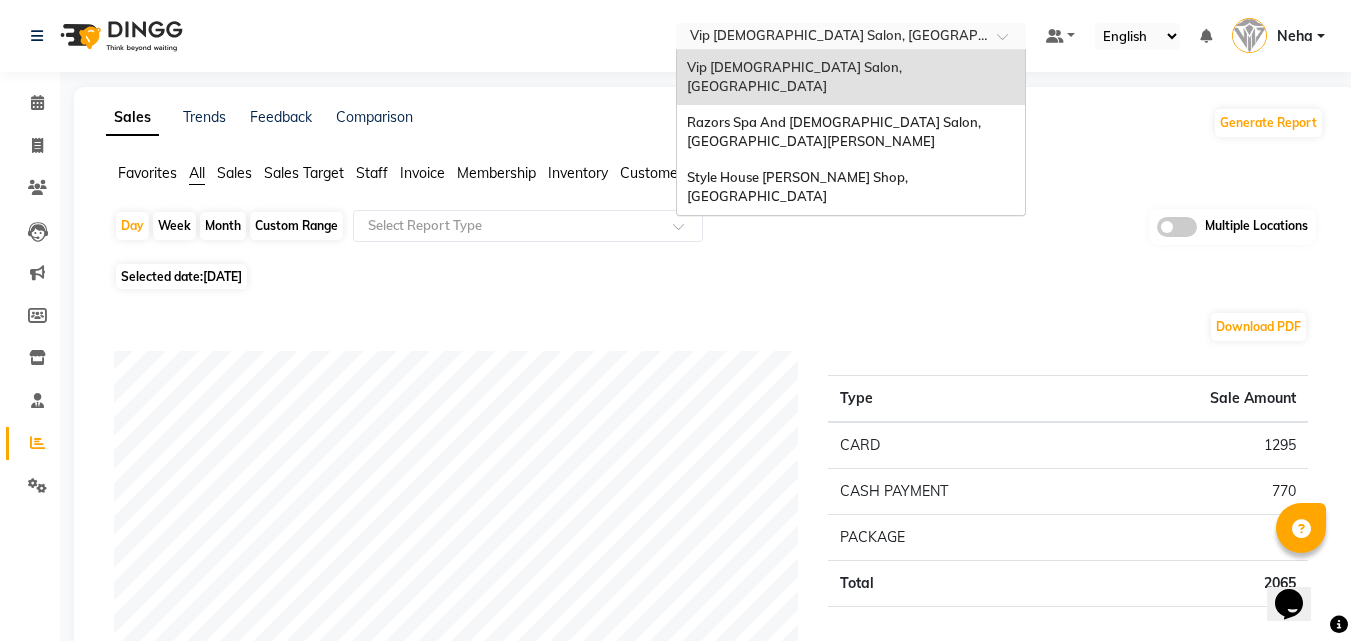 click at bounding box center [831, 38] 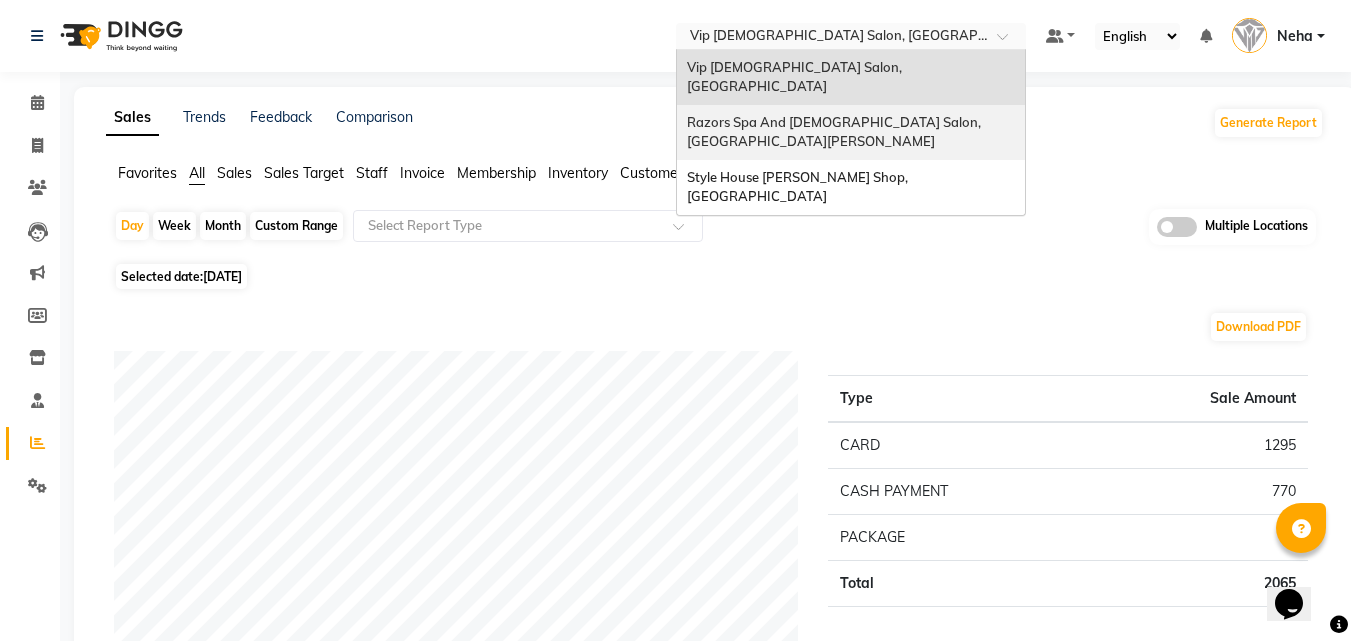 click on "Razors Spa And Gents Salon, Nadd Al Hamar" at bounding box center (835, 132) 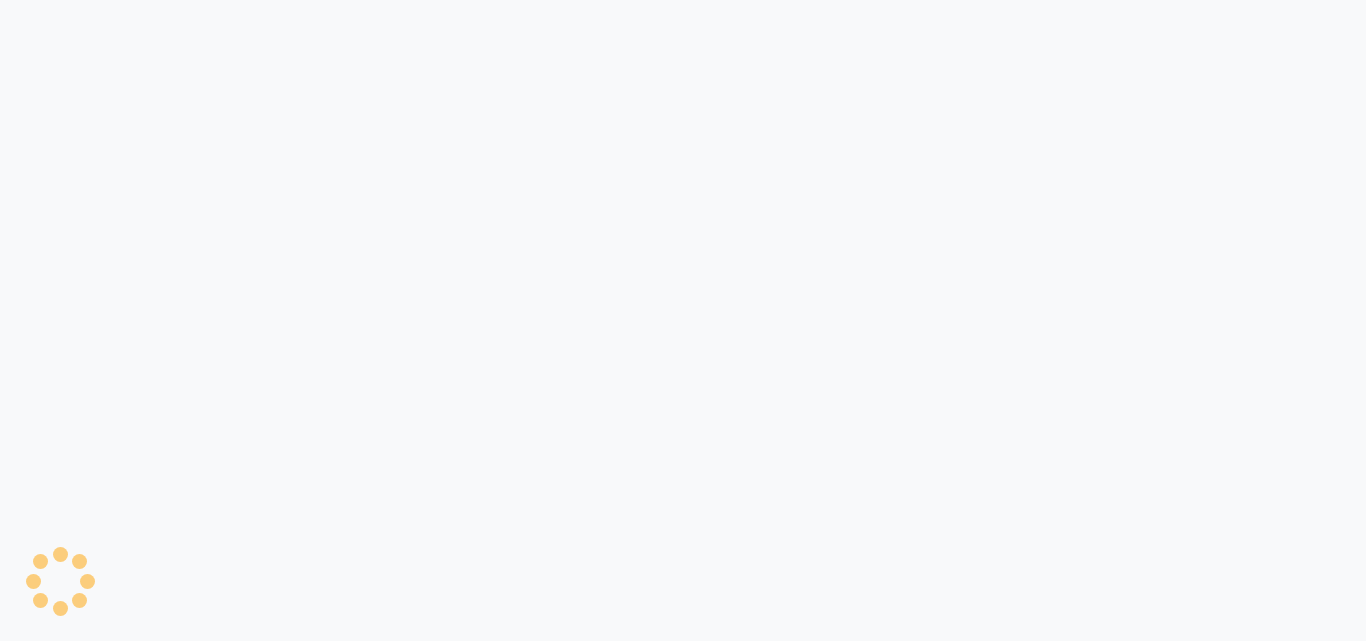 scroll, scrollTop: 0, scrollLeft: 0, axis: both 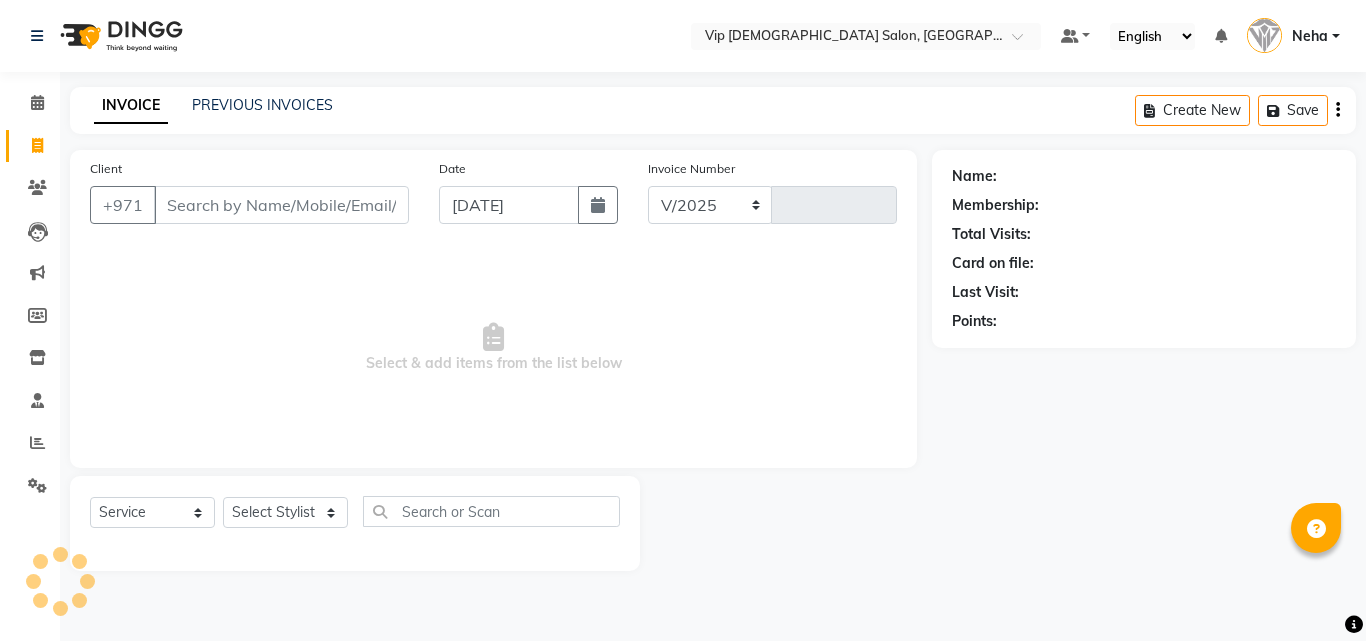 select on "8415" 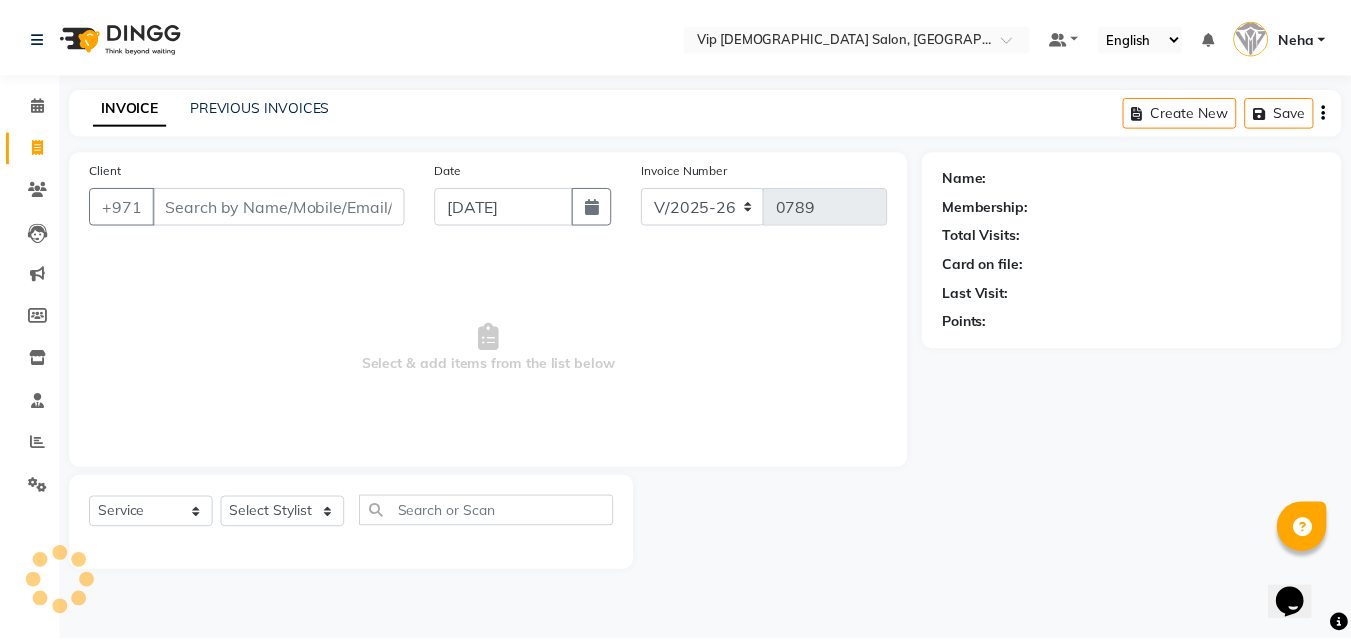 scroll, scrollTop: 0, scrollLeft: 0, axis: both 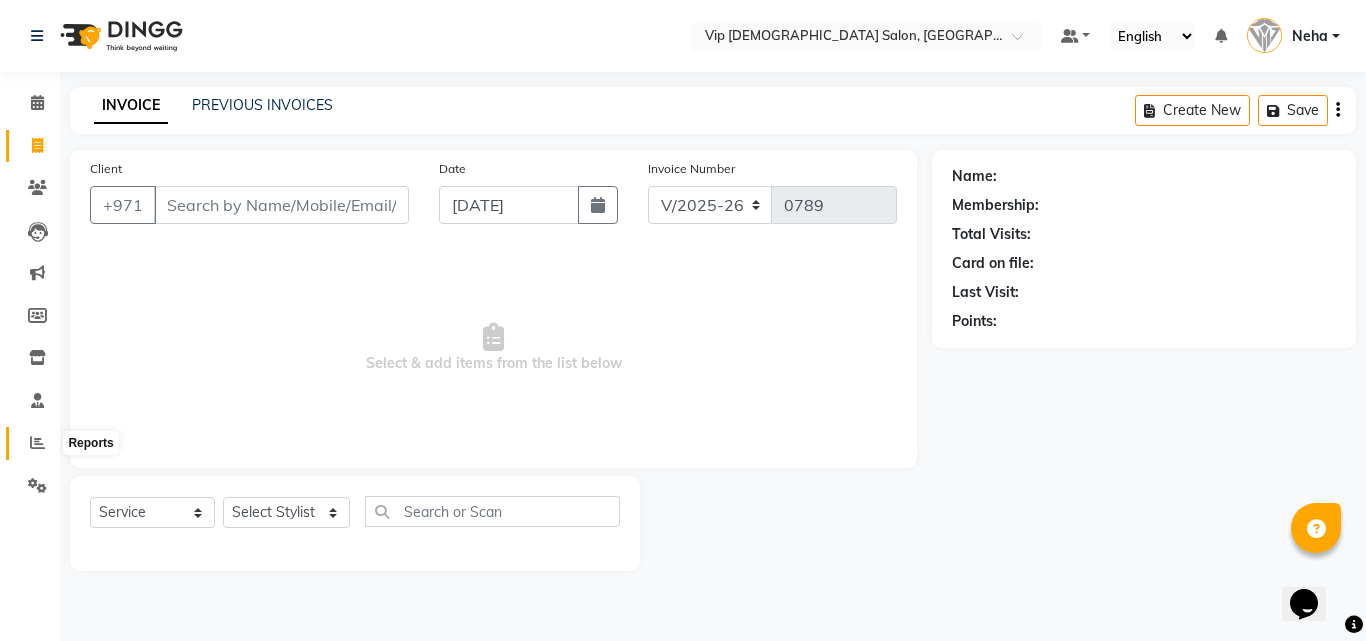 click 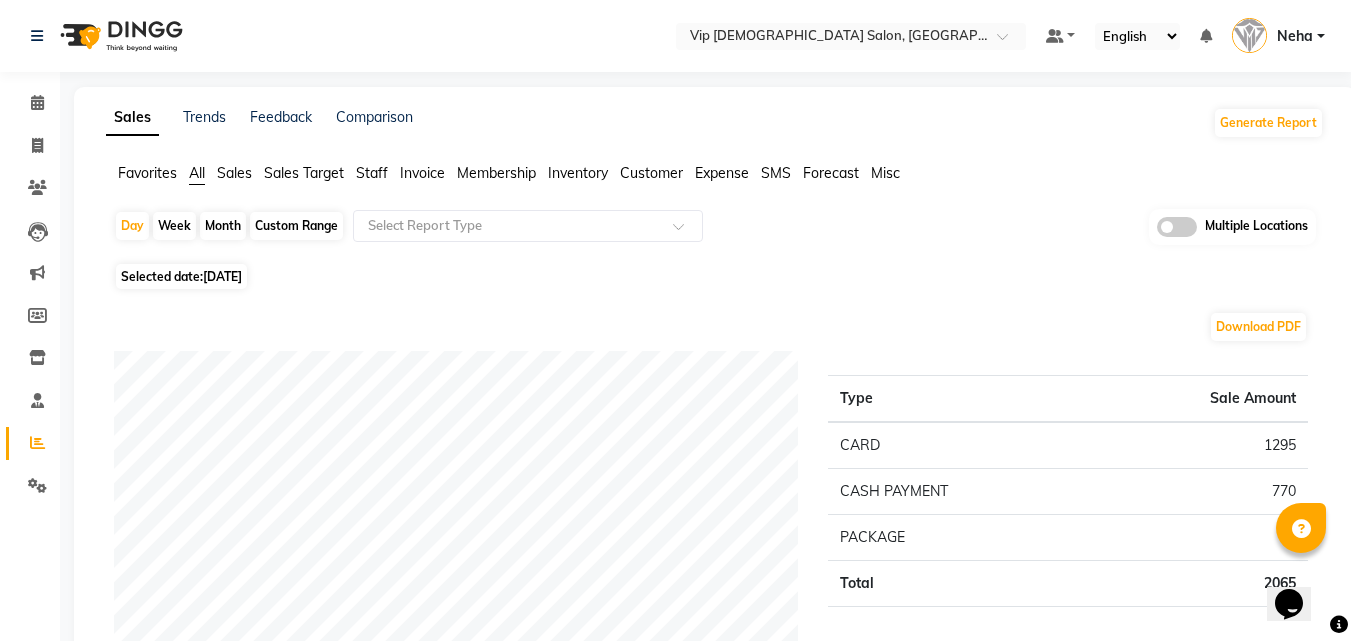 click on "Favorites All Sales Sales Target Staff Invoice Membership Inventory Customer Expense SMS Forecast Misc  Day   Week   Month   Custom Range  Select Report Type Multiple Locations Selected date:  13-07-2025  Download PDF Payment mode Type Sale Amount CARD 1295 CASH PAYMENT 770 PACKAGE 0 Total 2065 Staff summary Type Sale Amount Ali Rana 460 Allauddin Anwar Ali 460 Taufeeq Anwar Ali 280 Riffat Magdy 250 Ahmed Mohamed Mohamed Elkhodary Abdelhamid 235 Ayoub Lakhbizi 380 Neha 160 Total 2225 Sales summary Type Sale Amount Memberships 0 Products 0 Prepaid 0 Vouchers 0 Gift card 0 Services 2065 Packages 160 Tips 65 Fee 0 Total 2290 Expense by type Type Sale Amount Maintenance 50 Utilities 2 Total 52 Service by category Type Sale Amount HAIR 1926 FACE TREATMENTS 88 WAXING 50 Total 2064 Service sales Type Sale Amount MEN'S HAIRCUT + BEARD CRAFTING 1191 MEN'S HAIRCUT 350 BEARD CRAFTING 315 BASIC FACIAL 88 HAIR STYLE (WASH+BLOWDRY) 50 FACE WAX 40 BEARD COLOR 20 NOSE WAX 10 Total 2064 ★ Mark as Favorite" 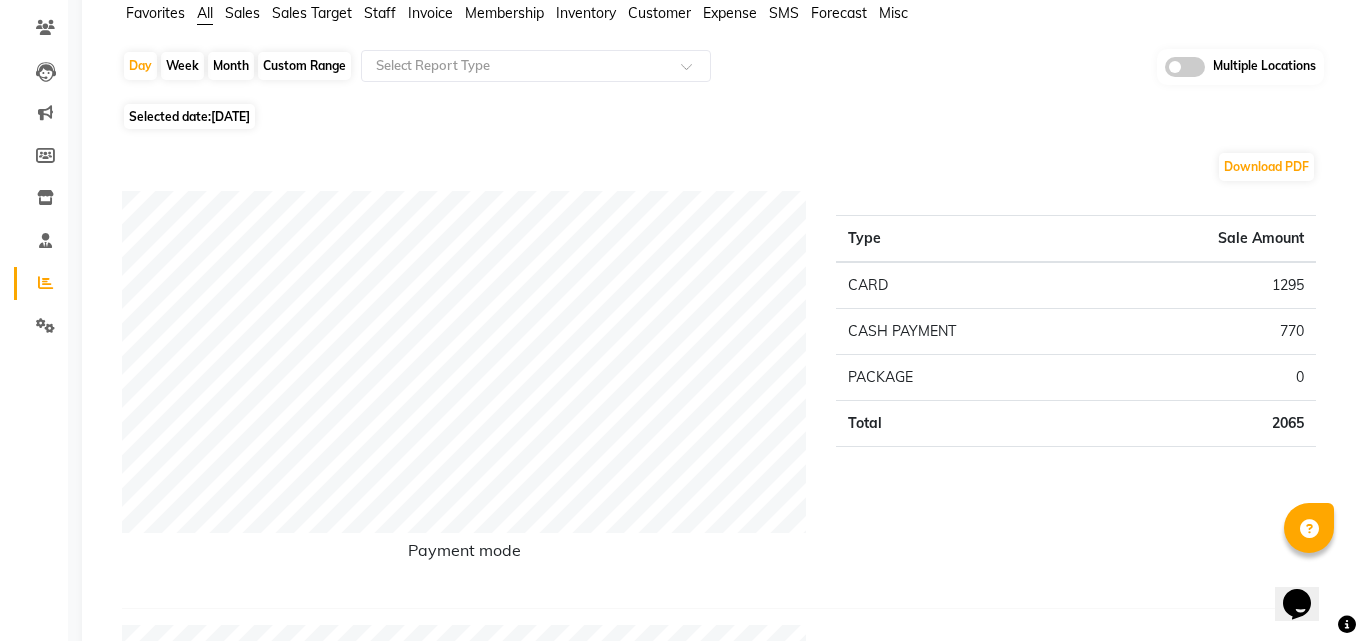 scroll, scrollTop: 0, scrollLeft: 0, axis: both 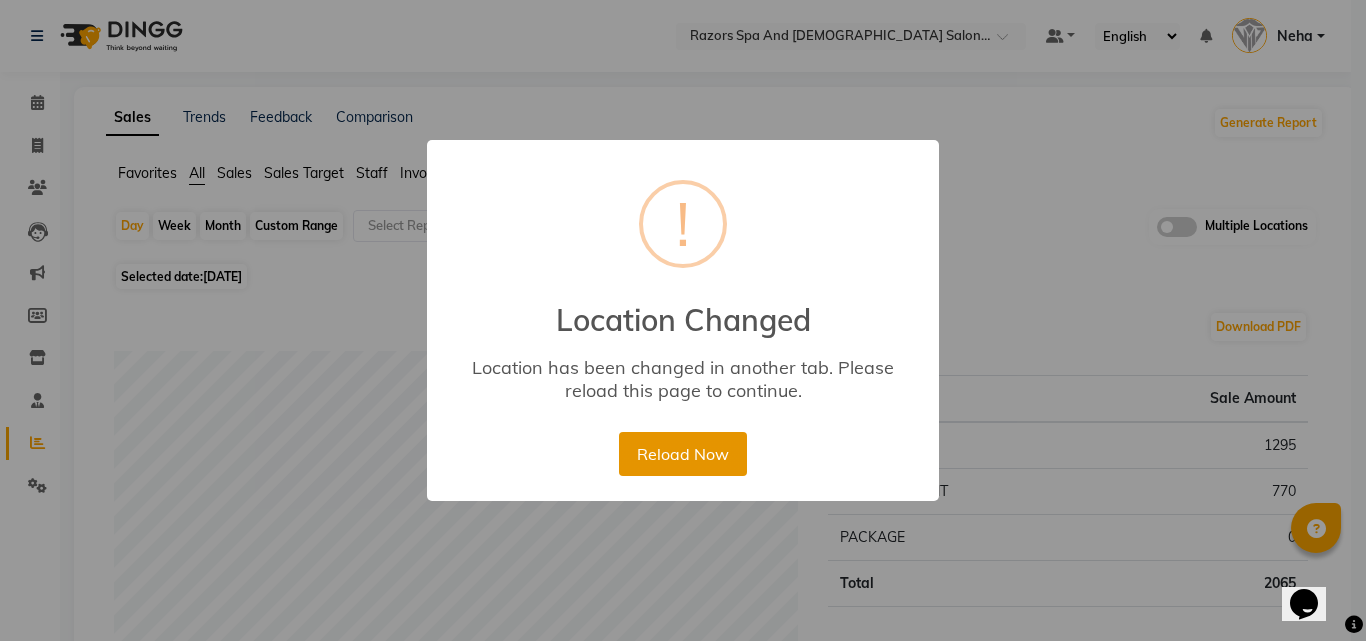 click on "Reload Now" at bounding box center (682, 454) 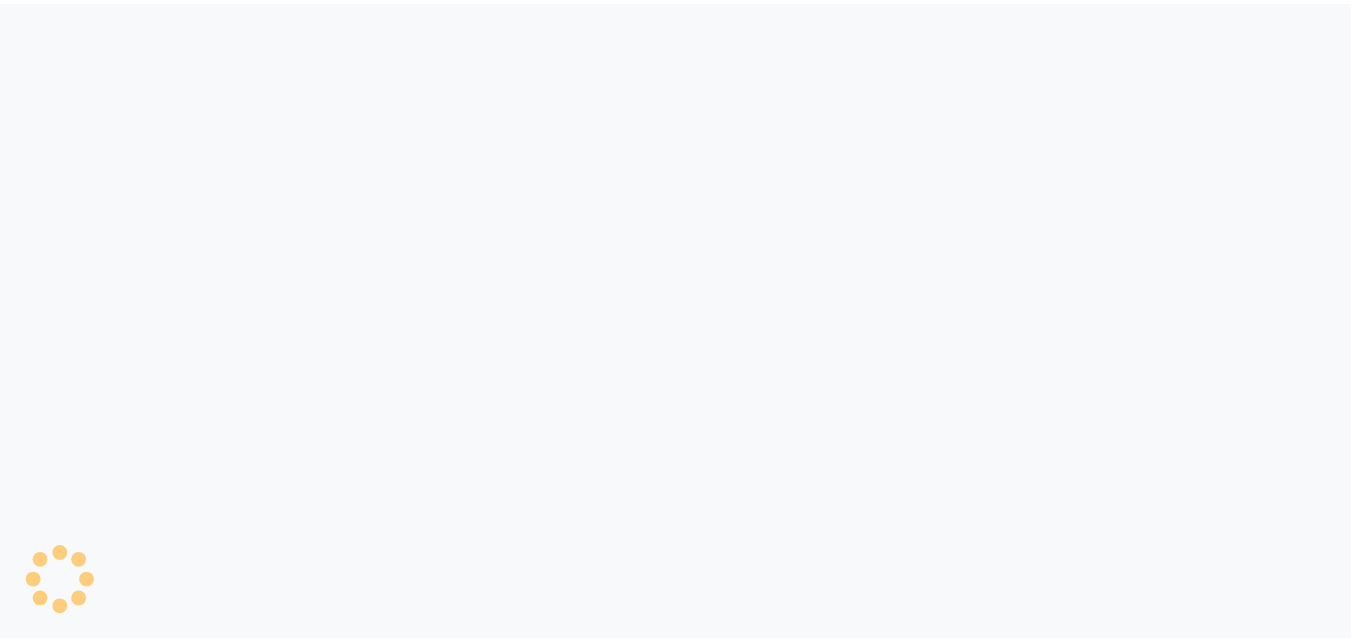 scroll, scrollTop: 0, scrollLeft: 0, axis: both 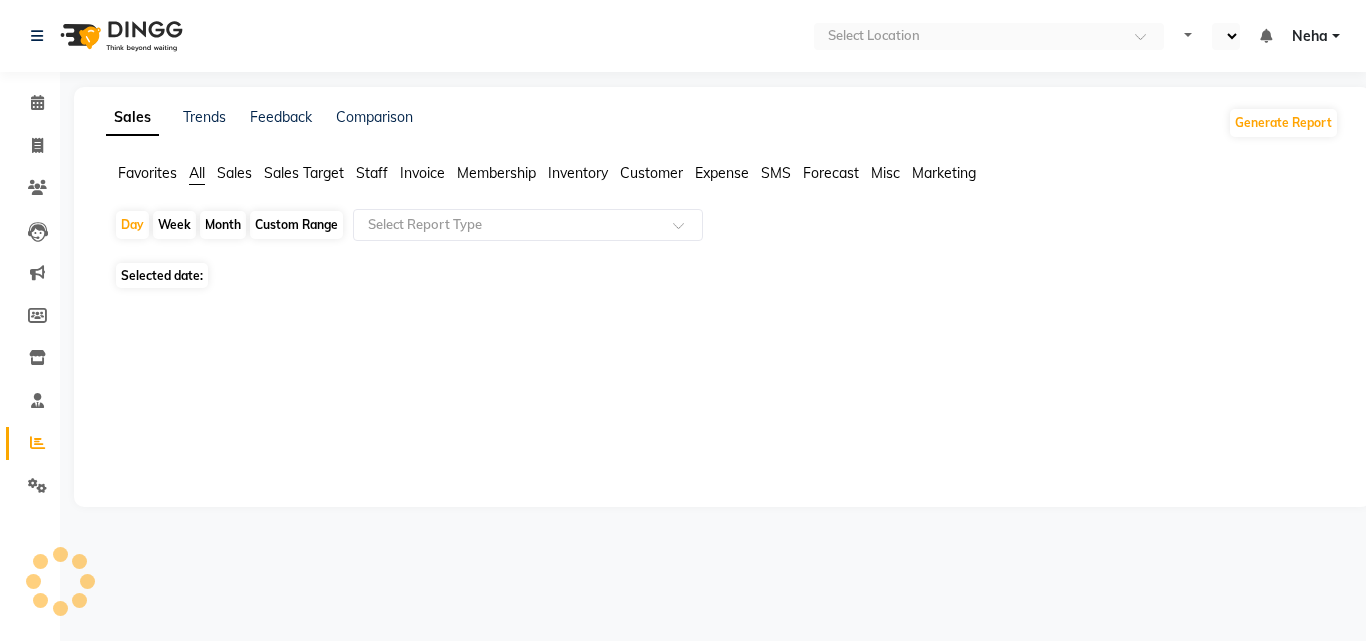 select on "en" 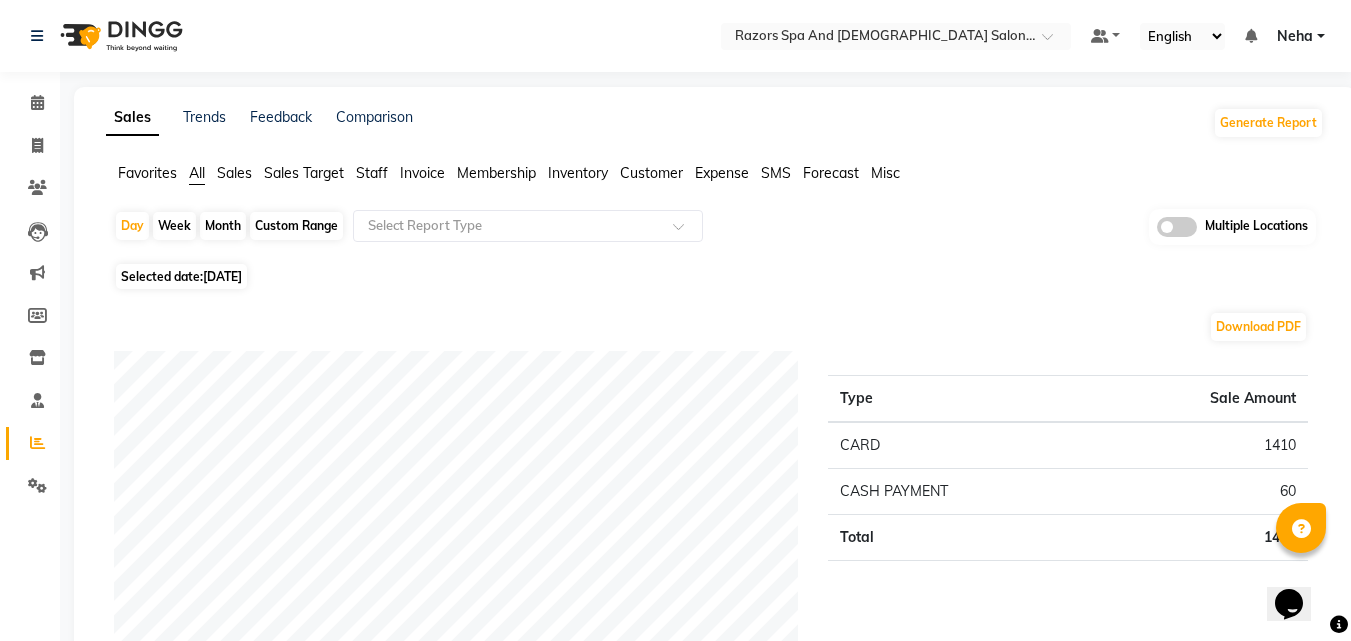 scroll, scrollTop: 0, scrollLeft: 0, axis: both 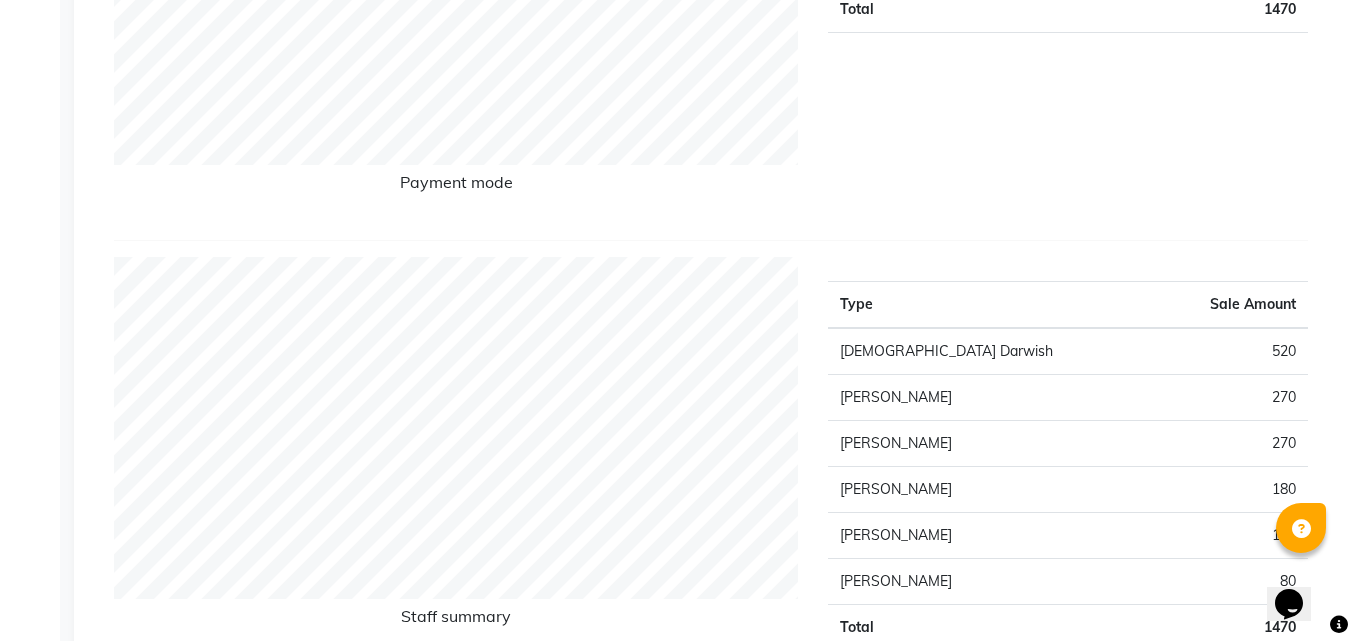 type 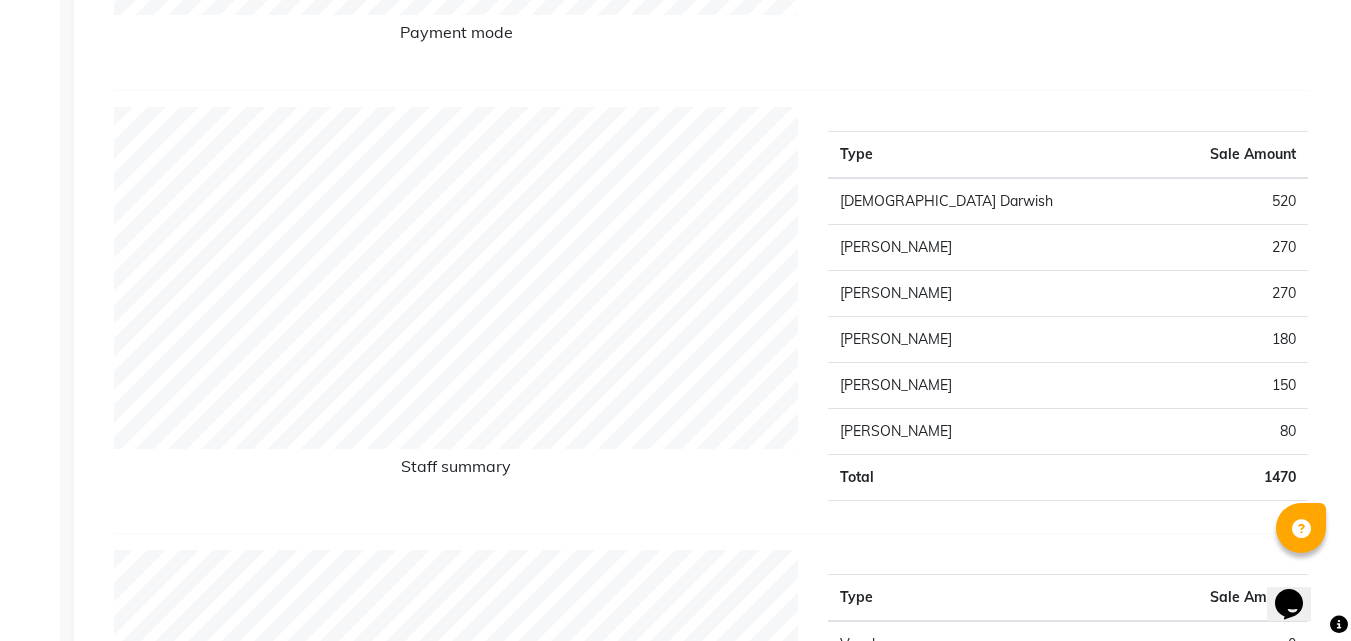 scroll, scrollTop: 680, scrollLeft: 0, axis: vertical 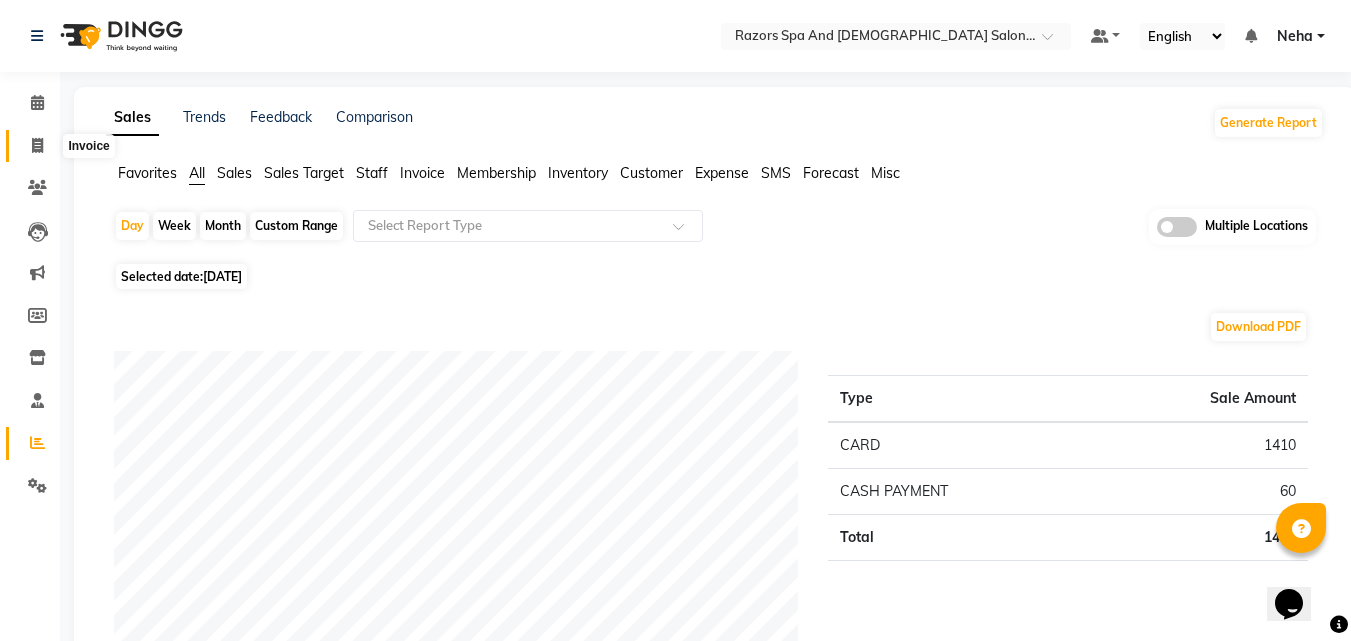 click 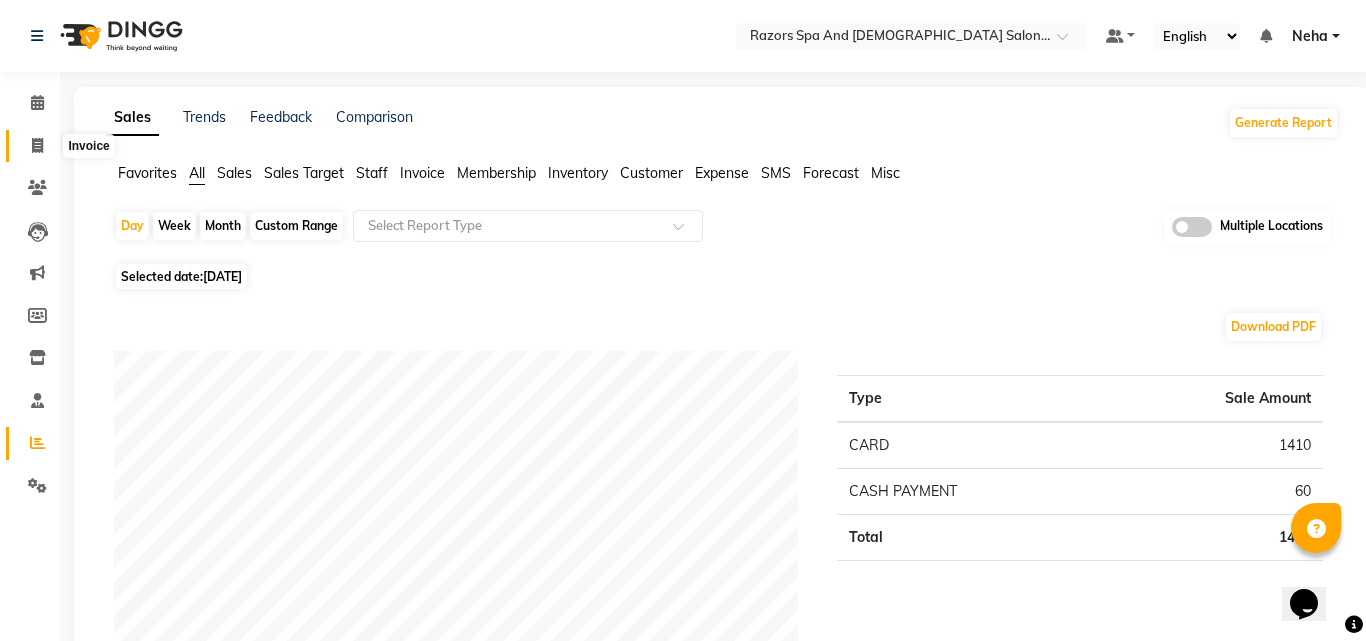 select on "service" 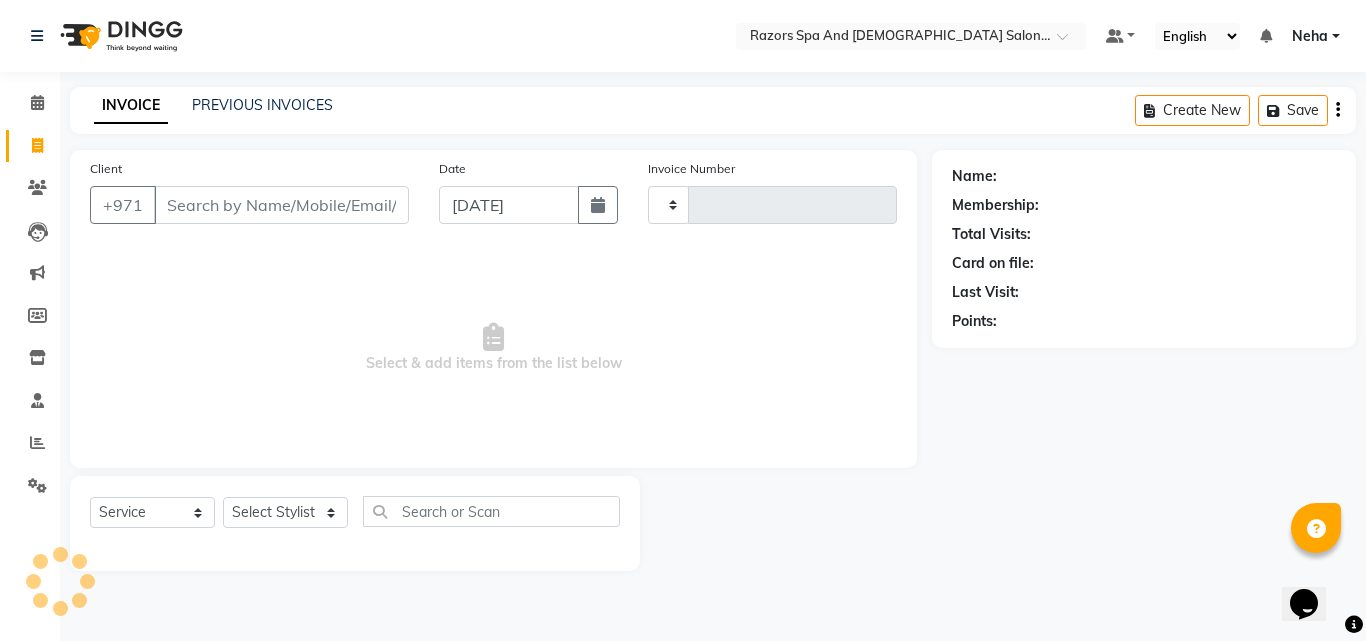 type on "0462" 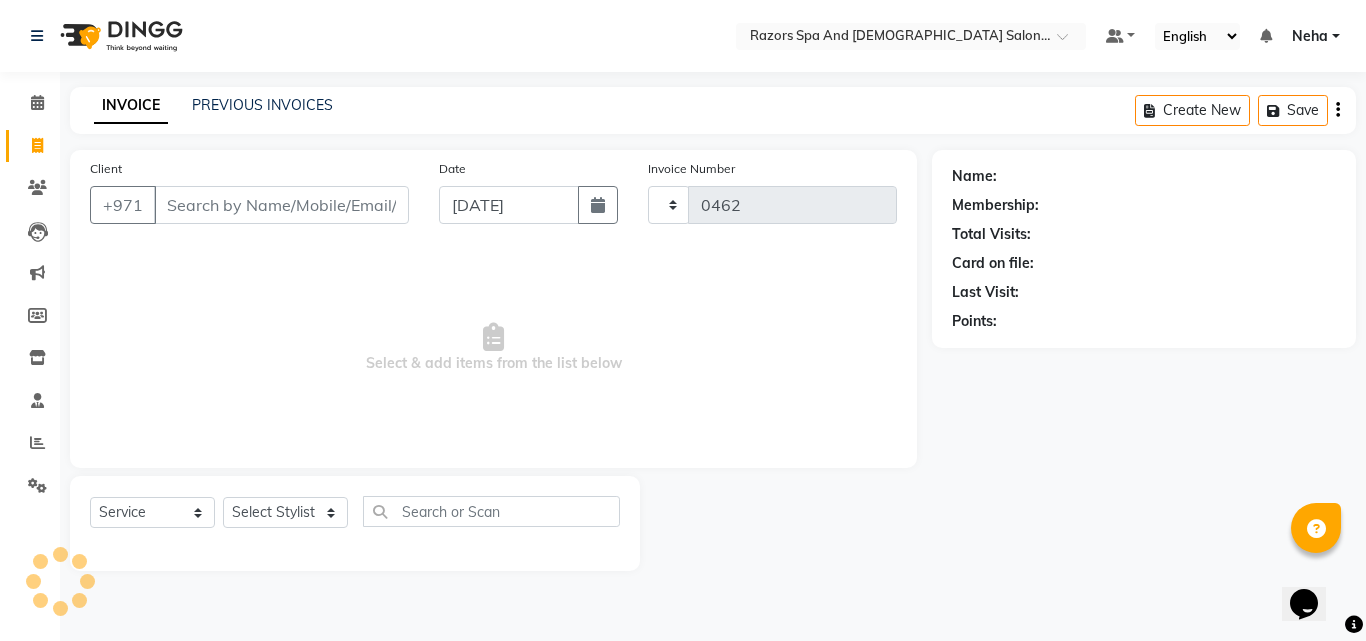 select on "8419" 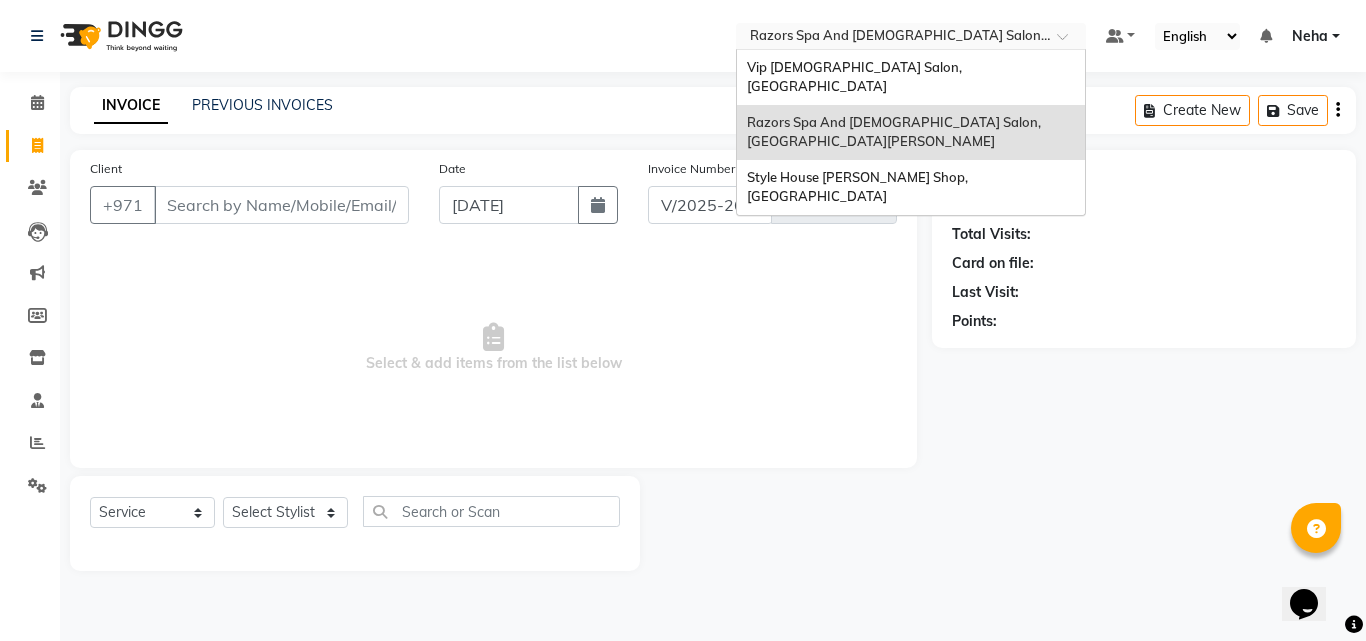 click at bounding box center (891, 38) 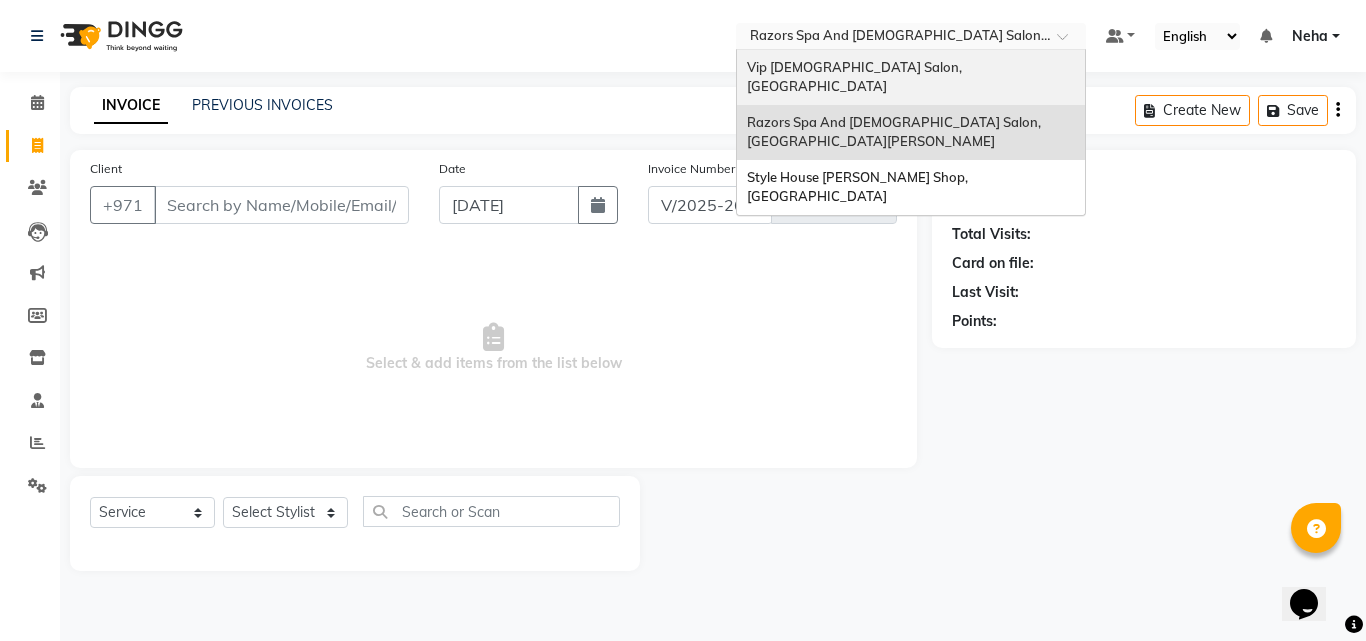 click on "Vip [DEMOGRAPHIC_DATA] Salon, [GEOGRAPHIC_DATA]" at bounding box center (856, 77) 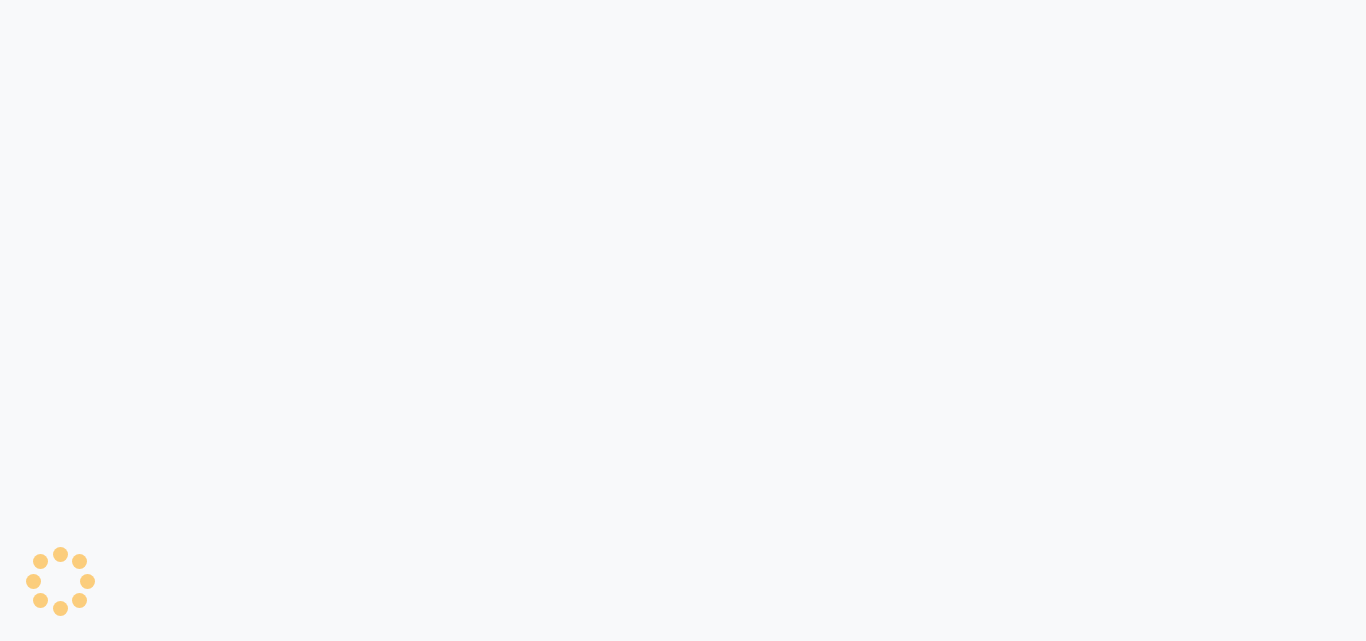 scroll, scrollTop: 0, scrollLeft: 0, axis: both 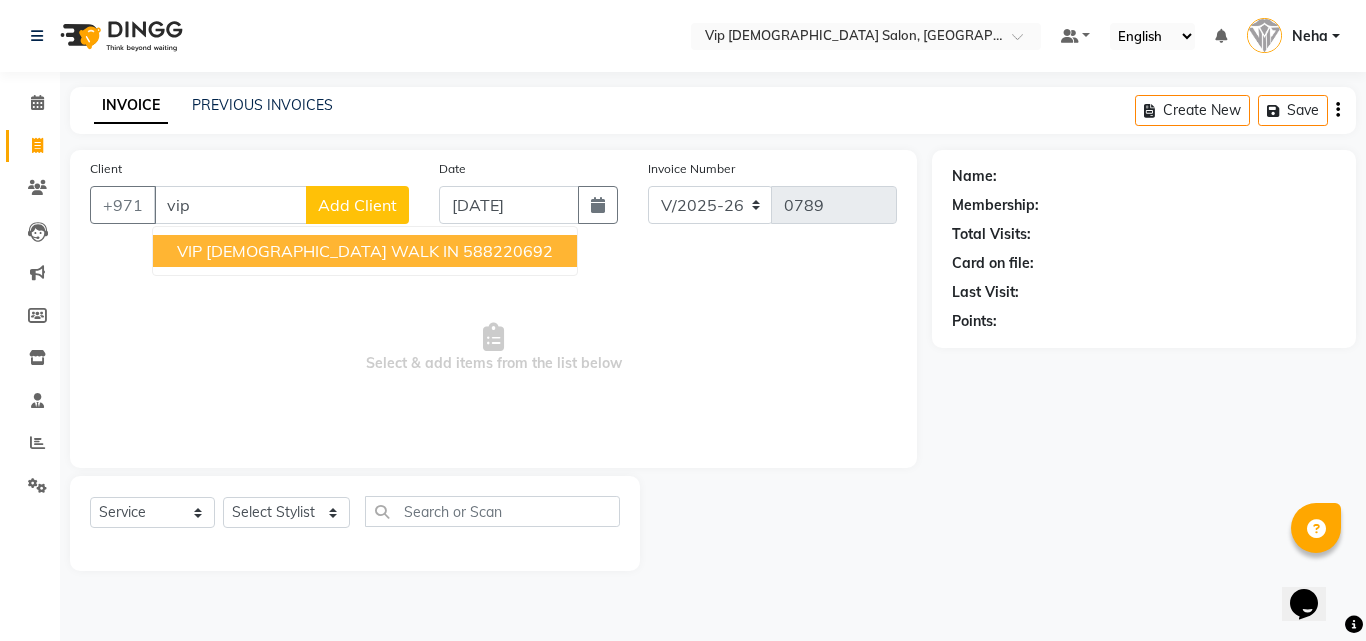 click on "VIP [DEMOGRAPHIC_DATA] WALK IN" at bounding box center [318, 251] 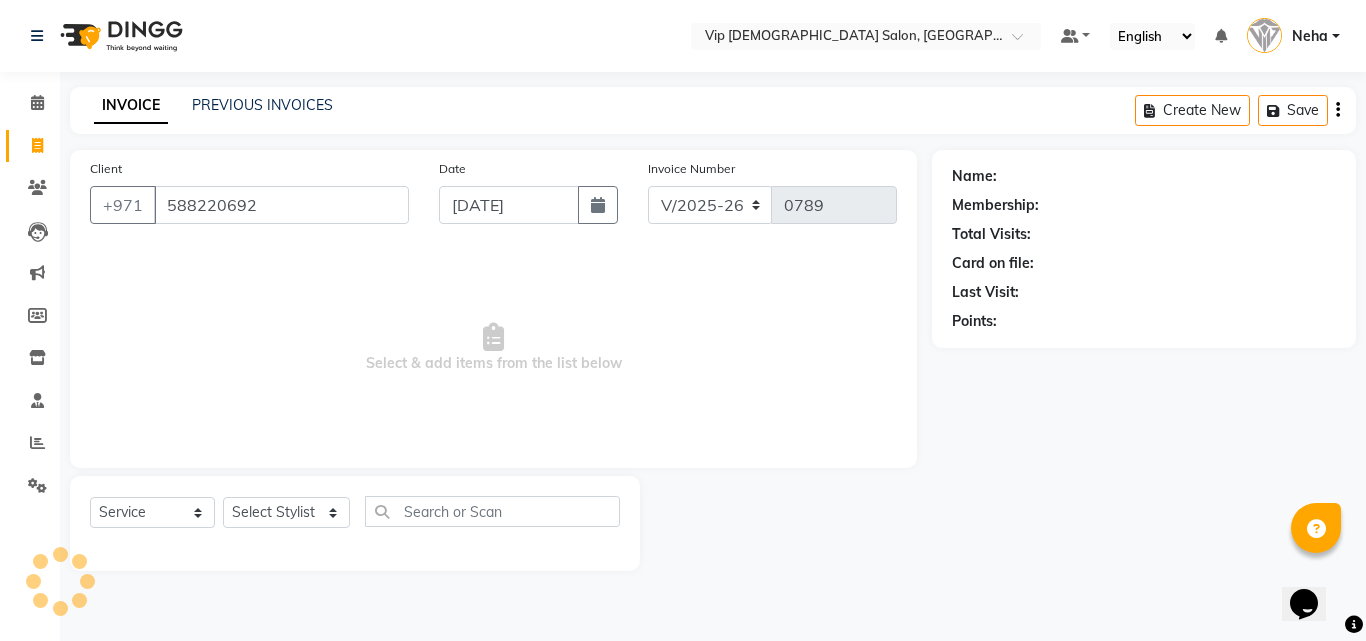 type on "588220692" 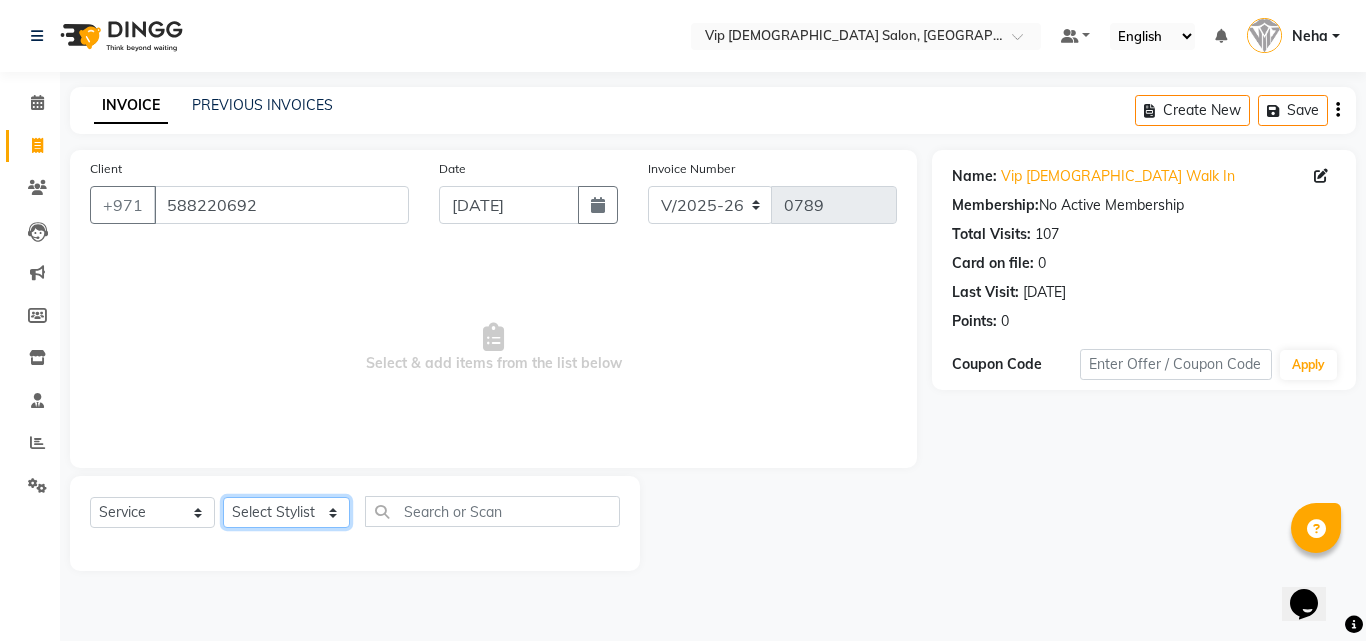 click on "Select Stylist Abdel aziz AHMED MOHAMED MOHAMED ELKHODARY ABDELHAMID Ali Rana Allauddin Anwar Ali Ameen Ayoub Lakhbizi Jairah Mr. Mohannad Neha Nelson Ricalyn Colcol Riffat Magdy Taufeeq Anwar Ali Tauseef  Akhilaque Zoya Bhatti." 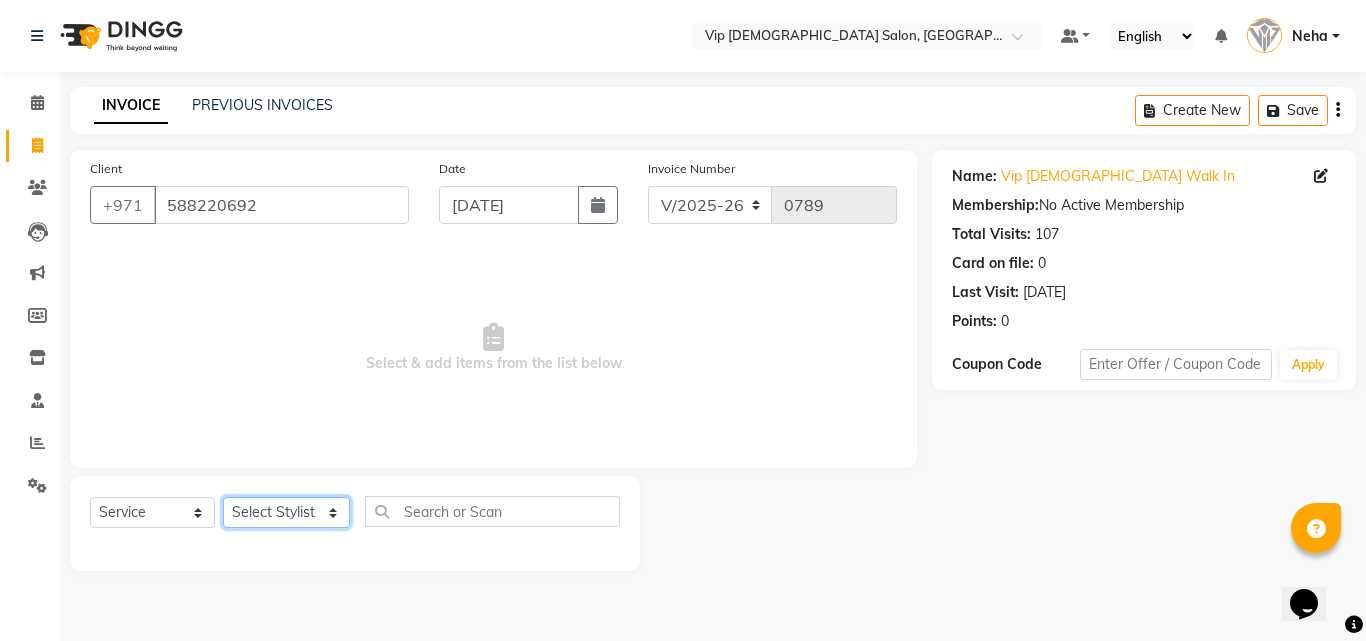 select on "83273" 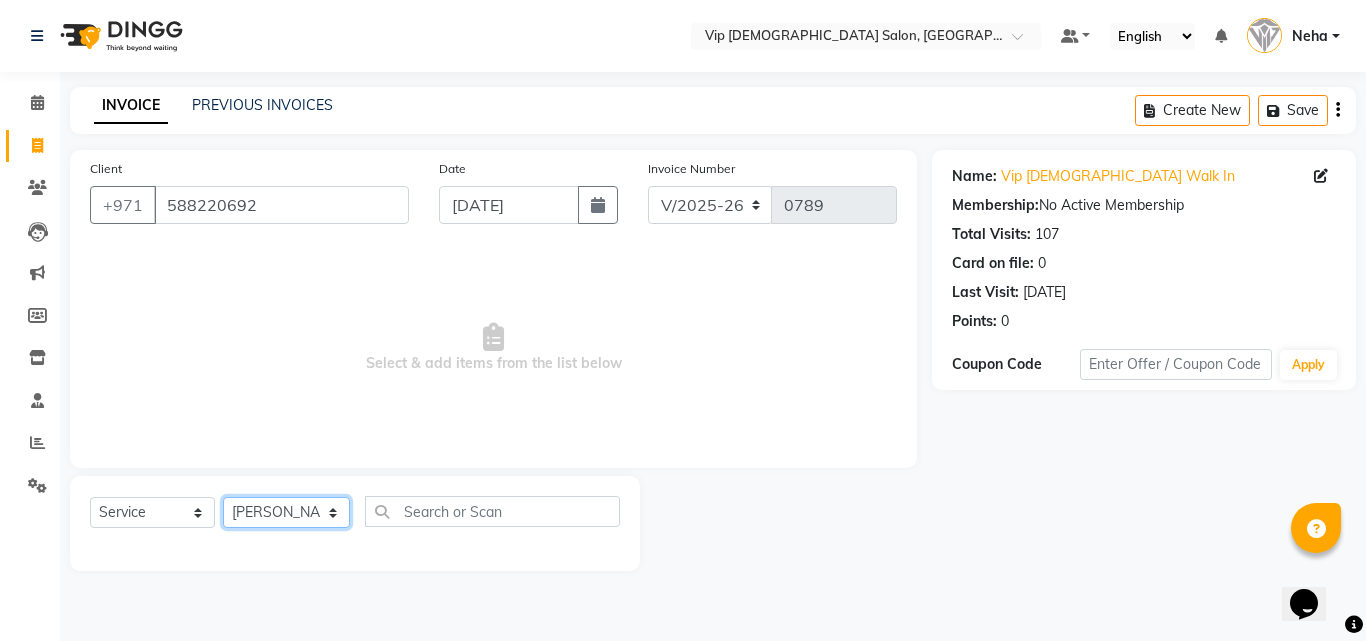 click on "Select Stylist Abdel aziz AHMED MOHAMED MOHAMED ELKHODARY ABDELHAMID Ali Rana Allauddin Anwar Ali Ameen Ayoub Lakhbizi Jairah Mr. Mohannad Neha Nelson Ricalyn Colcol Riffat Magdy Taufeeq Anwar Ali Tauseef  Akhilaque Zoya Bhatti." 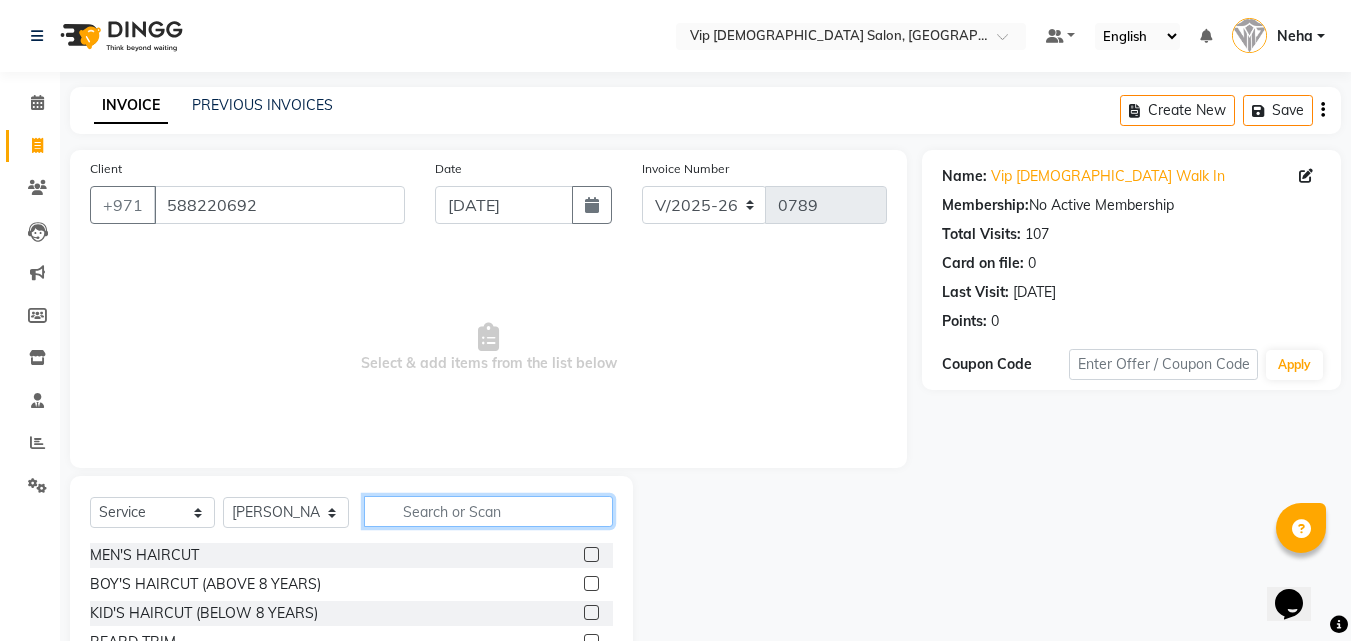 click 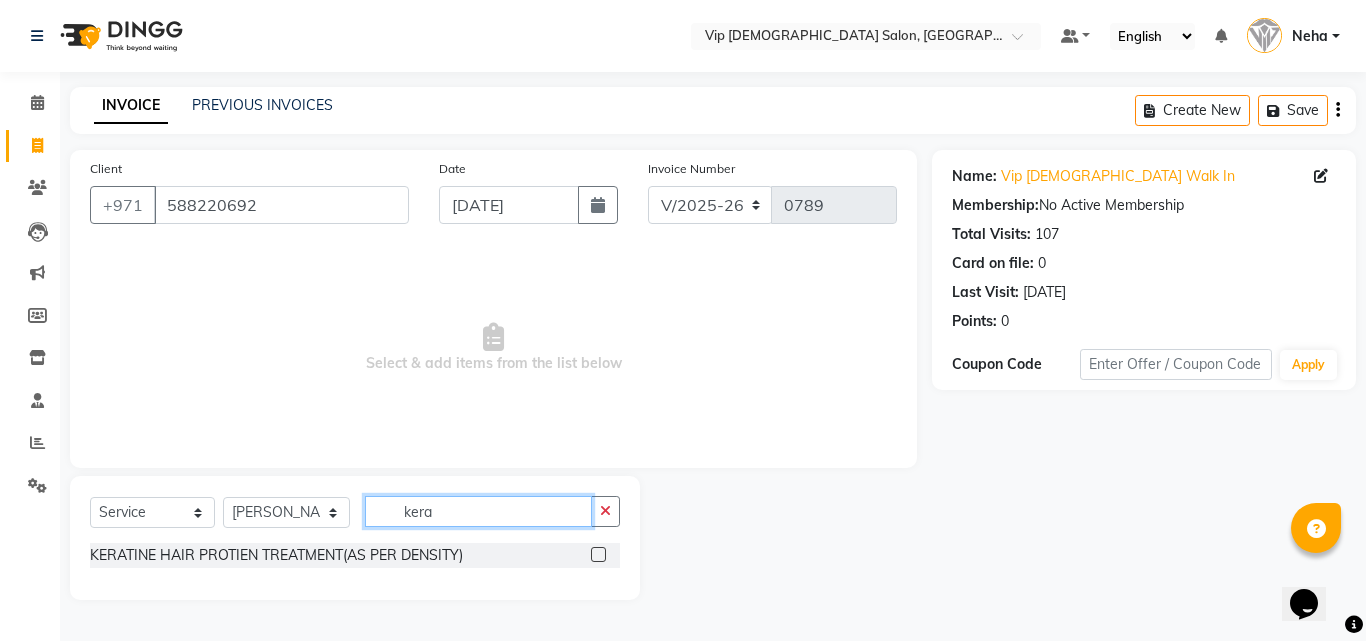 type on "kera" 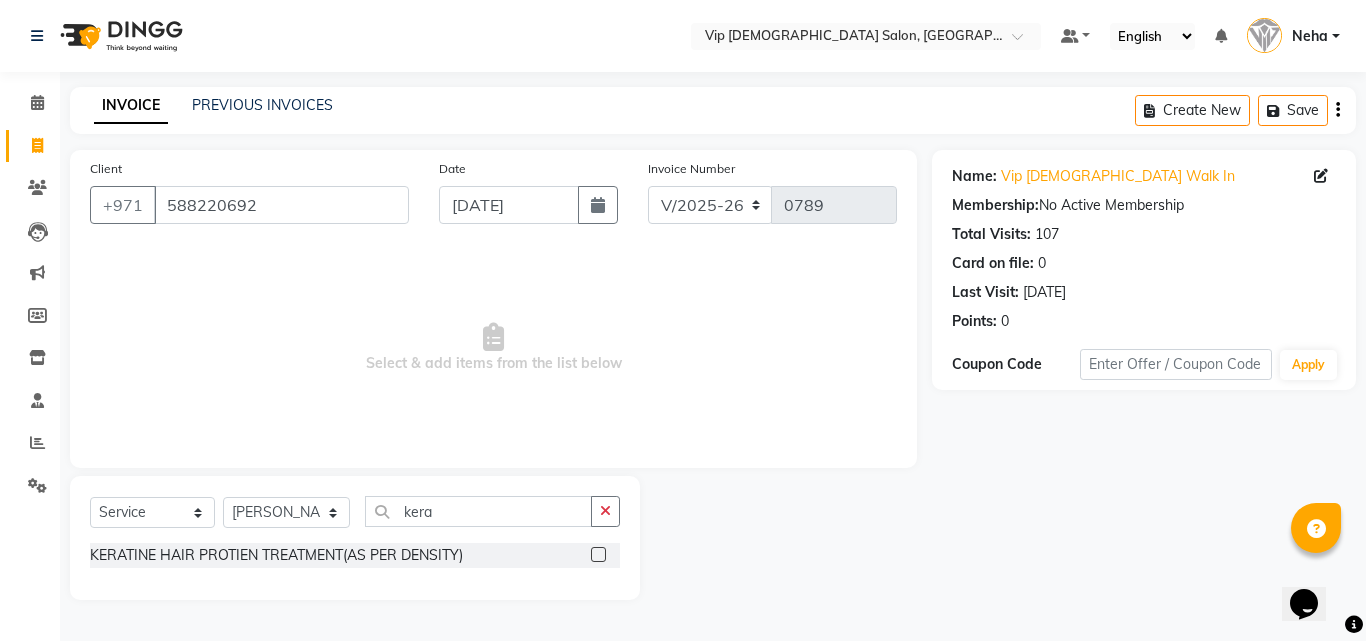 click 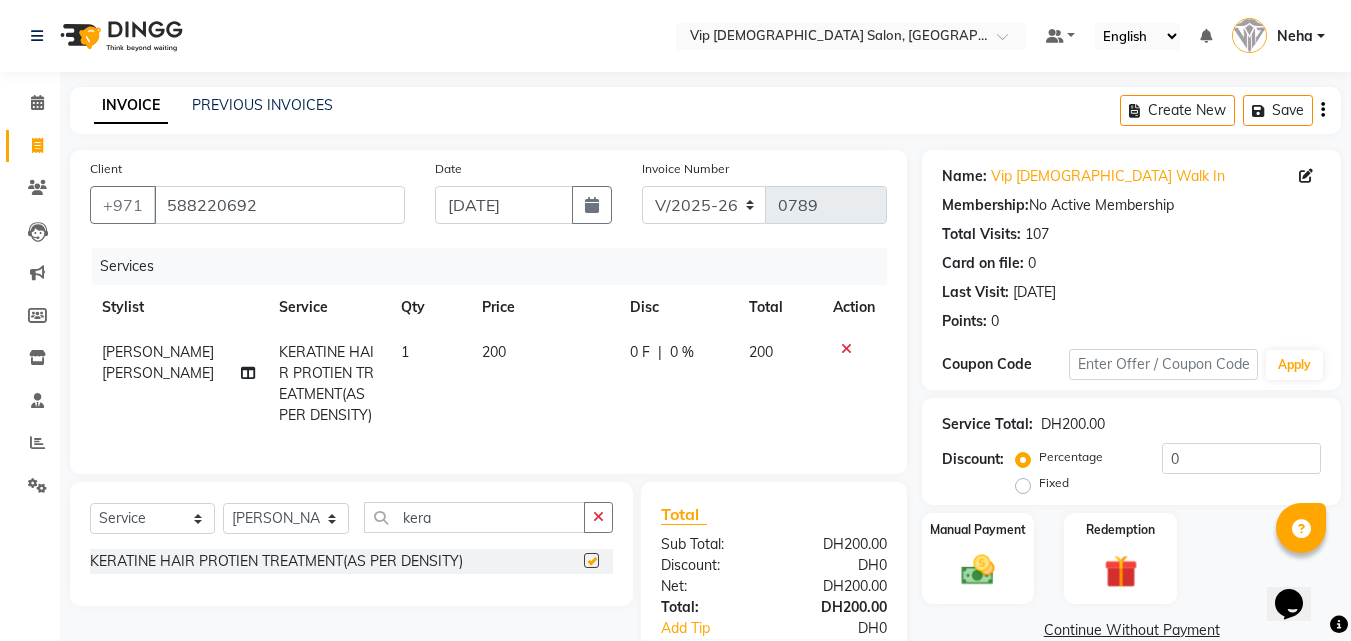 checkbox on "false" 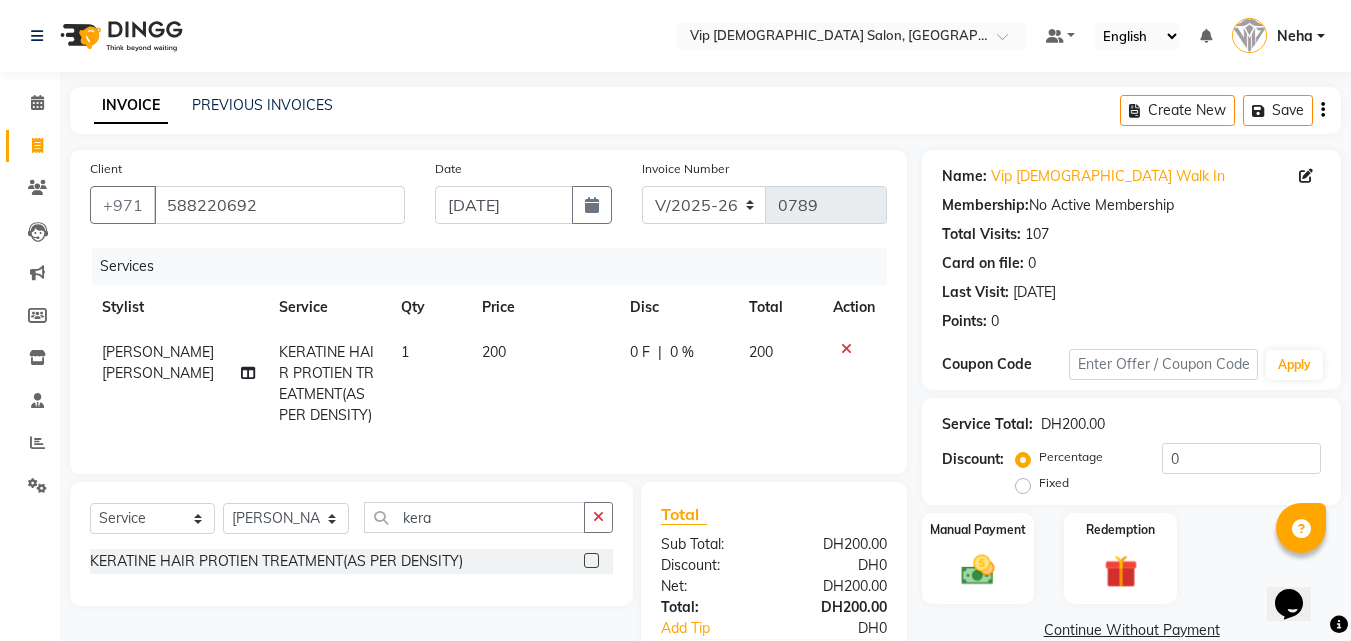 click on "200" 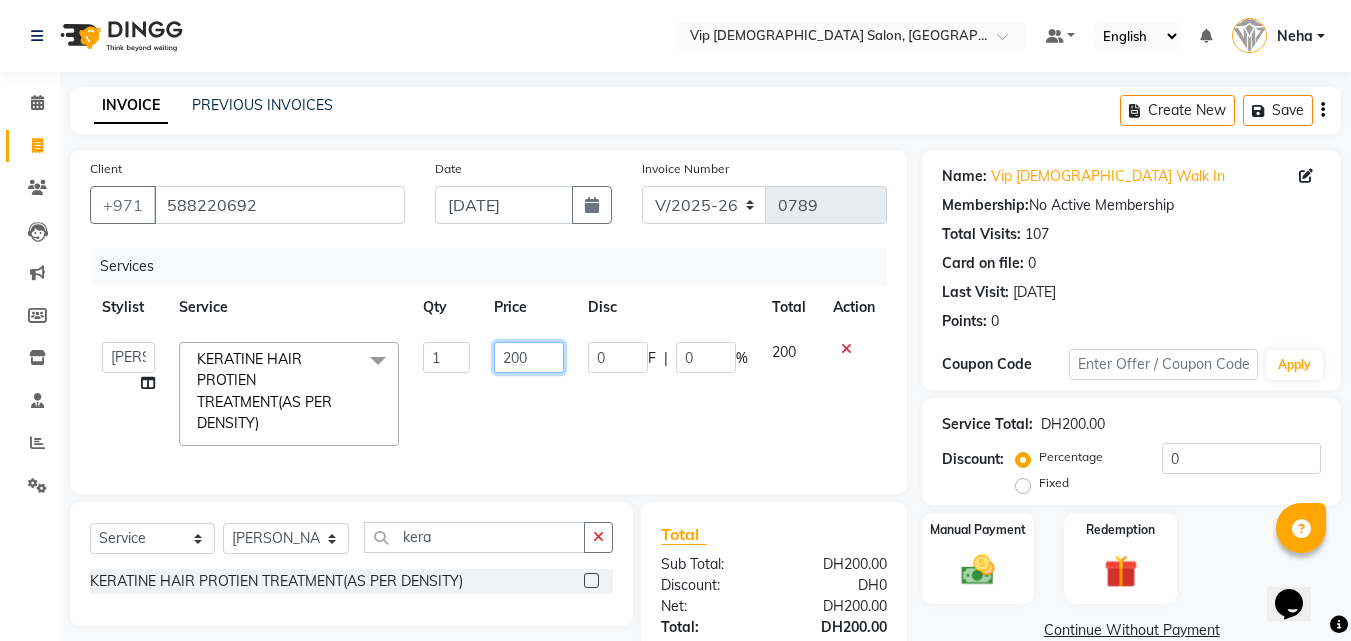 click on "200" 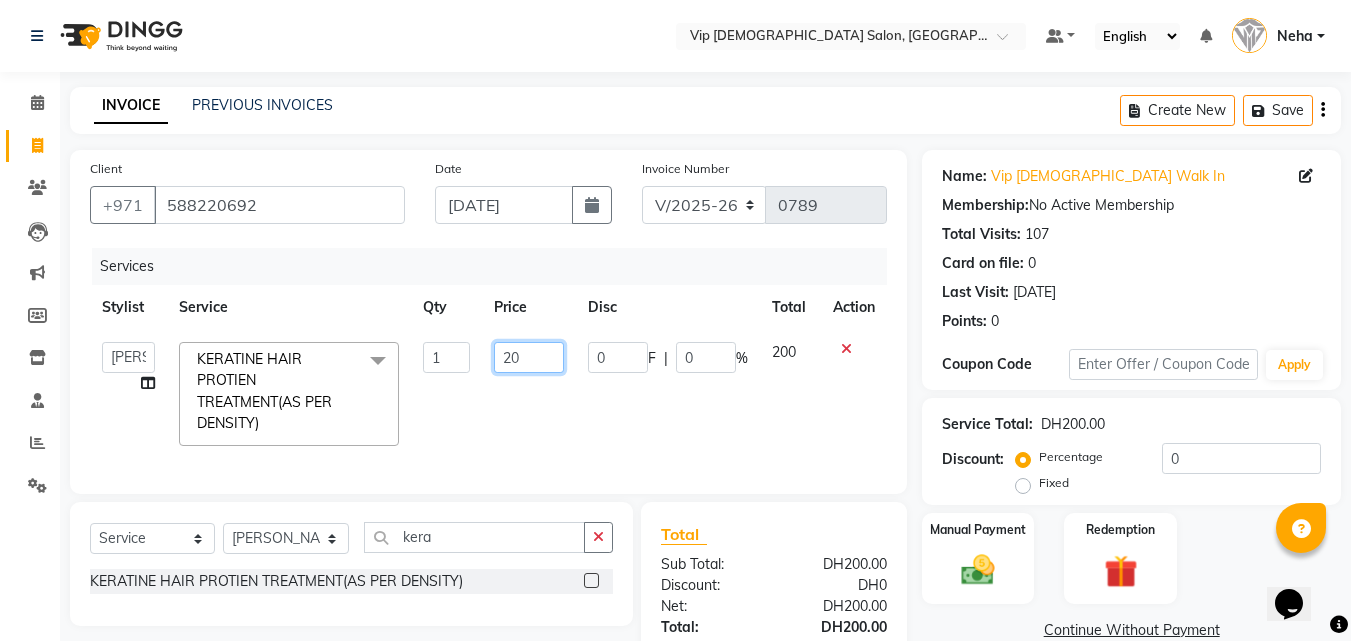 type on "2" 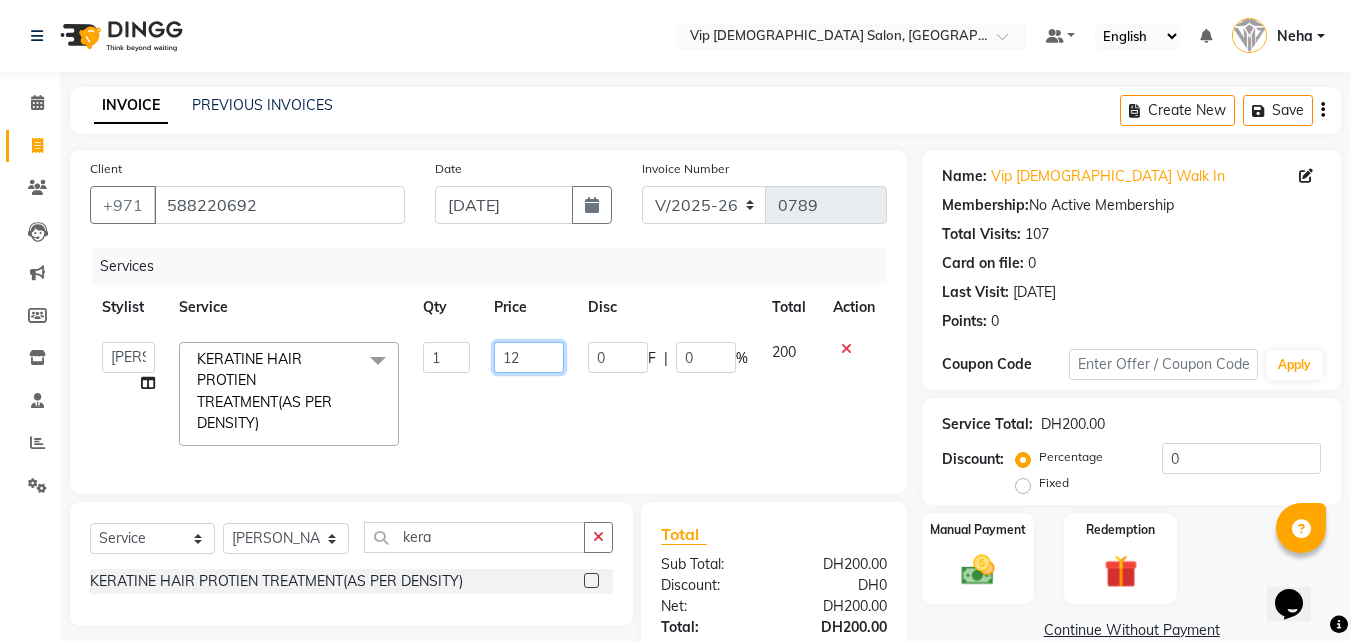 type on "120" 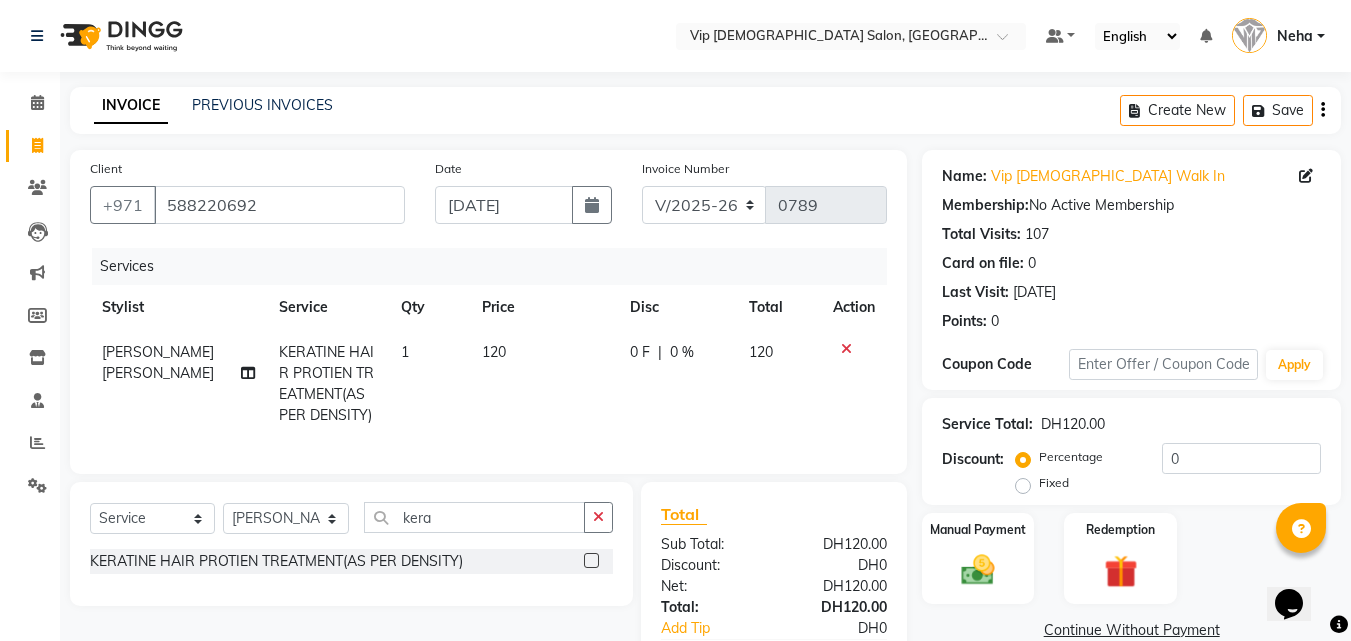 click on "120" 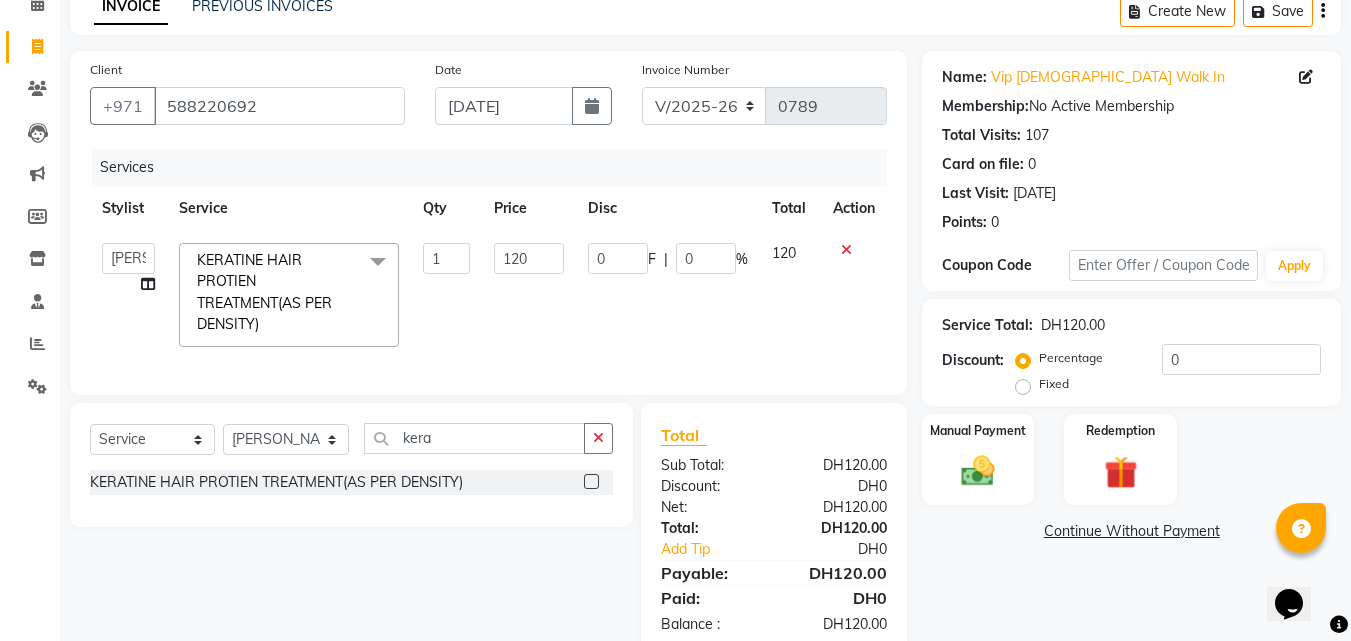 scroll, scrollTop: 158, scrollLeft: 0, axis: vertical 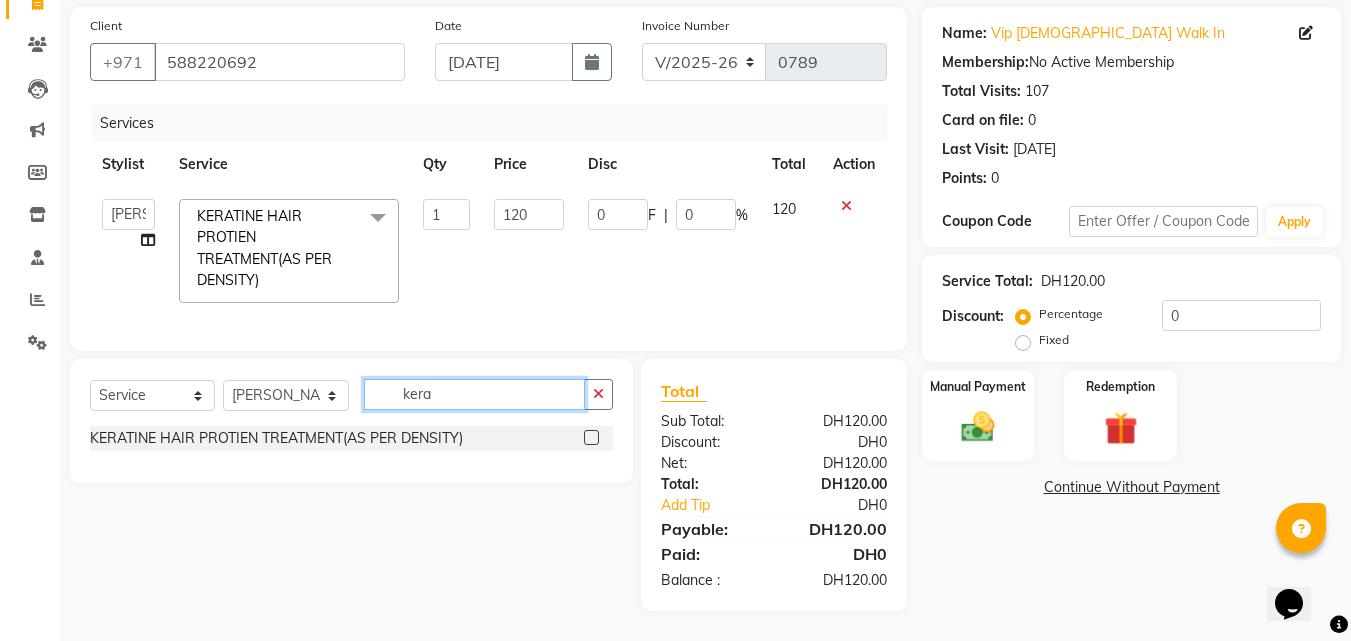 click on "kera" 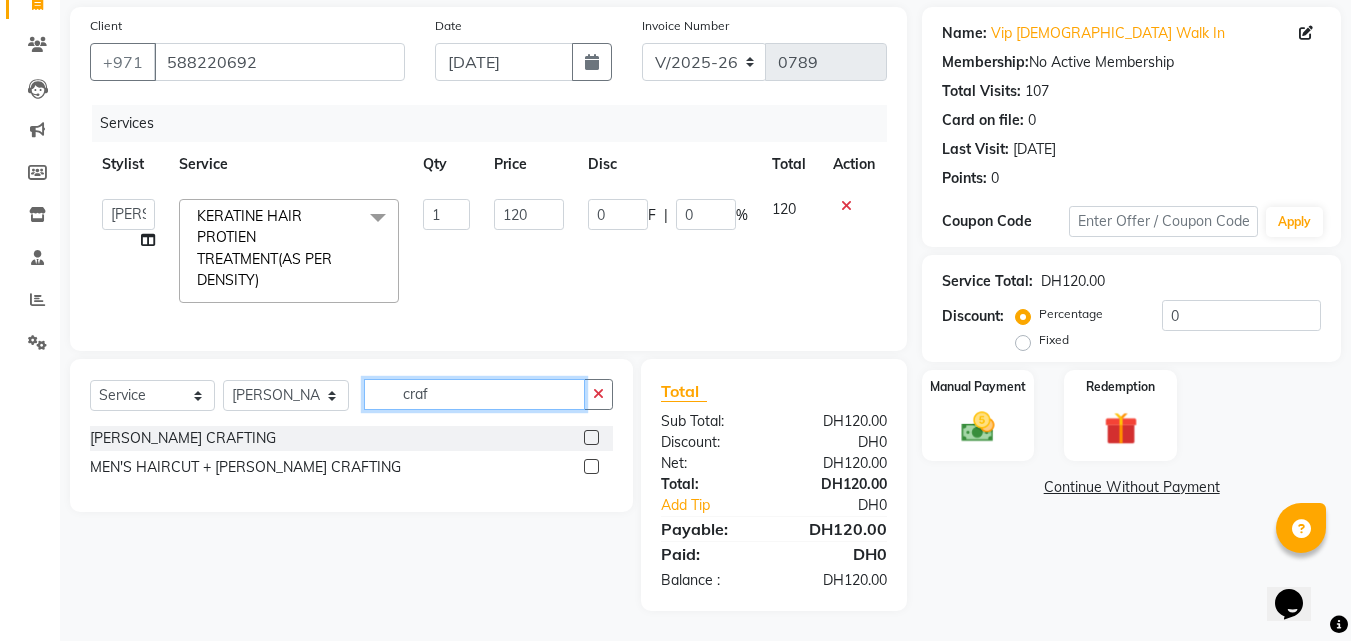 type on "craf" 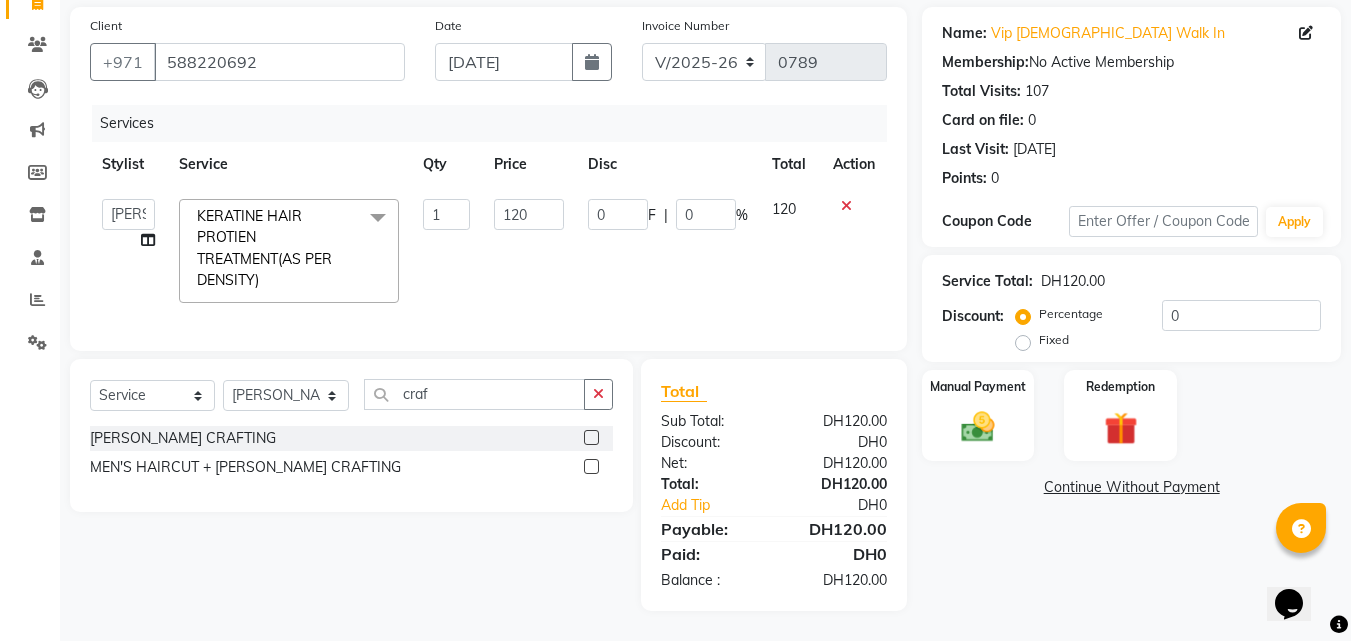 click 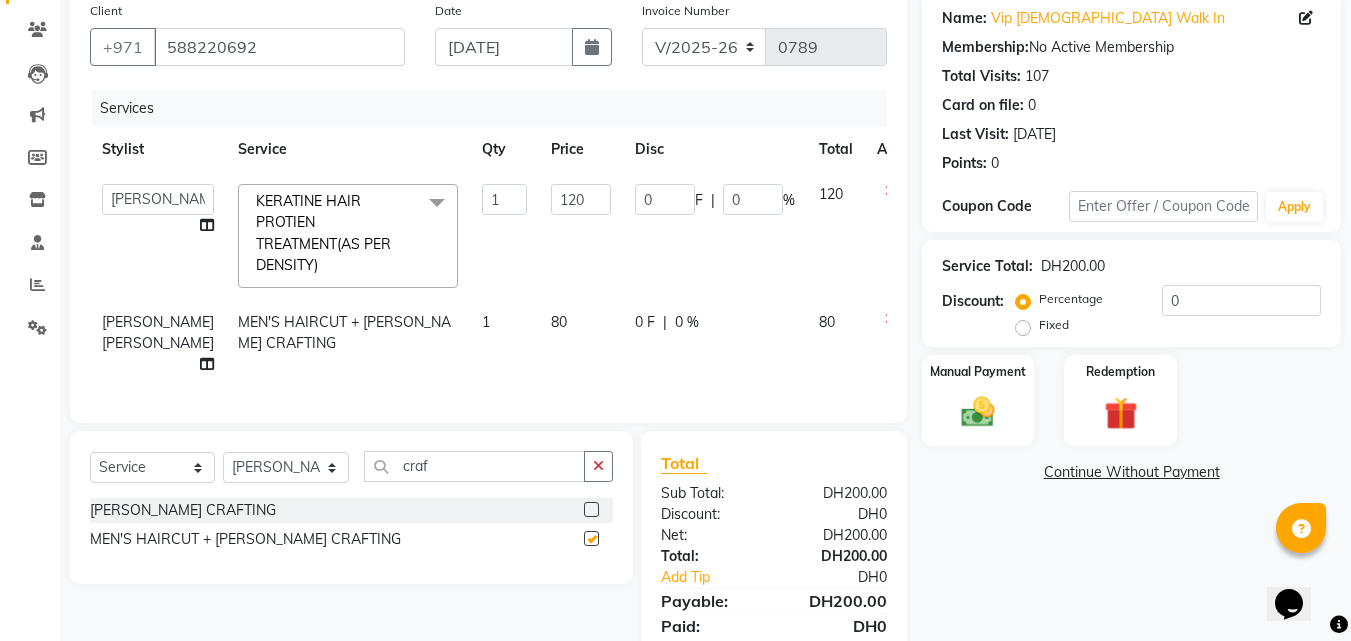 checkbox on "false" 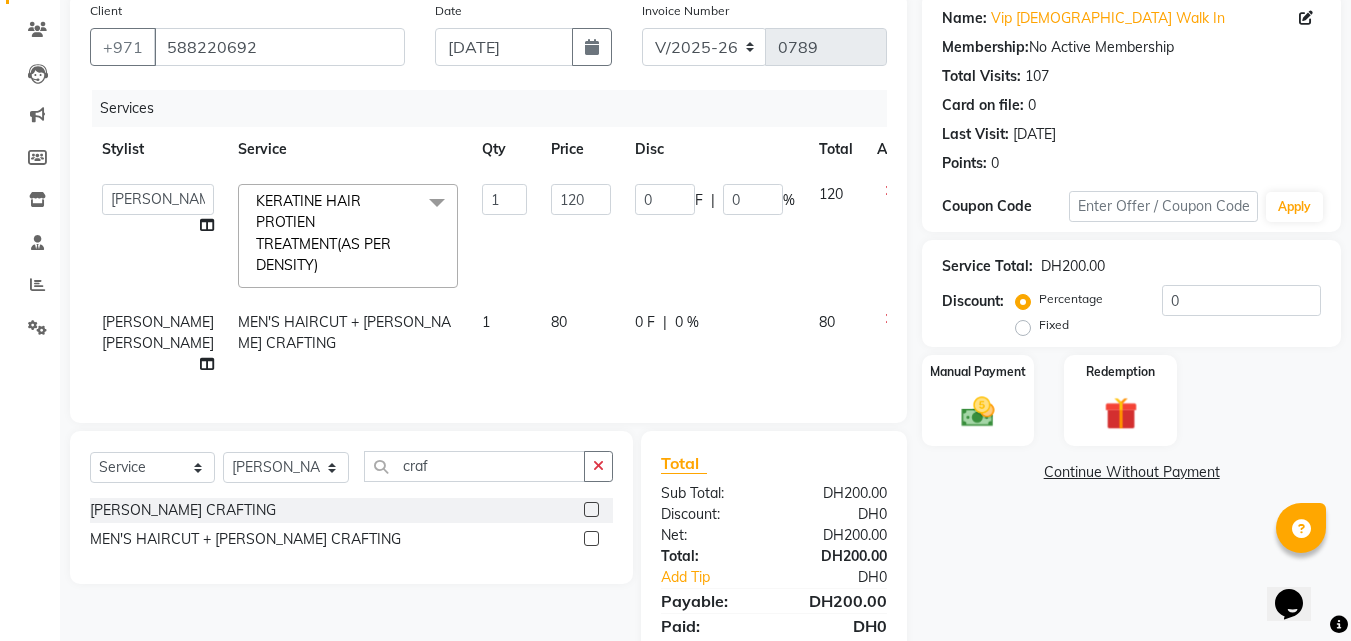 click on "Name: Vip Gents Walk In  Membership:  No Active Membership  Total Visits:  107 Card on file:  0 Last Visit:   13-07-2025 Points:   0  Coupon Code Apply Service Total:  DH200.00  Discount:  Percentage   Fixed  0 Manual Payment Redemption  Continue Without Payment" 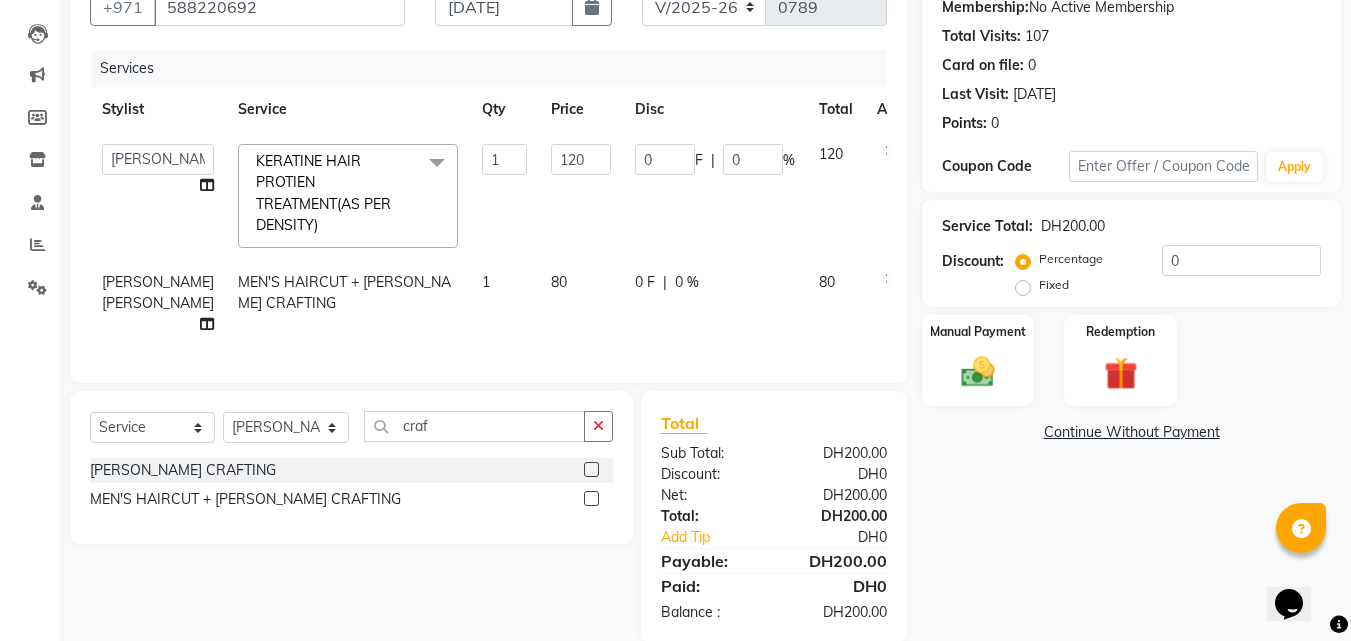 scroll, scrollTop: 308, scrollLeft: 0, axis: vertical 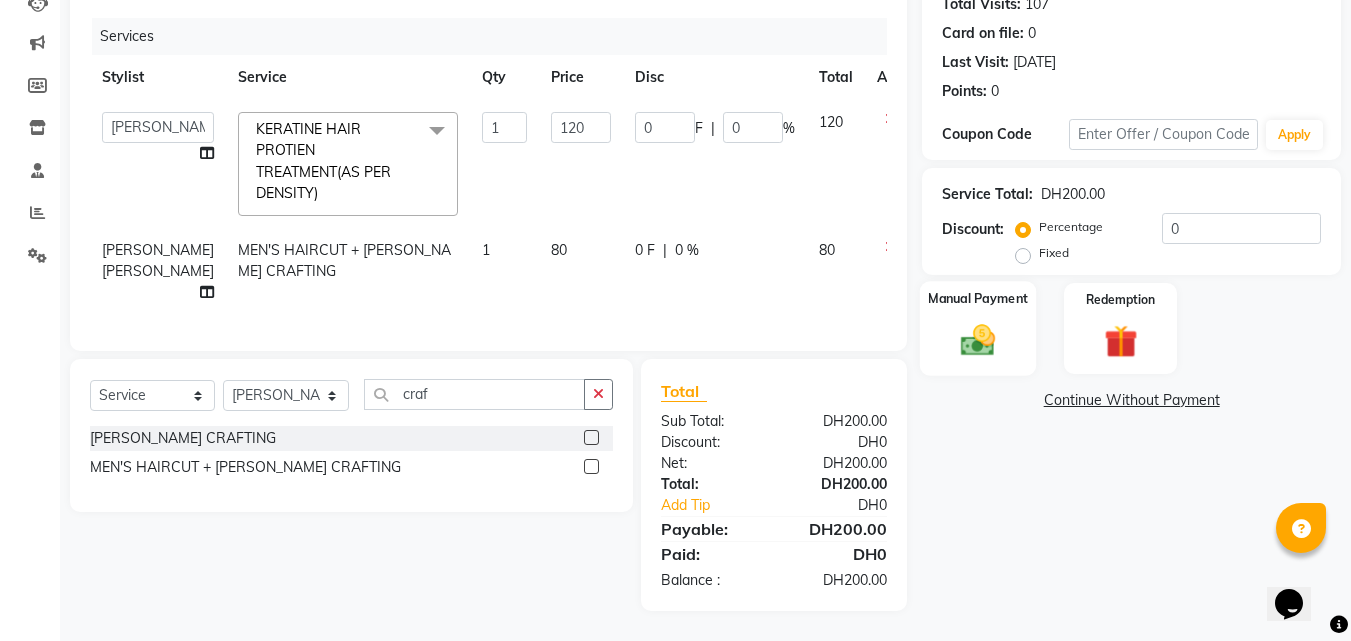 click 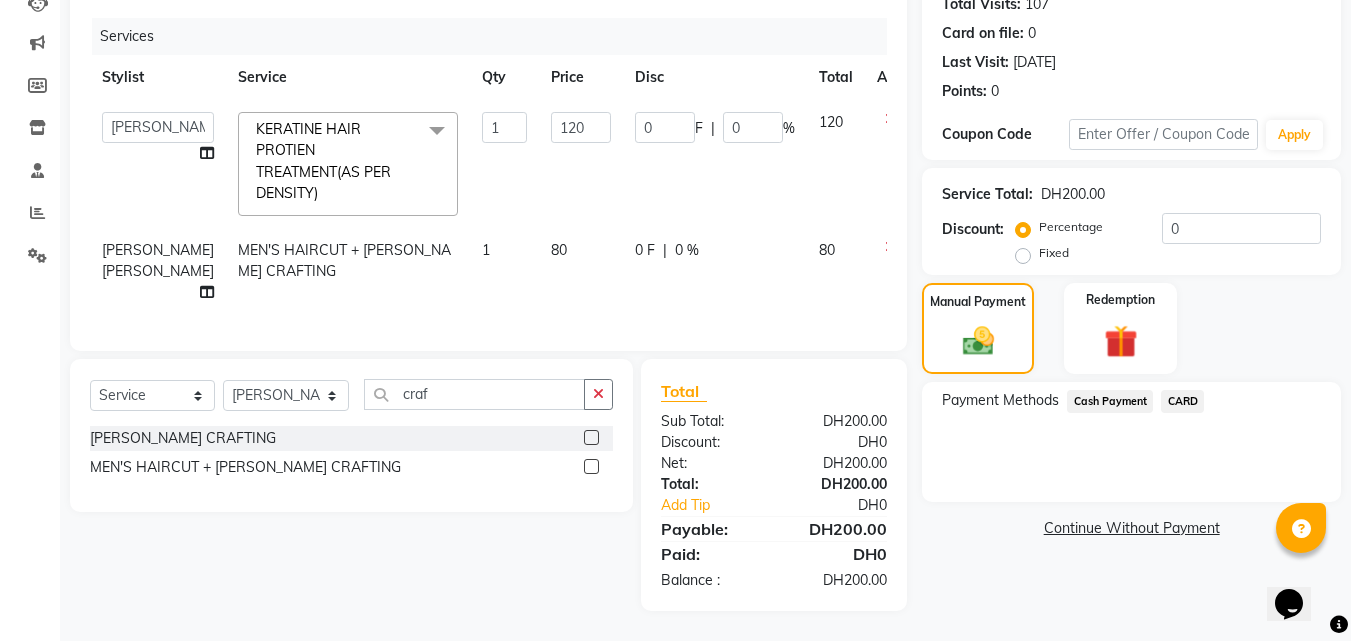 click on "CARD" 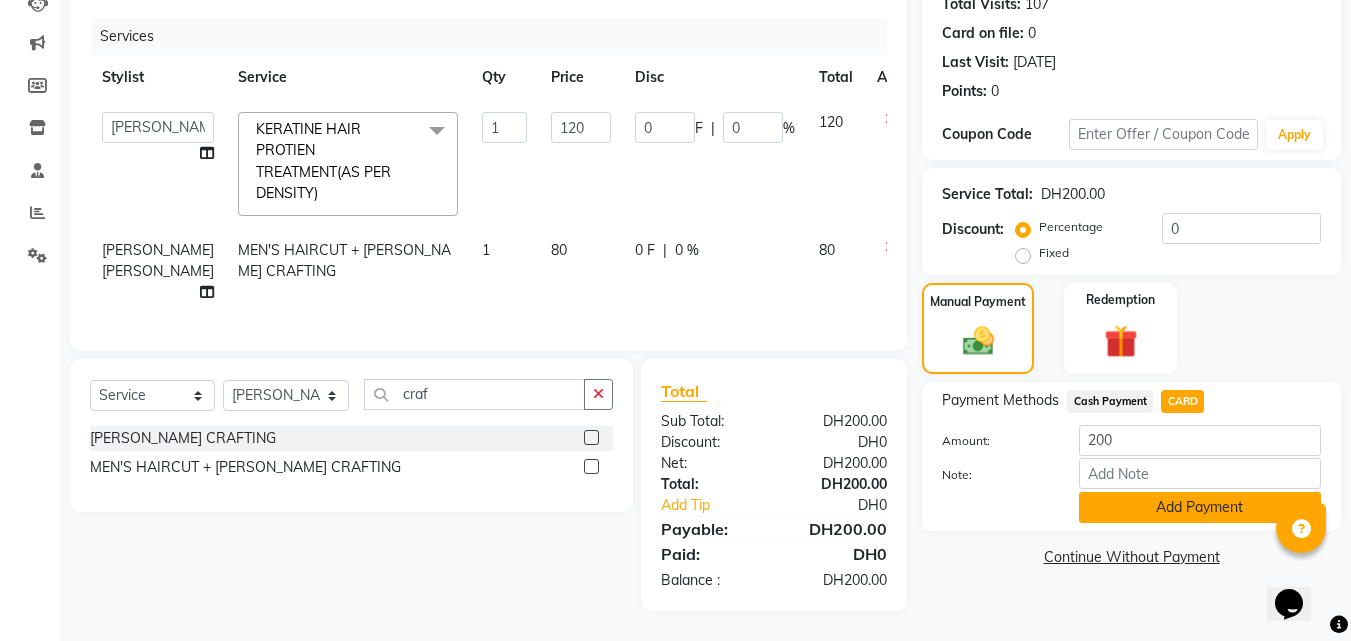 click on "Add Payment" 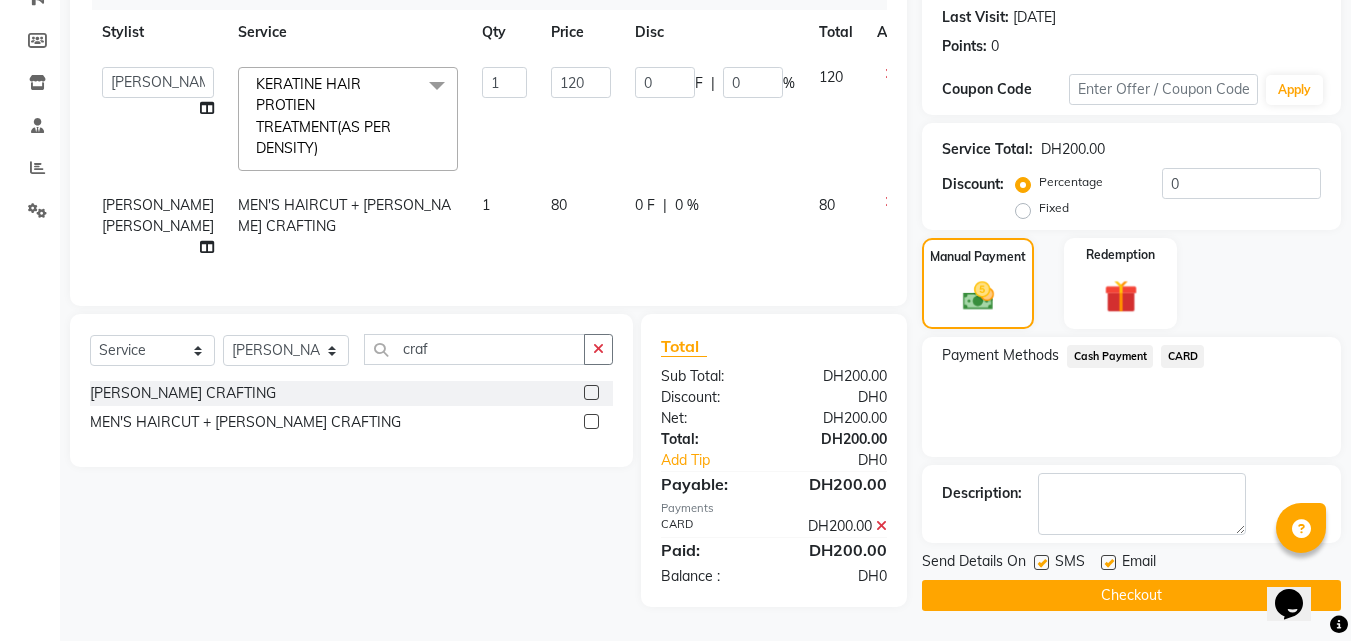 click on "Checkout" 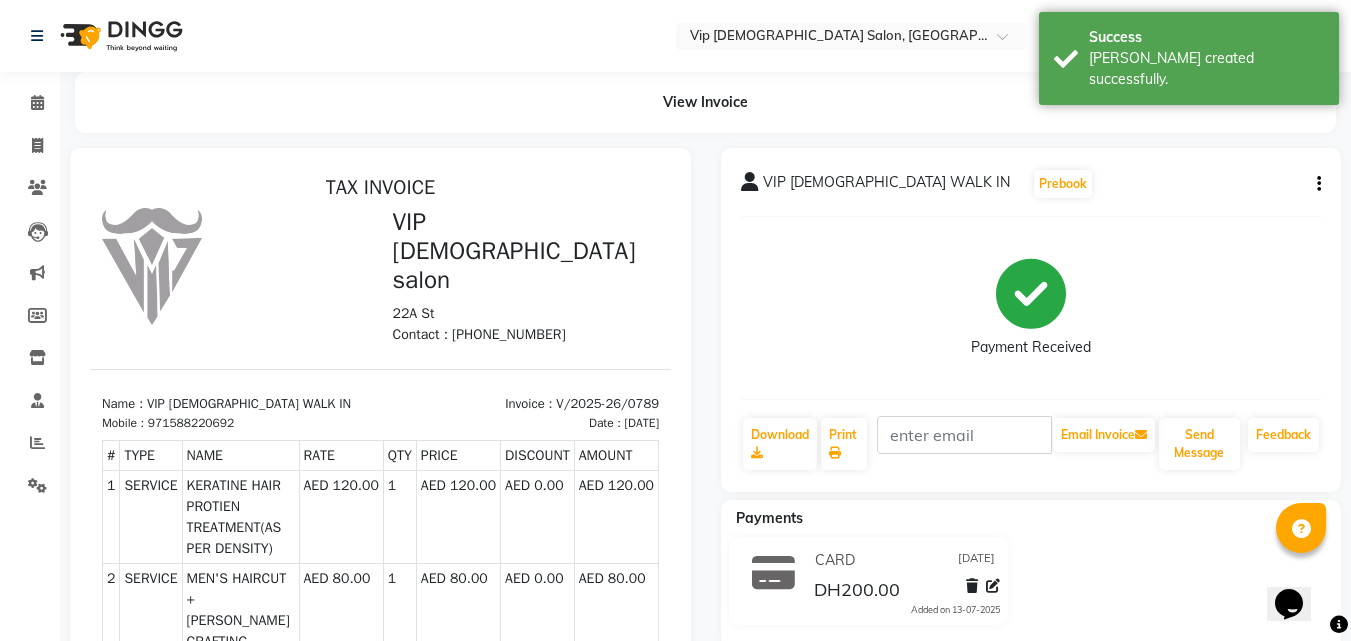 scroll, scrollTop: 0, scrollLeft: 0, axis: both 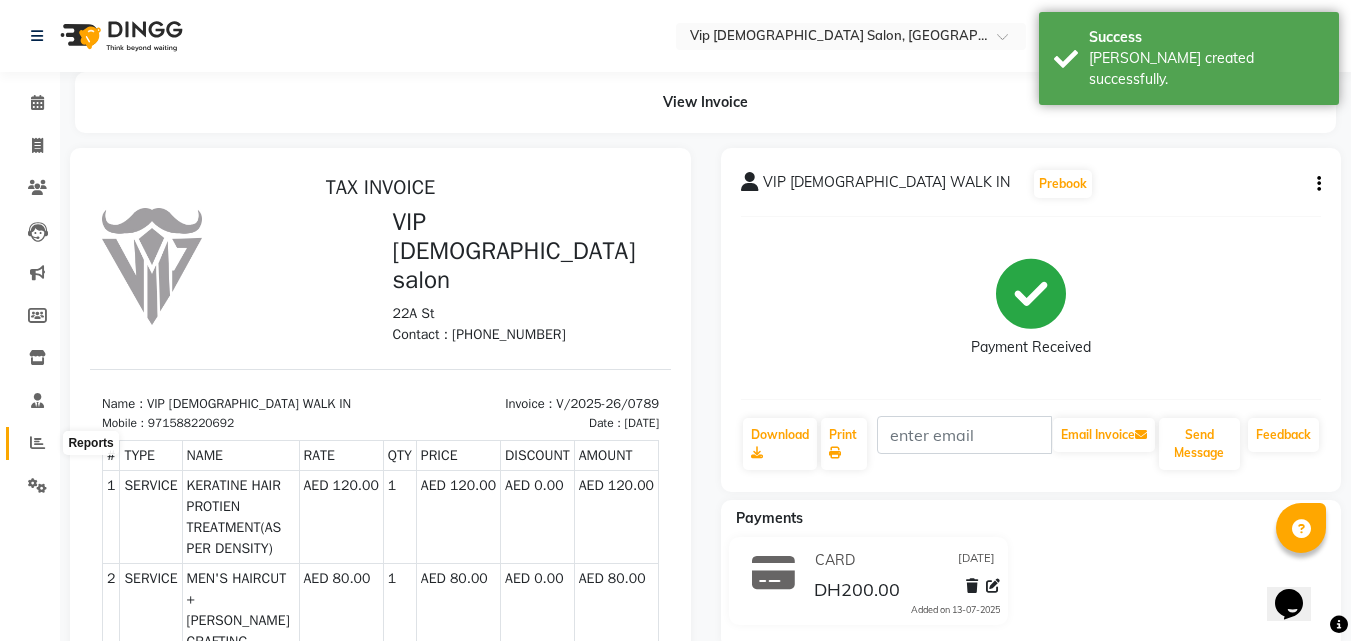 click 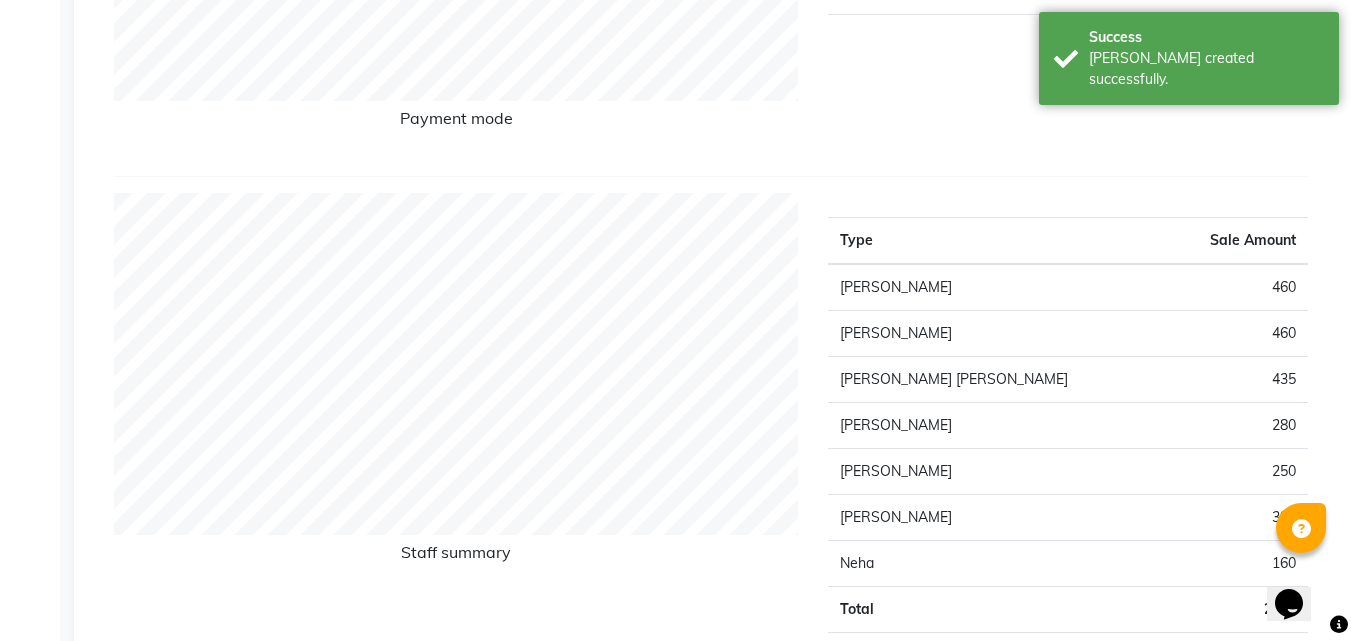 scroll, scrollTop: 600, scrollLeft: 0, axis: vertical 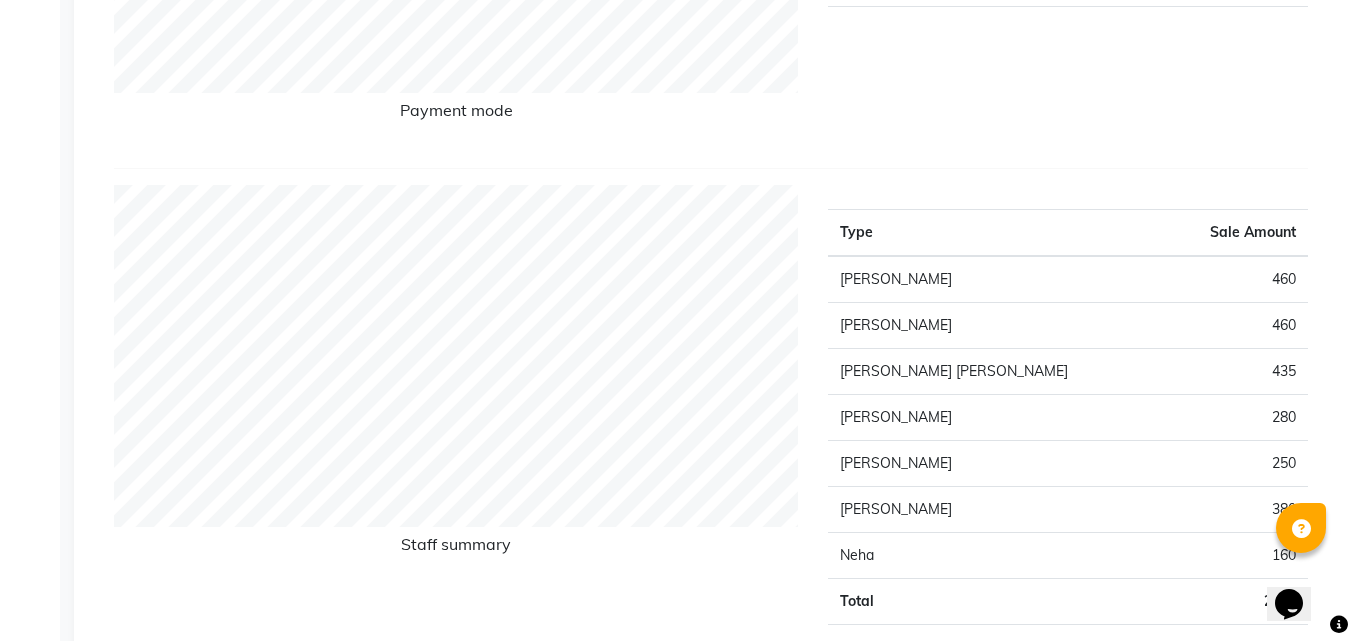 click on "Payment mode Type Sale Amount CARD 1495 CASH PAYMENT 770 PACKAGE 0 Total 2265" 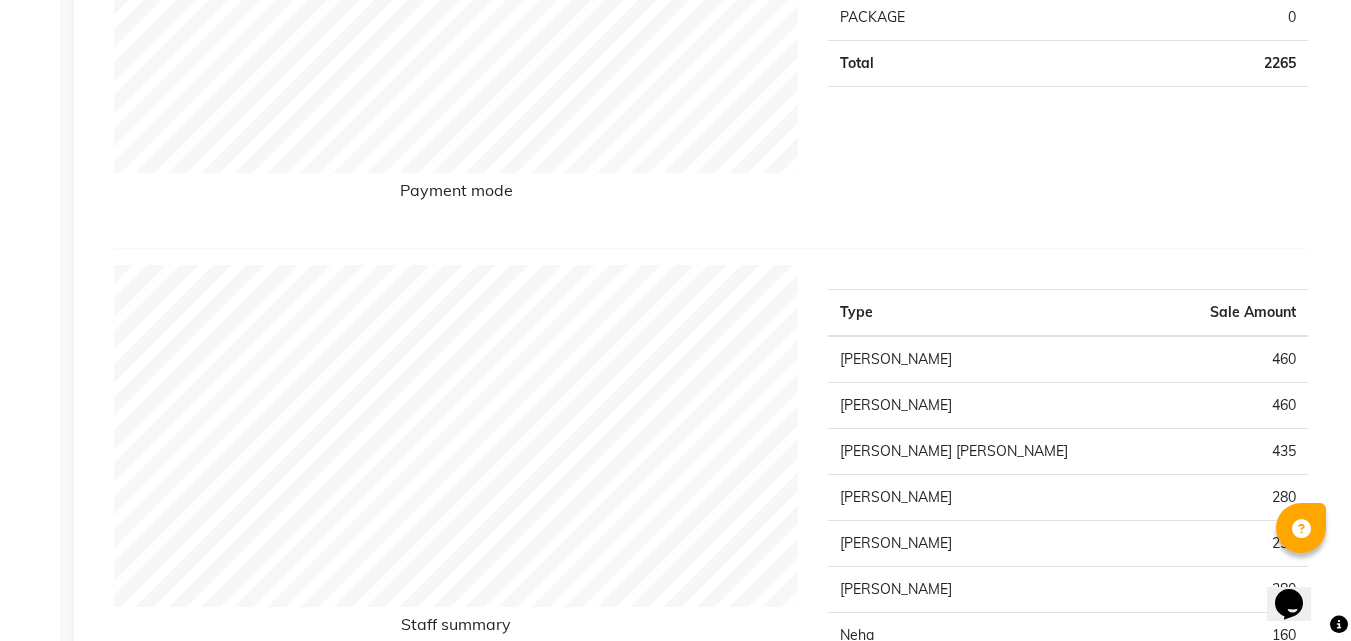 scroll, scrollTop: 360, scrollLeft: 0, axis: vertical 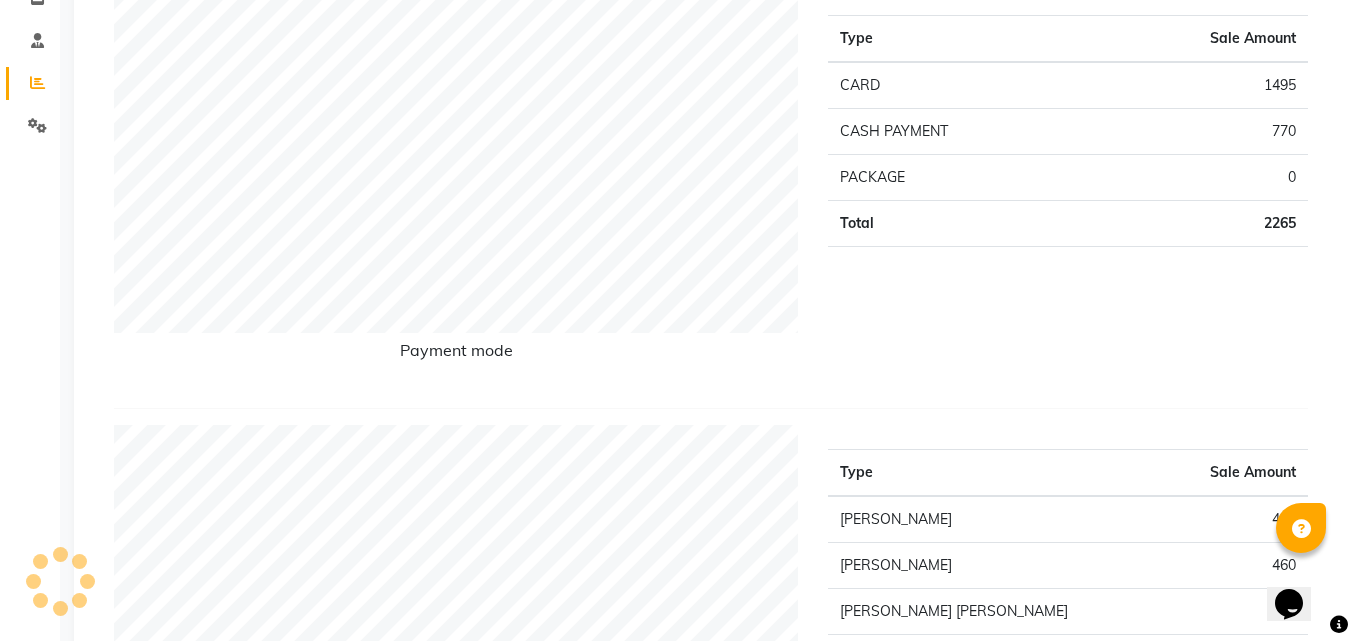 click on "Calendar  Invoice  Clients  Leads   Marketing  Members  Inventory  Staff  Reports  Settings Completed InProgress Upcoming Dropped Tentative Check-In Confirm Bookings Generate Report Segments Page Builder" 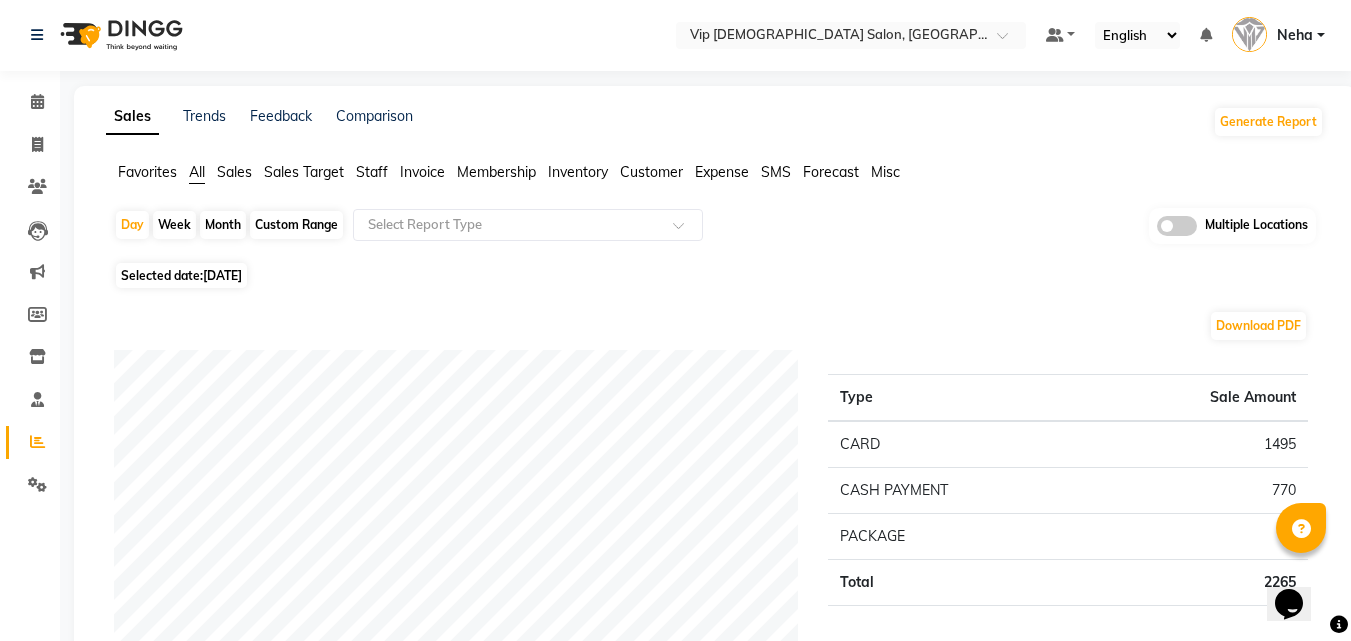 scroll, scrollTop: 0, scrollLeft: 0, axis: both 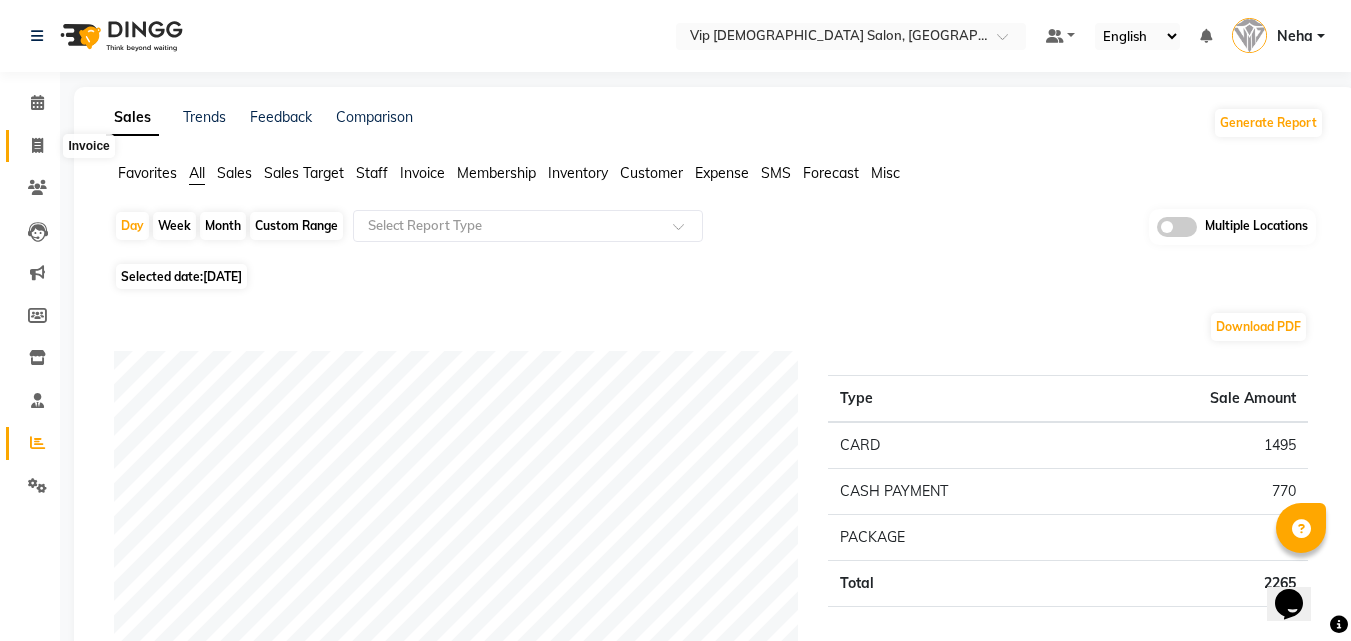 click 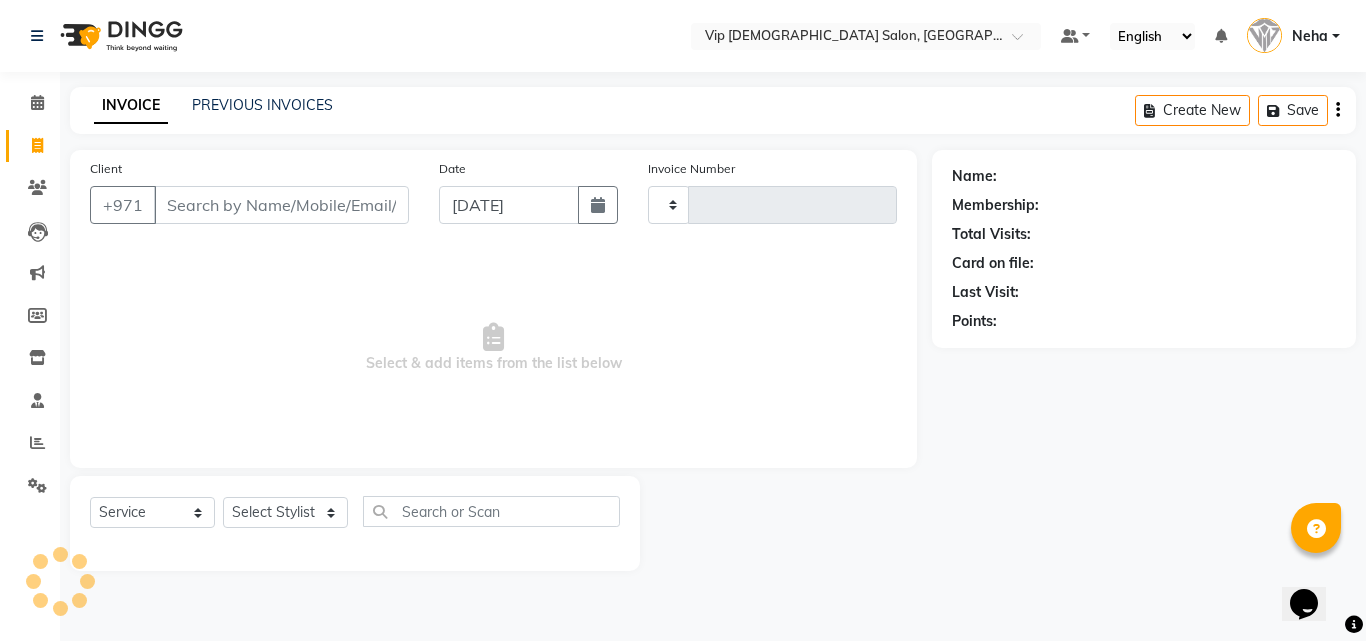 type on "0790" 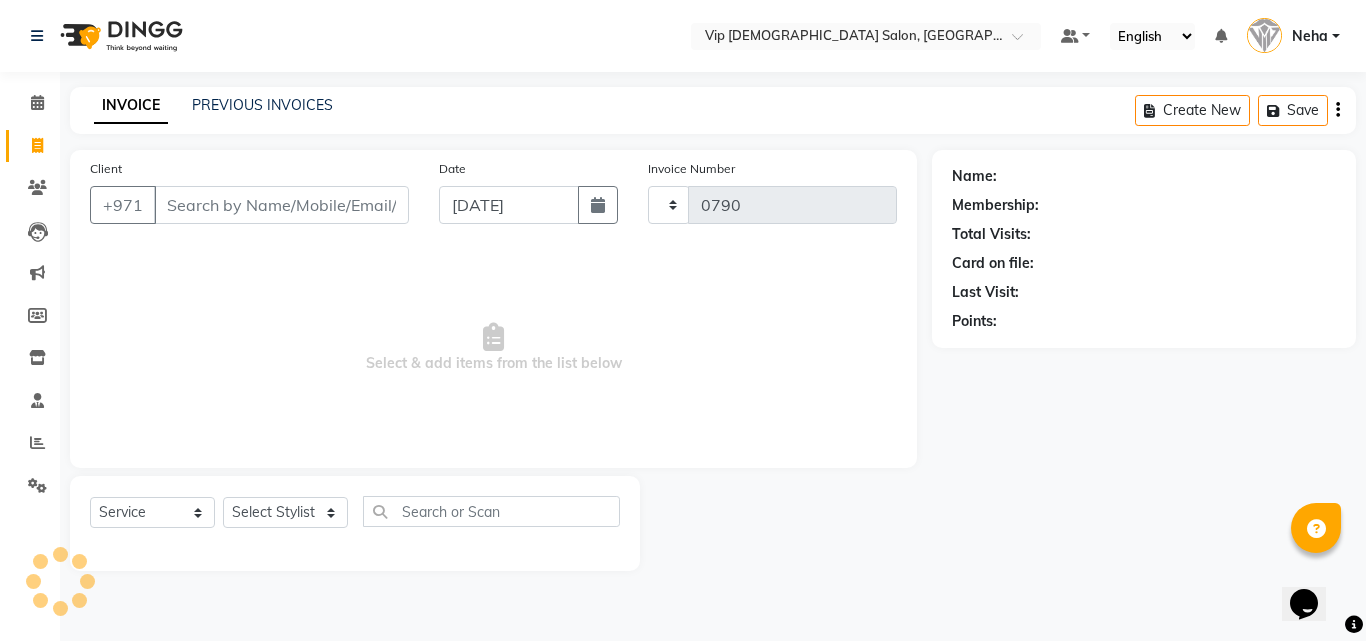 select on "8415" 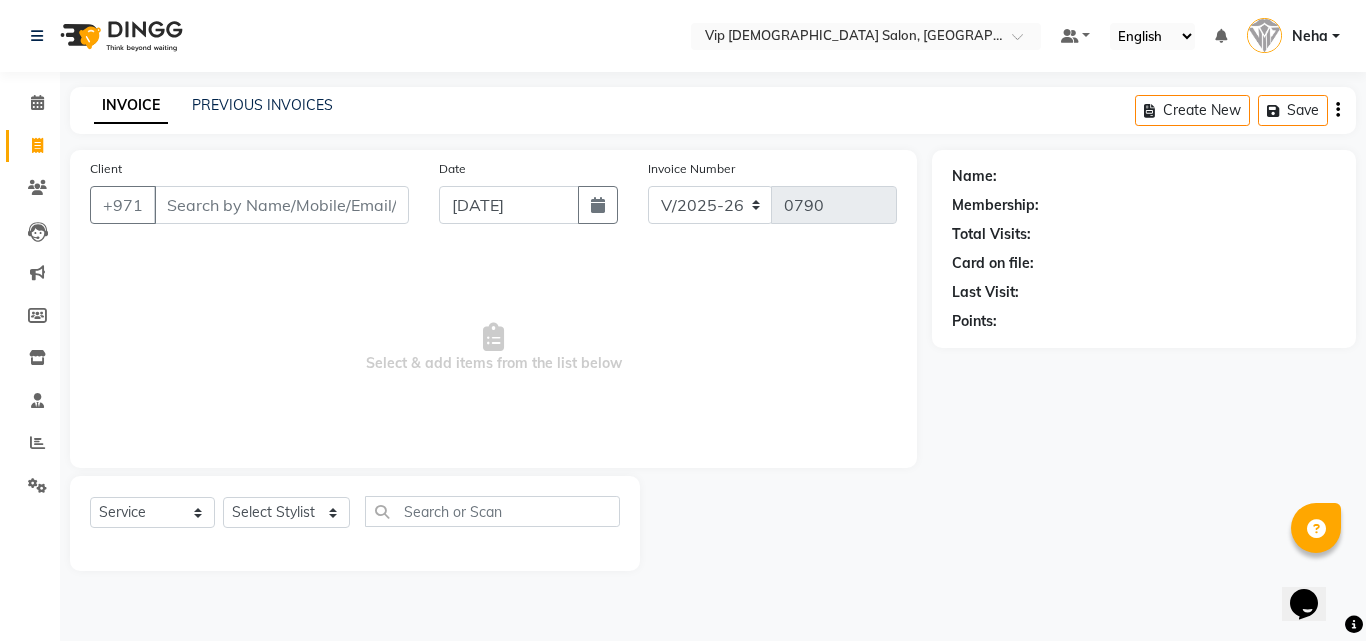click on "Client" at bounding box center [281, 205] 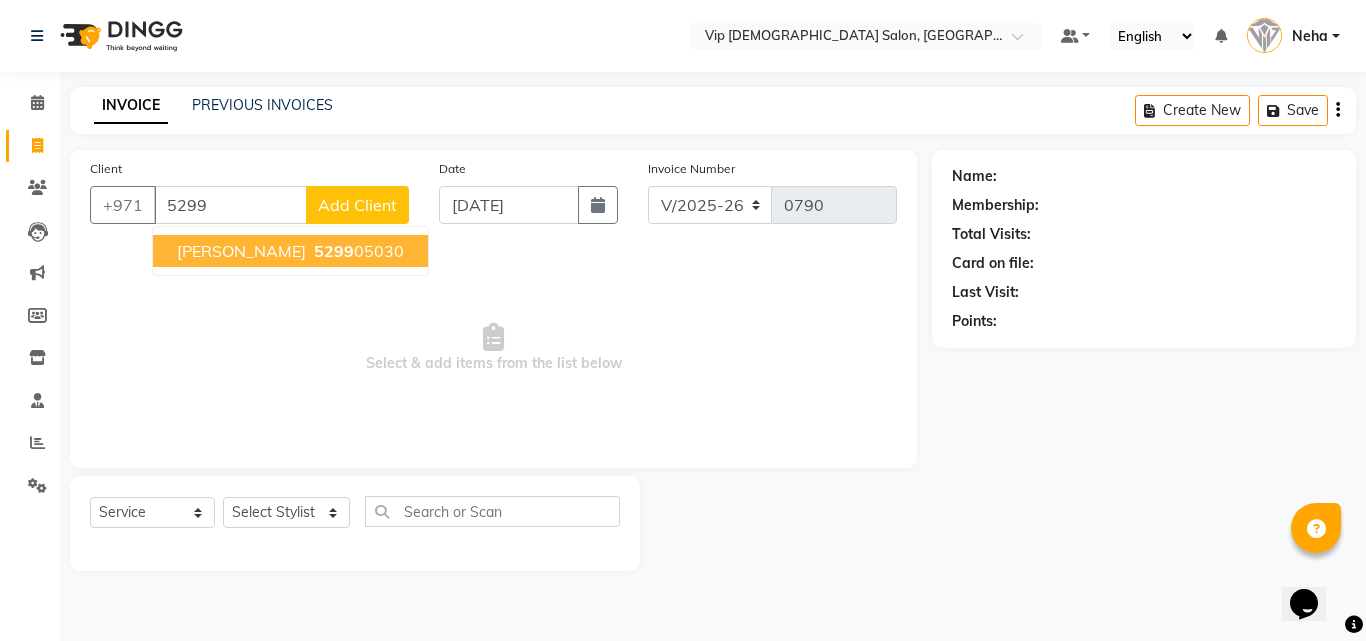click on "5299" at bounding box center (334, 251) 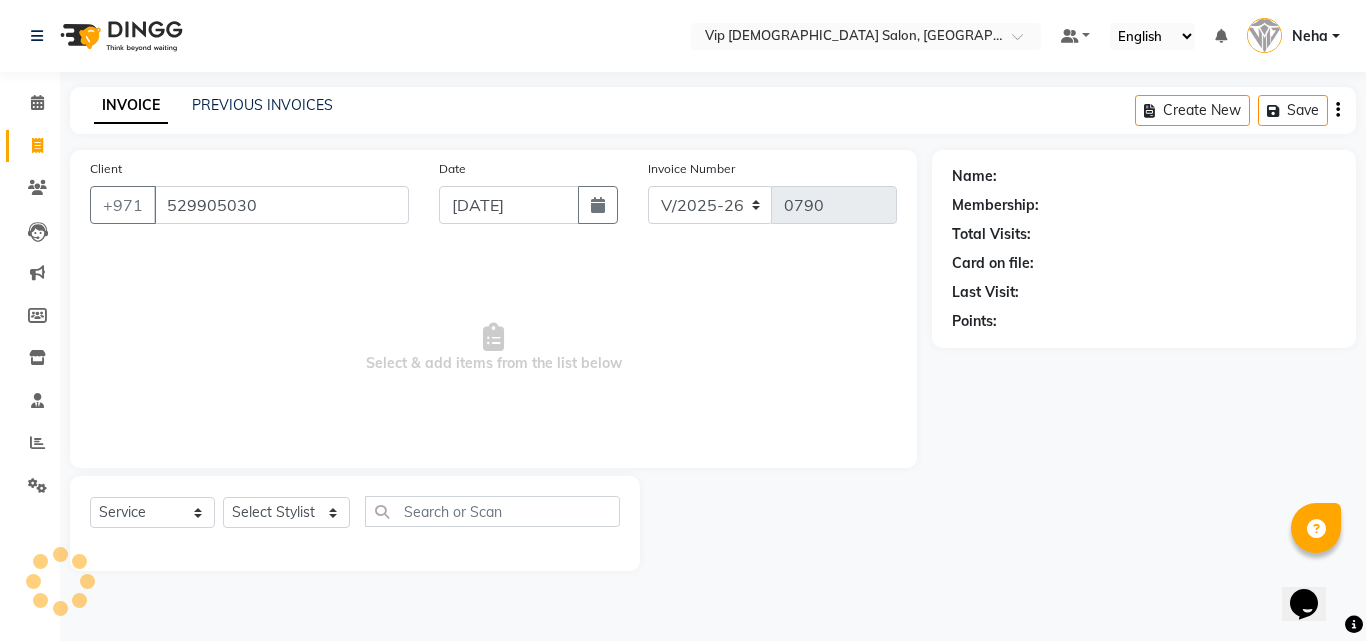 type on "529905030" 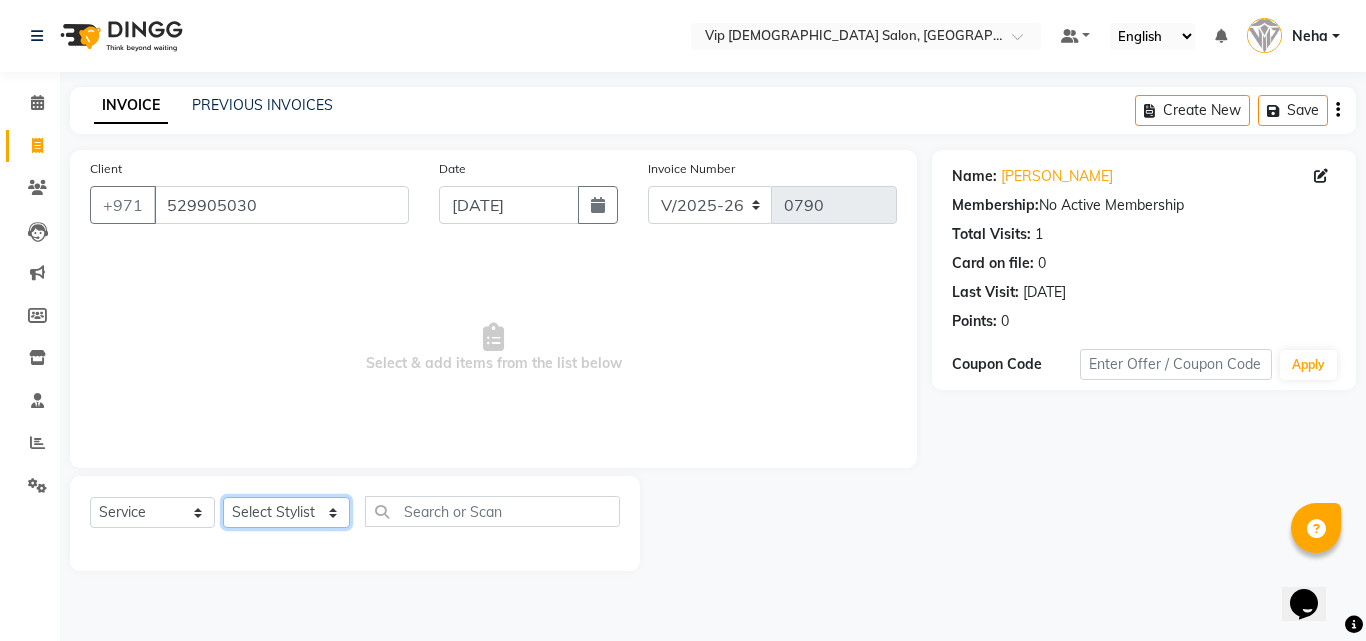 click on "Select Stylist Abdel aziz AHMED MOHAMED MOHAMED ELKHODARY ABDELHAMID Ali Rana Allauddin Anwar Ali Ameen Ayoub Lakhbizi Jairah Mr. Mohannad Neha Nelson Ricalyn Colcol Riffat Magdy Taufeeq Anwar Ali Tauseef  Akhilaque Zoya Bhatti." 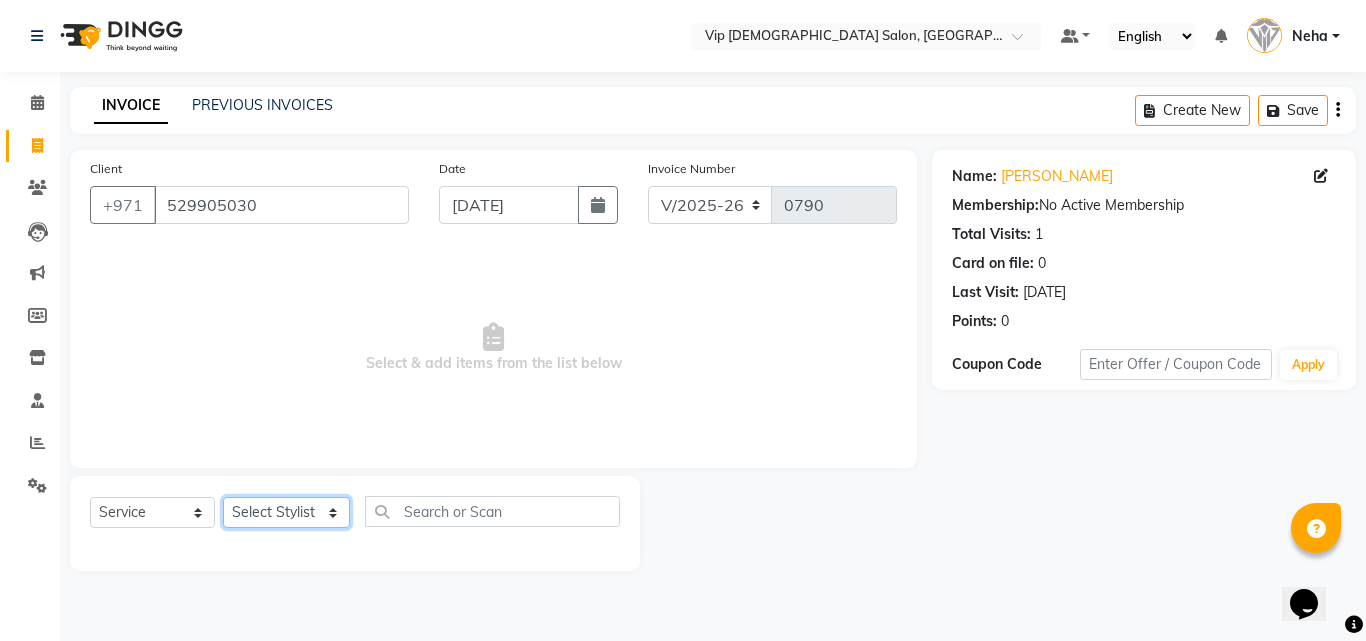 select on "81342" 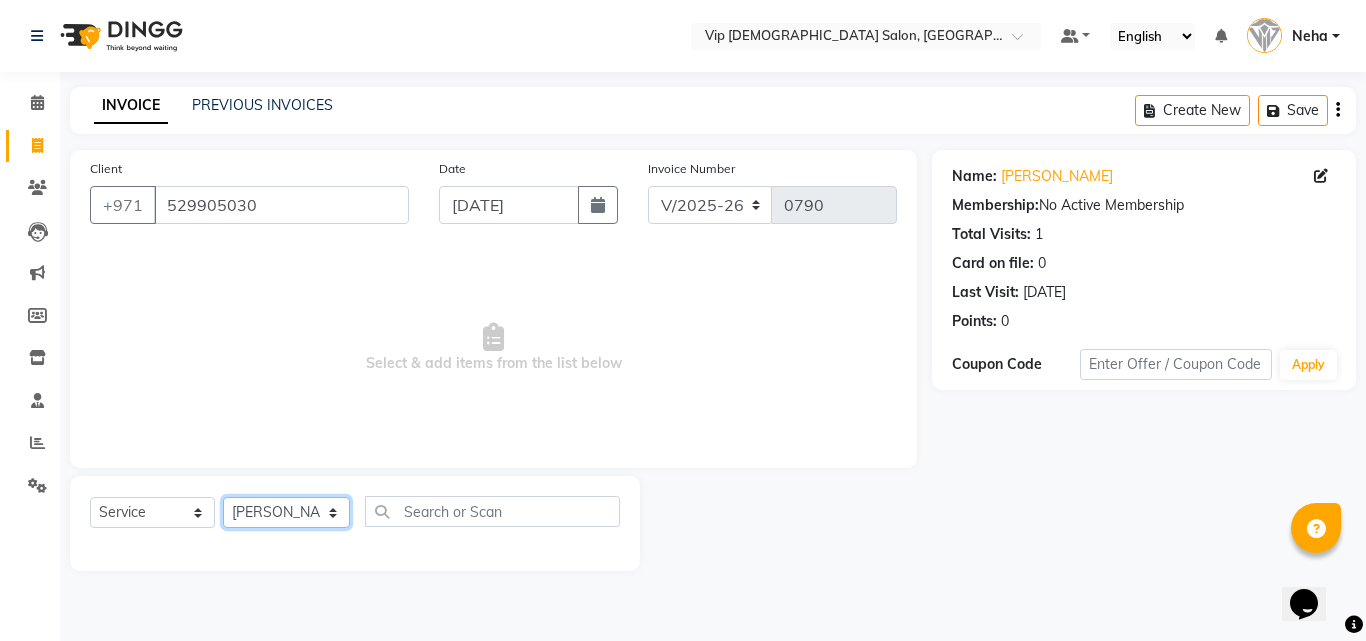 click on "Select Stylist Abdel aziz AHMED MOHAMED MOHAMED ELKHODARY ABDELHAMID Ali Rana Allauddin Anwar Ali Ameen Ayoub Lakhbizi Jairah Mr. Mohannad Neha Nelson Ricalyn Colcol Riffat Magdy Taufeeq Anwar Ali Tauseef  Akhilaque Zoya Bhatti." 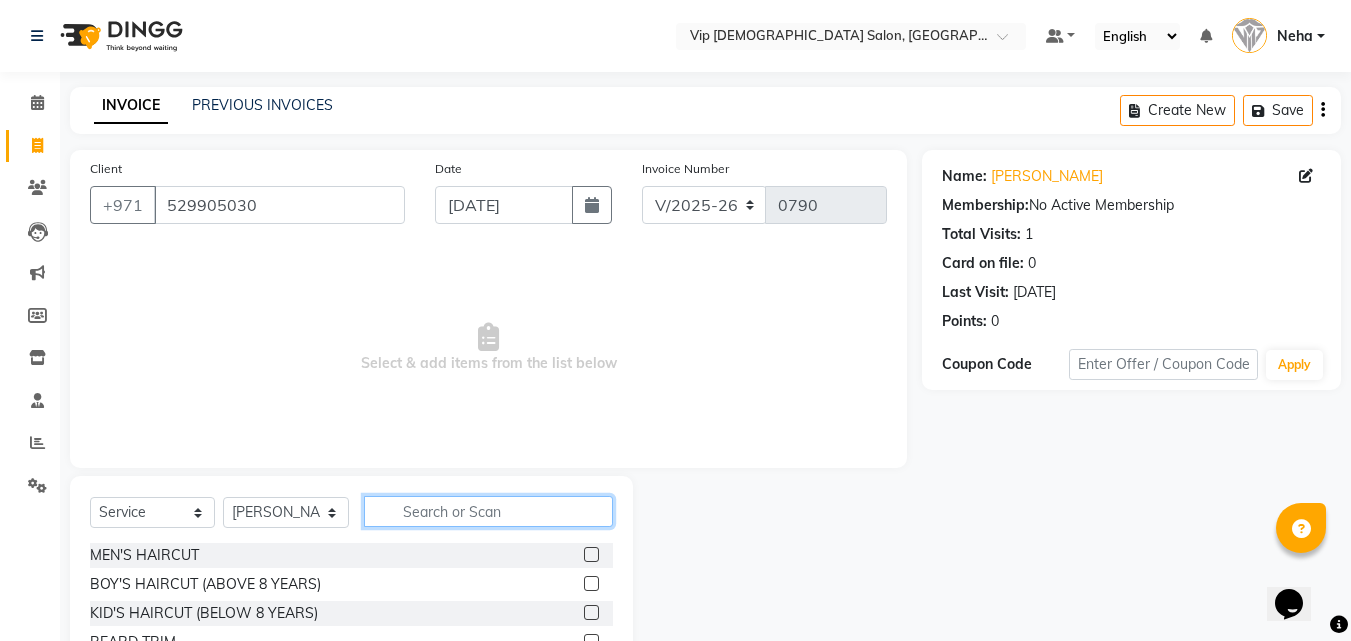click 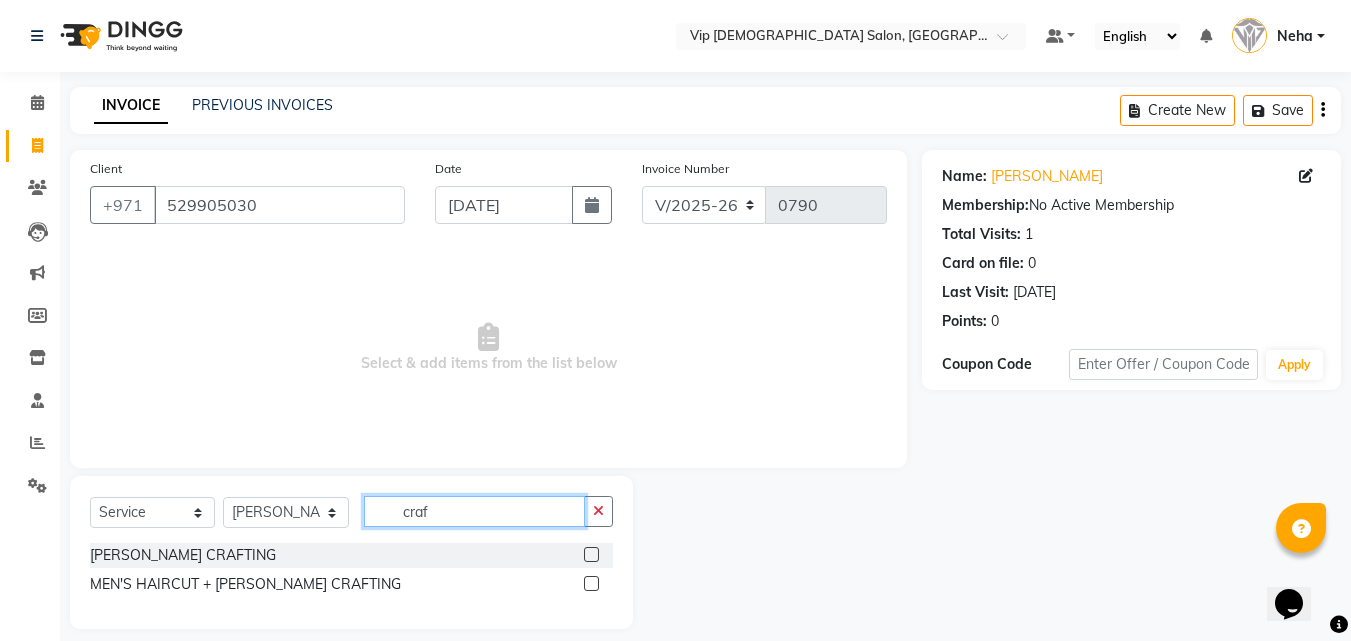 type on "craf" 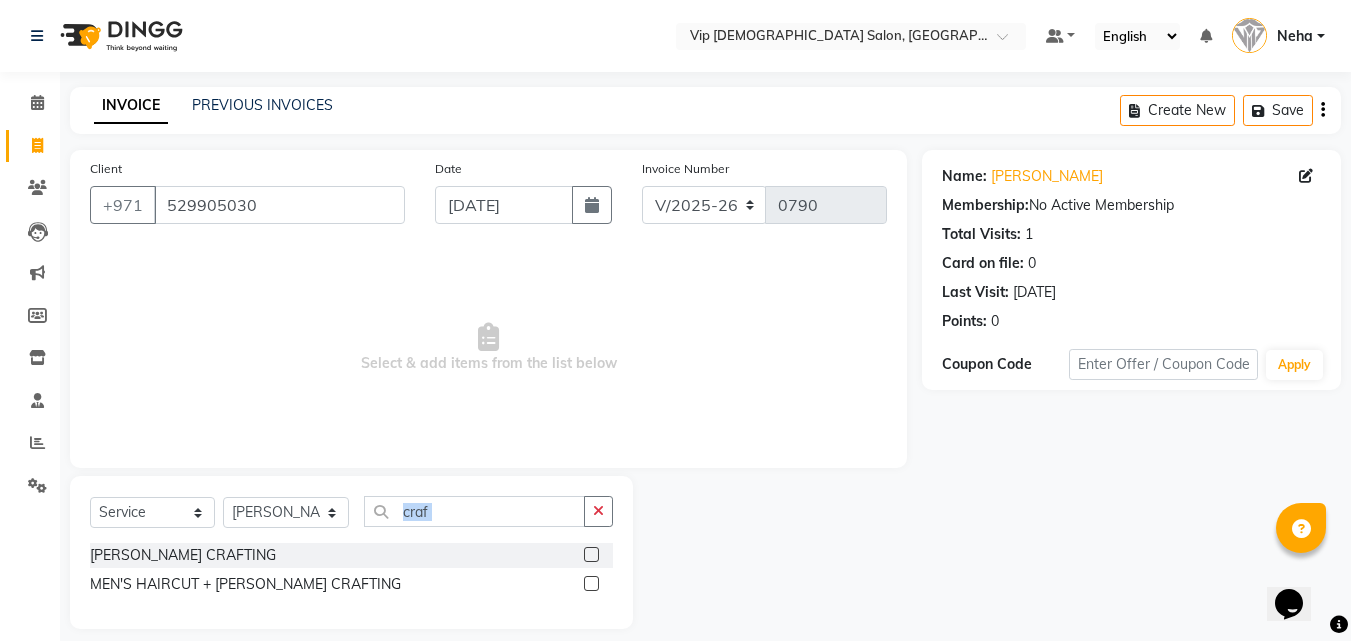 drag, startPoint x: 613, startPoint y: 540, endPoint x: 462, endPoint y: 511, distance: 153.75955 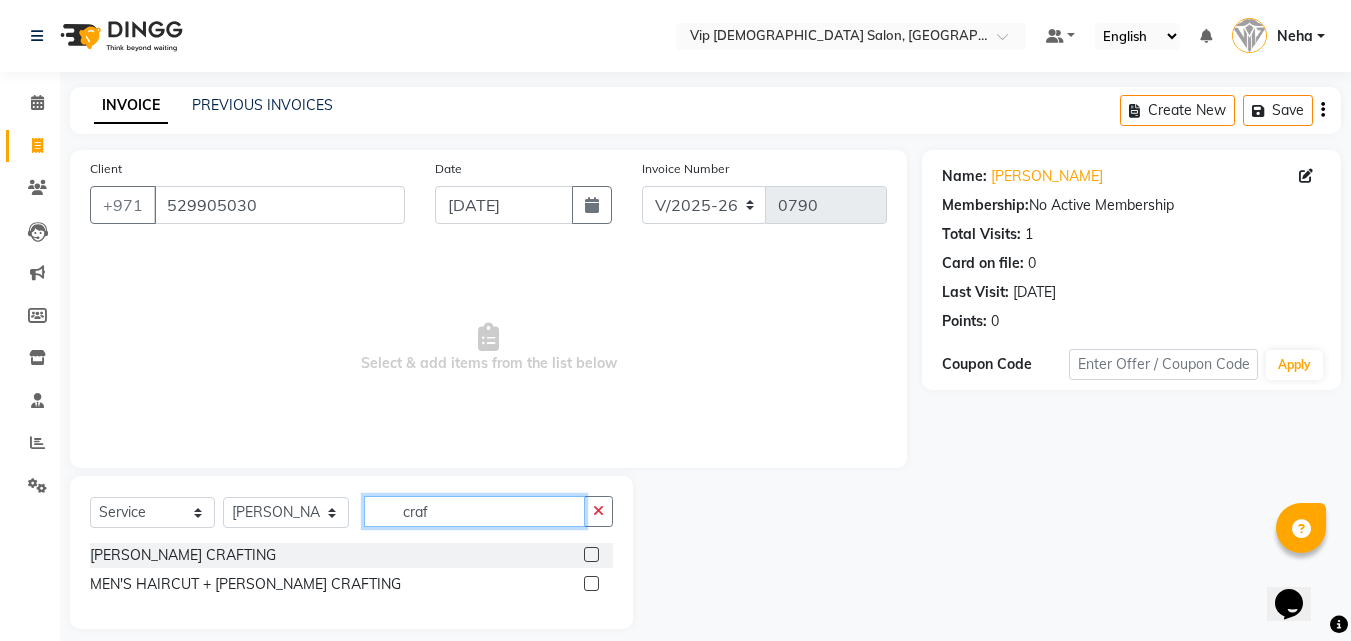 click on "craf" 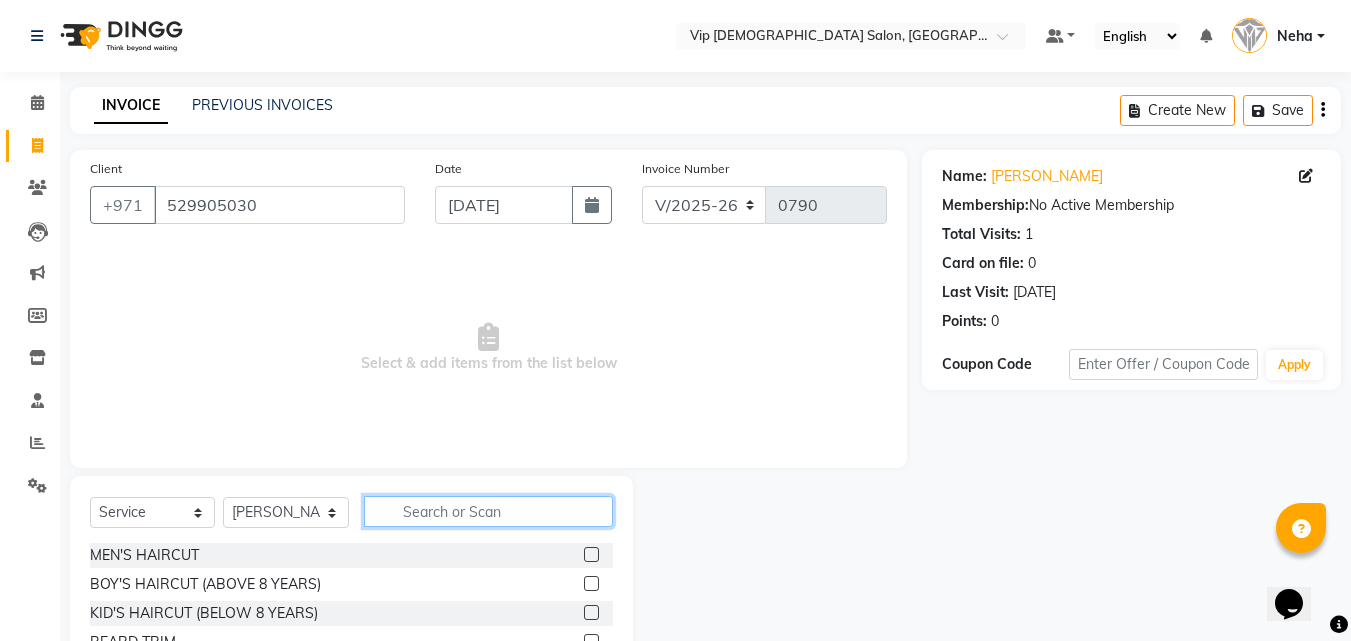 type 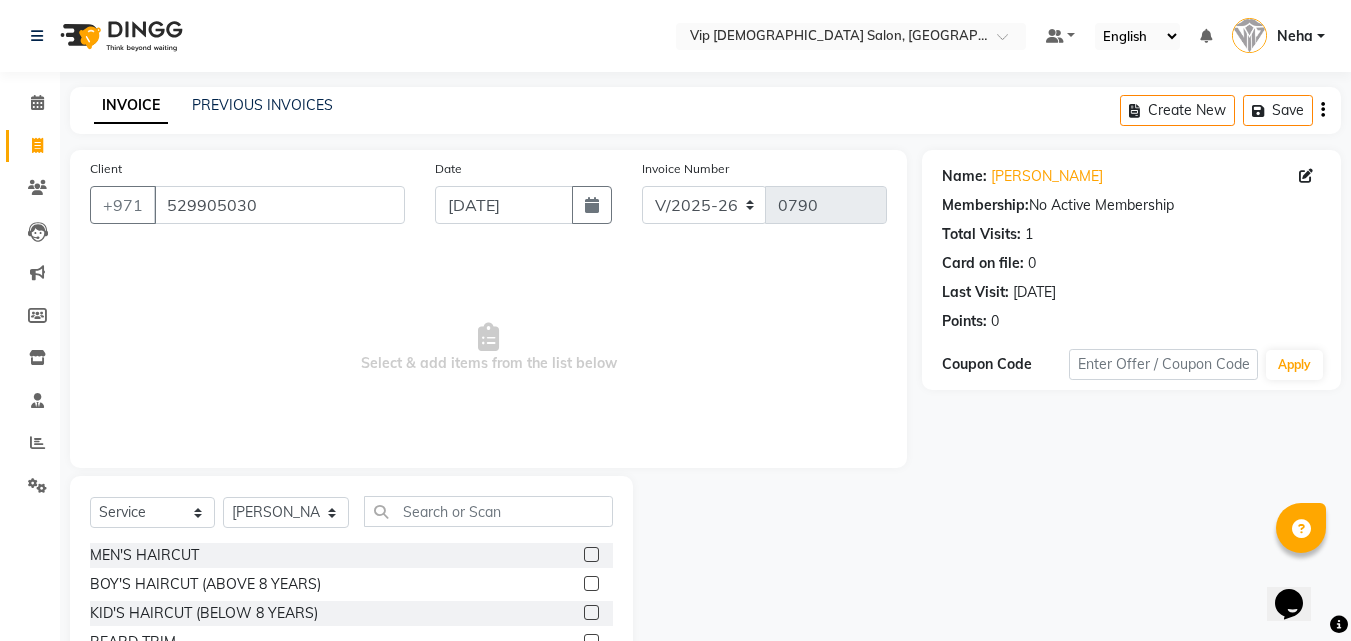 click 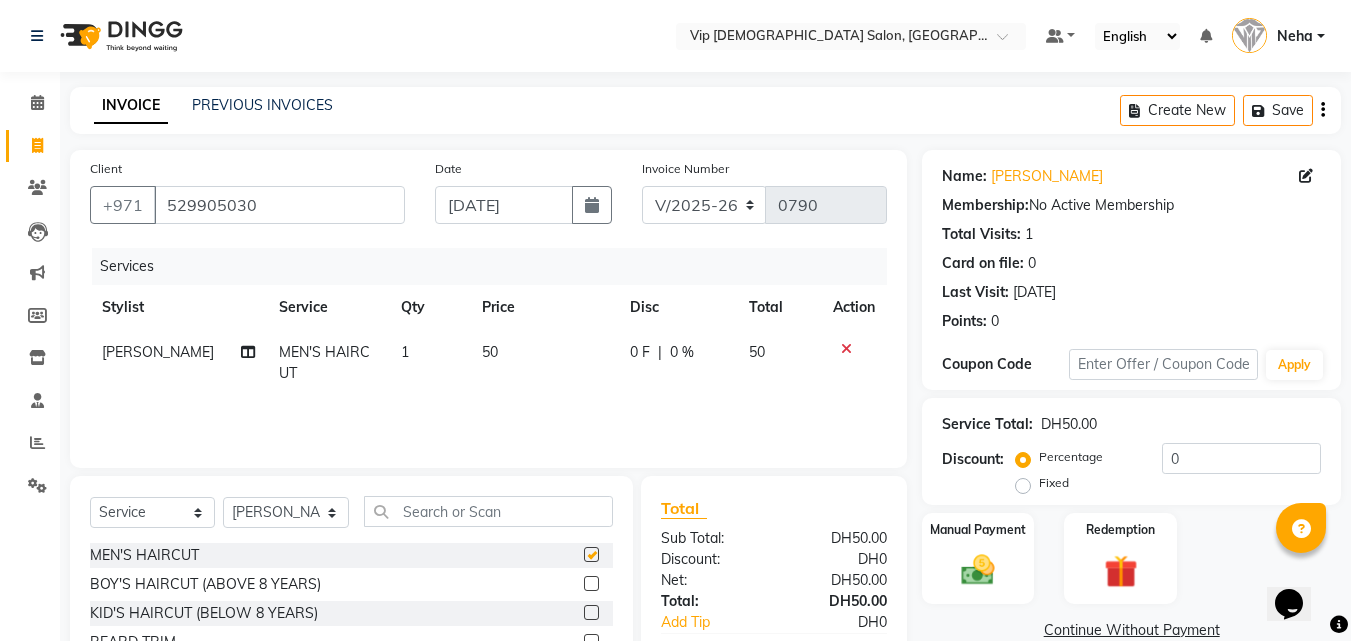 checkbox on "false" 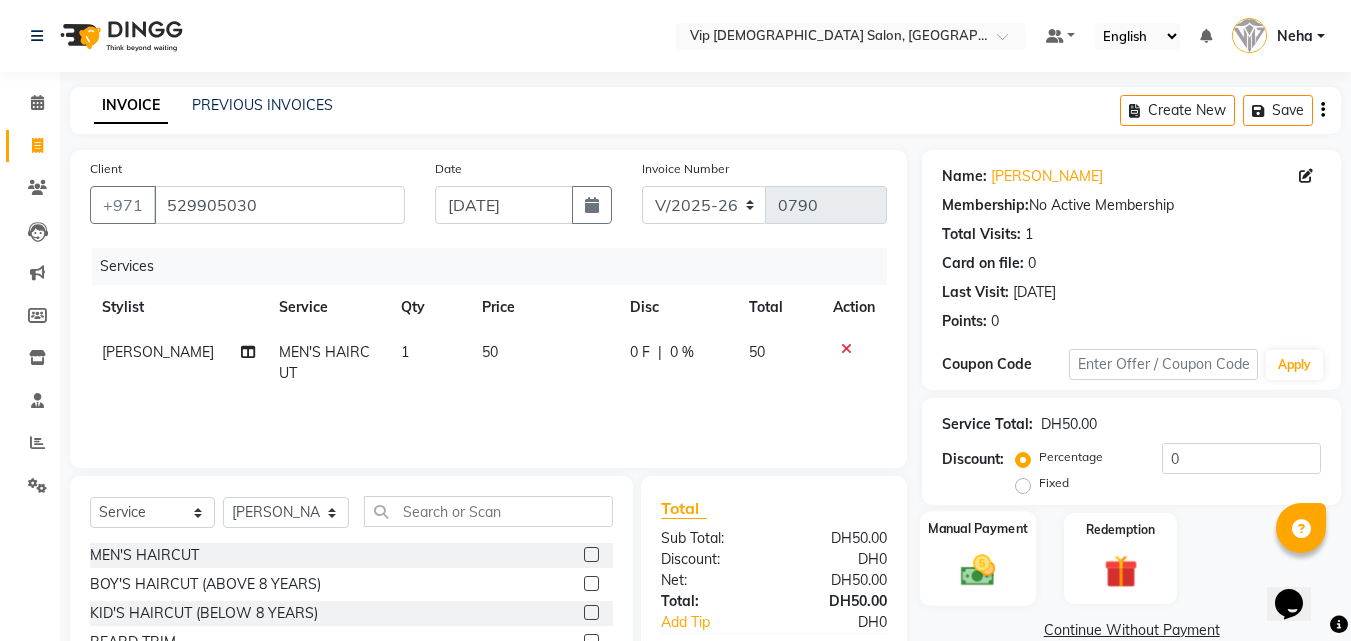 click 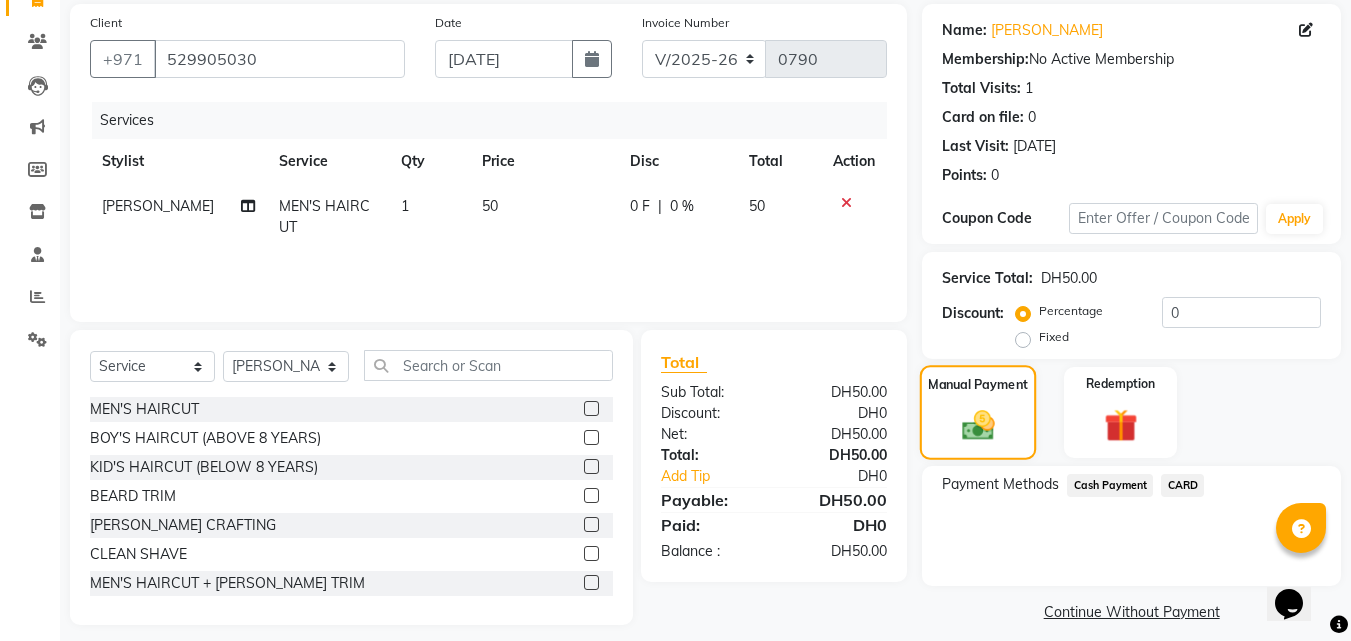 scroll, scrollTop: 162, scrollLeft: 0, axis: vertical 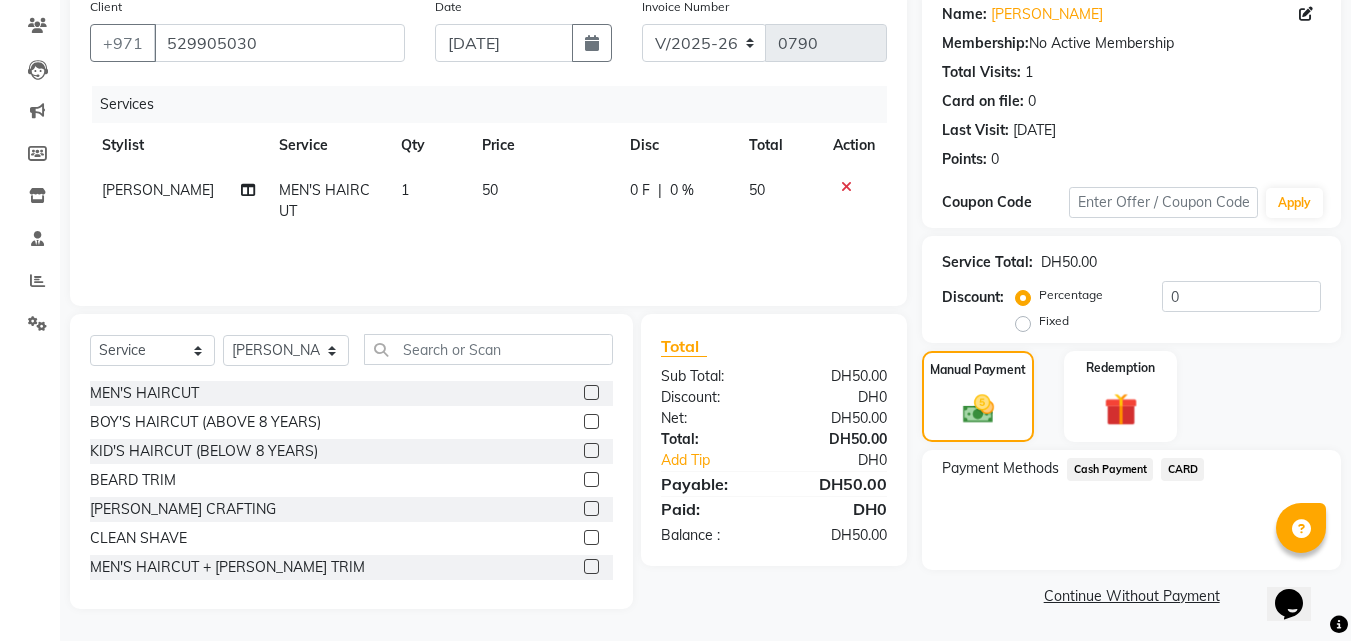 click on "CARD" 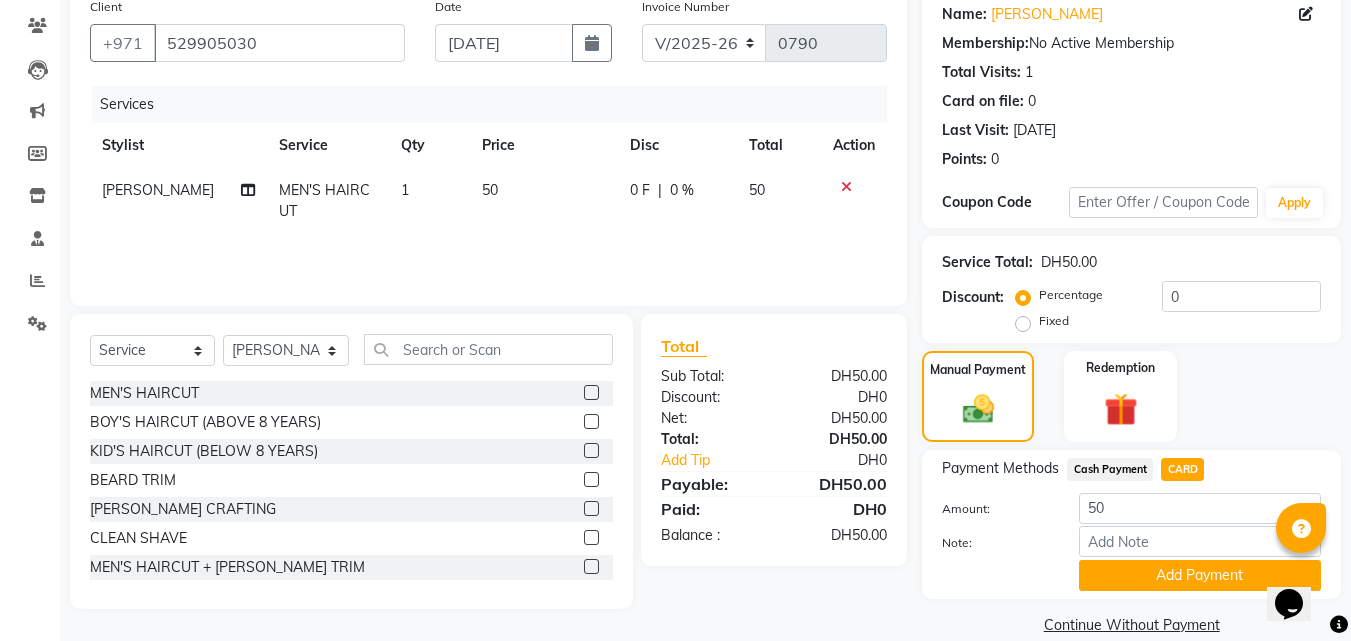 scroll, scrollTop: 191, scrollLeft: 0, axis: vertical 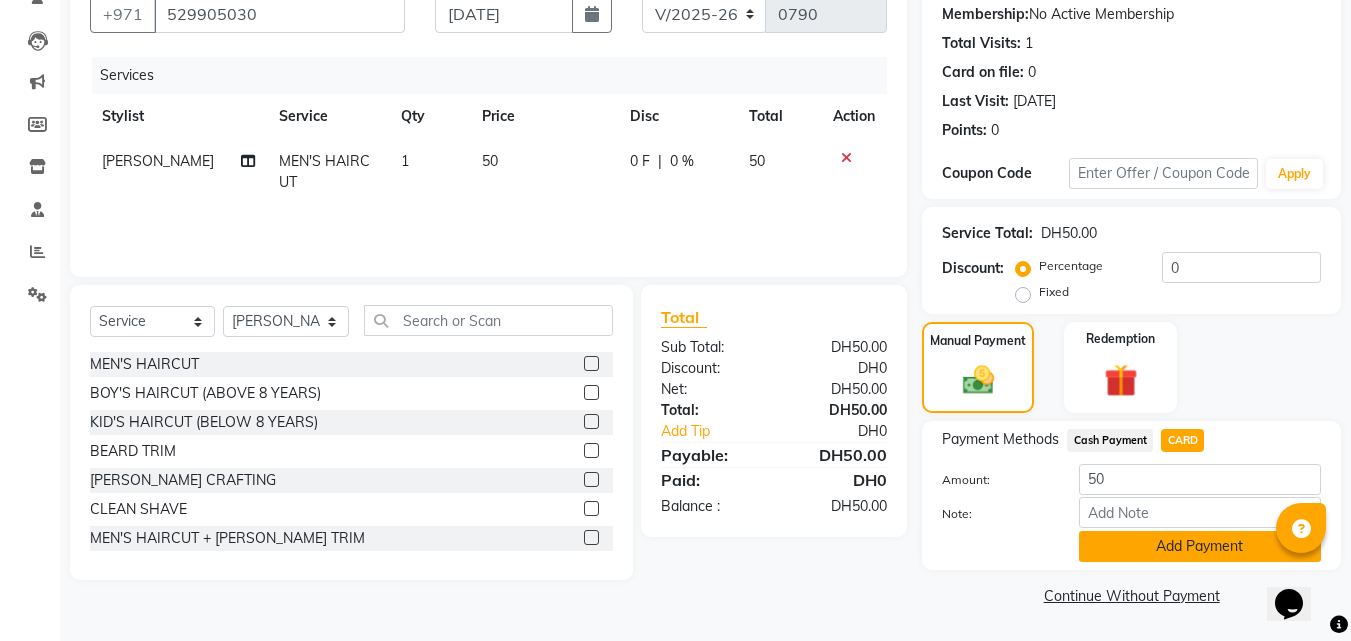 click on "Add Payment" 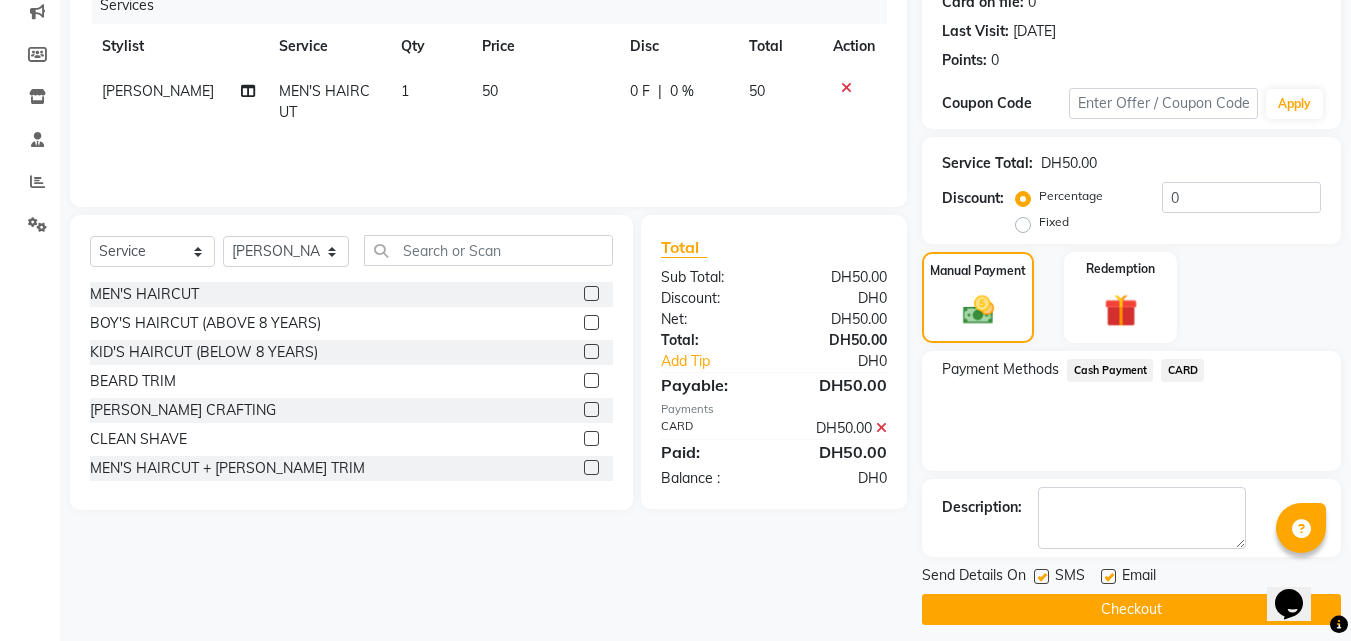 scroll, scrollTop: 275, scrollLeft: 0, axis: vertical 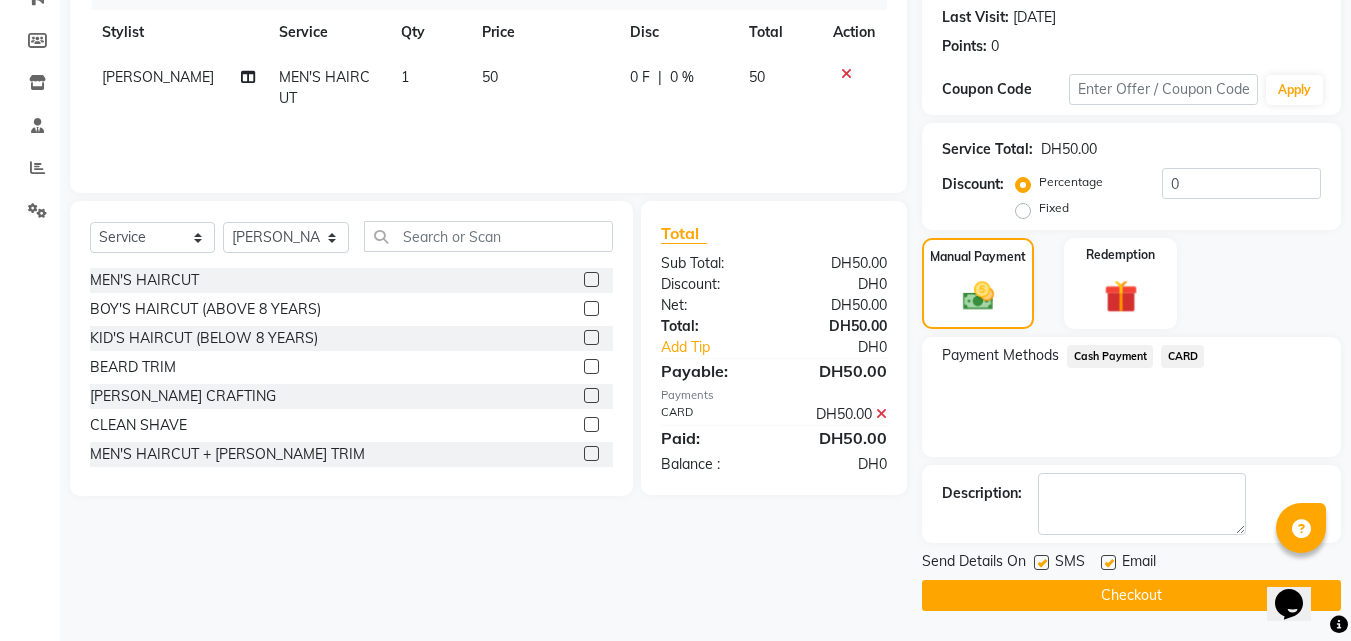 click on "Checkout" 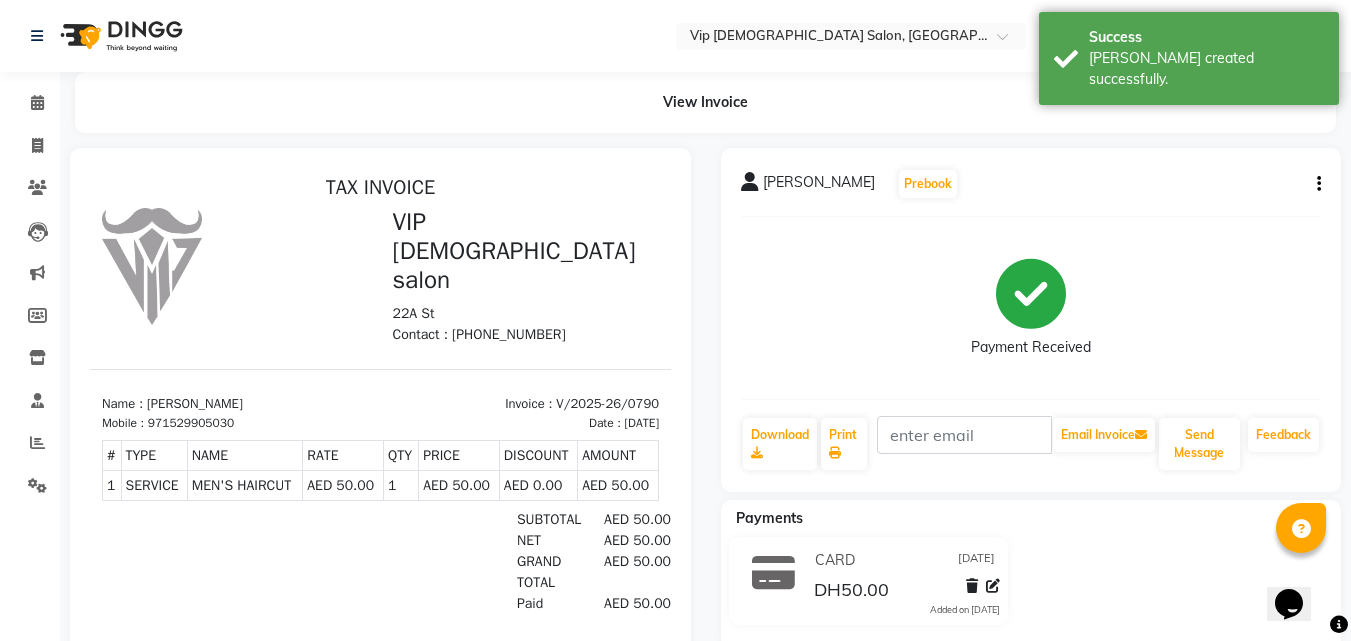 scroll, scrollTop: 0, scrollLeft: 0, axis: both 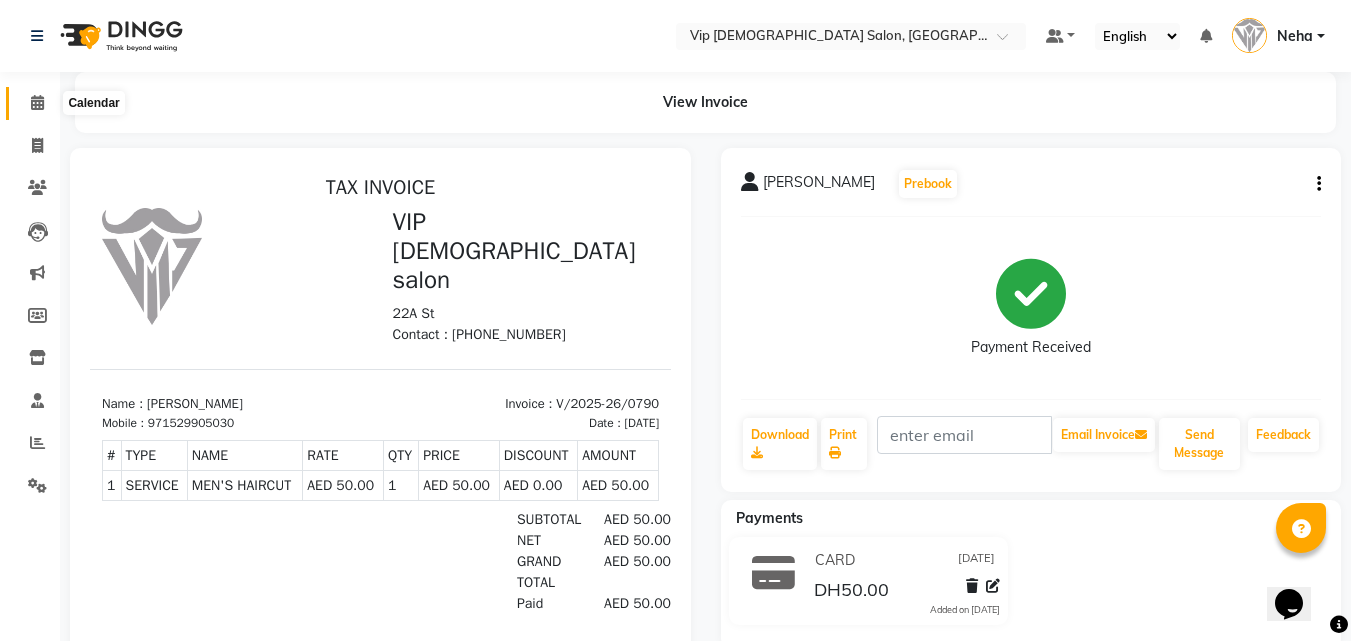 click 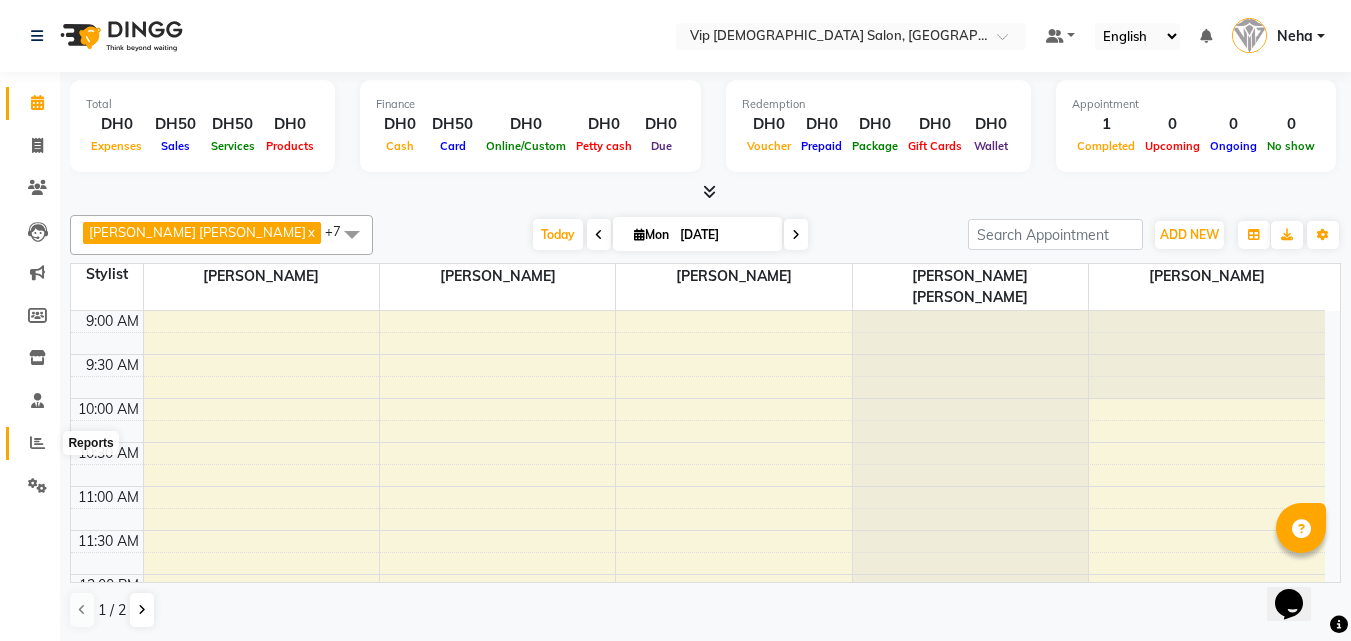 click 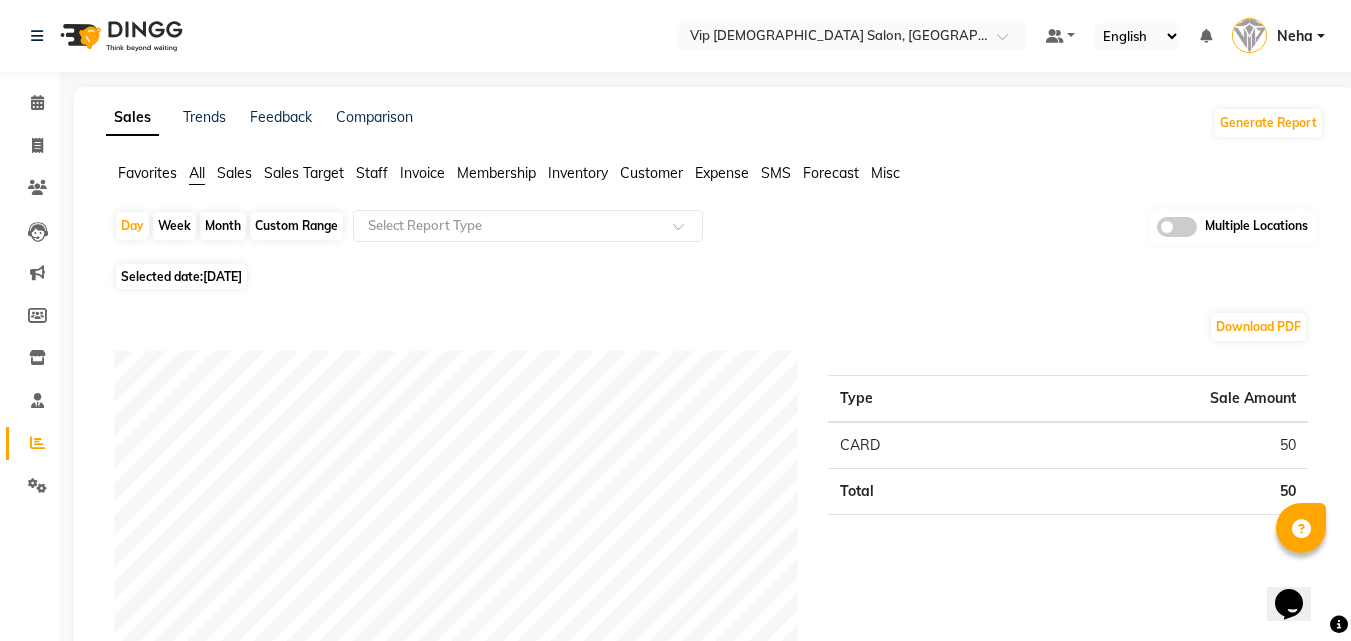 click on "Custom Range" 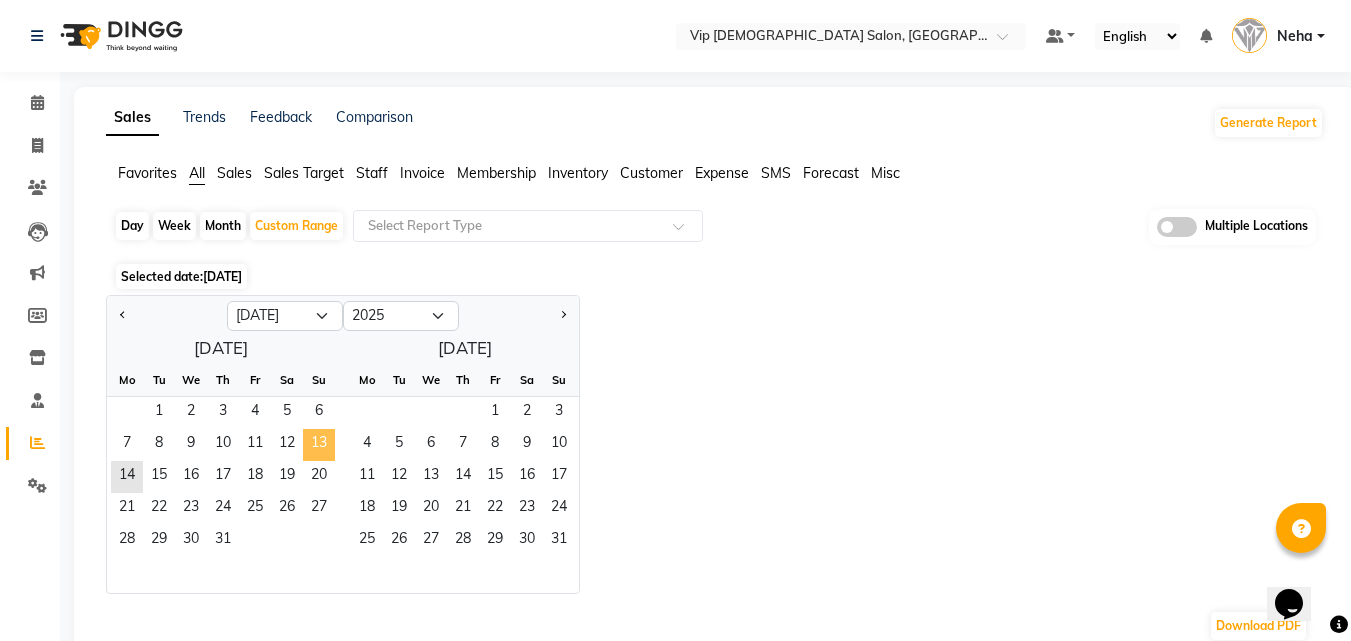 click on "13" 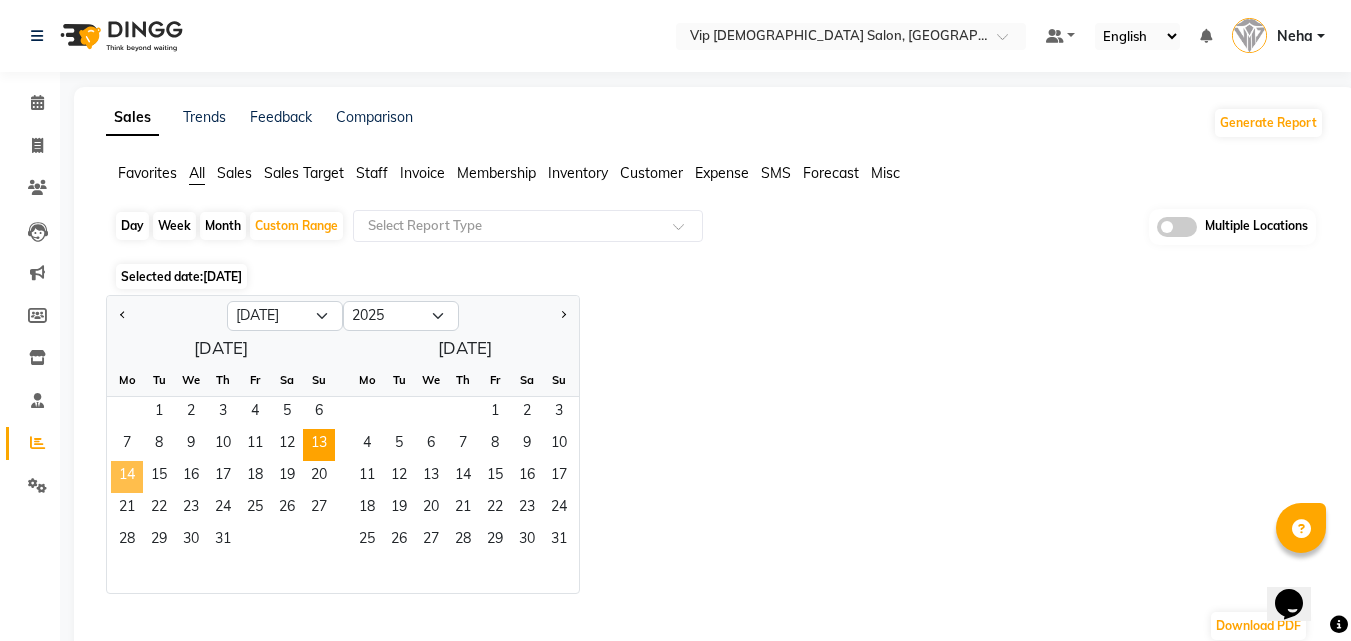 click on "14" 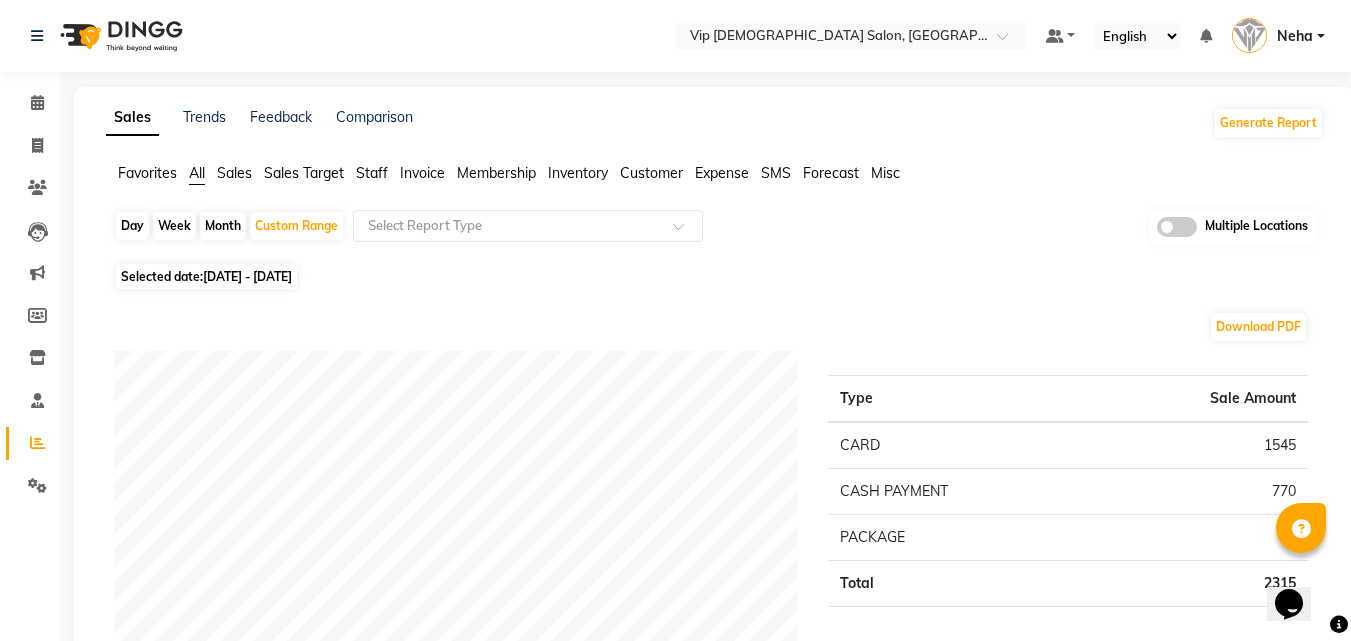 click on "Download PDF" 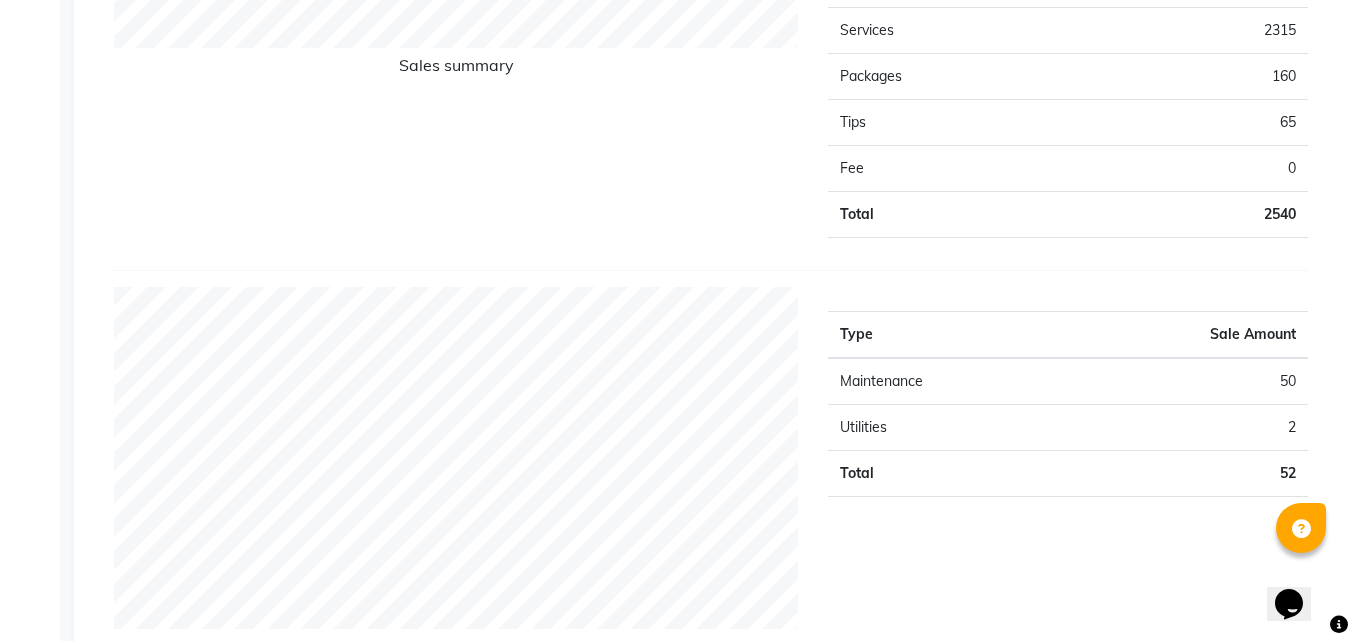 scroll, scrollTop: 1640, scrollLeft: 0, axis: vertical 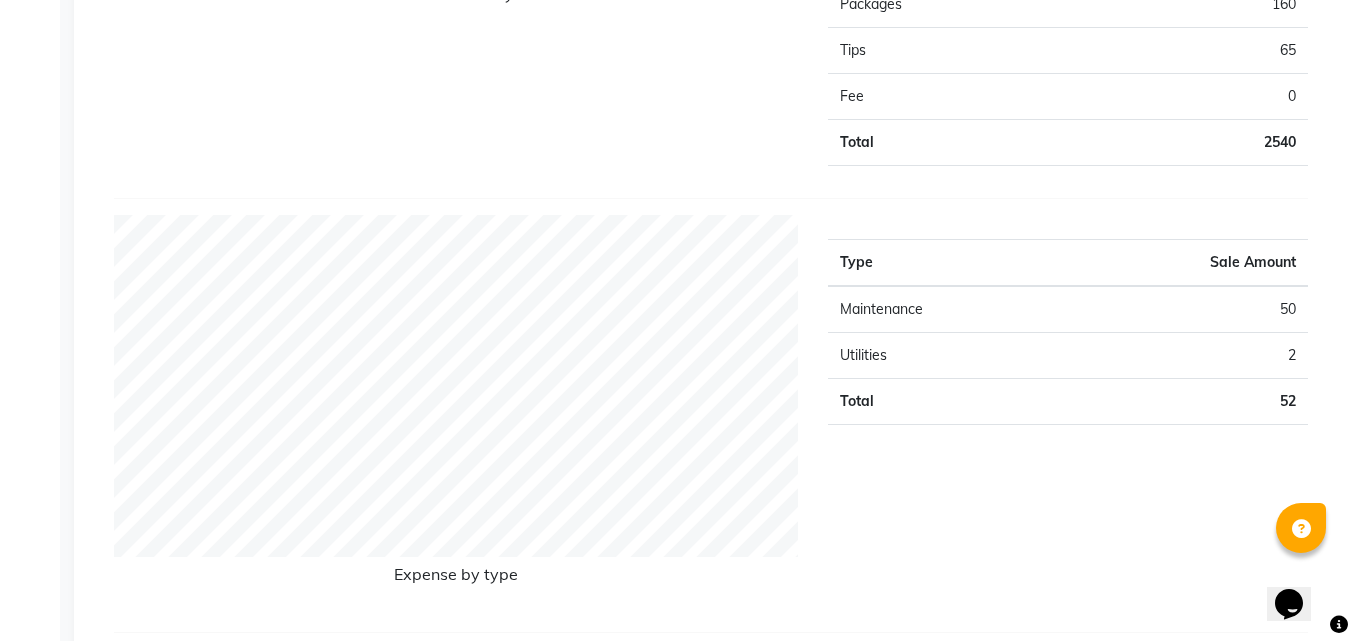 click on "Type Sale Amount Maintenance 50 Utilities 2 Total 52" 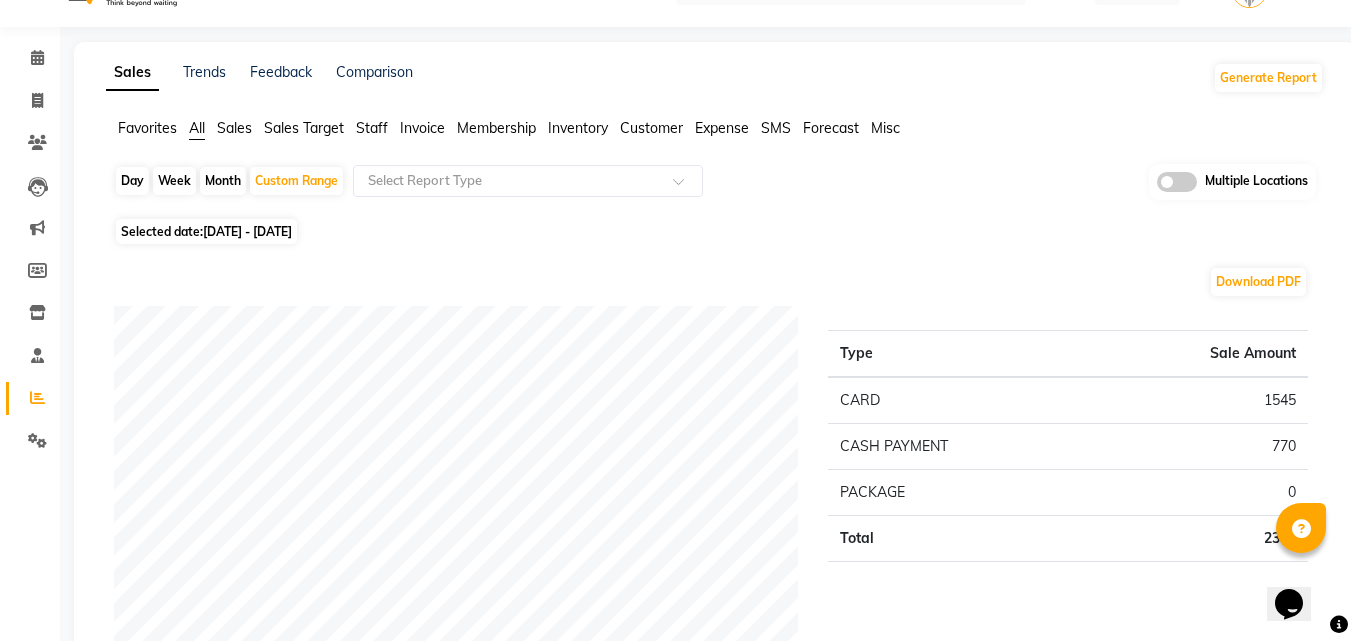 scroll, scrollTop: 0, scrollLeft: 0, axis: both 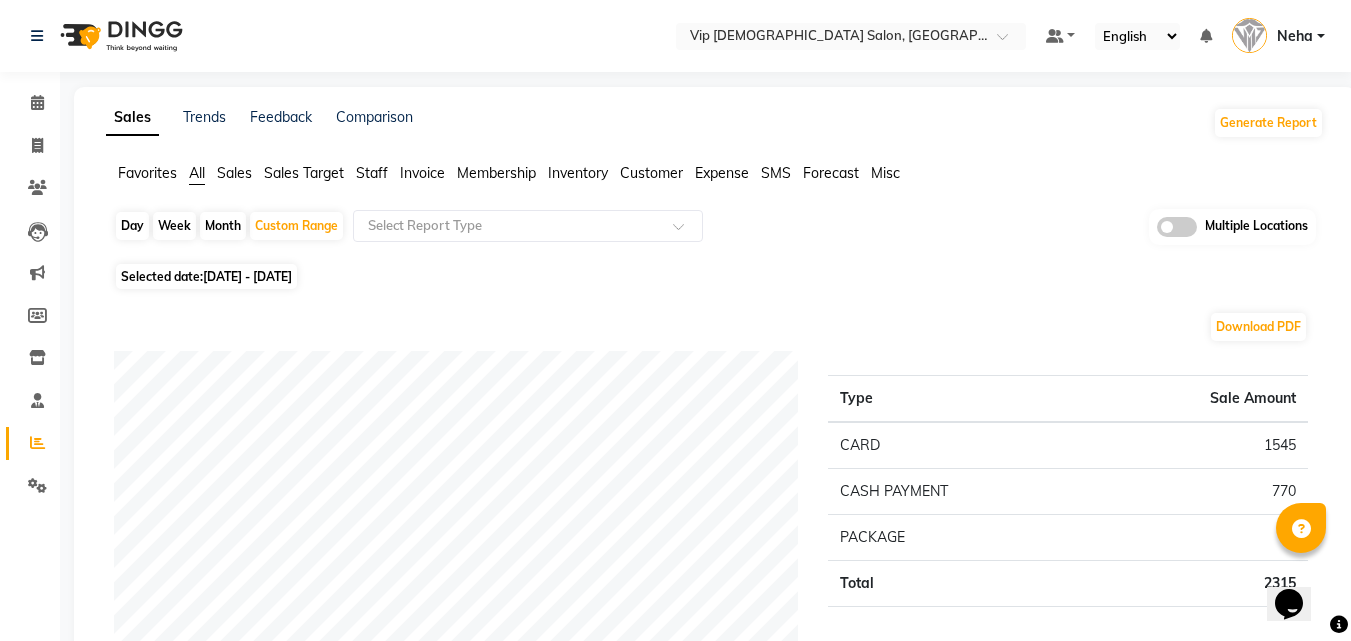 click on "Selected date:  13-07-2025 - 14-07-2025" 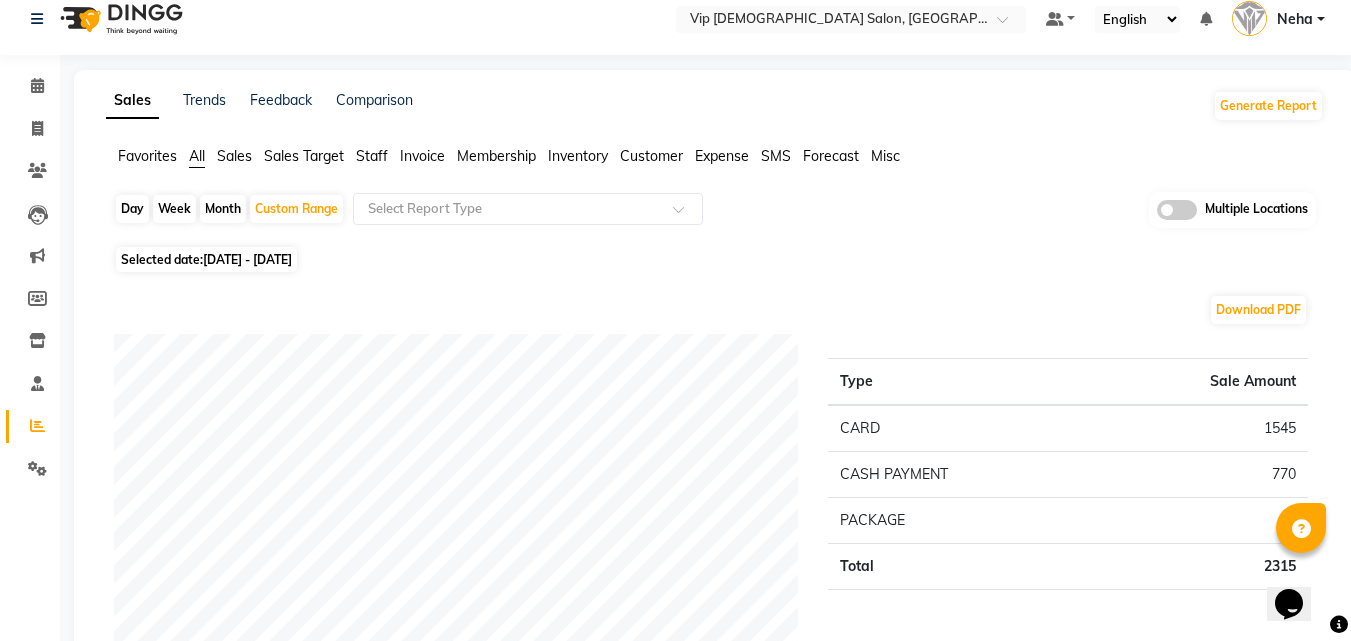 scroll, scrollTop: 0, scrollLeft: 0, axis: both 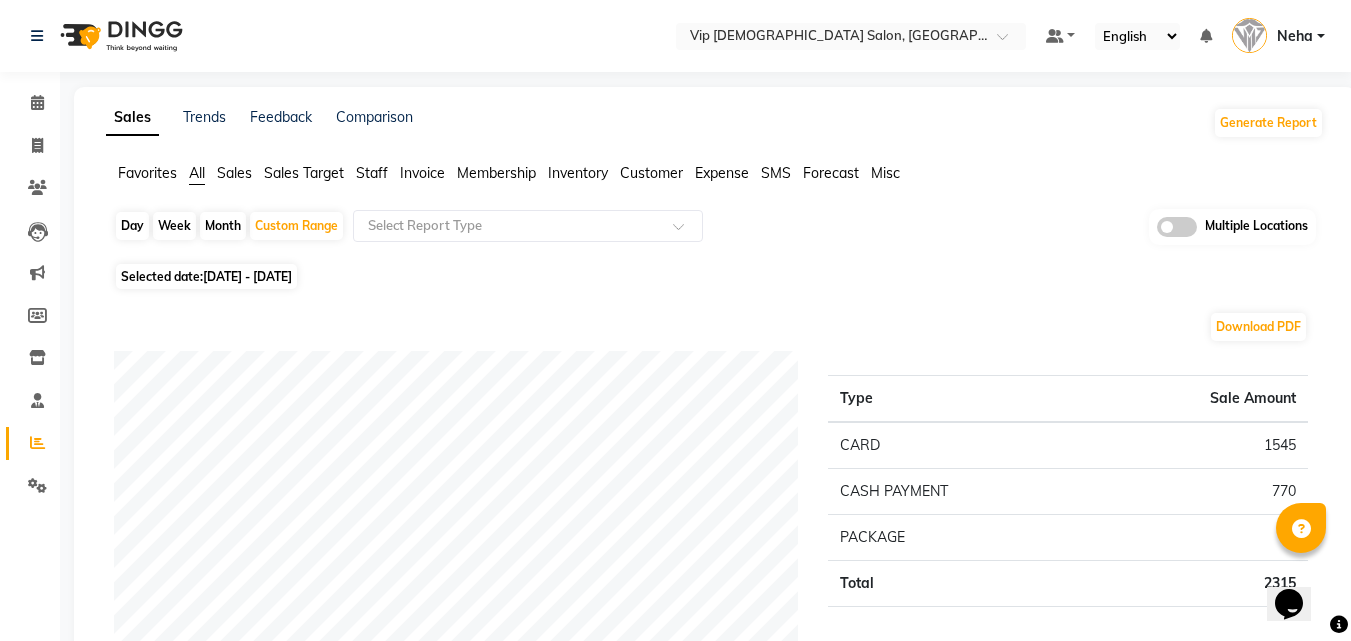 click on "13-07-2025 - 14-07-2025" 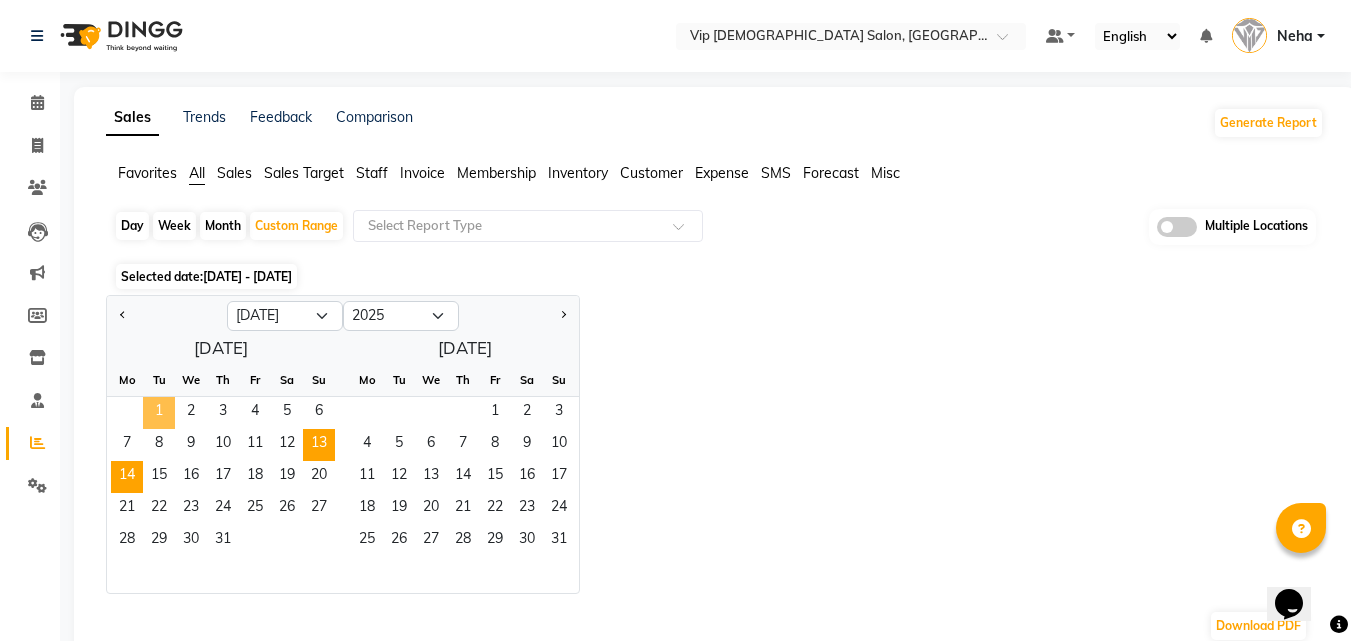 click on "1" 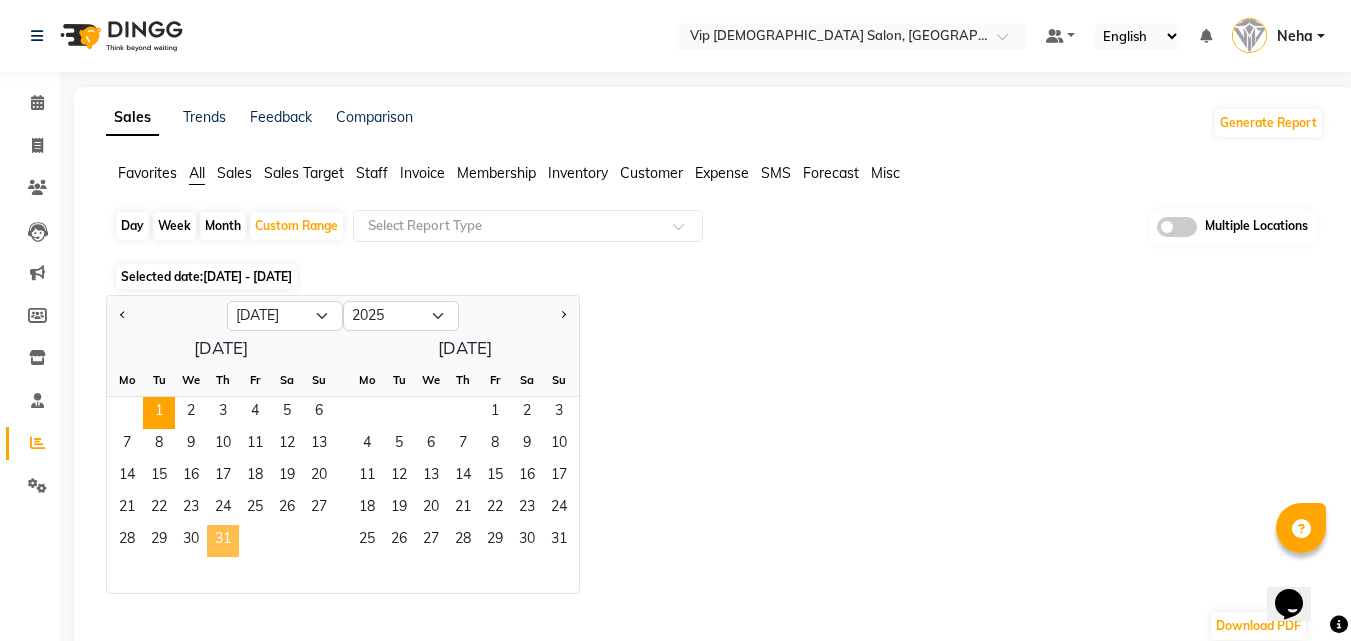click on "31" 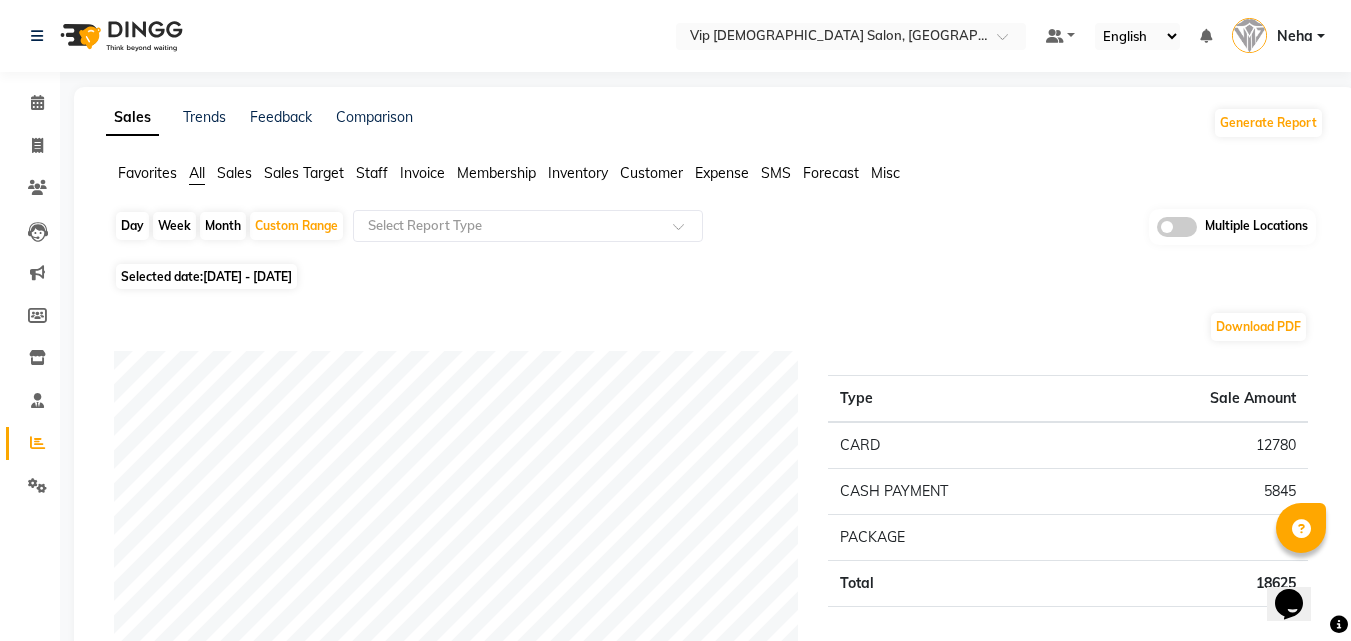 click on "Day   Week   Month   Custom Range  Select Report Type Multiple Locations Selected date:  01-07-2025 - 31-07-2025  Download PDF Payment mode Type Sale Amount CARD 12780 CASH PAYMENT 5845 PACKAGE 0 Total 18625 Staff summary Type Sale Amount Ali Rana 3720 Allauddin Anwar Ali 3200 Taufeeq Anwar Ali 2890 Ayoub Lakhbizi 2775 Ahmed Mohamed Mohamed Elkhodary Abdelhamid 1905 Riffat Magdy 1855 Ricalyn Colcol 1565 Nelson 655 Neha 160 Abdel Aziz 60 Total 18785 Sales summary Type Sale Amount Memberships 0 Gift card 0 Products 0 Prepaid 0 Vouchers 0 Services 18625 Tips 455 Packages 160 Fee 0 Total 19240 Expense by type Type Sale Amount Water bottles 160 Utilities 92 Maintenance 89 Miscellaneous 67 Total 408 Service by category Type Sale Amount HAIR 15416 PEDICURE-MANICURE 1980 FACE TREATMENTS 578 BODY RELAXING (INCLUDING STEAM) 300 BODY SHAVING 240 WAXING 110 Total 18624 Service sales Type Sale Amount MEN'S HAIRCUT + BEARD CRAFTING 7031 MEN'S HAIRCUT 2300 BEARD CRAFTING 2240 BASIC MANICURE 990 BASIC PEDICURE 755 700 630" 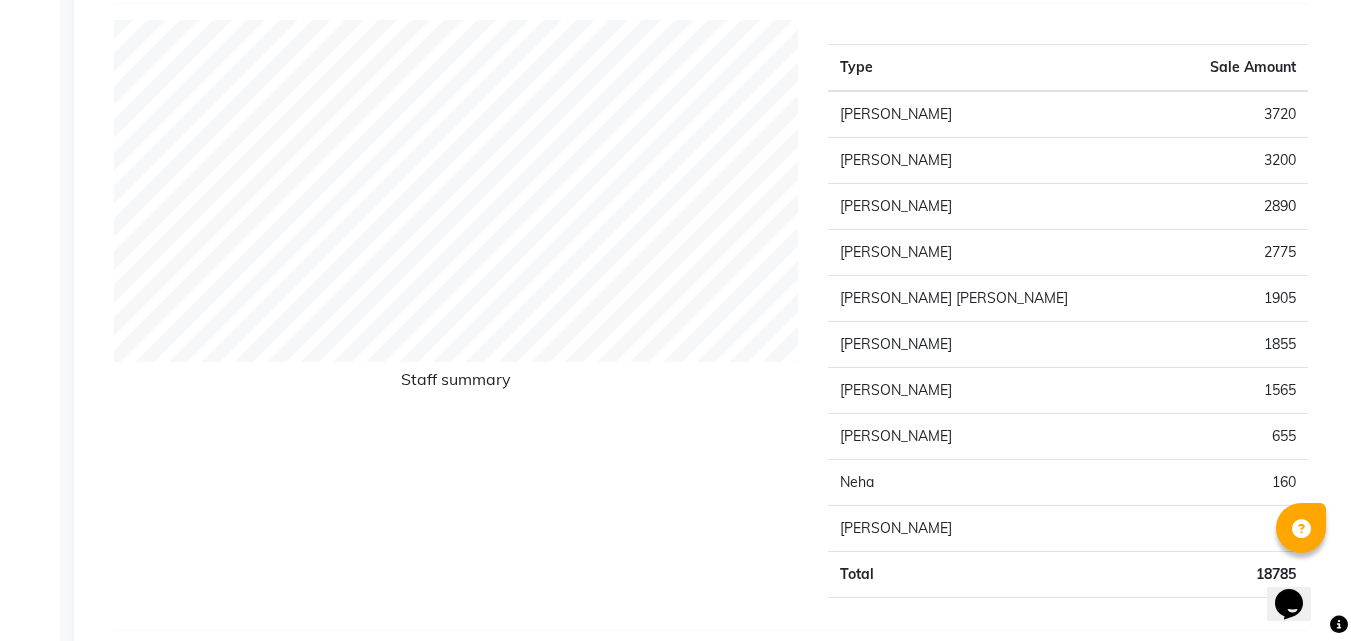 scroll, scrollTop: 760, scrollLeft: 0, axis: vertical 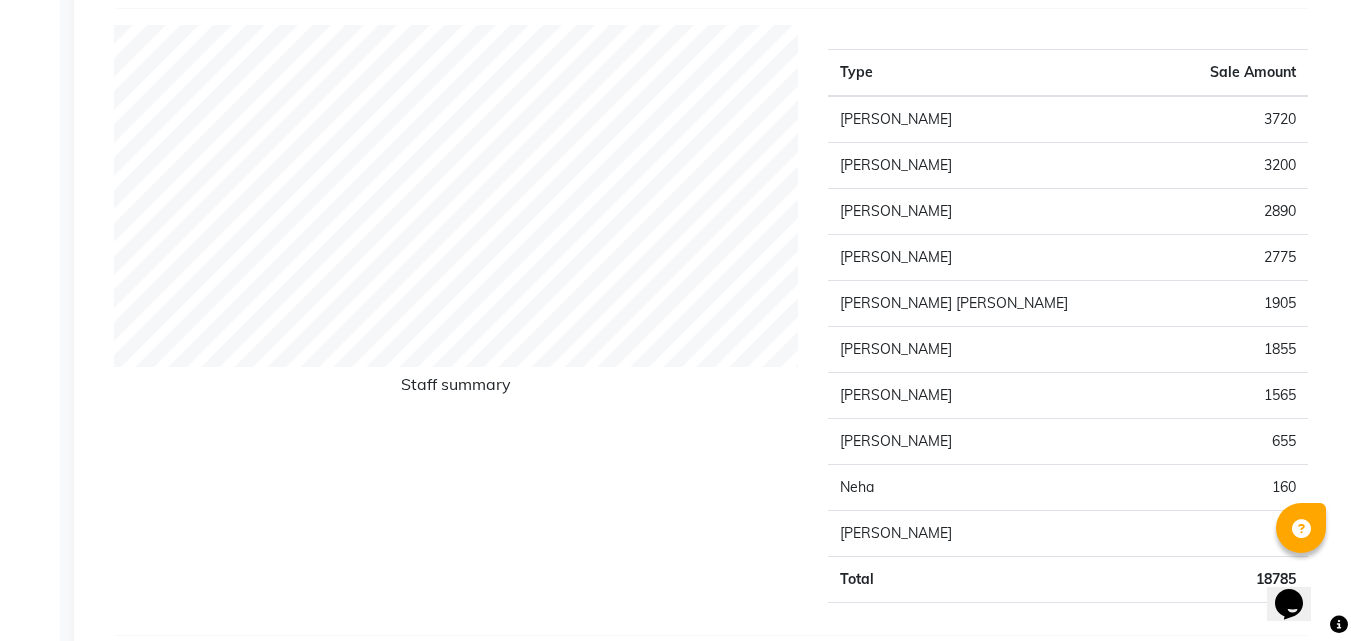 click on "Staff summary" 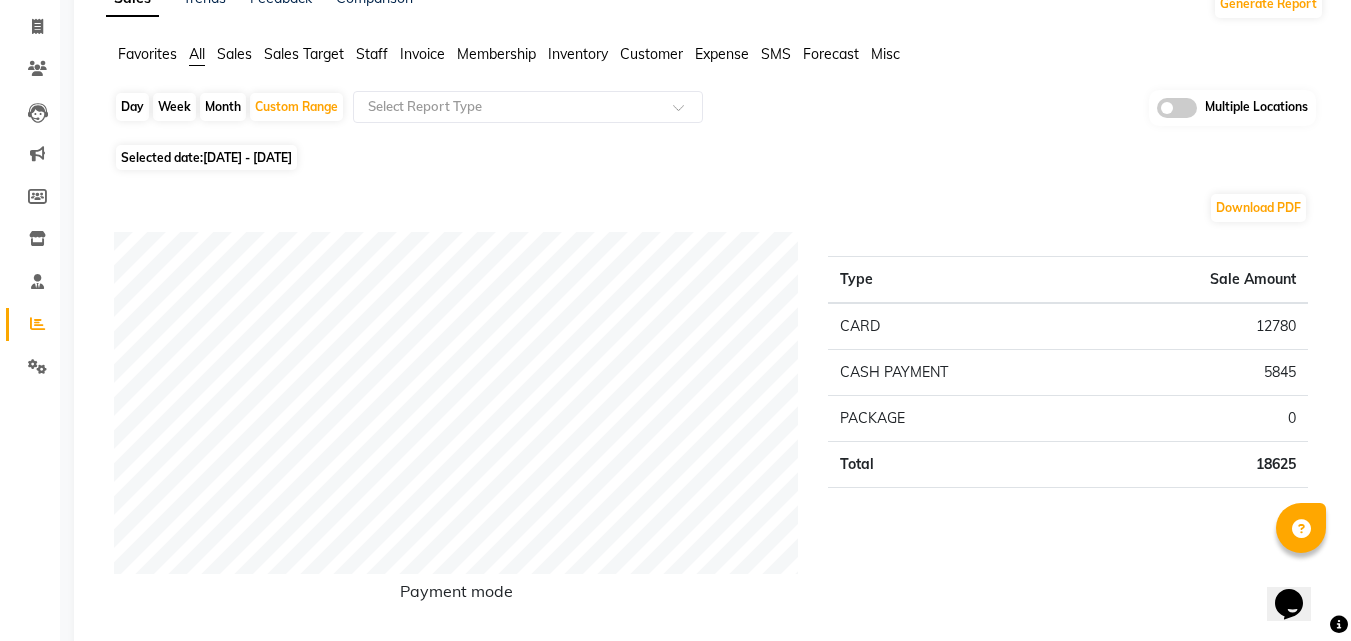 scroll, scrollTop: 120, scrollLeft: 0, axis: vertical 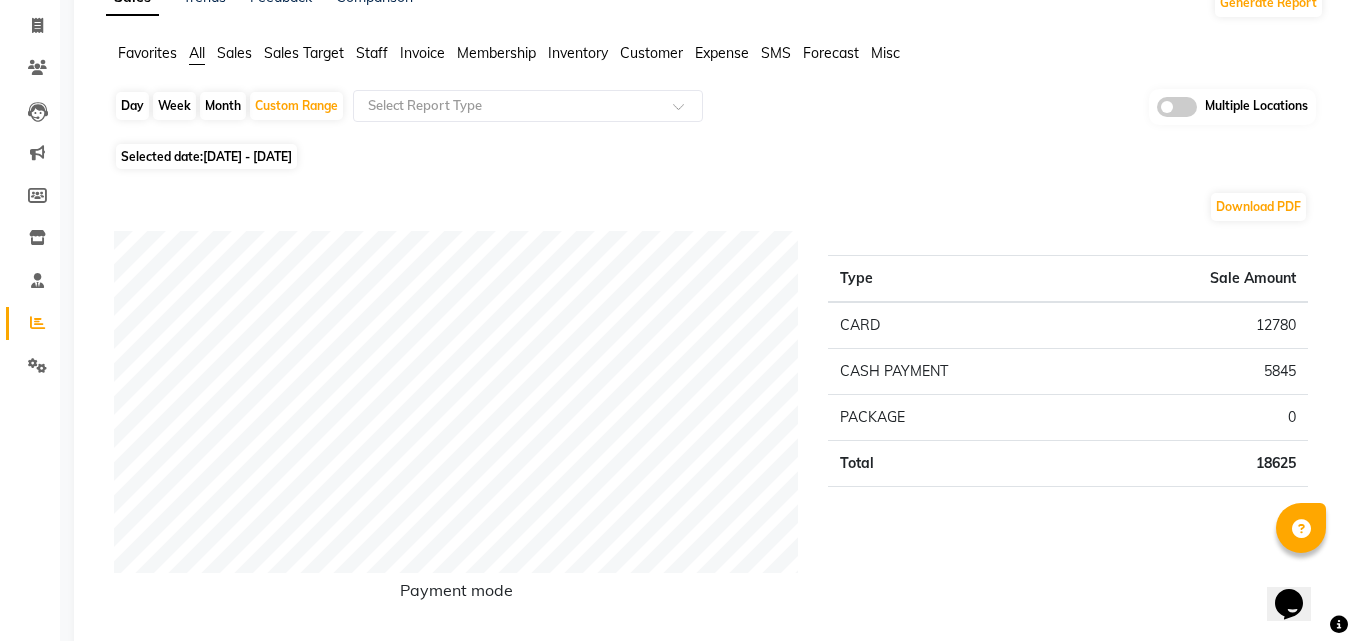 click on "Favorites All Sales Sales Target Staff Invoice Membership Inventory Customer Expense SMS Forecast Misc  Day   Week   Month   Custom Range  Select Report Type Multiple Locations Selected date:  01-07-2025 - 31-07-2025  Download PDF Payment mode Type Sale Amount CARD 12780 CASH PAYMENT 5845 PACKAGE 0 Total 18625 Staff summary Type Sale Amount Ali Rana 3720 Allauddin Anwar Ali 3200 Taufeeq Anwar Ali 2890 Ayoub Lakhbizi 2775 Ahmed Mohamed Mohamed Elkhodary Abdelhamid 1905 Riffat Magdy 1855 Ricalyn Colcol 1565 Nelson 655 Neha 160 Abdel Aziz 60 Total 18785 Sales summary Type Sale Amount Memberships 0 Gift card 0 Products 0 Prepaid 0 Vouchers 0 Services 18625 Tips 455 Packages 160 Fee 0 Total 19240 Expense by type Type Sale Amount Water bottles 160 Utilities 92 Maintenance 89 Miscellaneous 67 Total 408 Service by category Type Sale Amount HAIR 15416 PEDICURE-MANICURE 1980 FACE TREATMENTS 578 BODY RELAXING (INCLUDING STEAM) 300 BODY SHAVING 240 WAXING 110 Total 18624 Service sales Type Sale Amount 7031 MEN'S HAIRCUT" 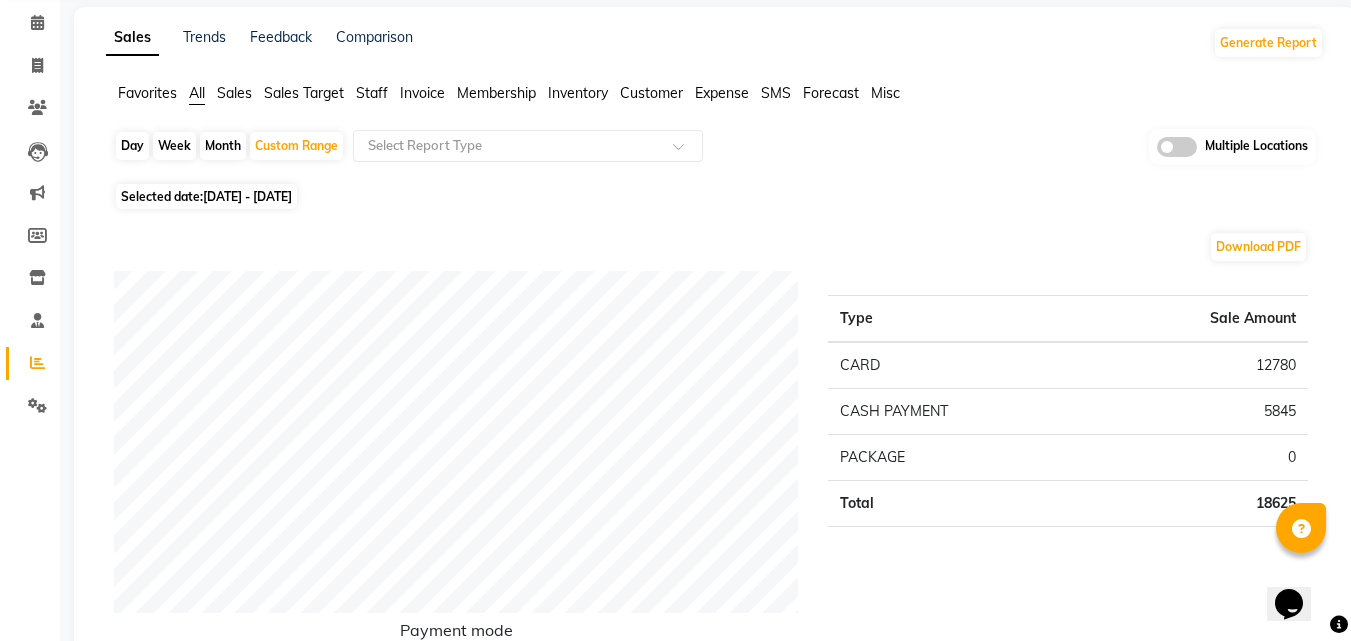 scroll, scrollTop: 0, scrollLeft: 0, axis: both 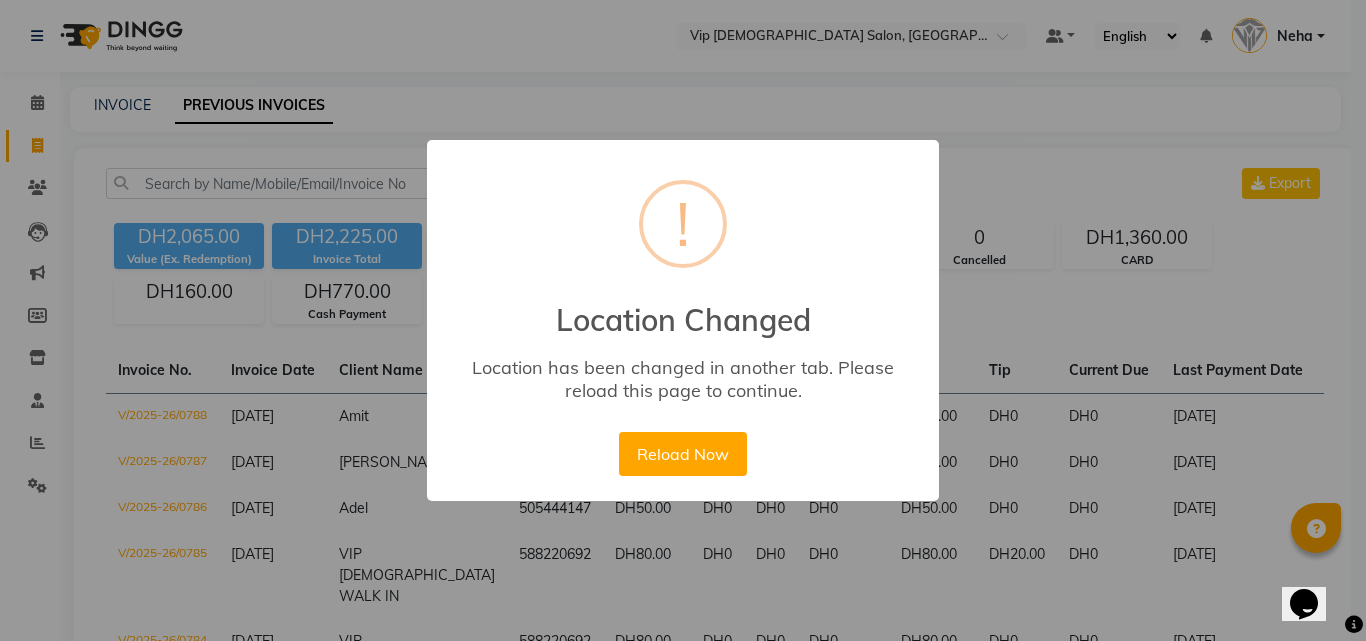 drag, startPoint x: 659, startPoint y: 457, endPoint x: 1093, endPoint y: 2, distance: 628.7933 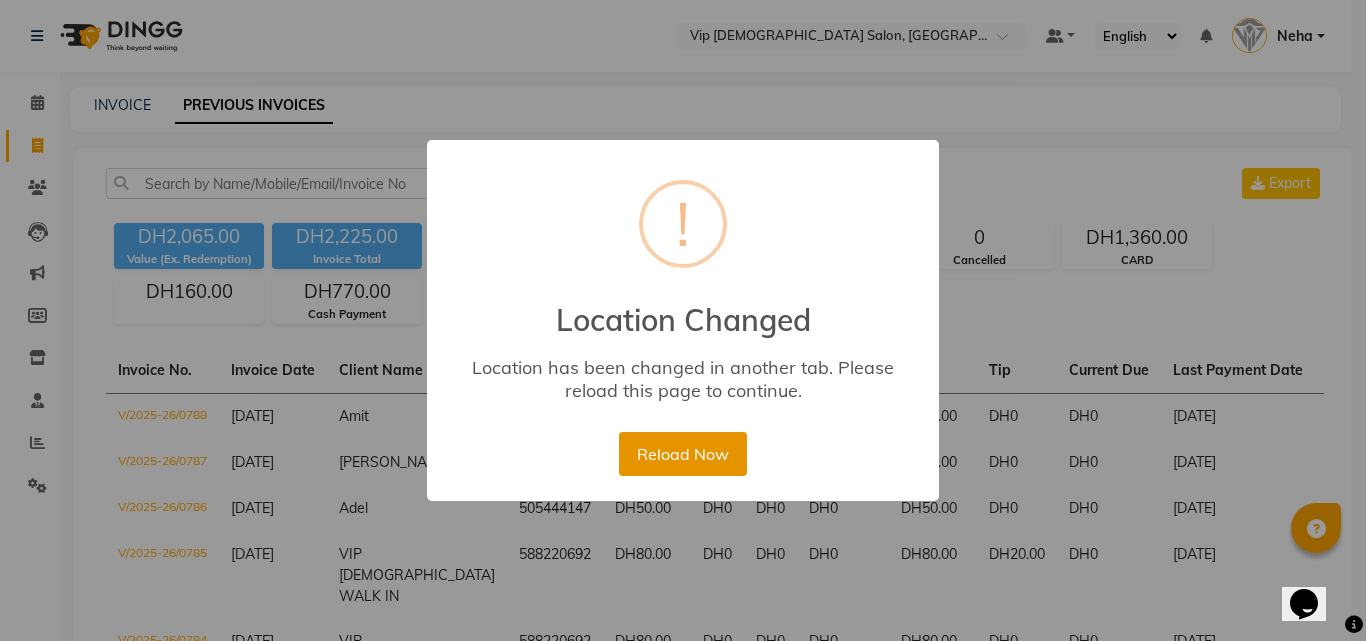 click on "Reload Now" at bounding box center (682, 454) 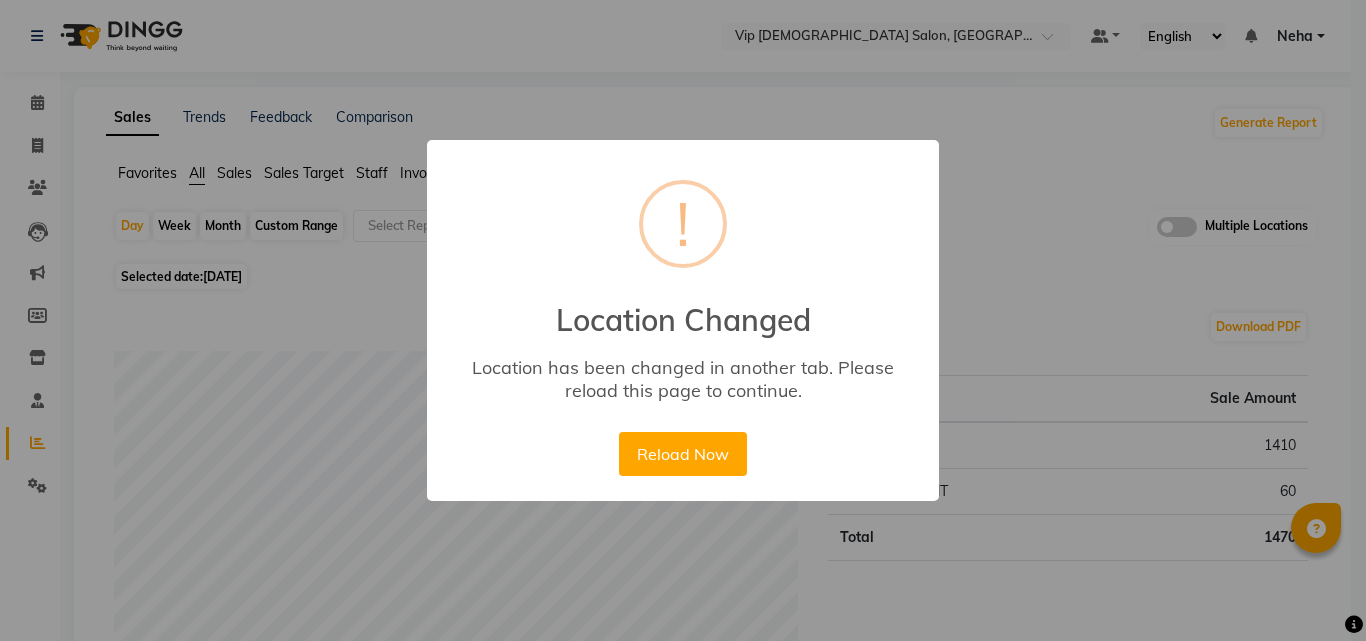 scroll, scrollTop: 680, scrollLeft: 0, axis: vertical 